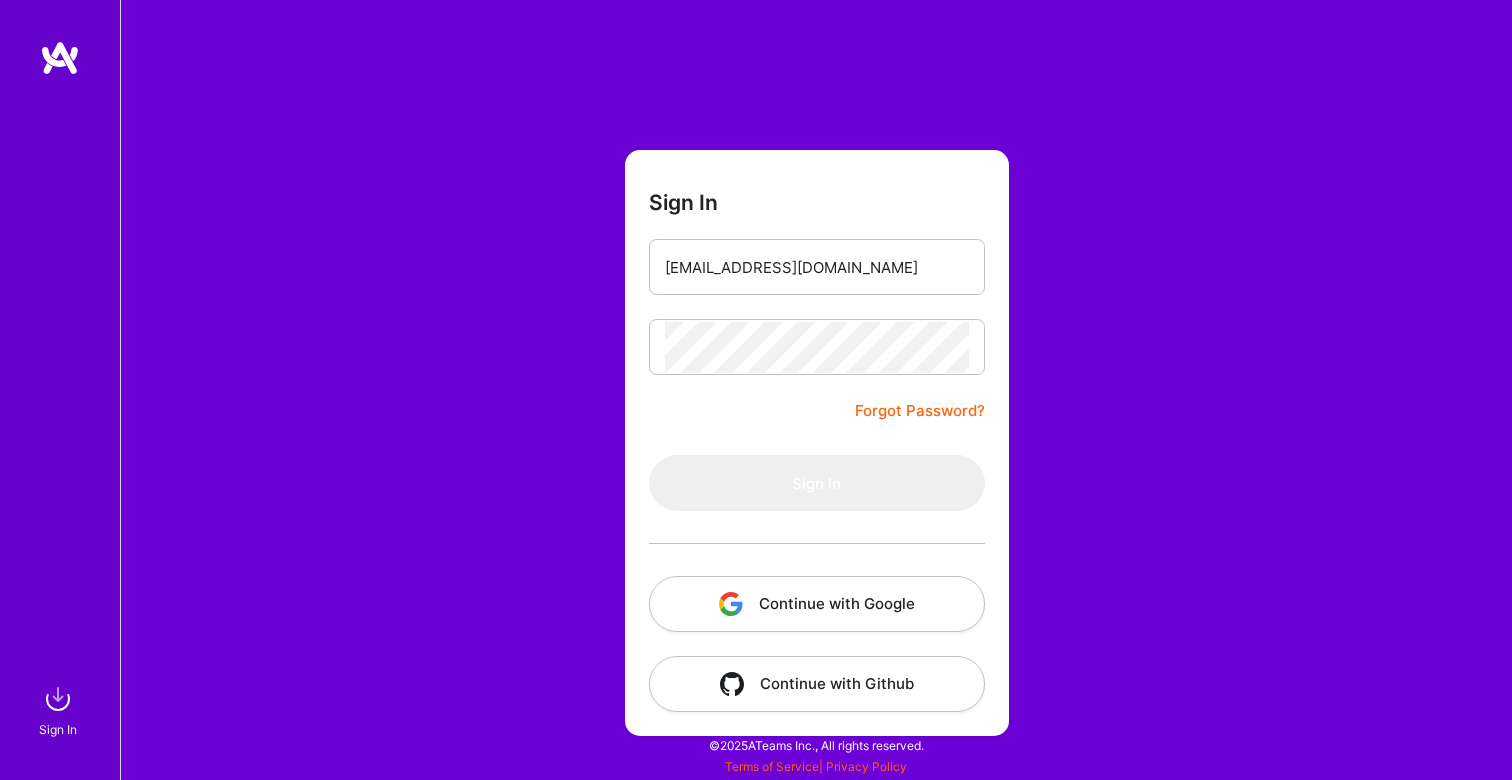 scroll, scrollTop: 0, scrollLeft: 0, axis: both 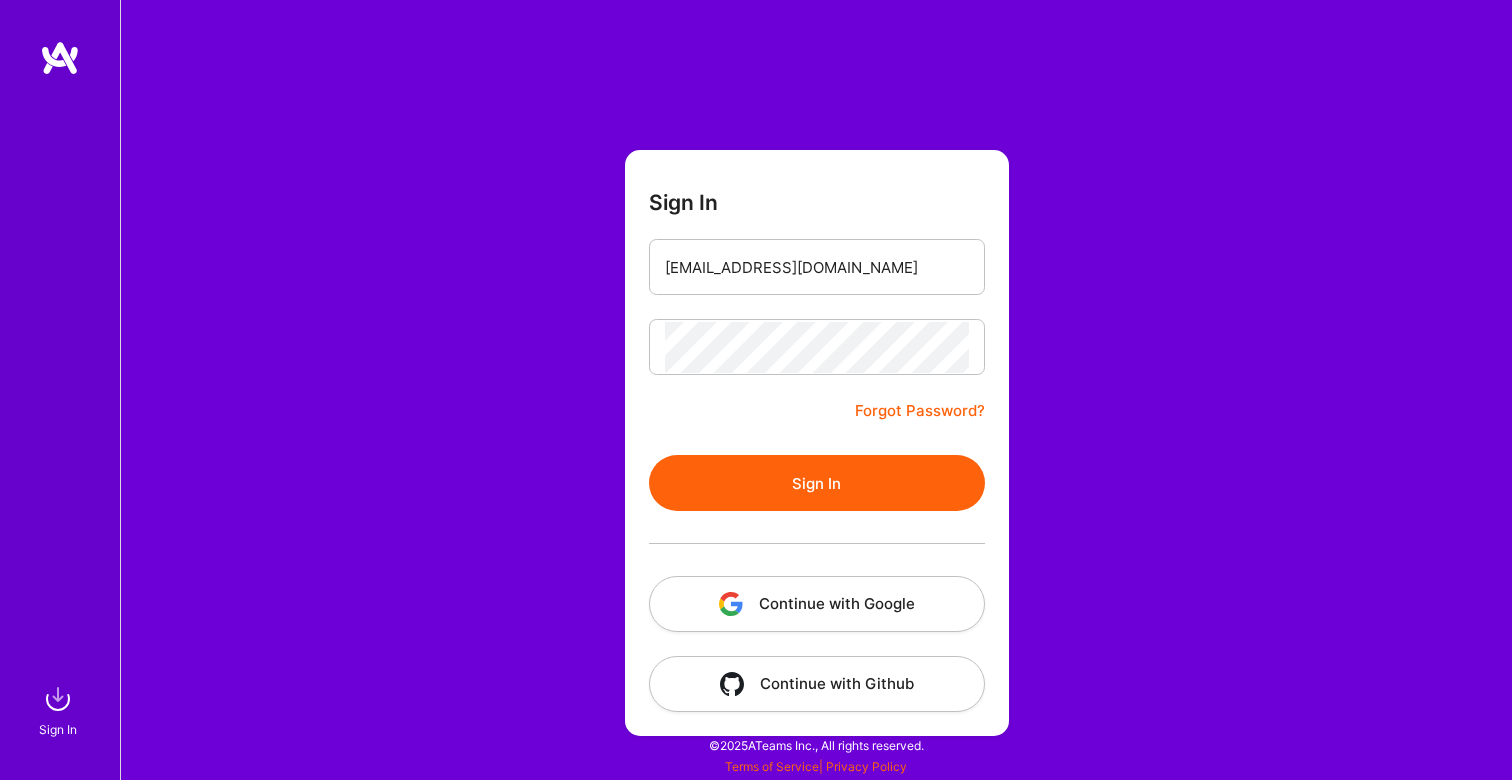 click on "Sign In" at bounding box center [817, 483] 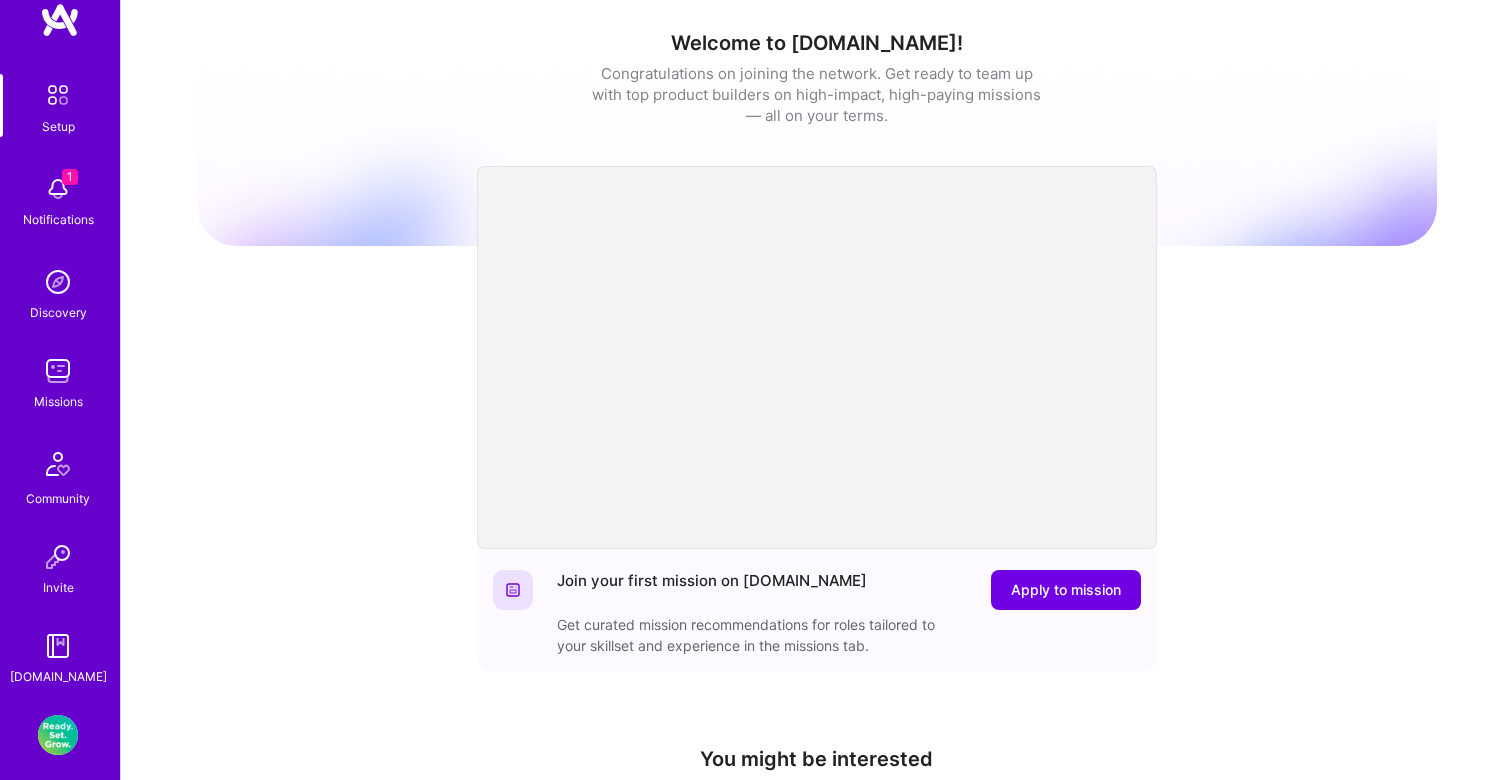 scroll, scrollTop: 45, scrollLeft: 0, axis: vertical 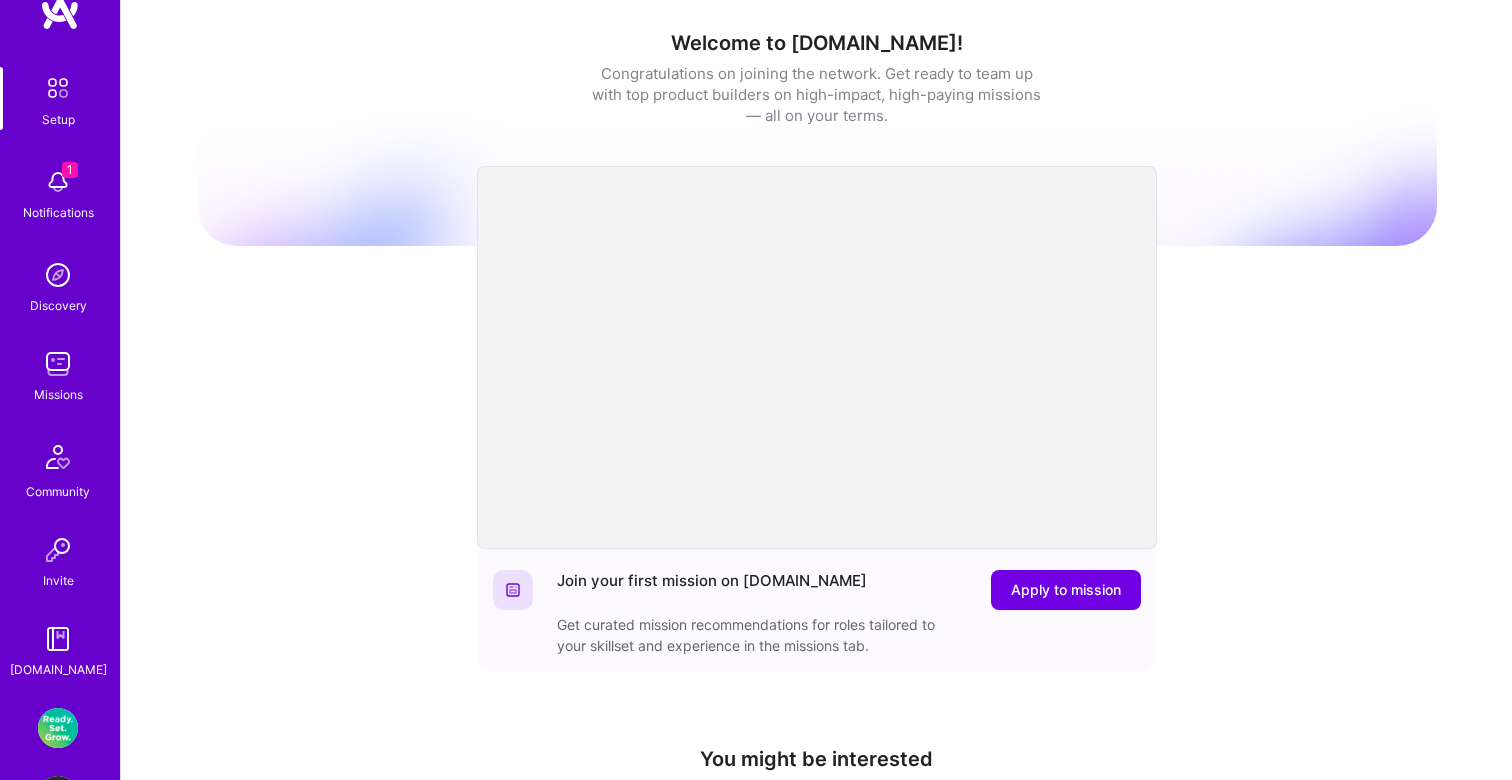 click at bounding box center (58, 182) 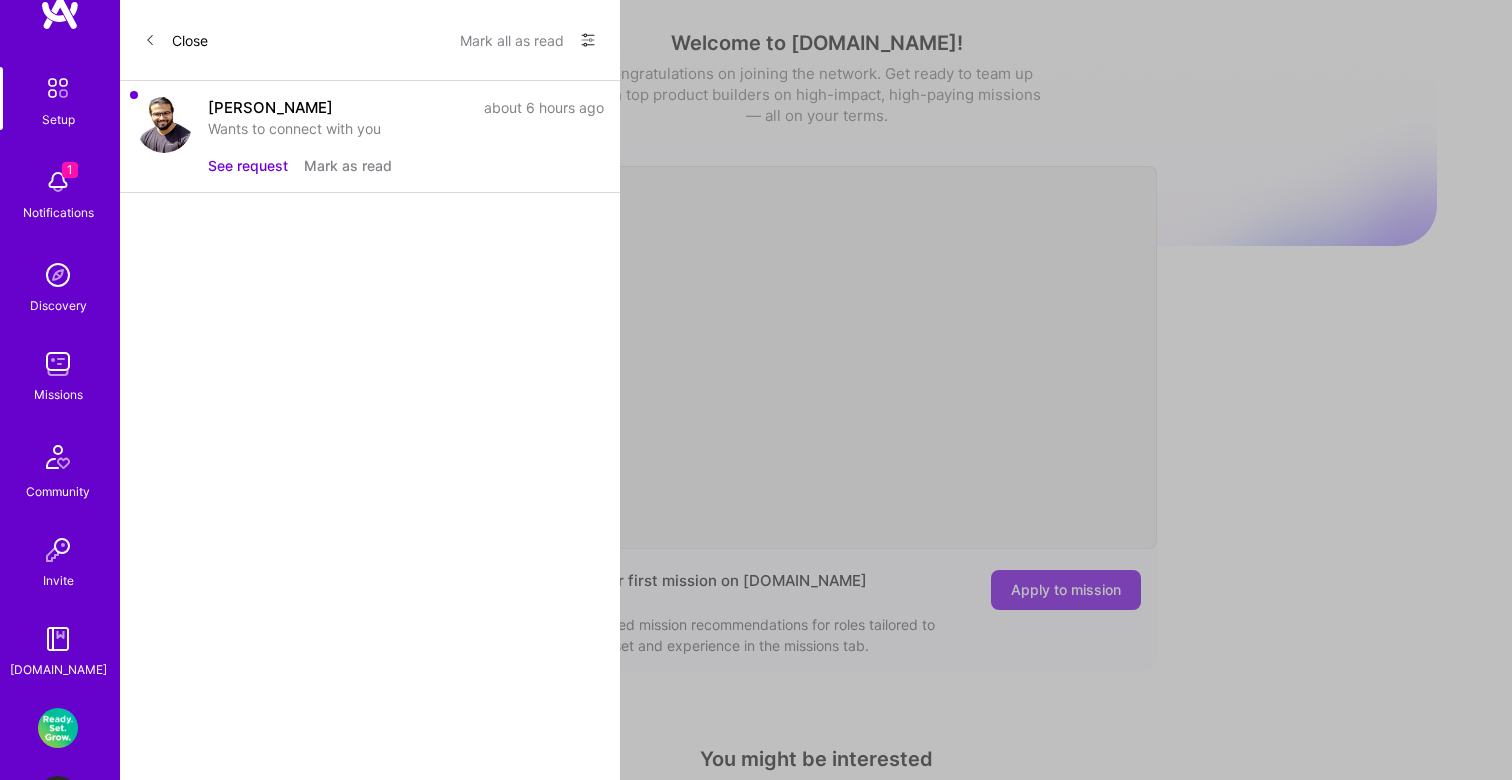click on "Wants to connect with you" at bounding box center [406, 128] 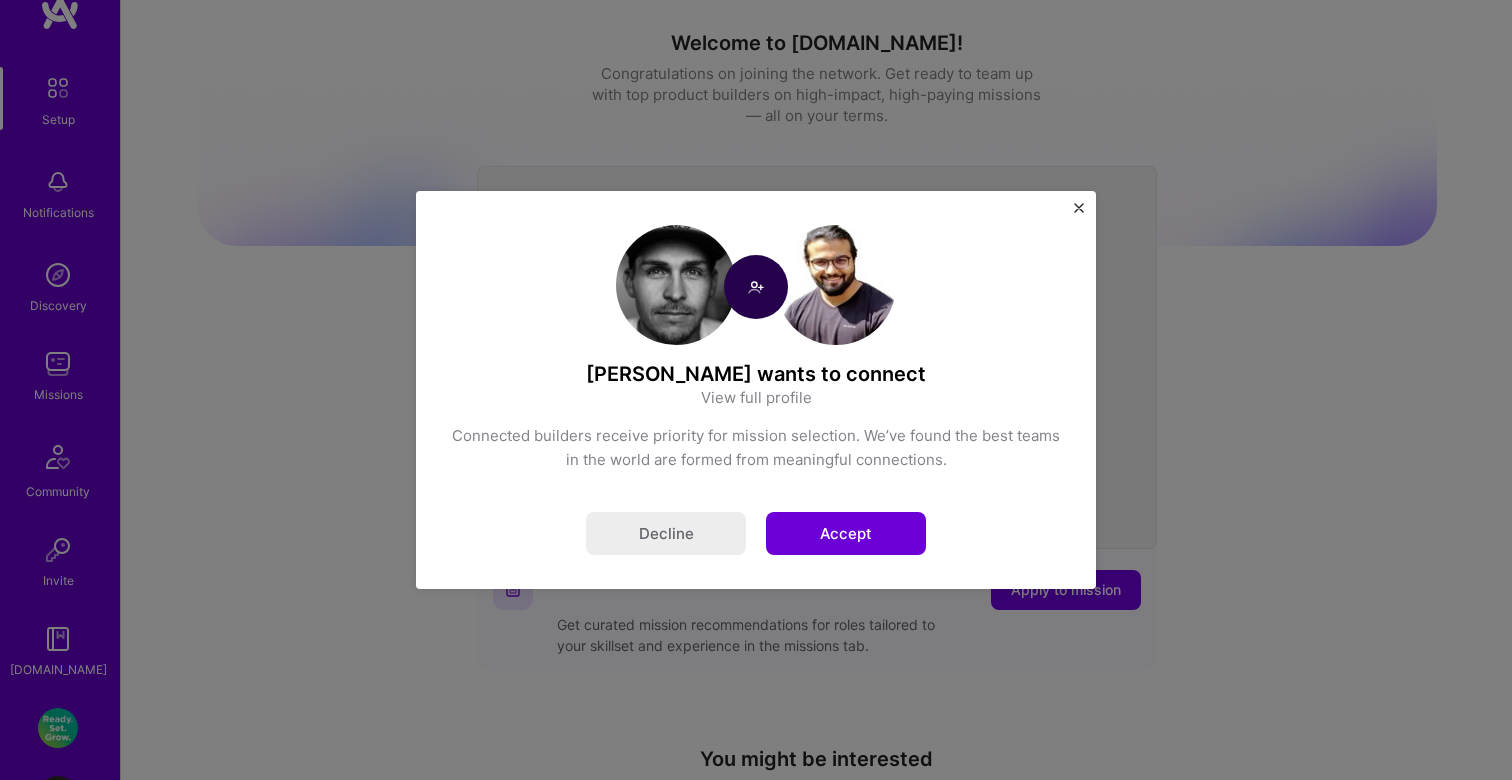 click on "Accept" at bounding box center (846, 533) 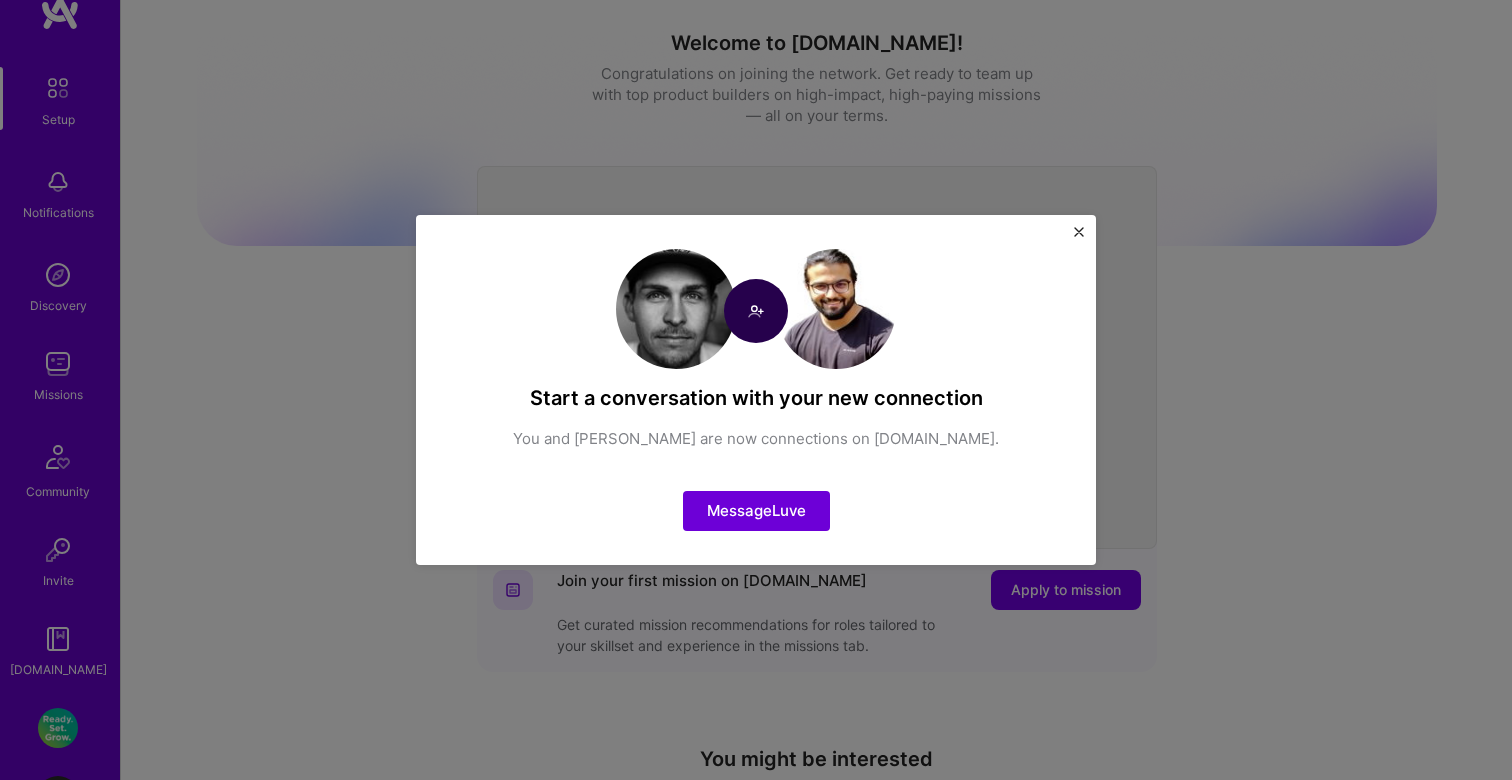 click at bounding box center (1079, 232) 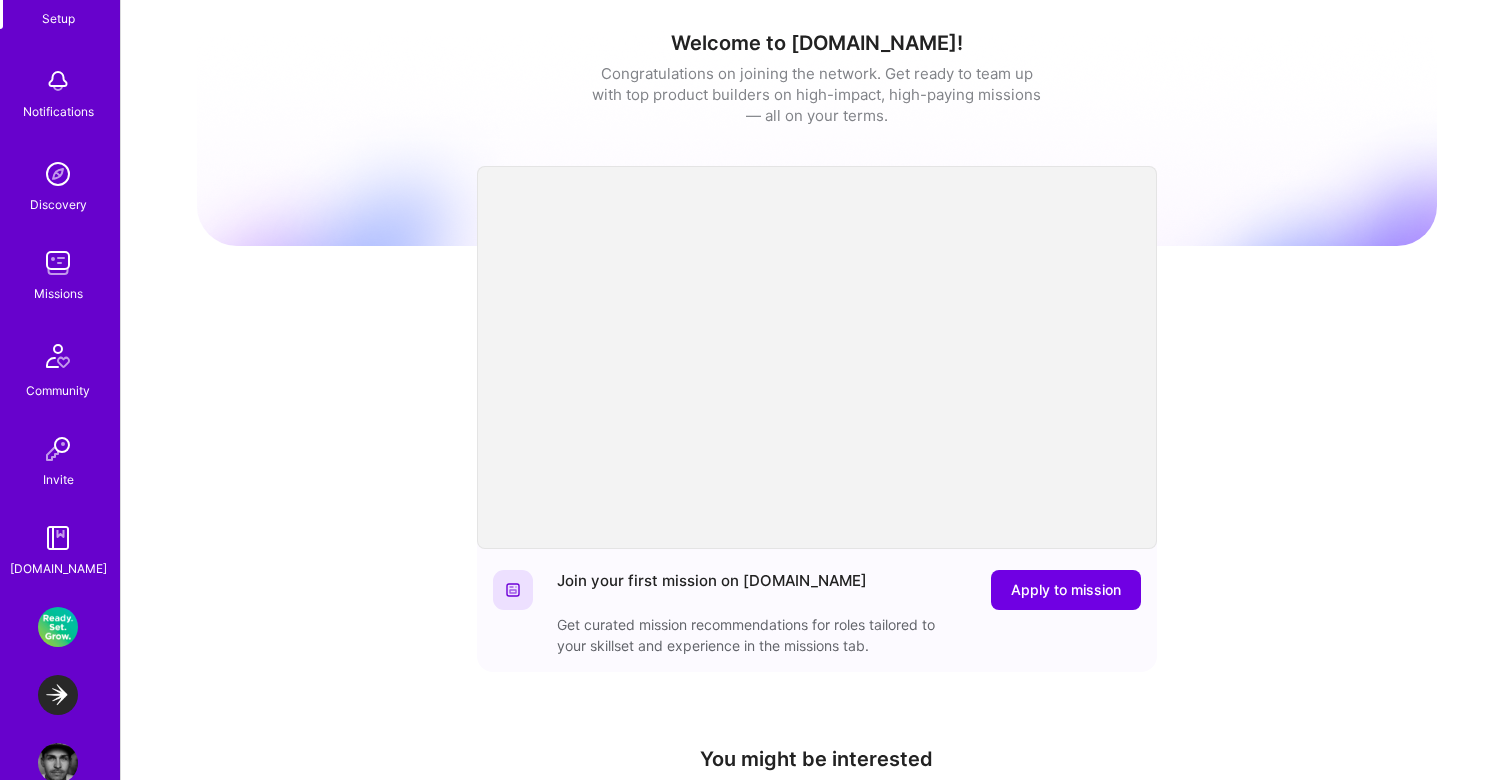 scroll, scrollTop: 189, scrollLeft: 0, axis: vertical 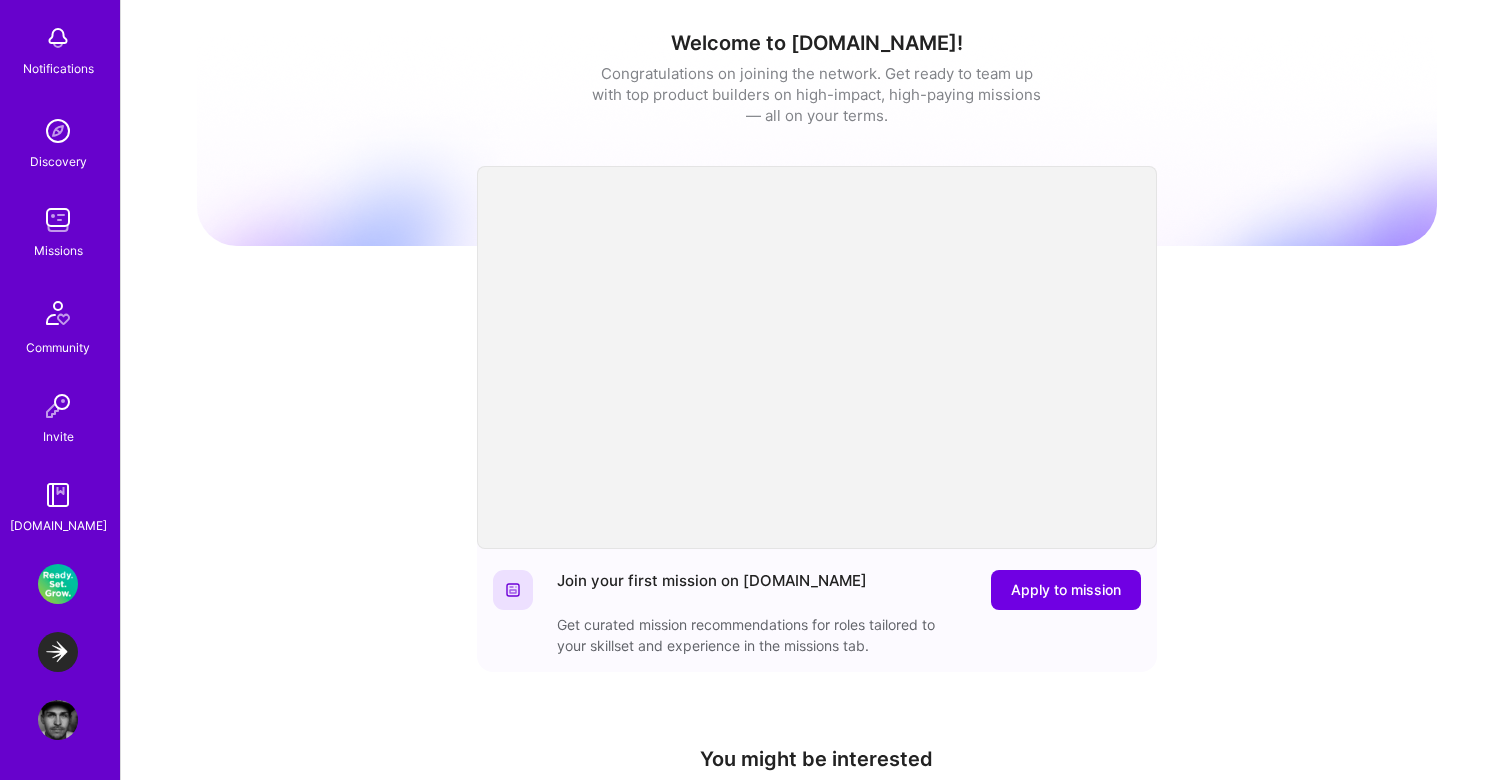 click at bounding box center (58, 652) 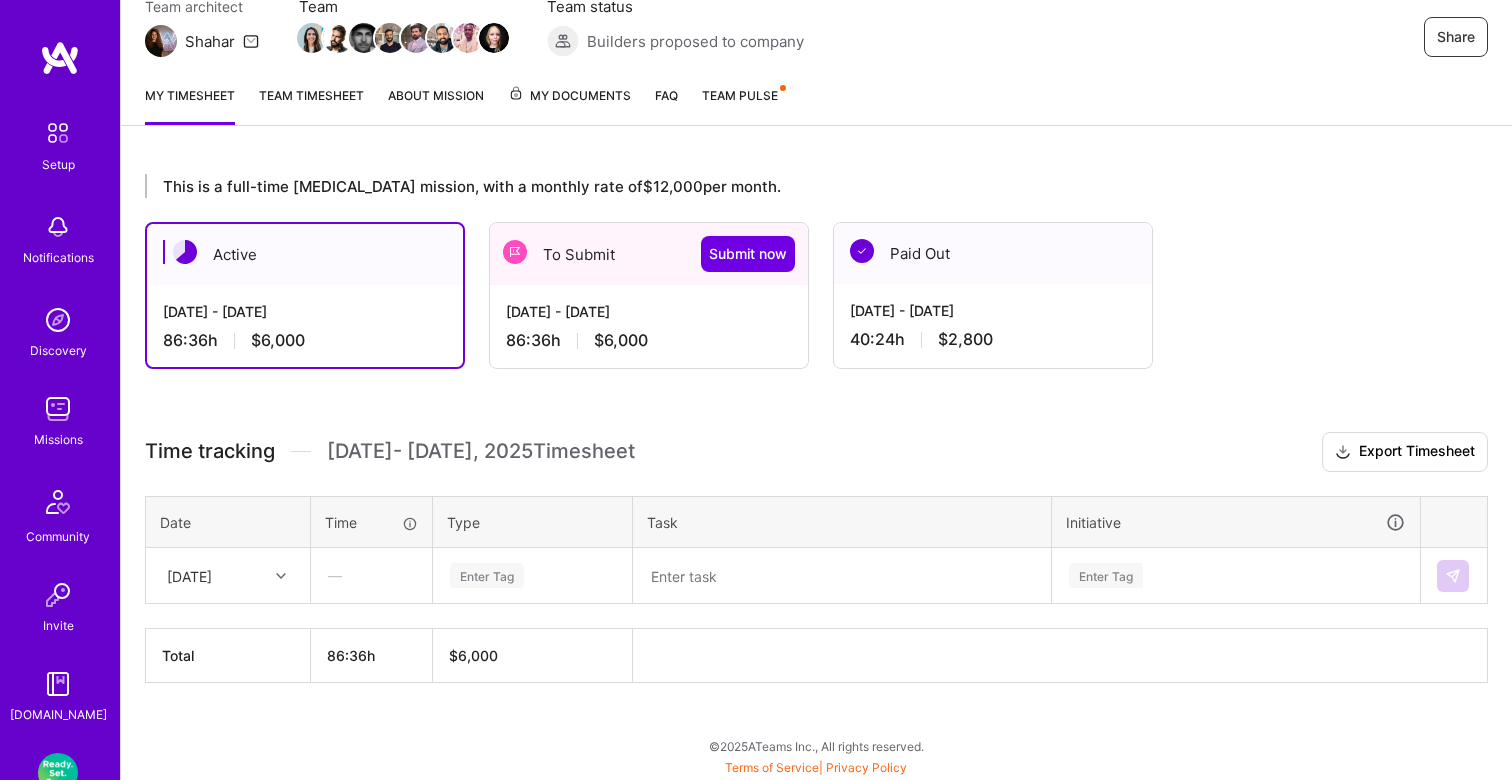 scroll, scrollTop: 178, scrollLeft: 0, axis: vertical 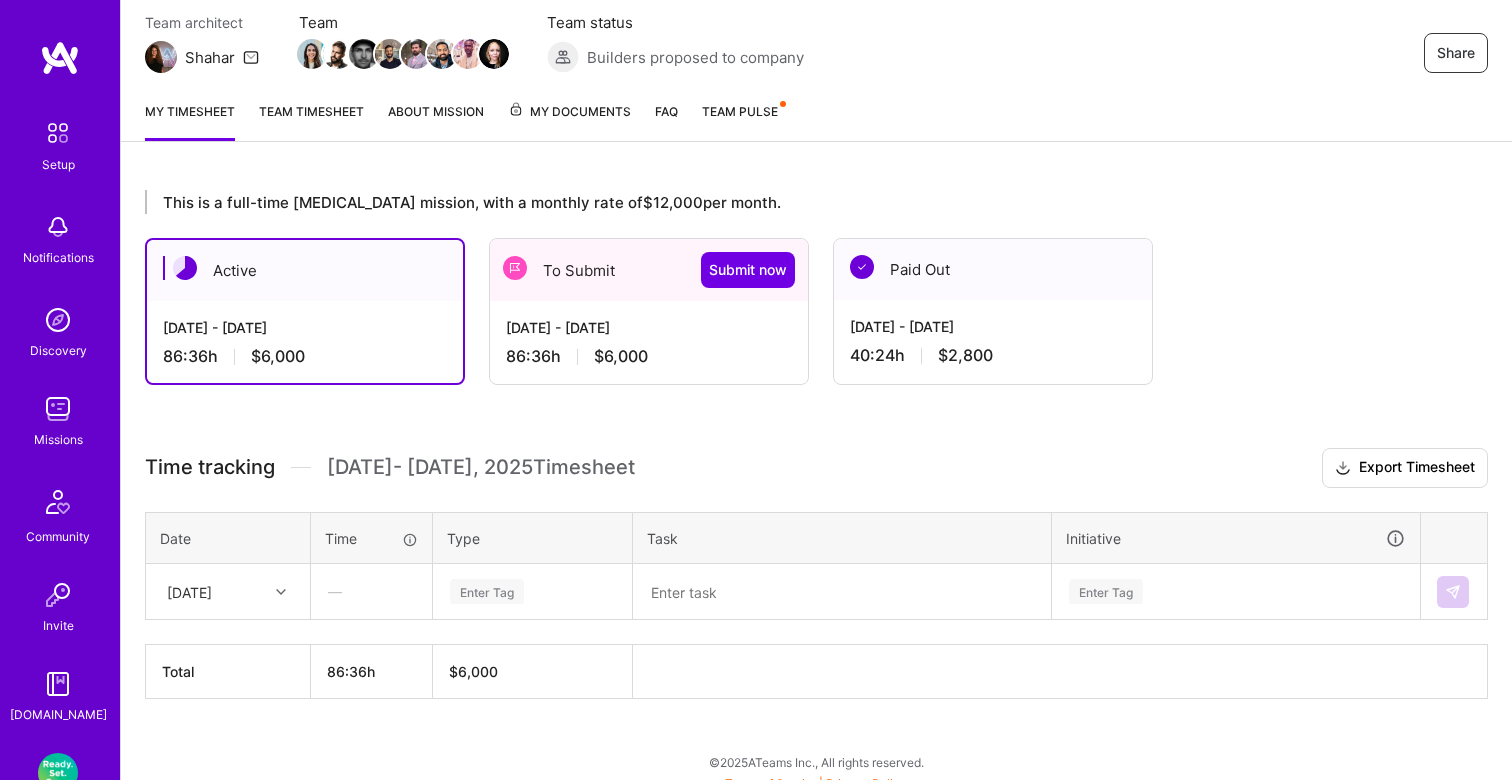 click on "Team timesheet" at bounding box center (311, 121) 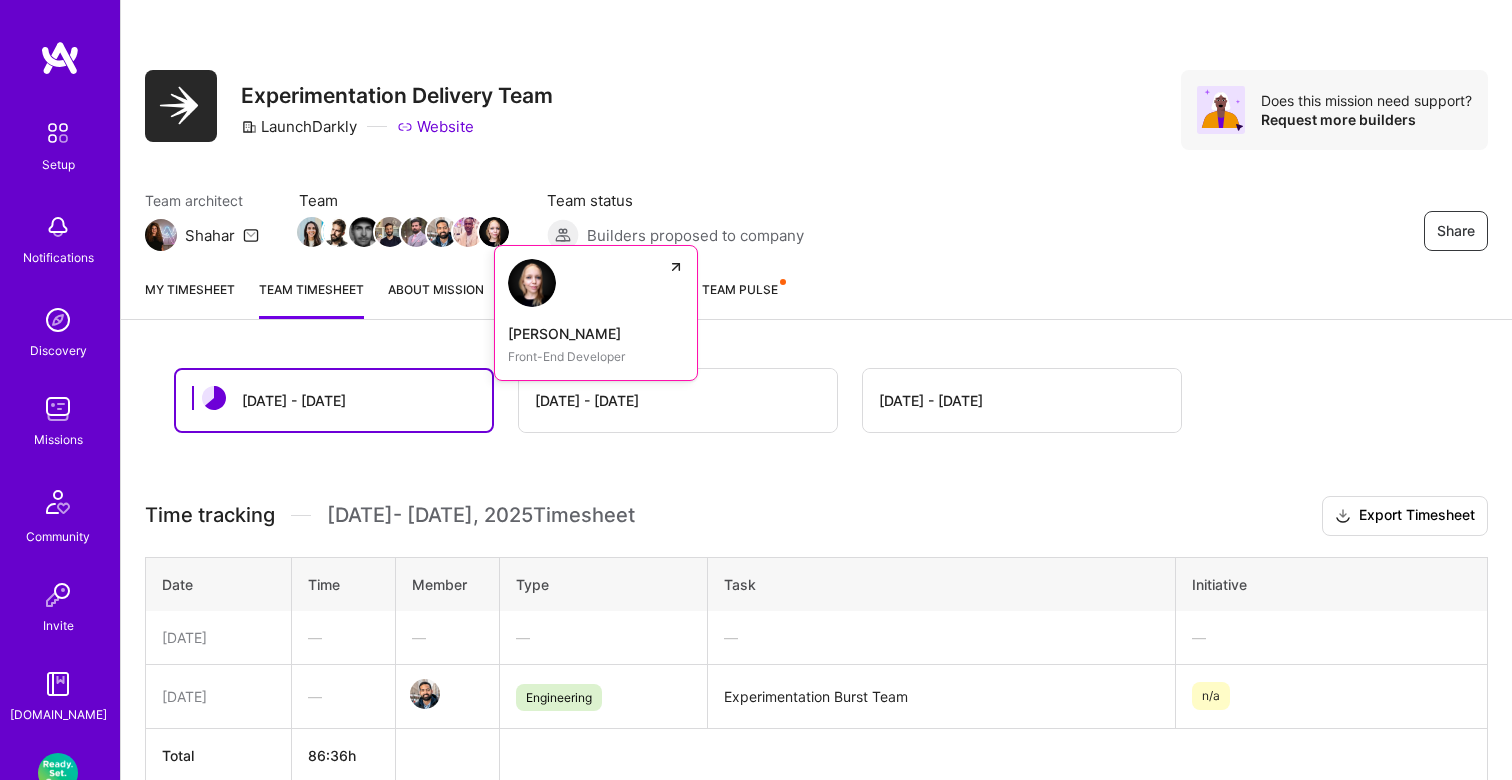 scroll, scrollTop: 100, scrollLeft: 0, axis: vertical 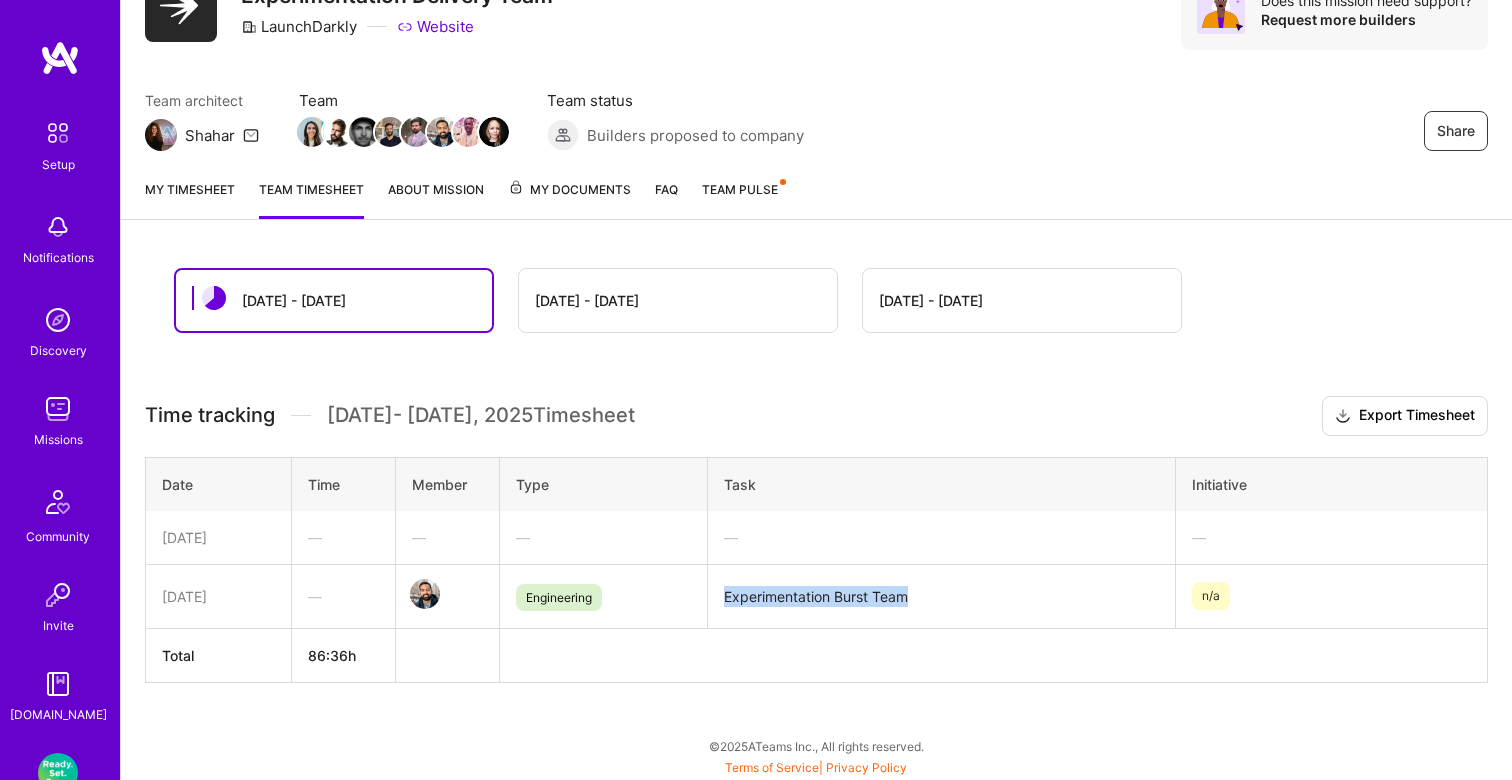 drag, startPoint x: 910, startPoint y: 595, endPoint x: 713, endPoint y: 594, distance: 197.00253 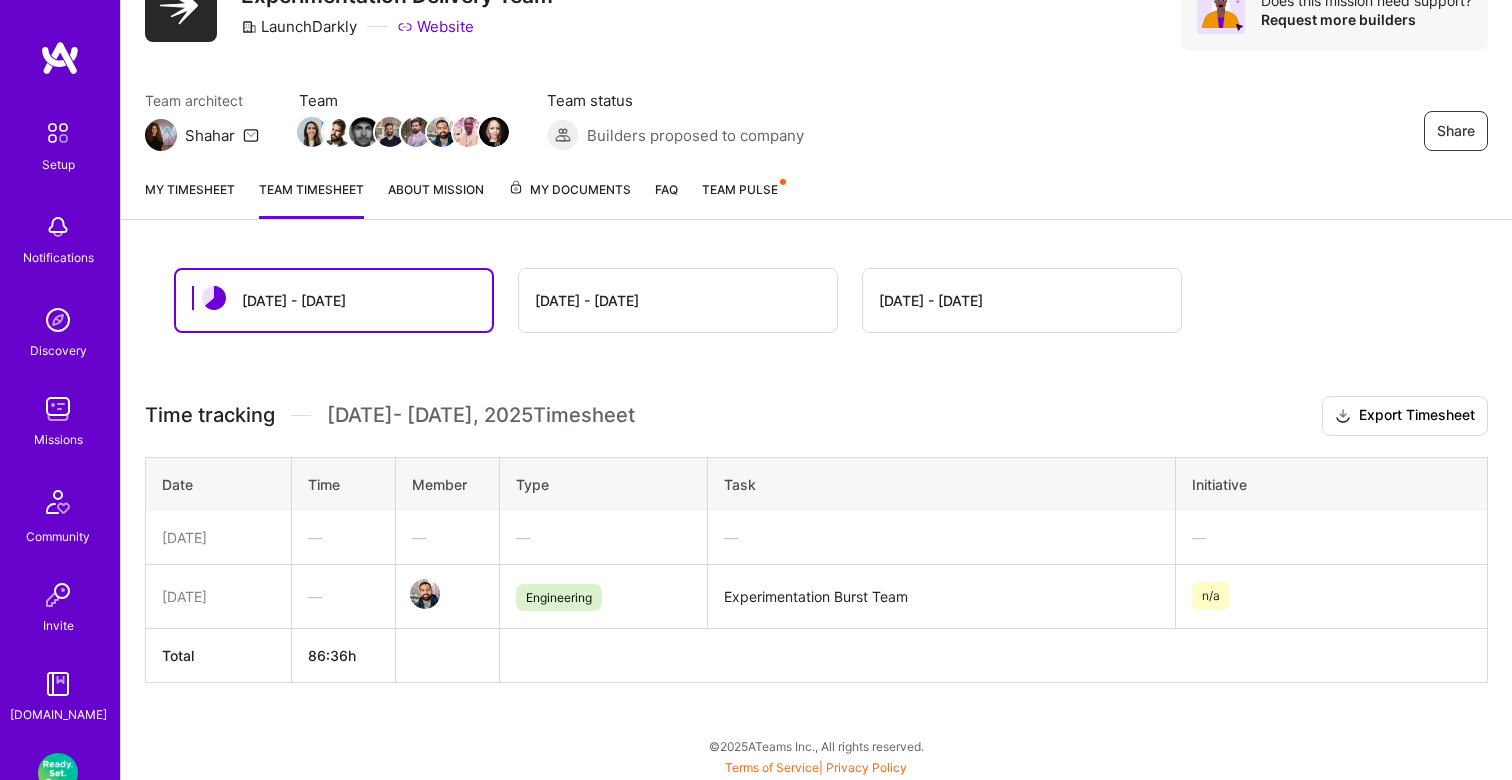 click on "My timesheet Team timesheet About Mission
My Documents FAQ Team Pulse" at bounding box center [816, 191] 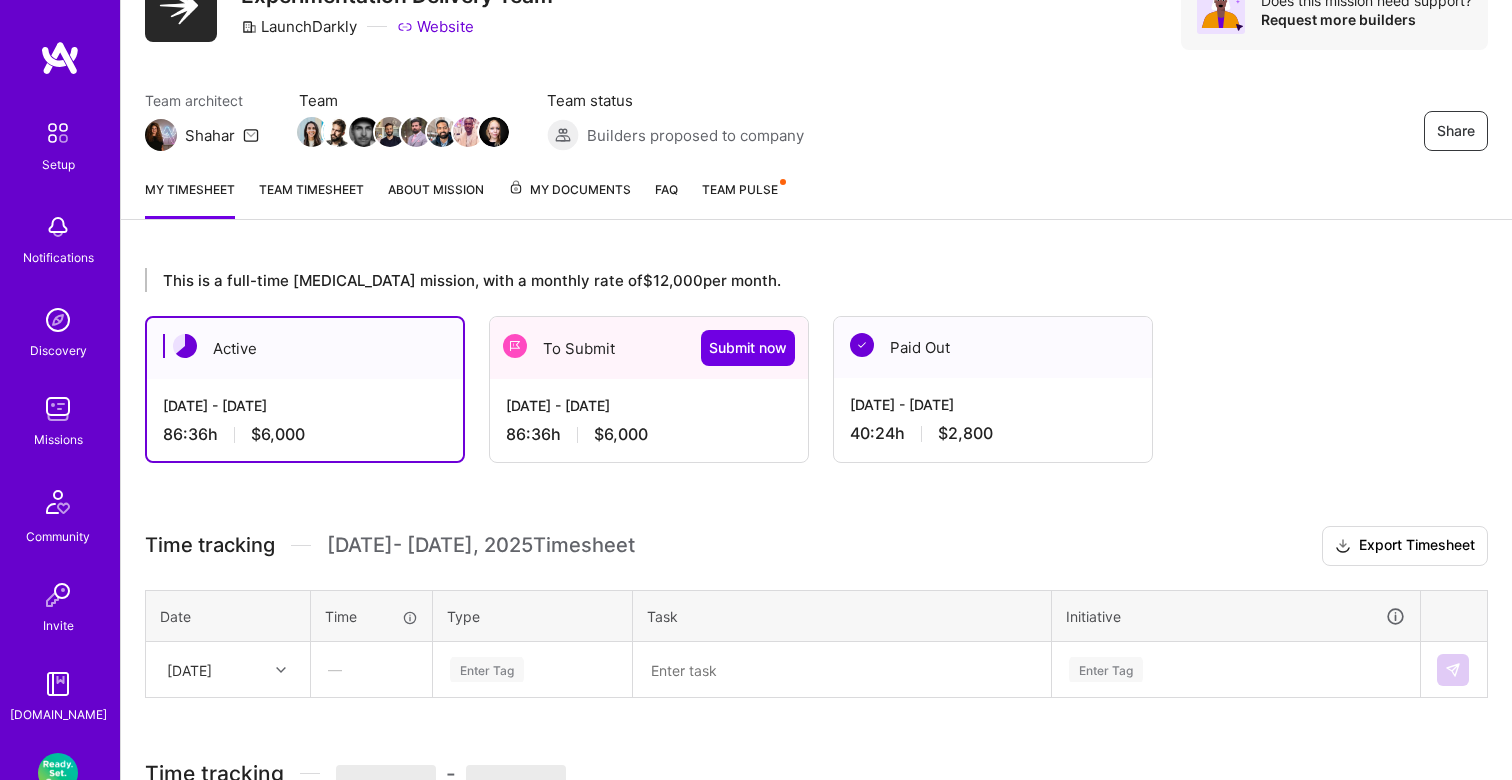 scroll, scrollTop: 0, scrollLeft: 0, axis: both 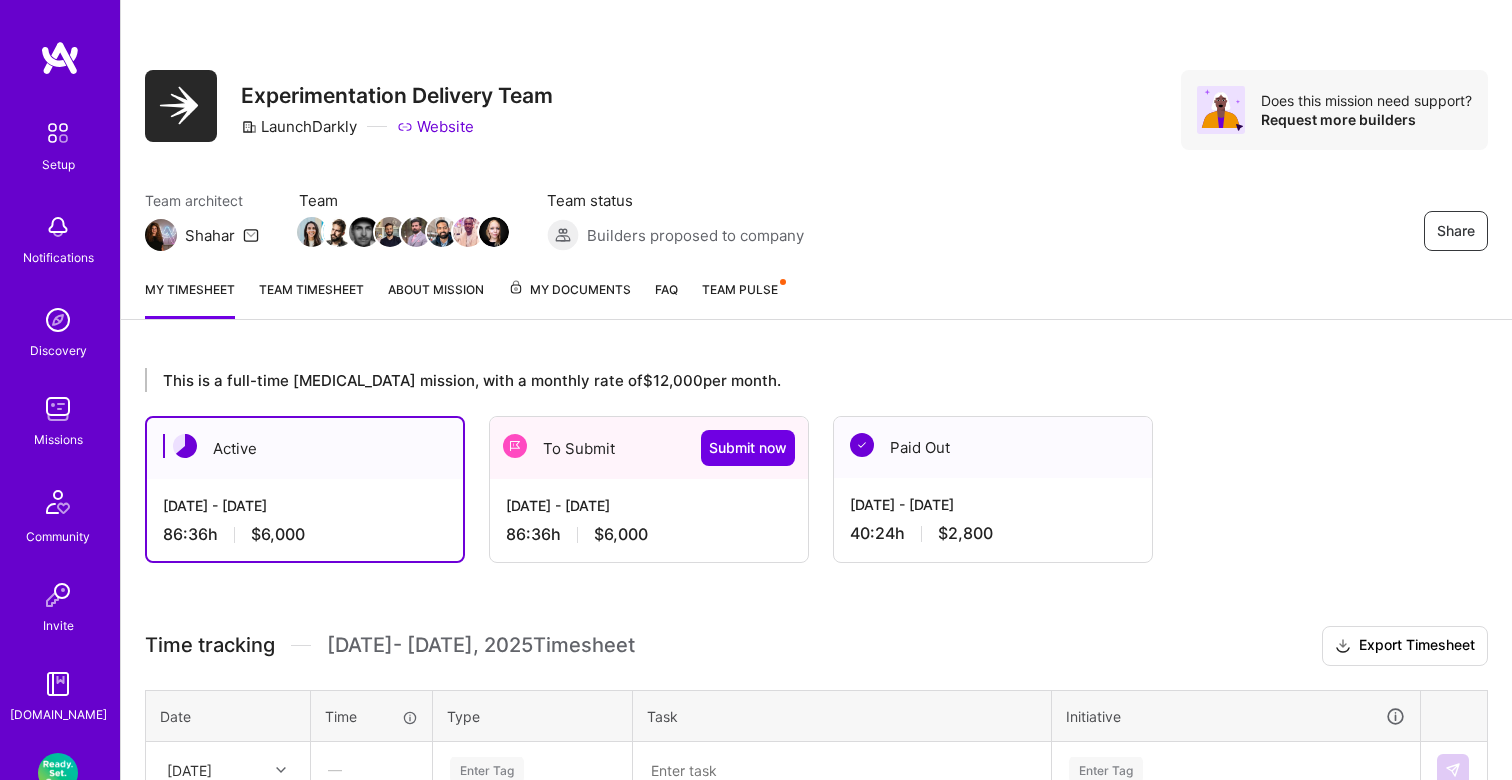 click on "Team timesheet" at bounding box center [311, 299] 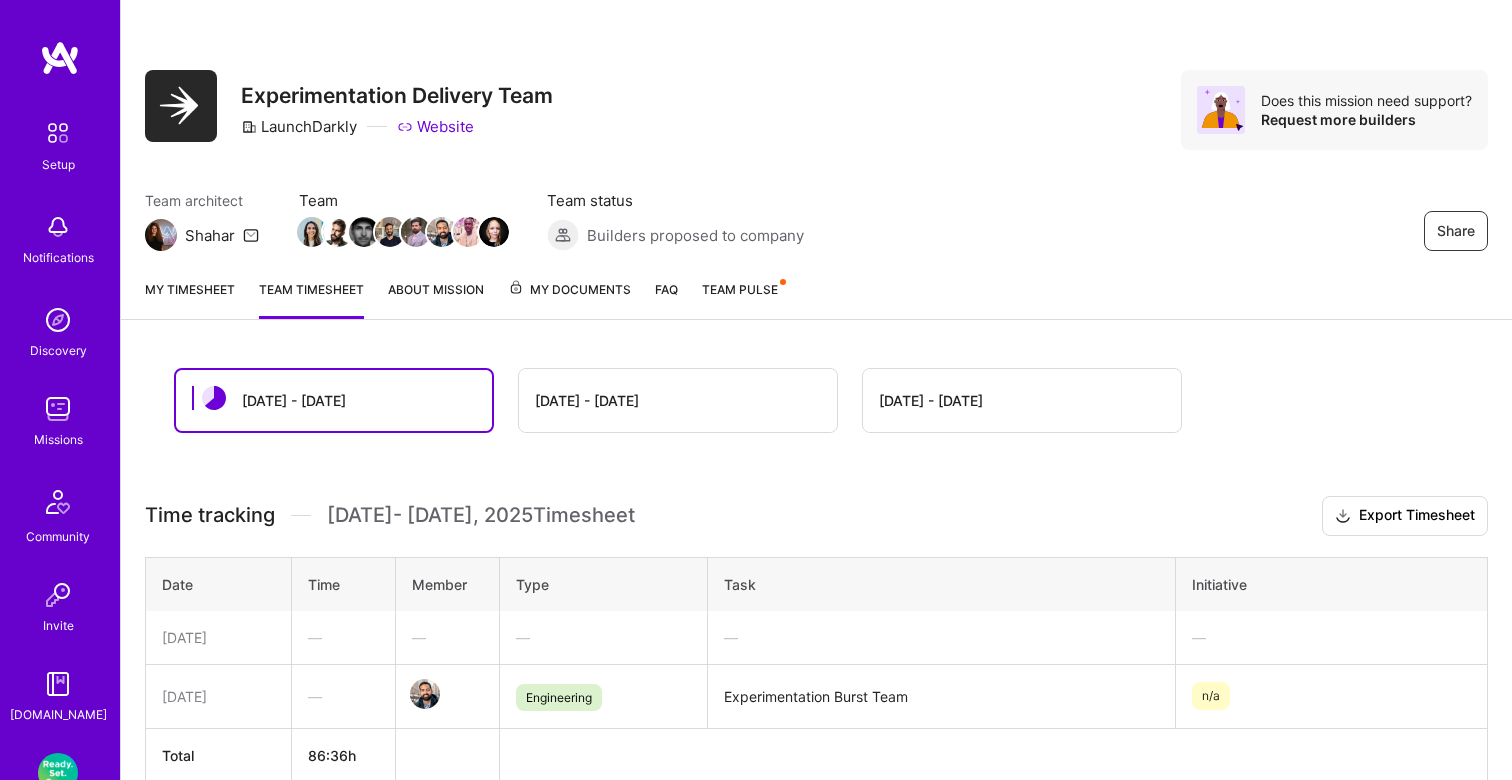 click on "[DATE] - [DATE]" at bounding box center (678, 400) 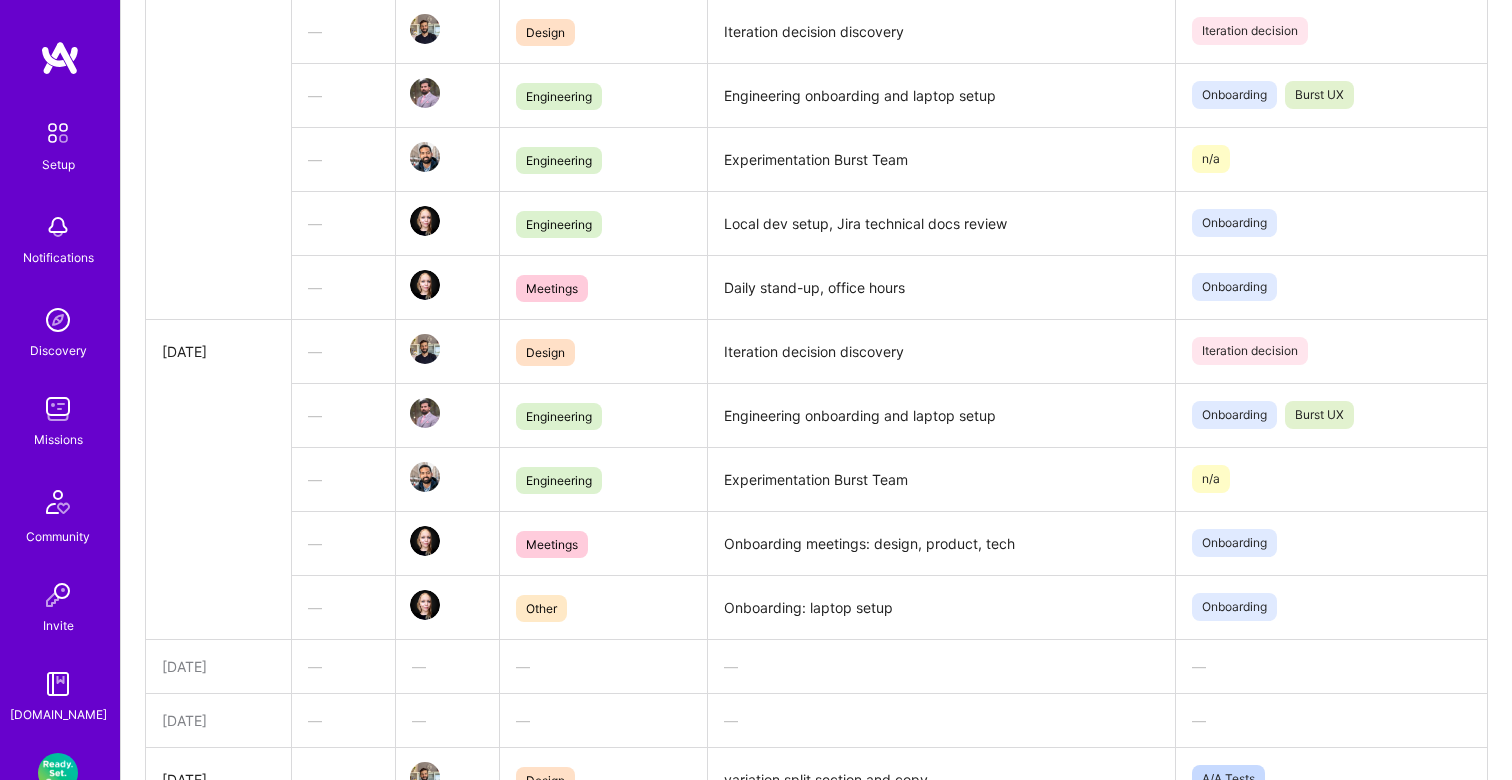 scroll, scrollTop: 0, scrollLeft: 0, axis: both 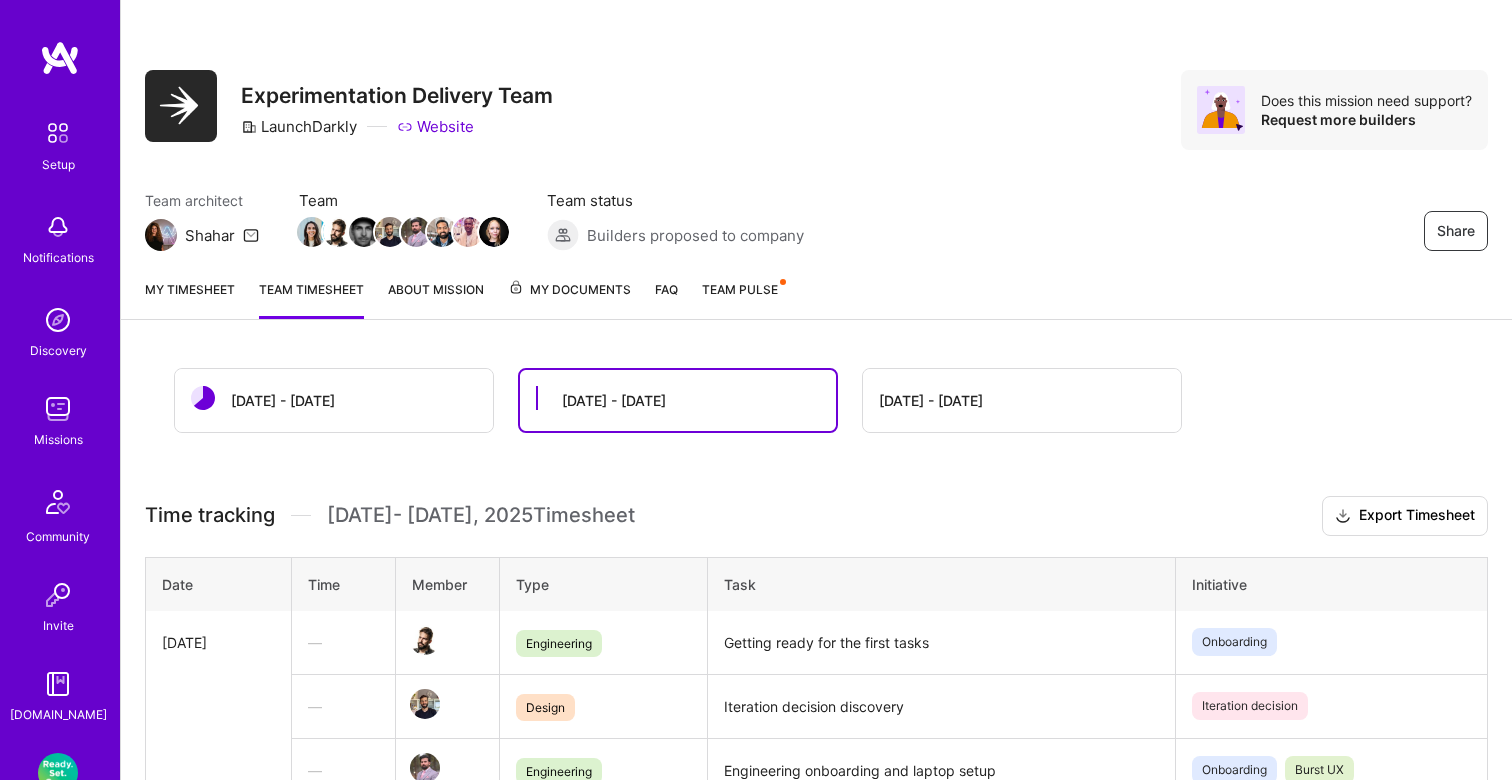 click on "My timesheet" at bounding box center (190, 299) 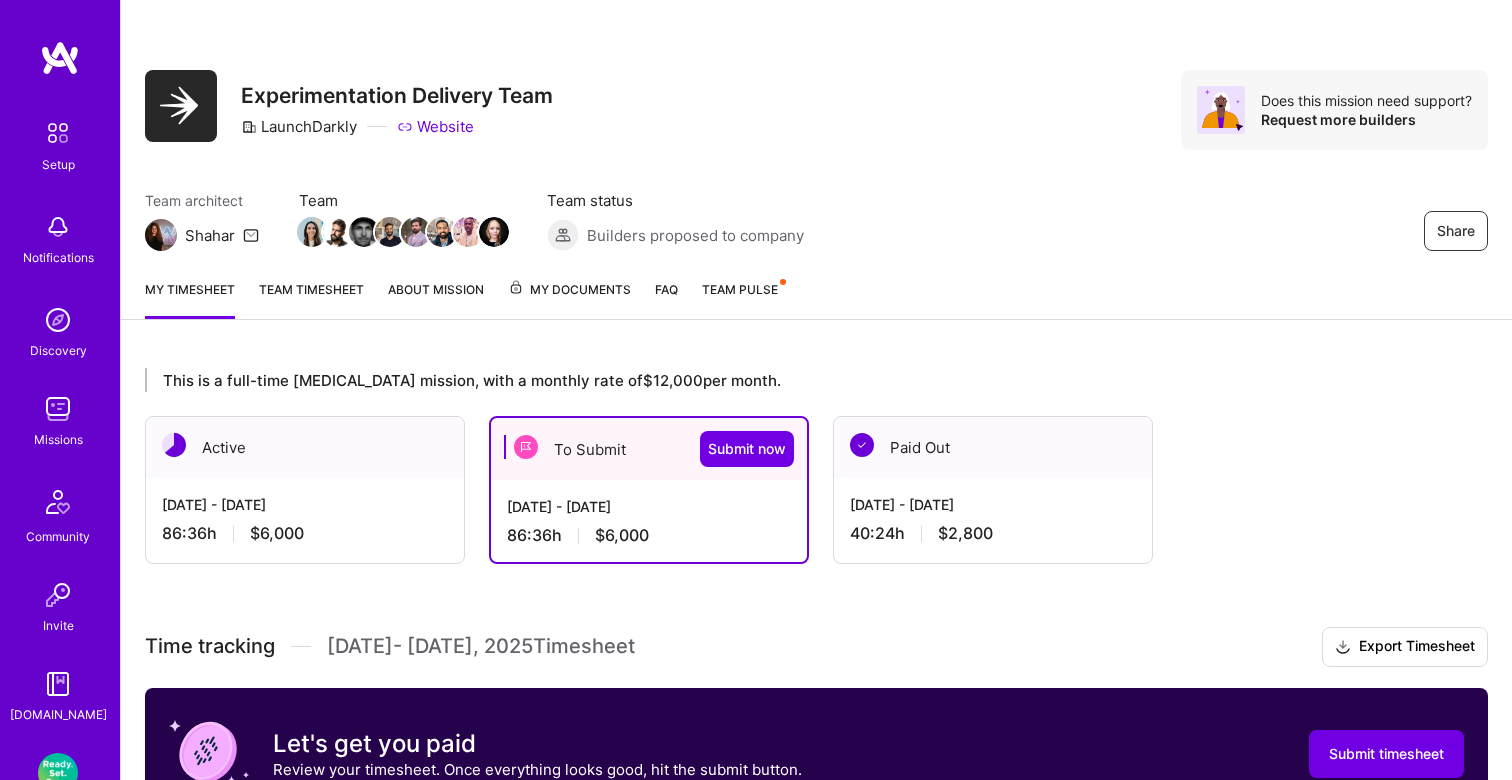click on "[DATE] - [DATE]" at bounding box center (649, 506) 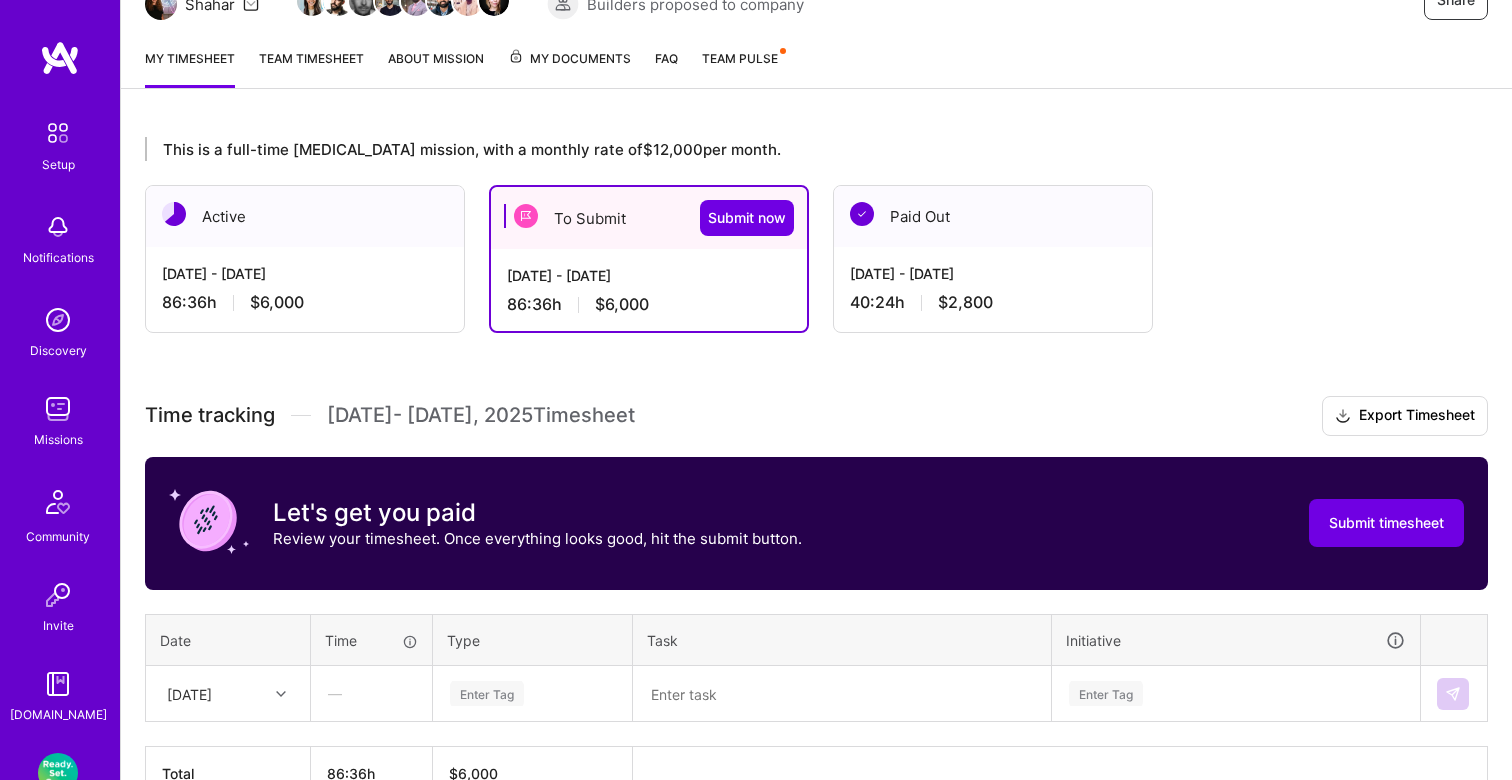 scroll, scrollTop: 349, scrollLeft: 0, axis: vertical 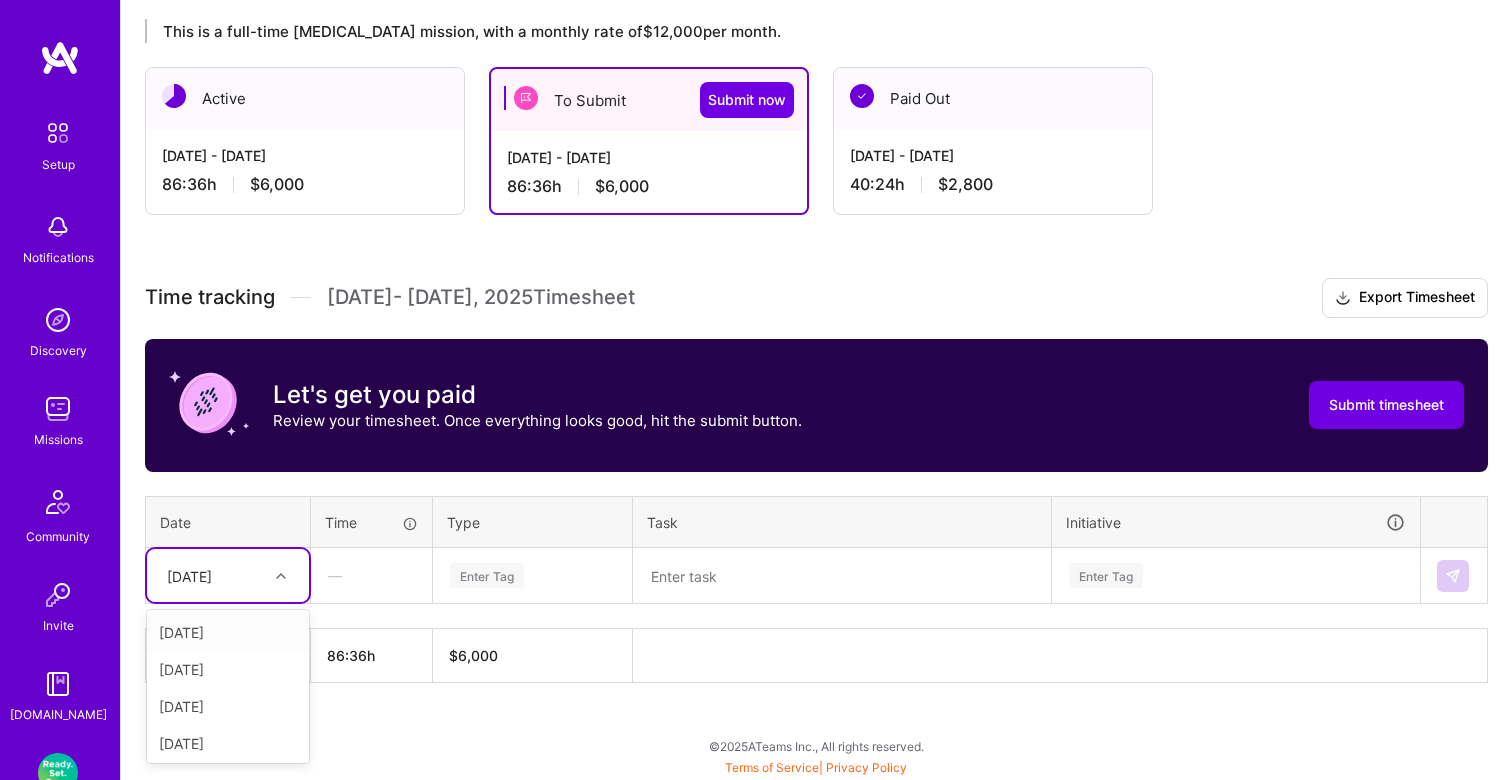 click at bounding box center [283, 576] 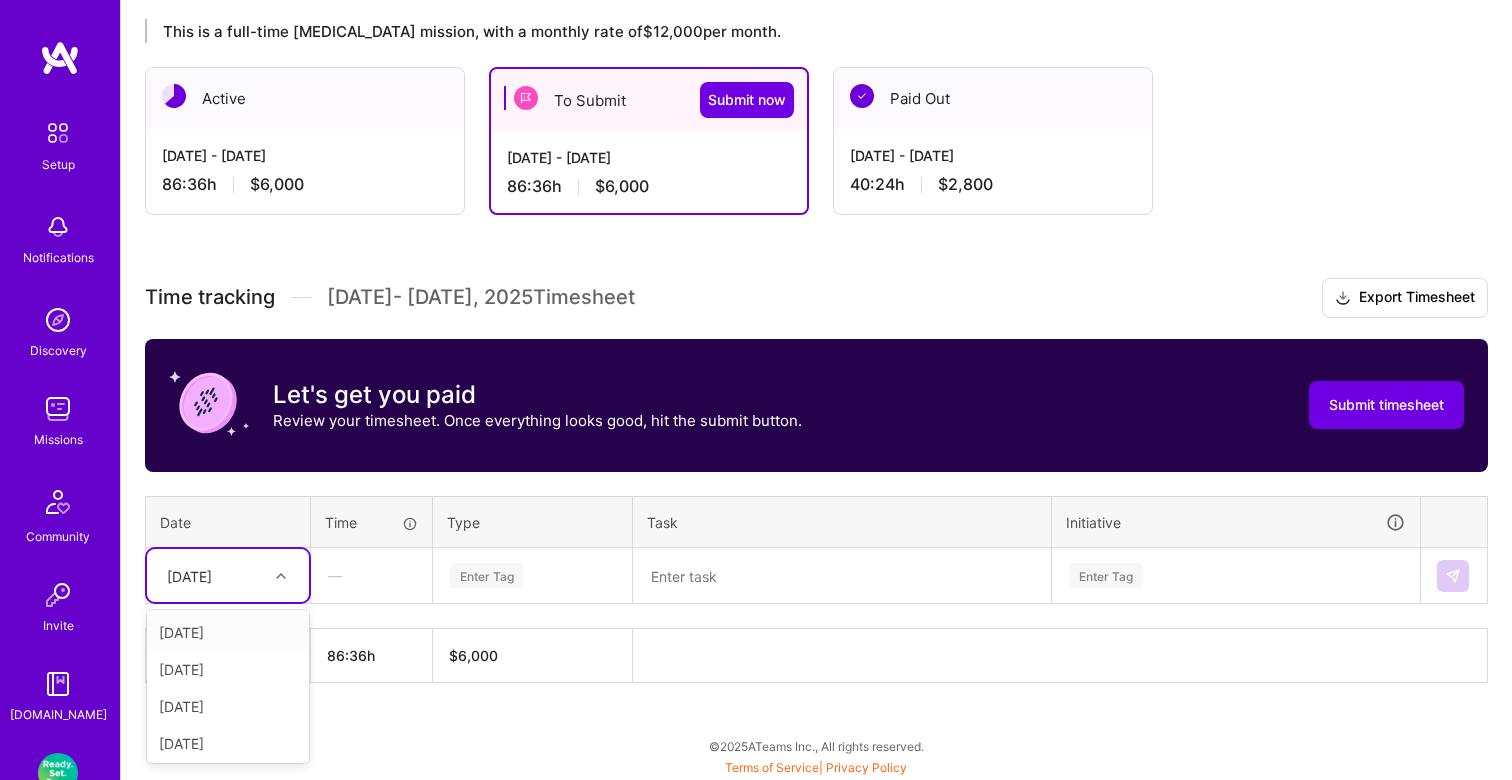 click on "[DATE] - [DATE] 40:24 h    $2,800" at bounding box center [993, 170] 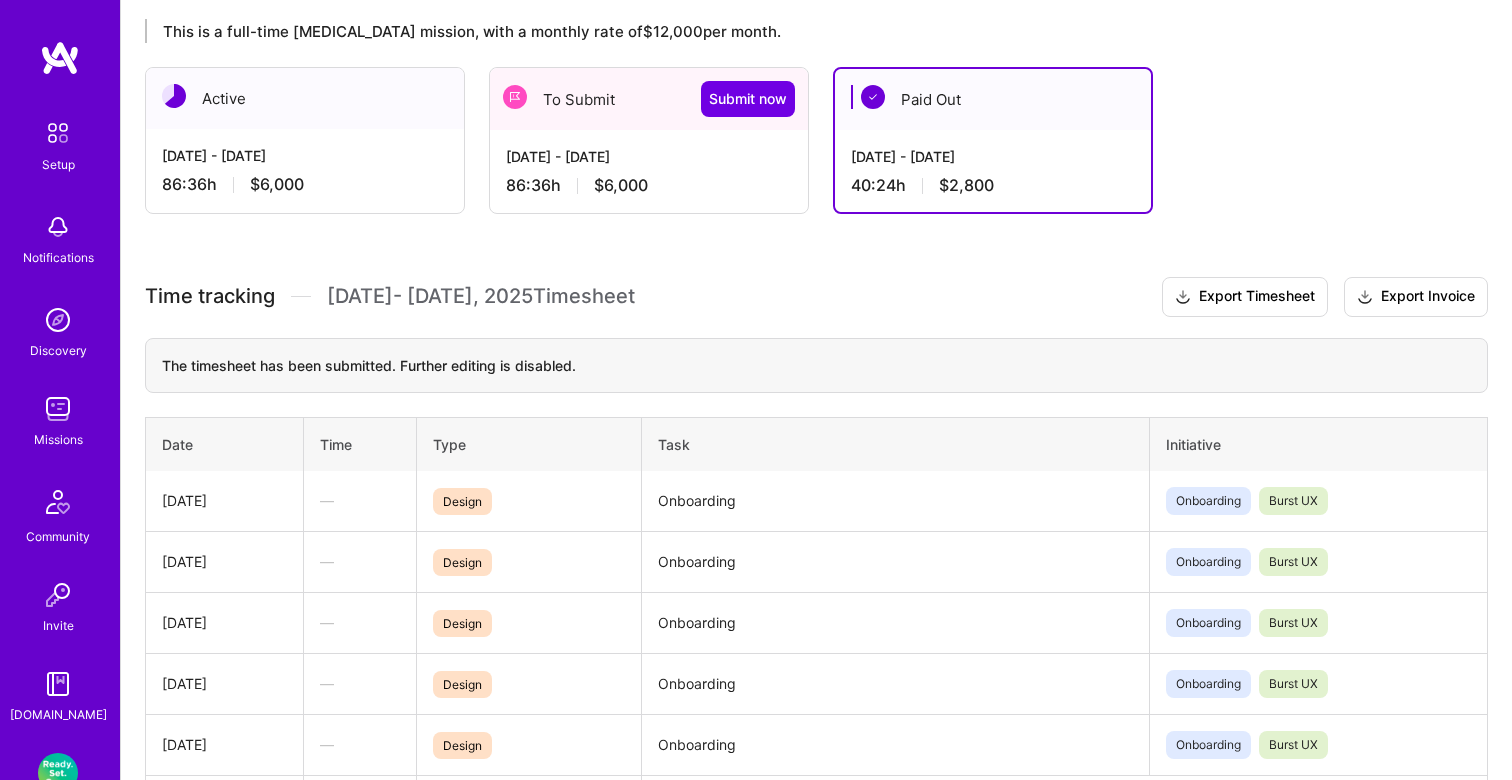 click on "[DATE] - [DATE]" at bounding box center [649, 156] 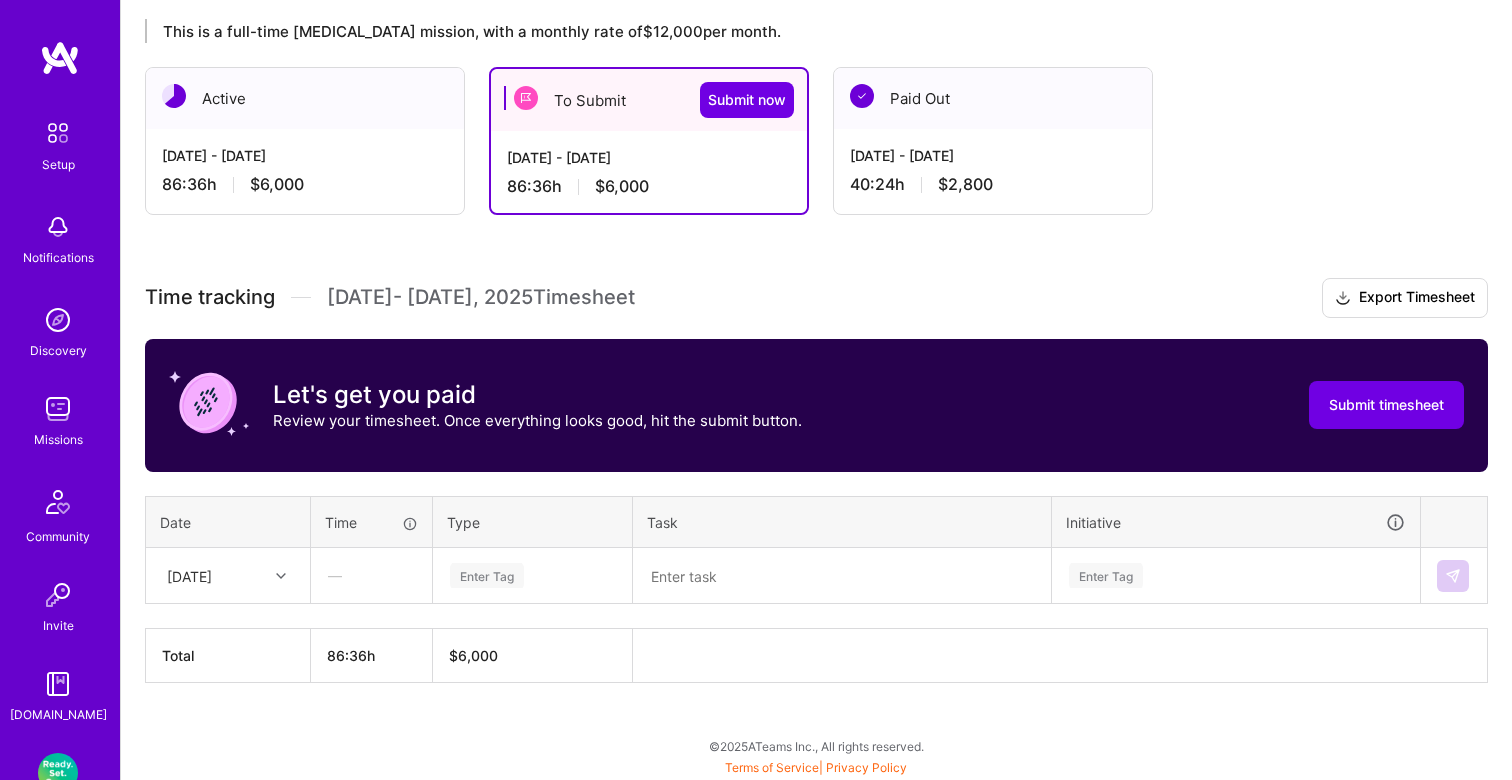 click on "—" at bounding box center (371, 575) 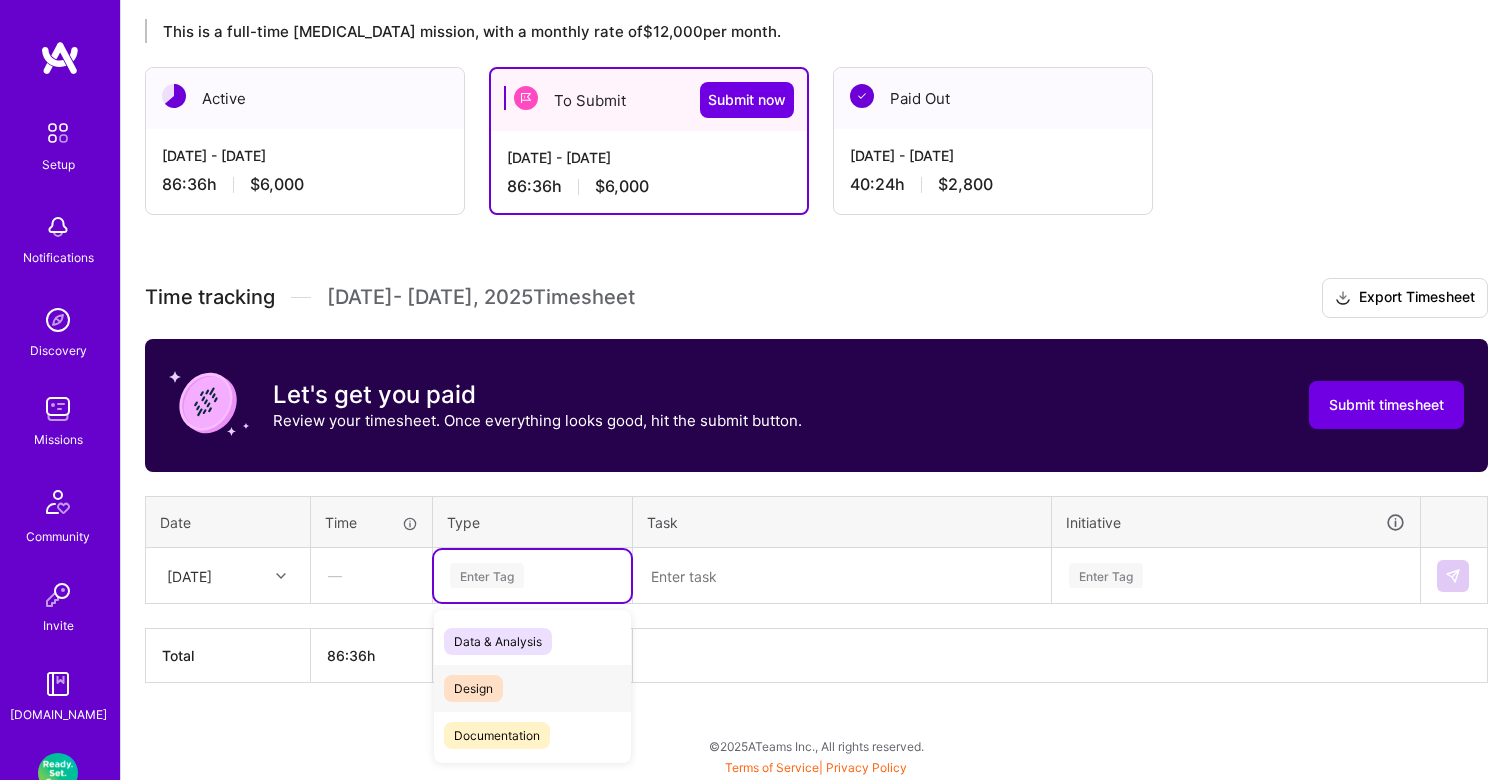 click on "Design" at bounding box center [473, 688] 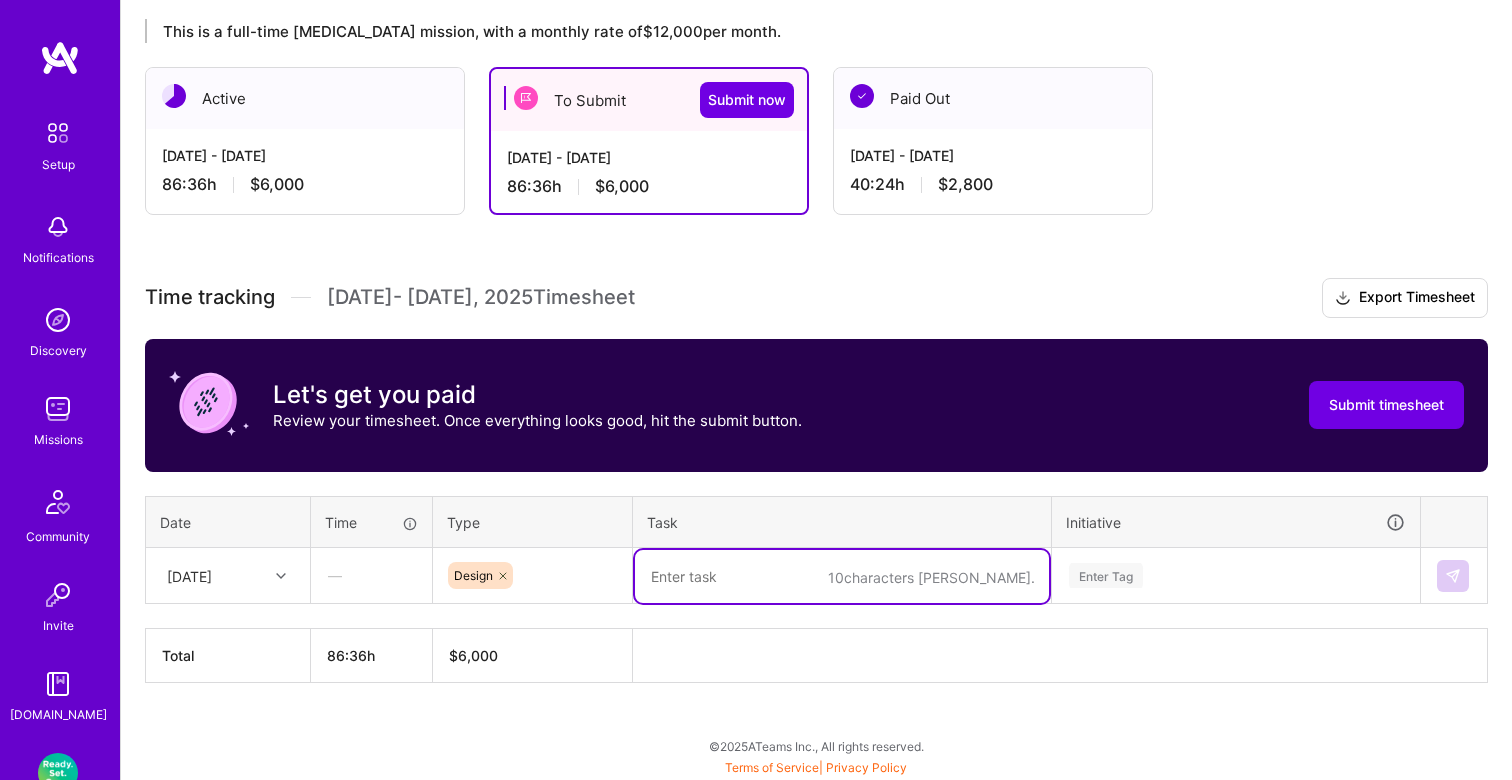 click at bounding box center (842, 576) 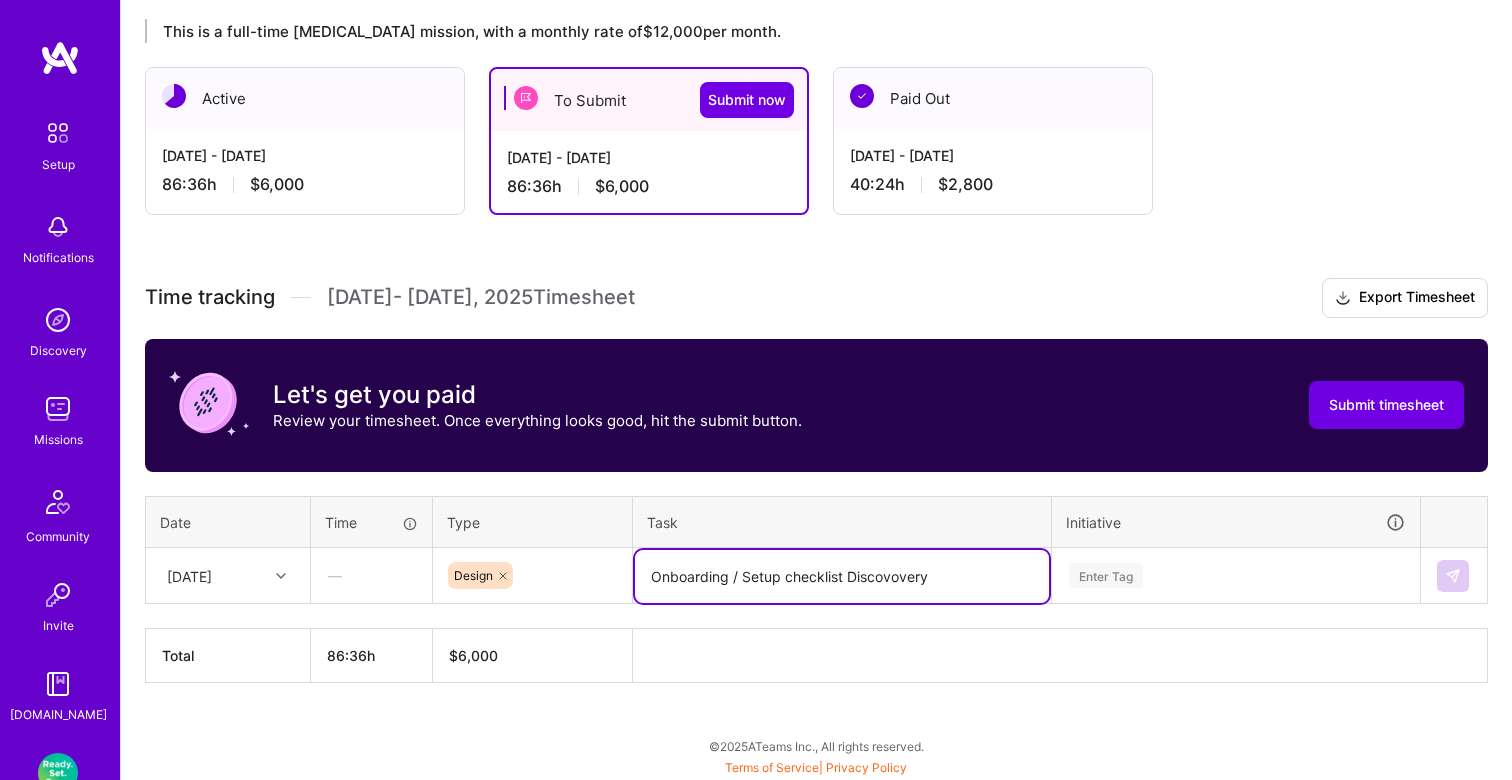 click on "Onboarding / Setup checklist Discovovery" at bounding box center (842, 576) 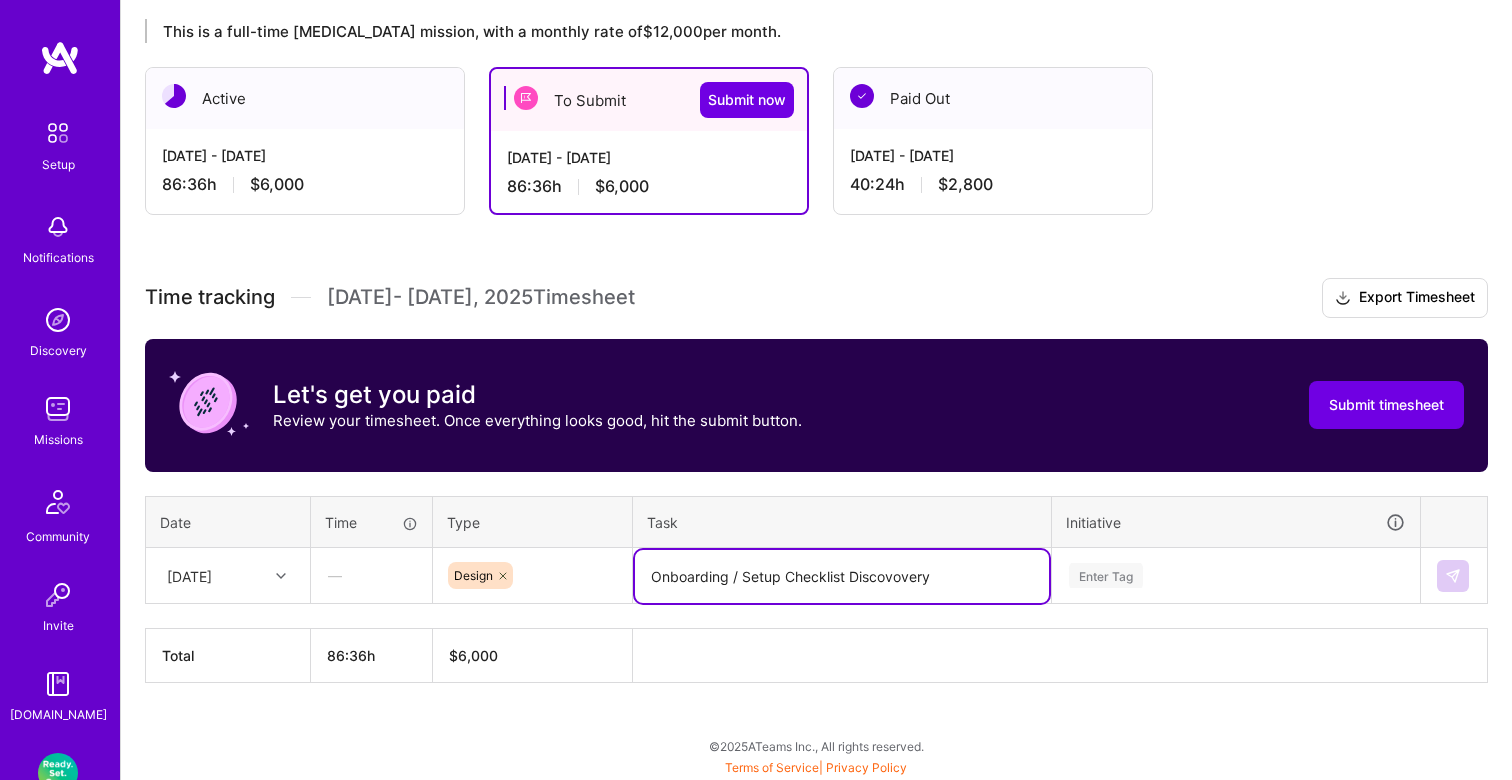 click on "Onboarding / Setup Checklist Discovovery" at bounding box center (842, 576) 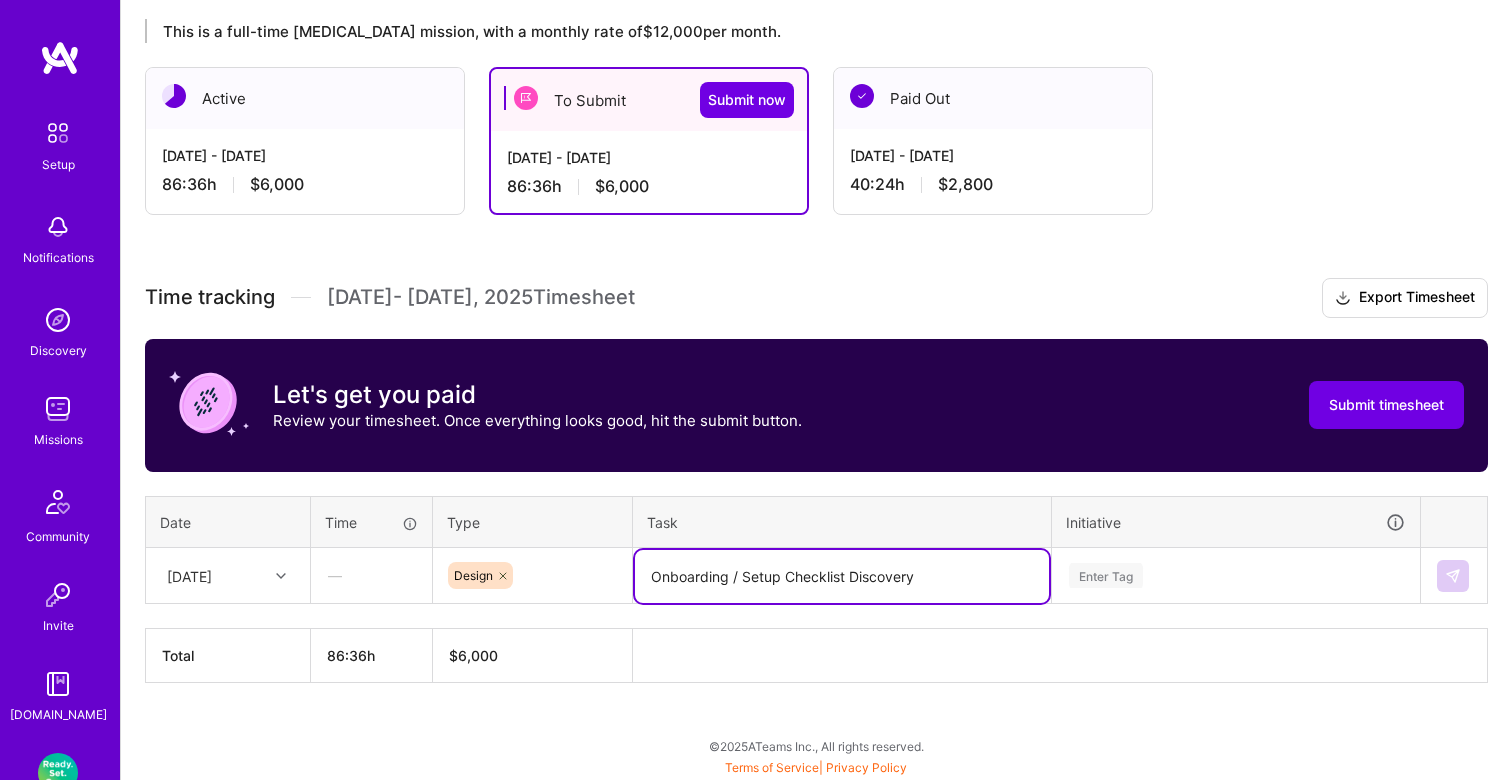 type on "Onboarding / Setup Checklist Discovery" 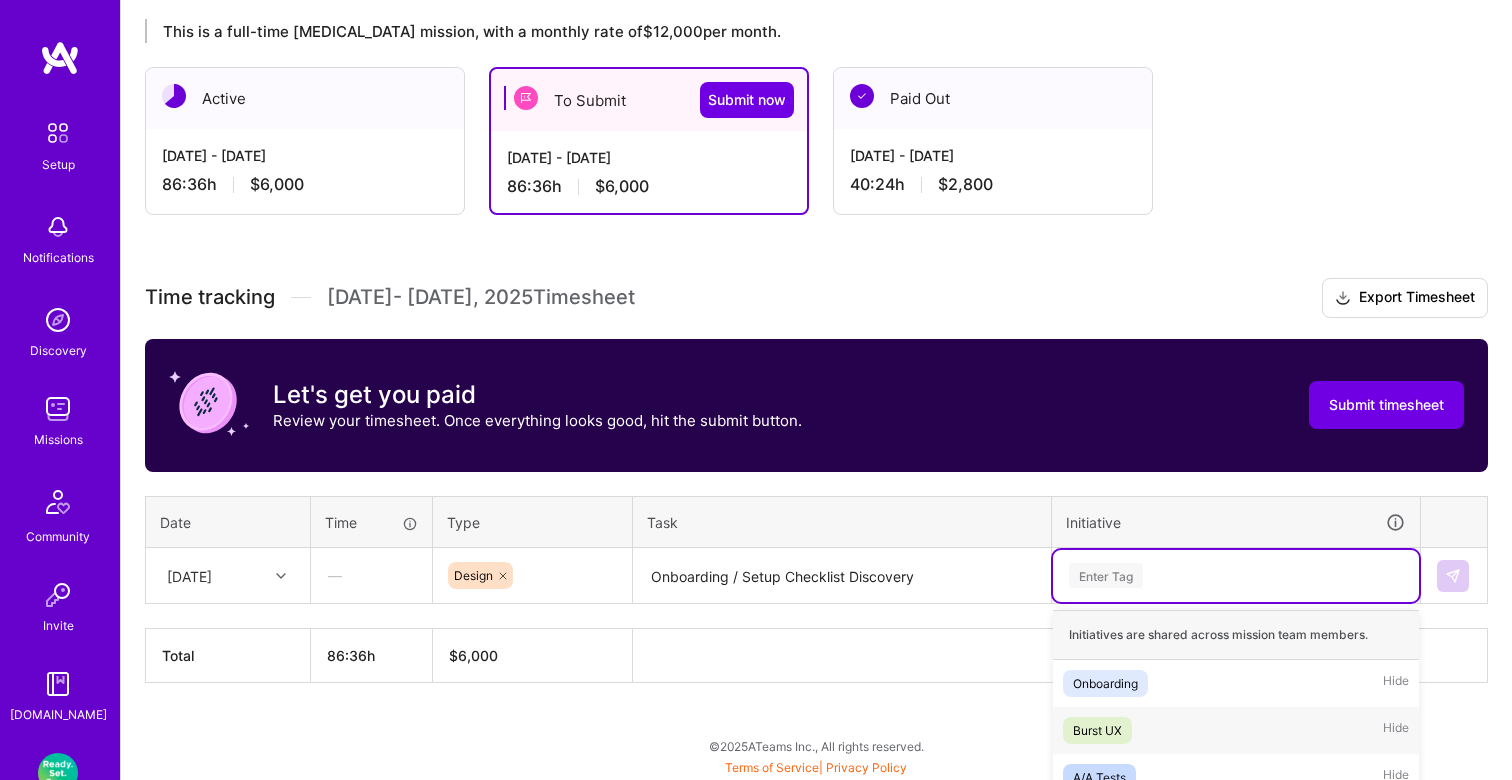 scroll, scrollTop: 510, scrollLeft: 0, axis: vertical 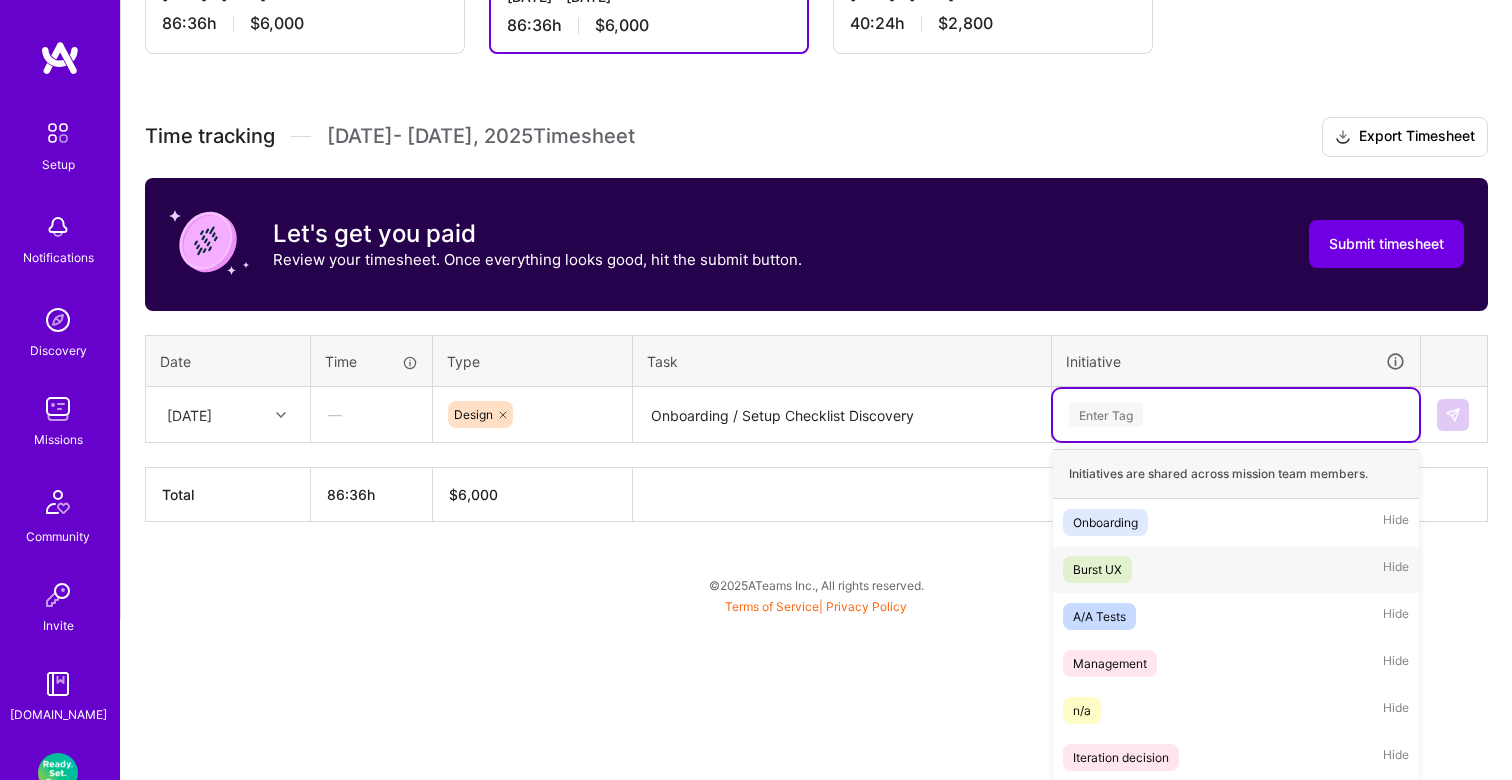 click on "option Burst UX focused, 2 of 6. 6 results available. Use Up and Down to choose options, press Enter to select the currently focused option, press Escape to exit the menu. Enter Tag Initiatives are shared across mission team members. Onboarding Hide Burst UX Hide A/A Tests Hide Management Hide n/a Hide Iteration decision Hide" at bounding box center (1236, 415) 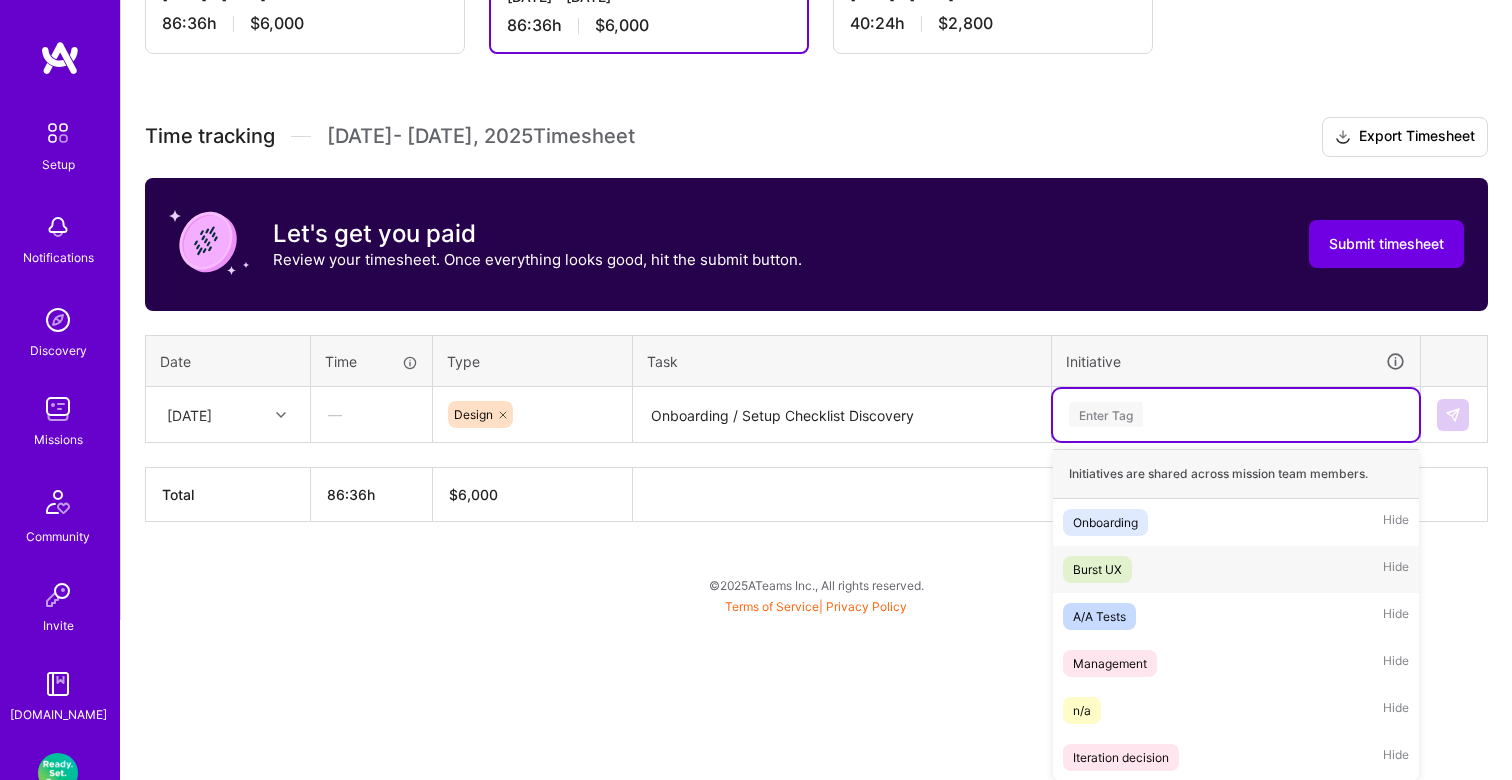 click on "Burst UX Hide" at bounding box center [1236, 569] 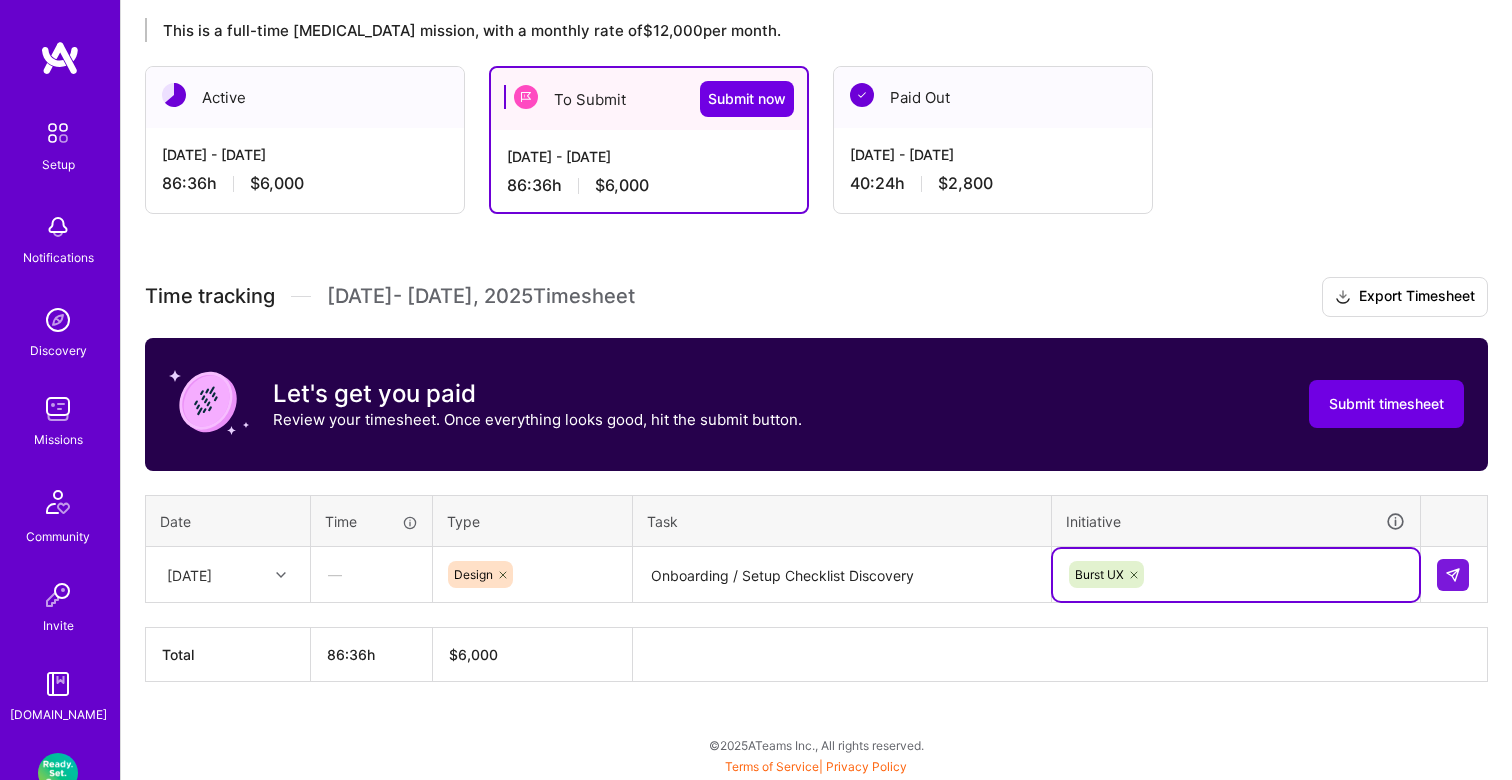 scroll, scrollTop: 349, scrollLeft: 0, axis: vertical 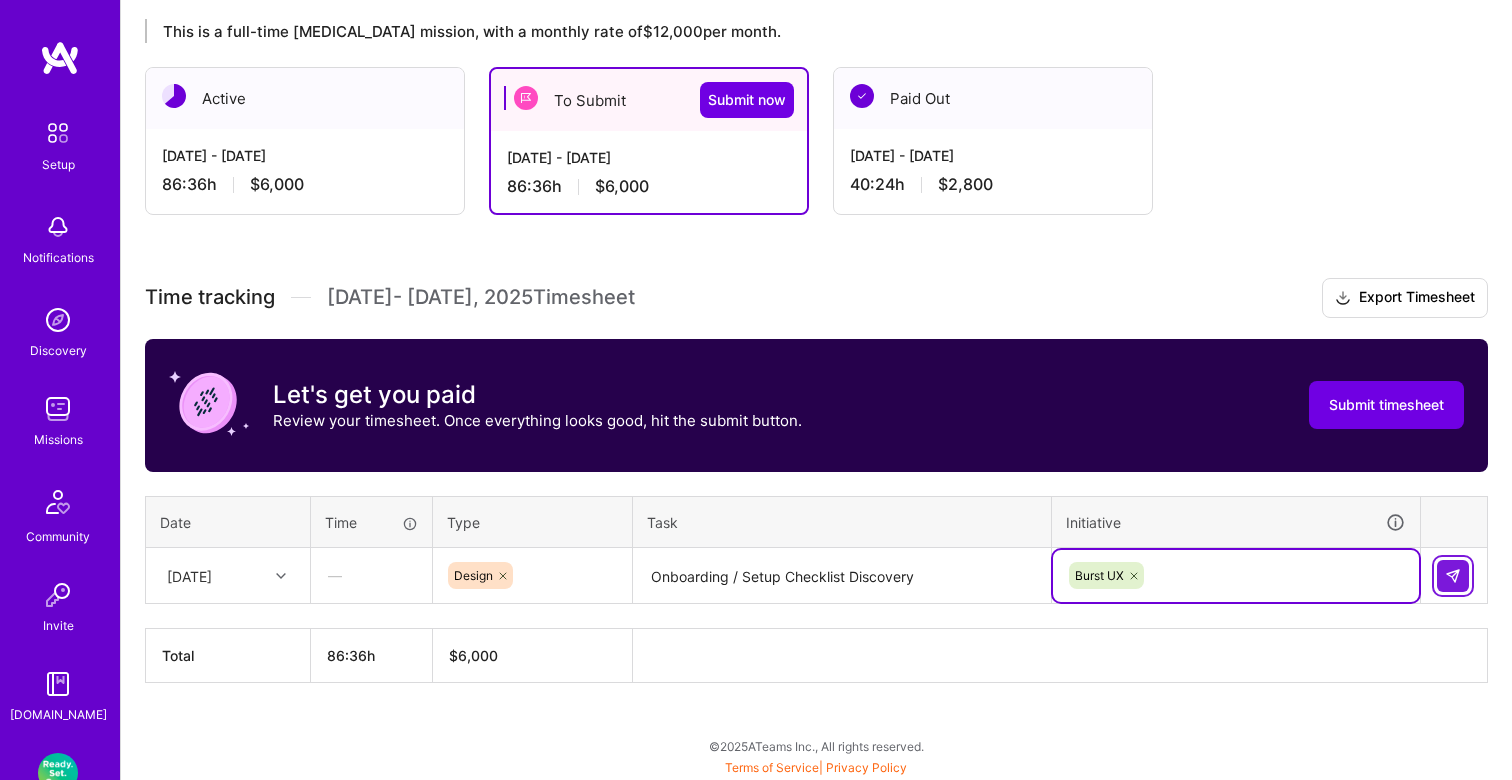 click at bounding box center [1453, 576] 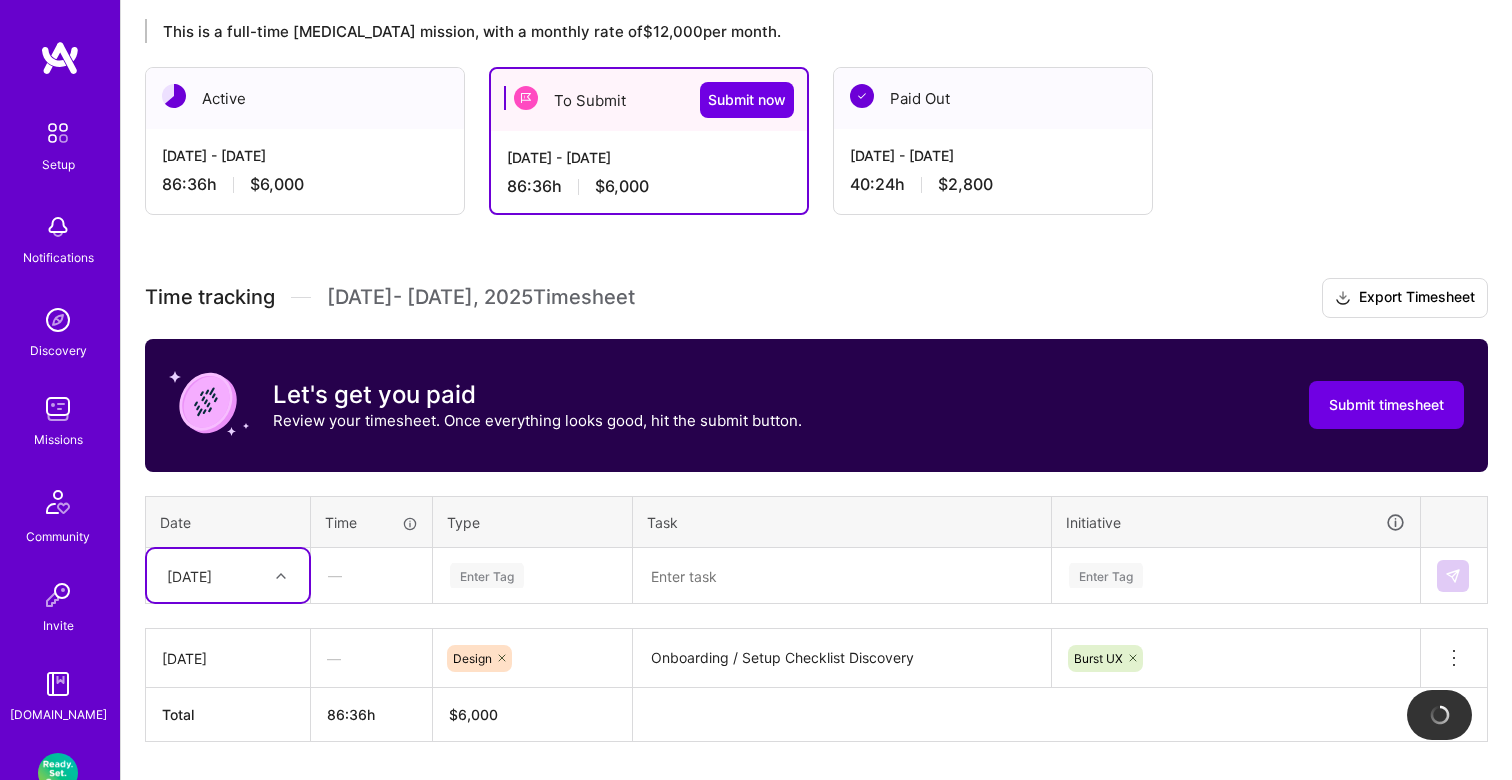 scroll, scrollTop: 408, scrollLeft: 0, axis: vertical 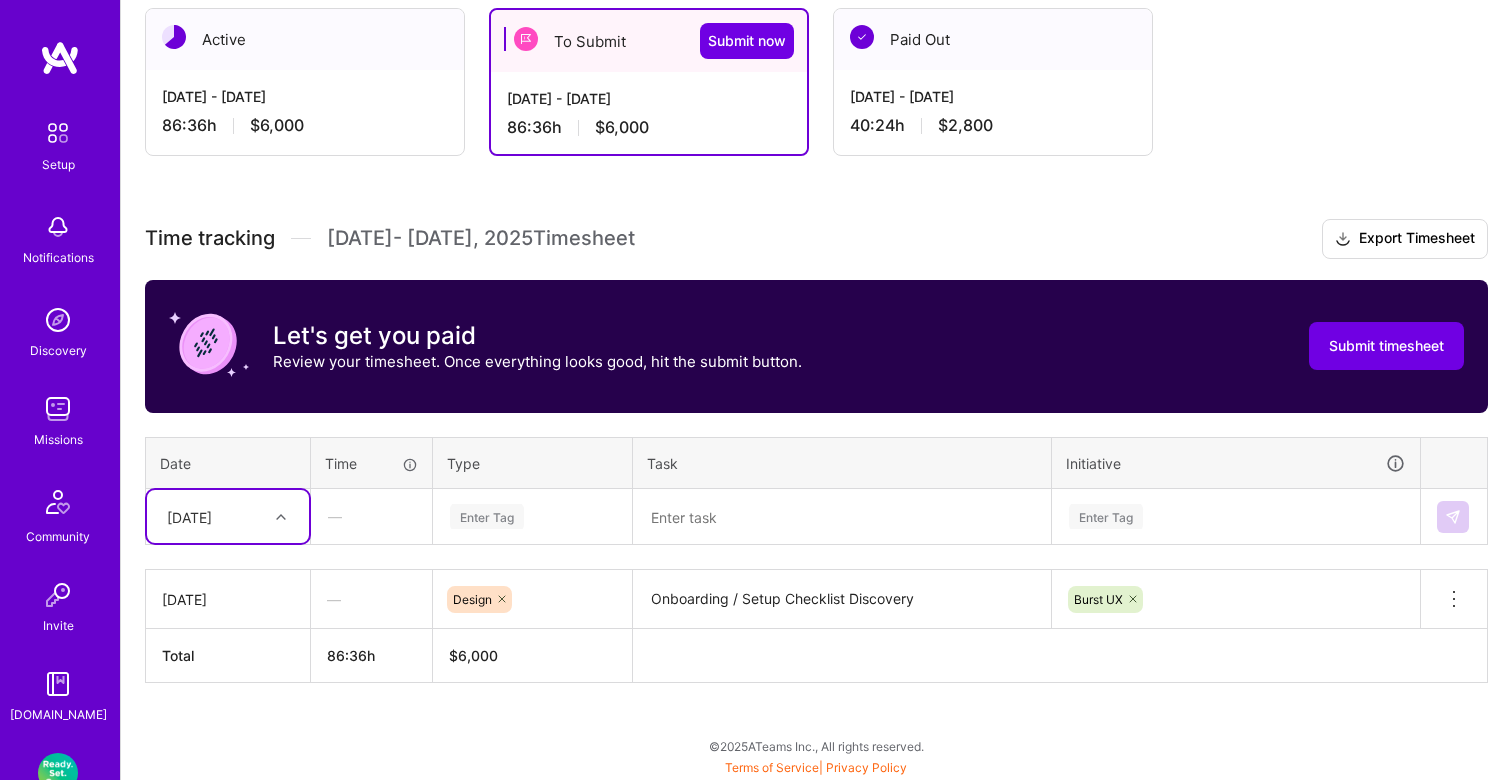 click at bounding box center [281, 517] 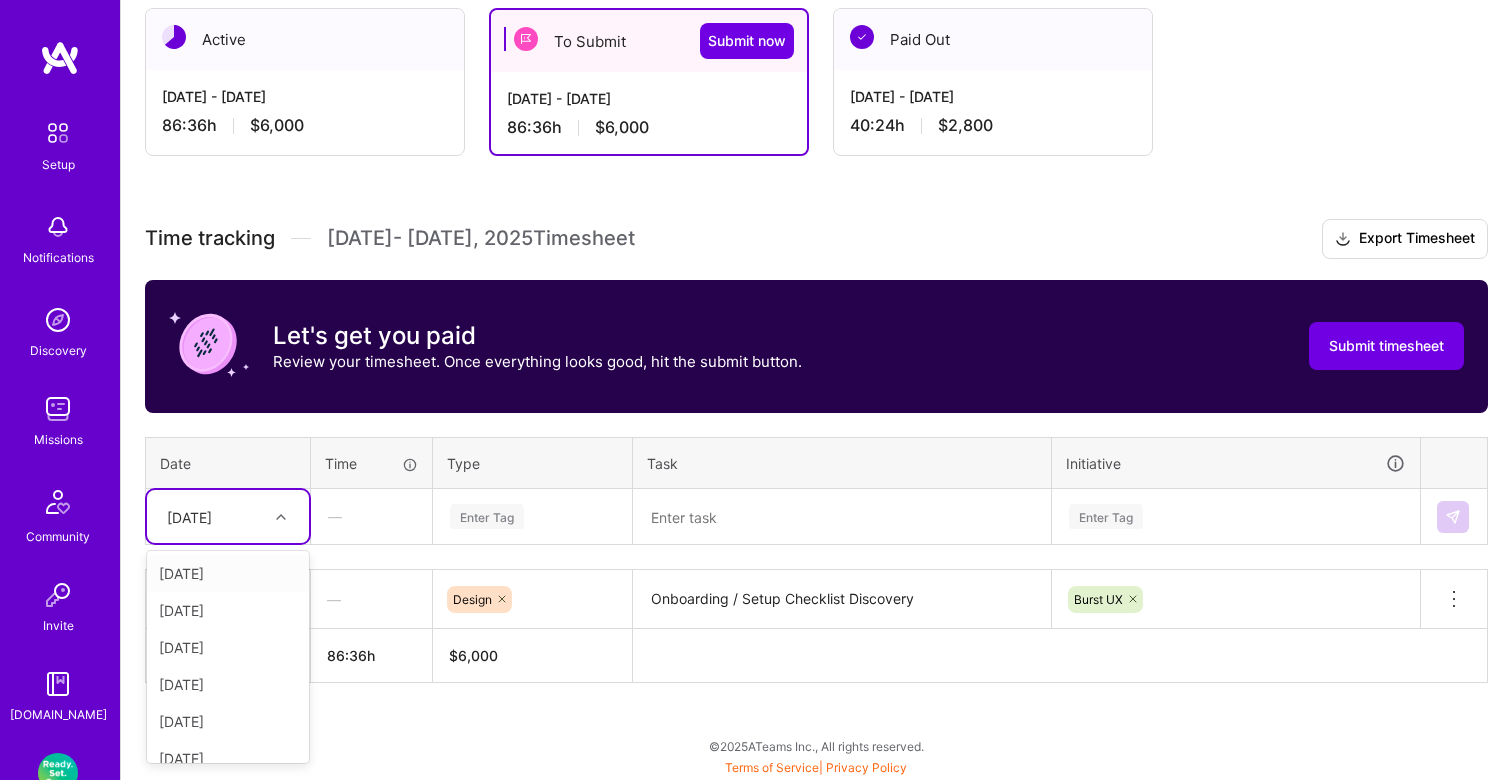 click on "[DATE]" at bounding box center (228, 573) 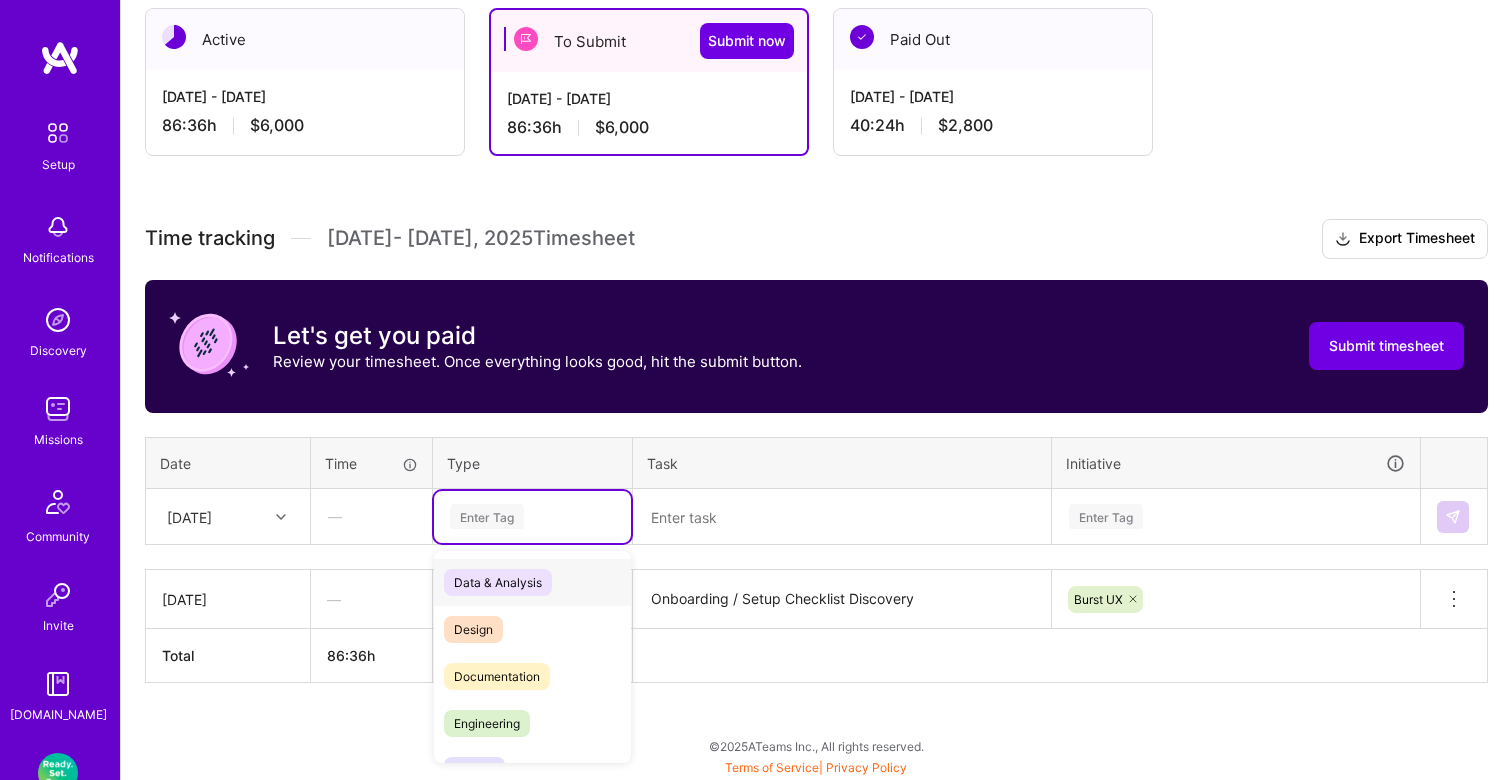 click on "Enter Tag" at bounding box center [487, 516] 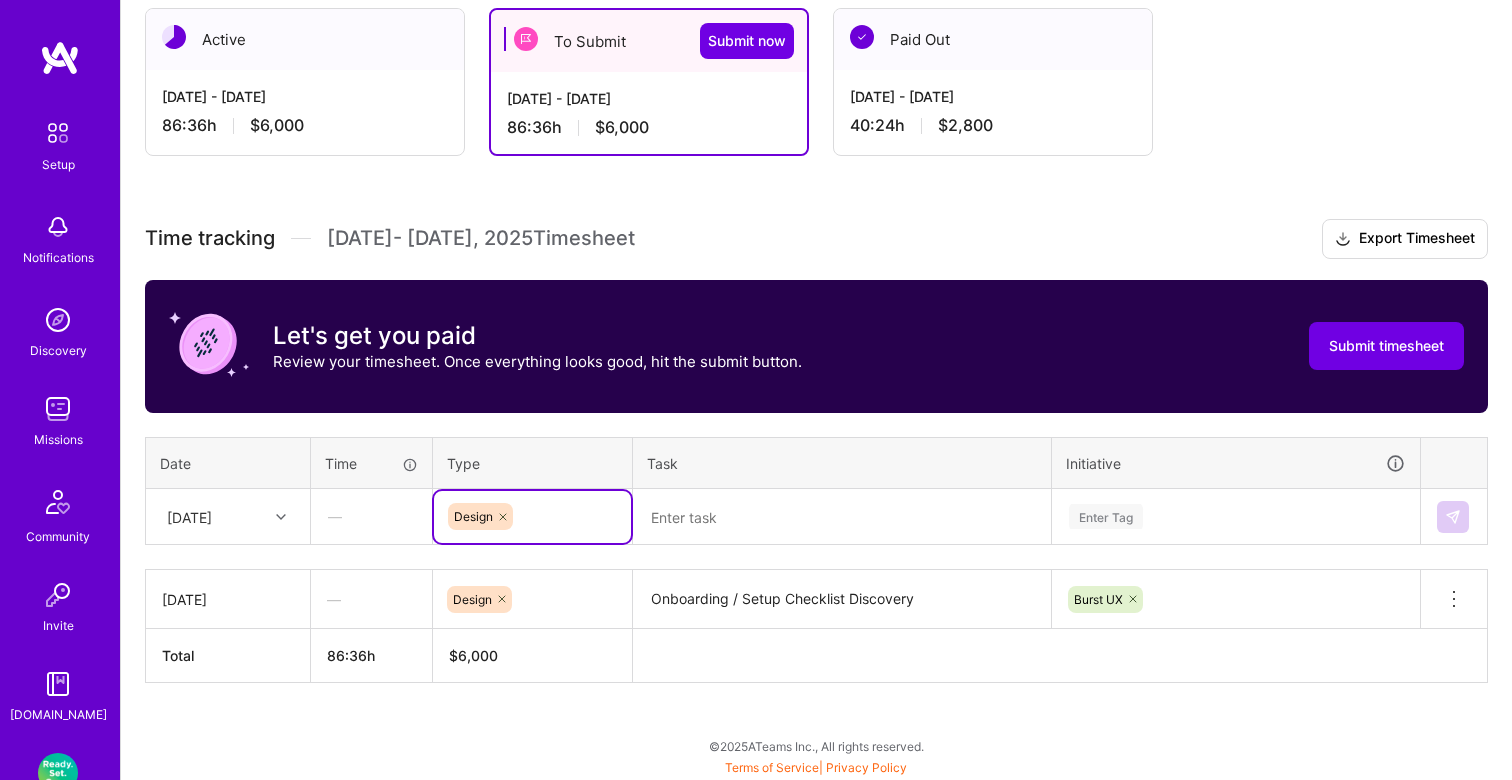 click at bounding box center [842, 517] 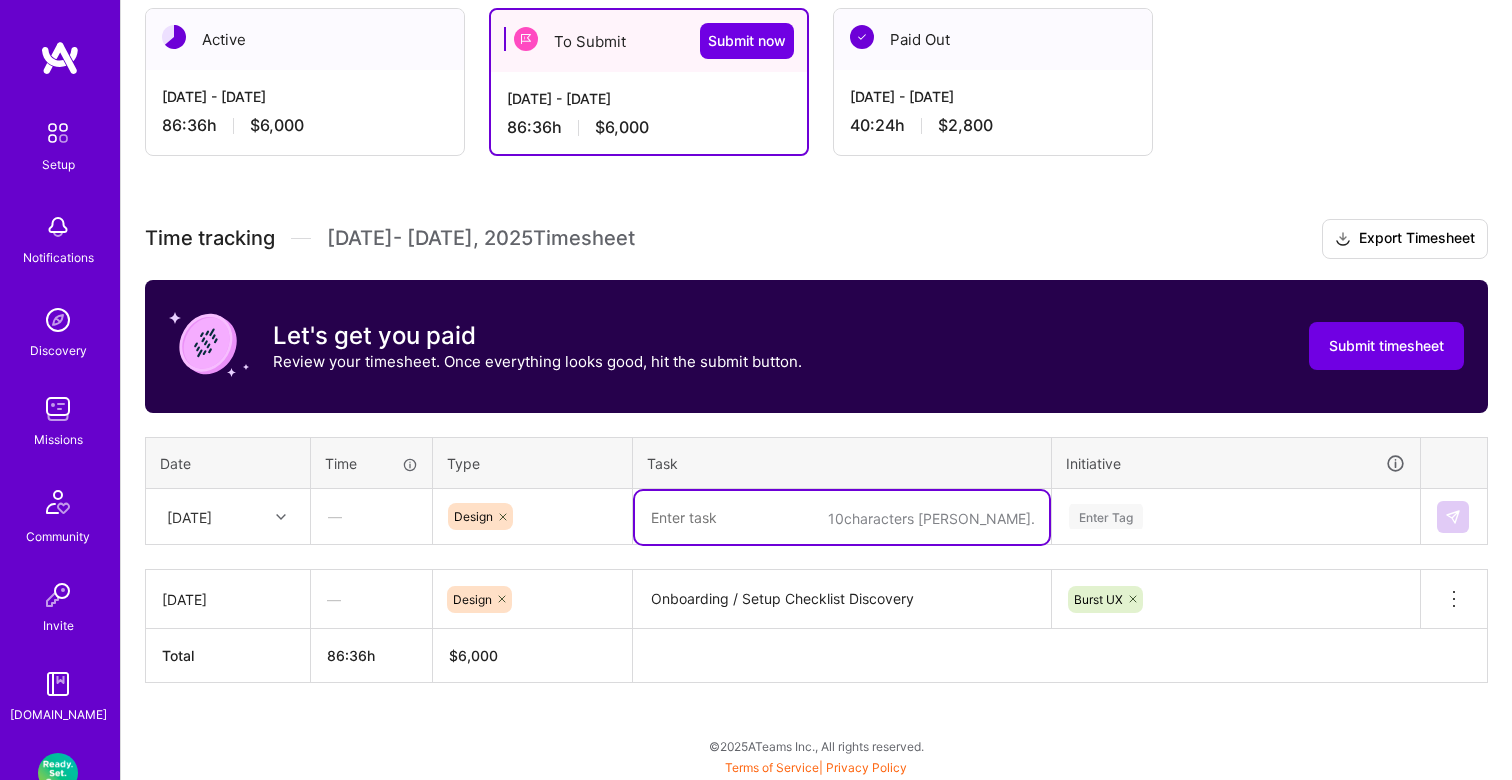 paste on "Onboarding / Setup Checklist Discovery" 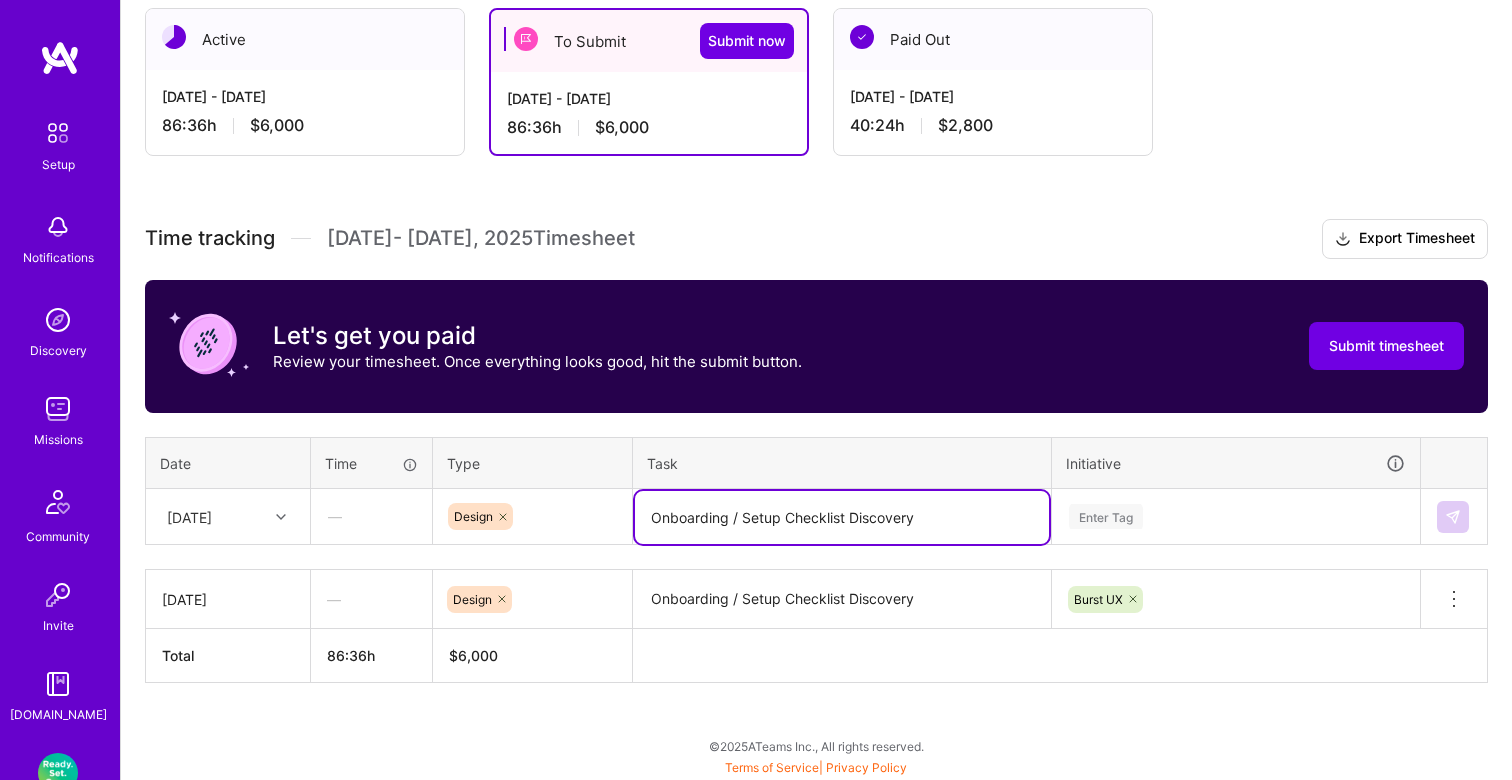 type on "Onboarding / Setup Checklist Discovery" 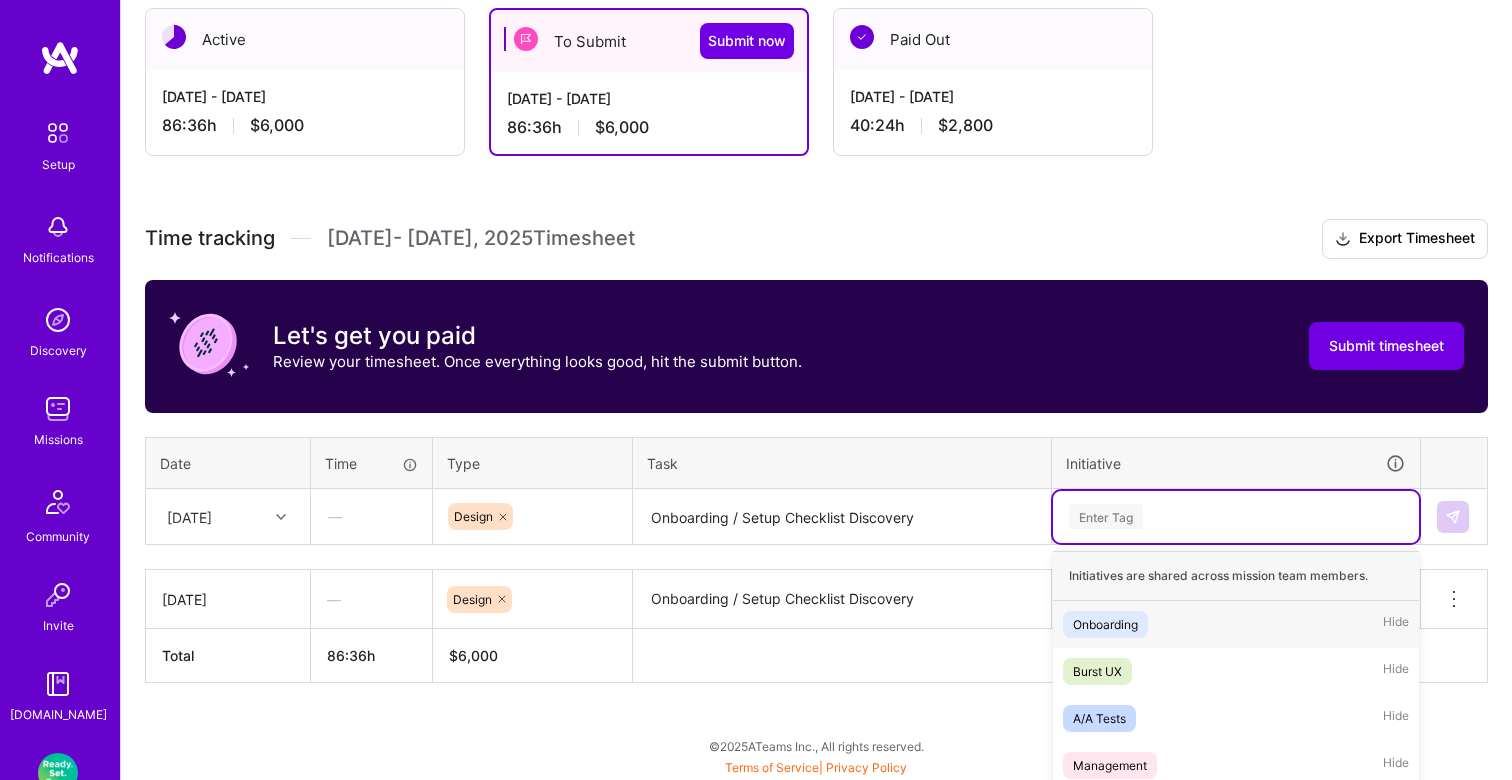 click on "option Burst UX, selected. option Onboarding focused, 1 of 6. 6 results available. Use Up and Down to choose options, press Enter to select the currently focused option, press Escape to exit the menu. Enter Tag Initiatives are shared across mission team members. Onboarding Hide Burst UX Hide A/A Tests Hide Management Hide n/a Hide Iteration decision Hide" at bounding box center [1236, 517] 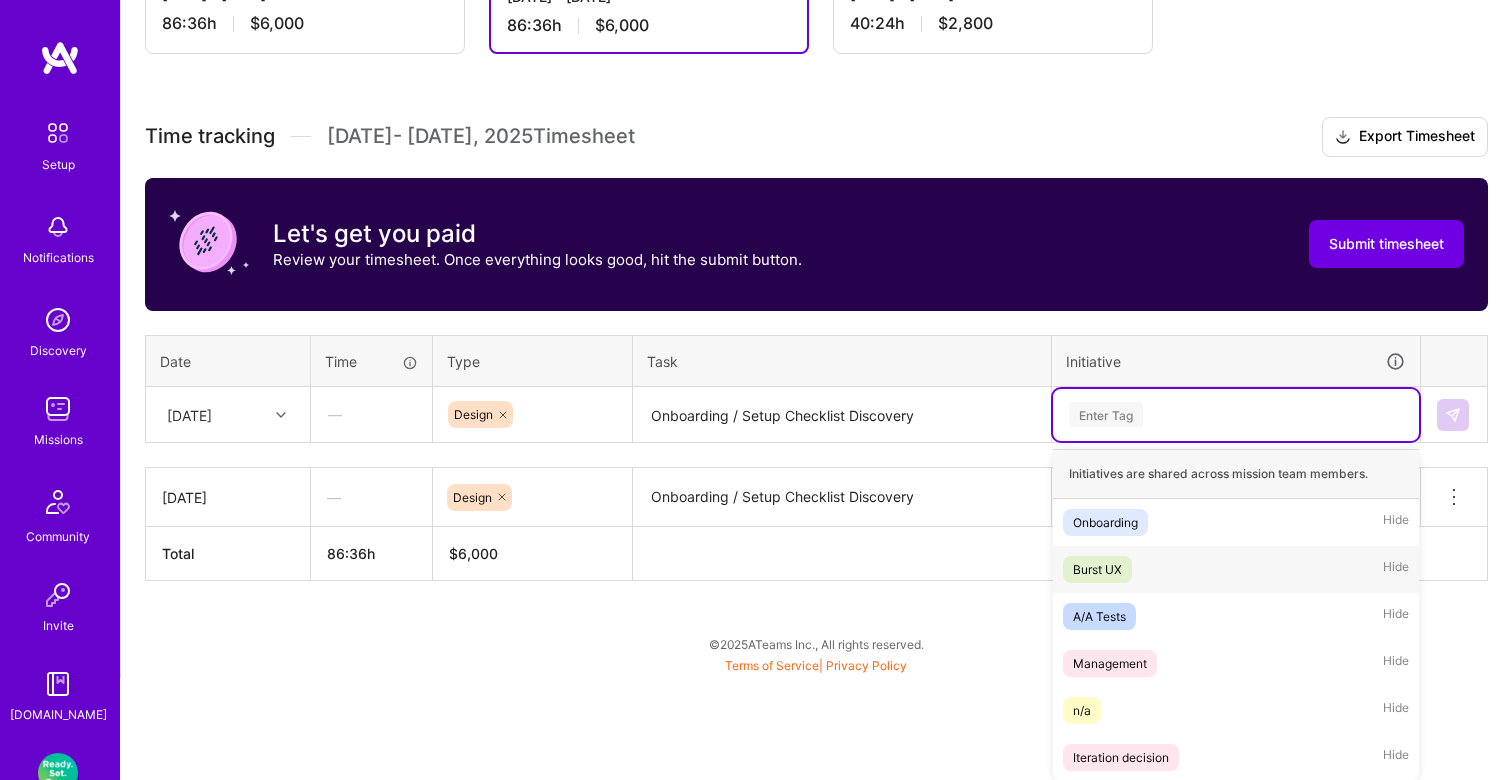 click on "Burst UX" at bounding box center [1097, 569] 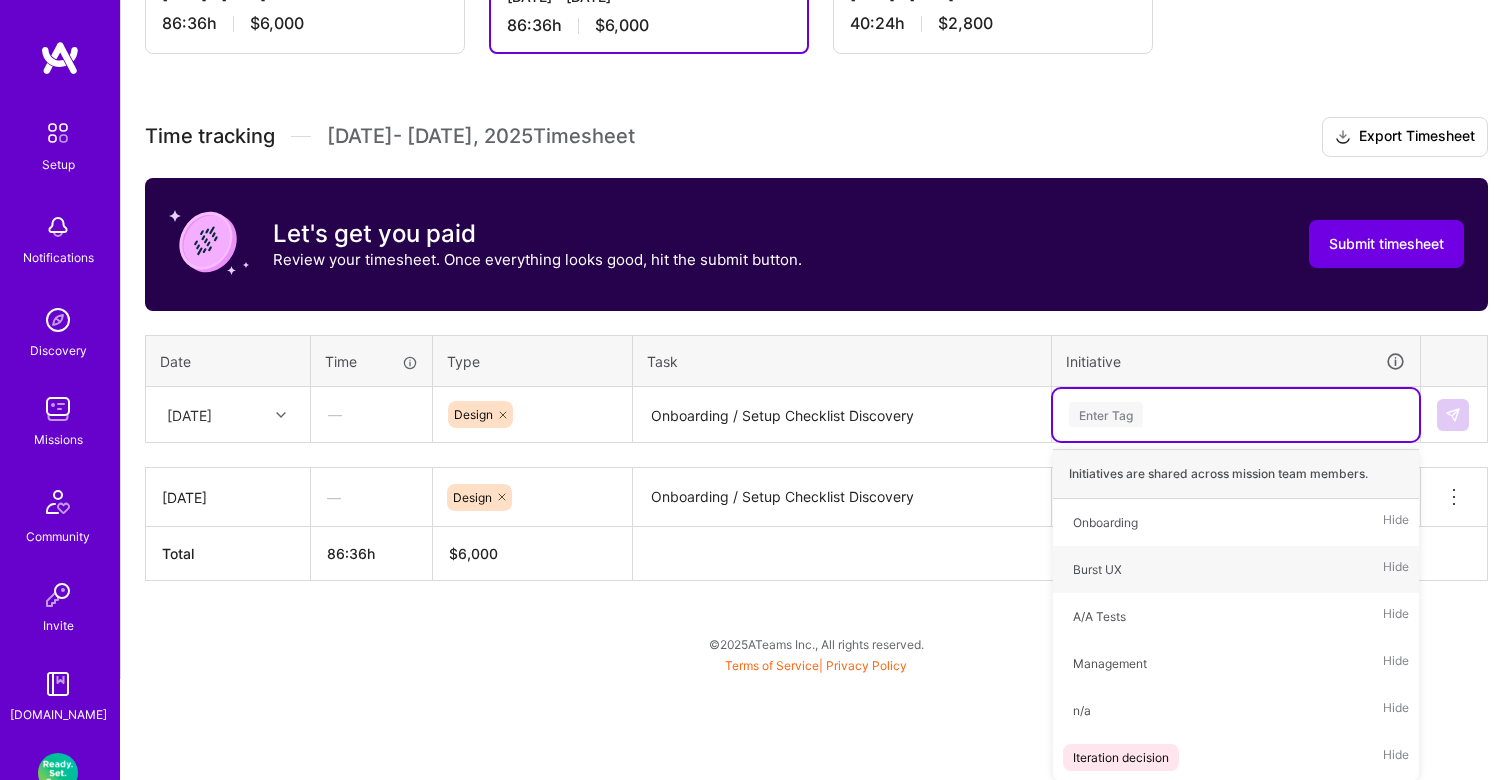 scroll, scrollTop: 408, scrollLeft: 0, axis: vertical 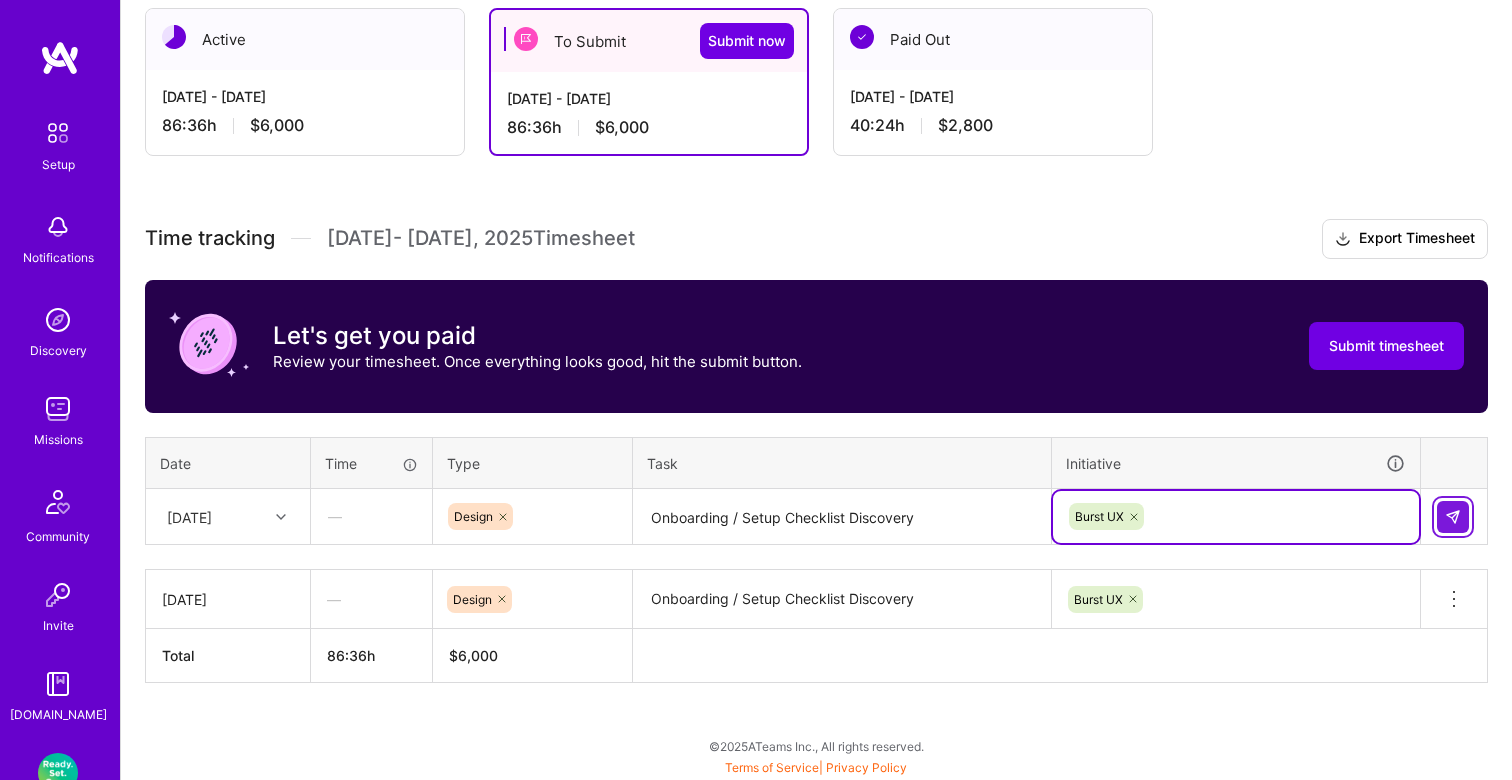 click at bounding box center (1453, 517) 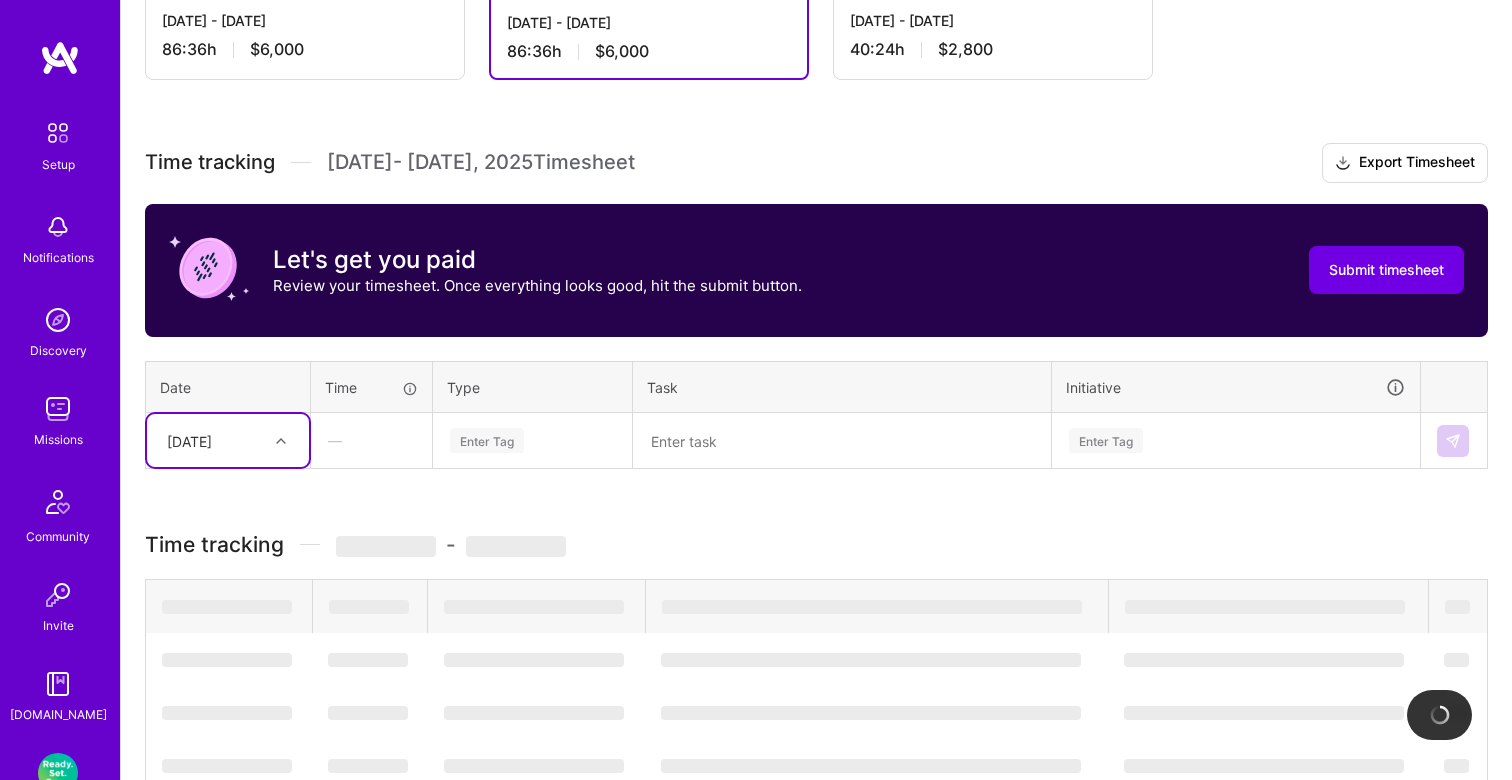 click on "option [DATE], selected.   Select is focused ,type to refine list, press Down to open the menu,  [DATE]" at bounding box center [228, 440] 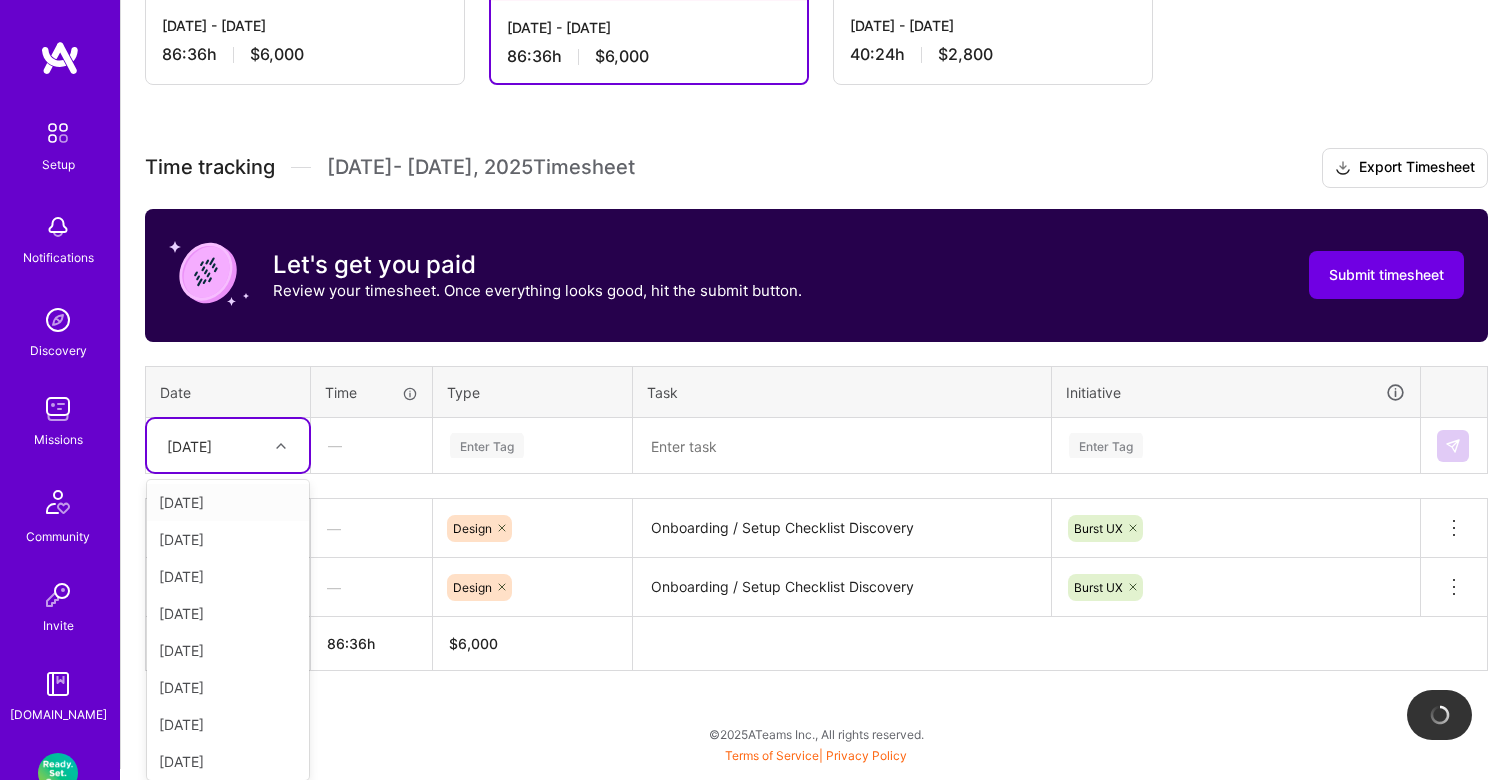 scroll, scrollTop: 478, scrollLeft: 0, axis: vertical 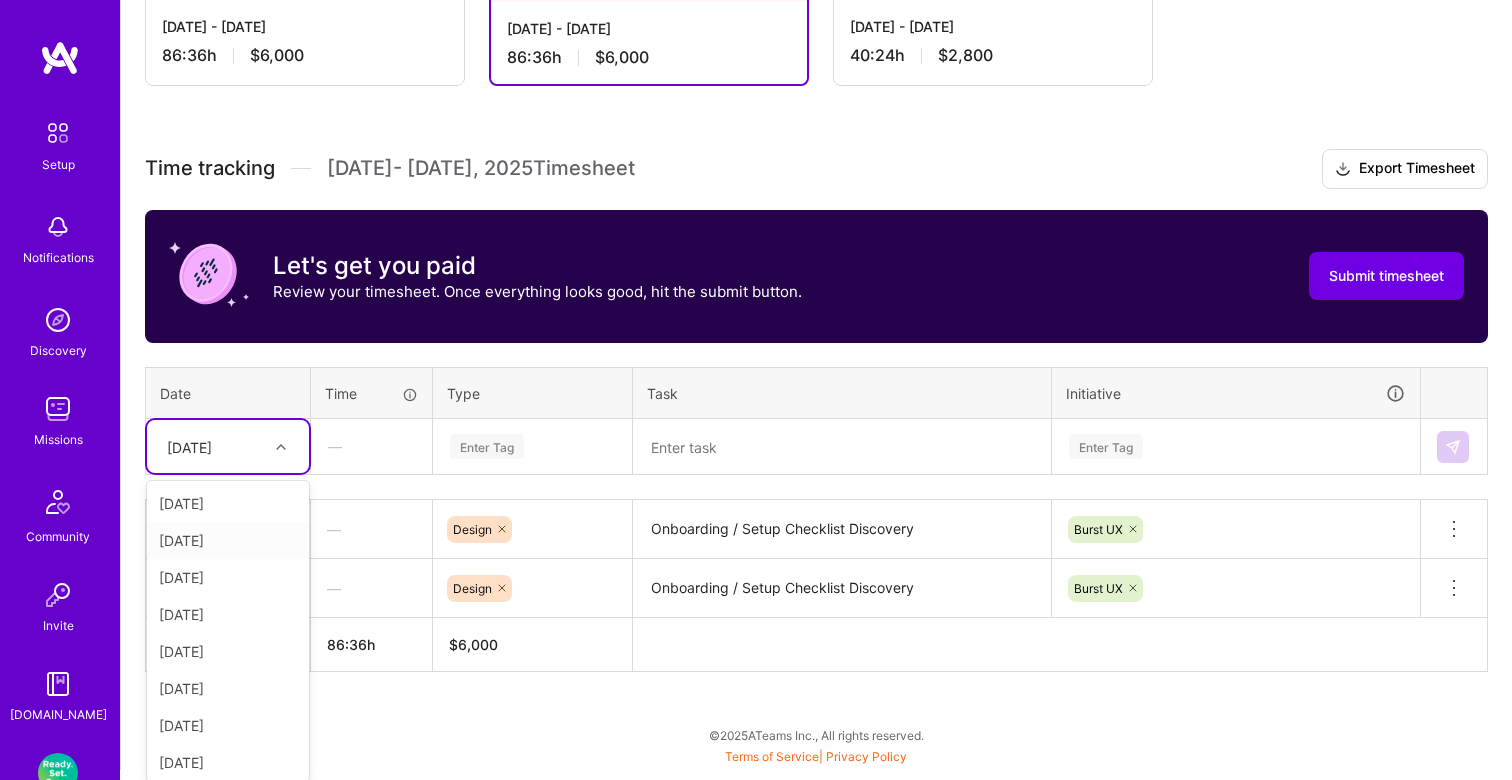 click on "[DATE]" at bounding box center [228, 540] 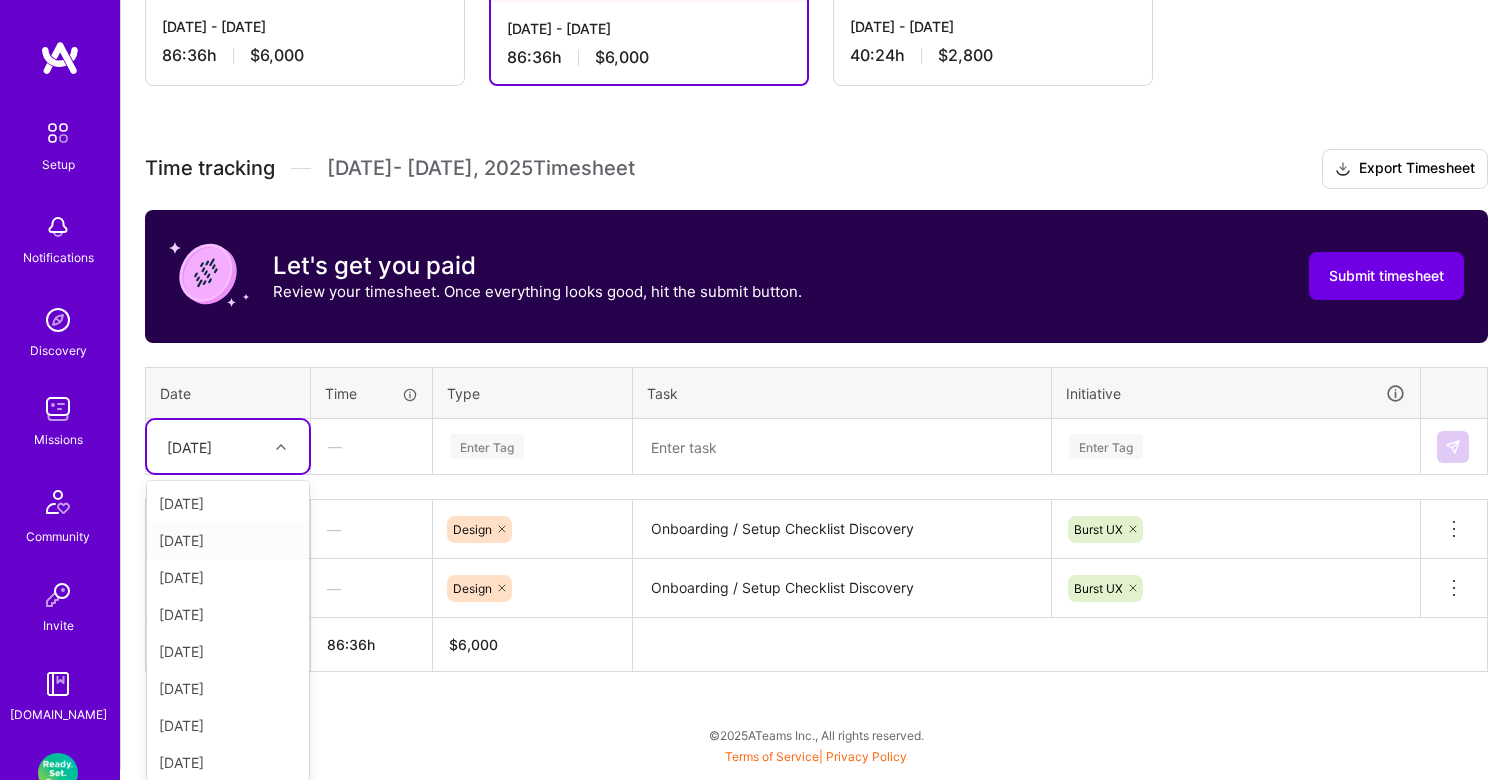 scroll, scrollTop: 467, scrollLeft: 0, axis: vertical 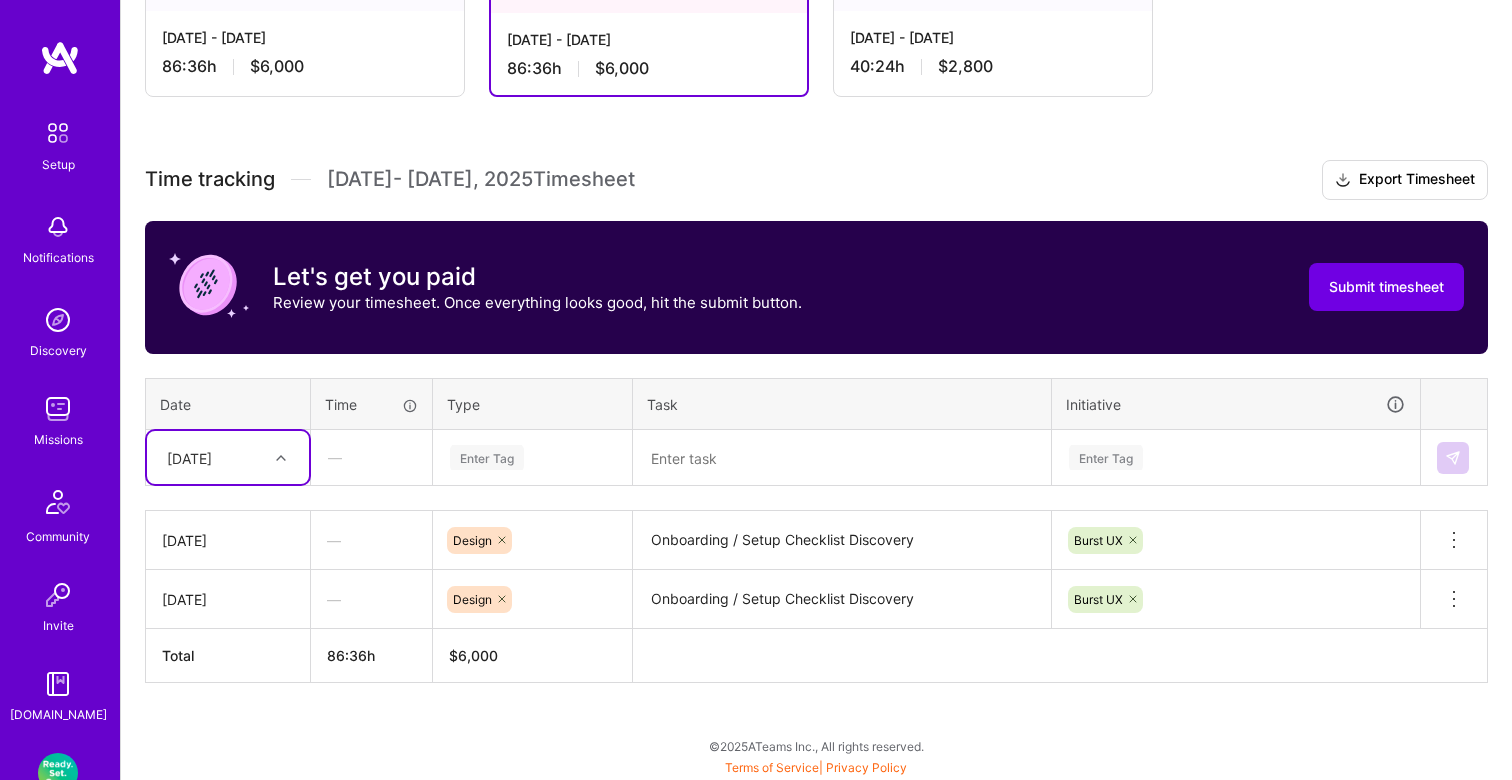 click on "Enter Tag" at bounding box center [532, 457] 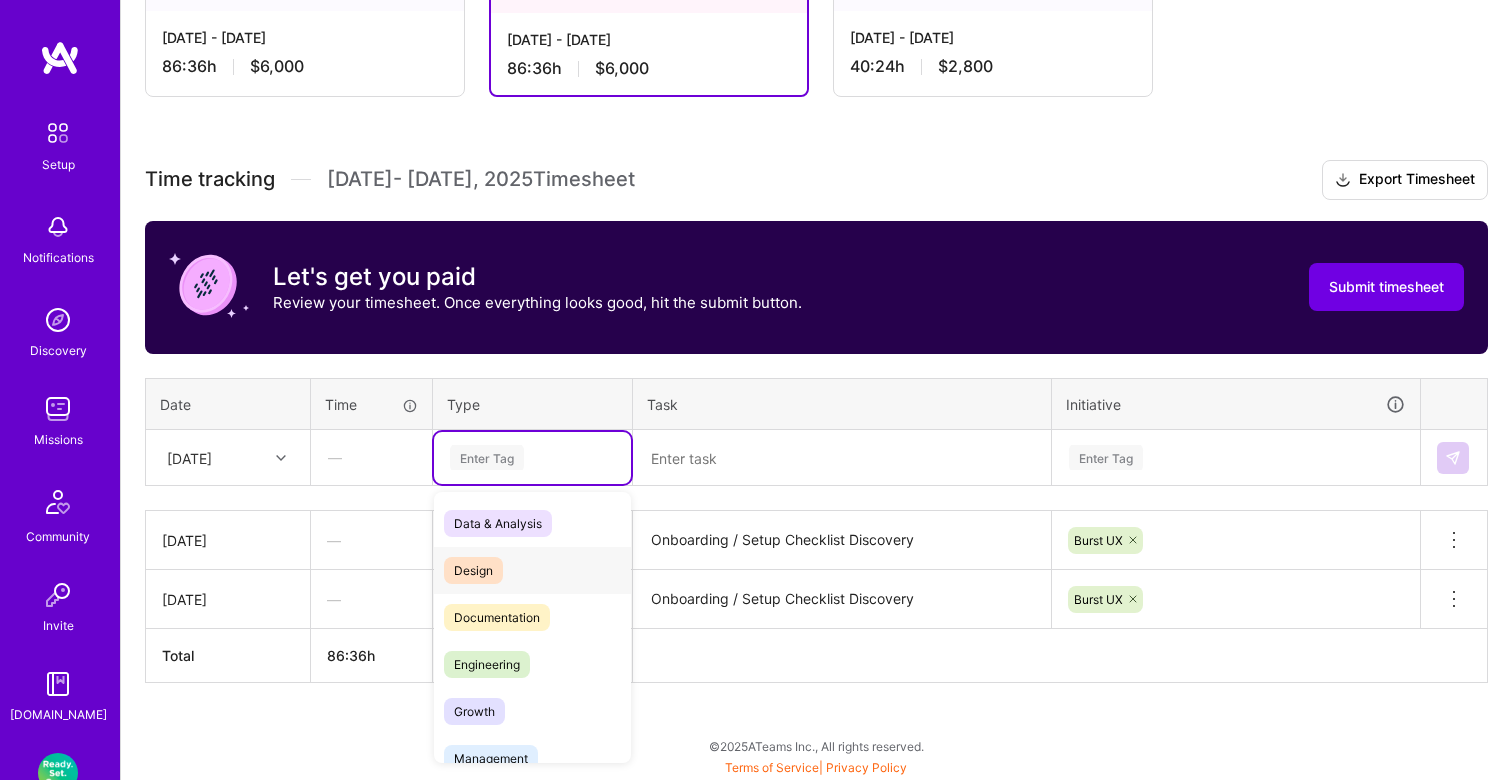 click on "Design" at bounding box center (473, 570) 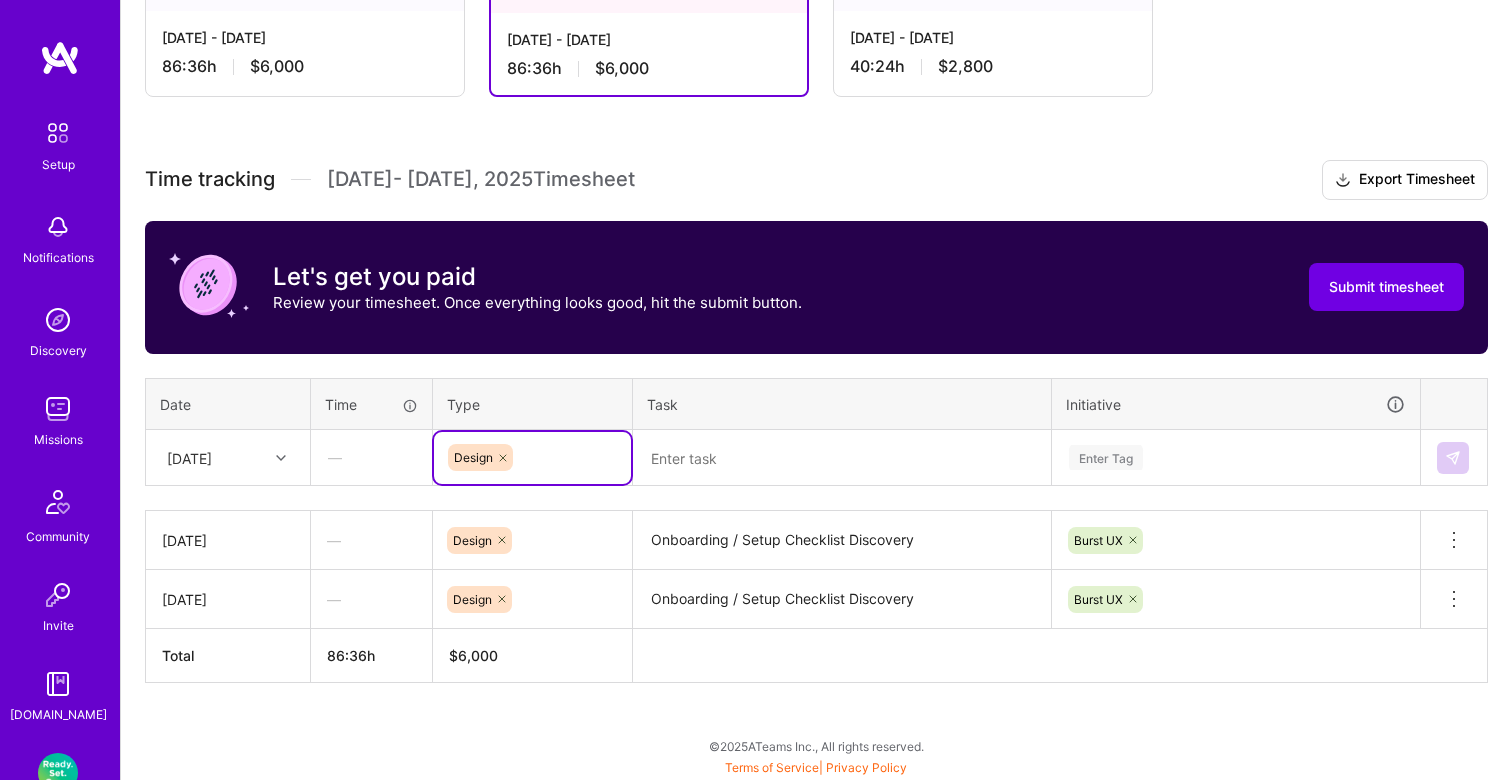 click at bounding box center [842, 458] 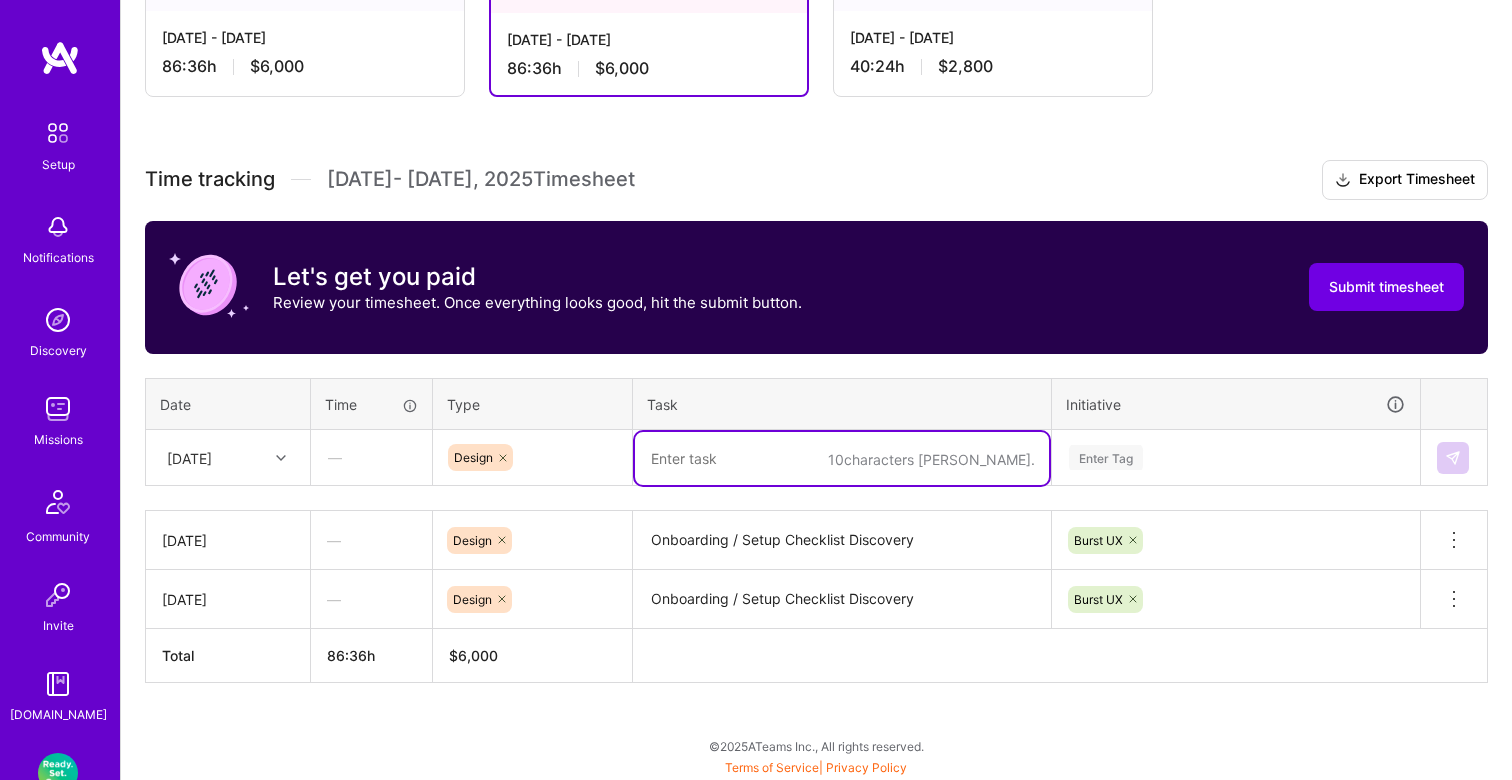 paste on "Onboarding / Setup Checklist Discovery" 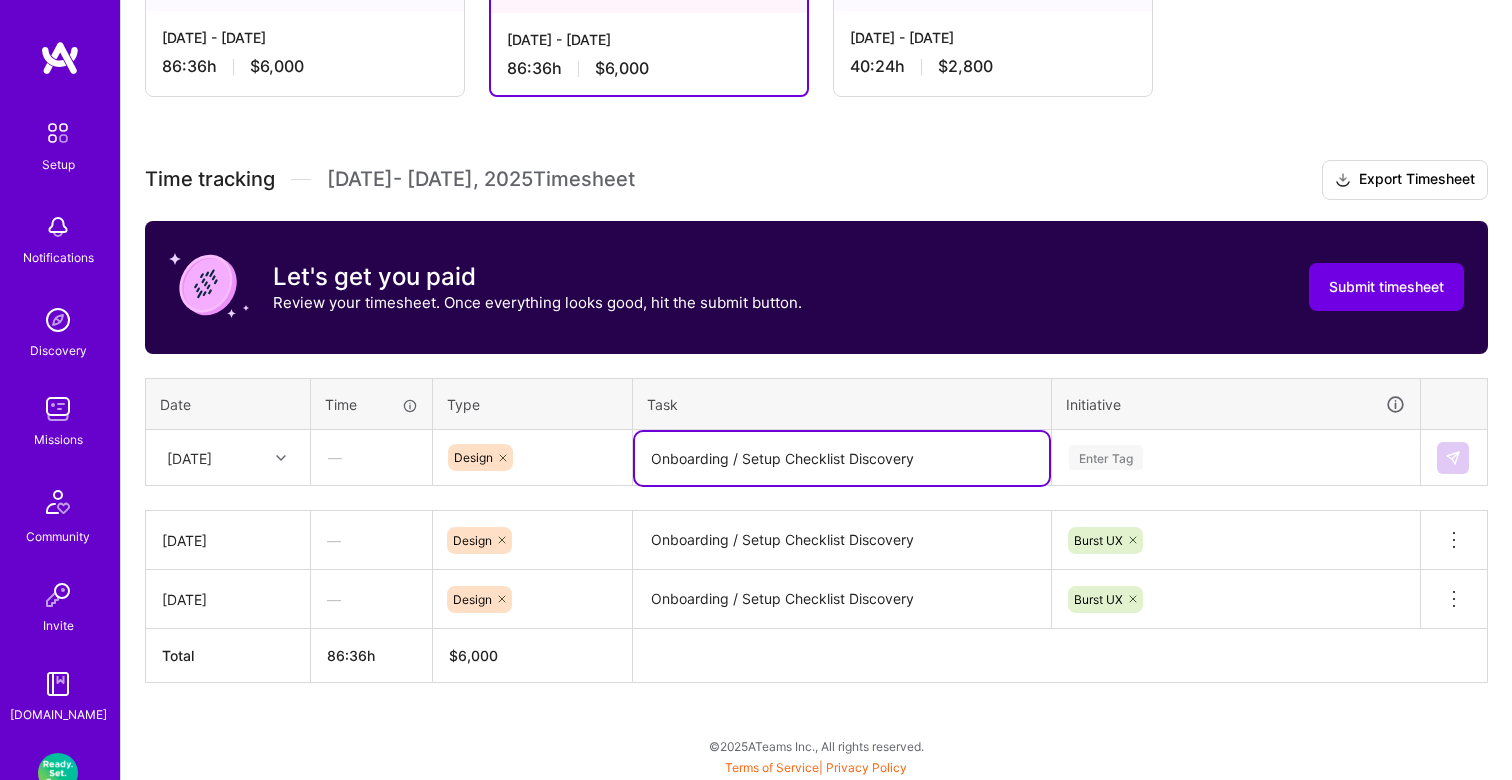 type on "Onboarding / Setup Checklist Discovery" 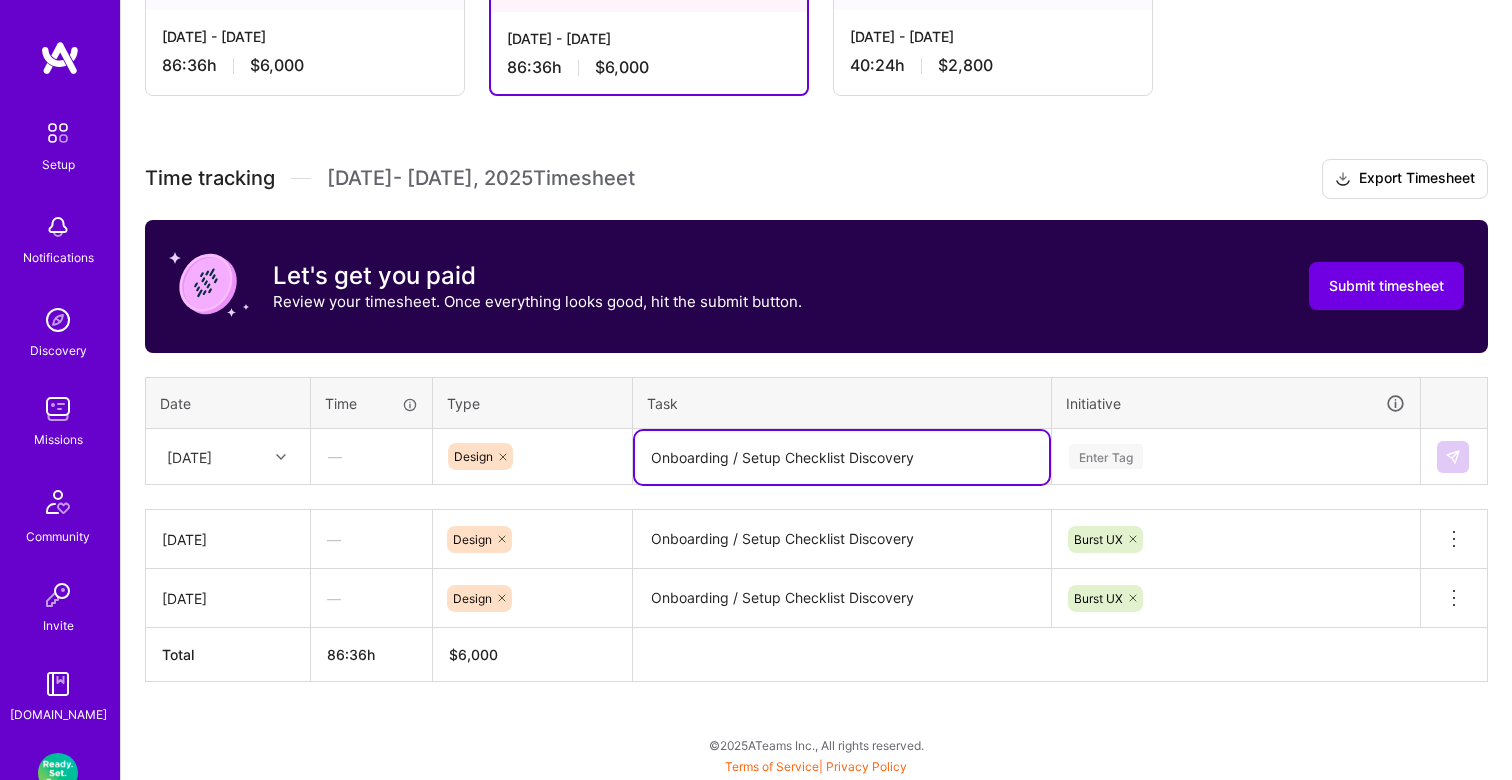 click on "Time tracking [DATE]  -   [DATE]  Timesheet Export Timesheet Let's get you paid Review your timesheet. Once everything looks good, hit the submit button. Submit timesheet Date Time Type Task Initiative  [DATE] — Design
Onboarding / Setup Checklist Discovery Enter Tag [DATE] — Design
Onboarding / Setup Checklist Discovery Burst UX
Delete row [DATE] — Design
Onboarding / Setup Checklist Discovery Burst UX
Delete row Total 86:36h $6,000" at bounding box center (816, 420) 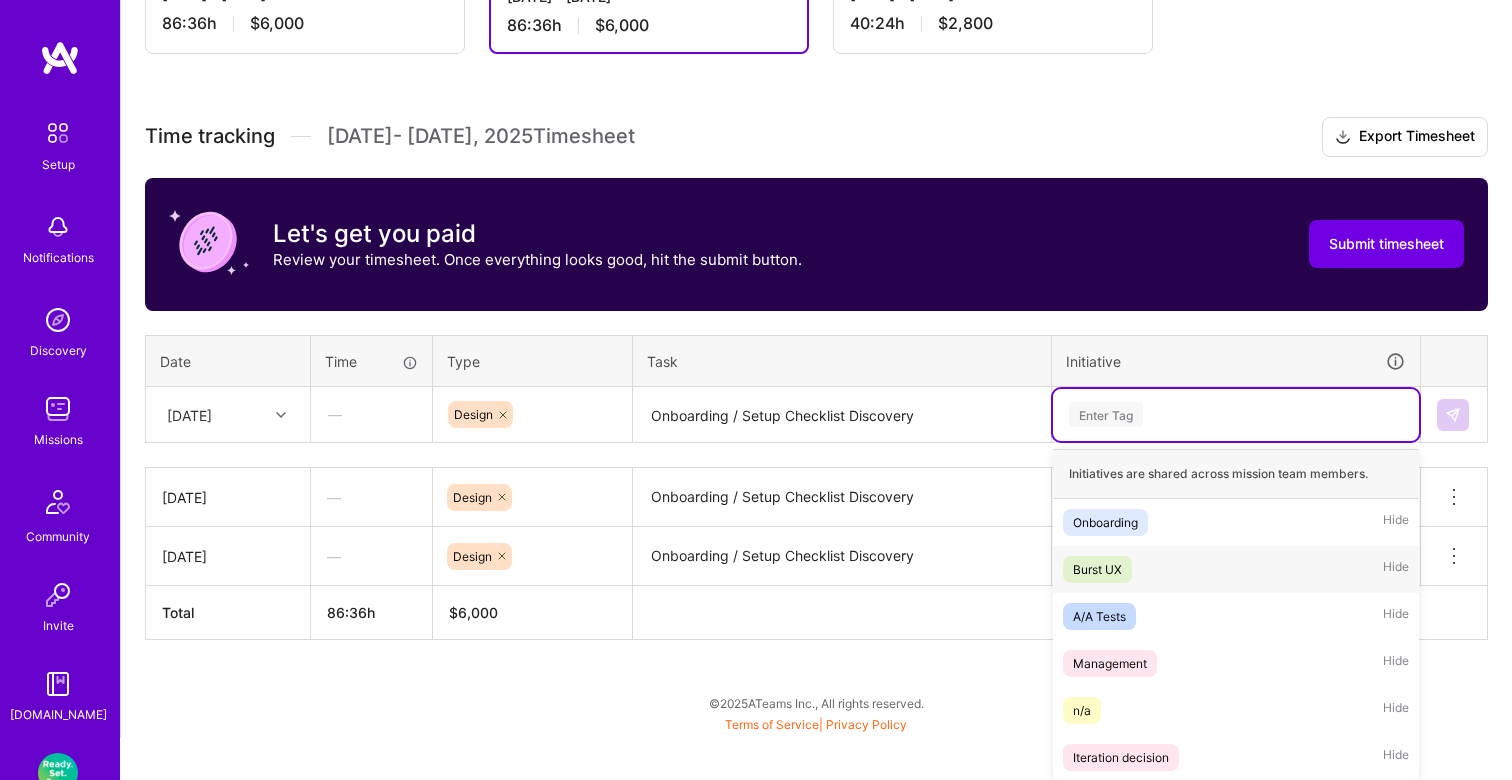 click on "Burst UX" at bounding box center (1097, 569) 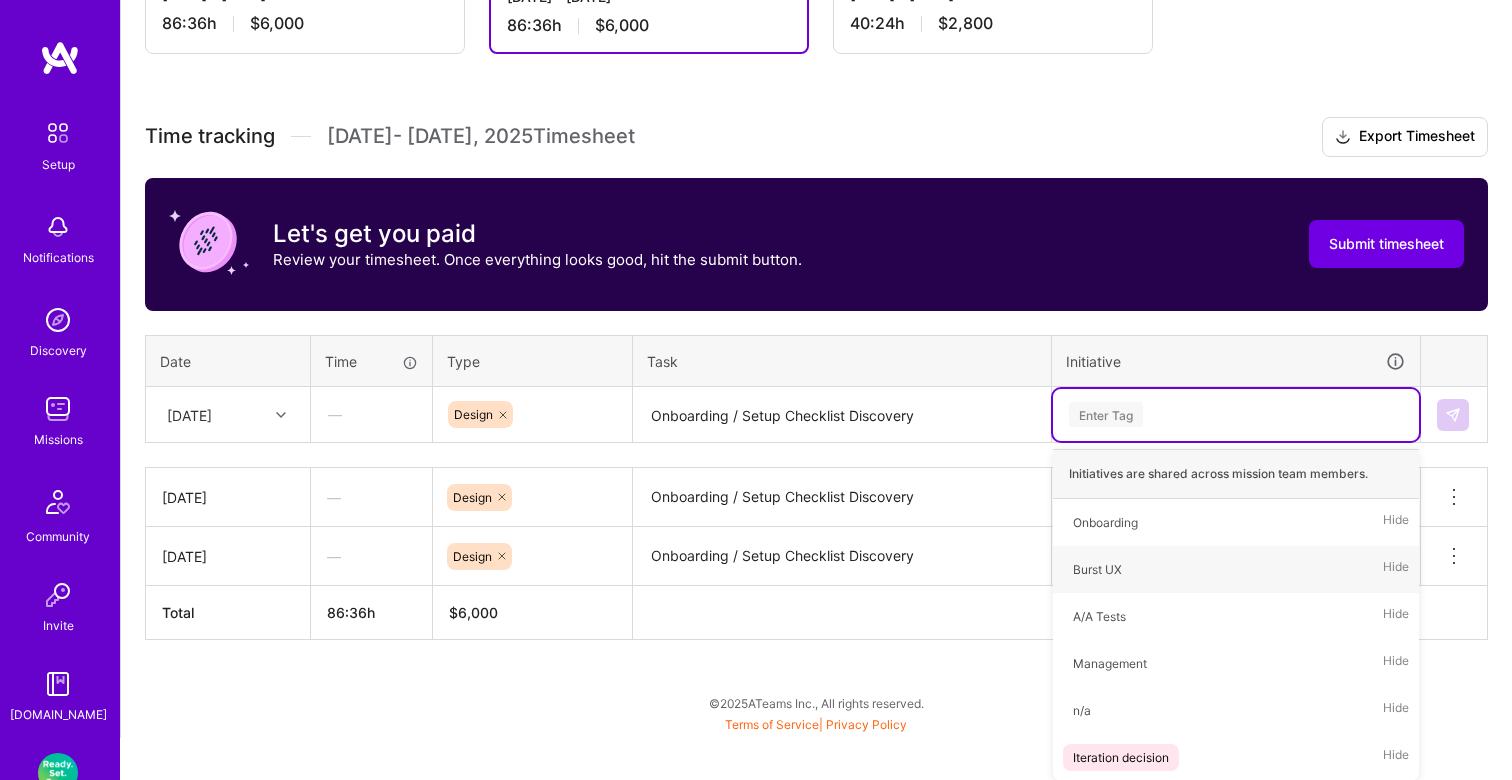 scroll, scrollTop: 467, scrollLeft: 0, axis: vertical 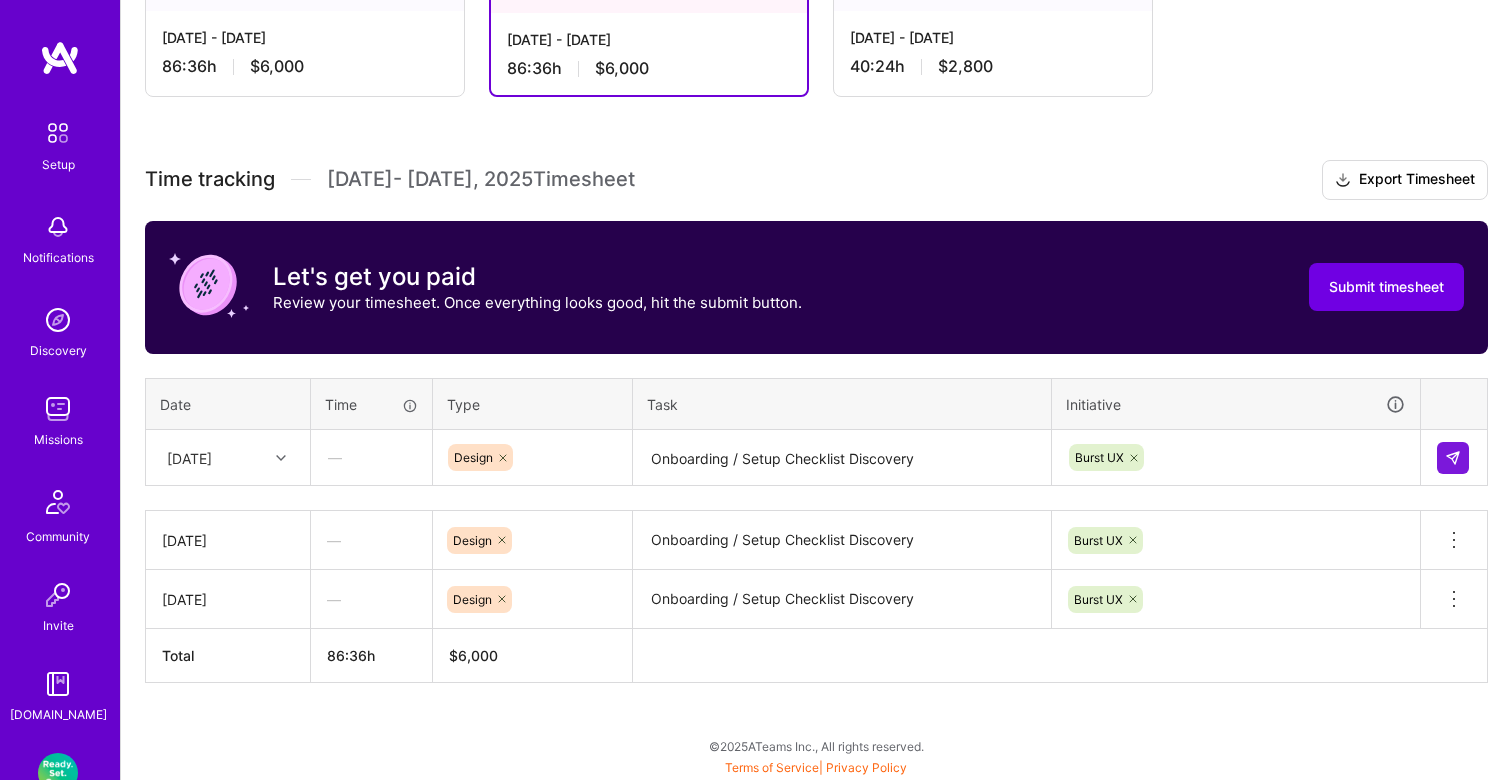 click at bounding box center [1454, 458] 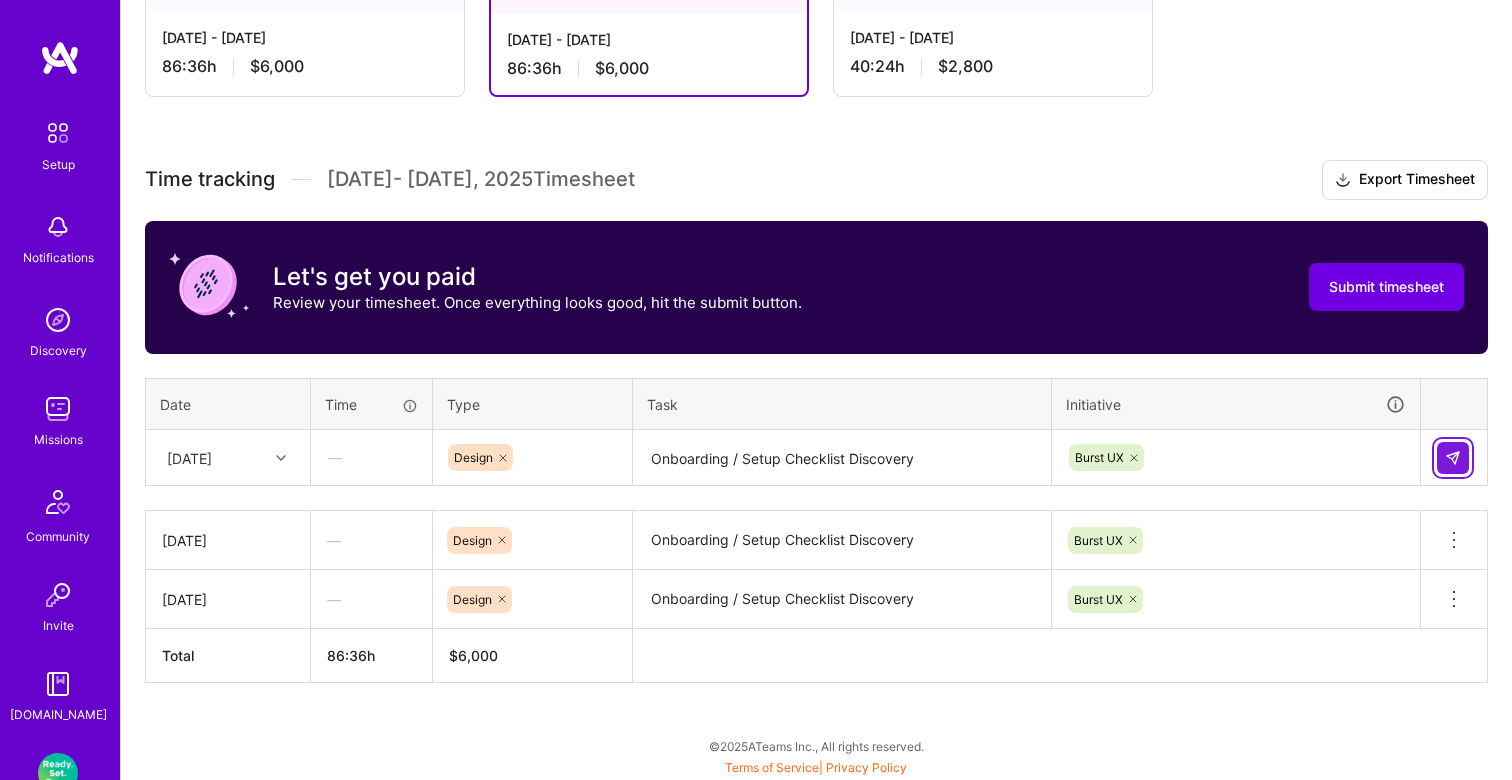 click at bounding box center (1453, 458) 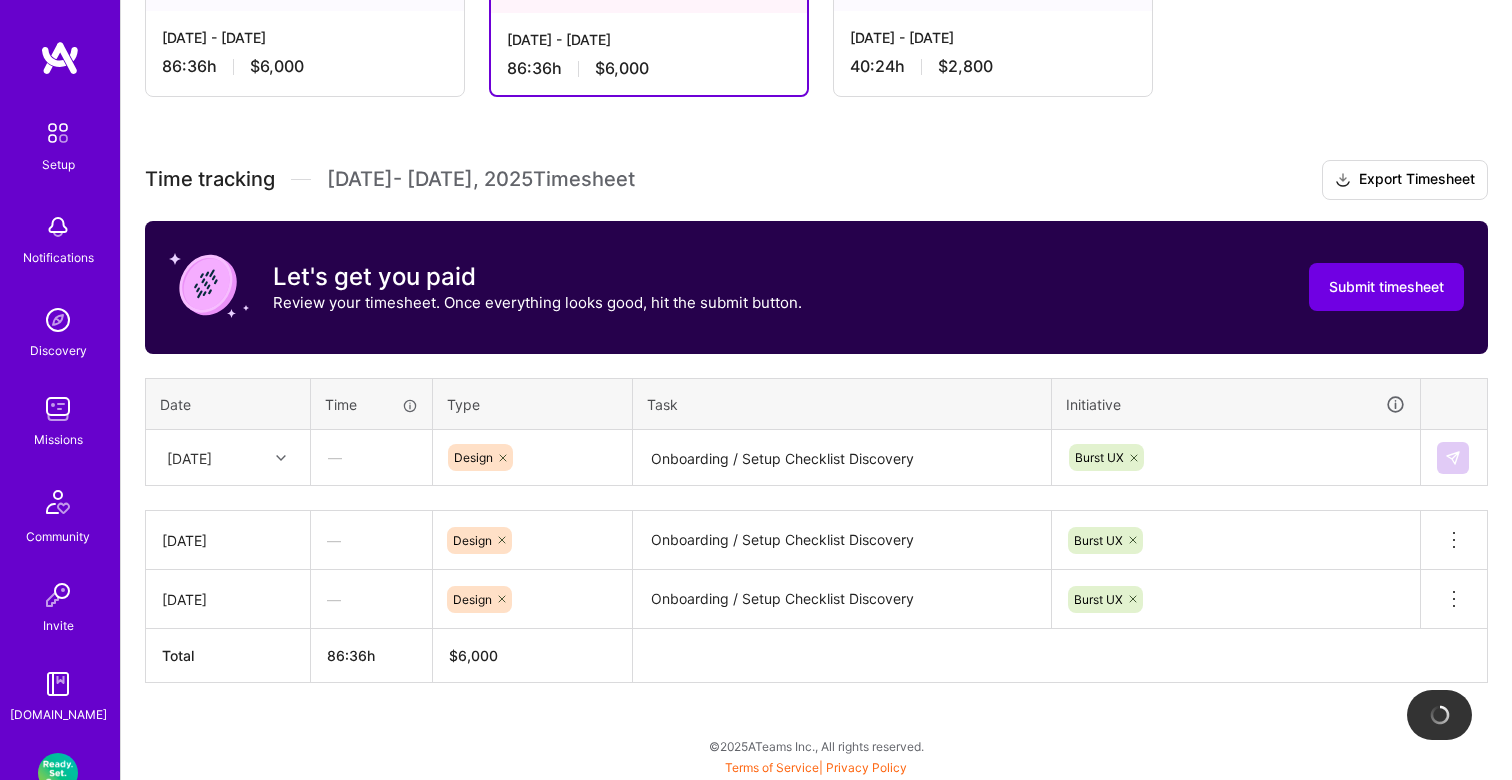 type 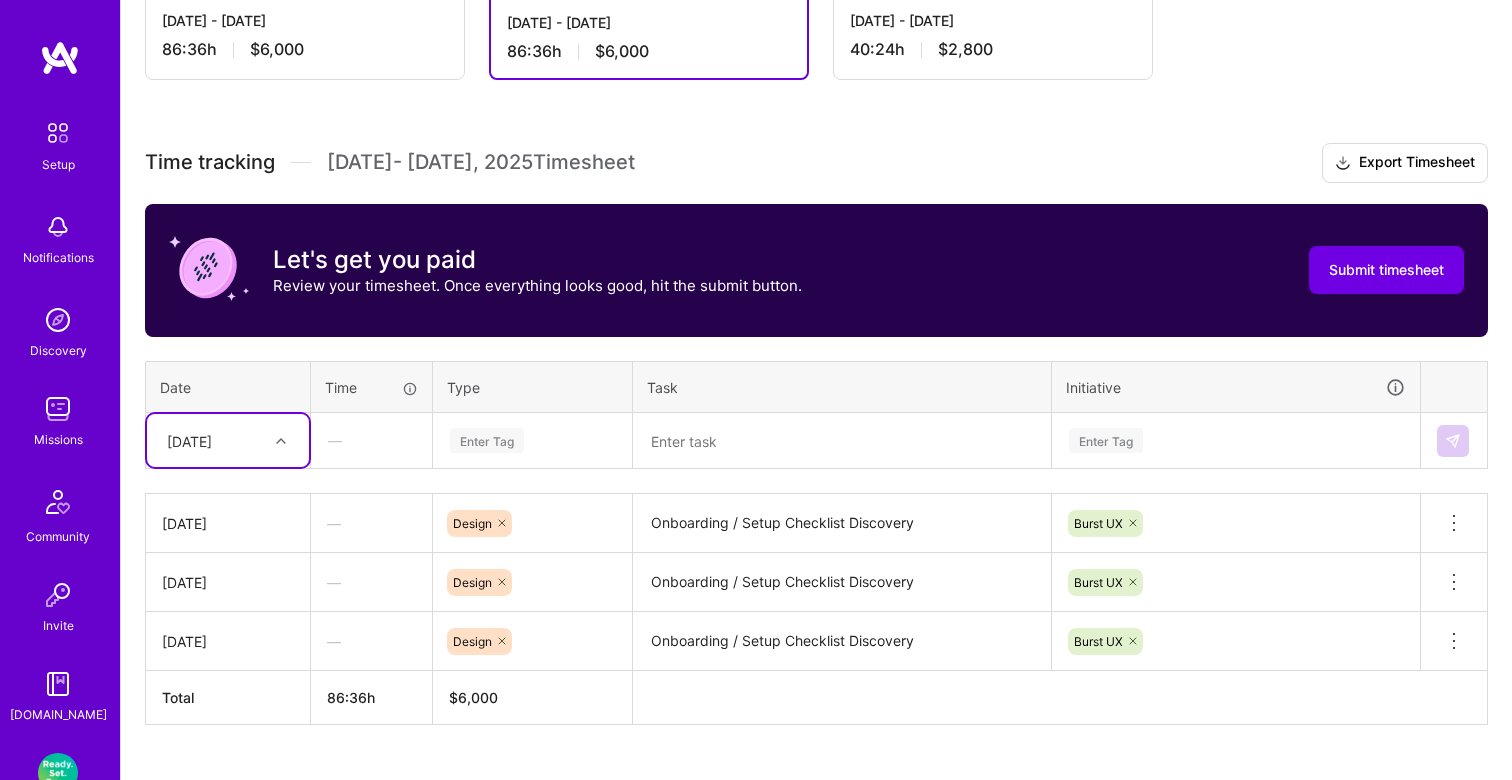 click on "[DATE]" at bounding box center [228, 440] 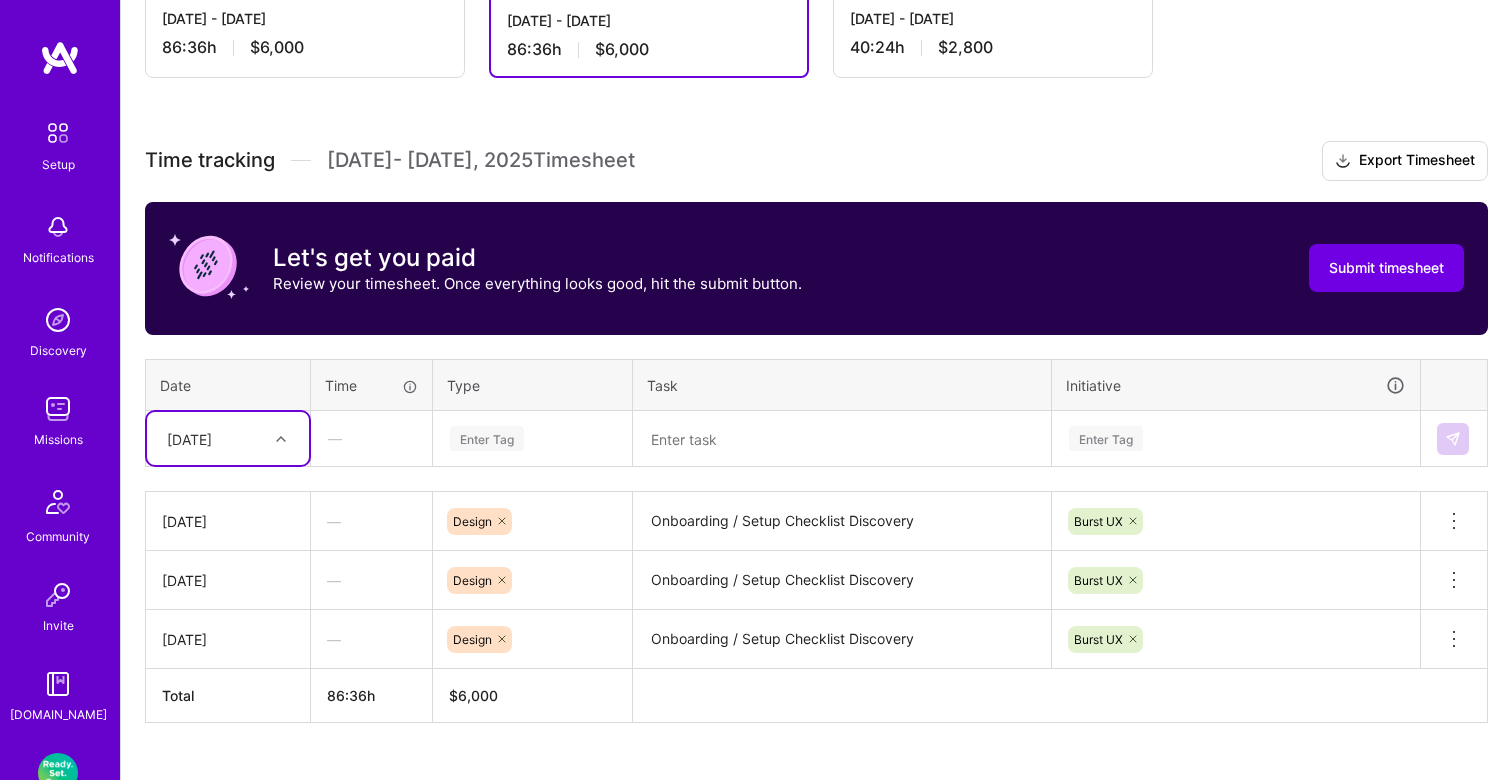 scroll, scrollTop: 486, scrollLeft: 0, axis: vertical 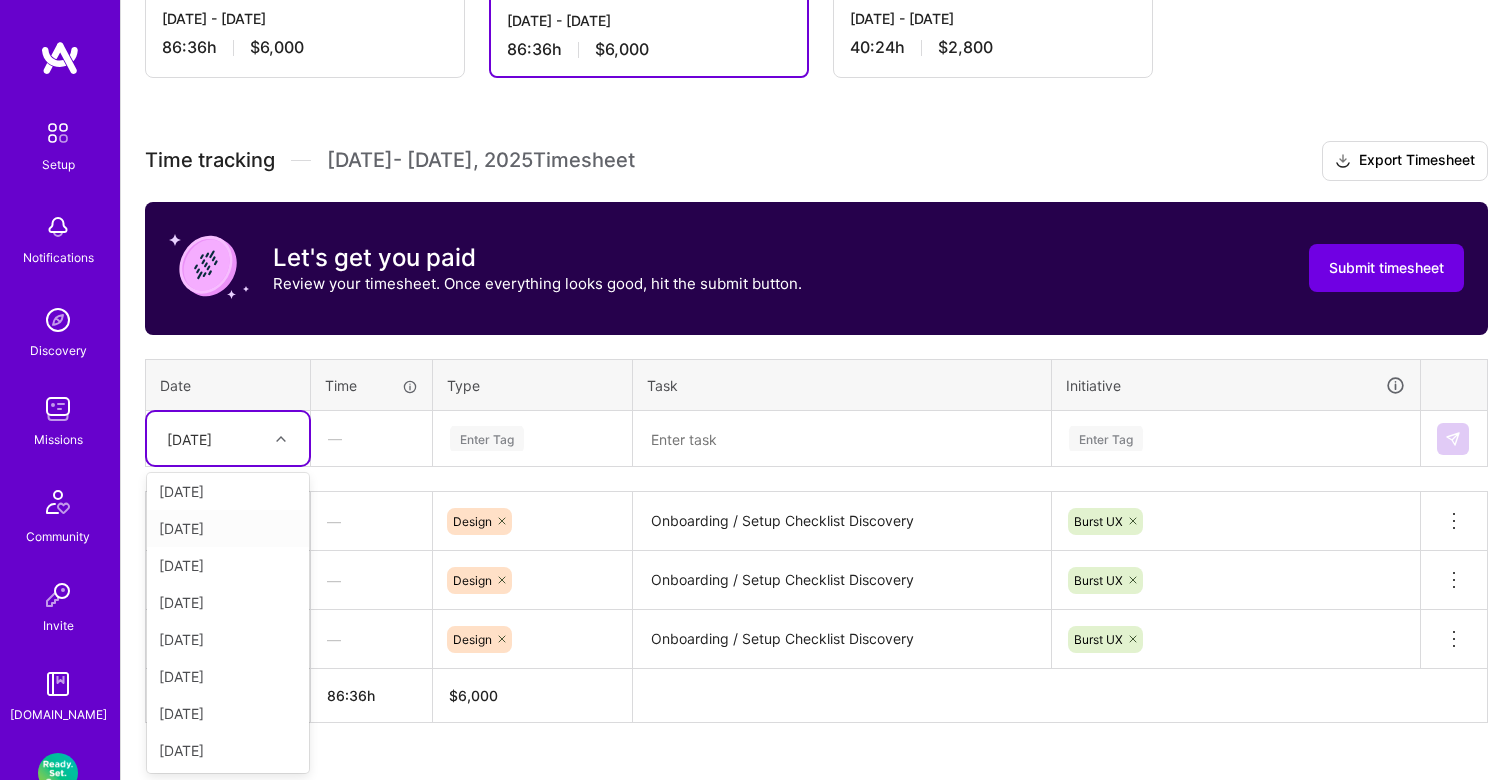 click on "[DATE]" at bounding box center (228, 528) 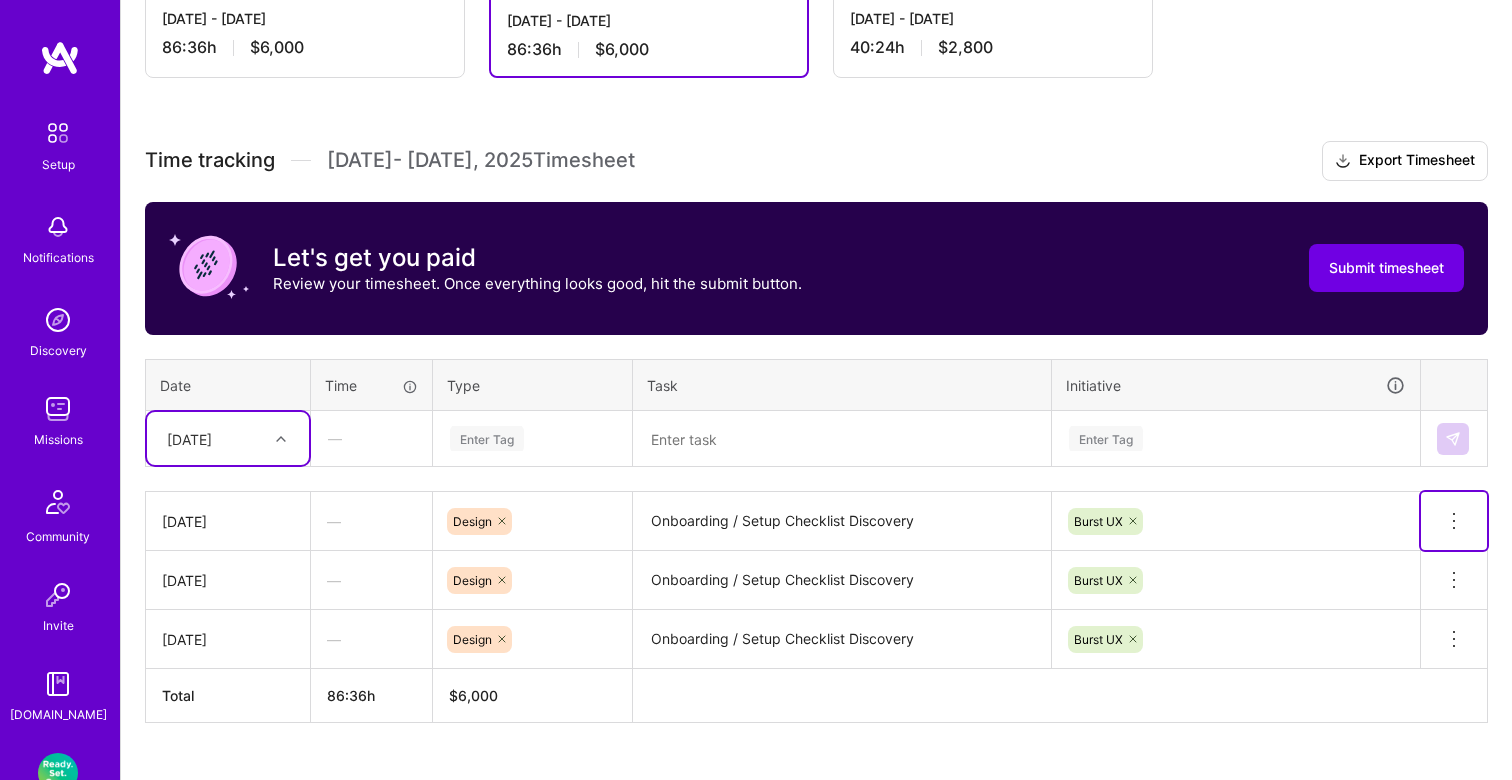 click 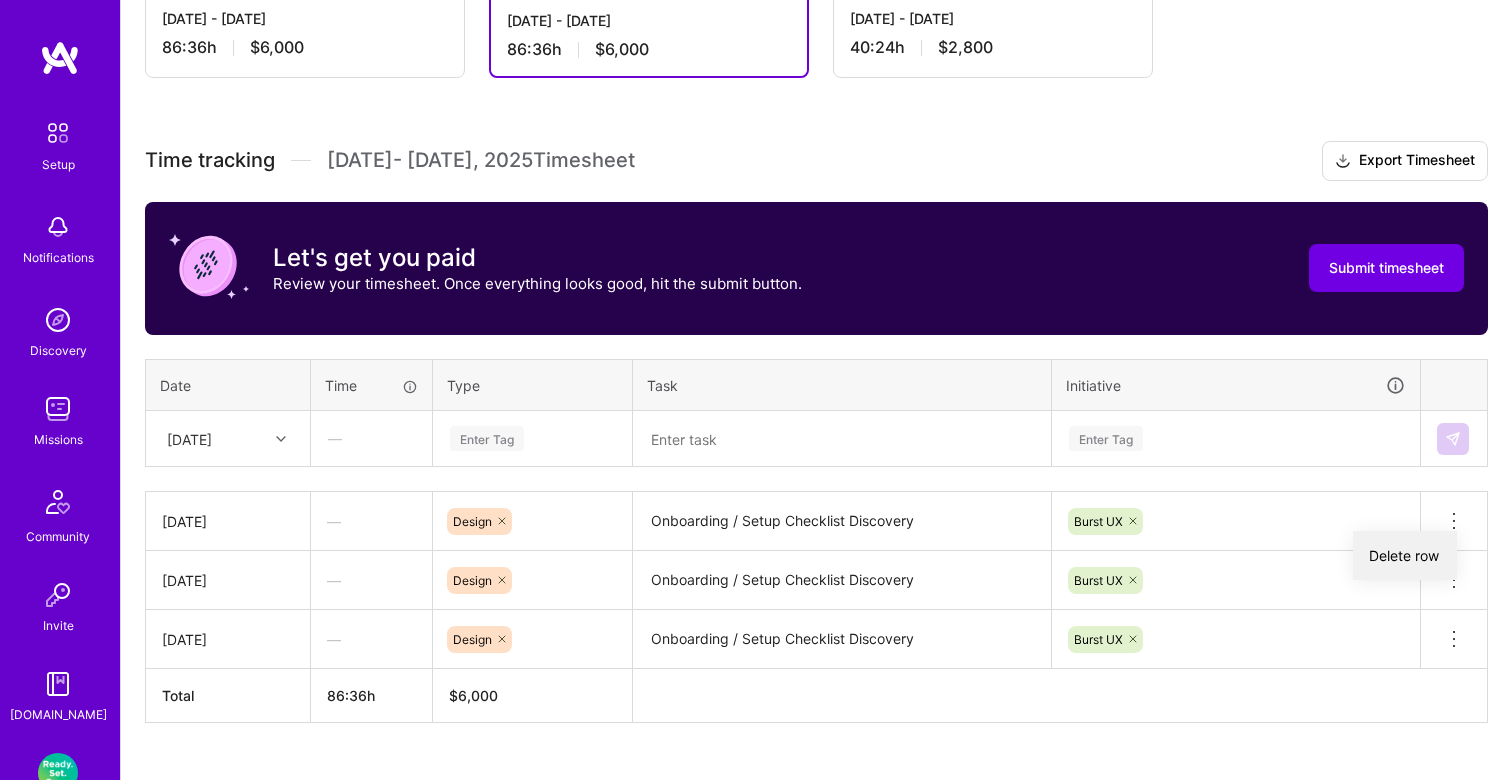 click on "Delete row" at bounding box center [1405, 555] 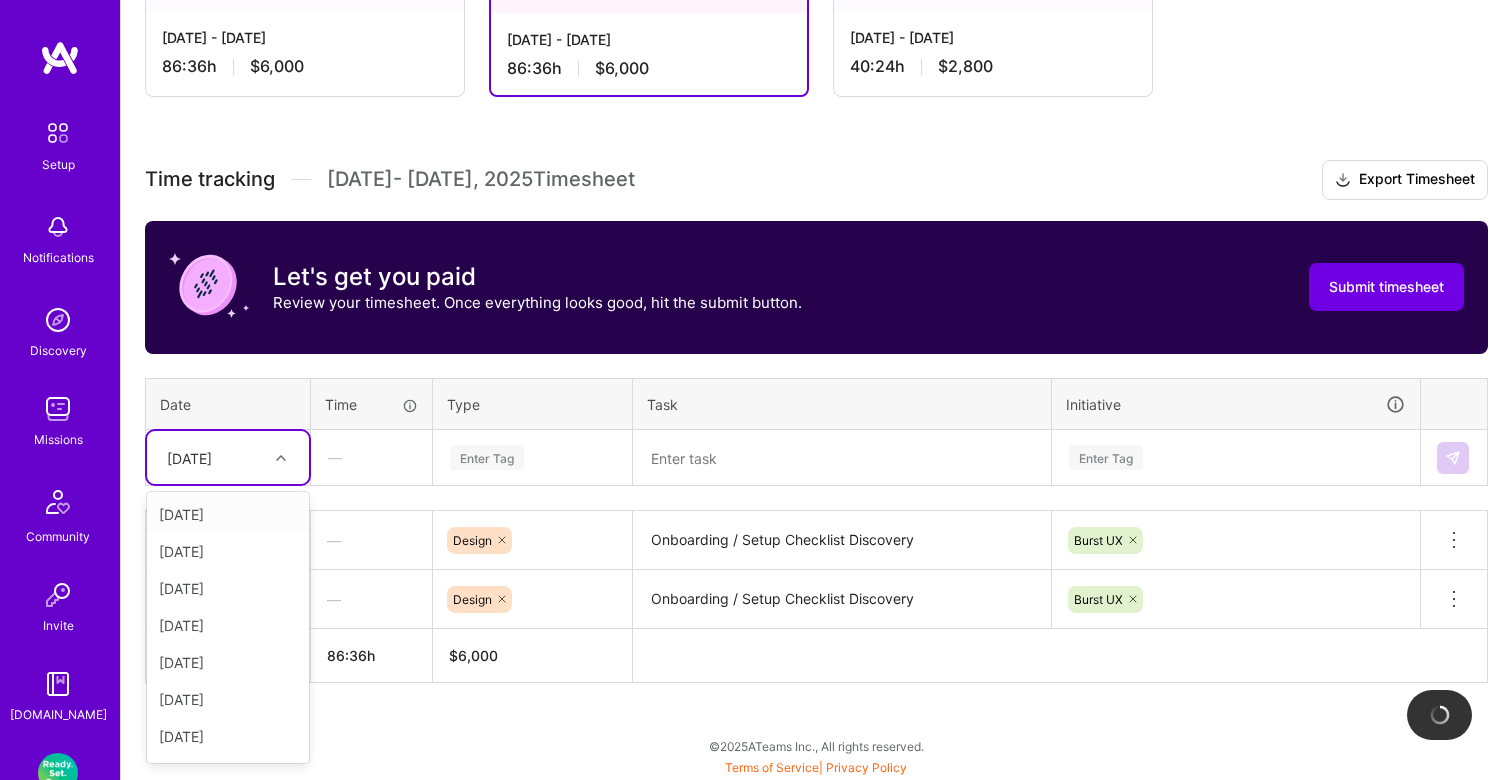 click at bounding box center [283, 458] 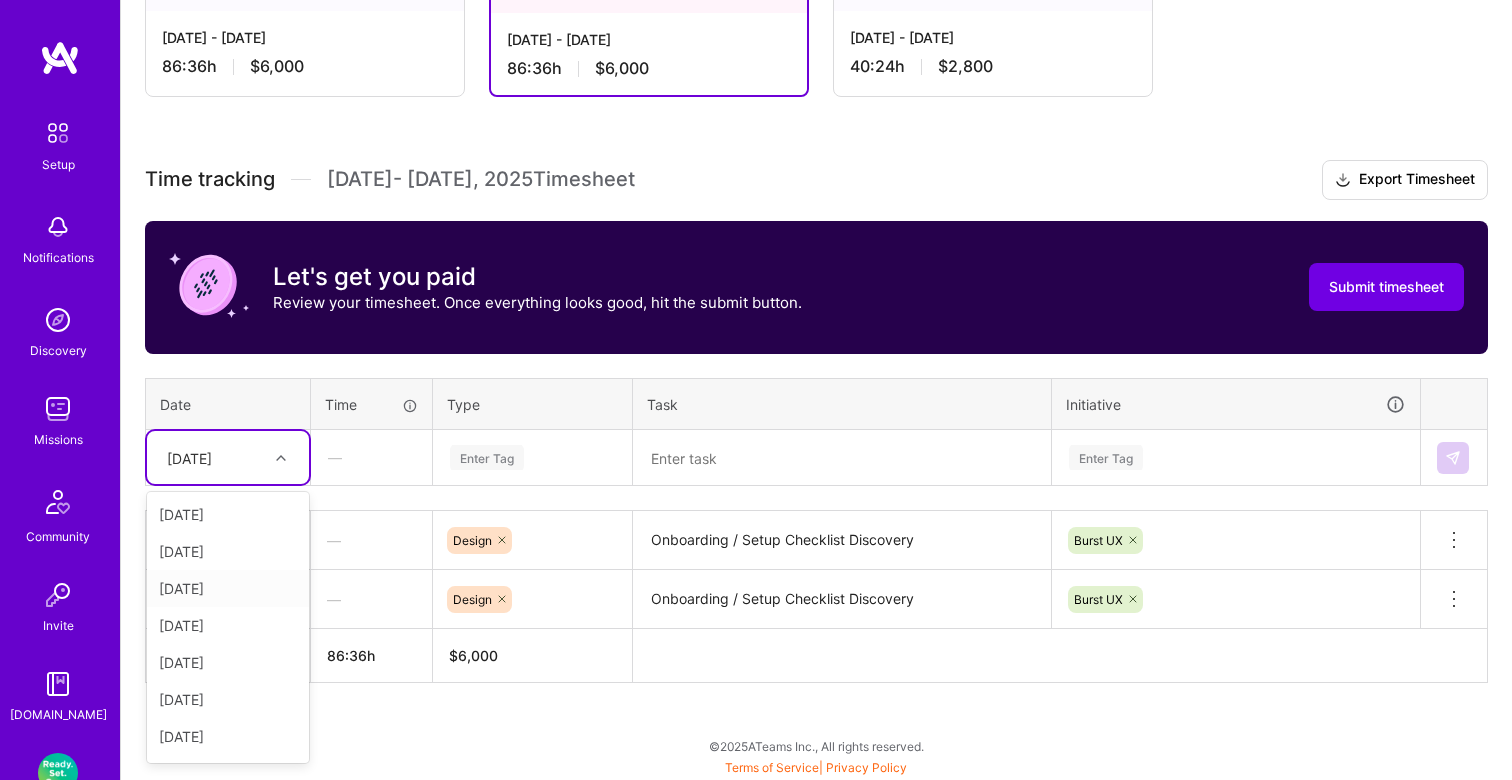 click on "[DATE]" at bounding box center (228, 588) 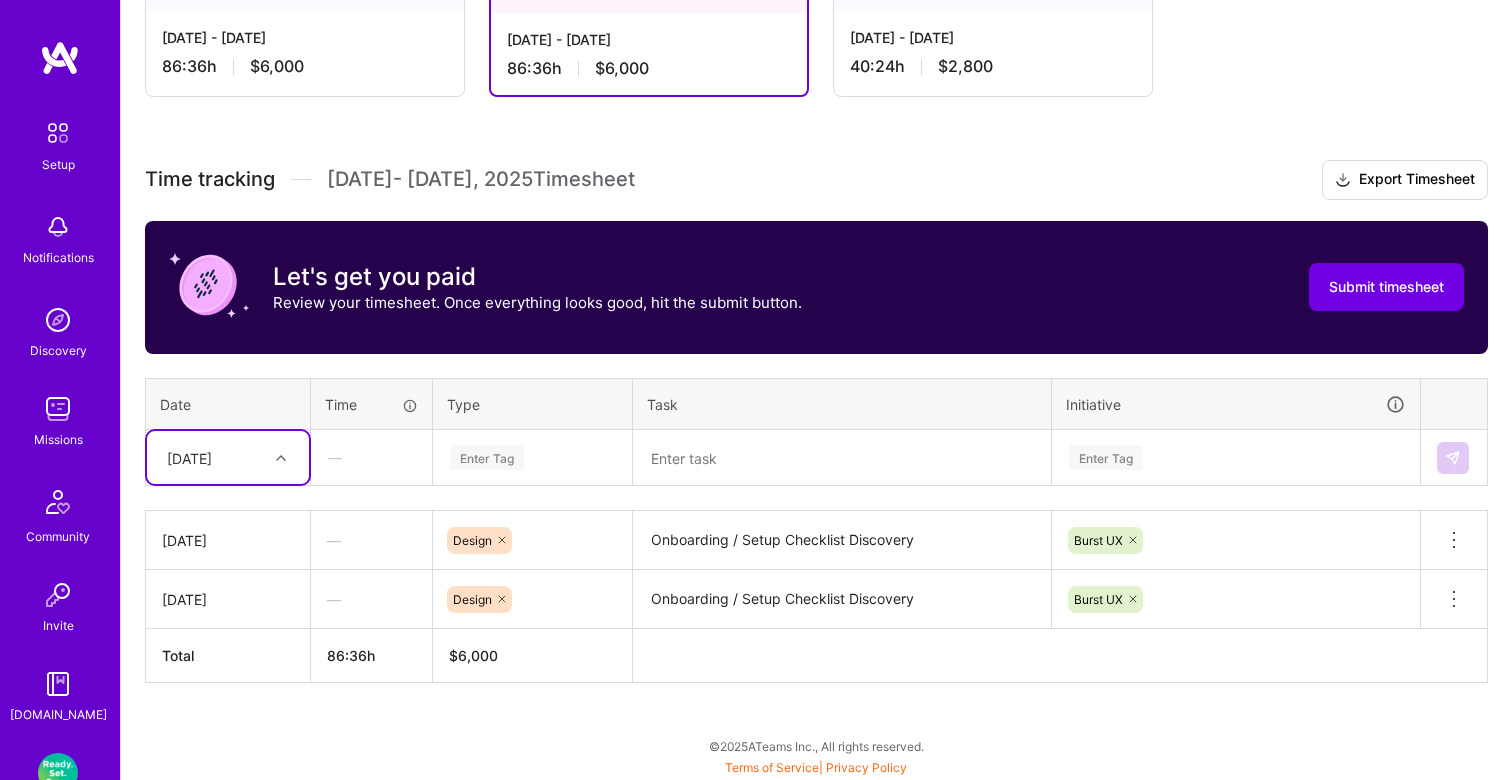 click on "Enter Tag" at bounding box center [487, 457] 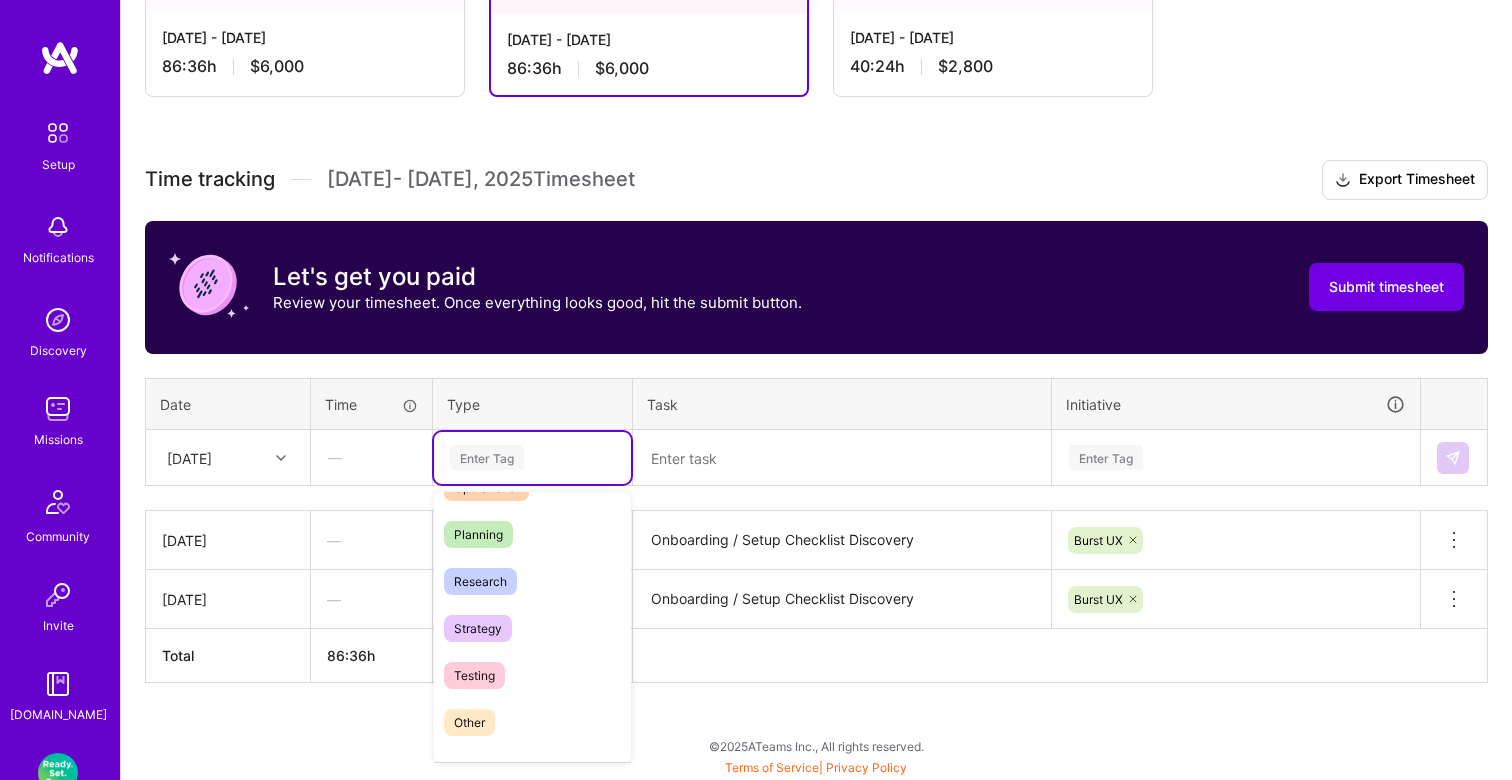 scroll, scrollTop: 598, scrollLeft: 0, axis: vertical 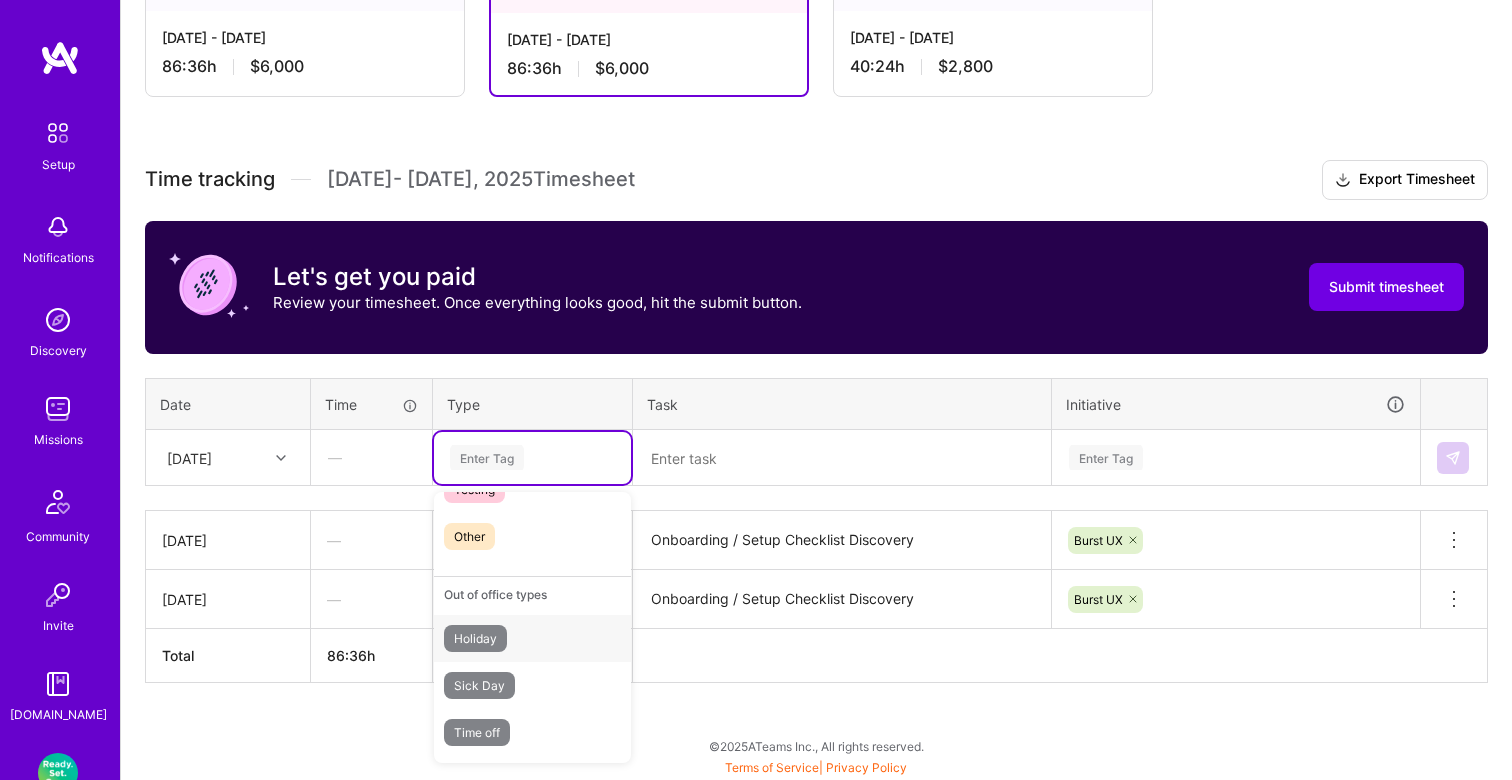 click on "Holiday" at bounding box center [475, 638] 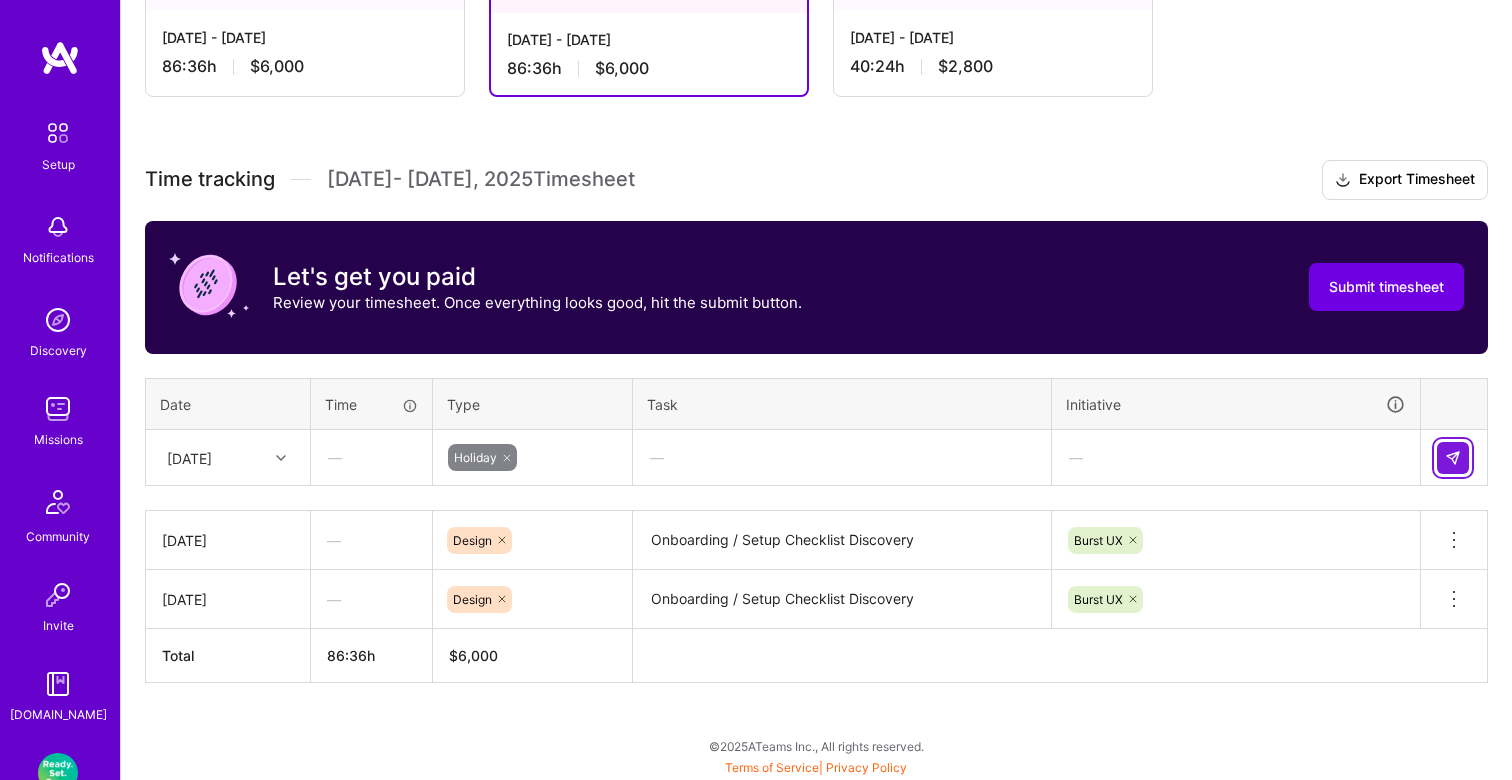 click at bounding box center [1453, 458] 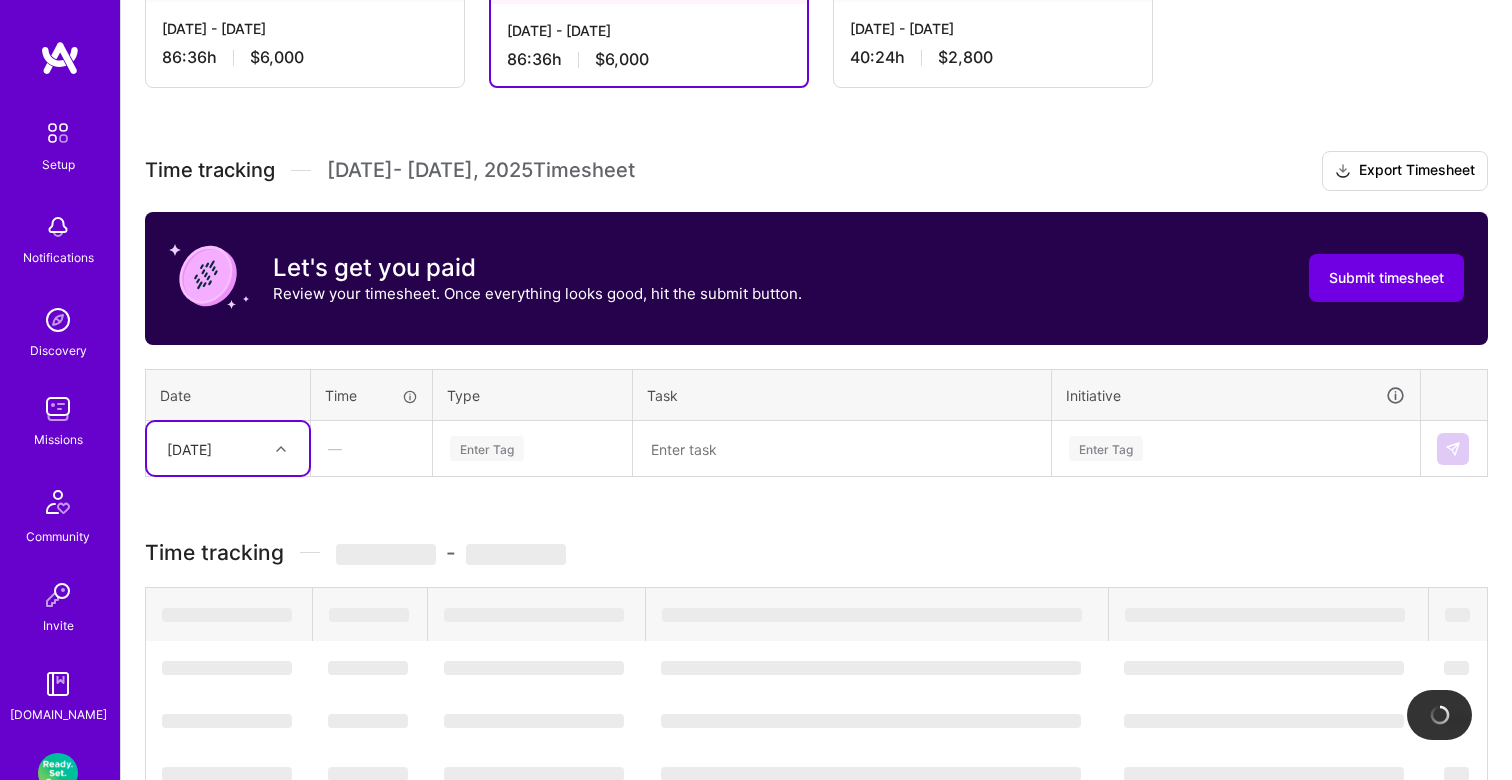 scroll, scrollTop: 486, scrollLeft: 0, axis: vertical 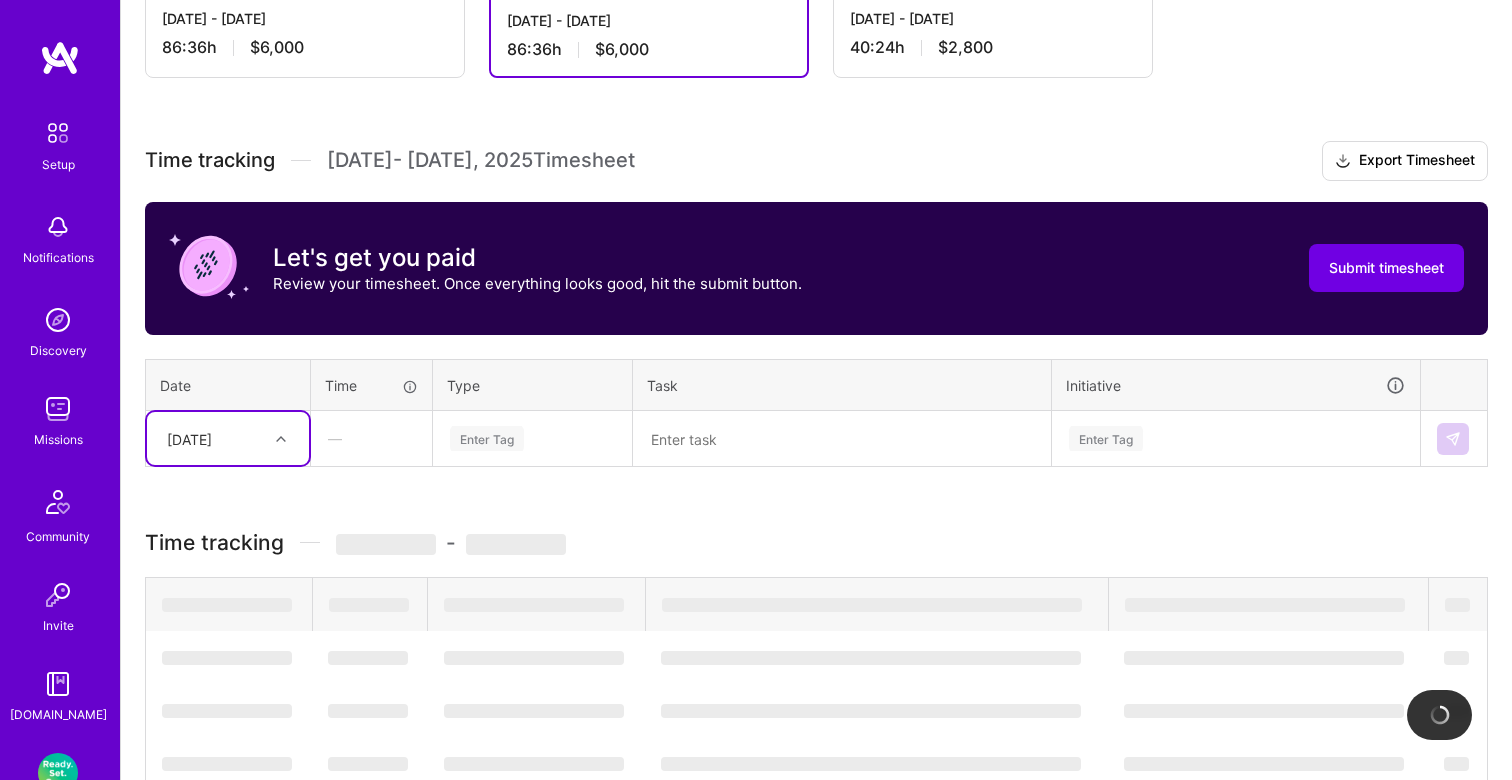 click on "[DATE]" at bounding box center [228, 438] 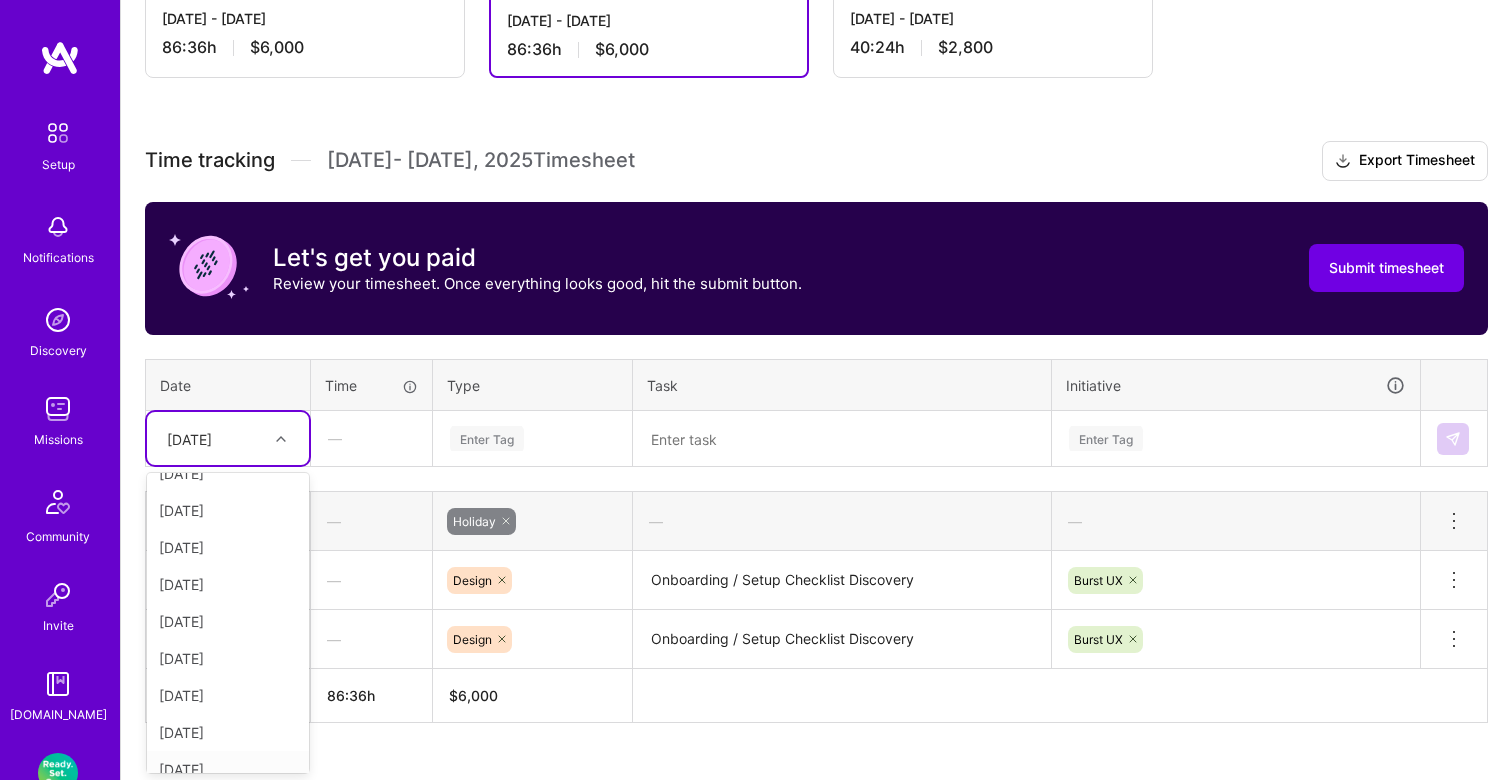 scroll, scrollTop: 28, scrollLeft: 0, axis: vertical 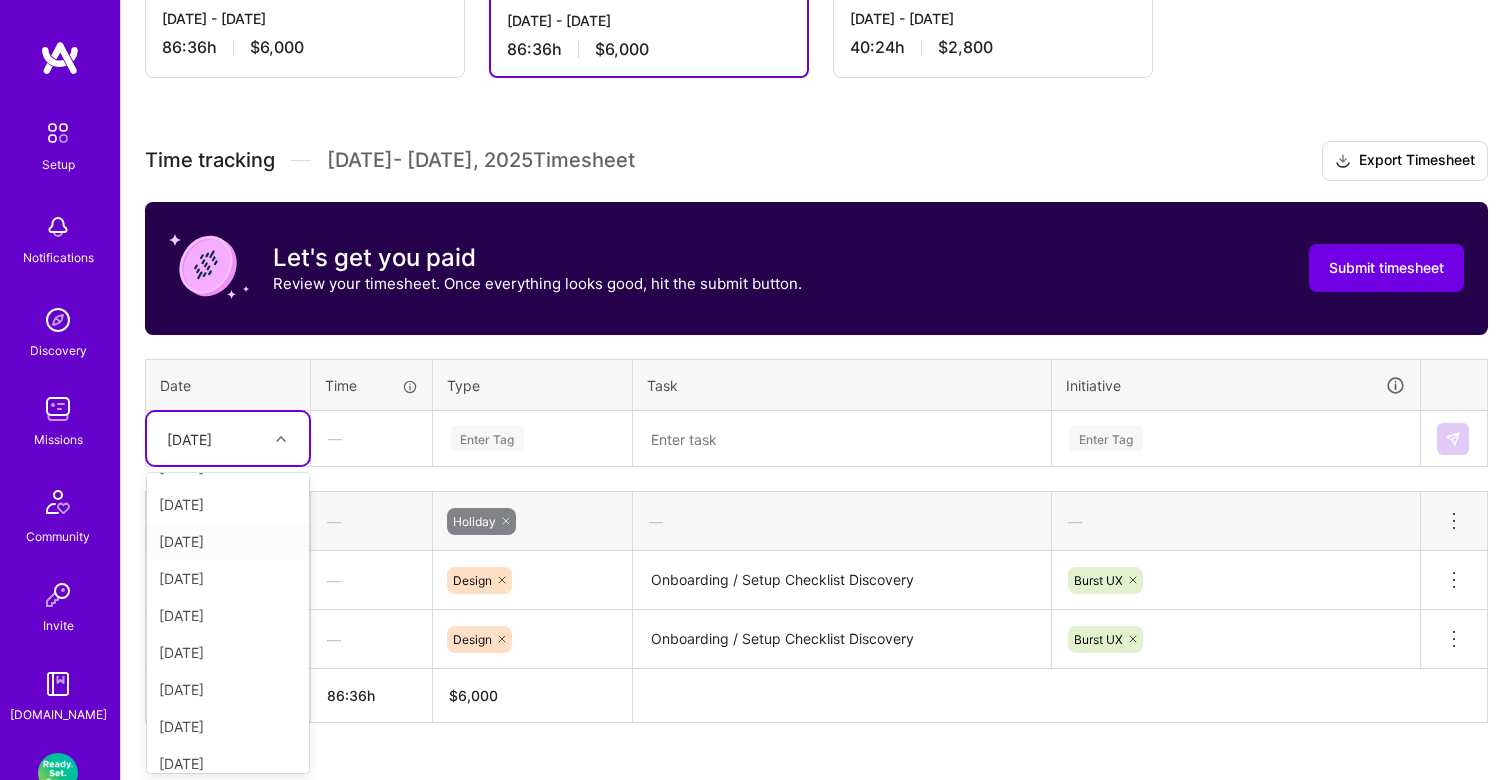 click on "[DATE]" at bounding box center (228, 541) 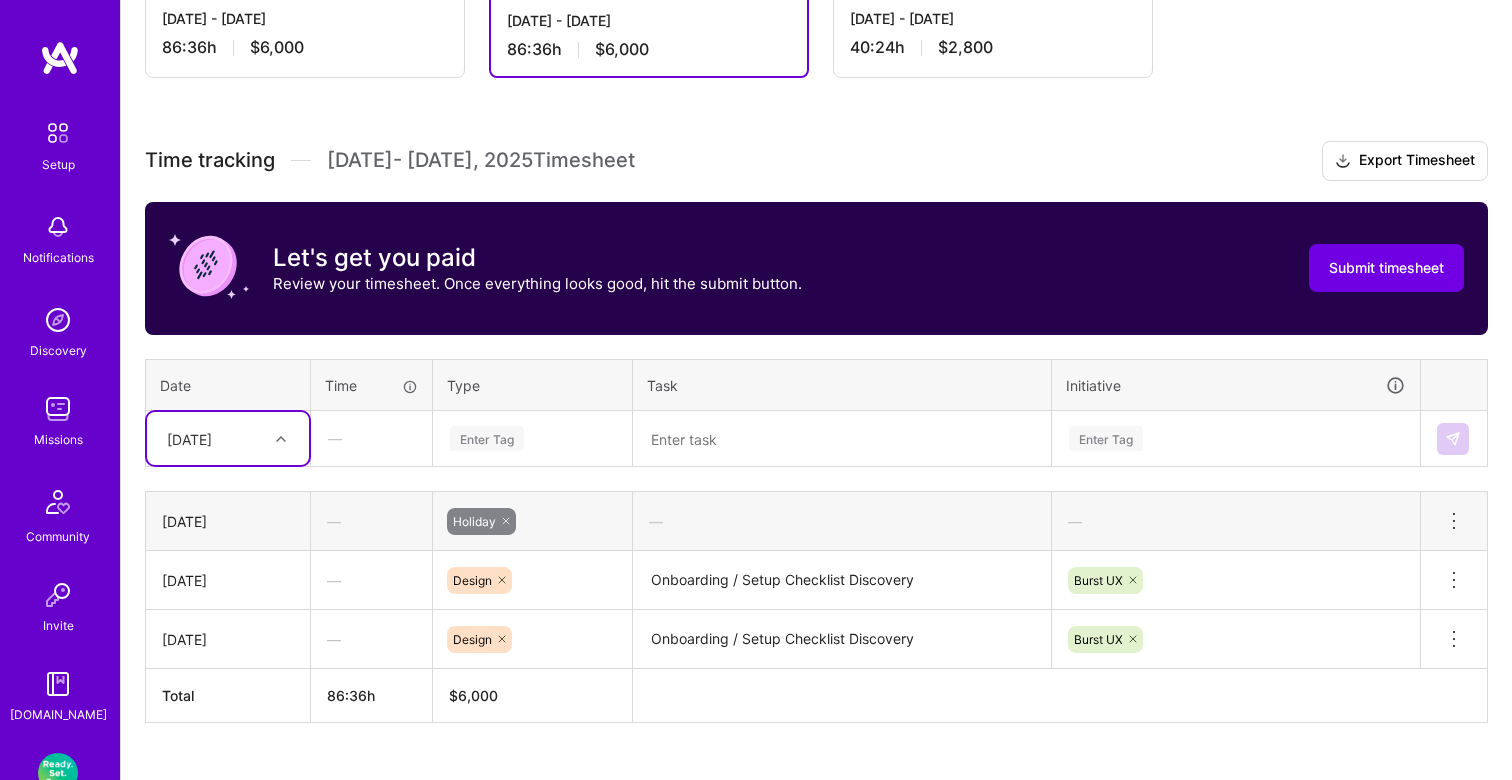 click on "Enter Tag" at bounding box center [487, 438] 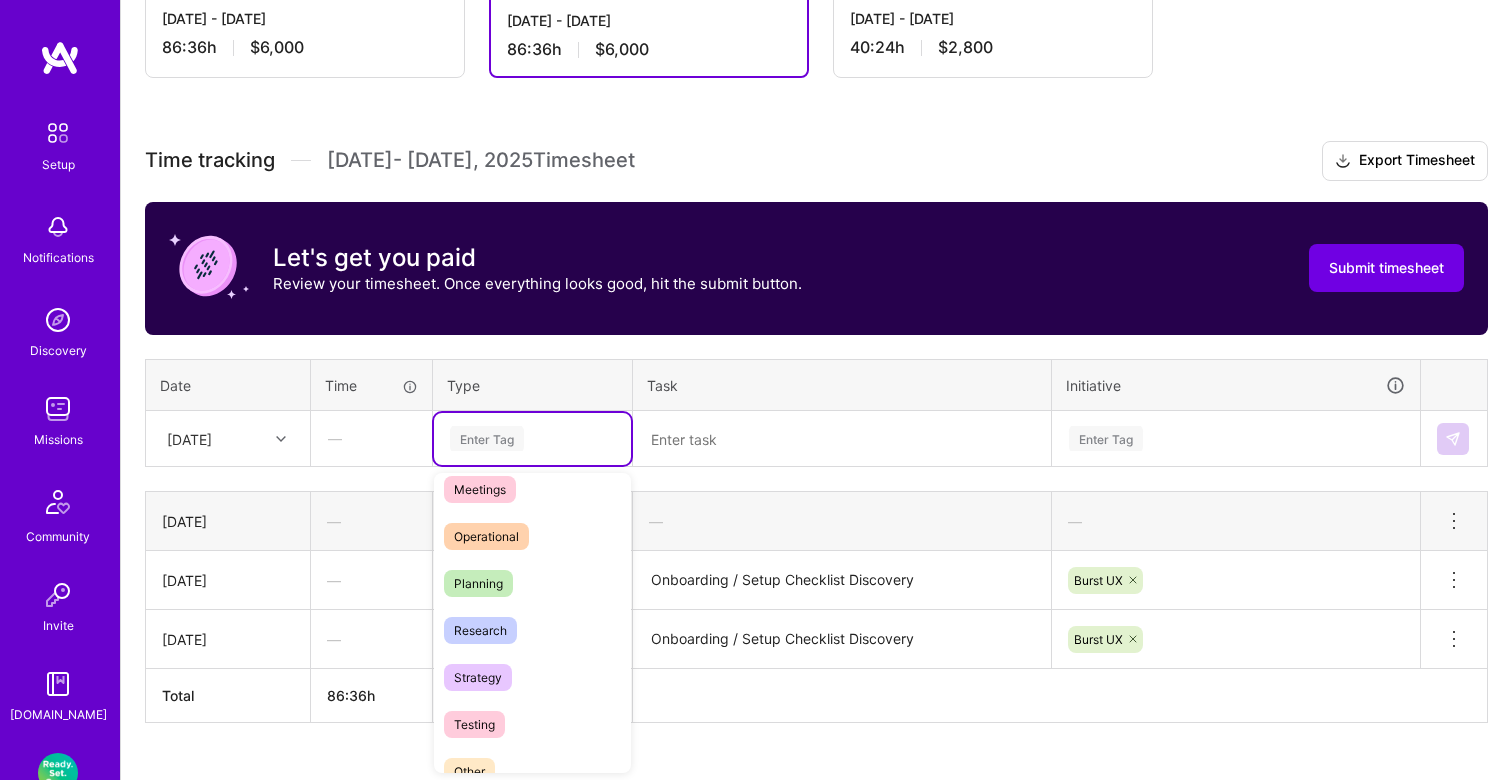 scroll, scrollTop: 570, scrollLeft: 0, axis: vertical 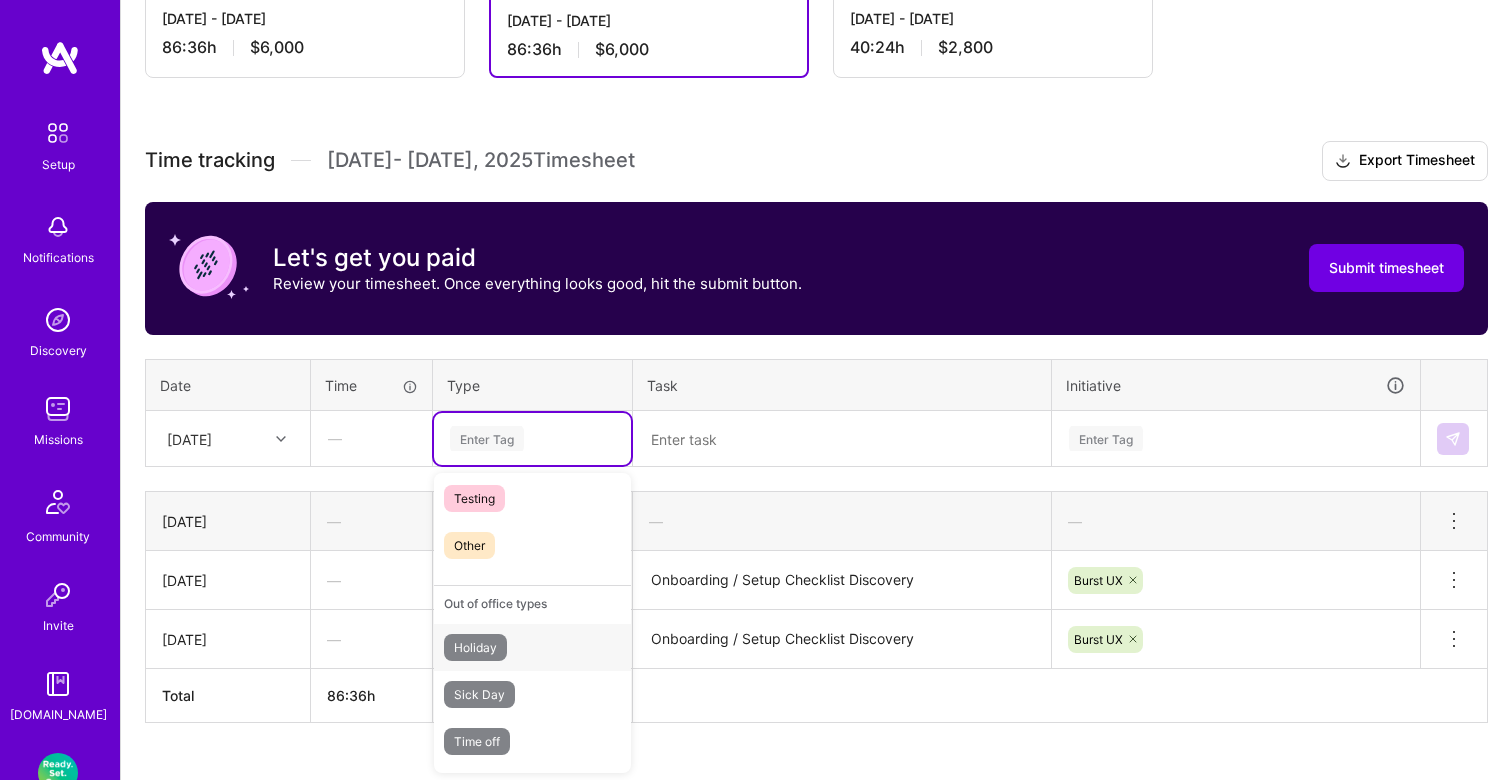 click on "Holiday" at bounding box center (532, 647) 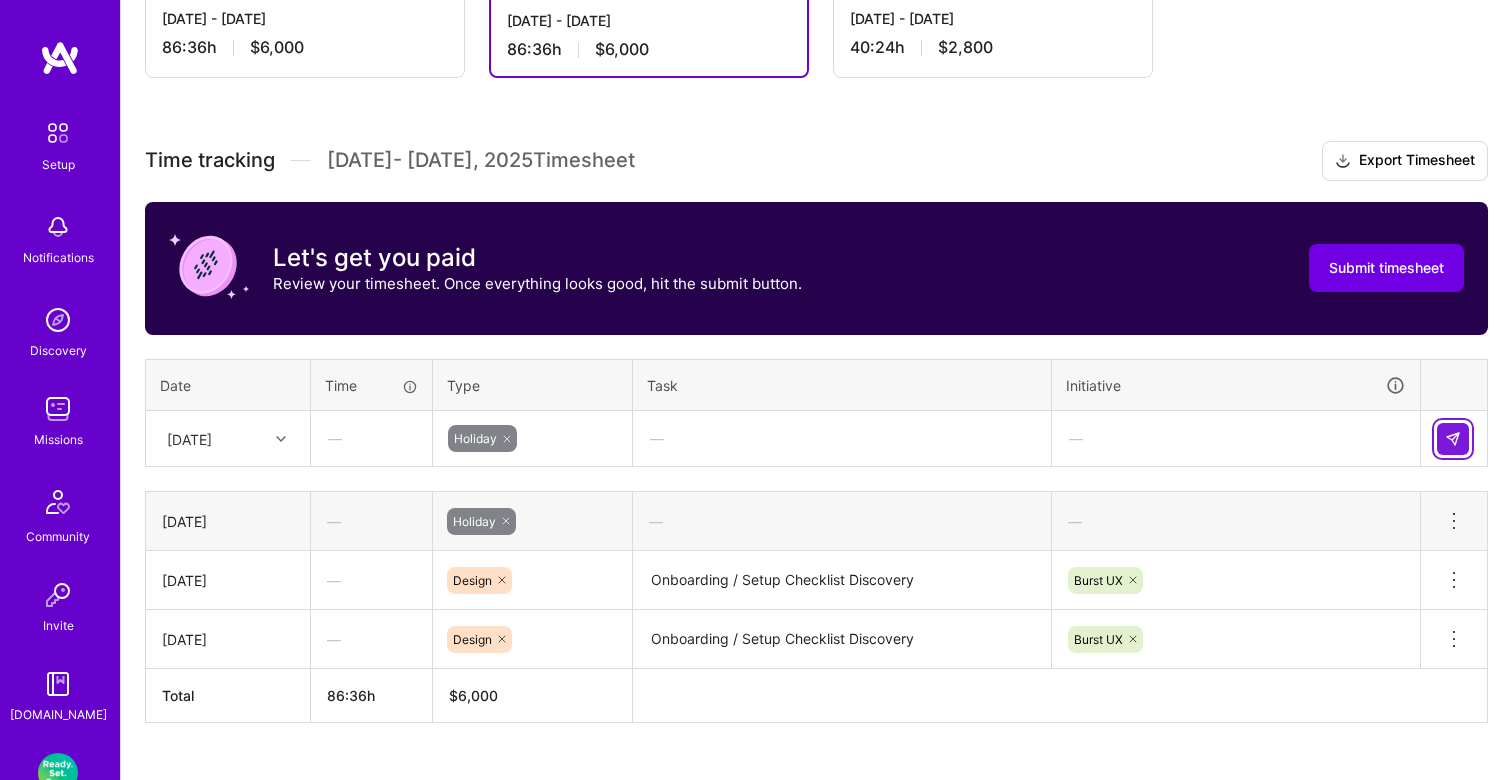 click at bounding box center [1453, 439] 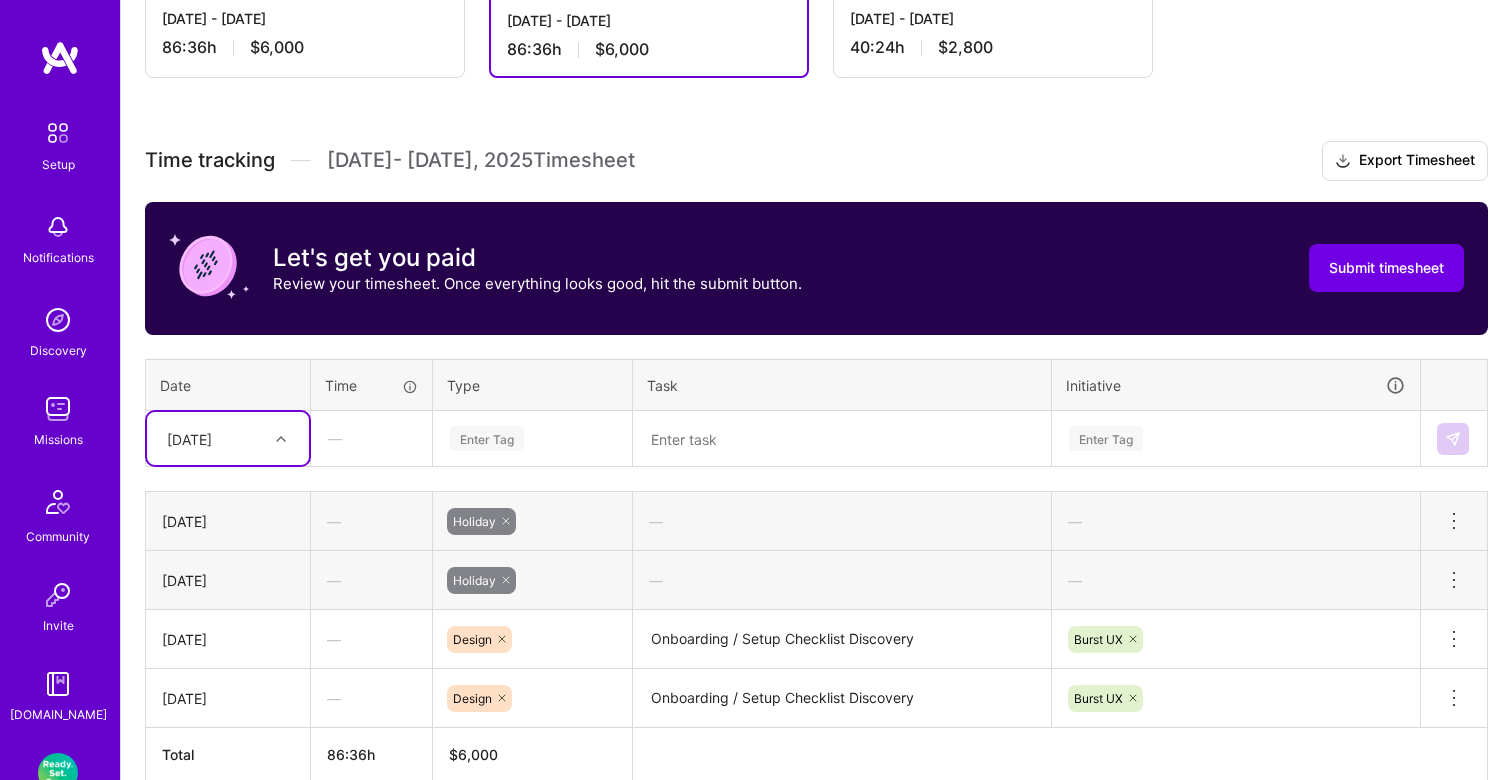 click on "[DATE]" at bounding box center [212, 438] 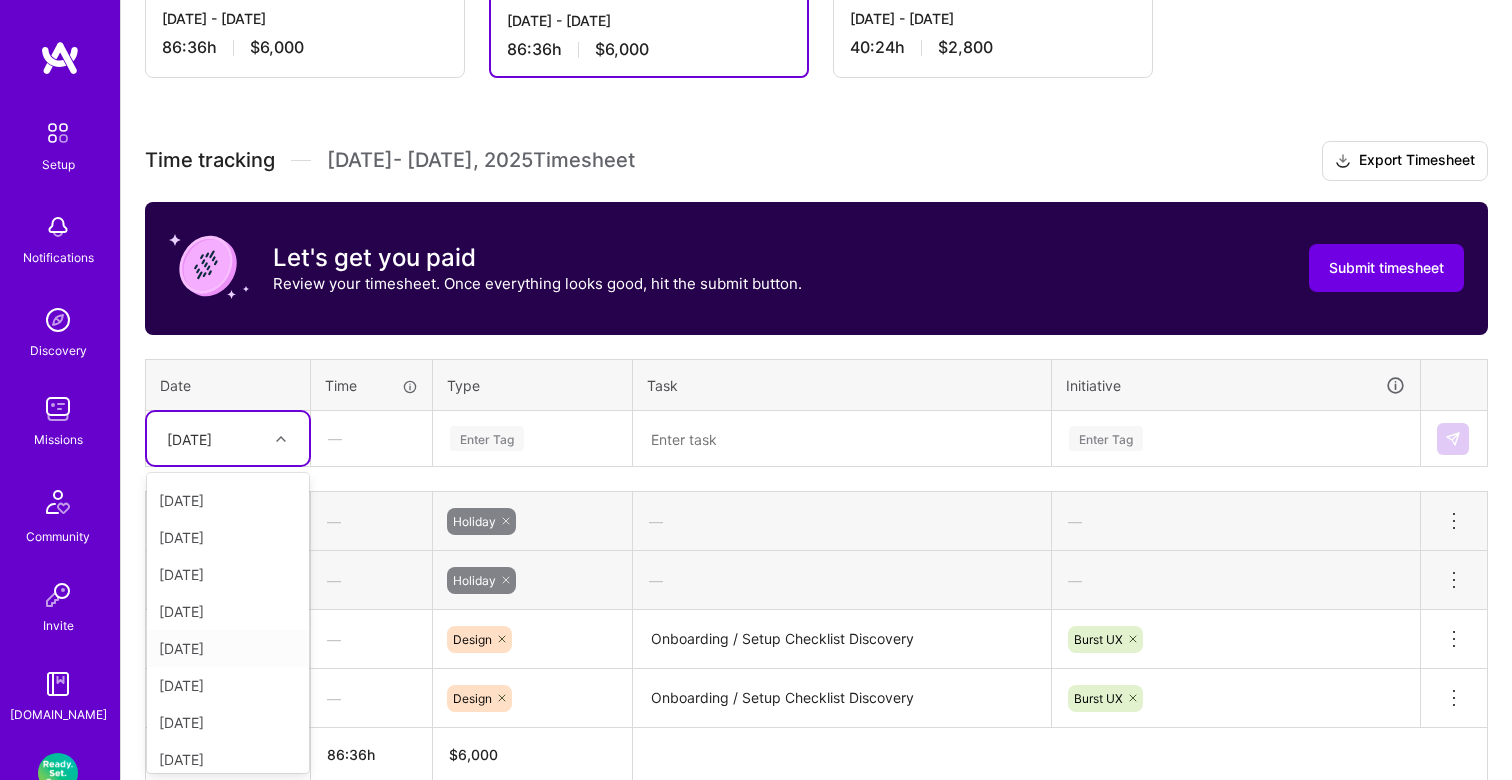 scroll, scrollTop: 66, scrollLeft: 0, axis: vertical 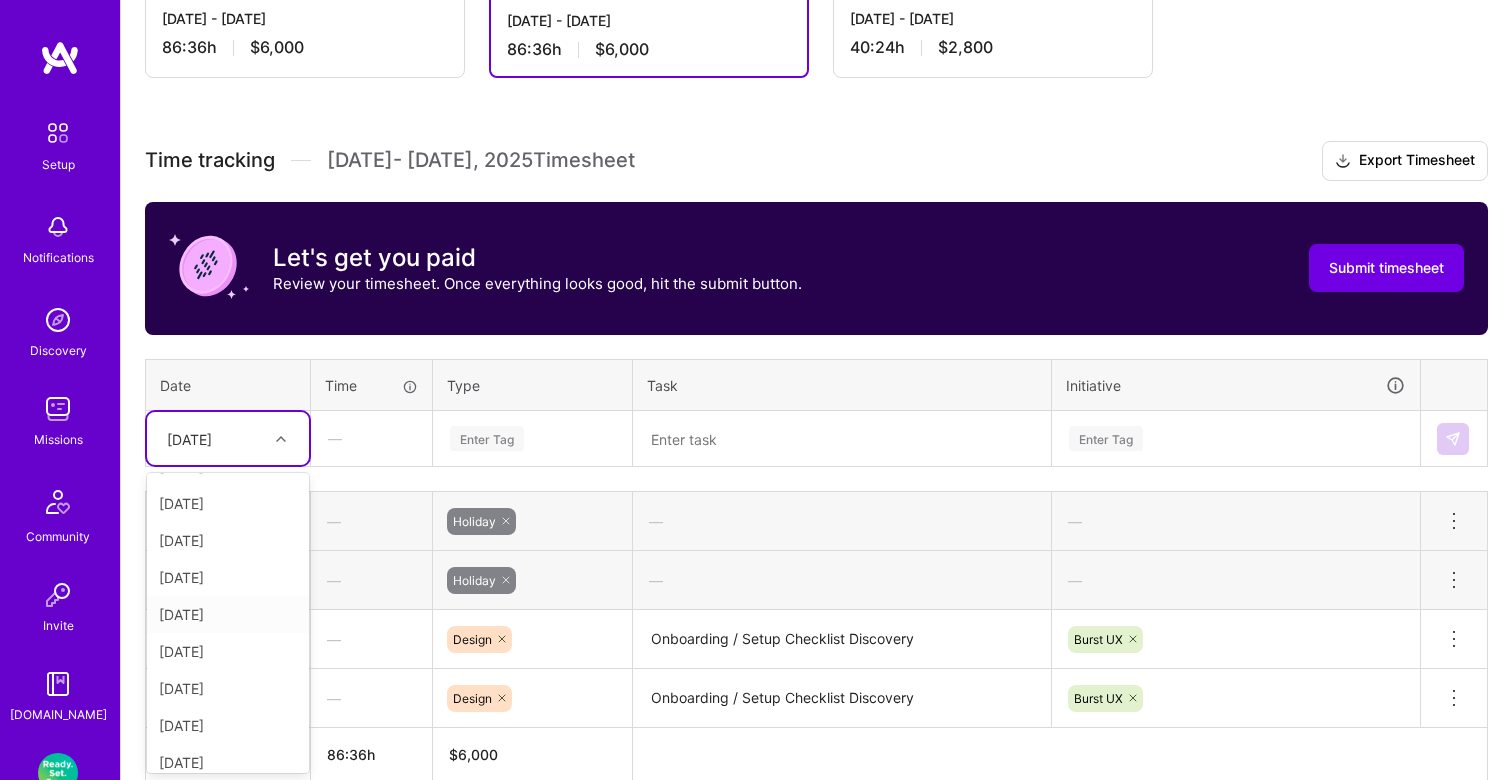 click on "[DATE]" at bounding box center (228, 614) 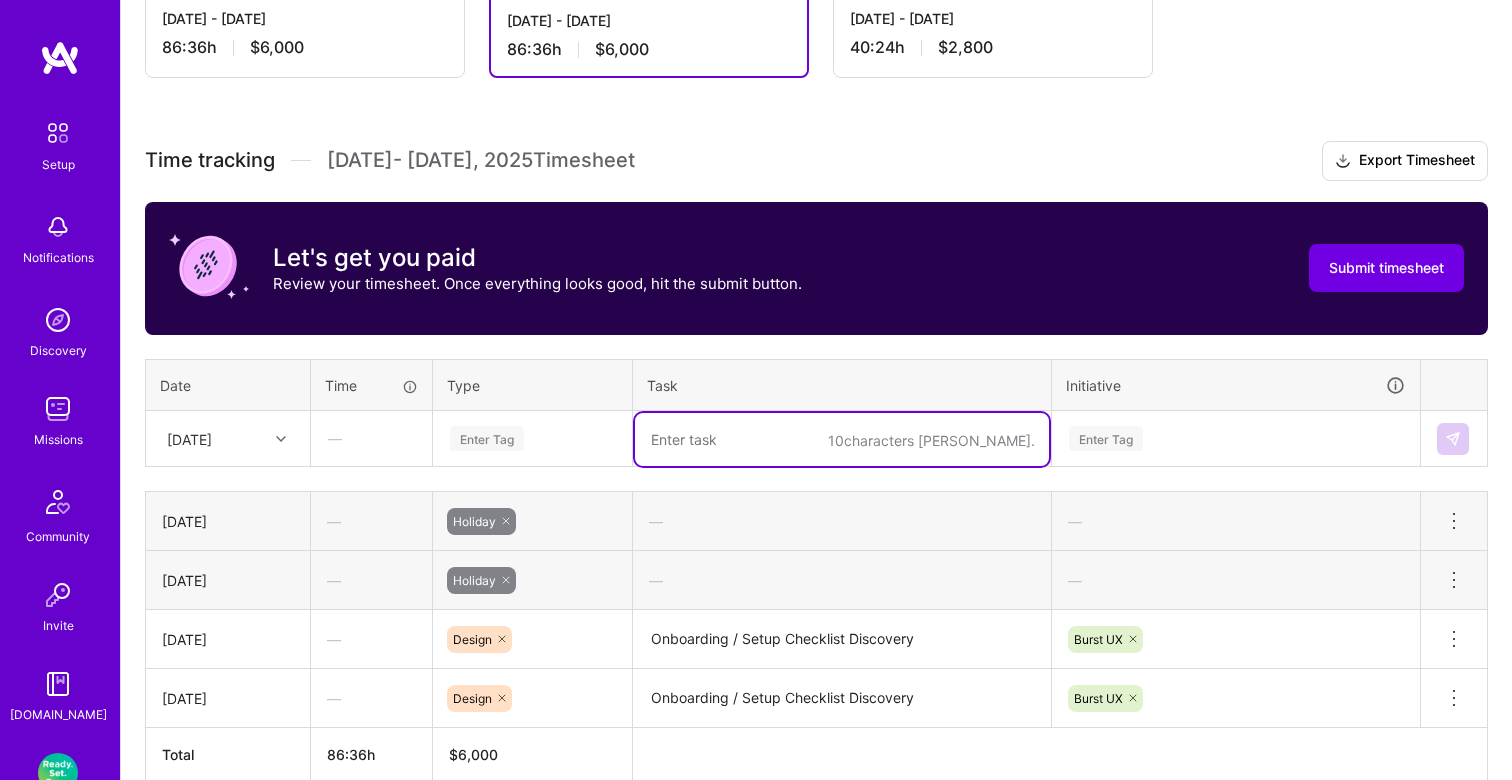 click at bounding box center (842, 439) 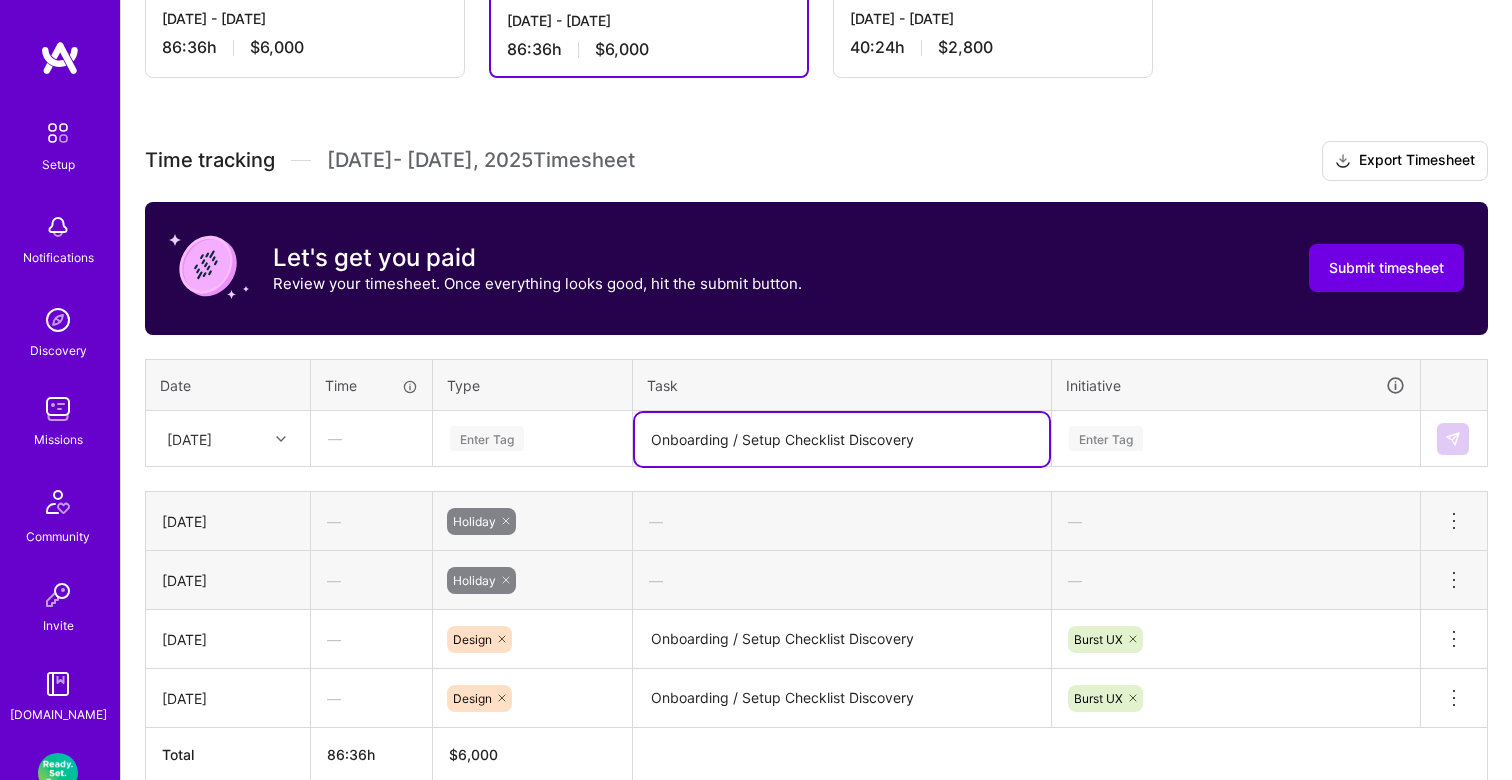drag, startPoint x: 740, startPoint y: 439, endPoint x: 533, endPoint y: 430, distance: 207.19556 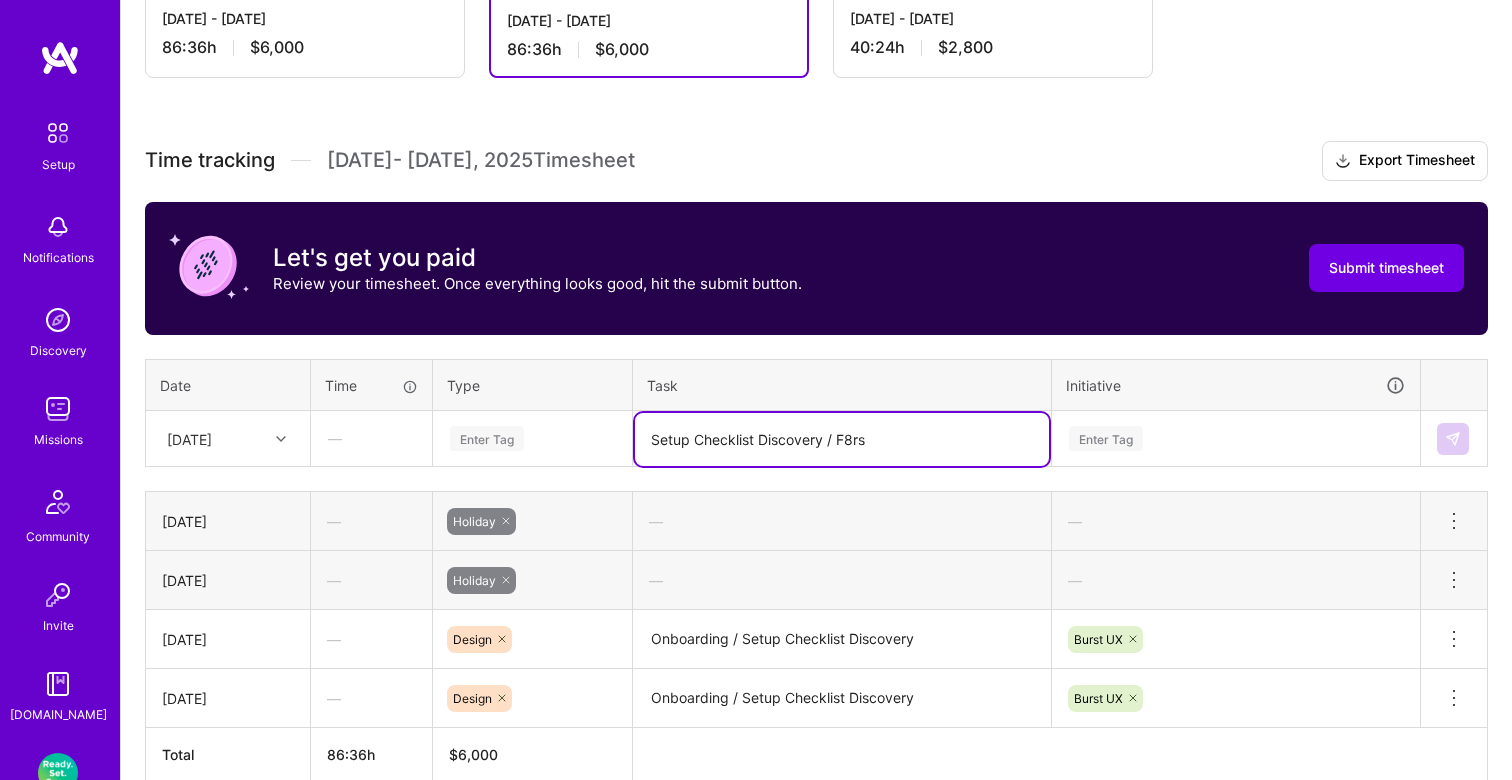 click on "Setup Checklist Discovery / F8rs" at bounding box center (842, 439) 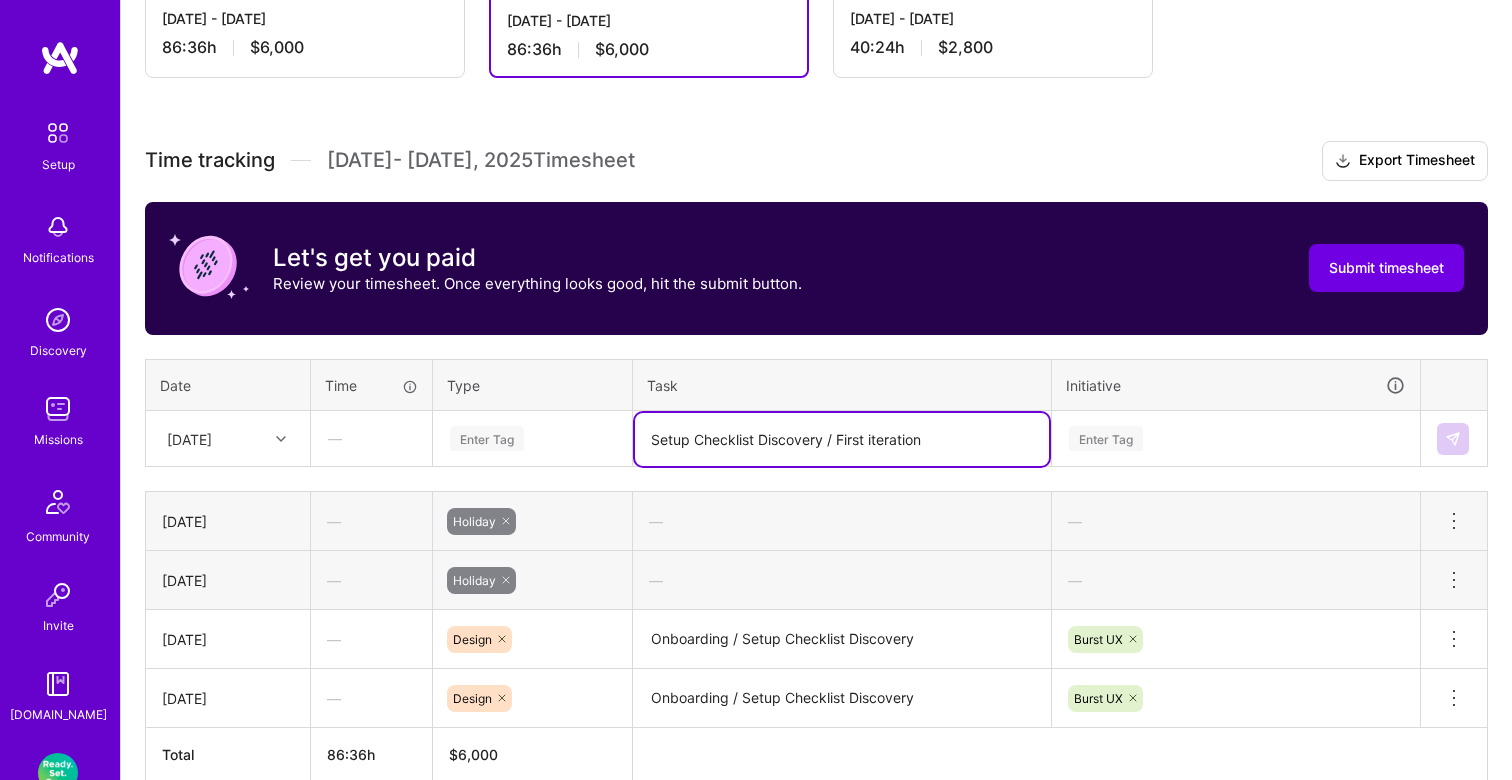 click on "Setup Checklist Discovery / First iteration" at bounding box center [842, 439] 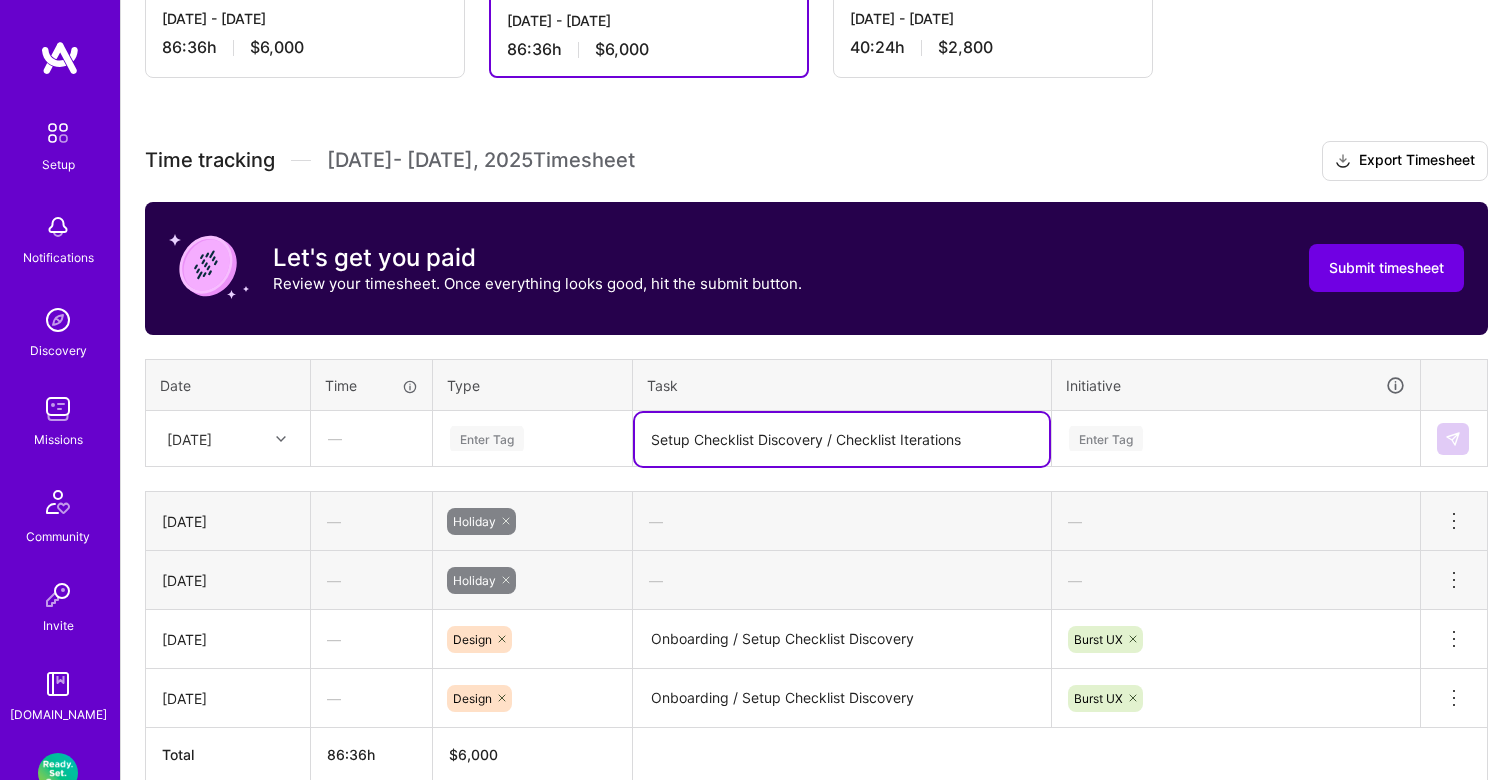 type on "Setup Checklist Discovery / Checklist Iterations" 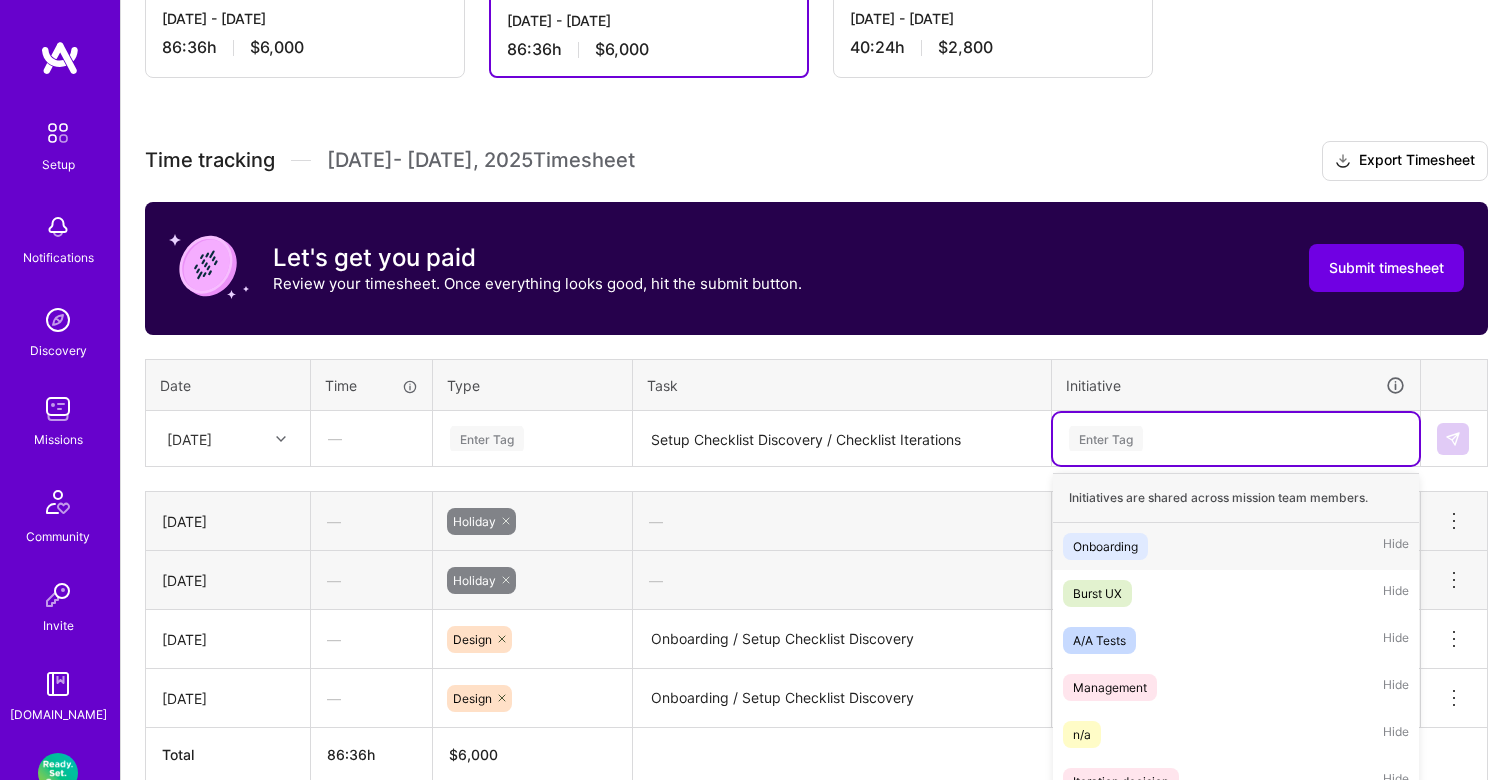 scroll, scrollTop: 518, scrollLeft: 0, axis: vertical 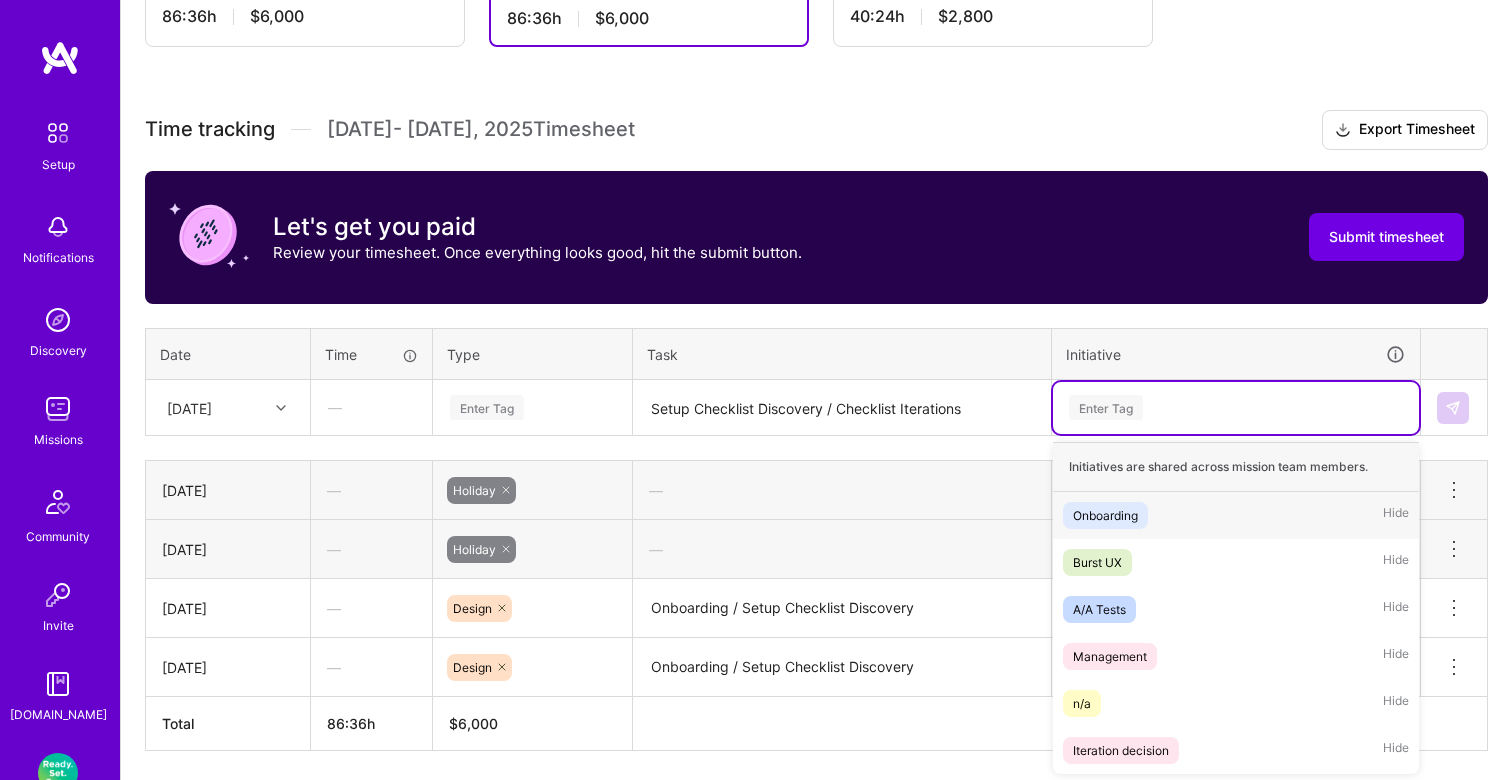click on "Time tracking [DATE]  -   [DATE]  Timesheet Export Timesheet Let's get you paid Review your timesheet. Once everything looks good, hit the submit button. Submit timesheet Date Time Type Task Initiative  [DATE] — Enter Tag Setup Checklist Discovery / Checklist Iterations option Onboarding focused, 1 of 6. 6 results available. Use Up and Down to choose options, press Enter to select the currently focused option, press Escape to exit the menu. Enter Tag Initiatives are shared across mission team members. Onboarding Hide Burst UX Hide A/A Tests Hide Management Hide n/a Hide Iteration decision Hide [DATE] — Holiday
— —
Delete row [DATE] — Holiday
— —
Delete row [DATE] — Design
Onboarding / Setup Checklist Discovery Burst UX
Delete row [DATE] — Design
Onboarding / Setup Checklist Discovery Burst UX
Delete row Total 86:36h $6,000" at bounding box center (816, 430) 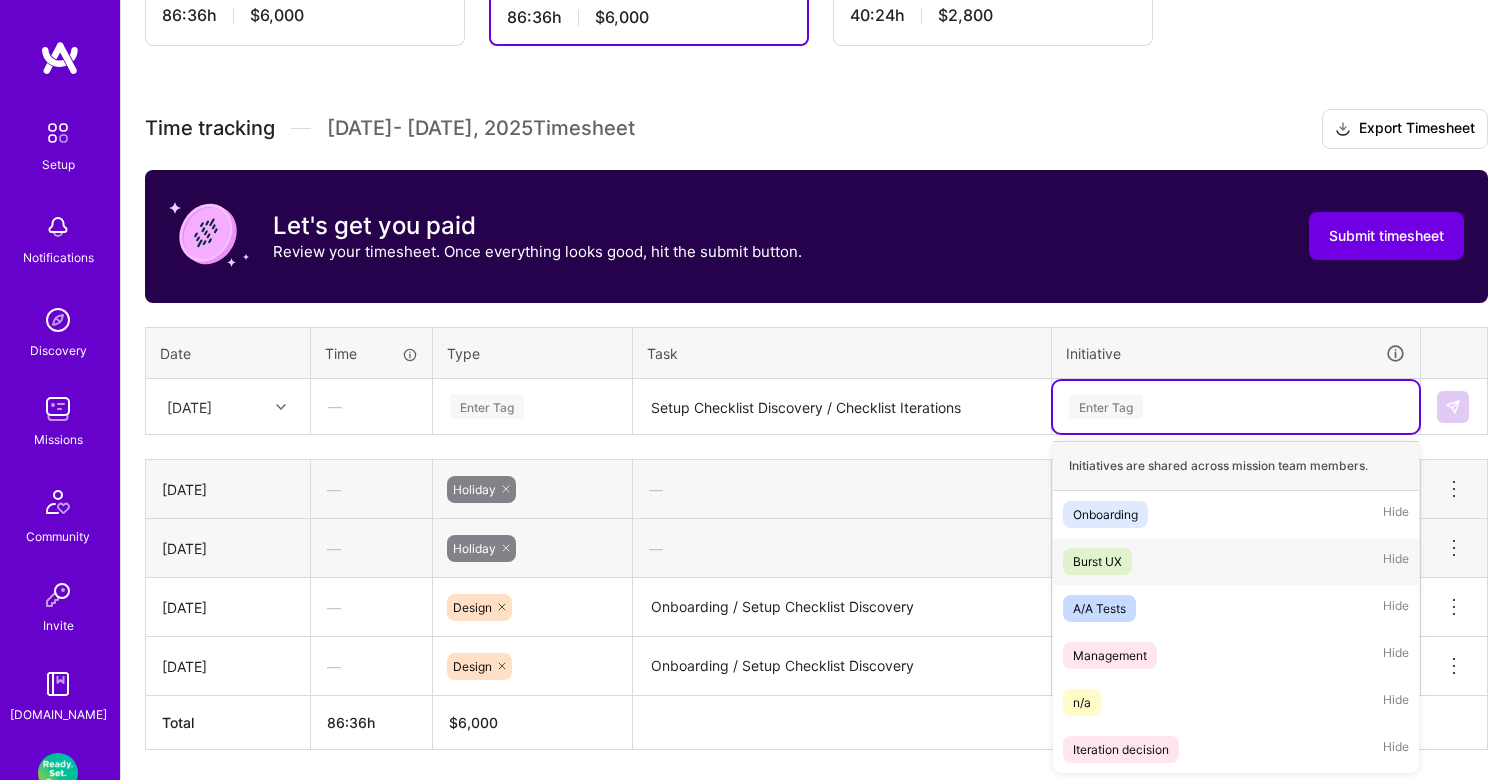 click on "Burst UX Hide" at bounding box center (1236, 561) 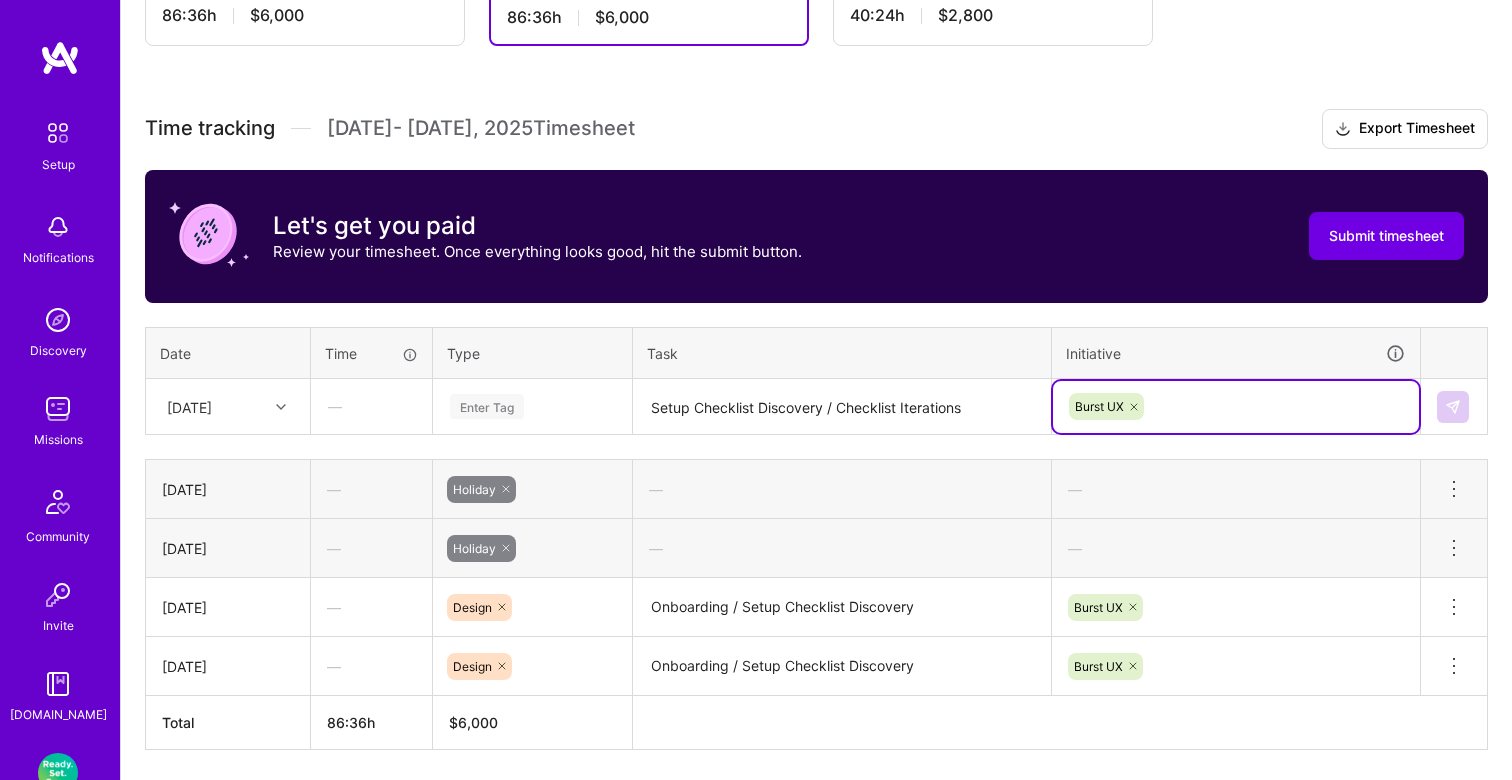 click on "Enter Tag" at bounding box center (487, 406) 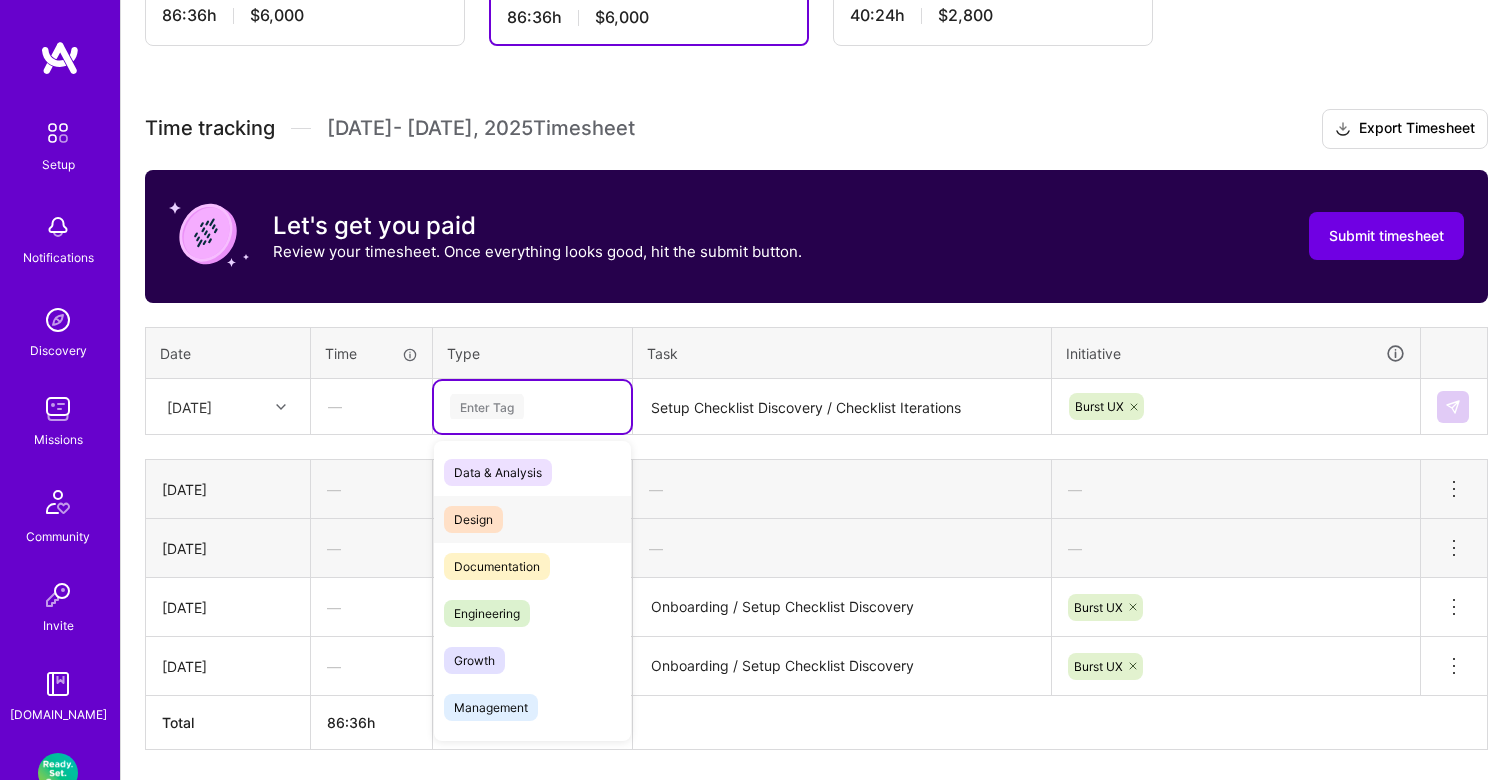 click on "Design" at bounding box center [532, 519] 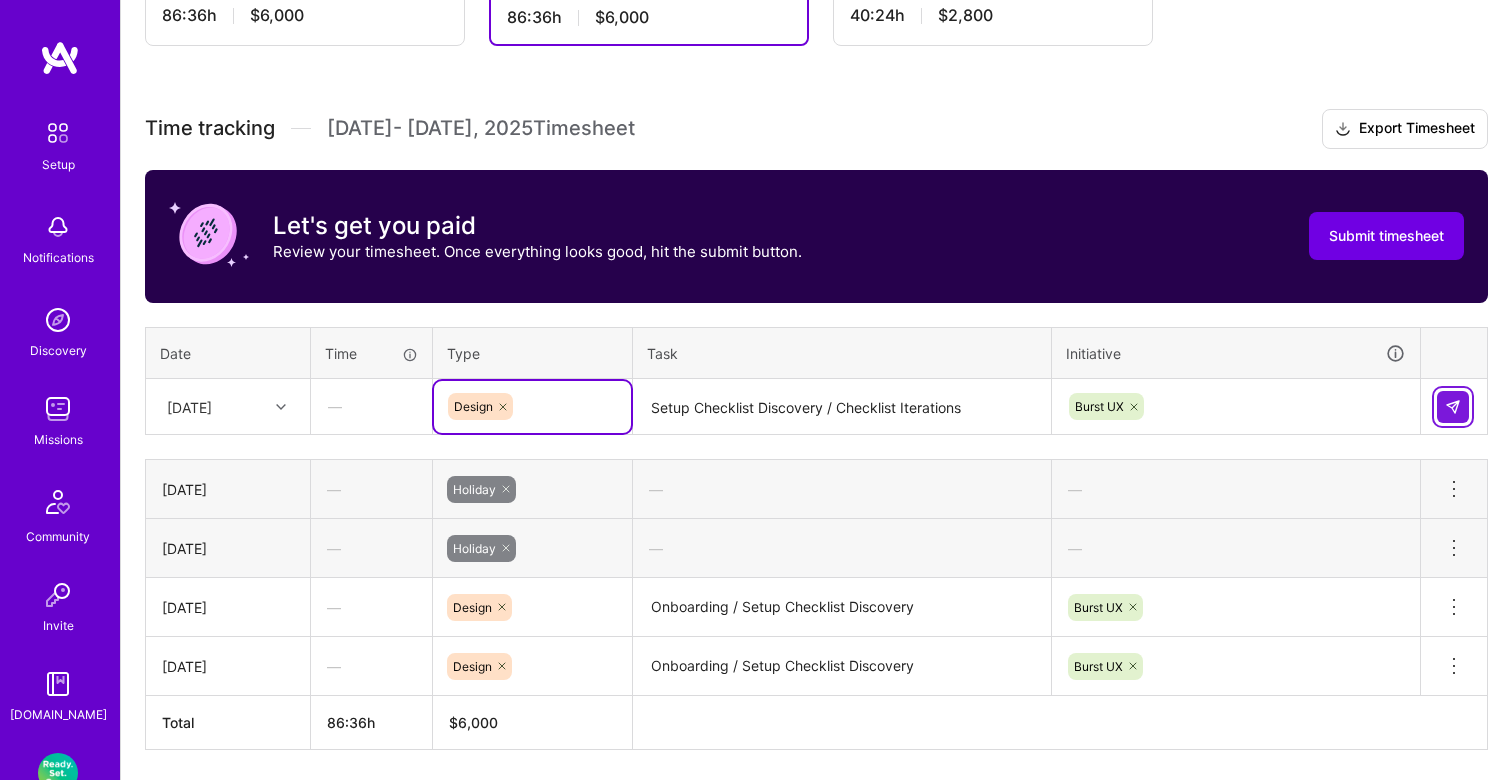click at bounding box center (1453, 407) 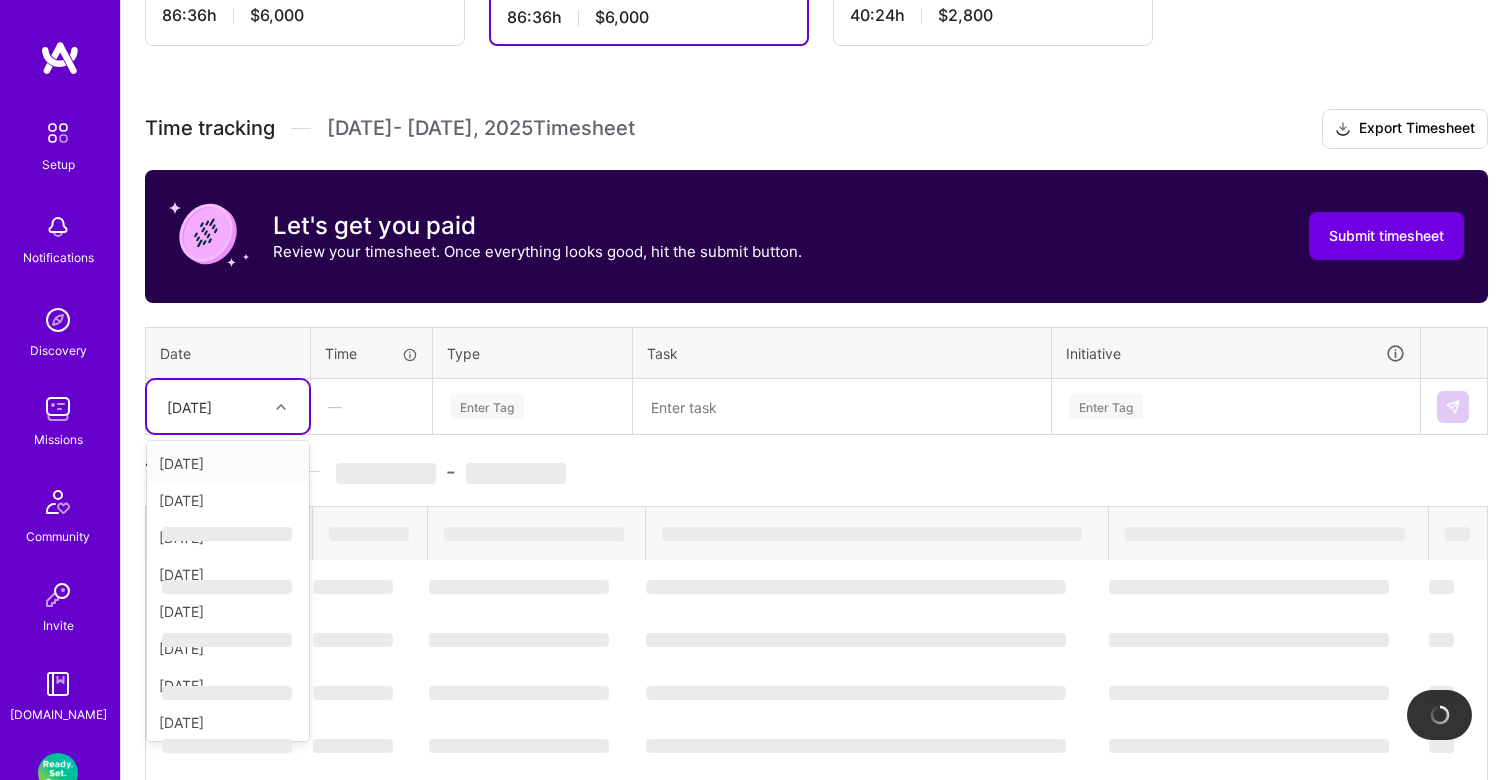 click on "[DATE]" at bounding box center [212, 406] 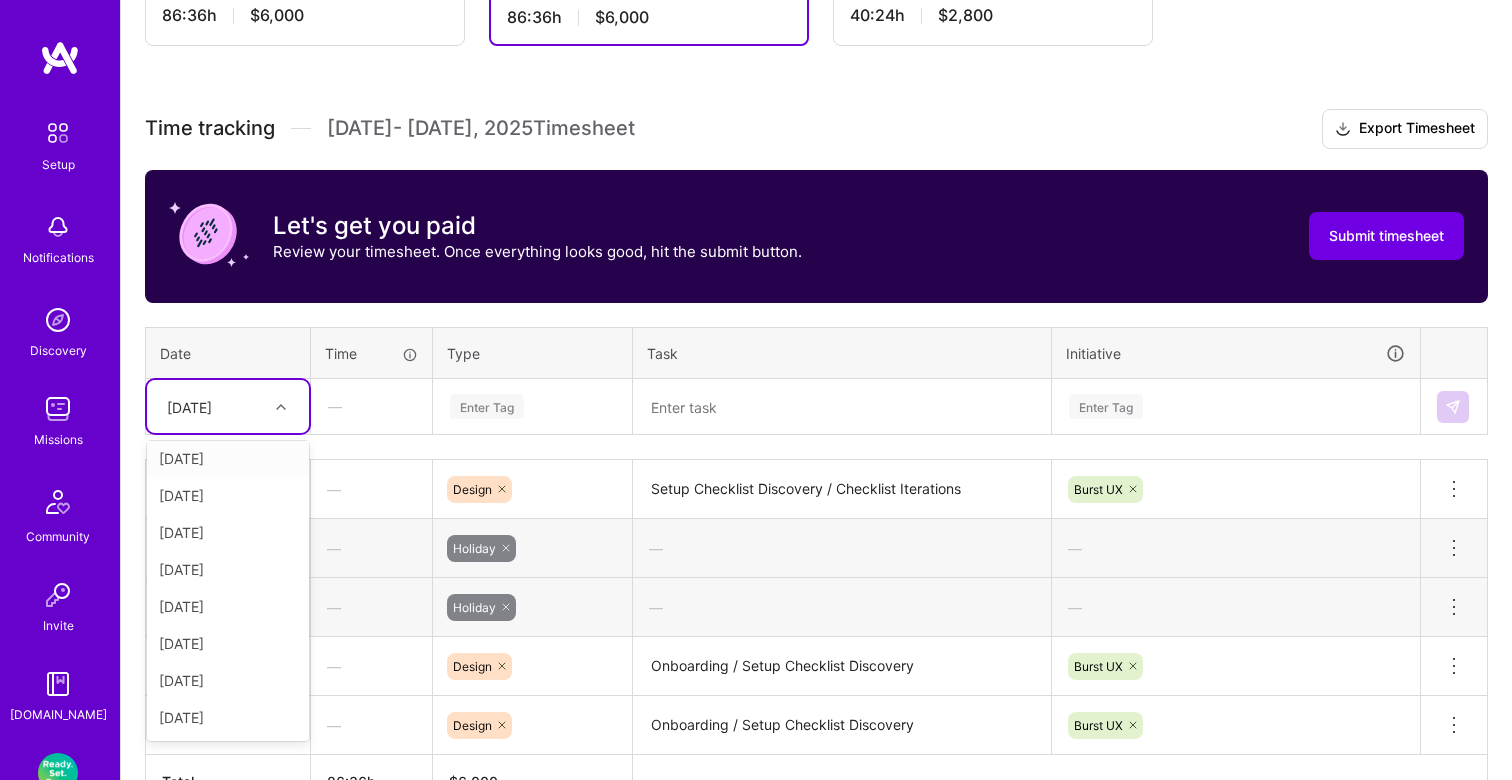 scroll, scrollTop: 81, scrollLeft: 0, axis: vertical 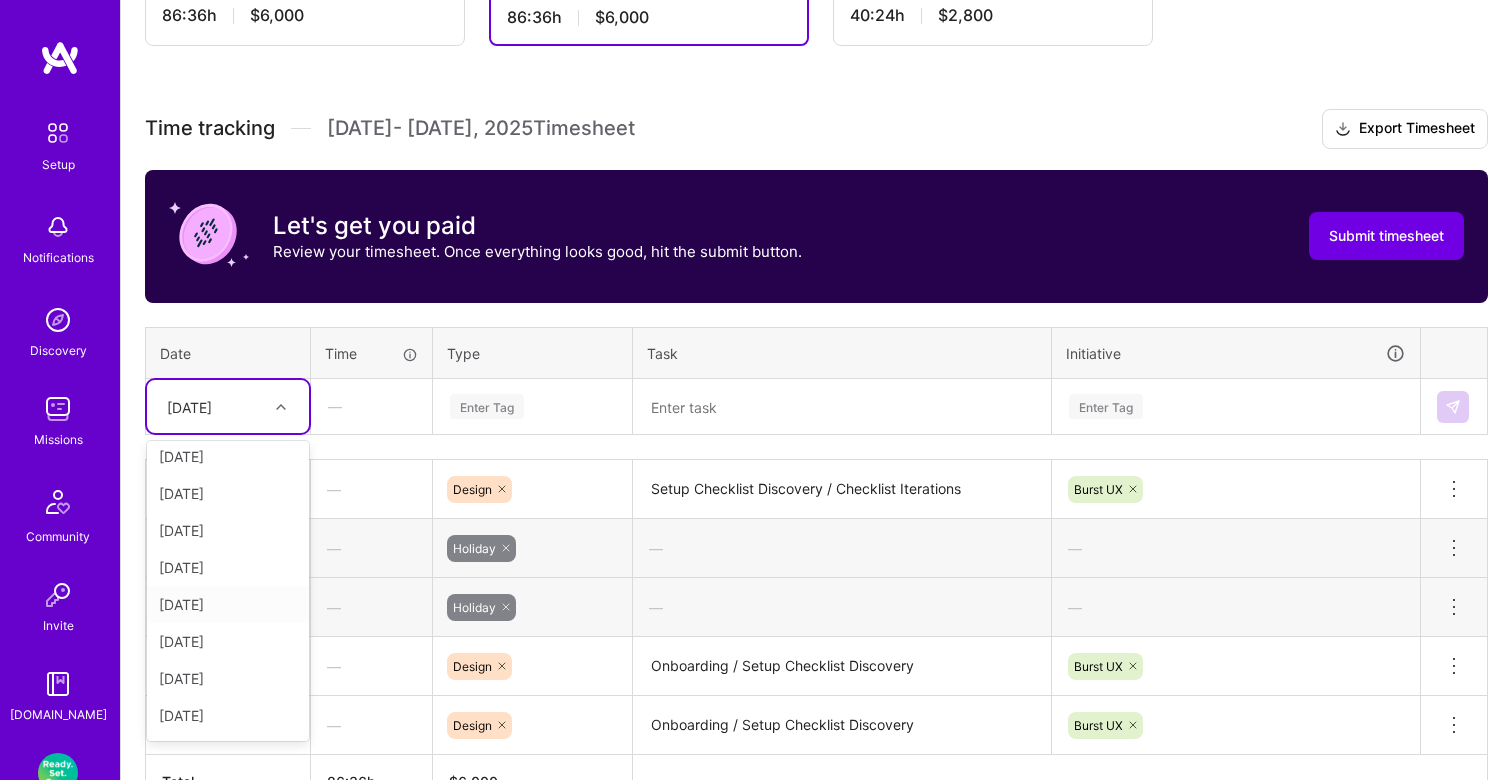 click on "[DATE]" at bounding box center [228, 604] 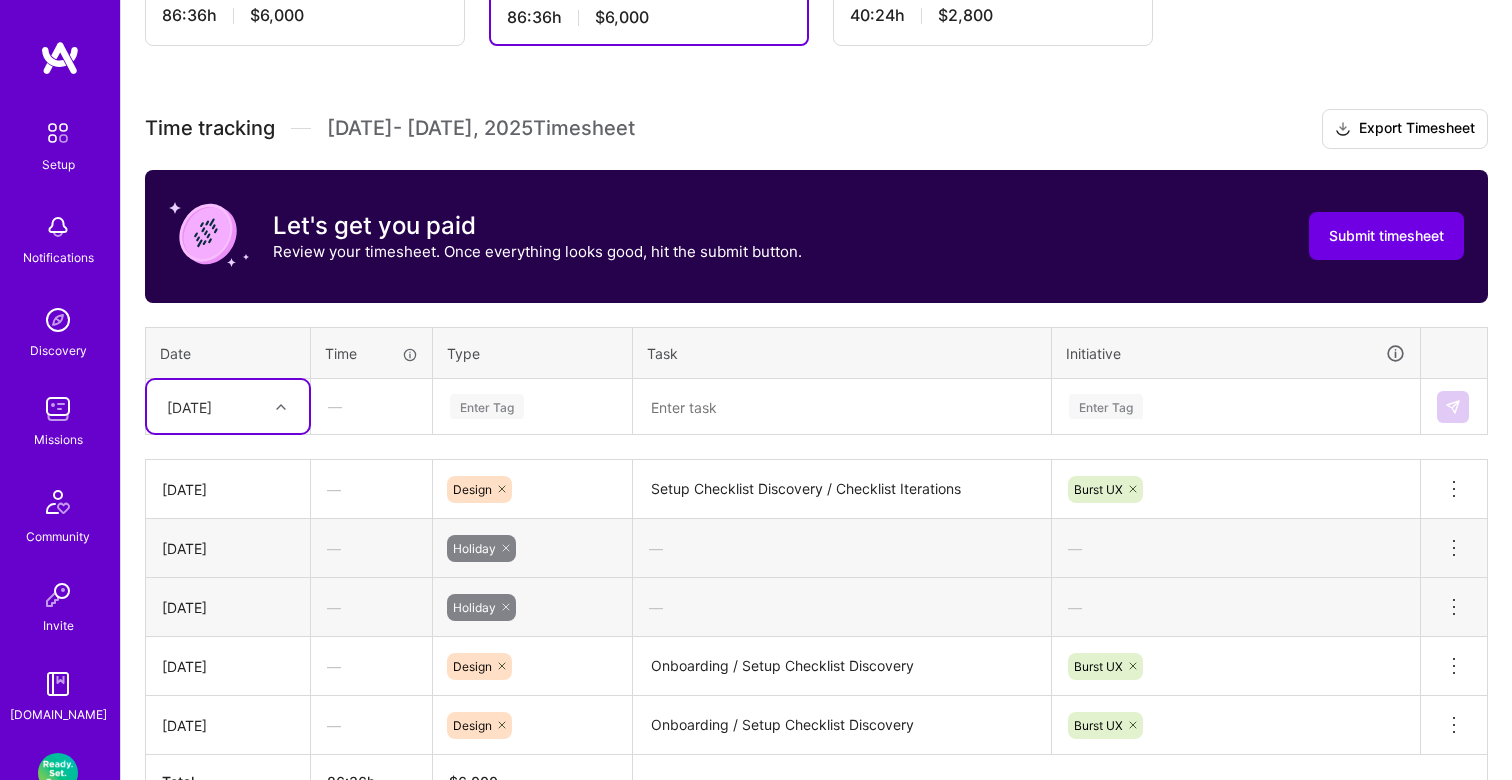 click on "Enter Tag" at bounding box center (487, 406) 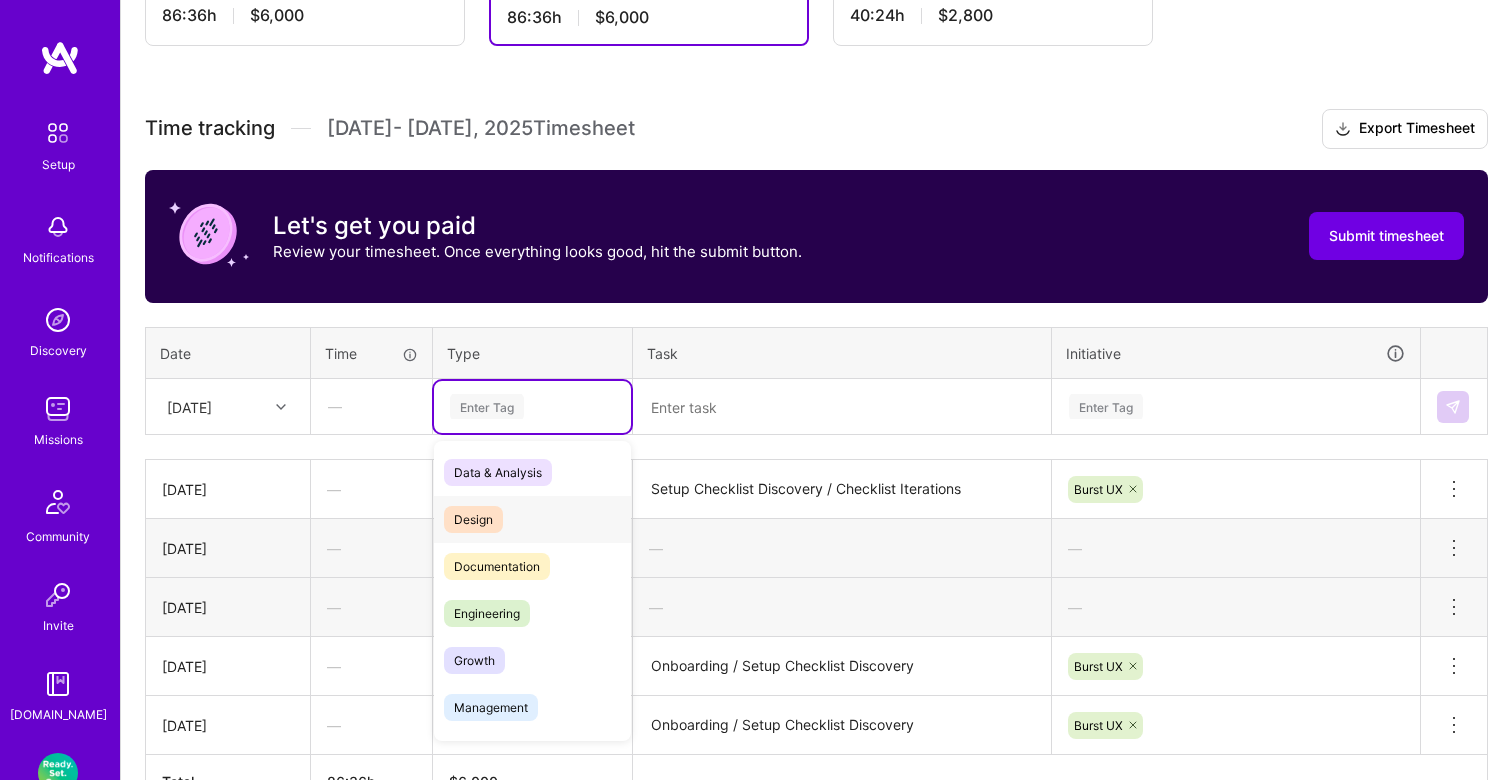 click on "Design" at bounding box center (532, 519) 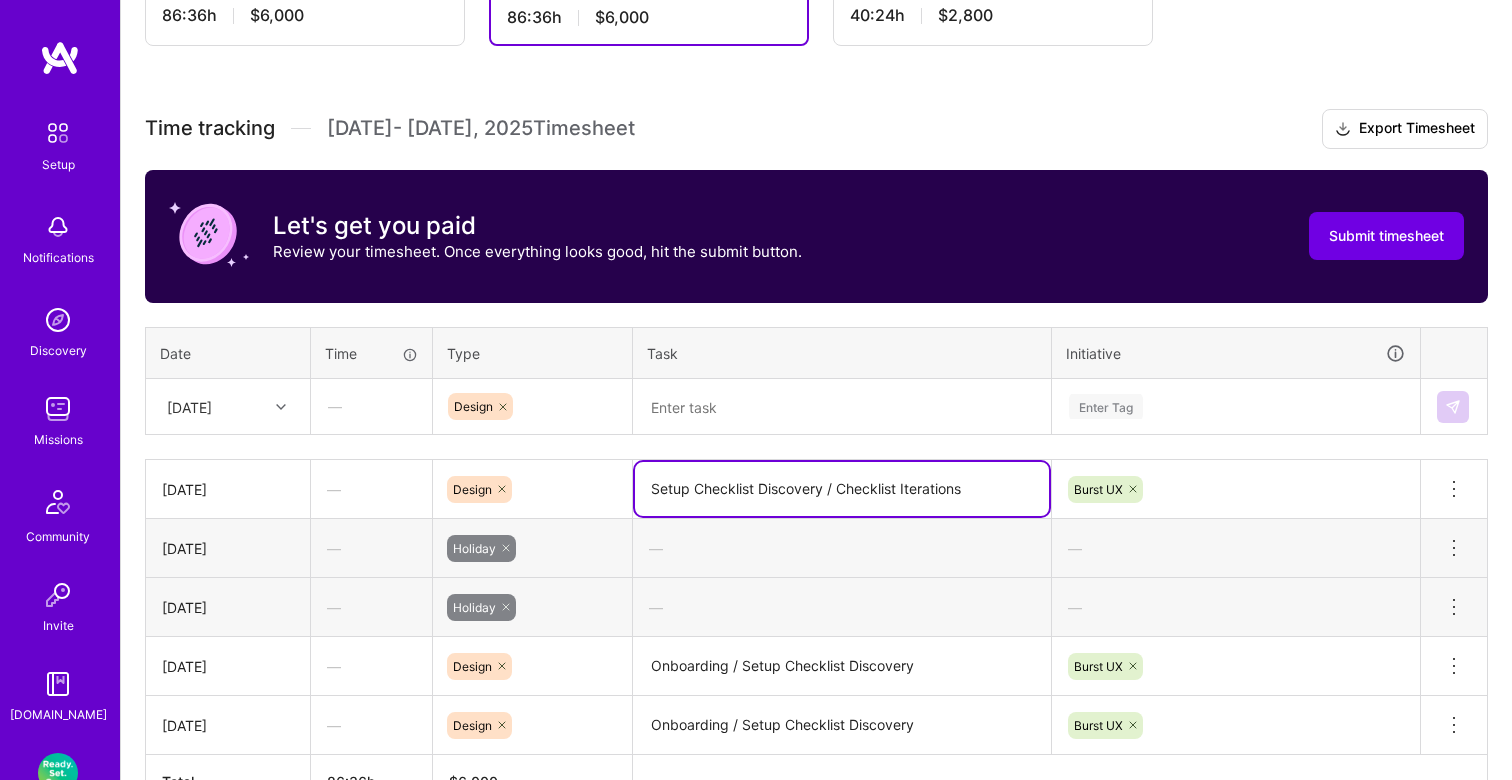 drag, startPoint x: 978, startPoint y: 484, endPoint x: 641, endPoint y: 478, distance: 337.0534 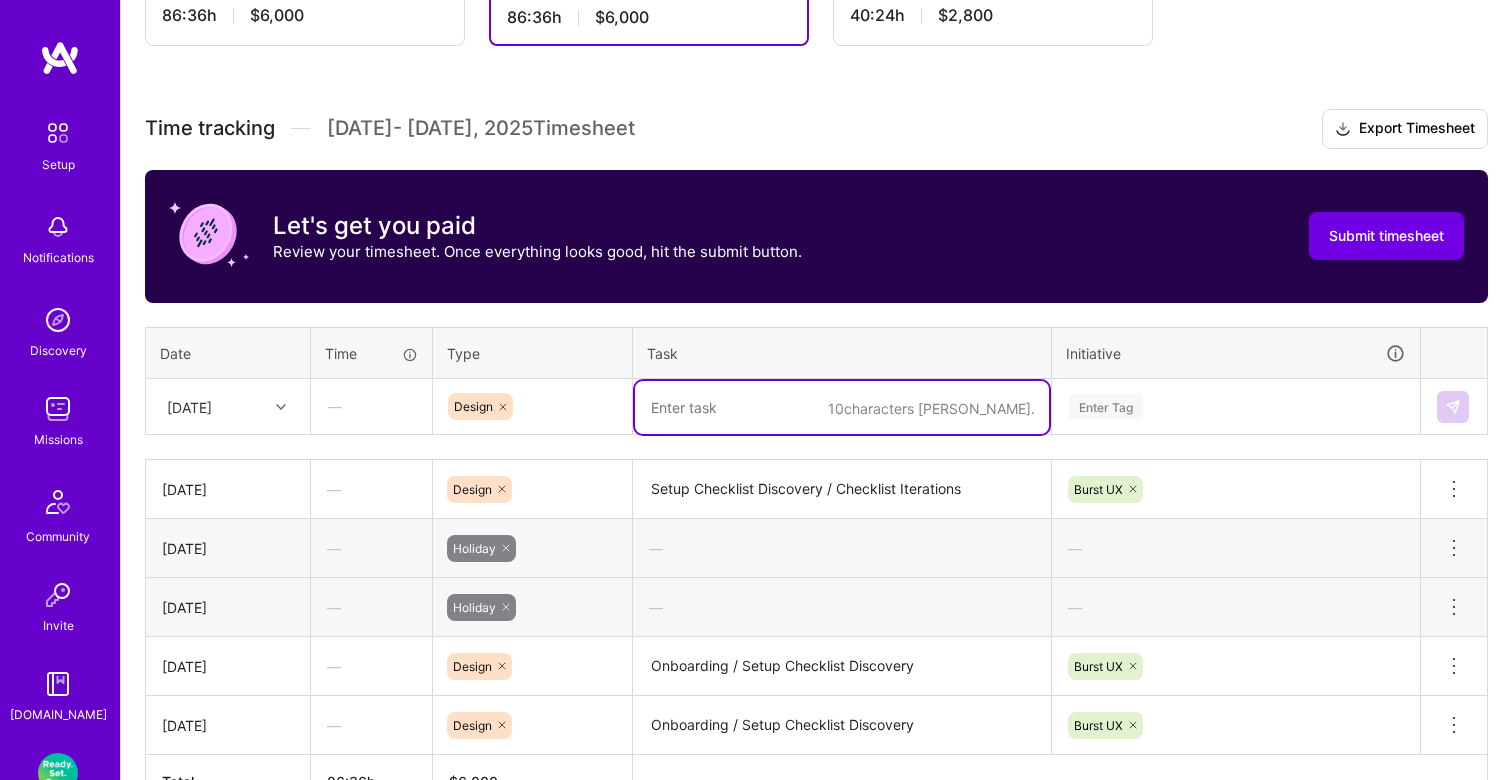 paste on "Setup Checklist Discovery / Checklist Iterations" 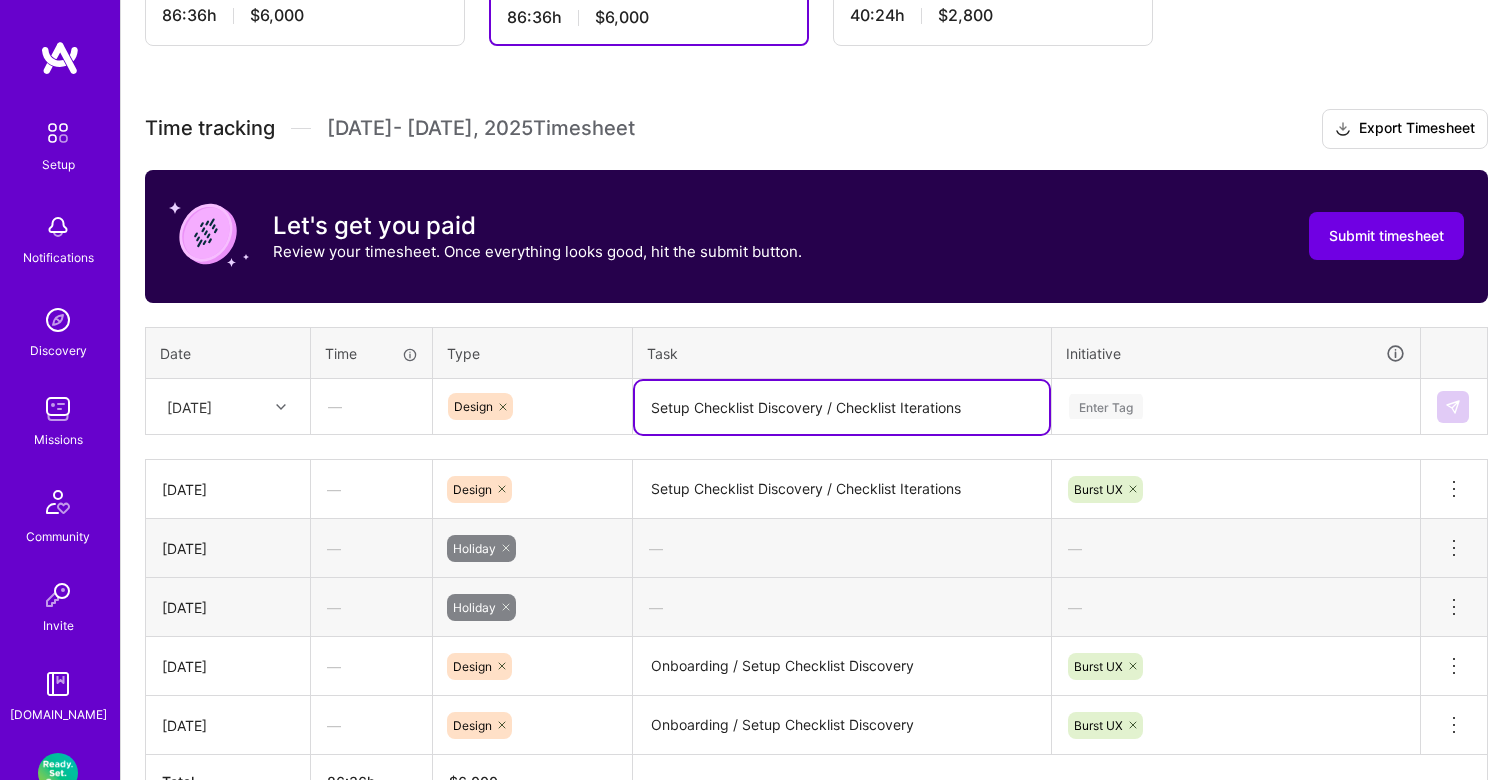 type on "Setup Checklist Discovery / Checklist Iterations" 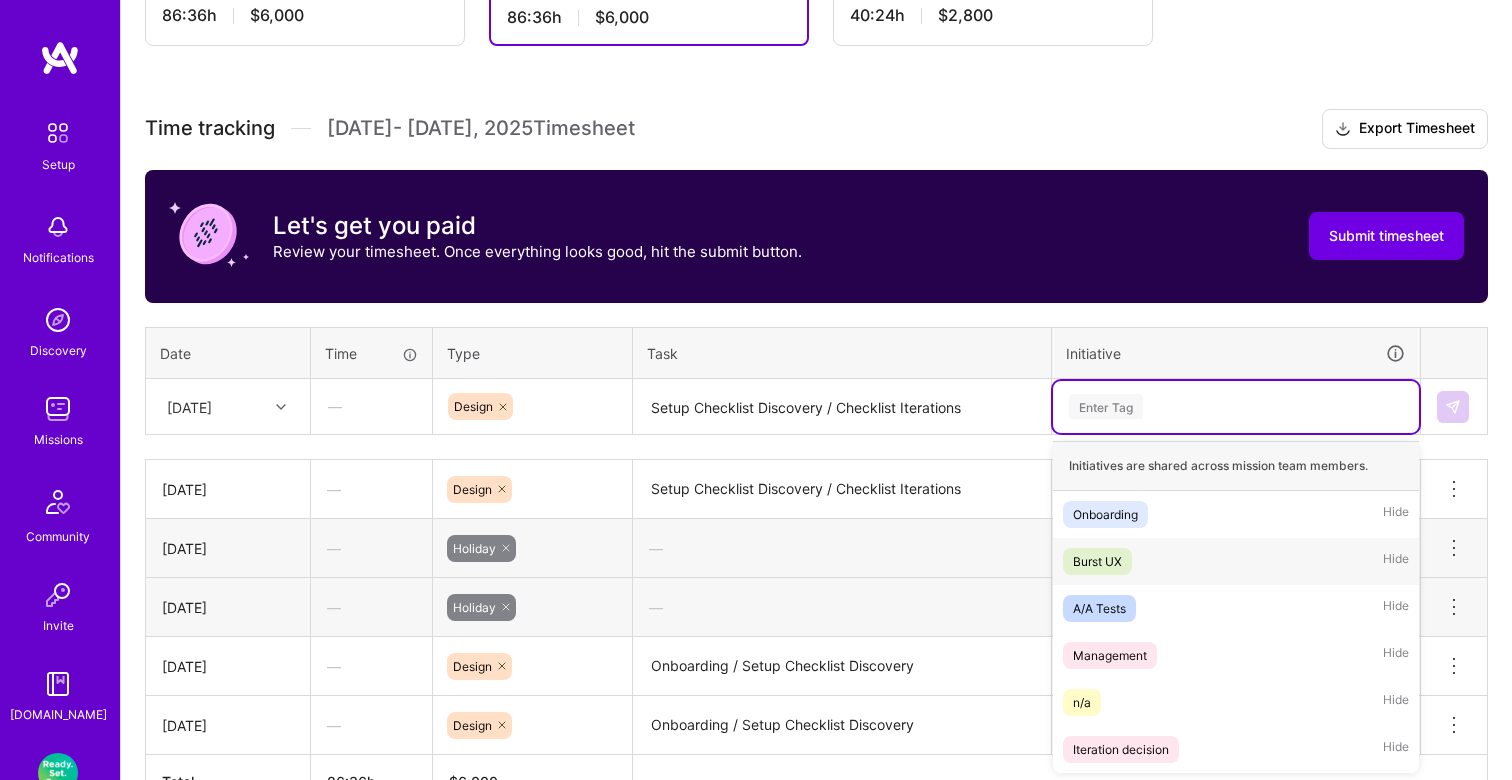click on "Burst UX Hide" at bounding box center [1236, 561] 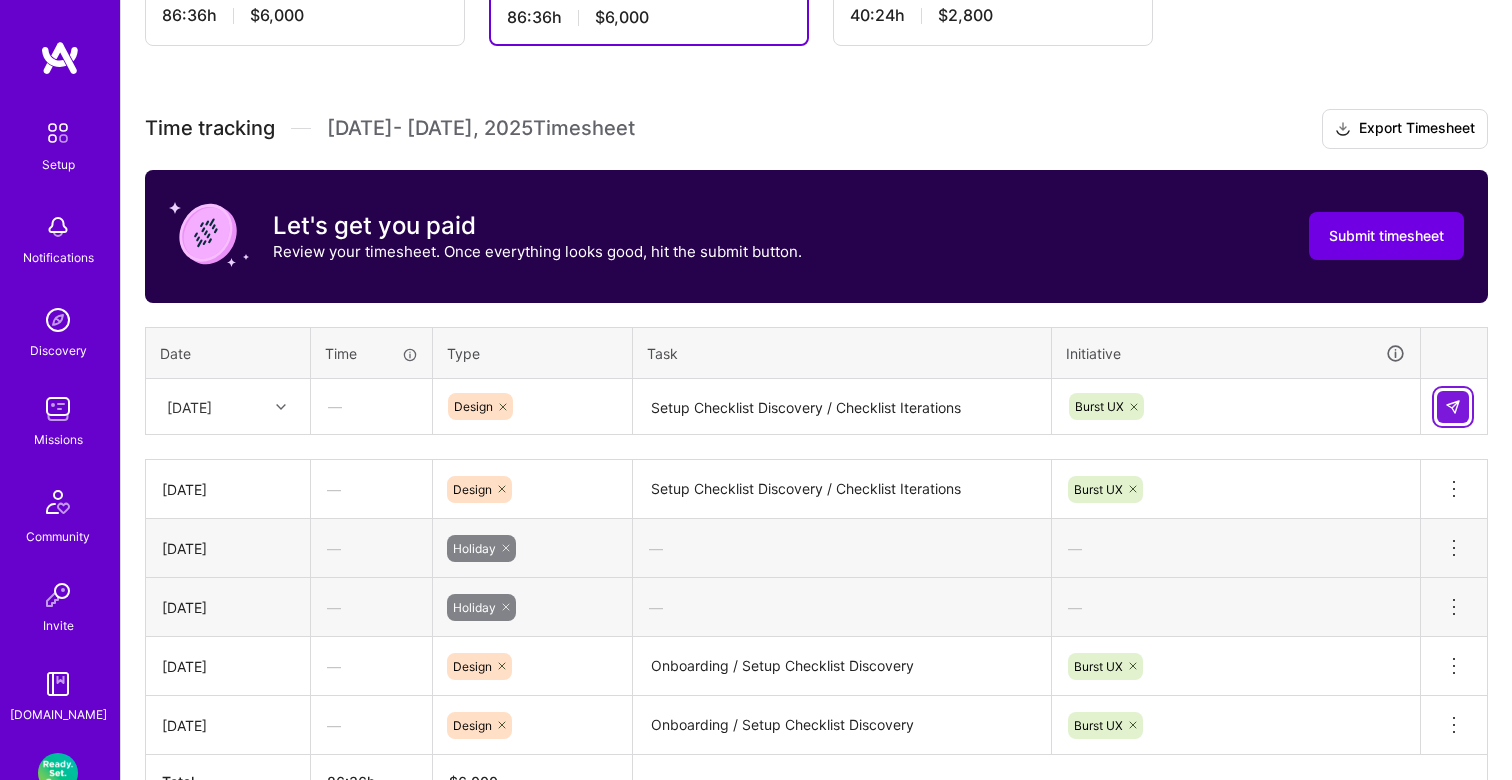 click at bounding box center [1453, 407] 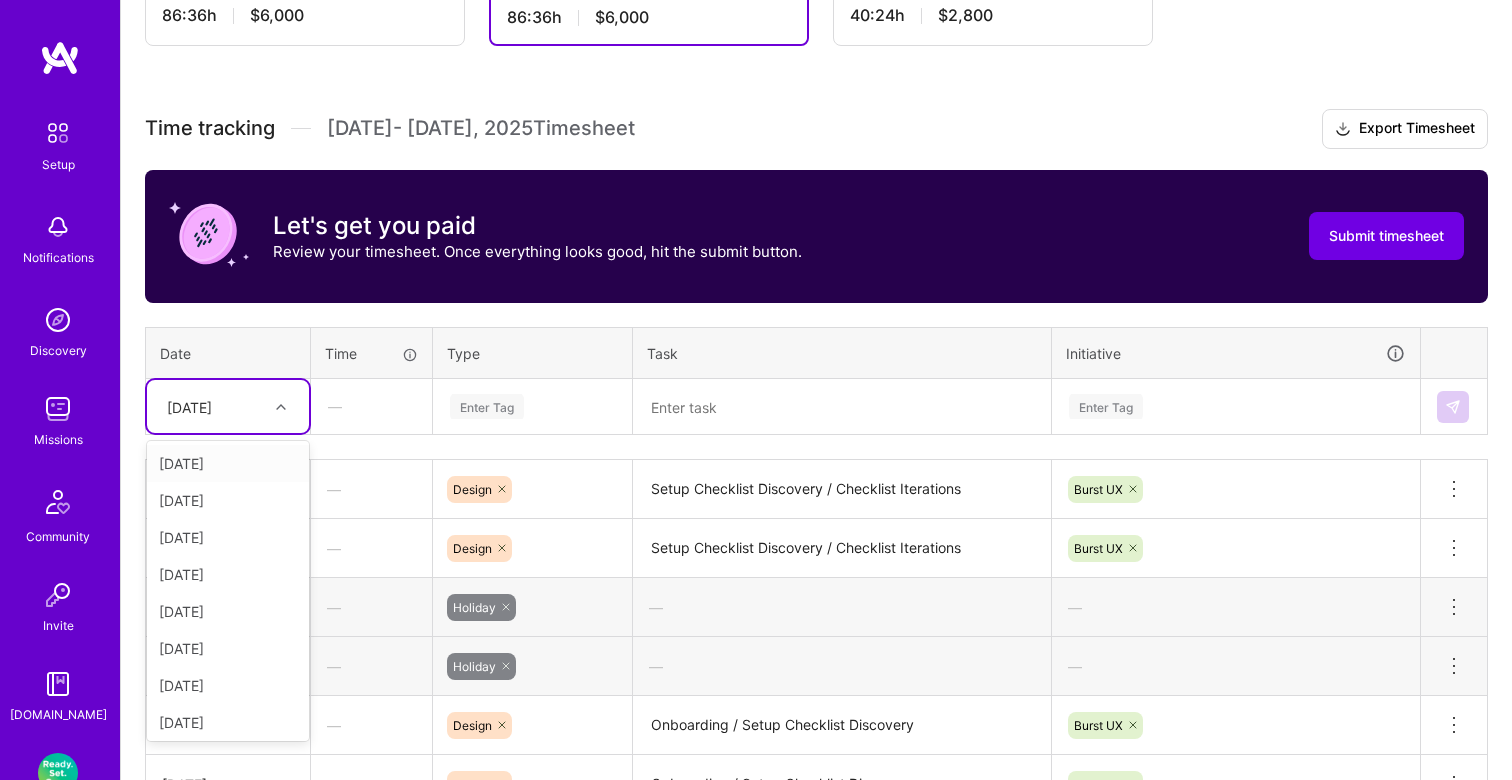 click on "[DATE]" at bounding box center (212, 406) 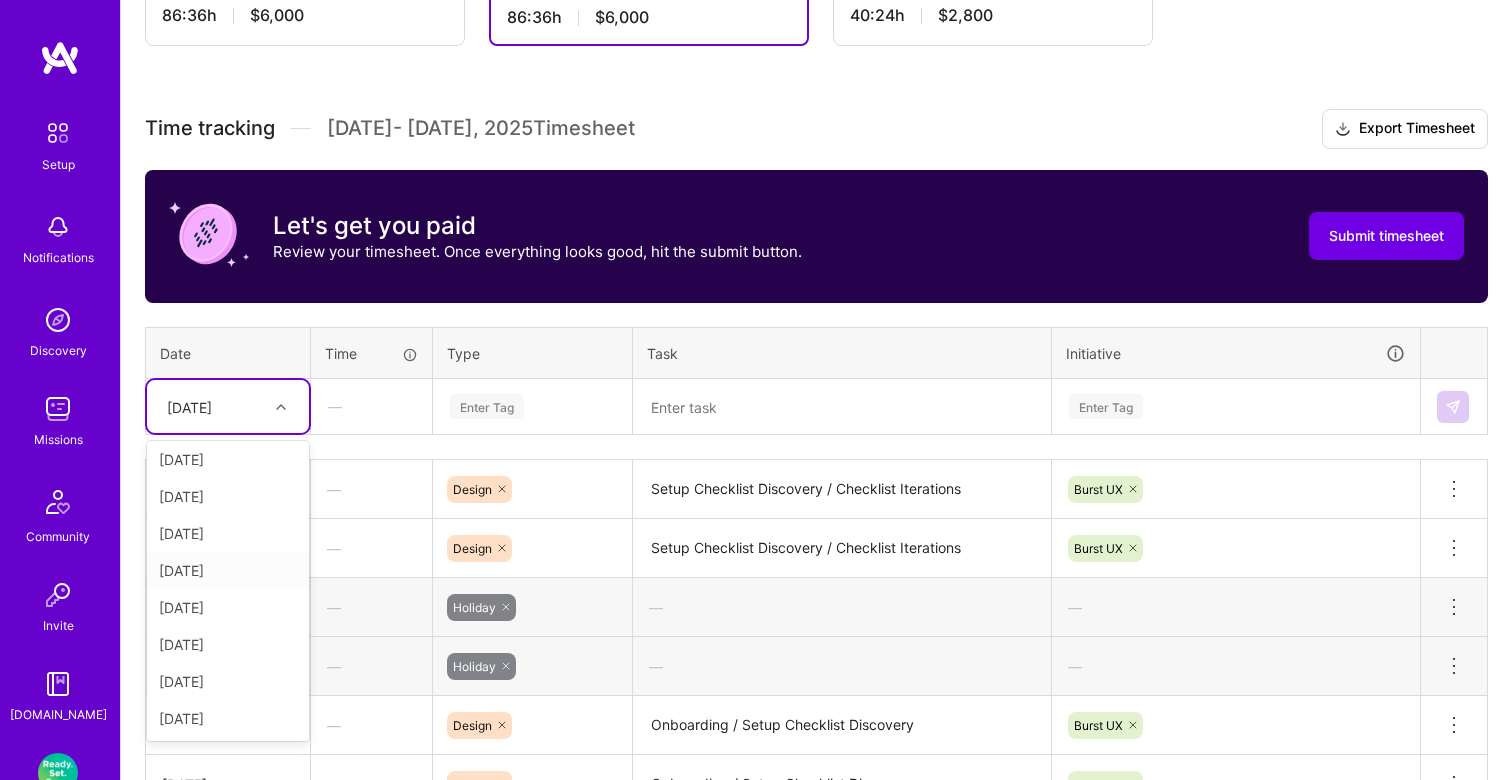 scroll, scrollTop: 90, scrollLeft: 0, axis: vertical 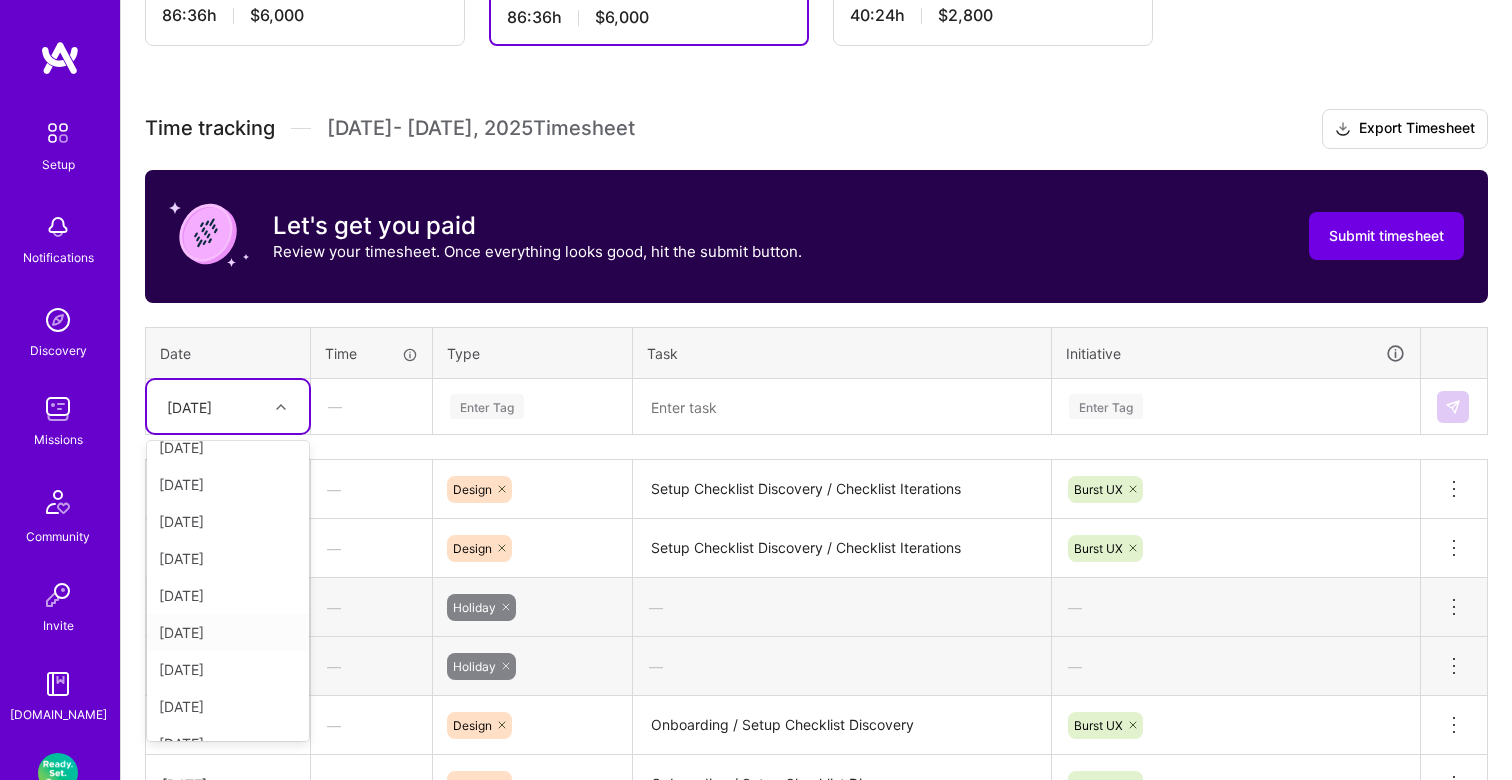 click on "[DATE]" at bounding box center [228, 632] 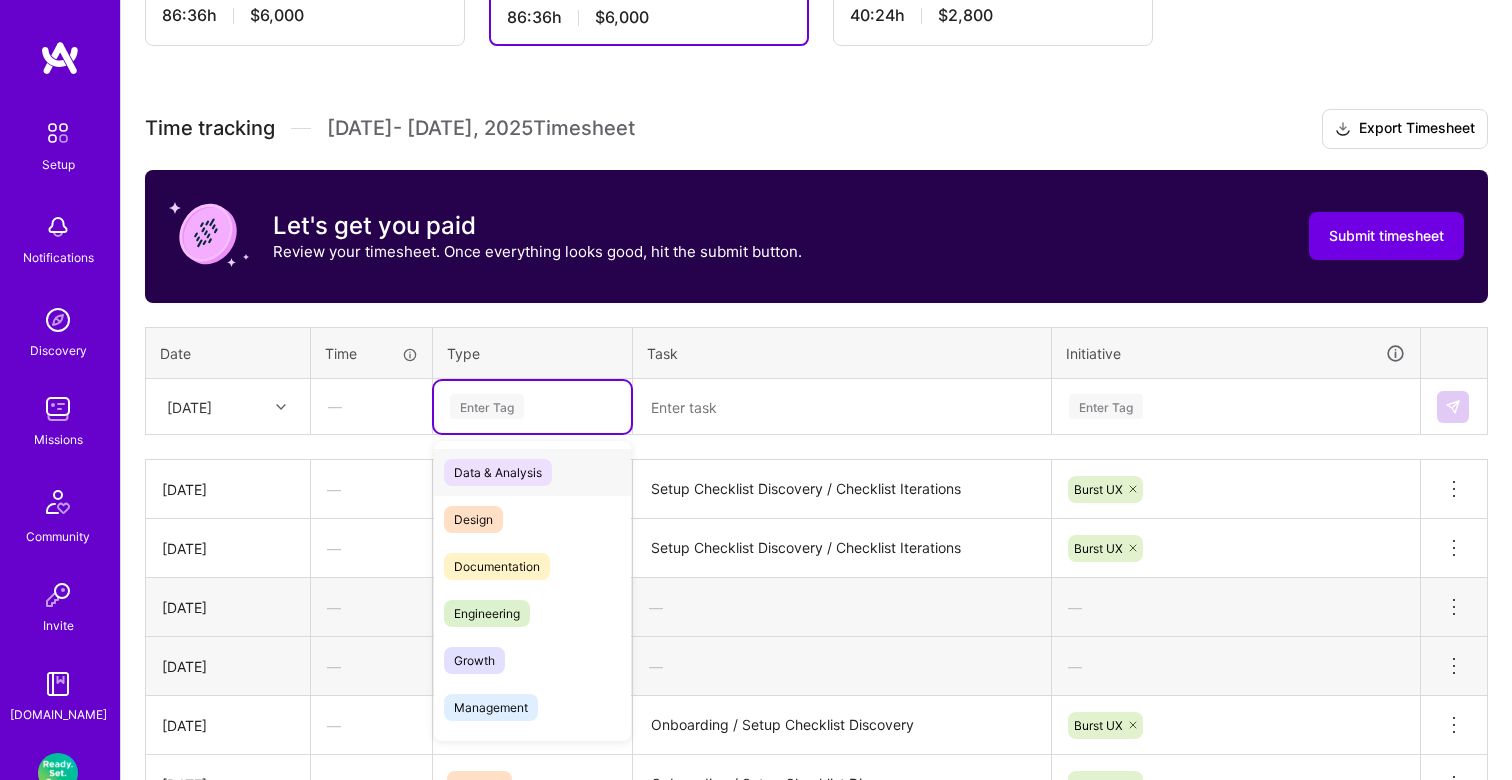 click on "Enter Tag" at bounding box center [487, 406] 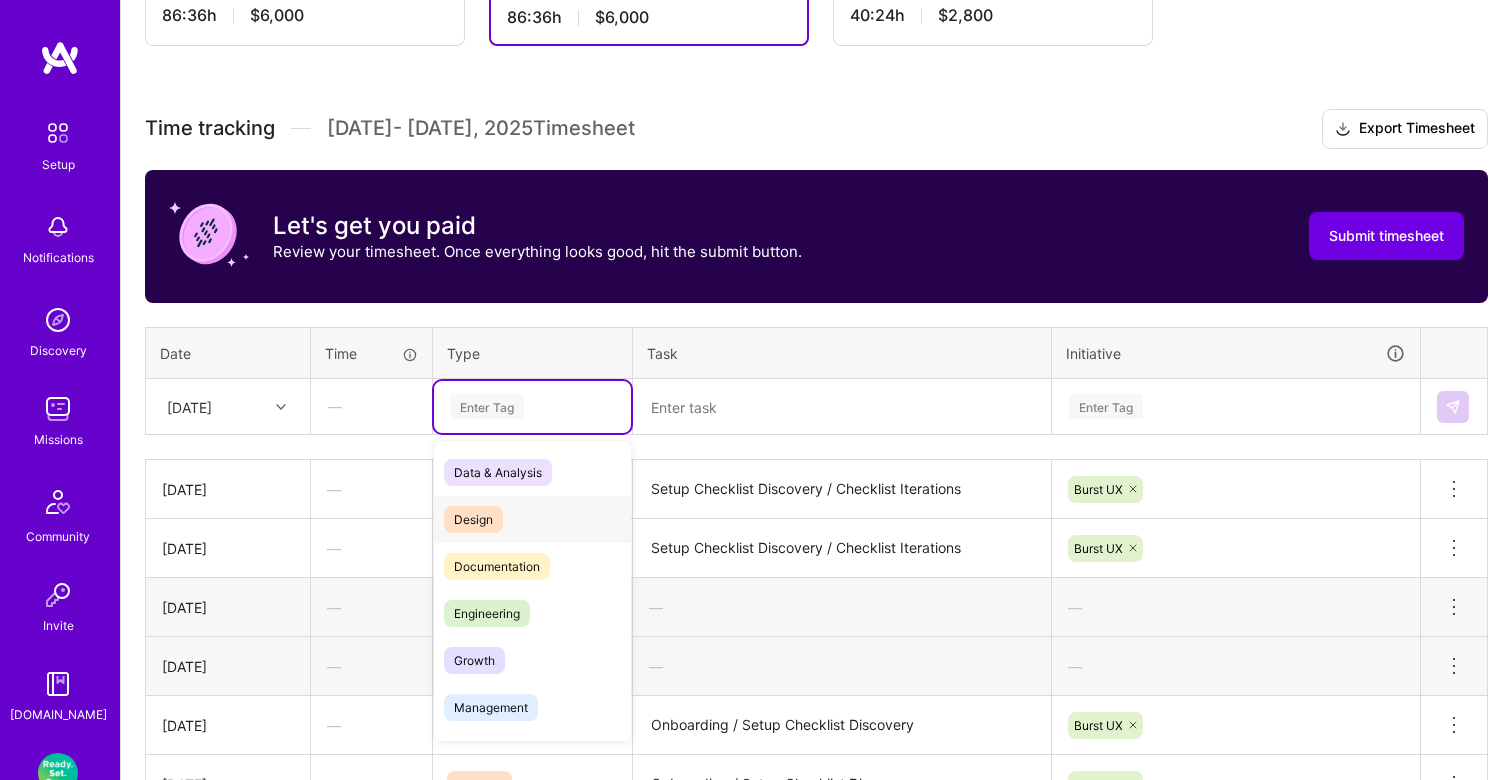 click on "Design" at bounding box center (532, 519) 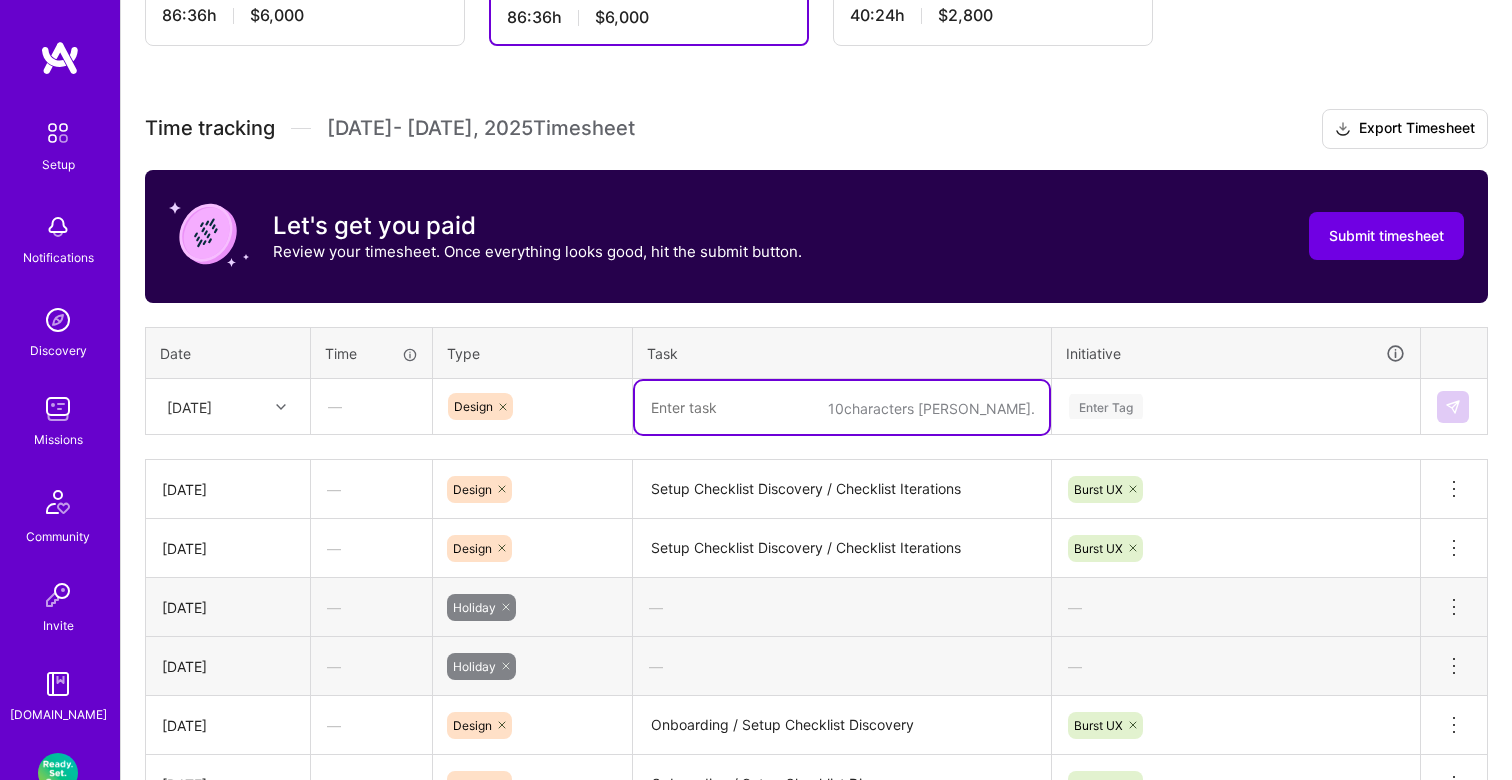 click at bounding box center [842, 407] 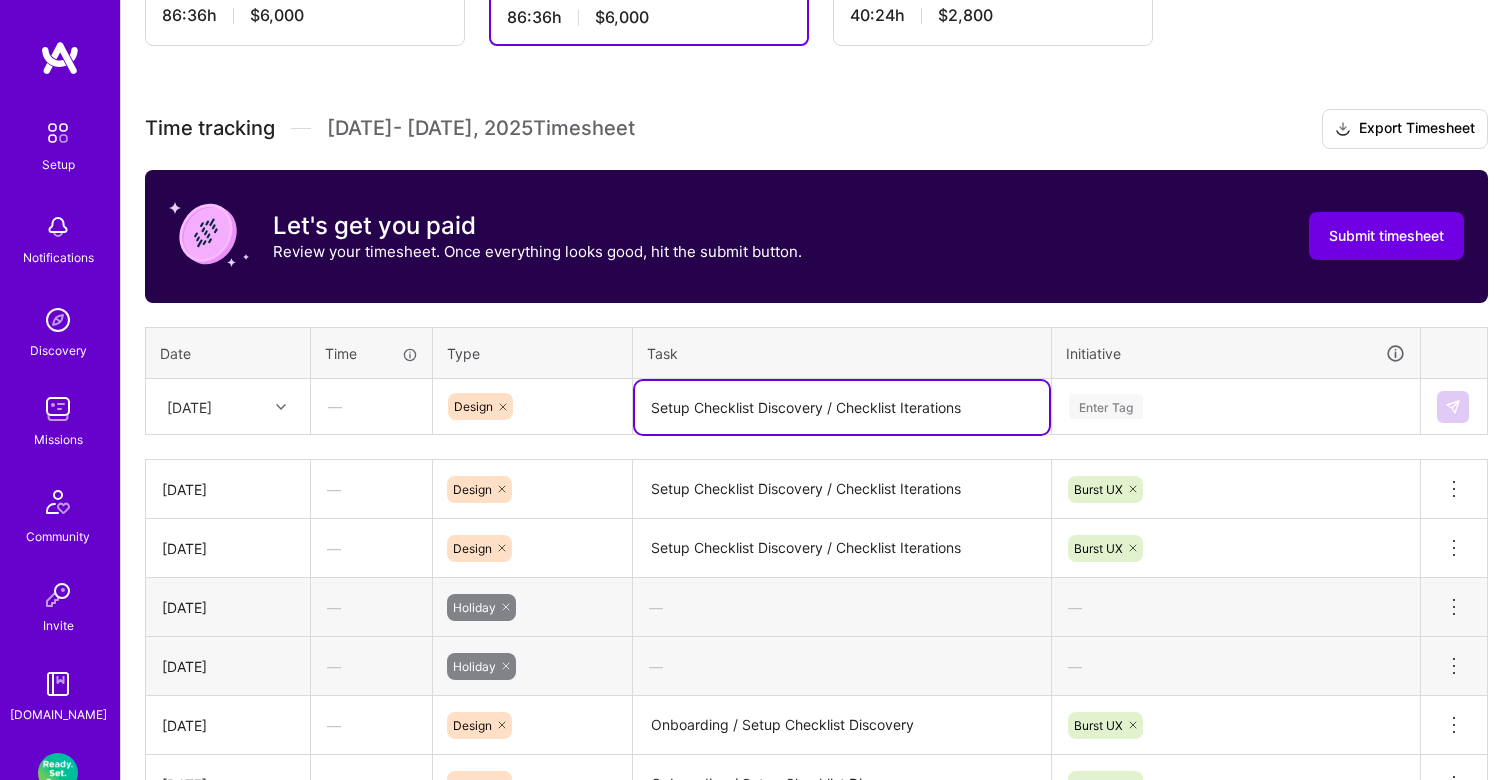 type on "Setup Checklist Discovery / Checklist Iterations" 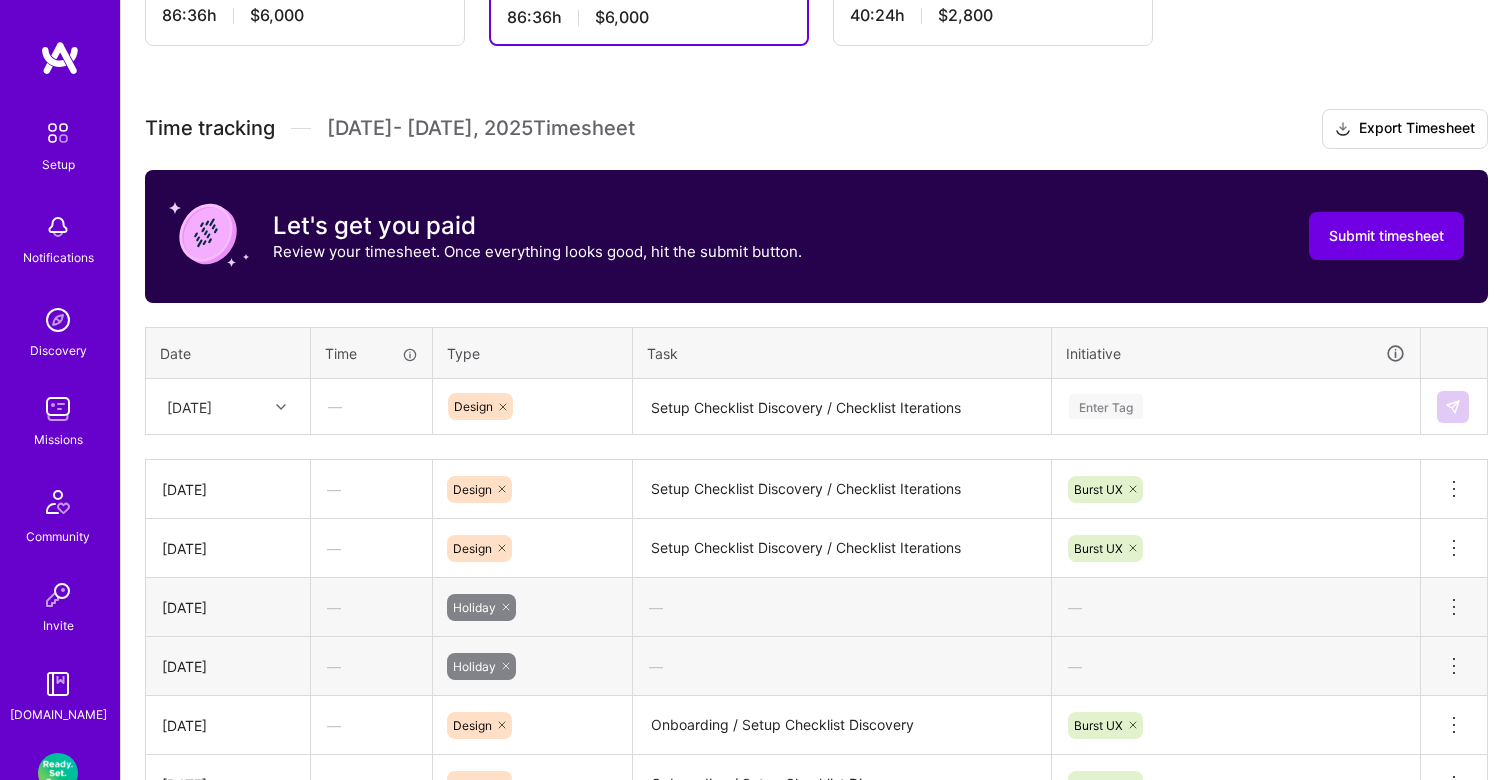 click on "Time tracking [DATE]  -   [DATE]  Timesheet Export Timesheet Let's get you paid Review your timesheet. Once everything looks good, hit the submit button. Submit timesheet Date Time Type Task Initiative  [DATE] — Design
Setup Checklist Discovery / Checklist Iterations Enter Tag [DATE] — Design
Setup Checklist Discovery / Checklist Iterations Burst UX
Delete row [DATE] — Design
Setup Checklist Discovery / Checklist Iterations Burst UX
Delete row [DATE] — Holiday
— —
Delete row [DATE] — Holiday
— —
Delete row [DATE] — Design
Onboarding / Setup Checklist Discovery Burst UX
Delete row [DATE] — Design
Onboarding / Setup Checklist Discovery Burst UX
Delete row Total 86:36h $6,000" at bounding box center [816, 488] 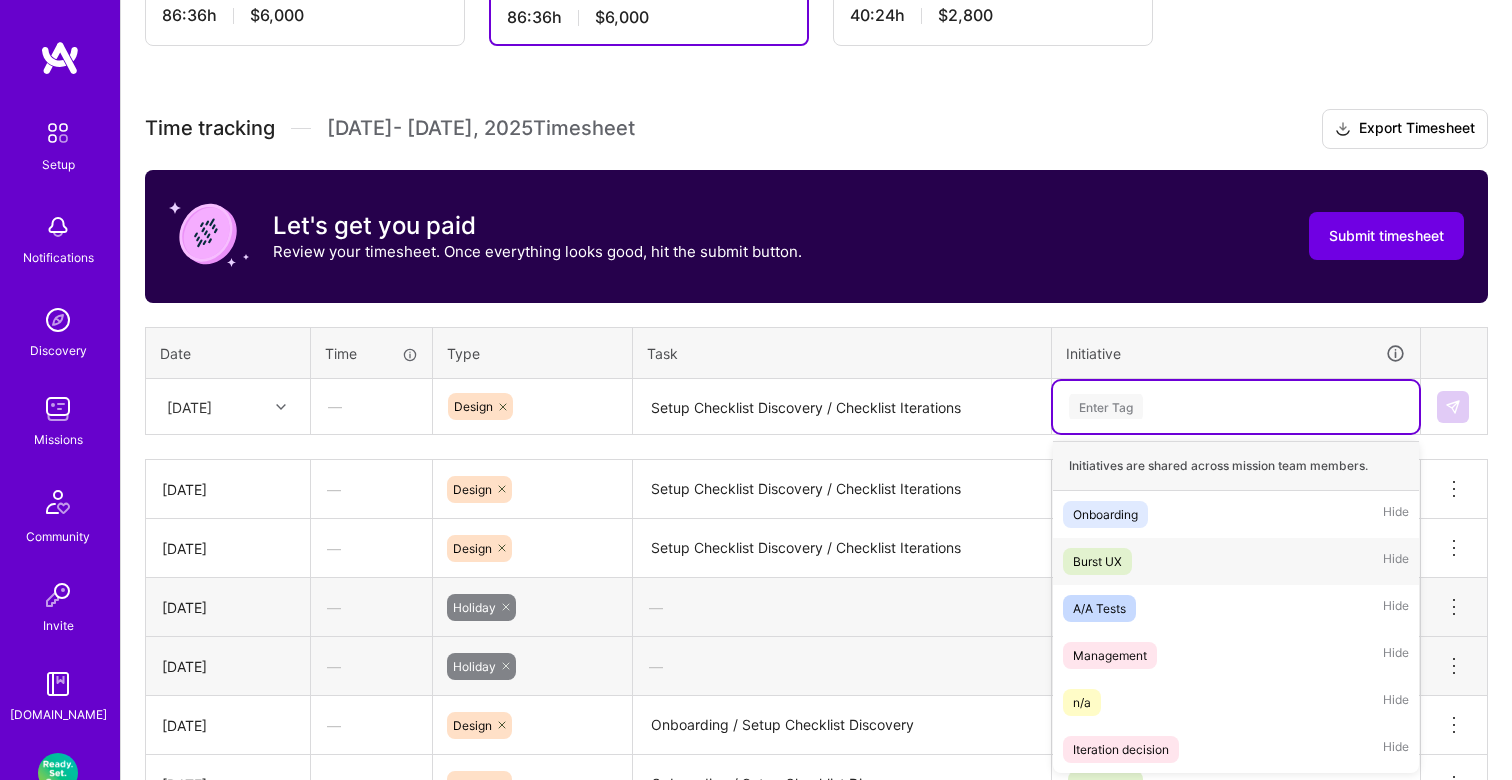 click on "Burst UX Hide" at bounding box center [1236, 561] 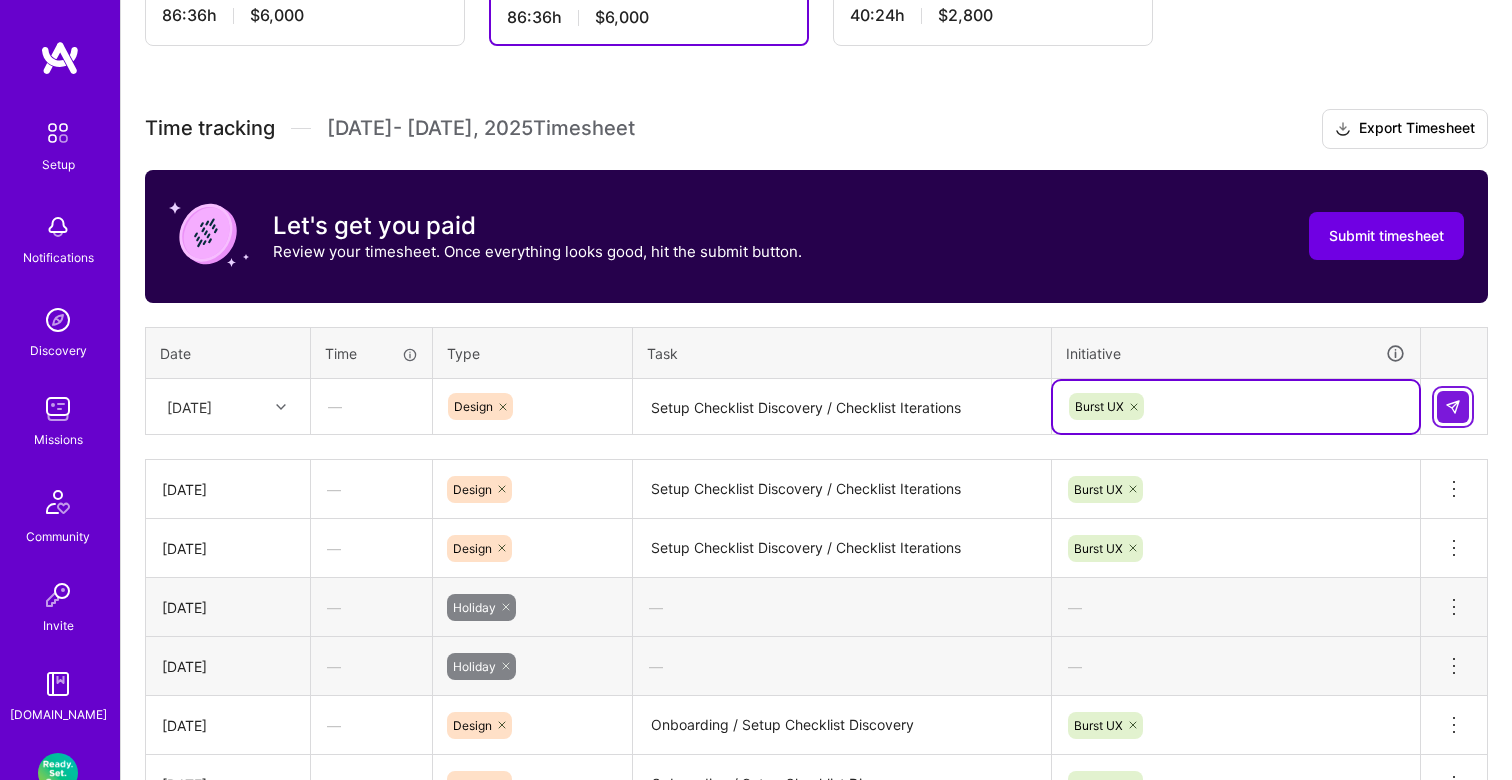 click at bounding box center [1453, 407] 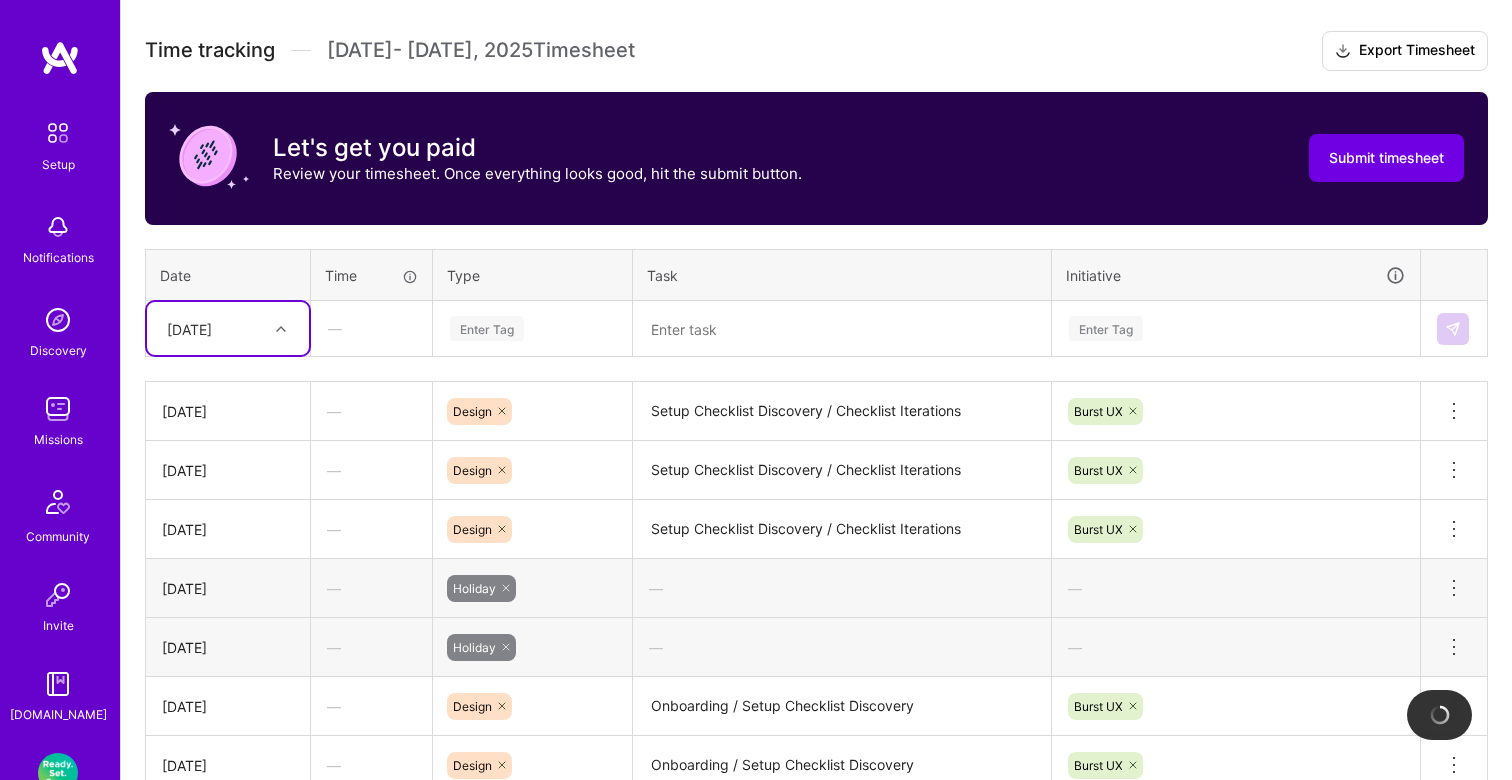 scroll, scrollTop: 599, scrollLeft: 0, axis: vertical 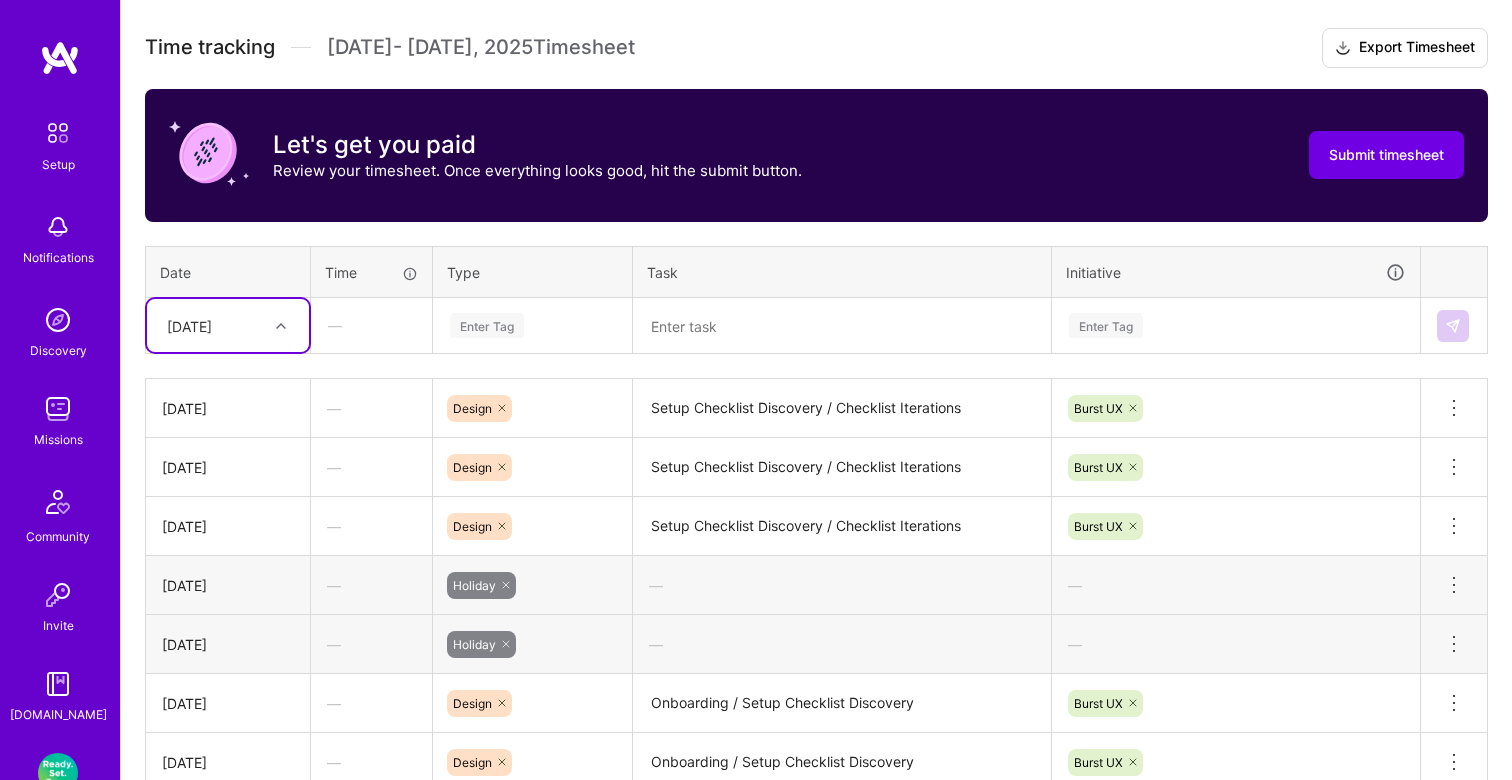 click on "[DATE]" at bounding box center [228, 325] 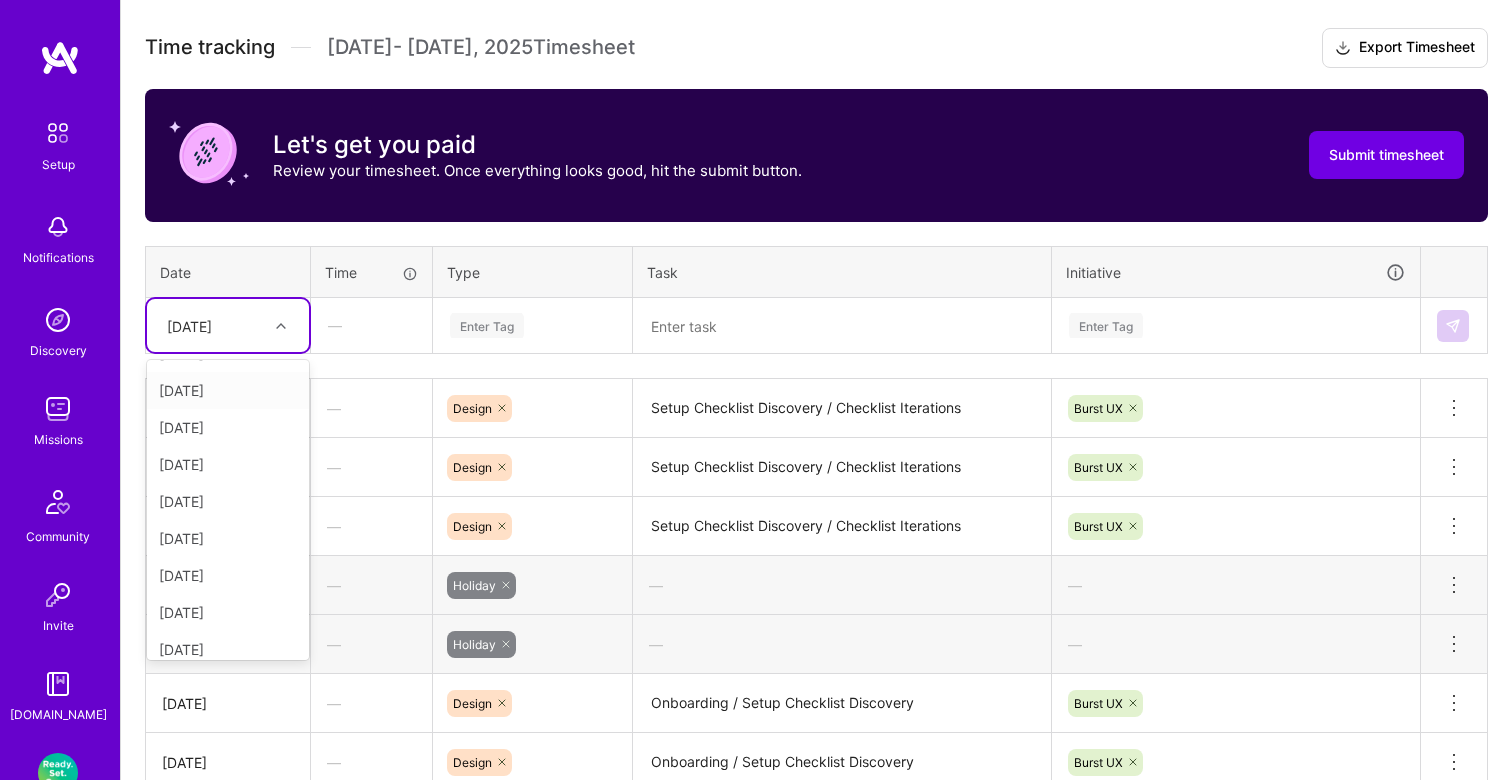 scroll, scrollTop: 75, scrollLeft: 0, axis: vertical 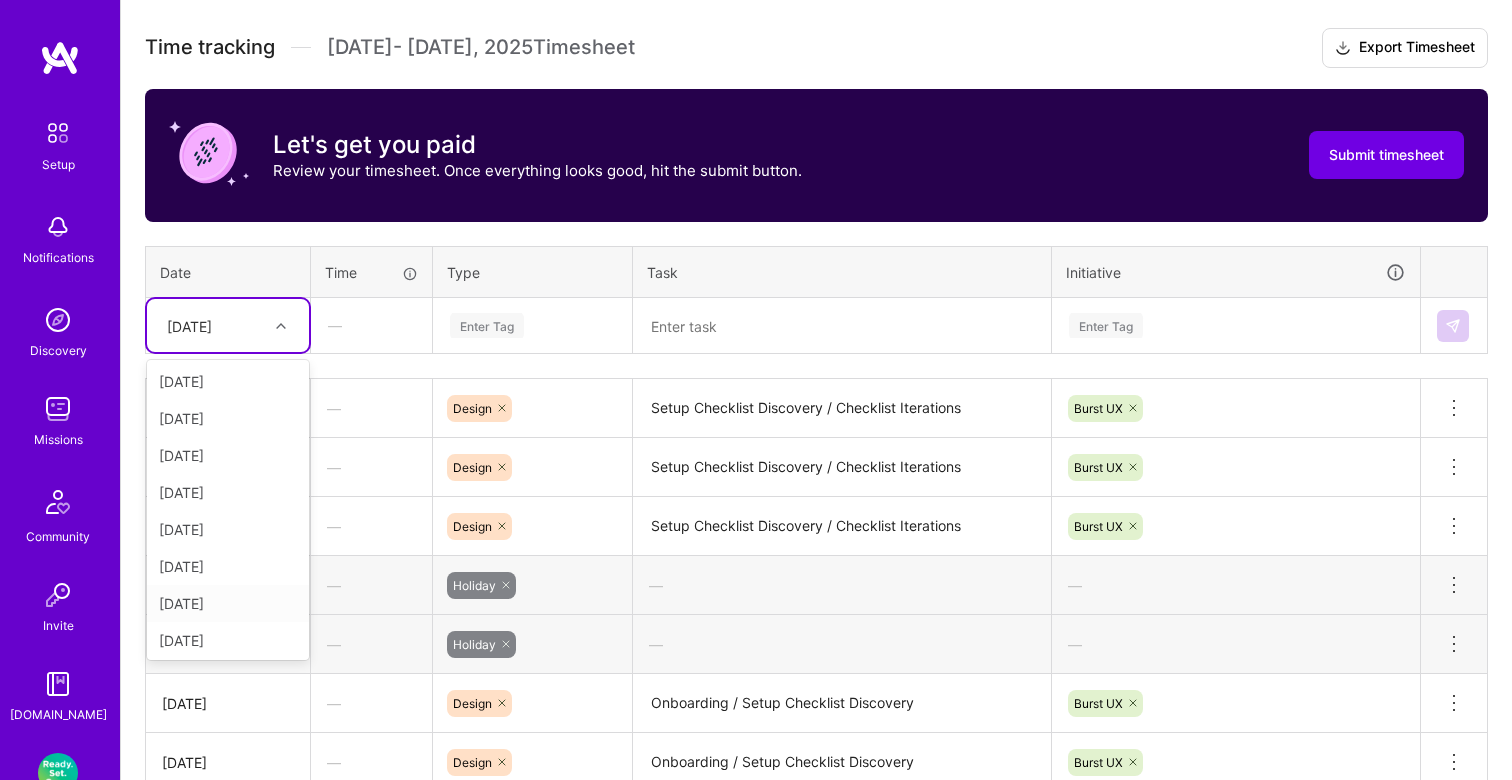click on "[DATE]" at bounding box center [228, 603] 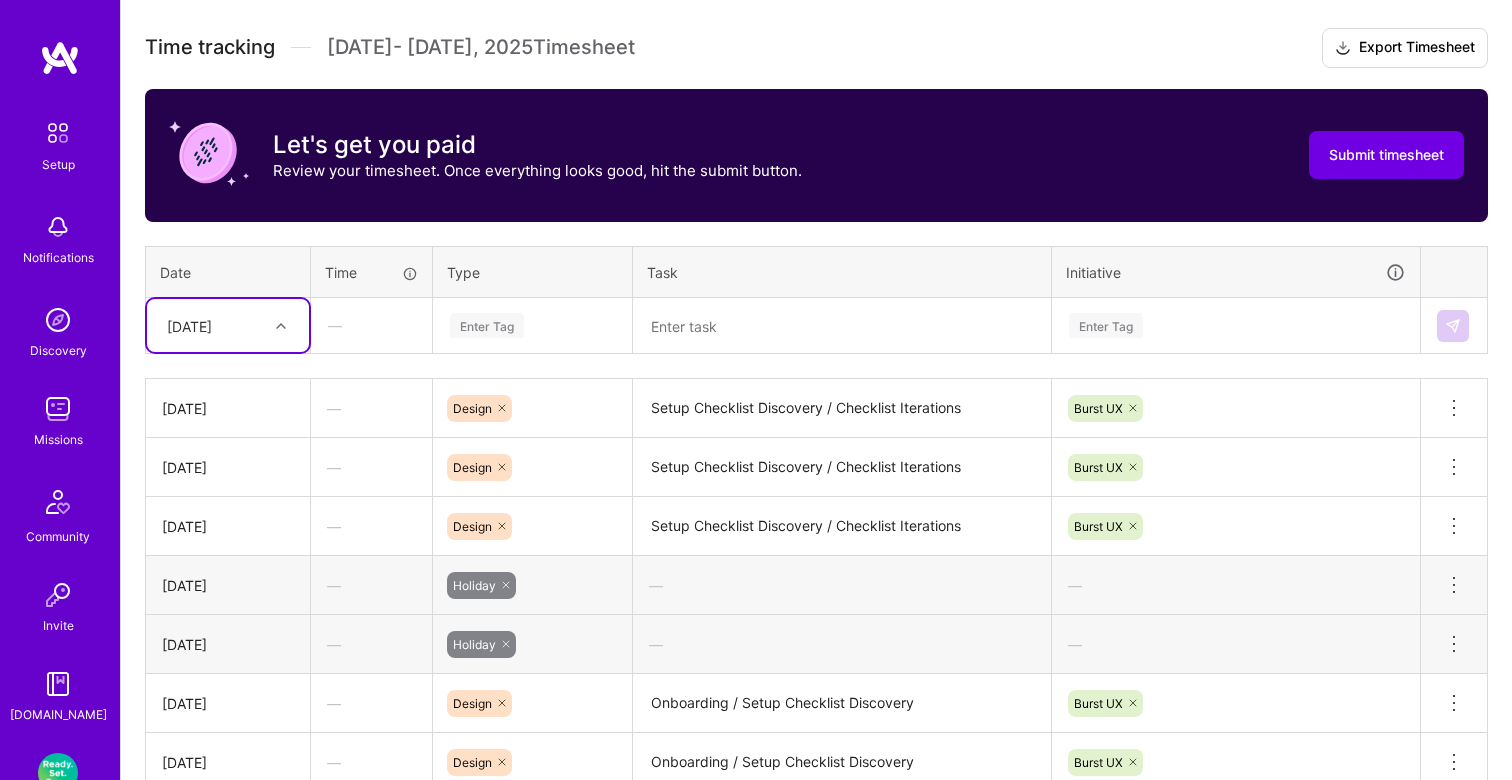 click on "Enter Tag" at bounding box center [487, 325] 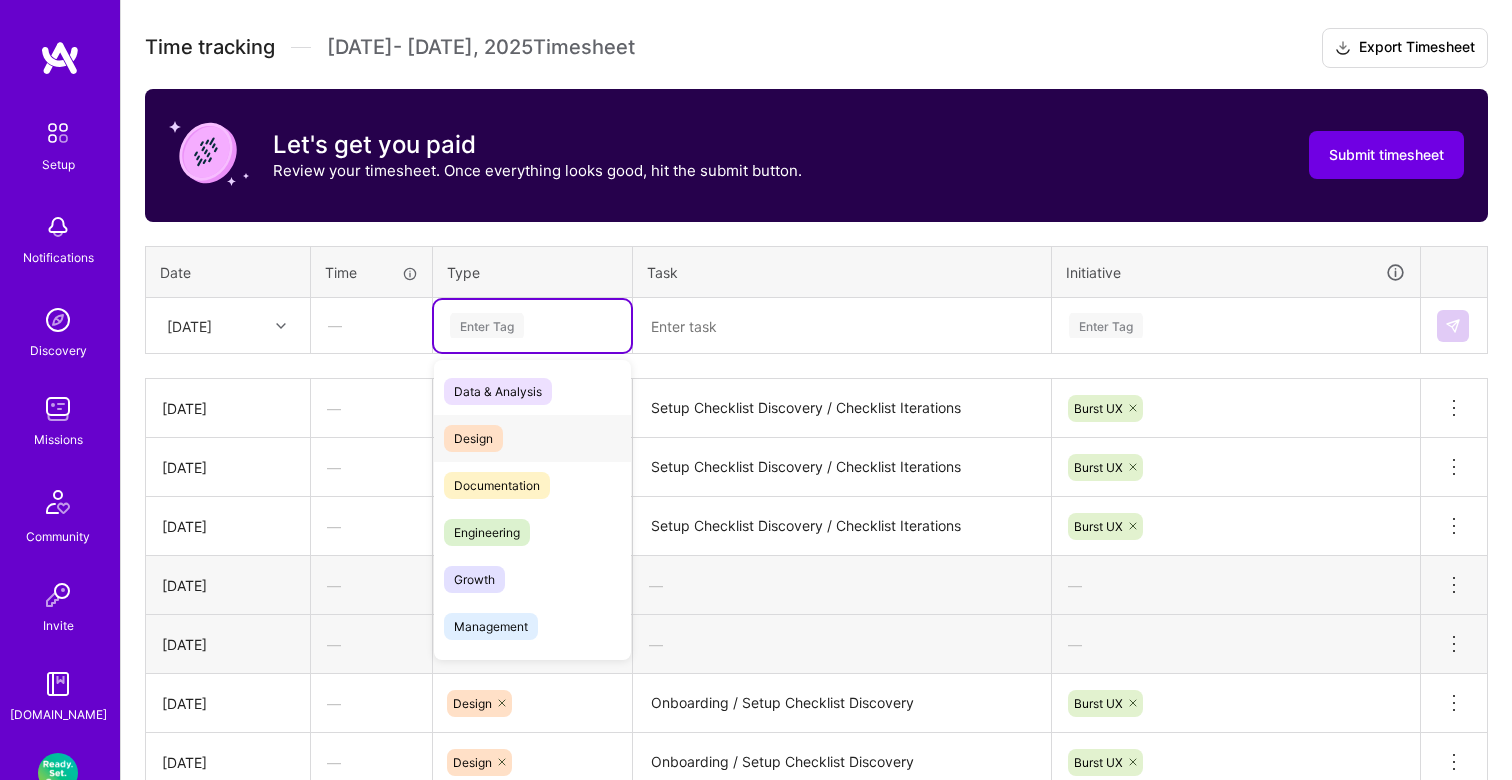 click on "Design" at bounding box center [473, 438] 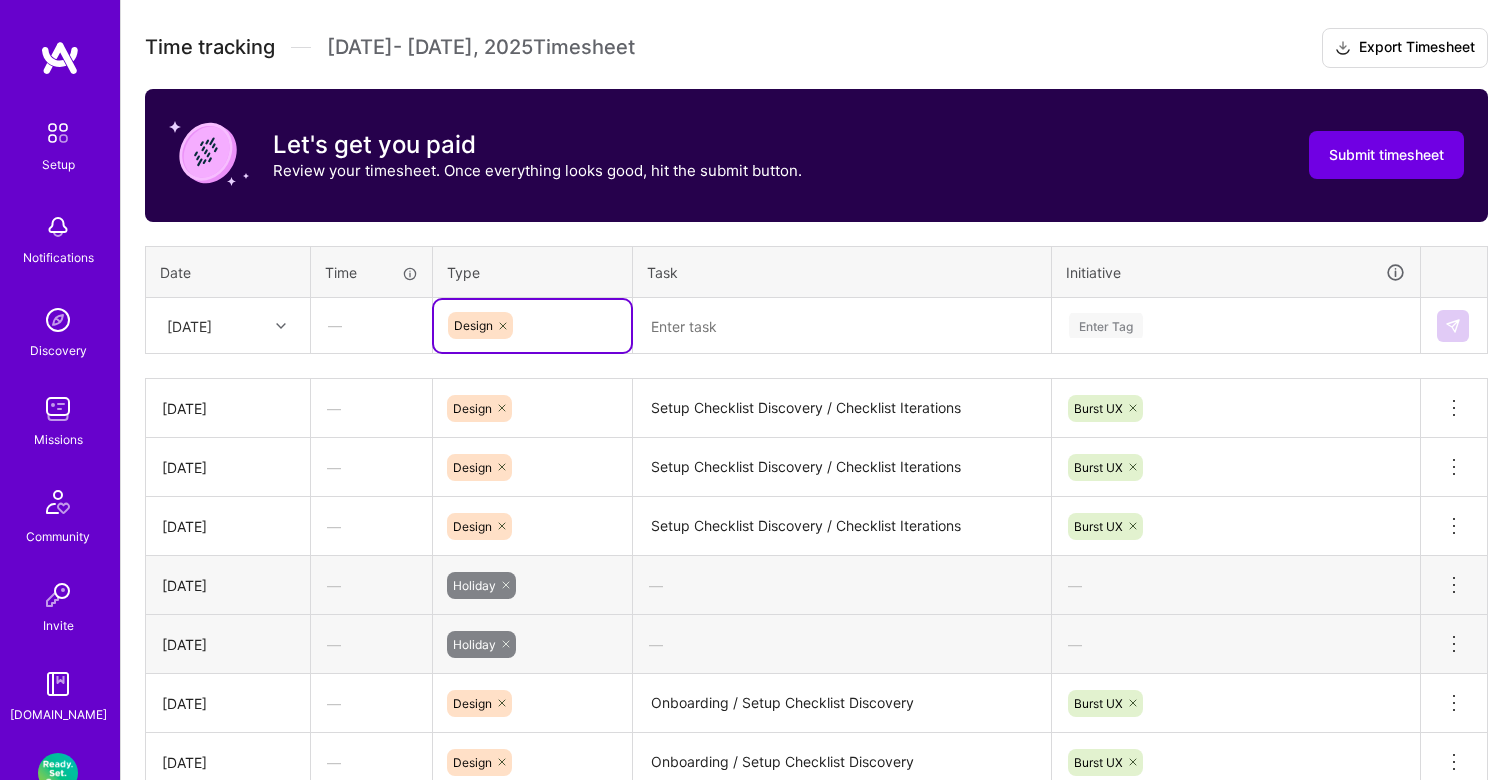 click at bounding box center (842, 326) 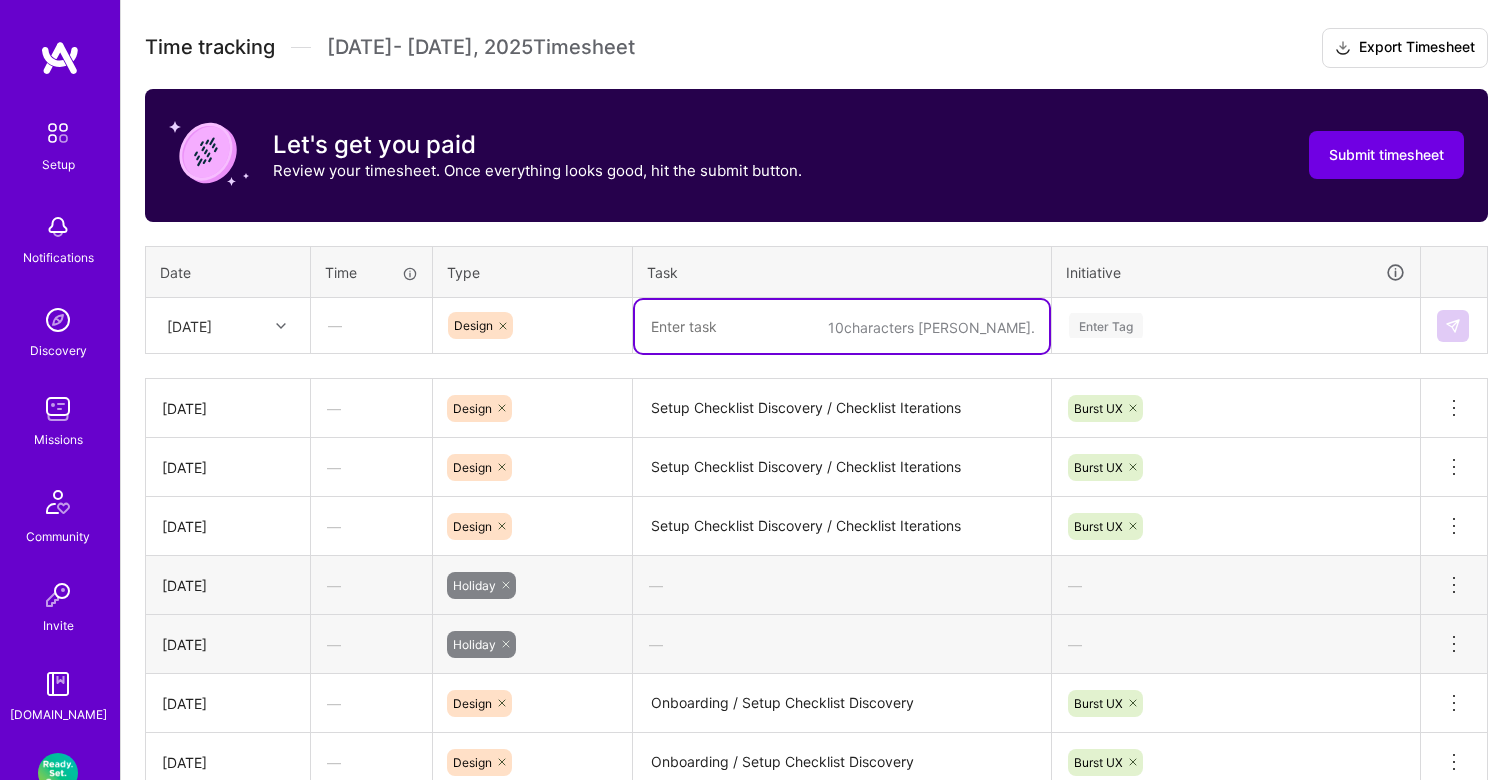 paste on "Setup Checklist Discovery / Checklist Iterations" 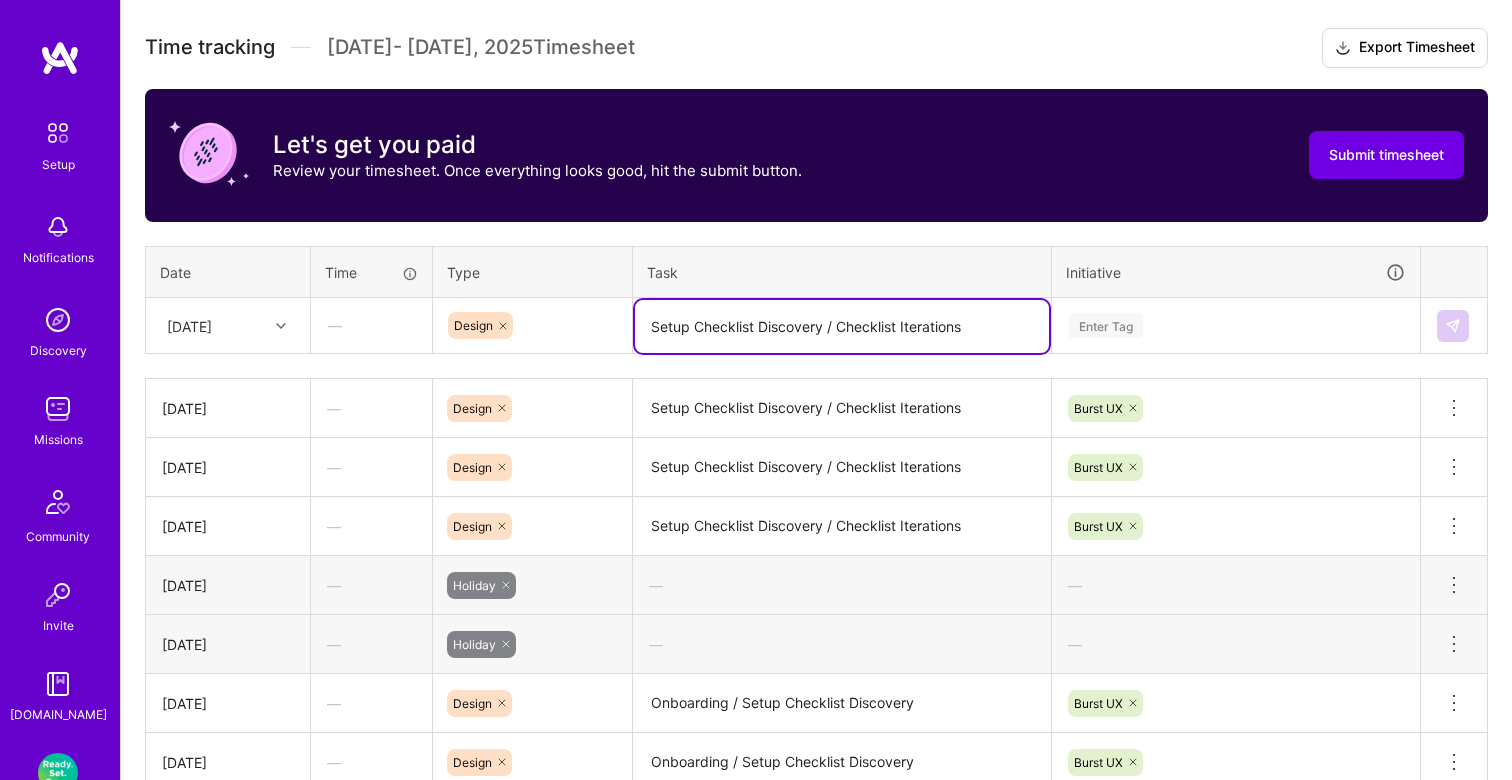 type on "Setup Checklist Discovery / Checklist Iterations" 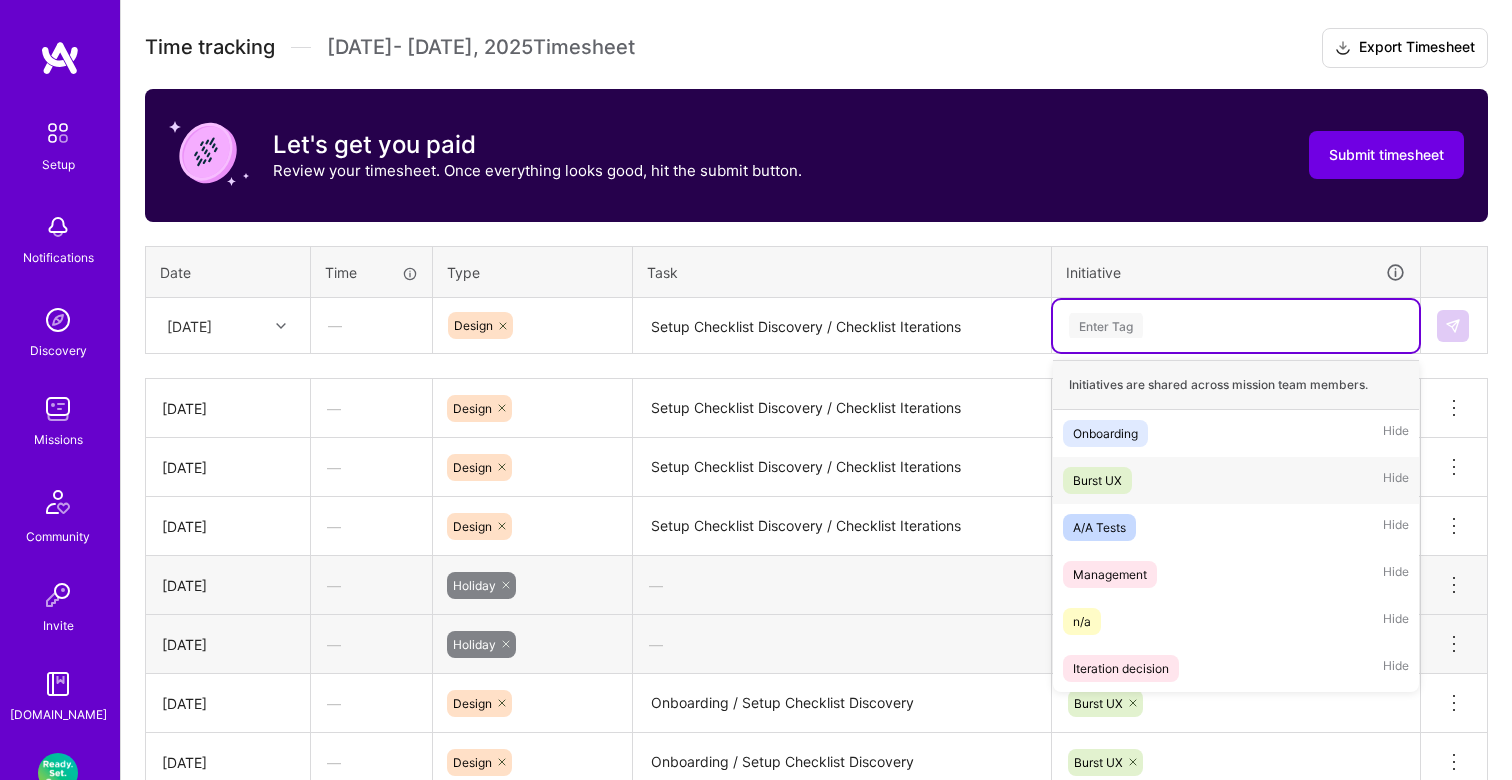 click on "Burst UX" at bounding box center (1097, 480) 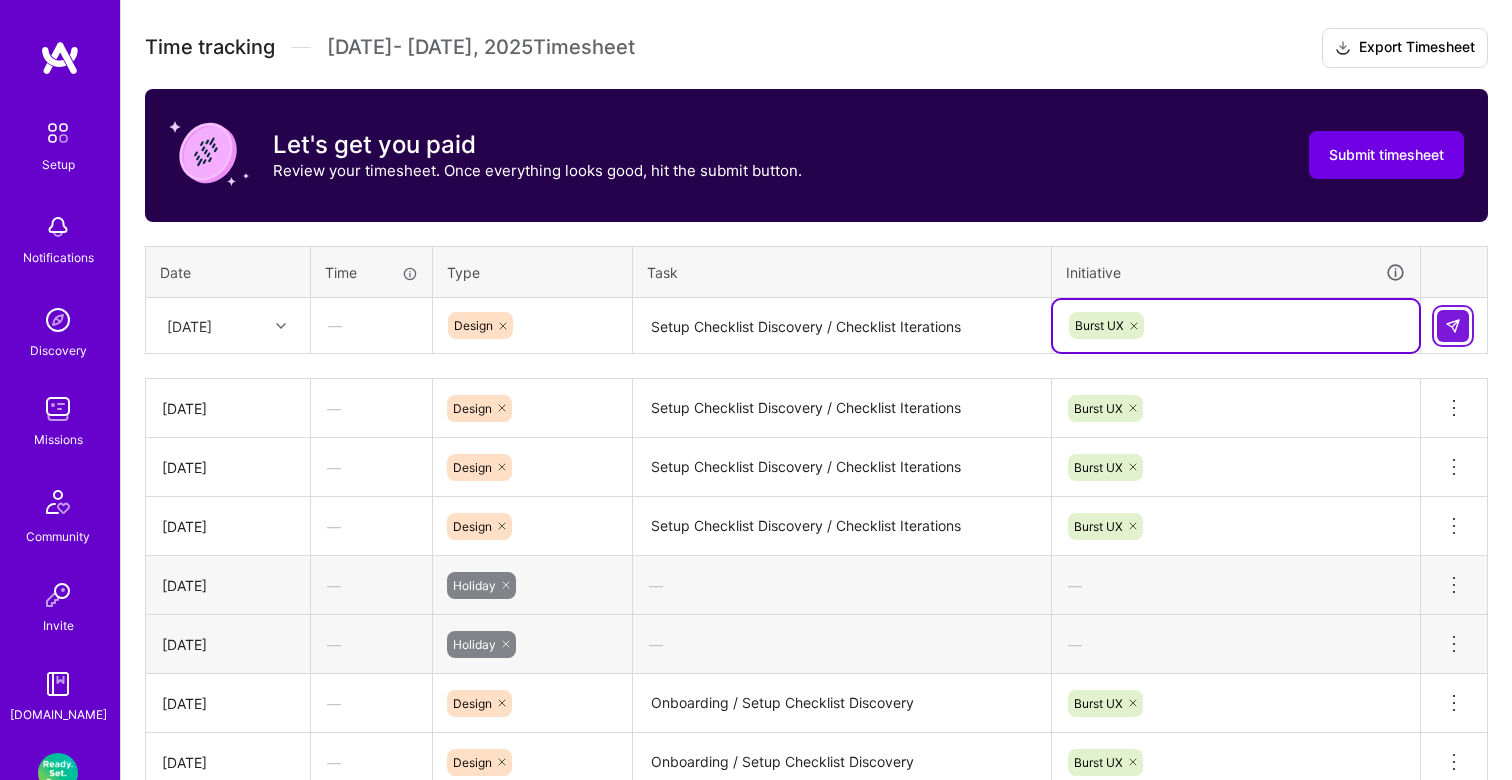 click at bounding box center [1453, 326] 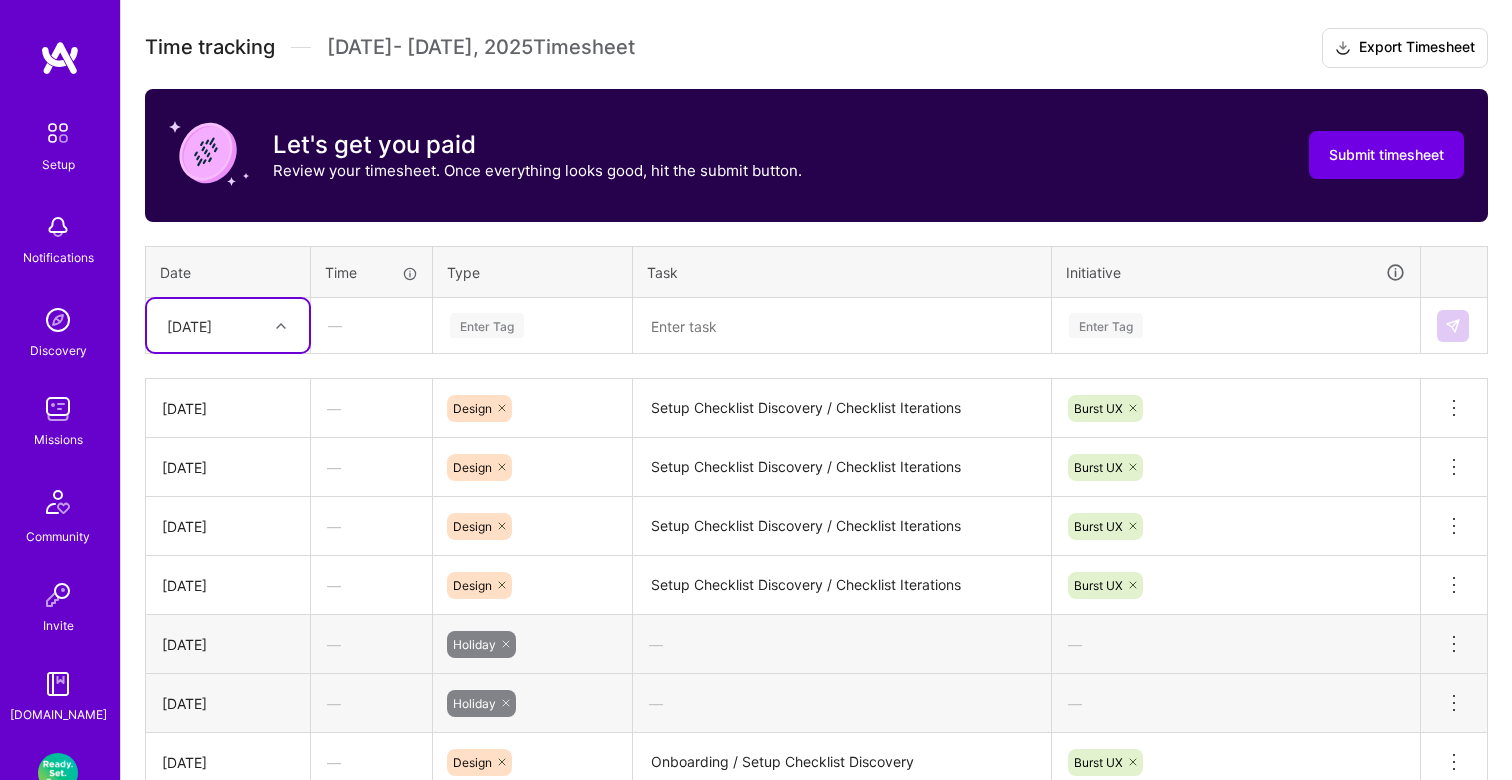 click on "[DATE]" at bounding box center (212, 325) 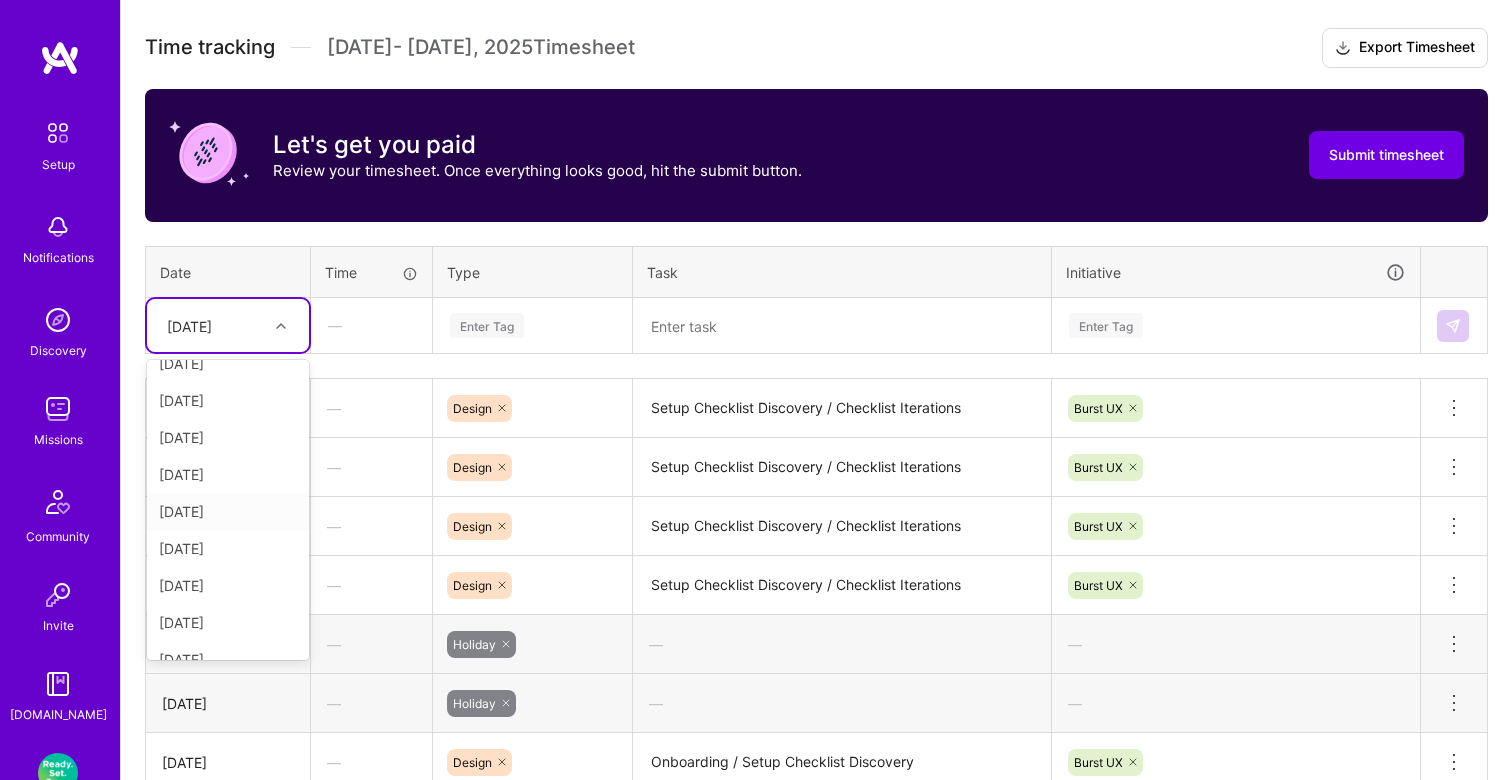 scroll, scrollTop: 156, scrollLeft: 0, axis: vertical 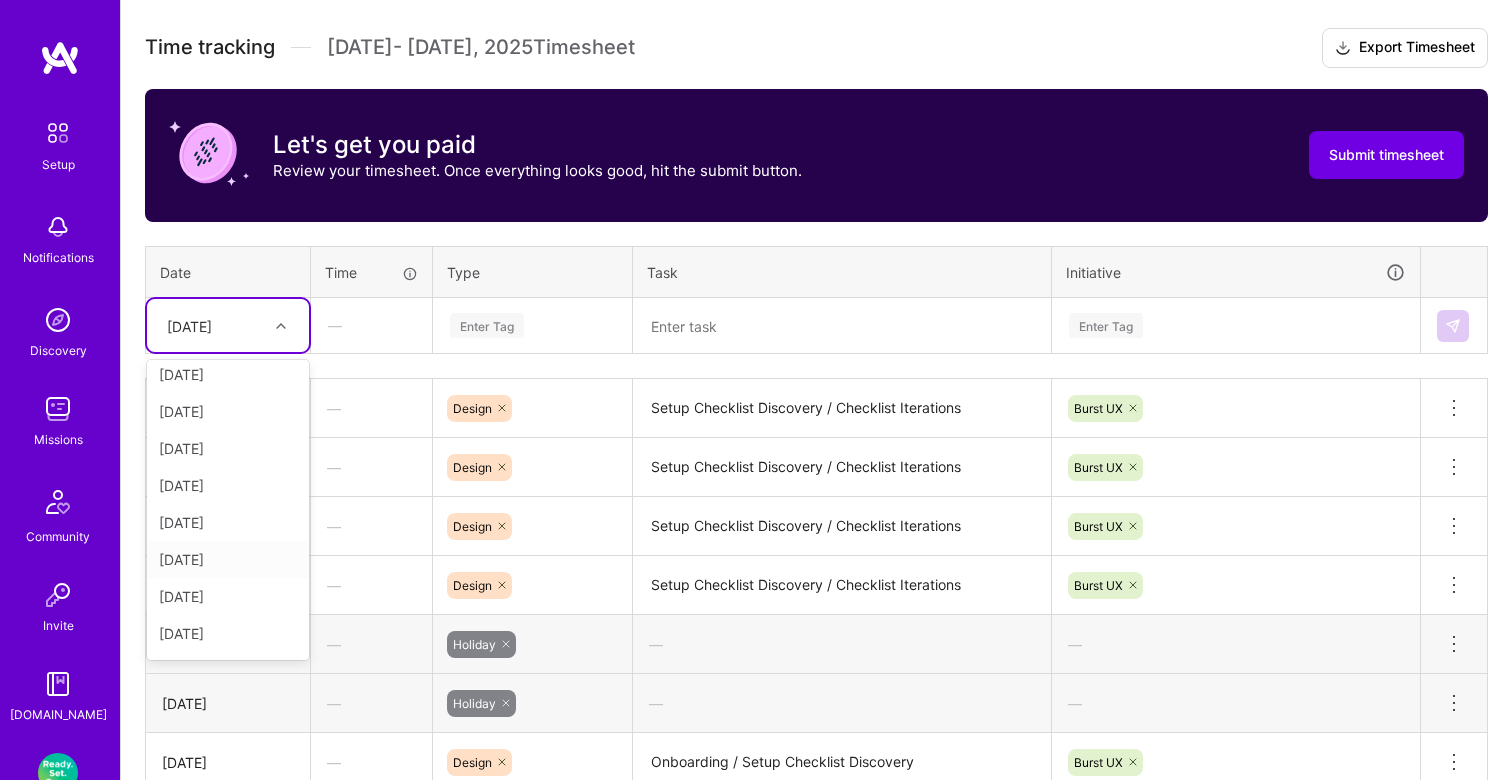 click on "[DATE]" at bounding box center [228, 559] 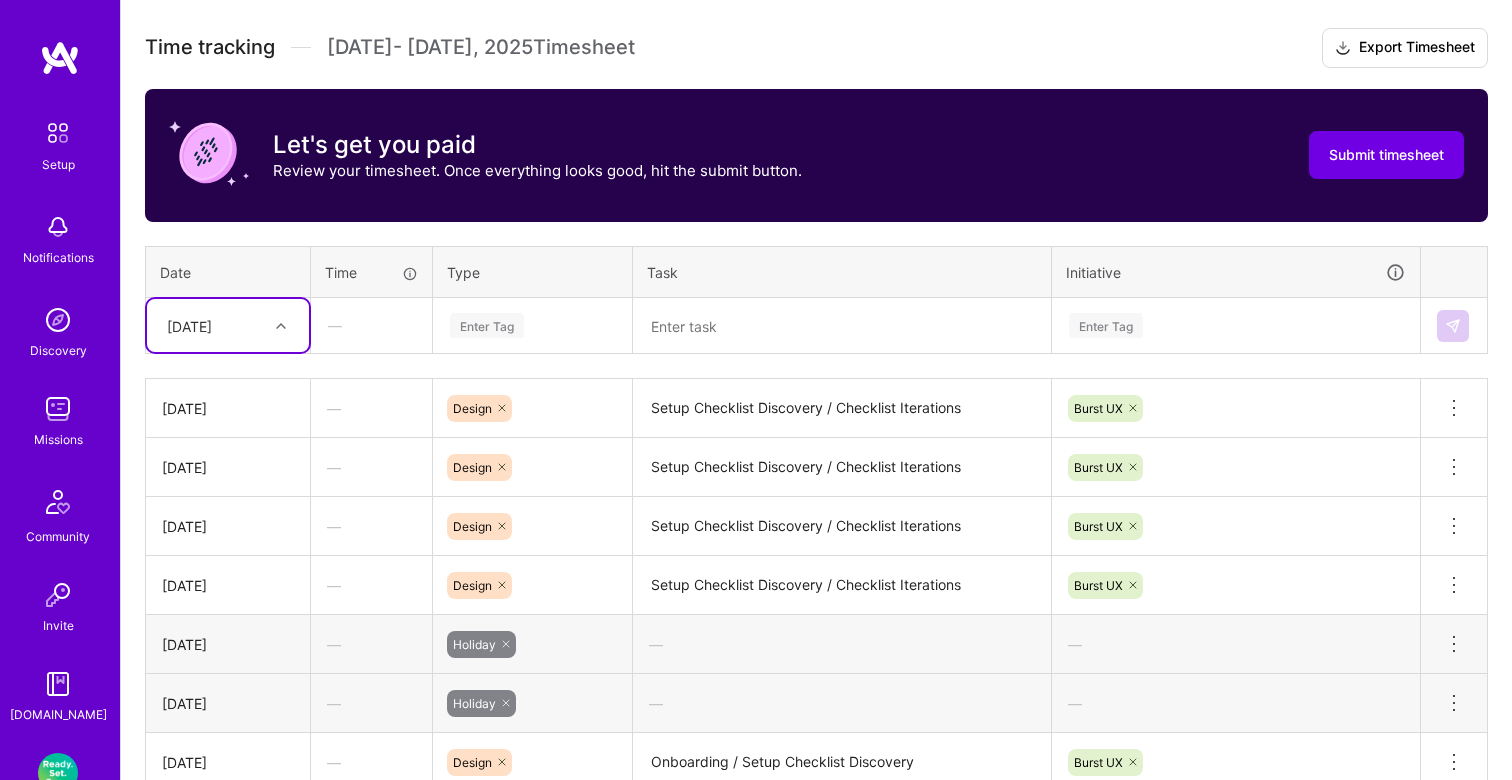 click on "Enter Tag" at bounding box center [487, 325] 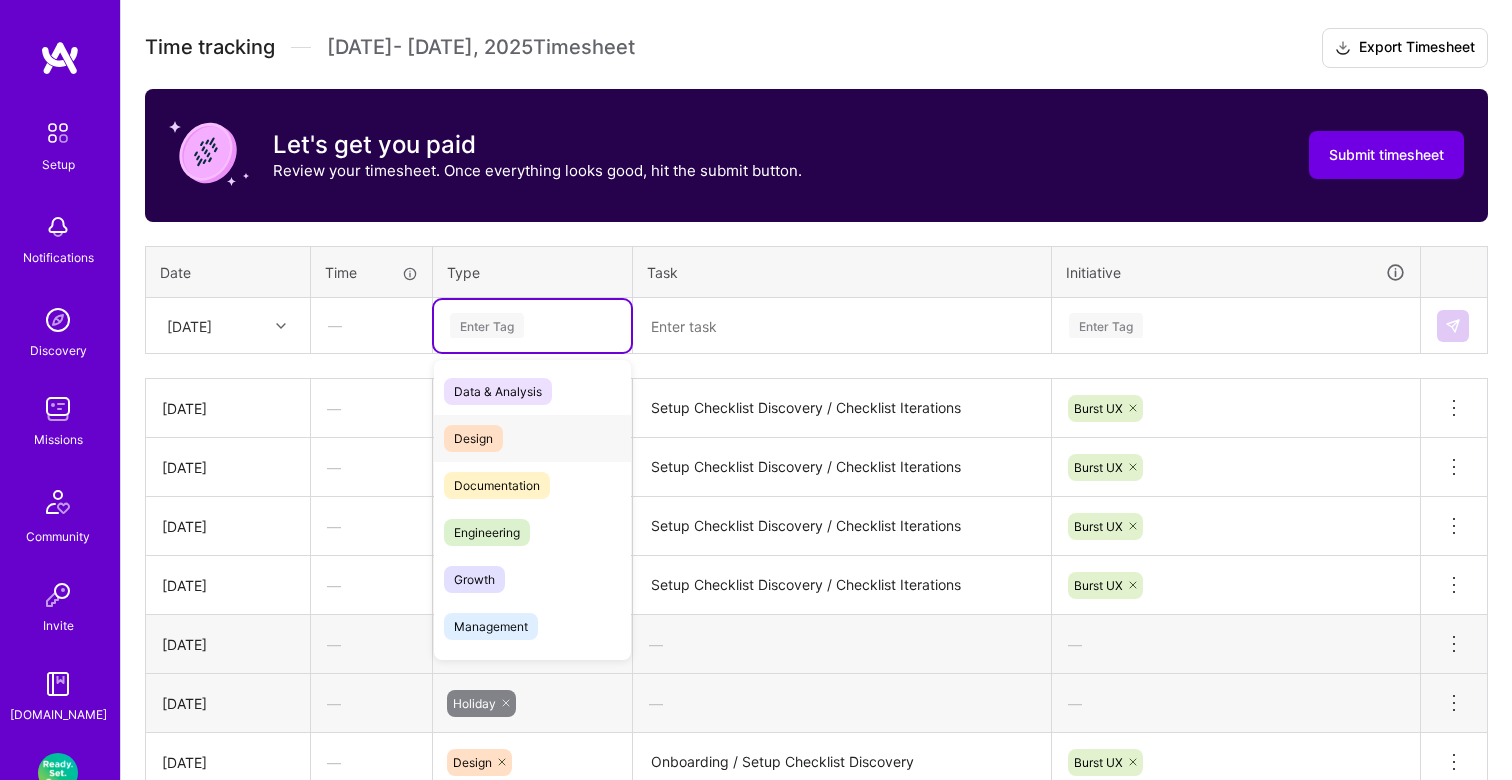 click on "Design" at bounding box center (532, 438) 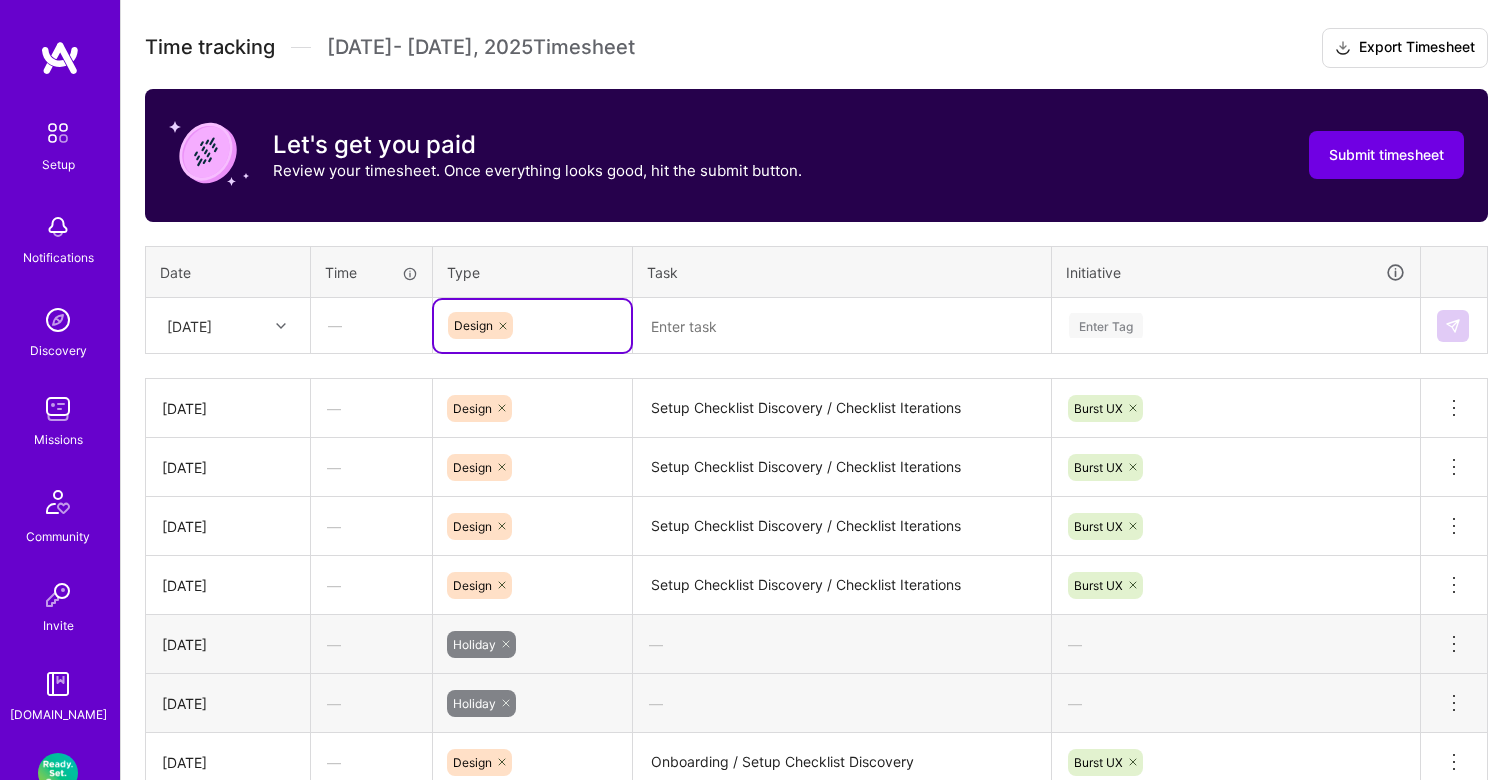 click at bounding box center [842, 326] 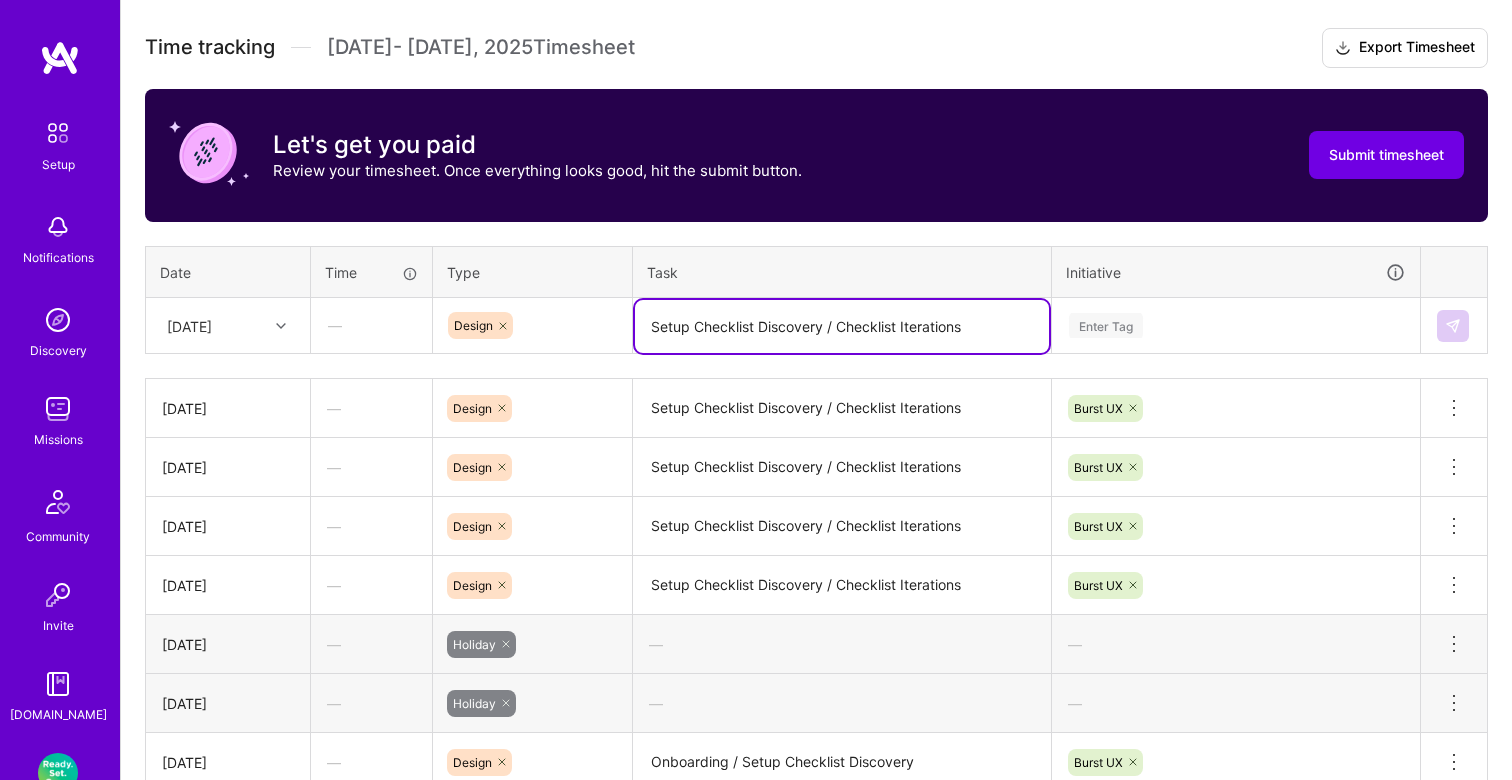 type on "Setup Checklist Discovery / Checklist Iterations" 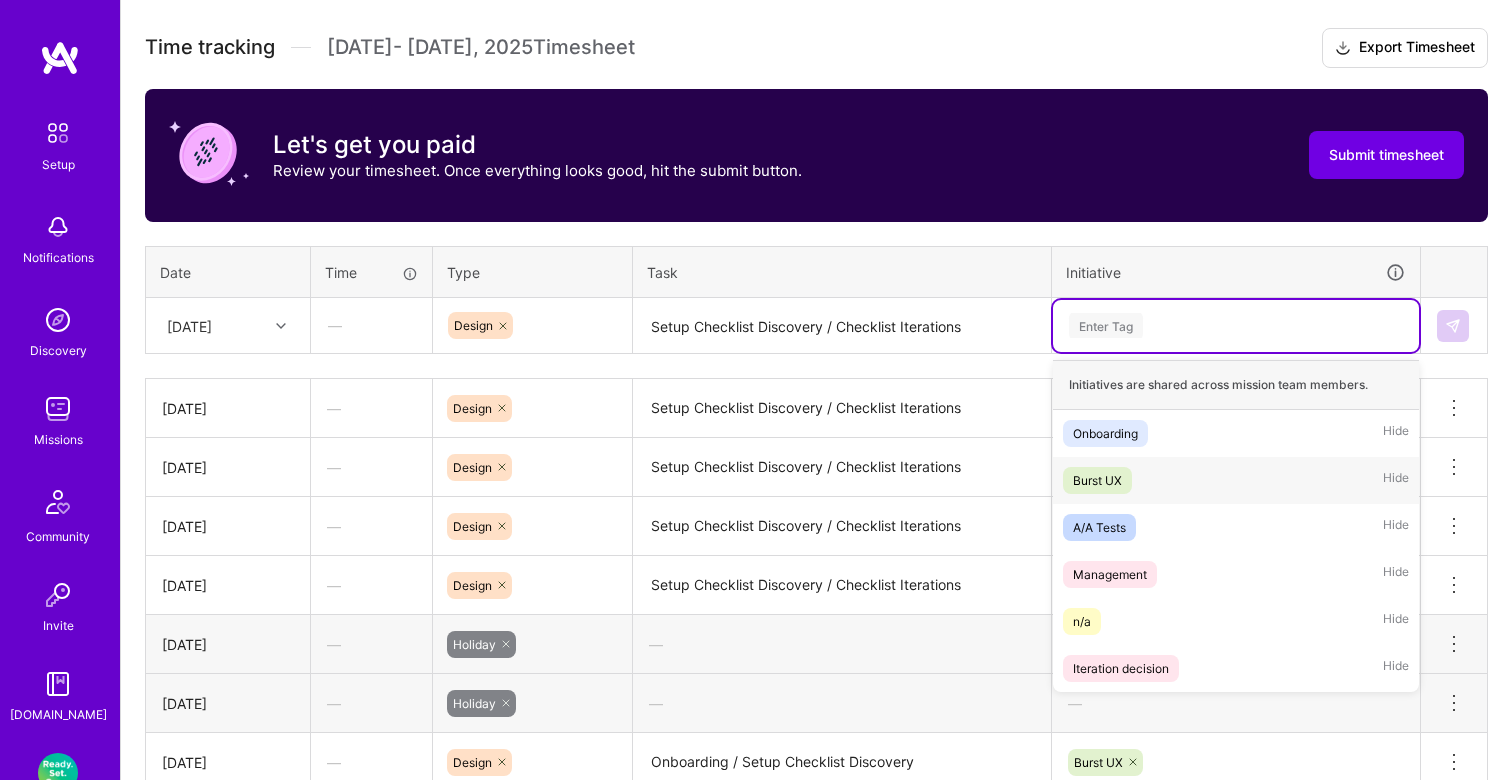 click on "Burst UX Hide" at bounding box center [1236, 480] 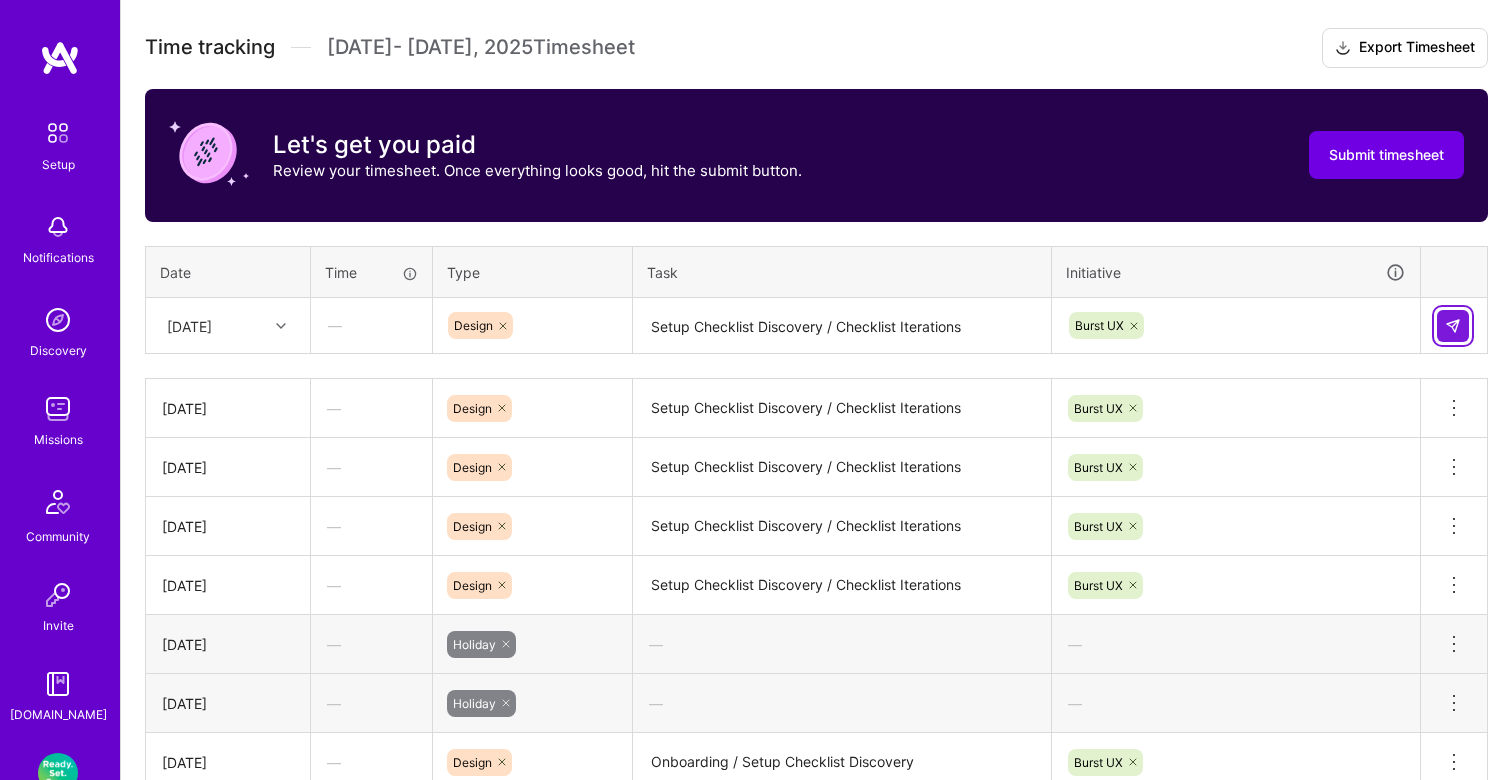 click at bounding box center (1453, 326) 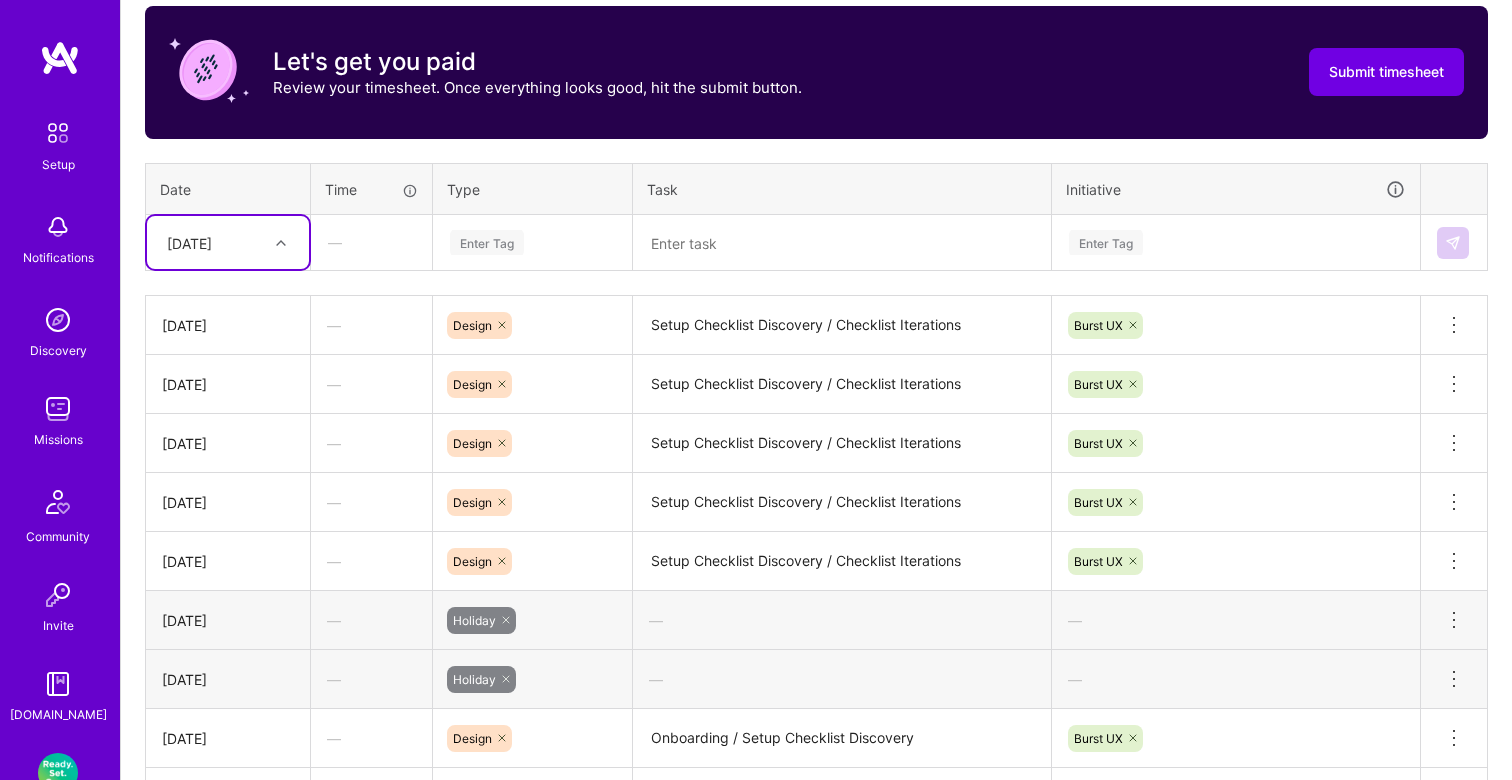 scroll, scrollTop: 643, scrollLeft: 0, axis: vertical 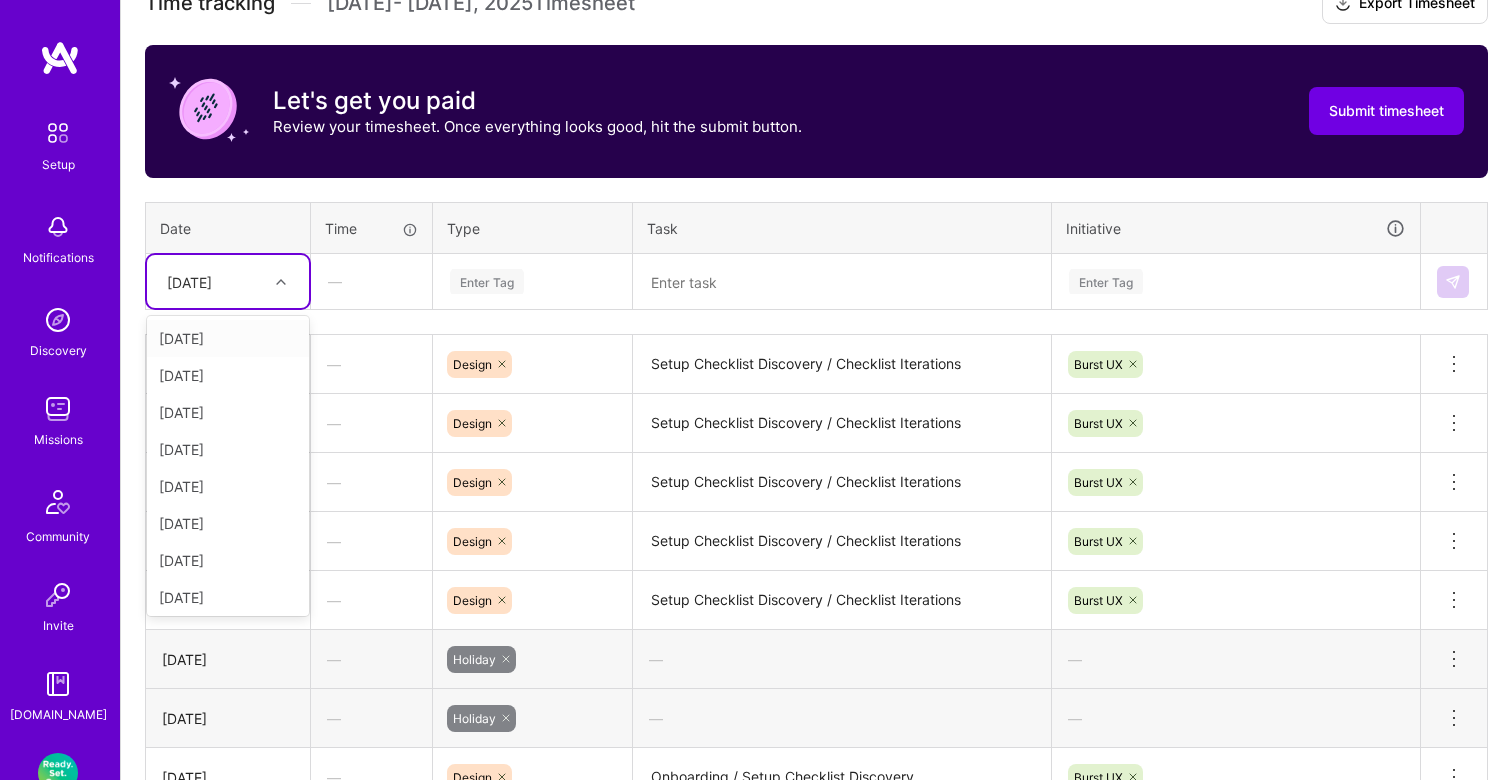 click on "[DATE]" at bounding box center (228, 281) 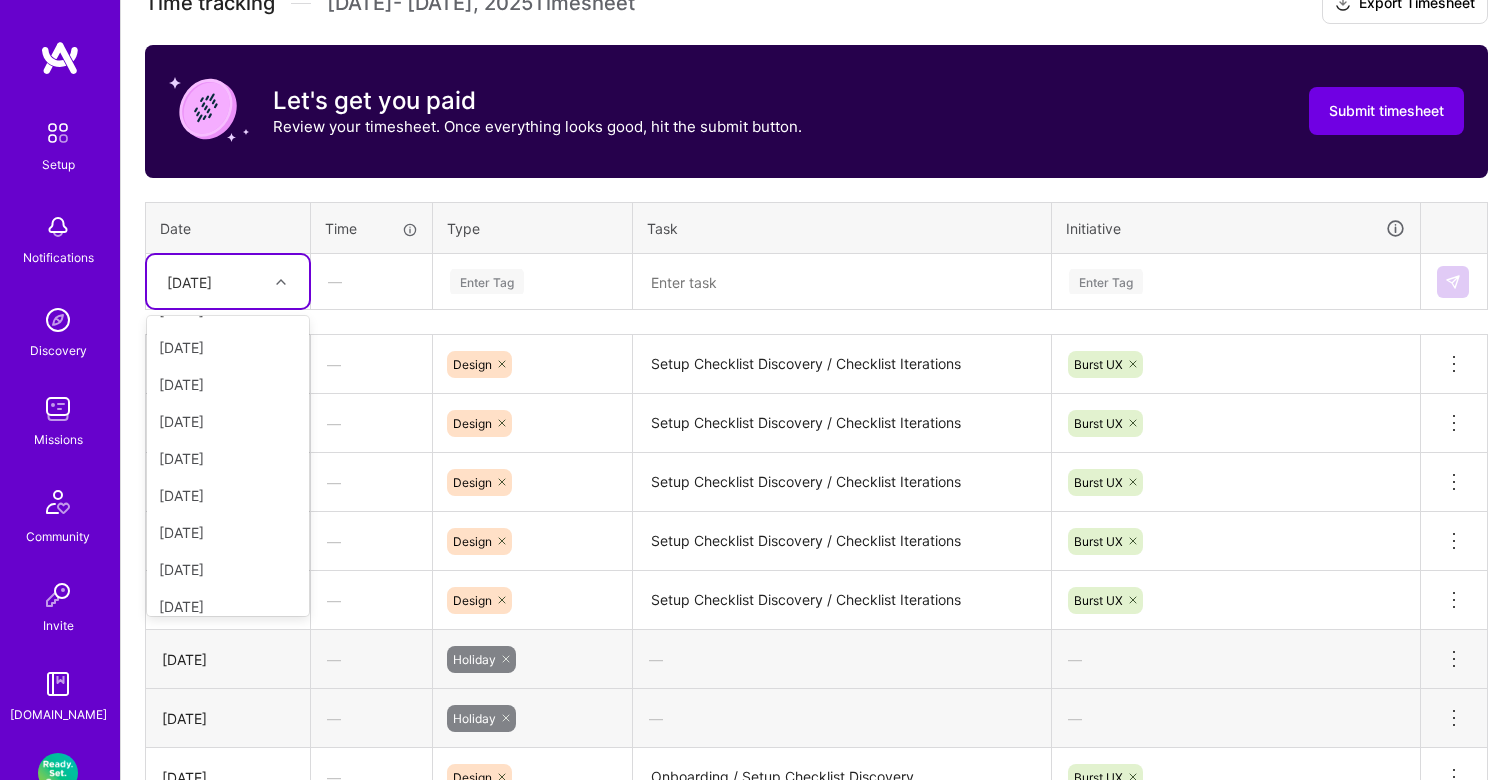 scroll, scrollTop: 114, scrollLeft: 0, axis: vertical 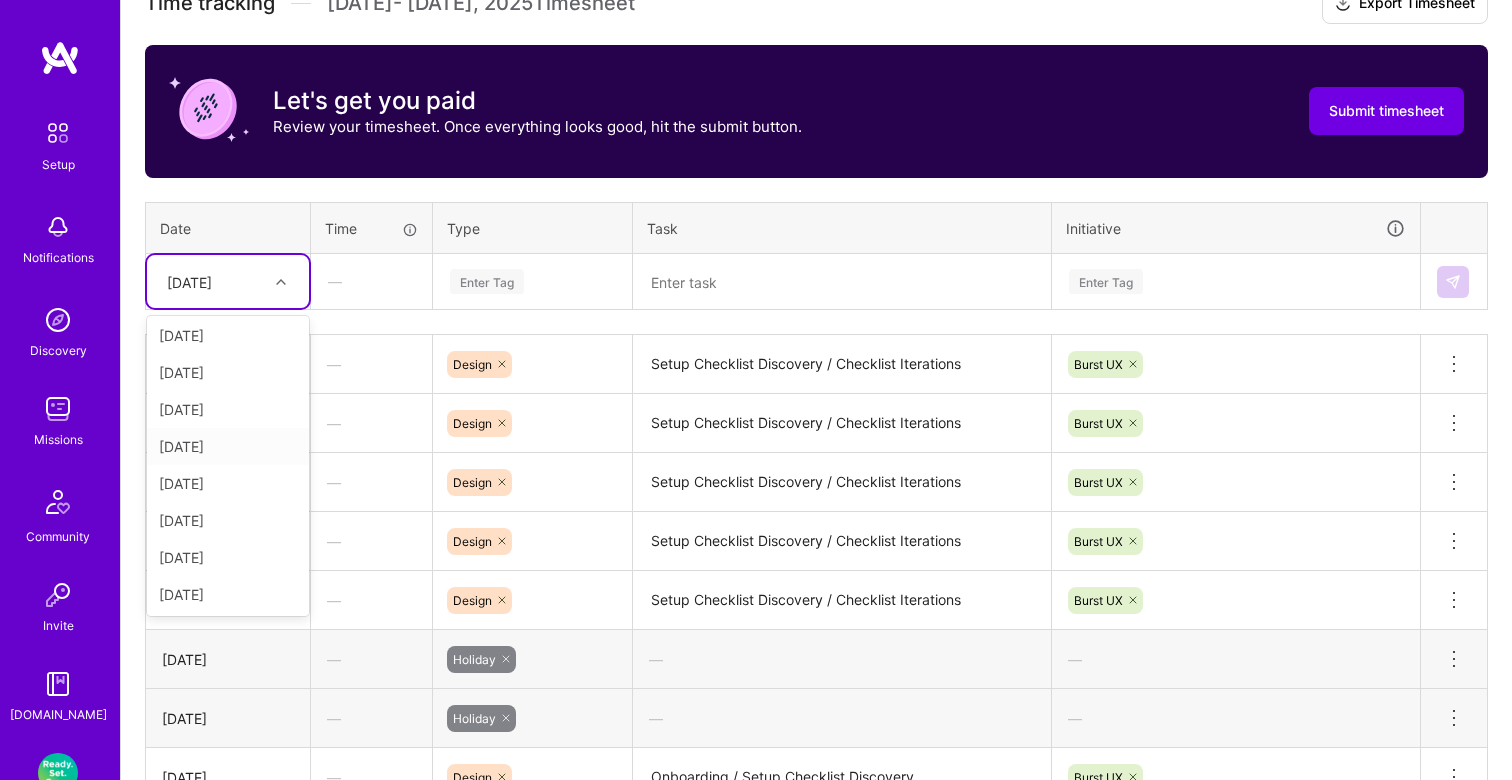 click on "[DATE]" at bounding box center [228, 446] 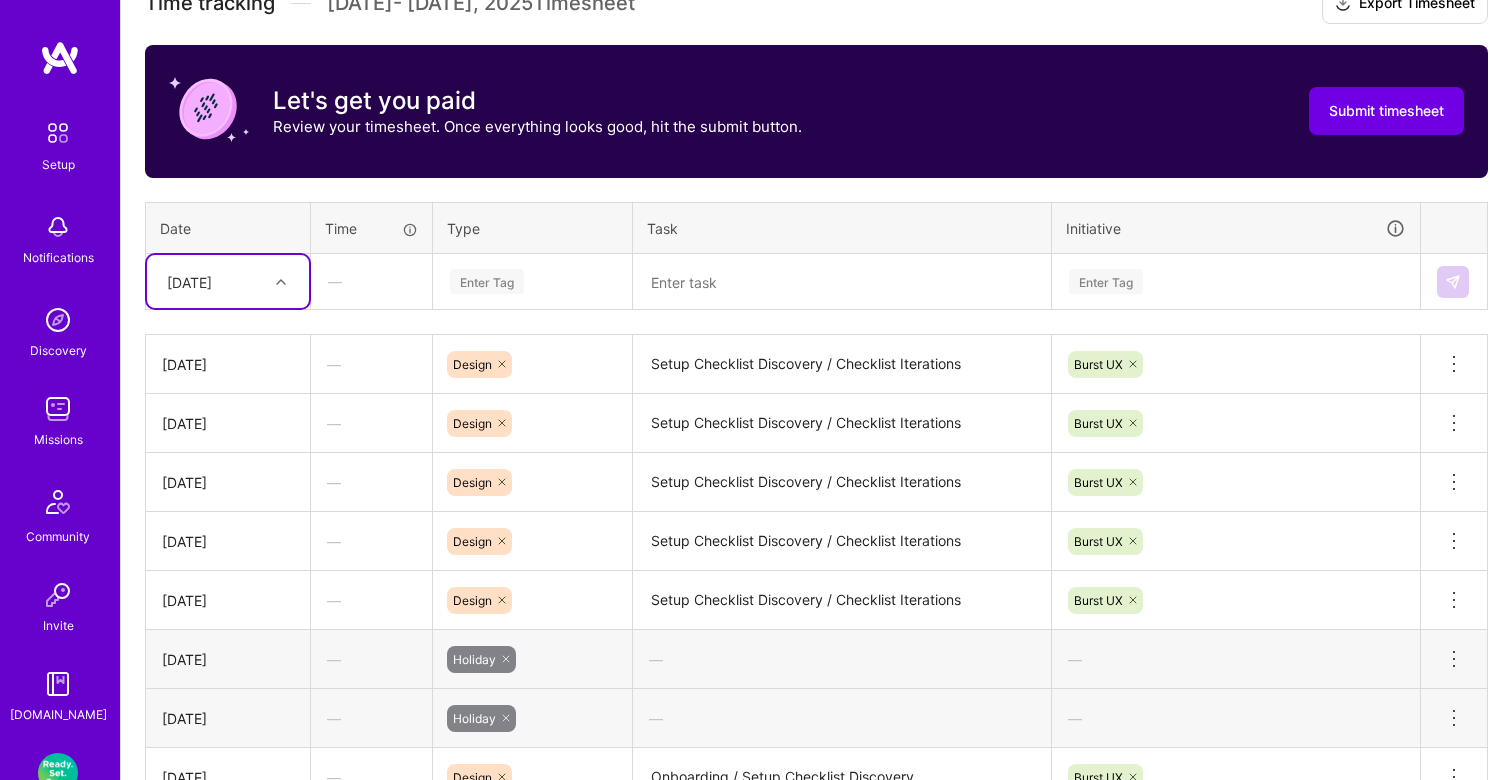 click at bounding box center (283, 282) 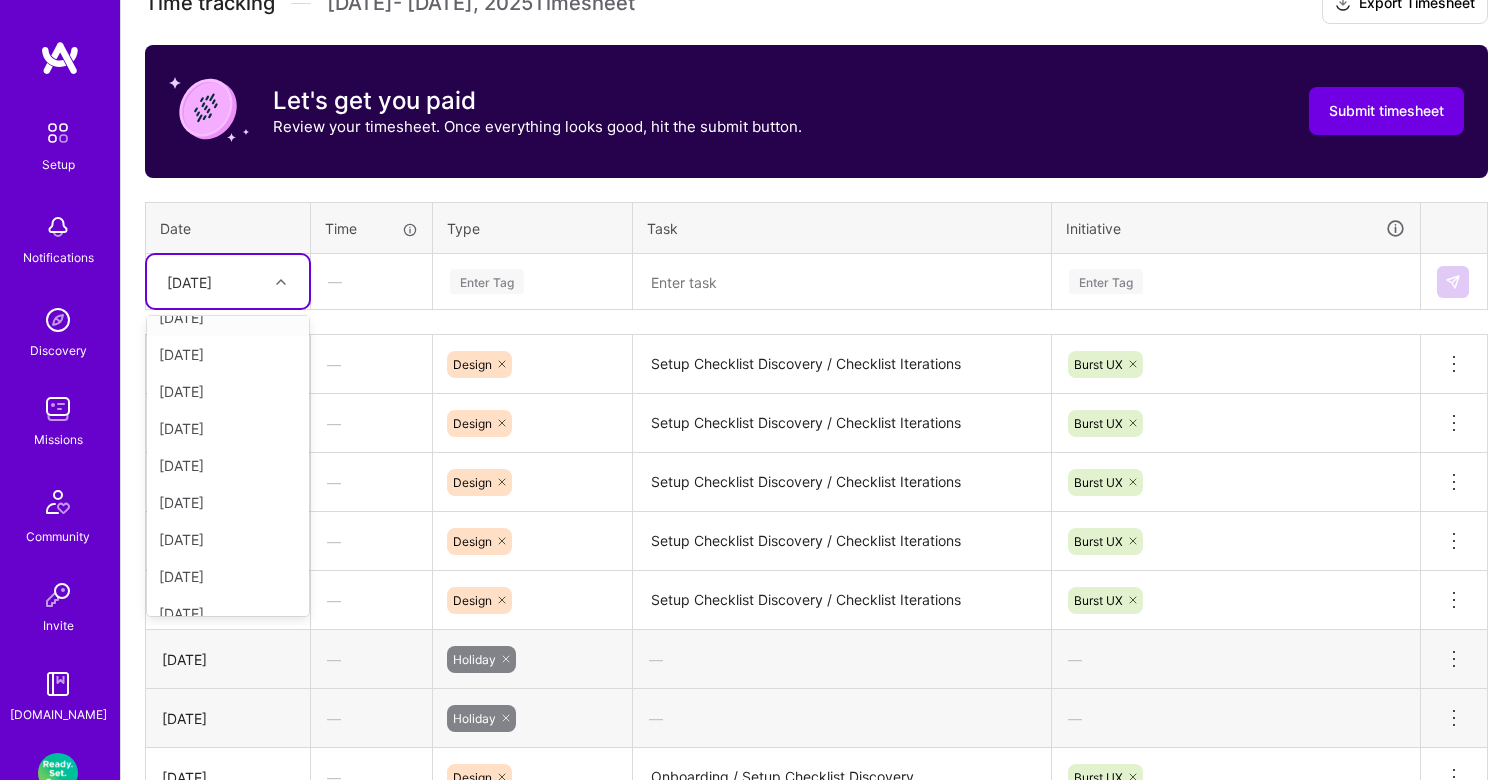 scroll, scrollTop: 226, scrollLeft: 0, axis: vertical 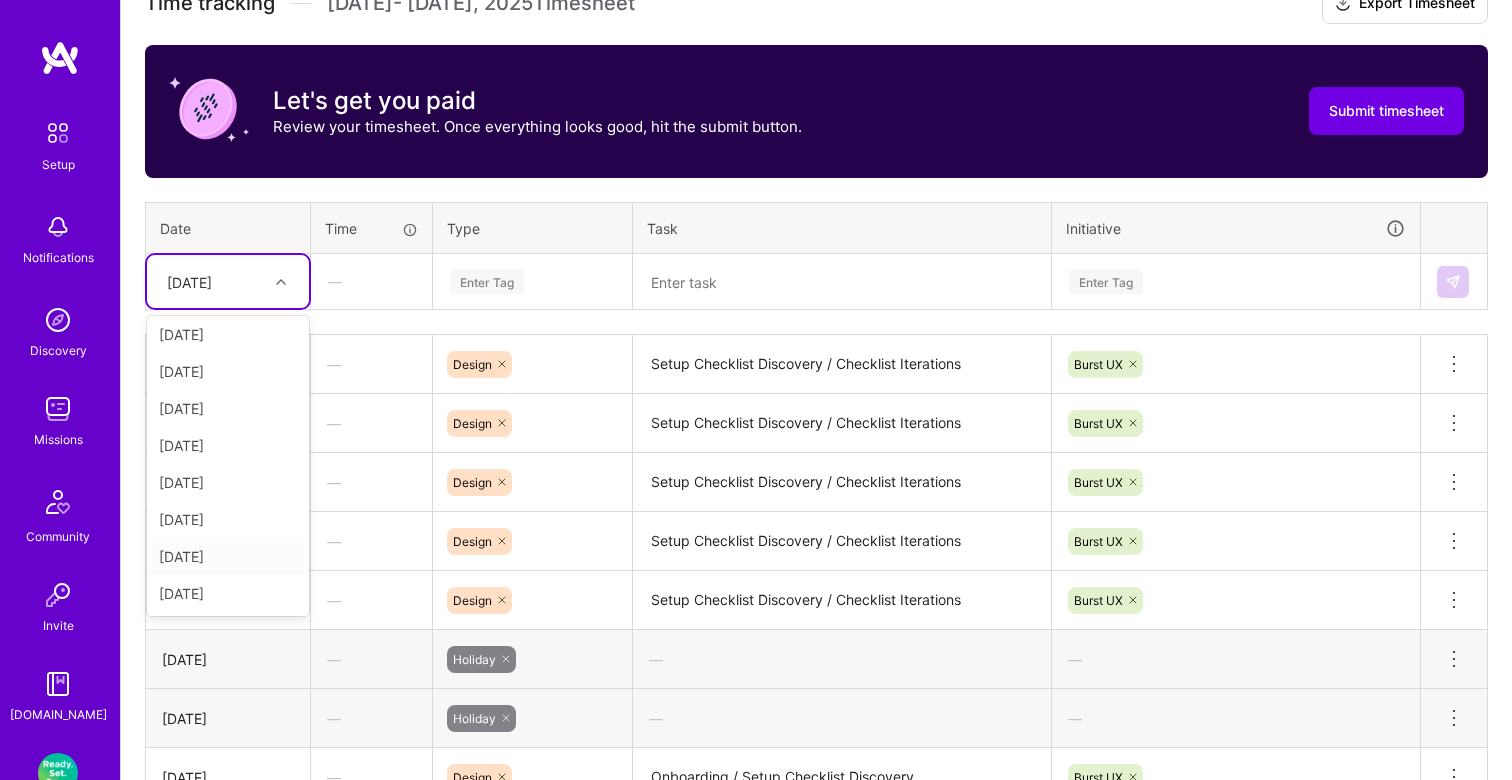 click on "[DATE]" at bounding box center [228, 556] 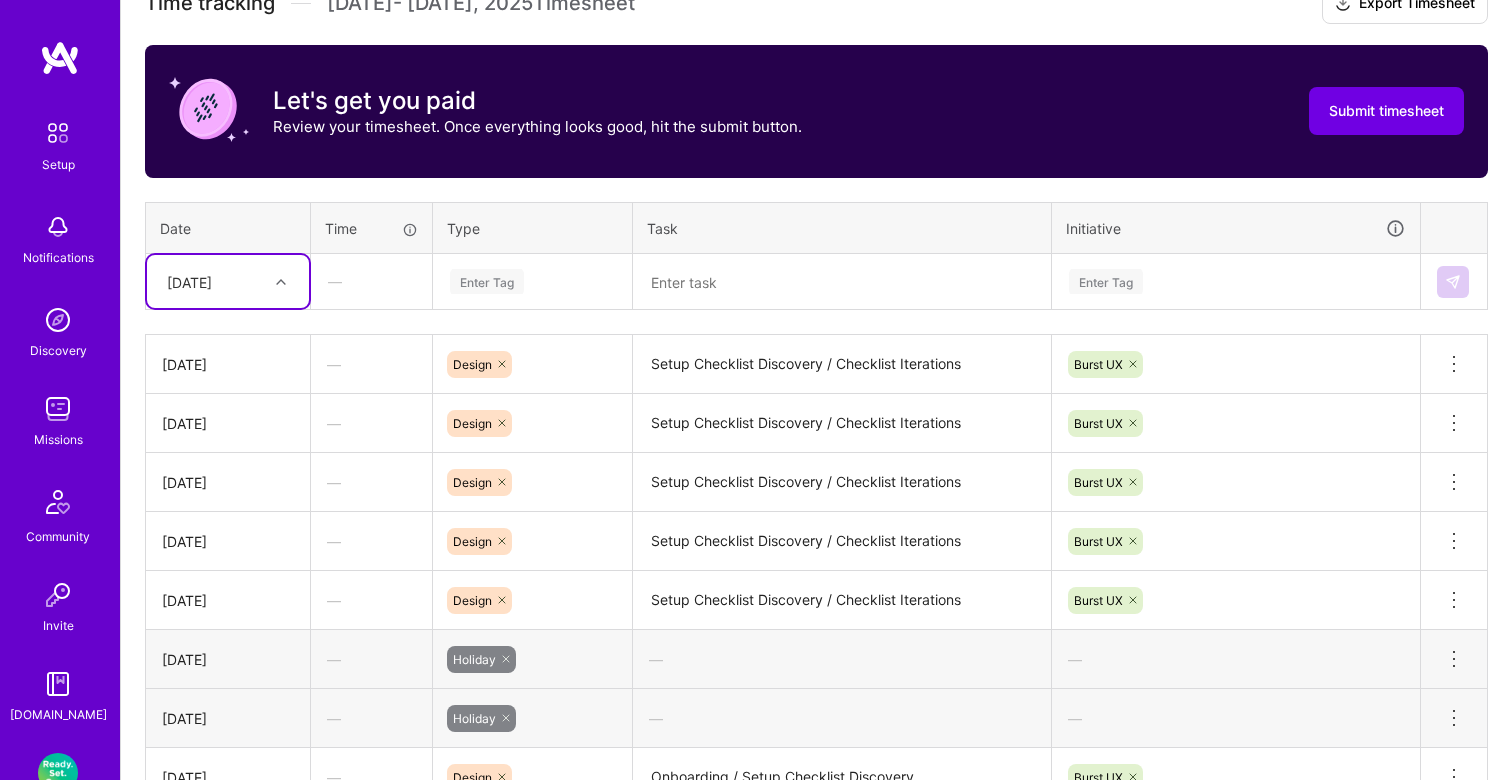 click on "Enter Tag" at bounding box center (487, 281) 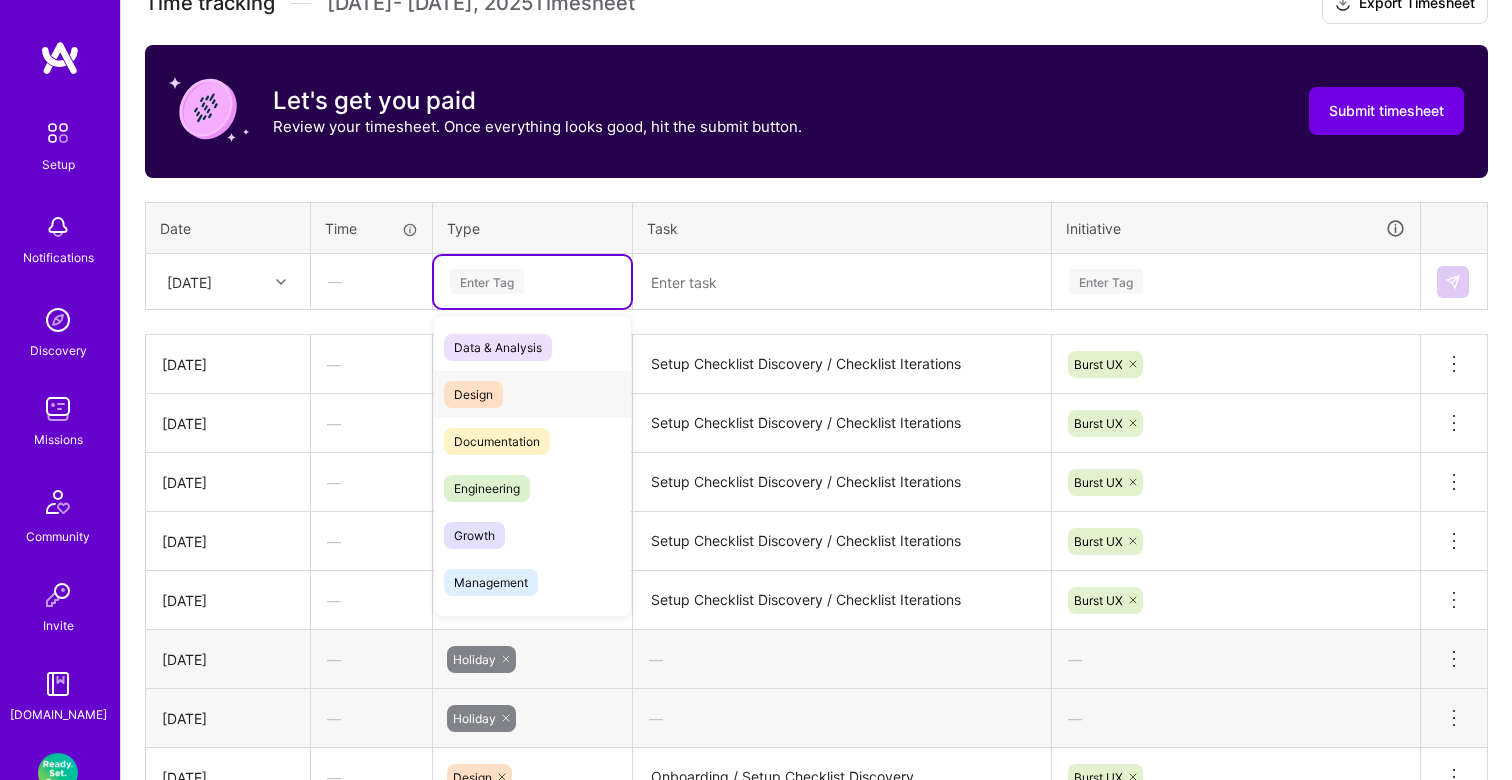 click on "Design" at bounding box center (473, 394) 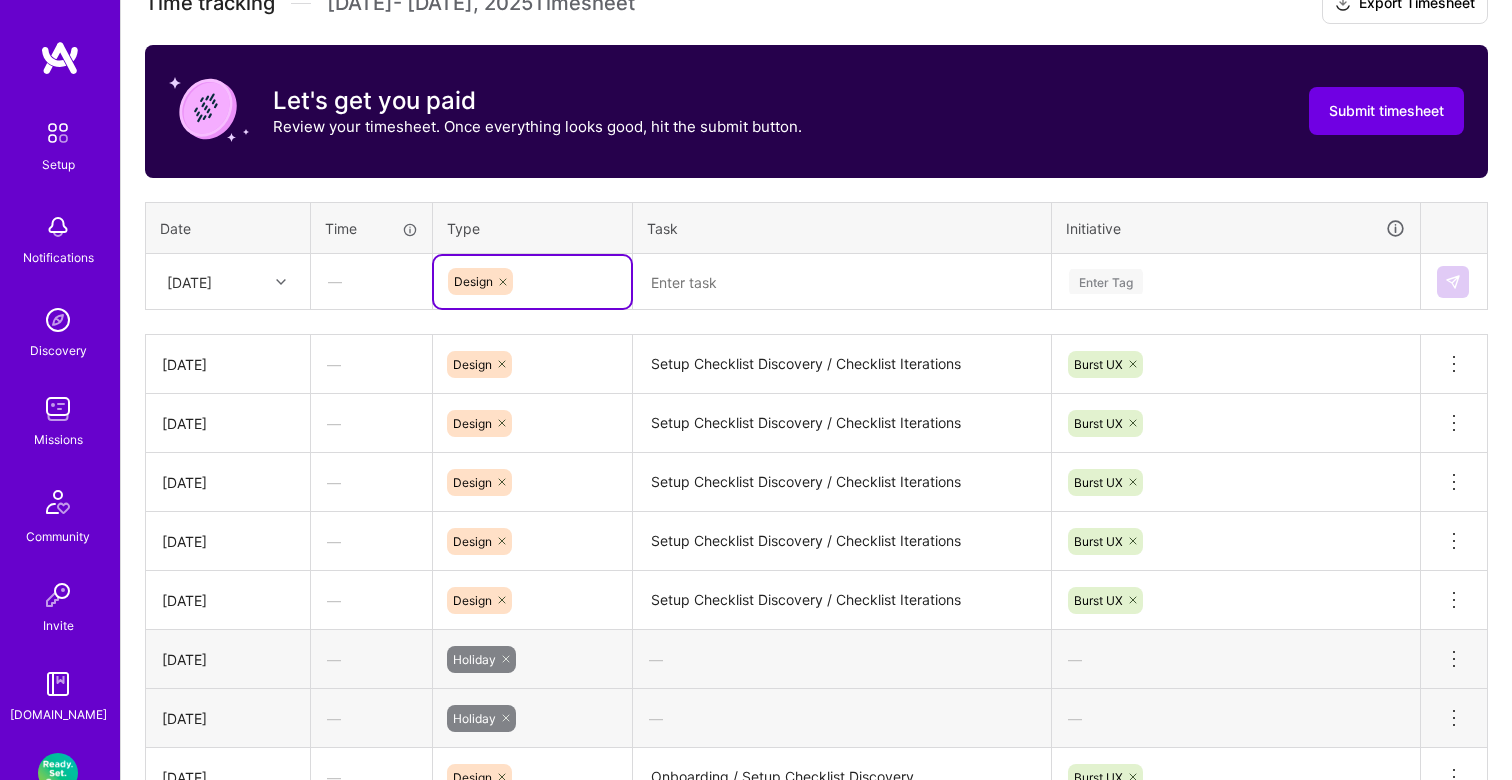 click at bounding box center [842, 282] 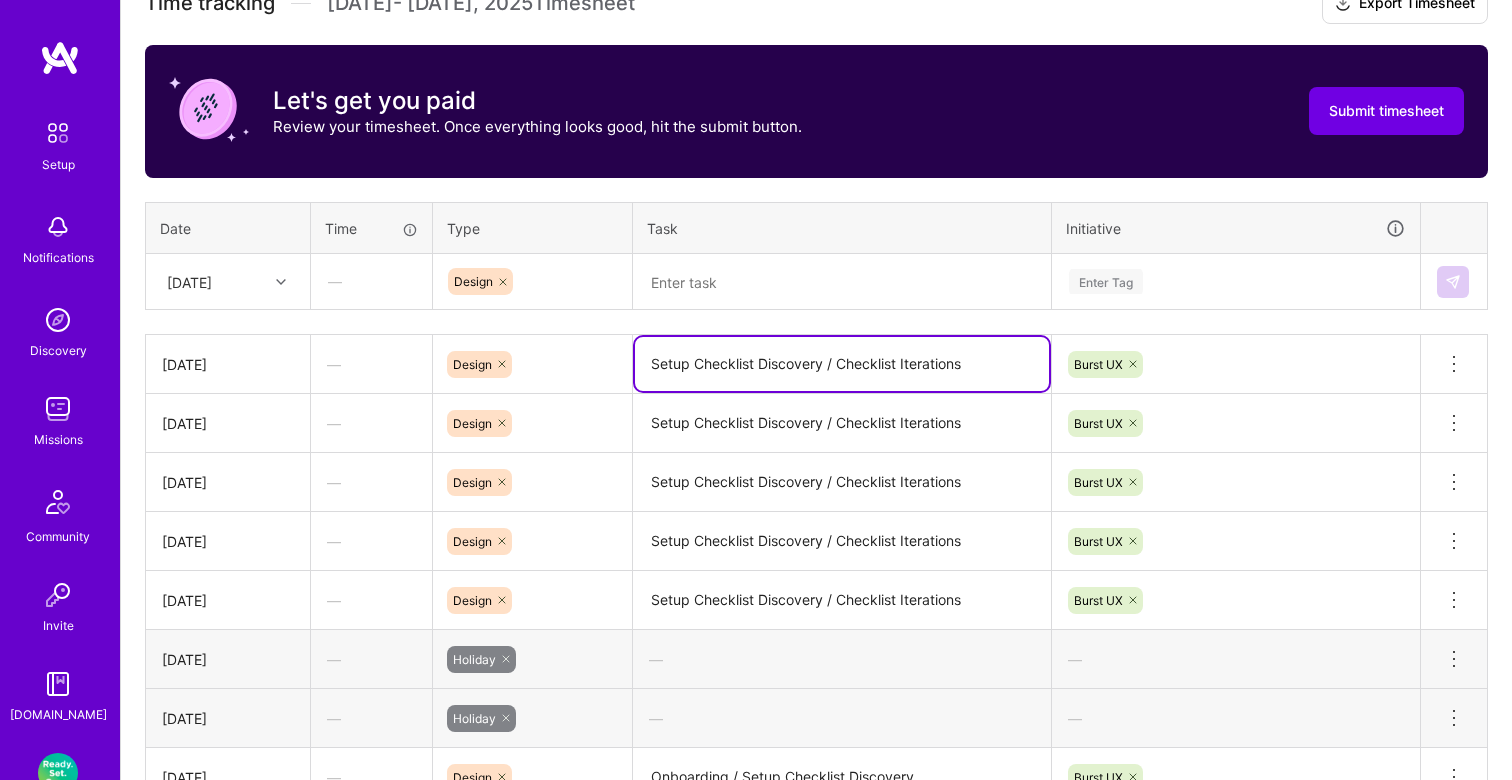 drag, startPoint x: 836, startPoint y: 362, endPoint x: 1018, endPoint y: 369, distance: 182.13457 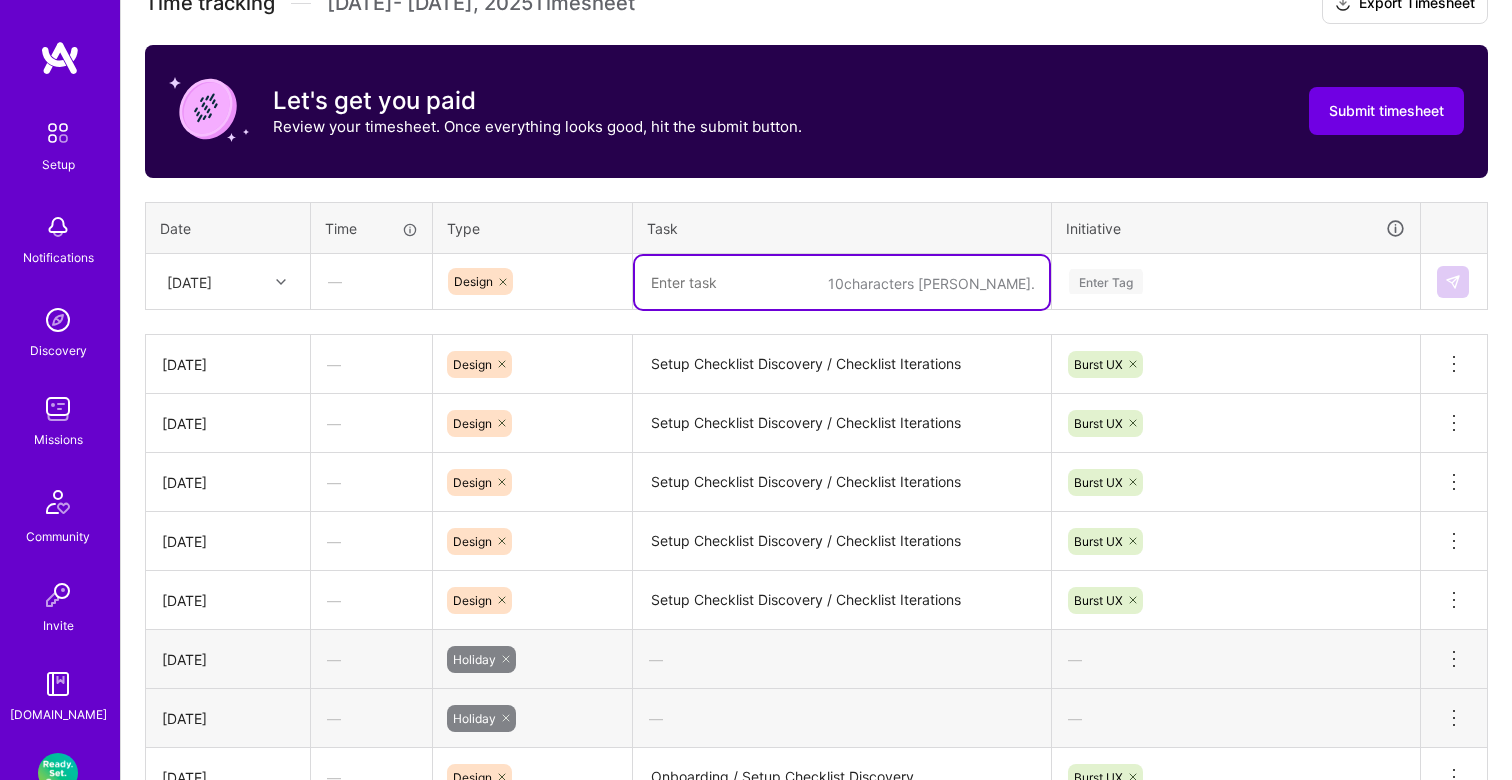 paste on "Checklist Iterations" 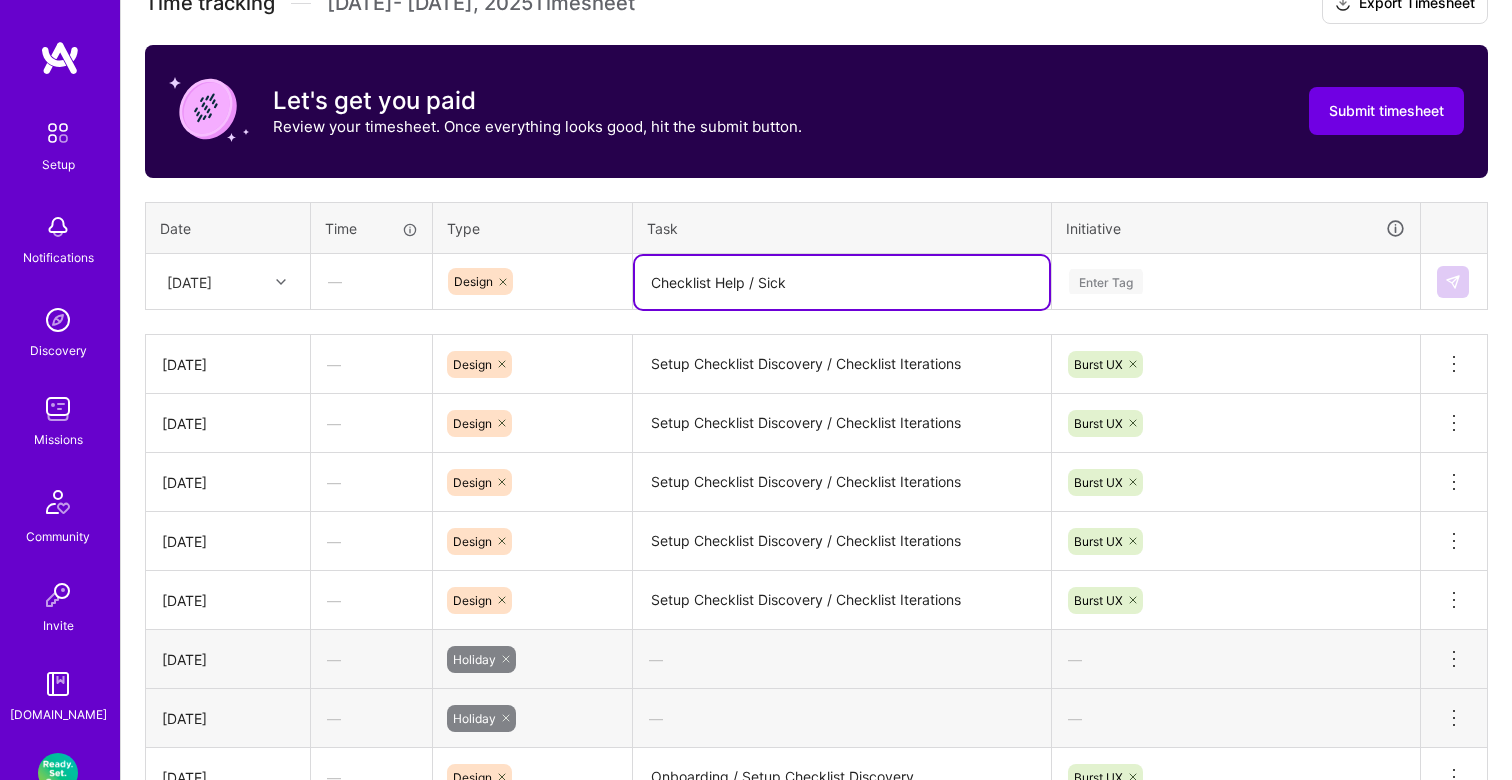 drag, startPoint x: 795, startPoint y: 285, endPoint x: 759, endPoint y: 284, distance: 36.013885 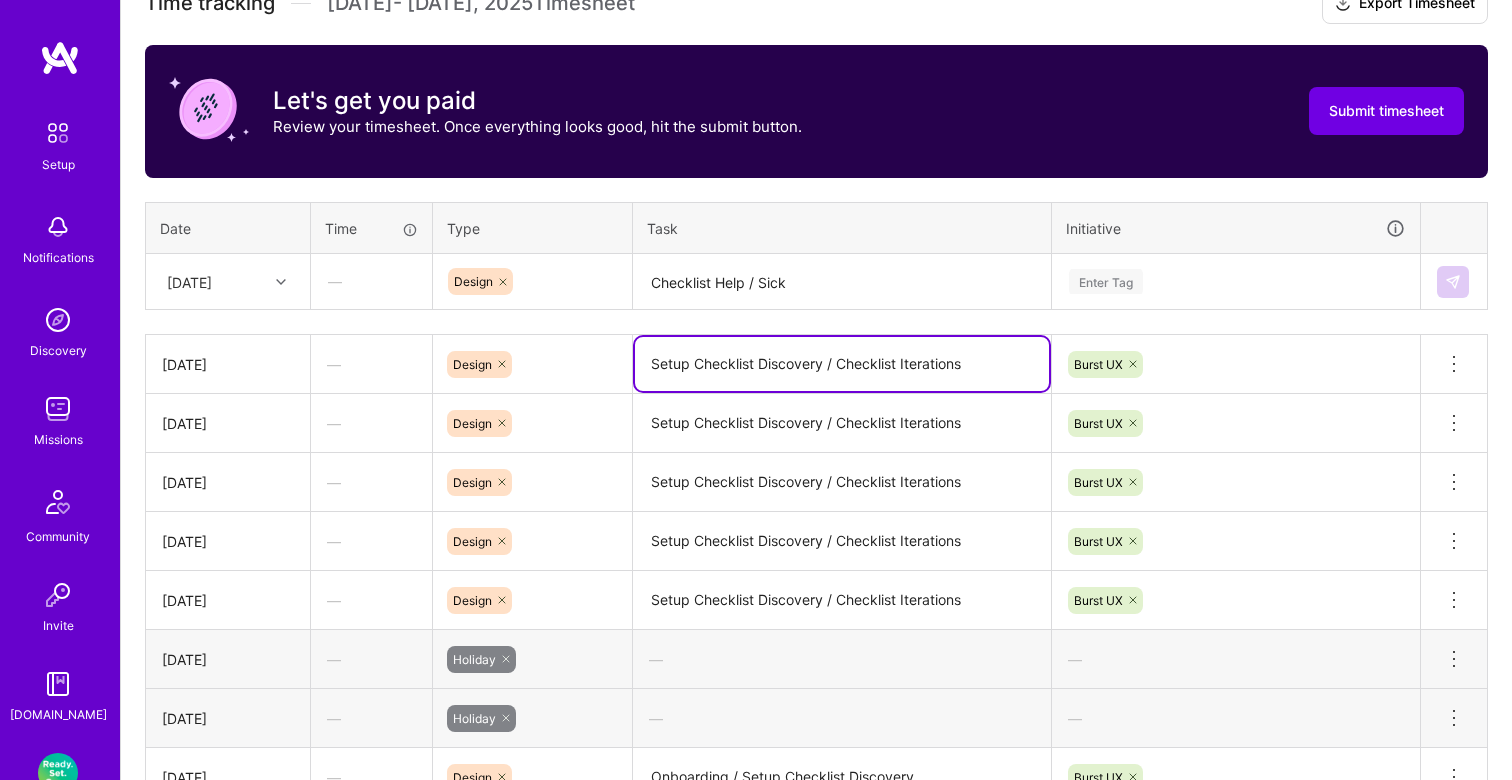drag, startPoint x: 973, startPoint y: 363, endPoint x: 610, endPoint y: 362, distance: 363.00137 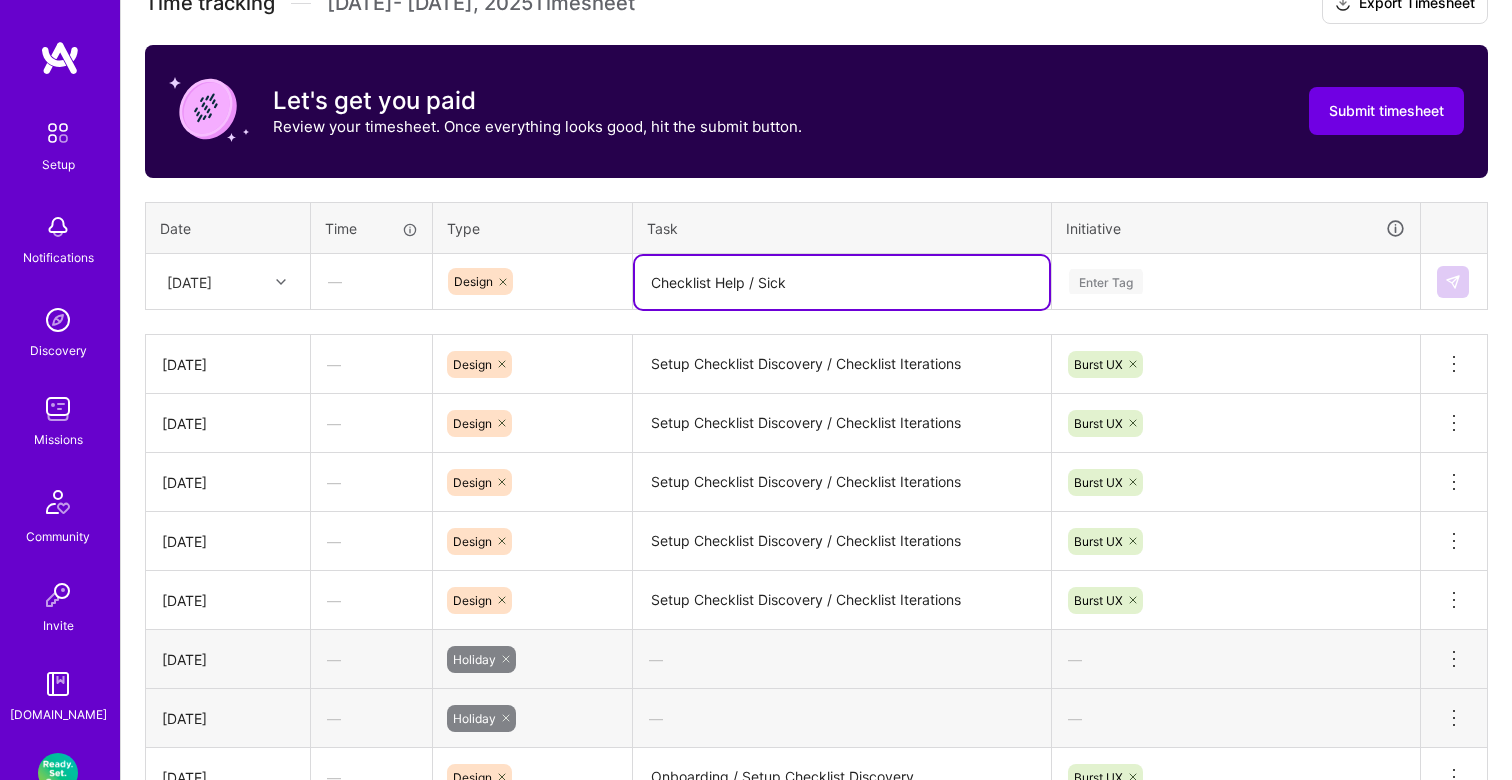 click on "Checklist Help / Sick" at bounding box center [842, 282] 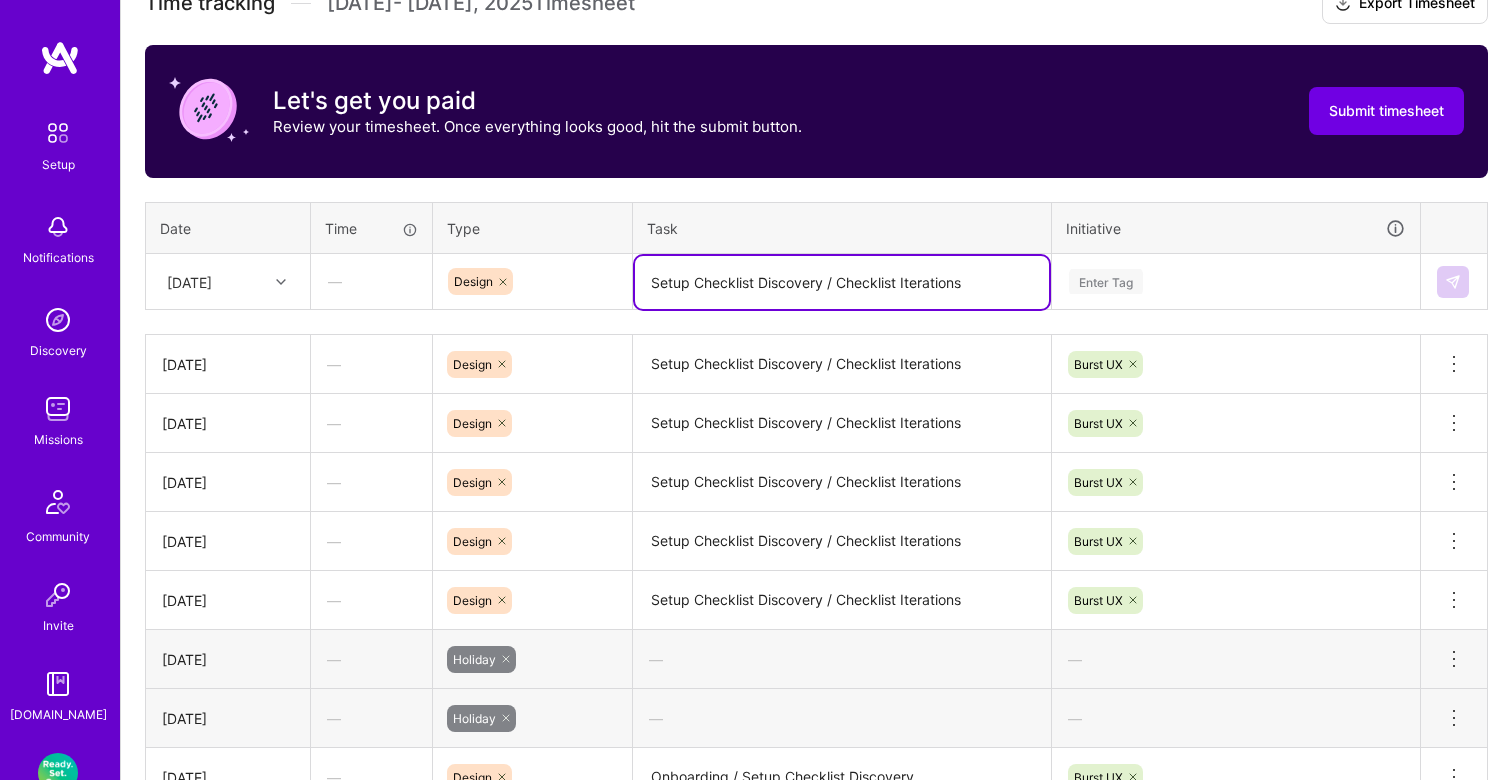 type on "Setup Checklist Discovery / Checklist Iterations" 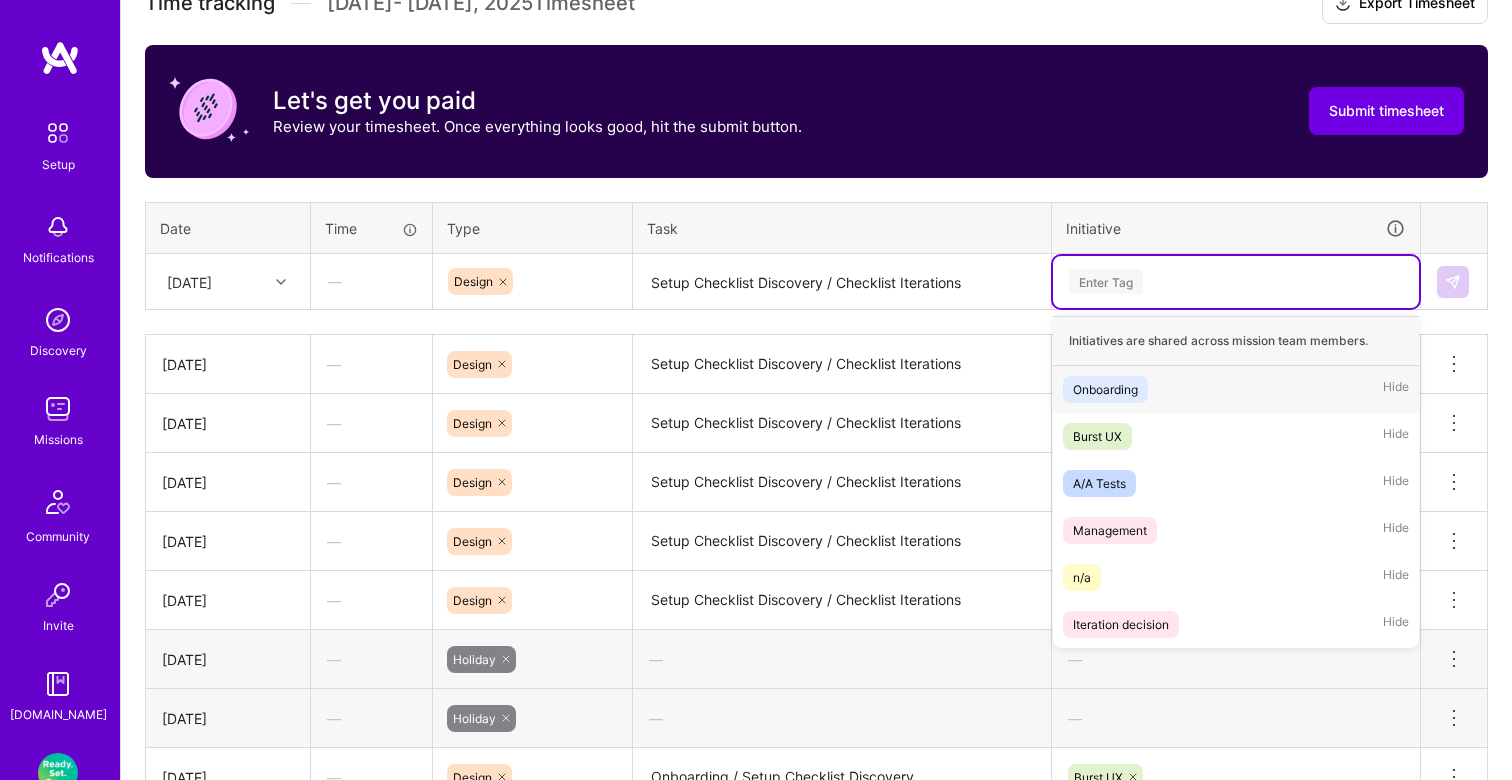 click on "Enter Tag" at bounding box center (1106, 281) 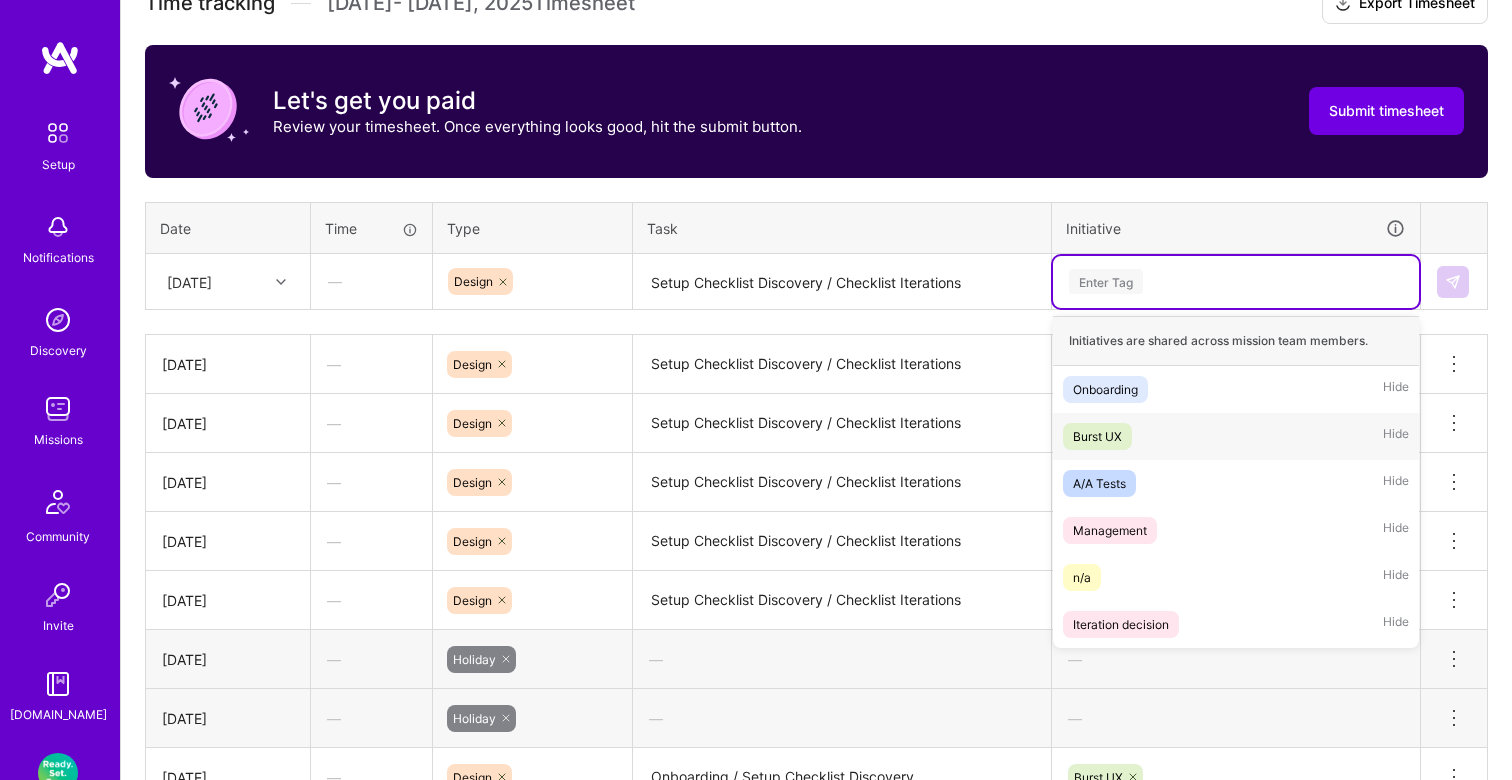 click on "Burst UX Hide" at bounding box center (1236, 436) 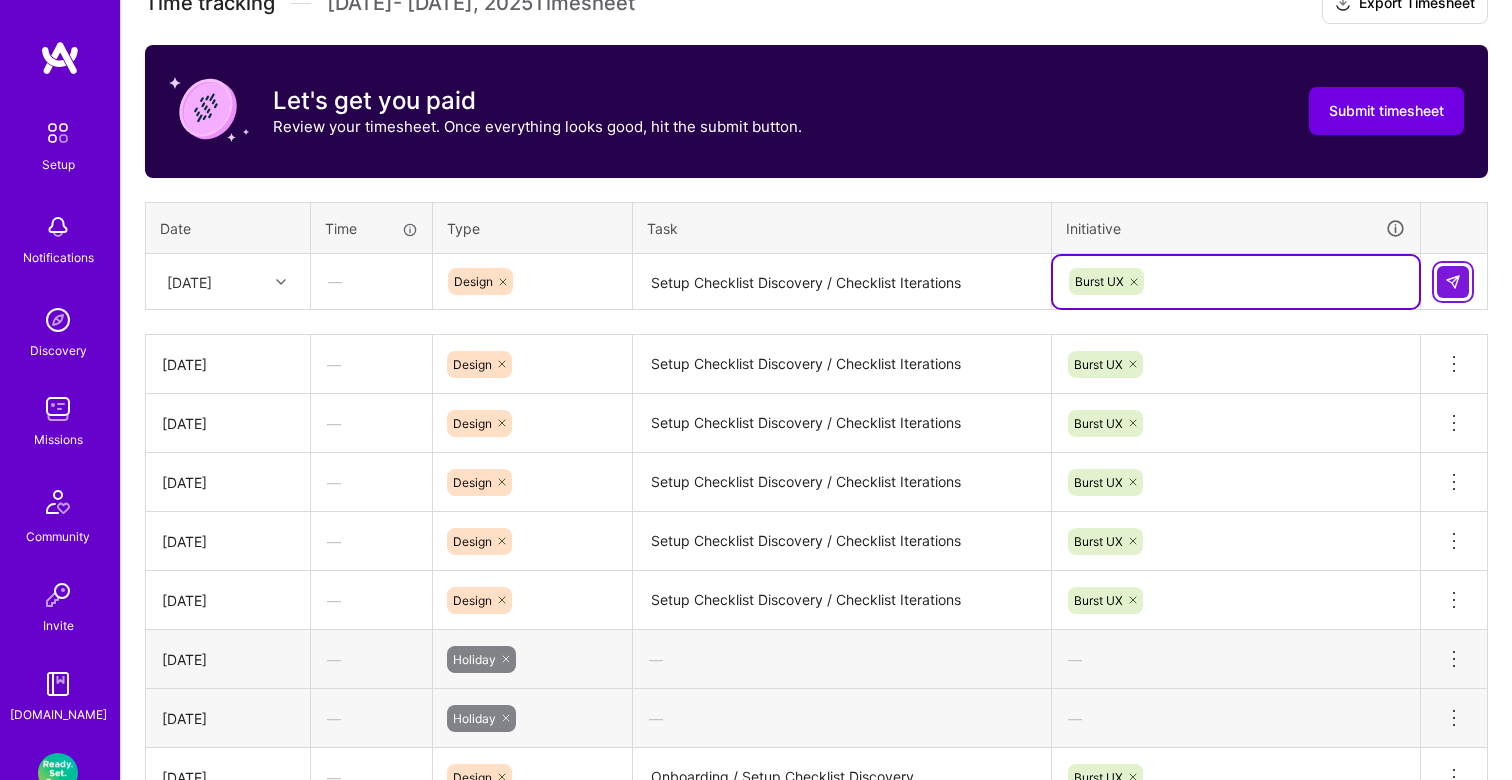 click at bounding box center (1453, 282) 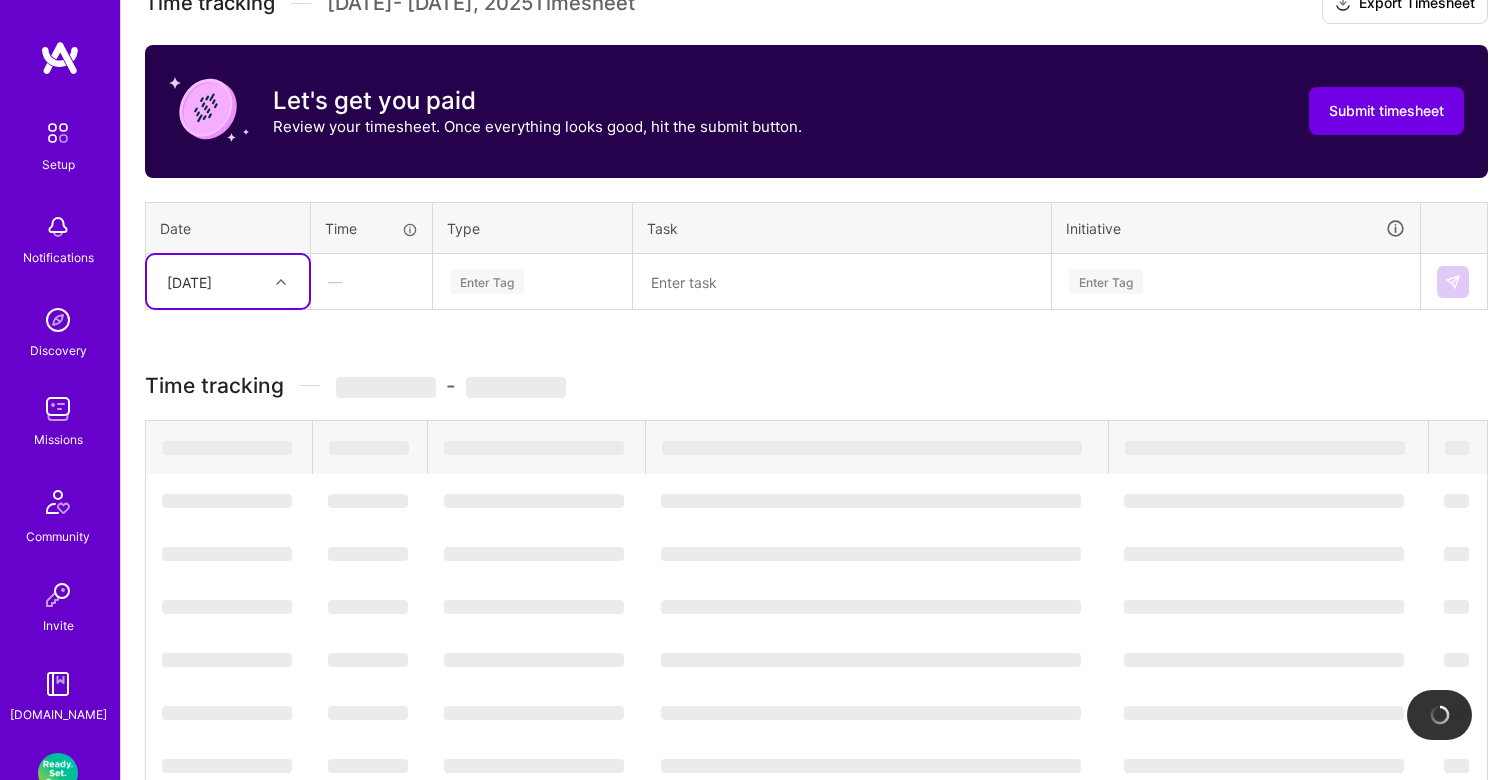 click at bounding box center [281, 282] 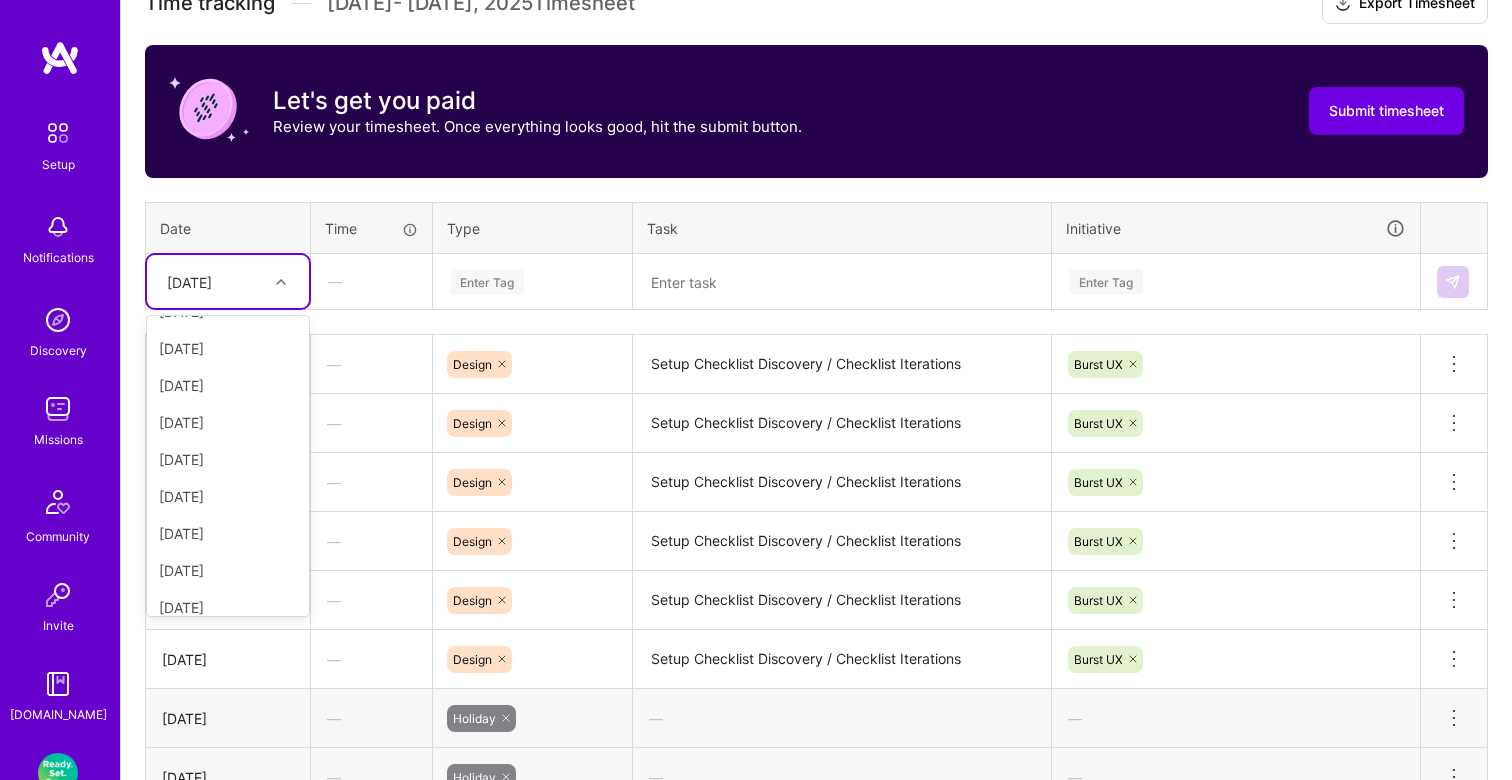 scroll, scrollTop: 226, scrollLeft: 0, axis: vertical 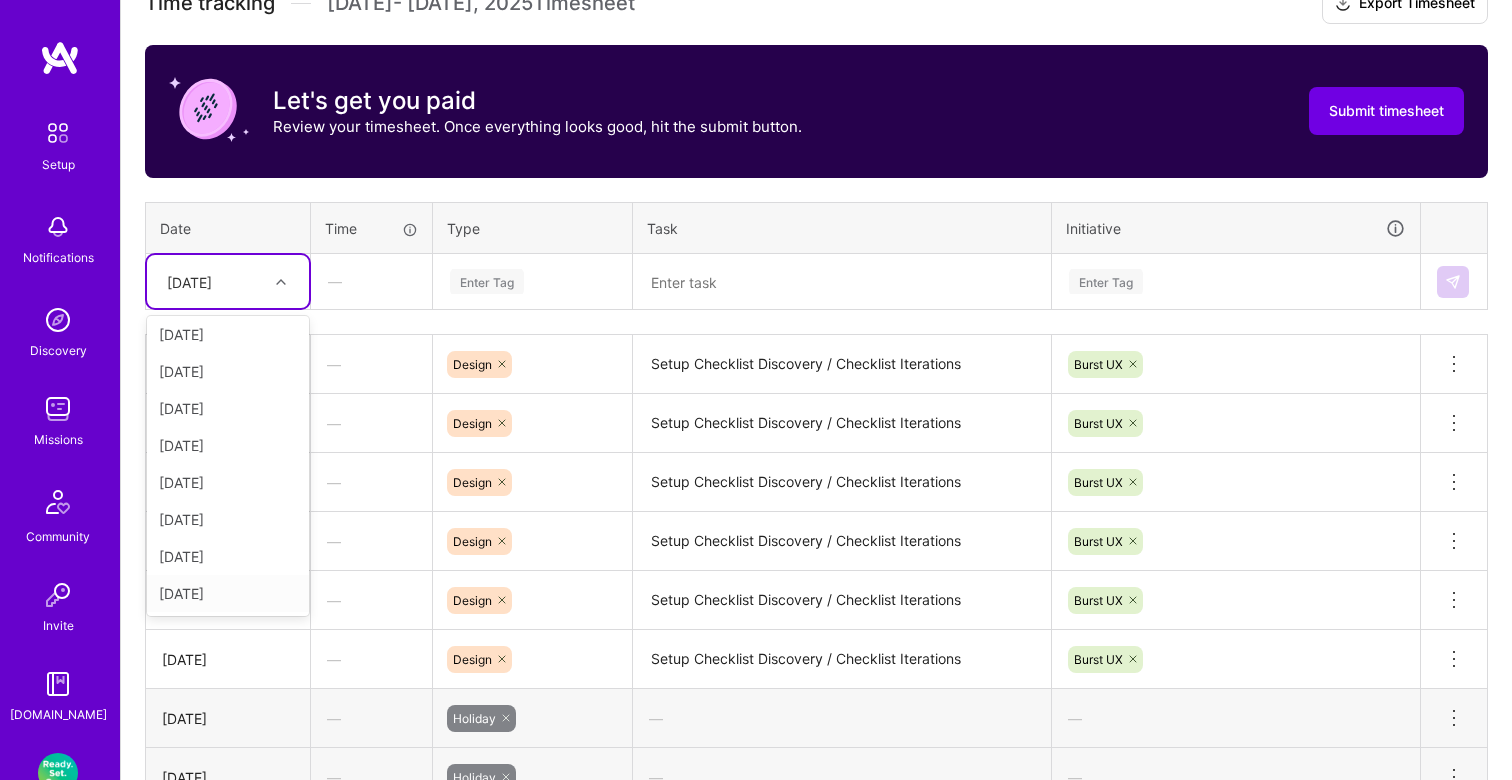click on "[DATE]" at bounding box center [228, 593] 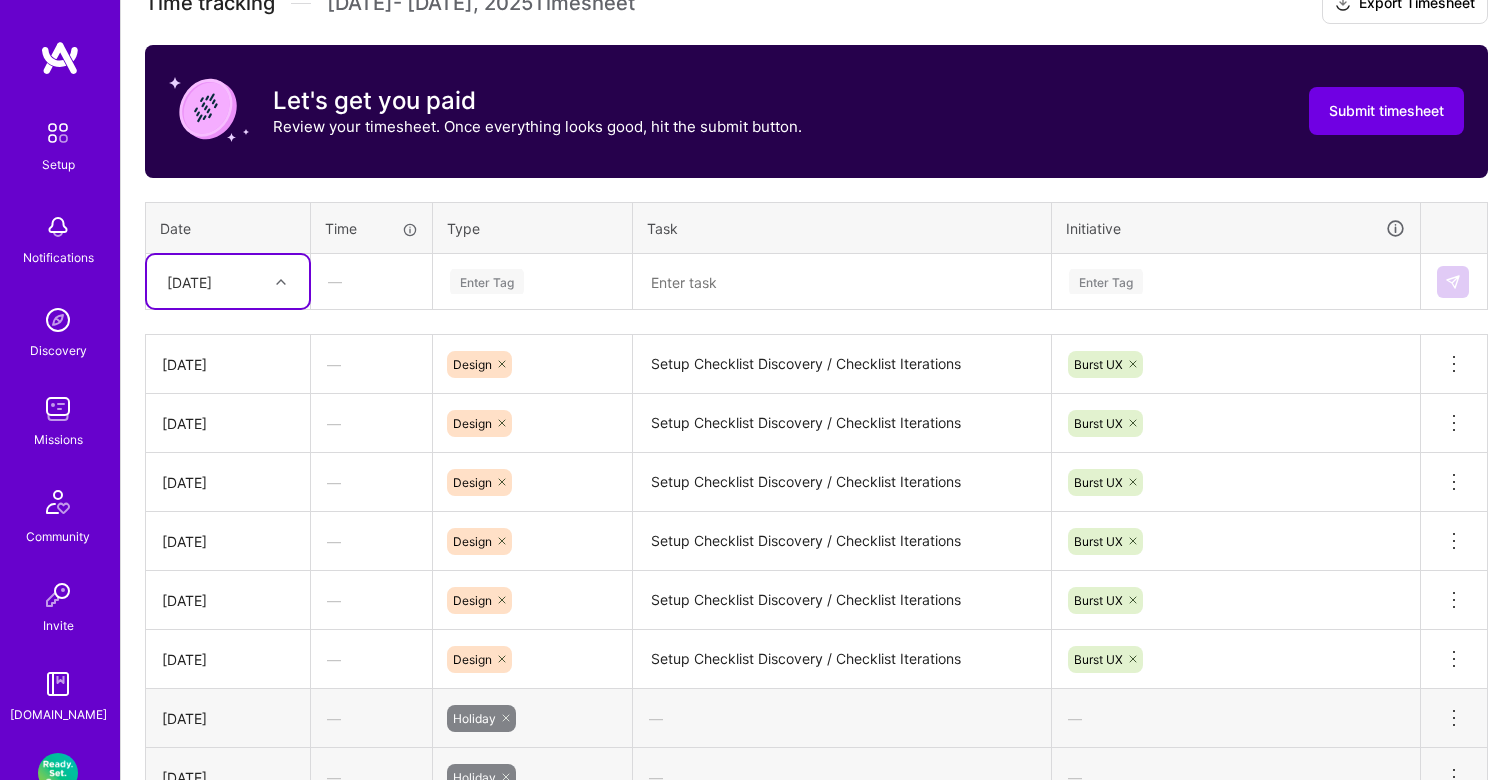 click on "Enter Tag" at bounding box center [487, 281] 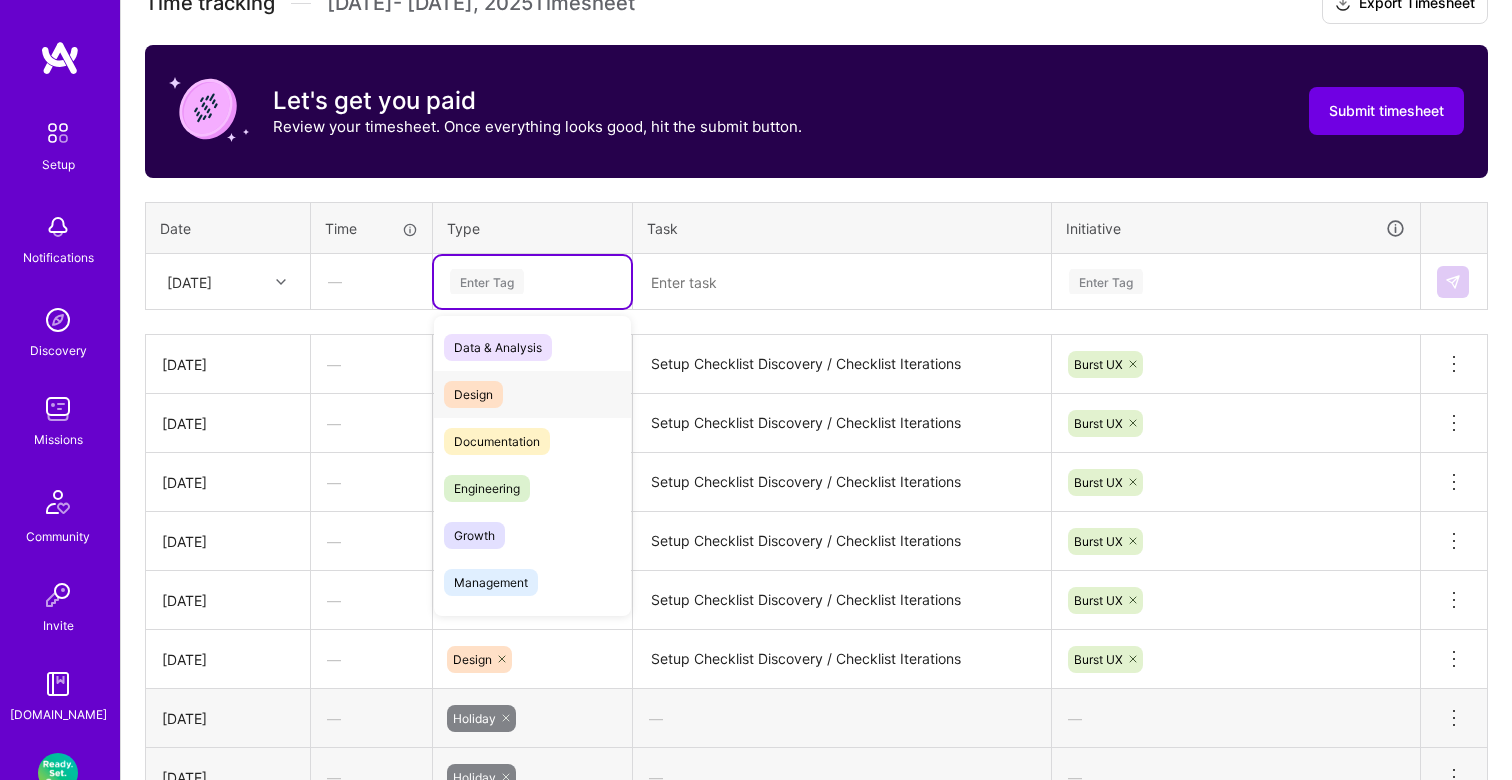 click on "Design" at bounding box center (473, 394) 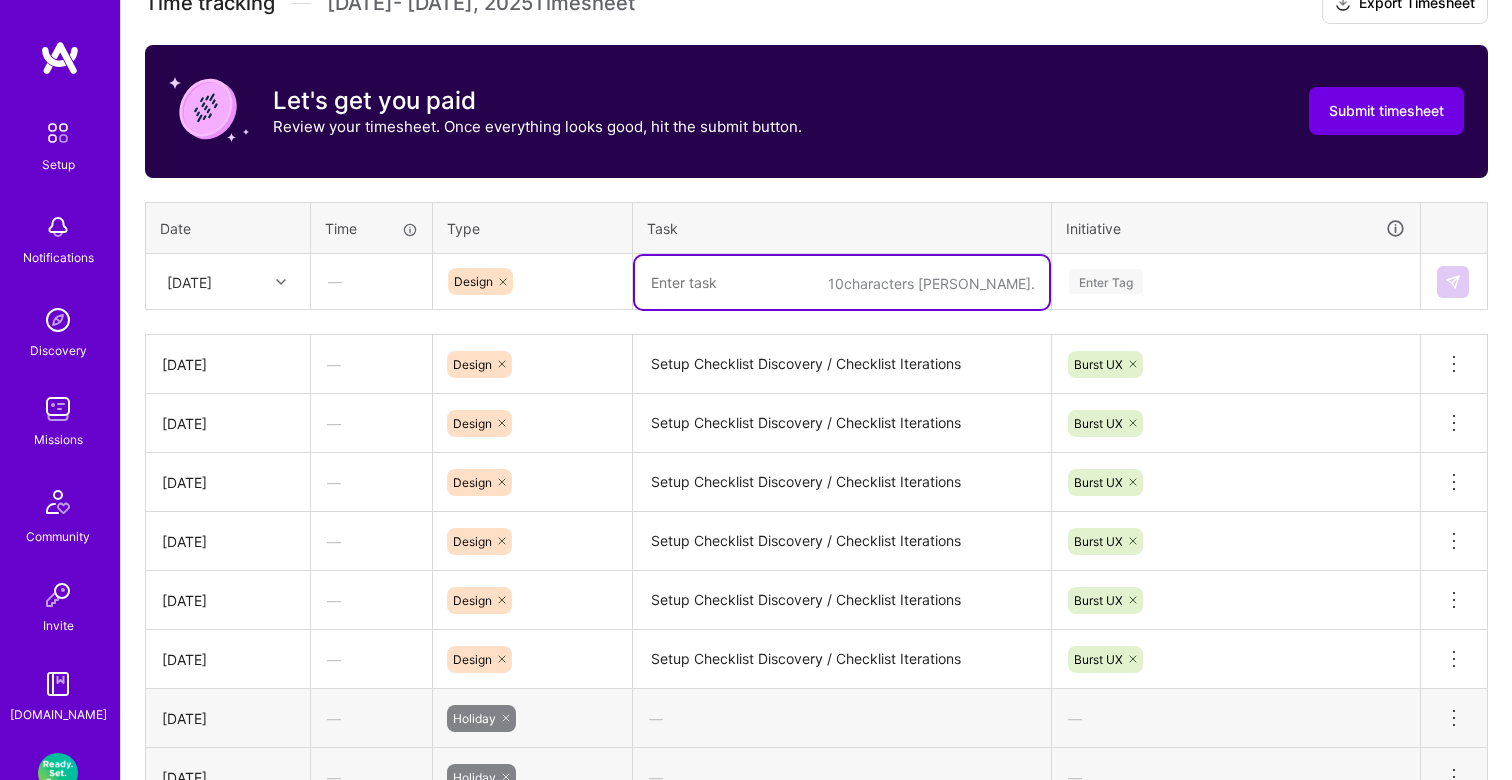 click at bounding box center [842, 282] 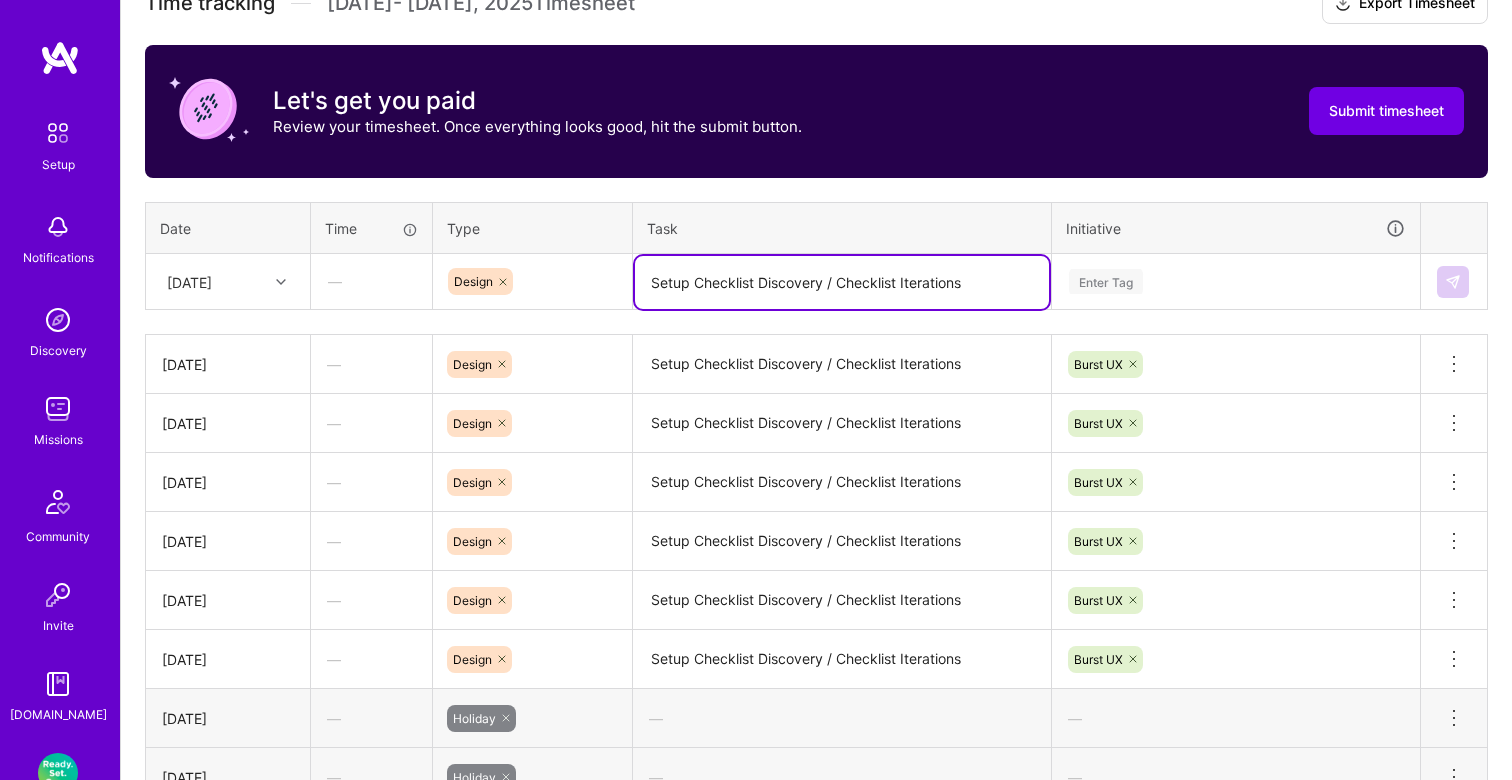 type on "Setup Checklist Discovery / Checklist Iterations" 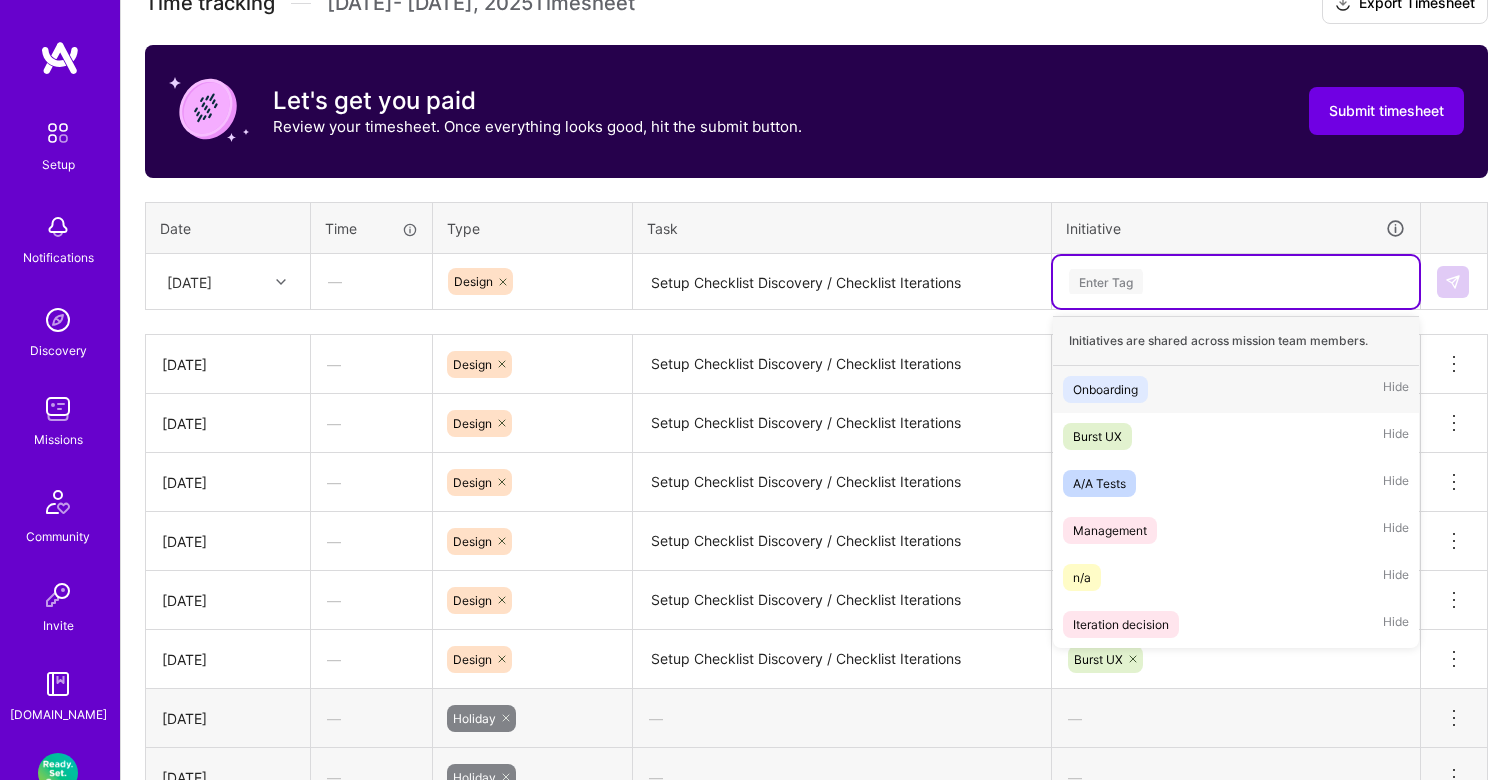 click on "Enter Tag" at bounding box center [1236, 282] 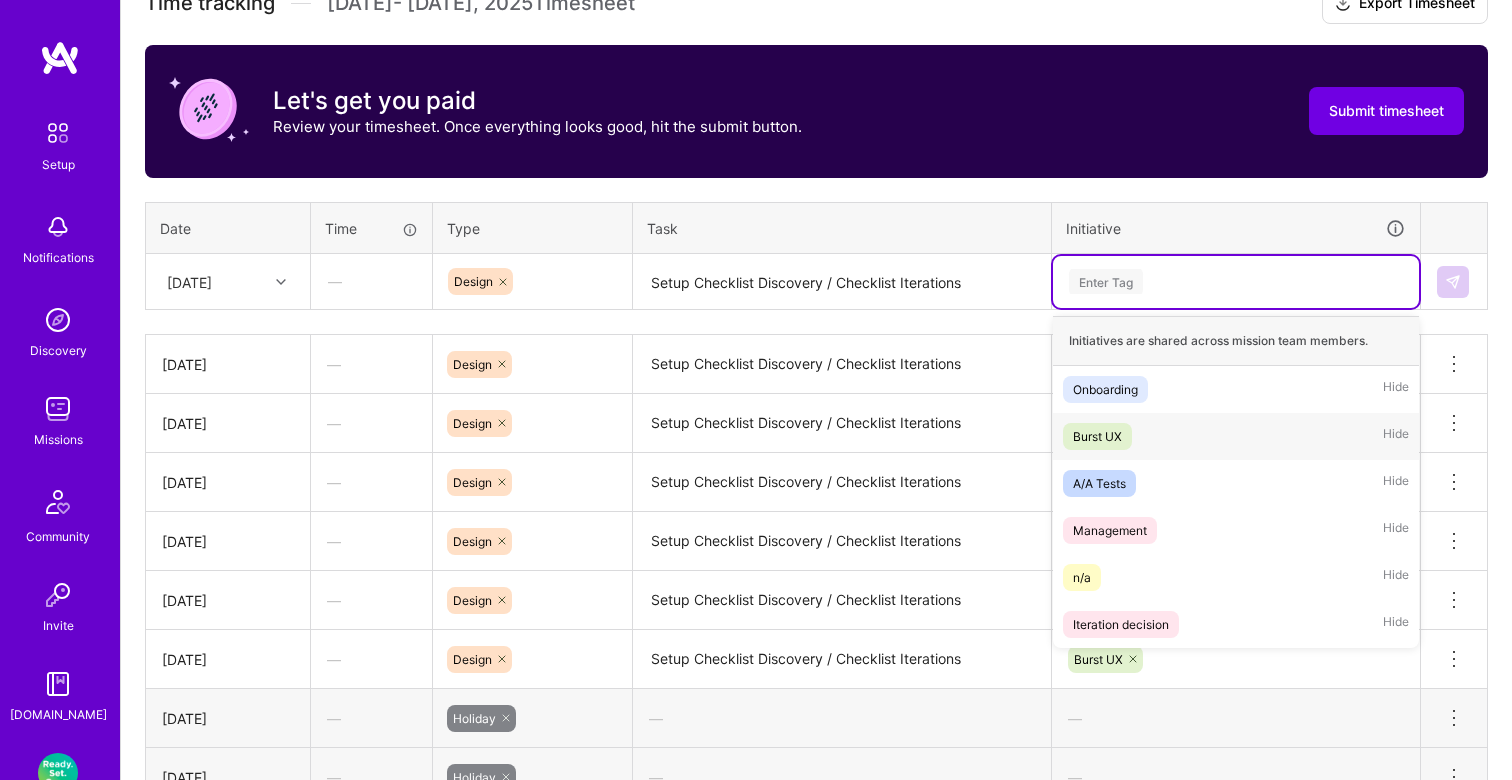 click on "Burst UX Hide" at bounding box center [1236, 436] 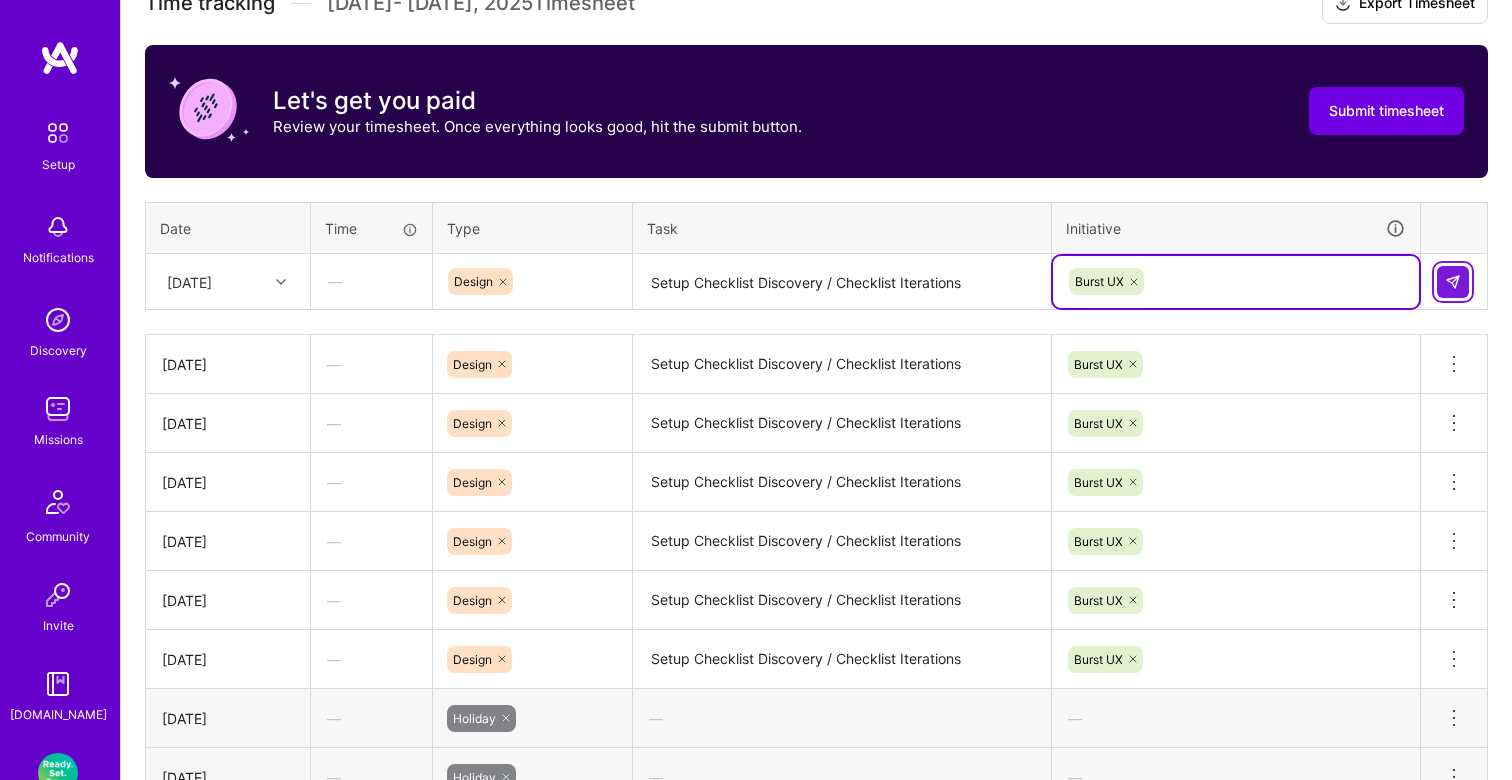 click at bounding box center [1453, 282] 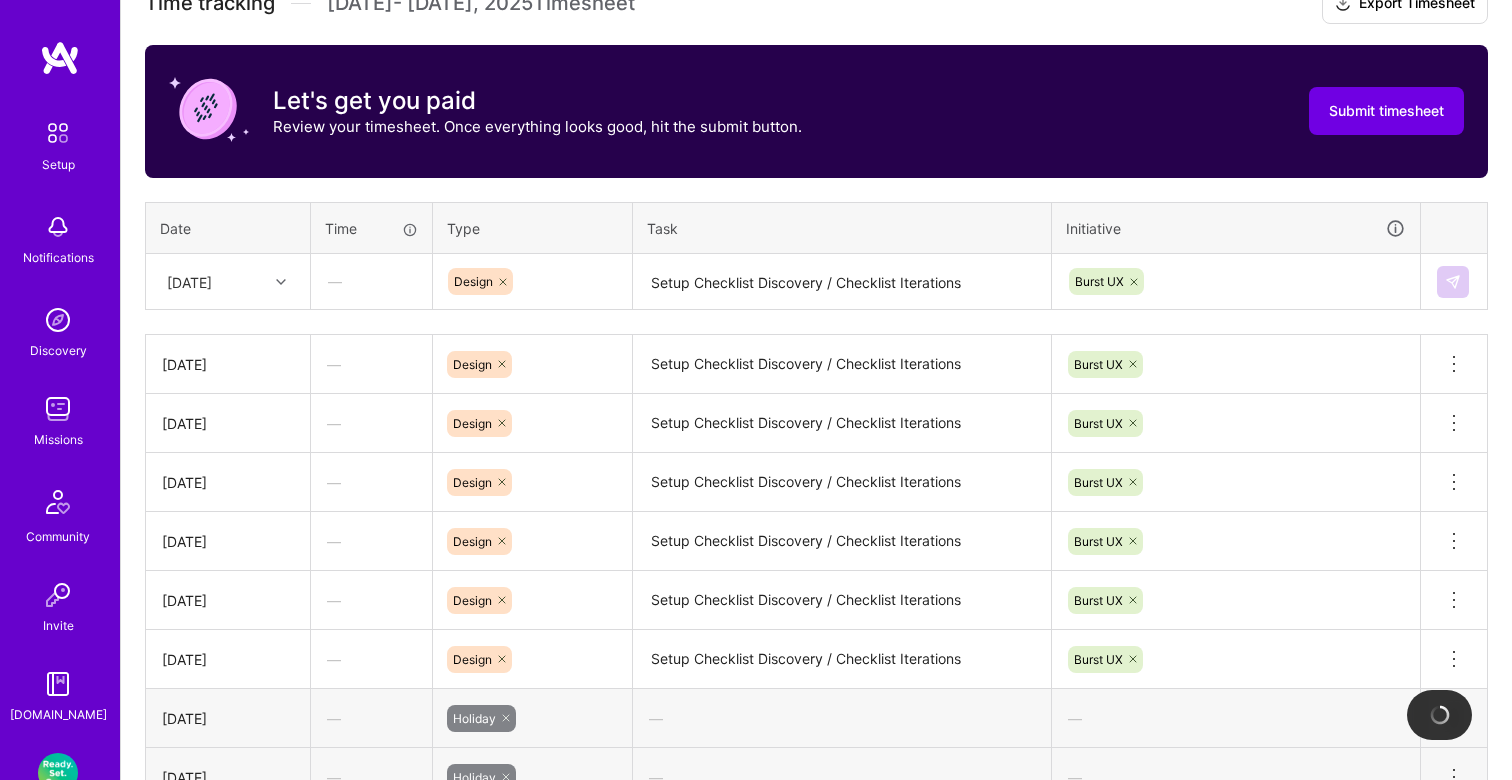 type 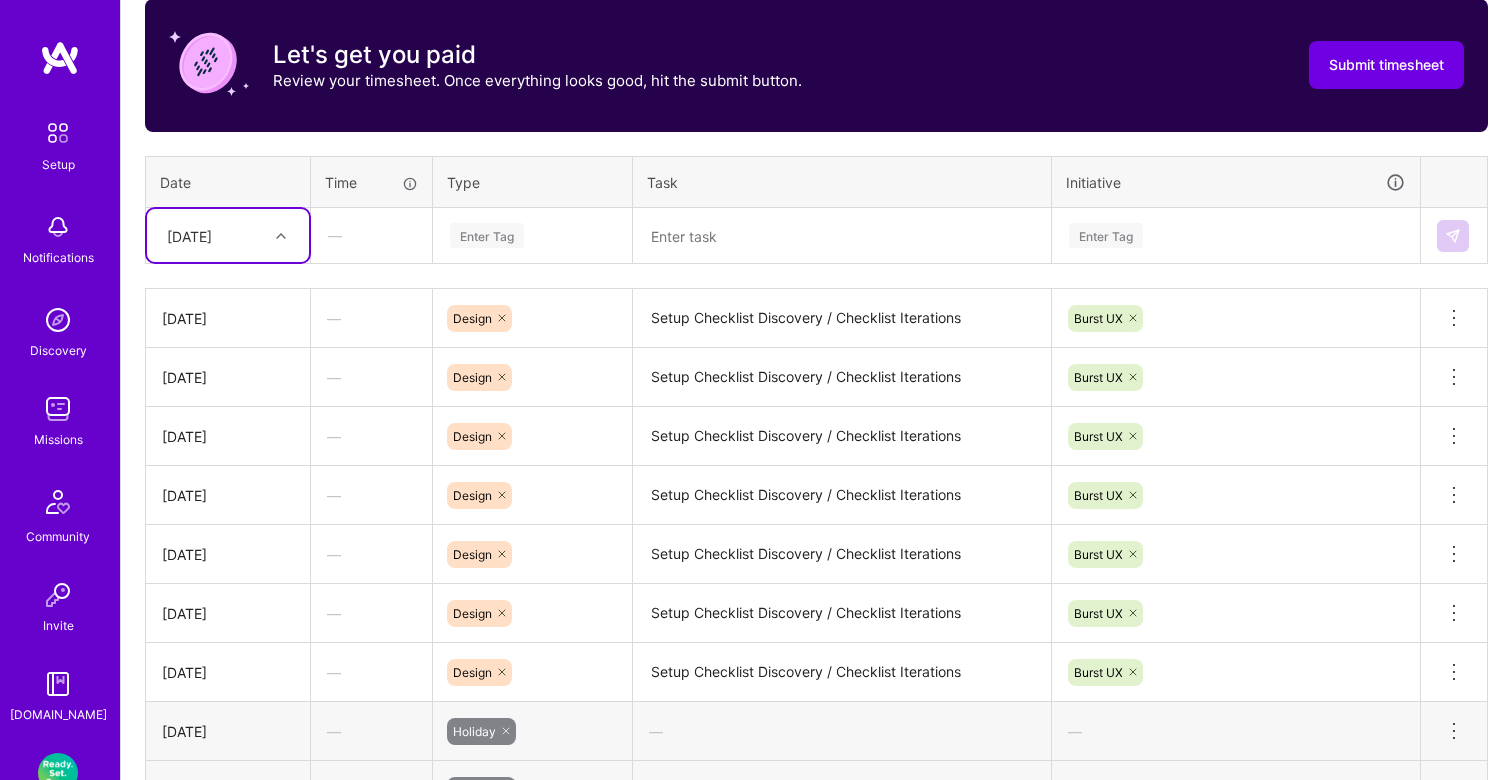 scroll, scrollTop: 742, scrollLeft: 0, axis: vertical 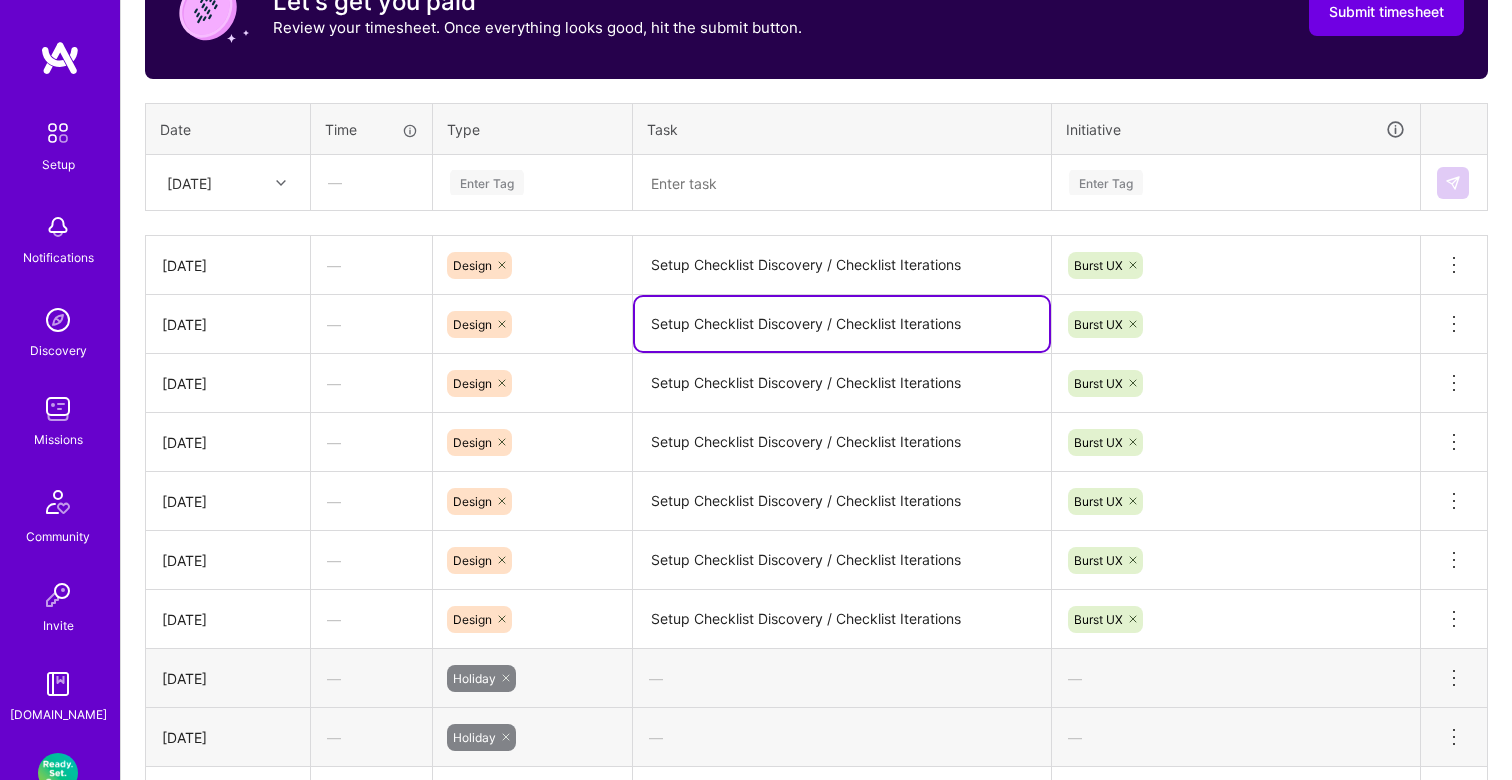 click on "Setup Checklist Discovery / Checklist Iterations" at bounding box center (842, 324) 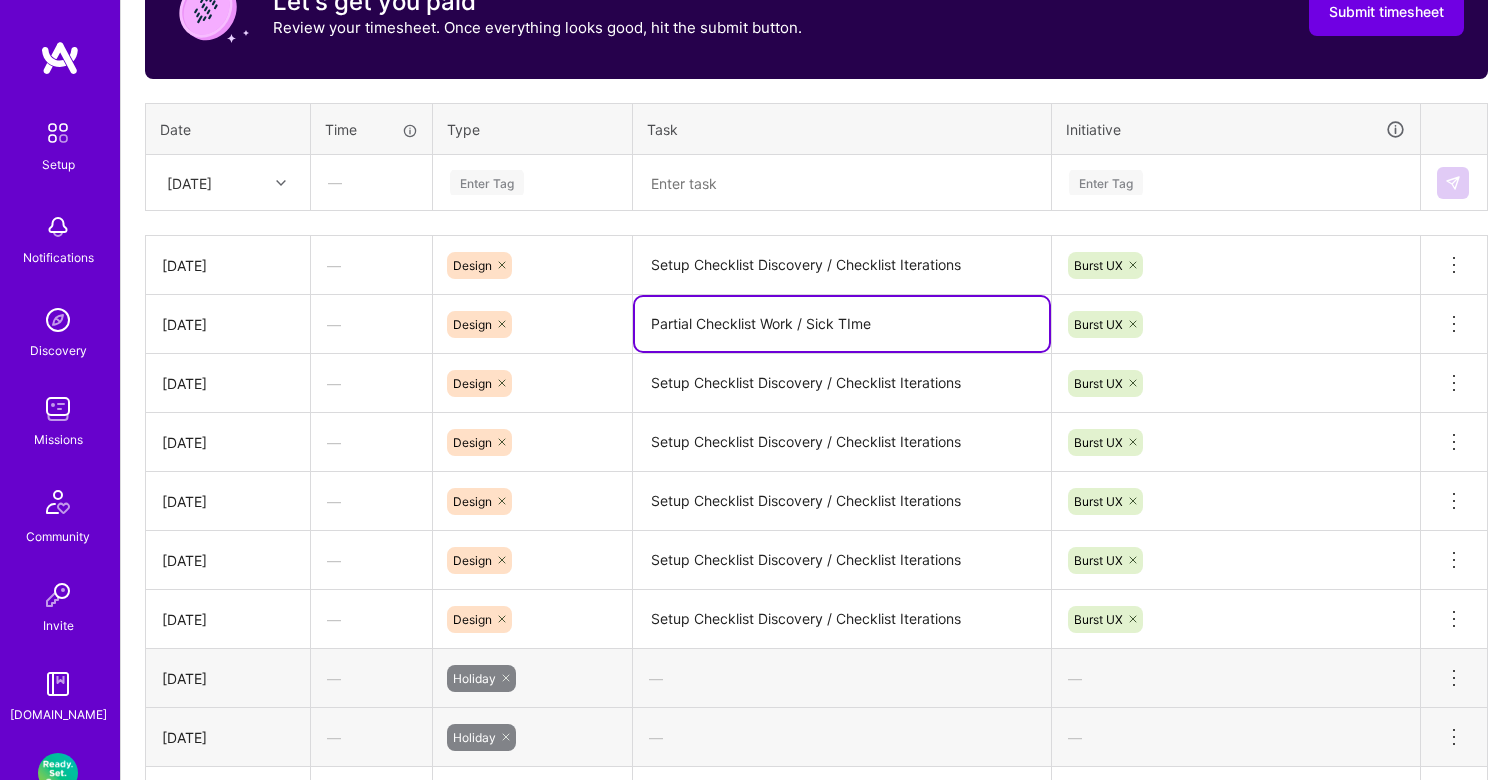 type on "Partial Checklist Work / Sick TIme" 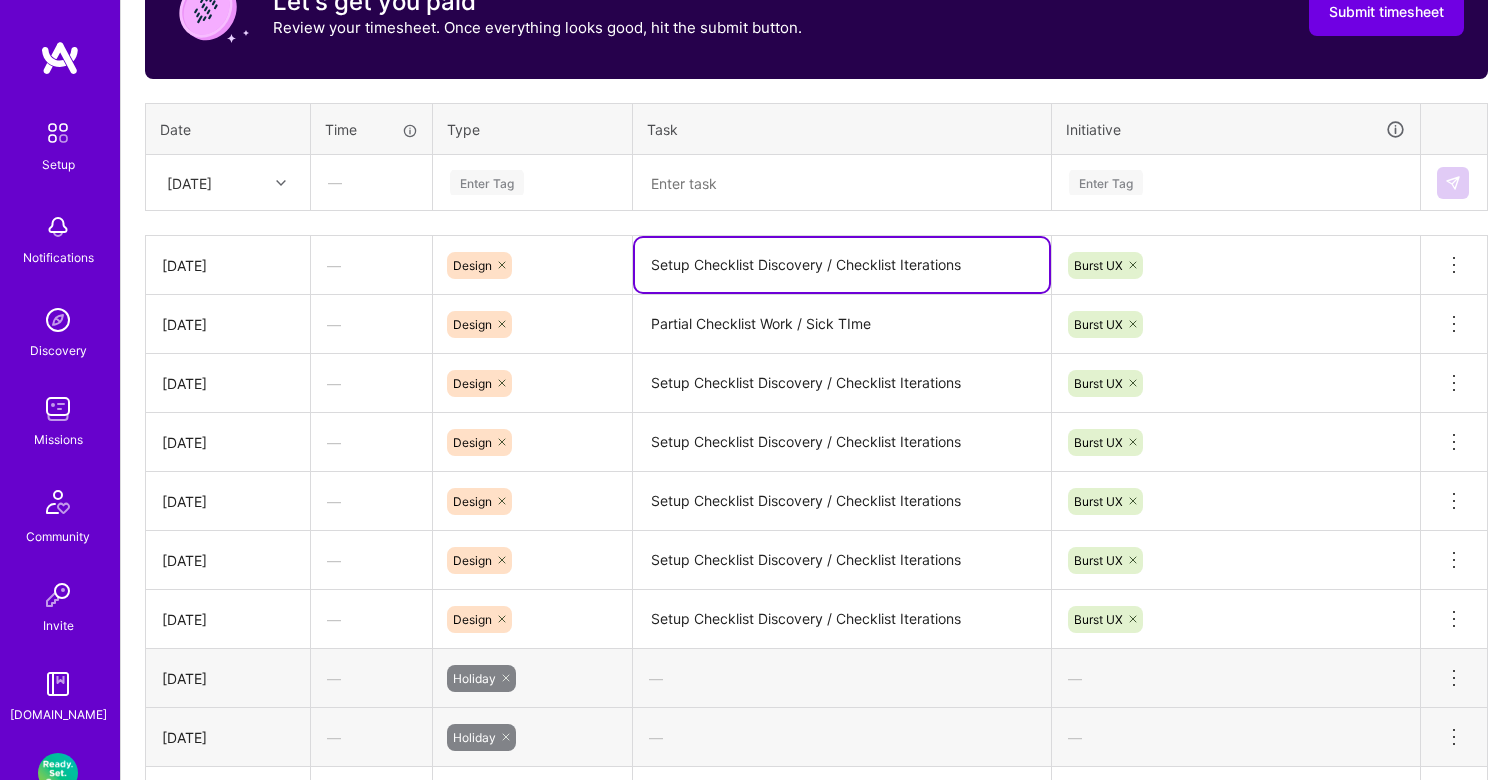 click on "Setup Checklist Discovery / Checklist Iterations" at bounding box center [842, 265] 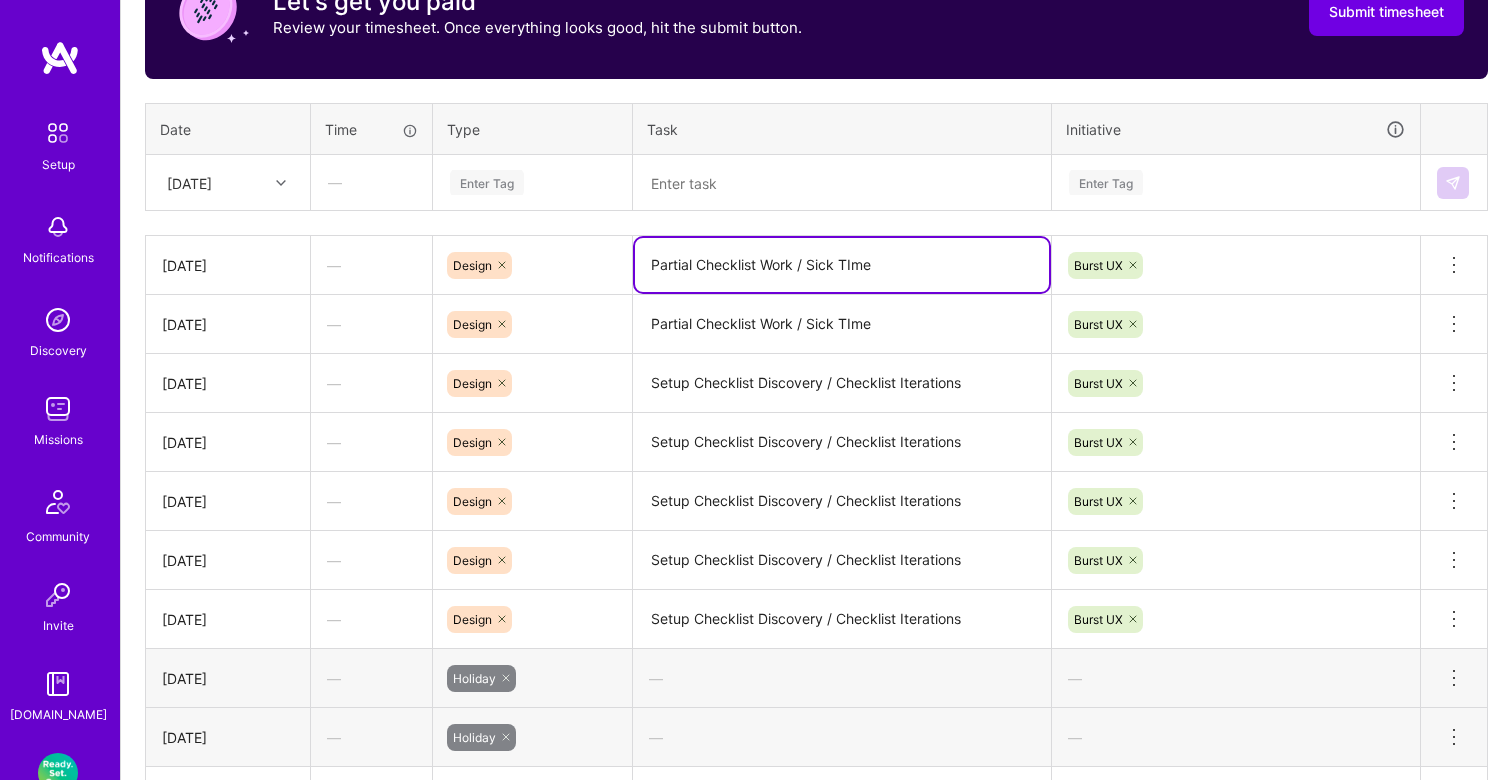 click on "Partial Checklist Work / Sick TIme" at bounding box center [842, 265] 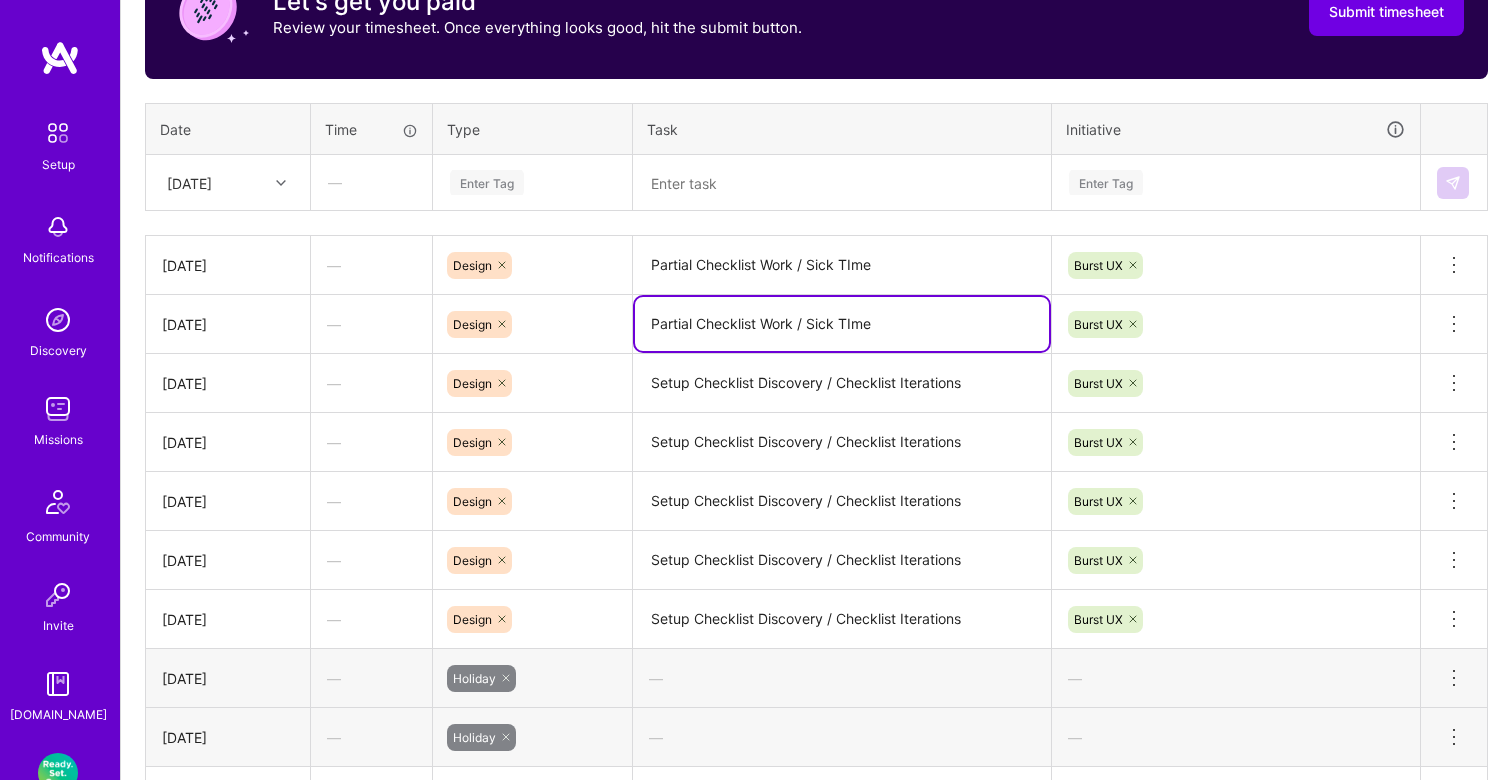 click on "Partial Checklist Work / Sick TIme" at bounding box center (842, 266) 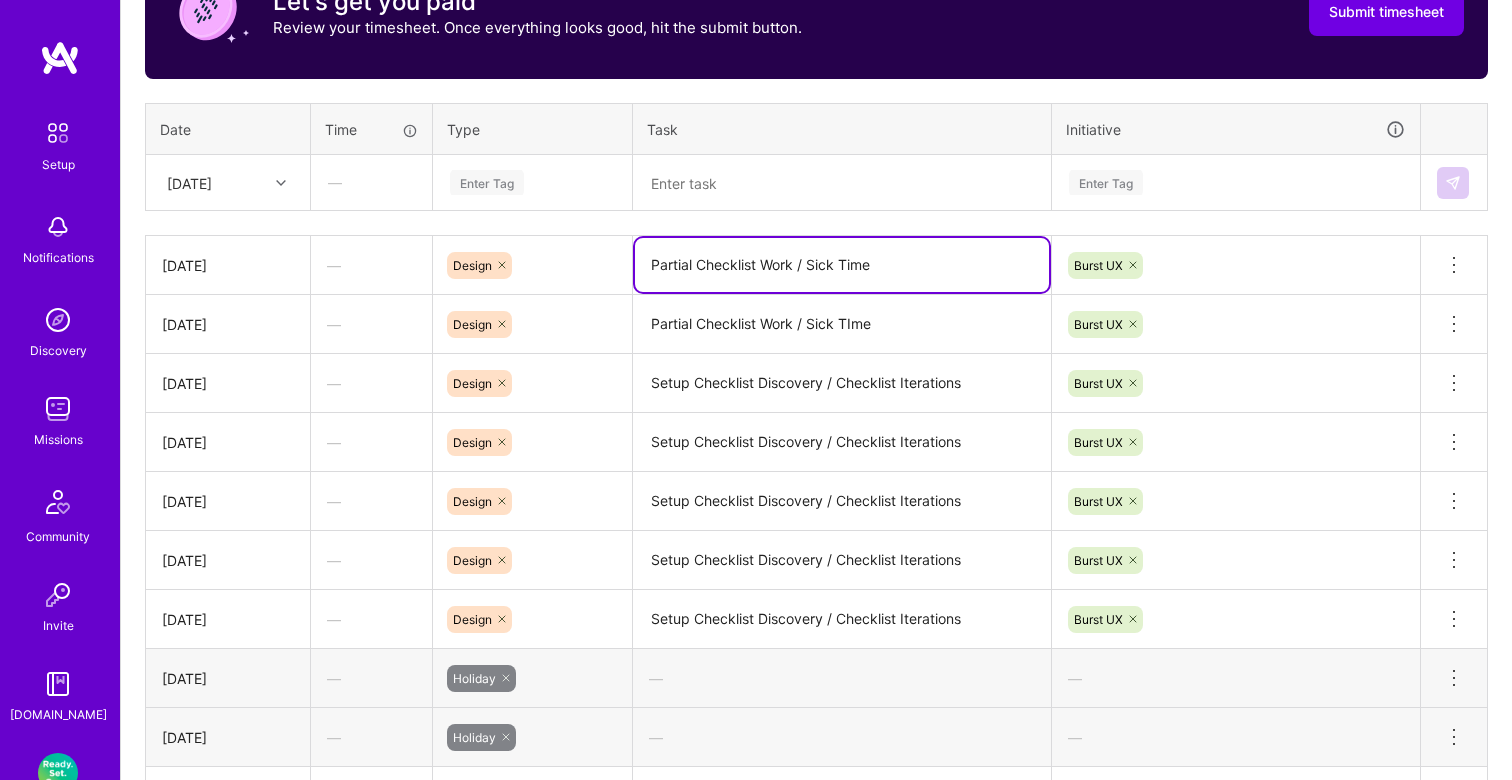 type on "Partial Checklist Work / Sick Time" 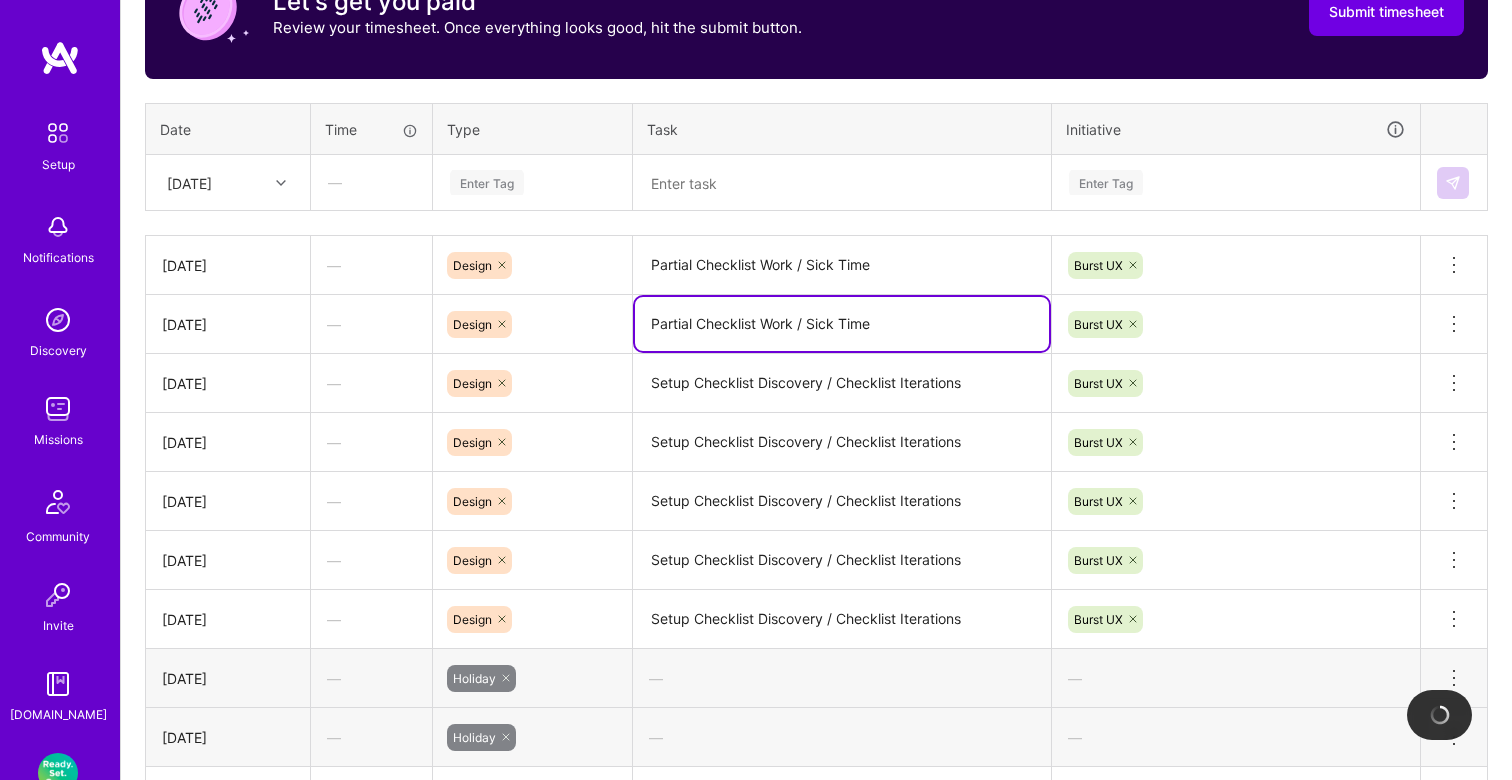click on "Partial Checklist Work / Sick Time" at bounding box center (842, 324) 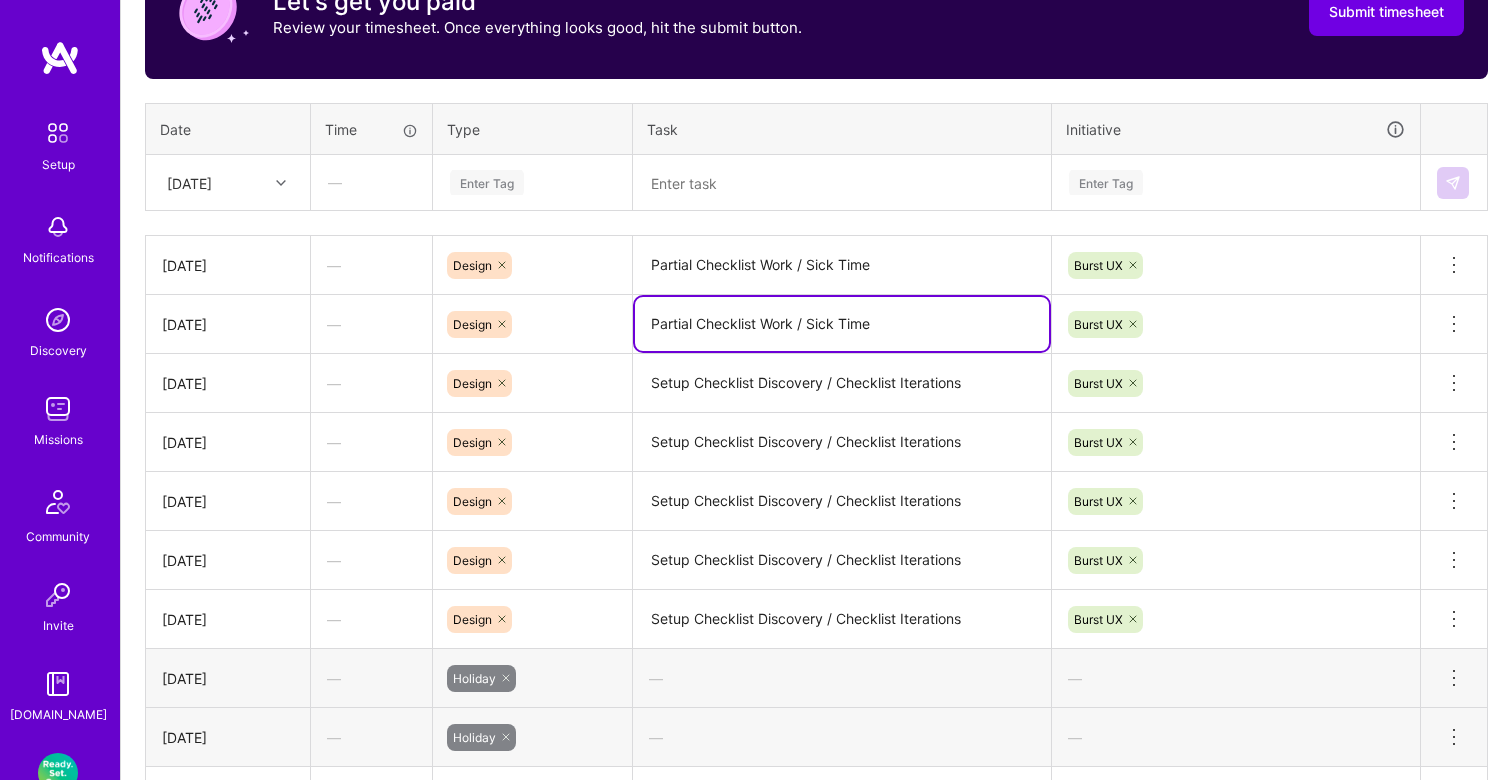 click on "Partial Checklist Work / Sick Time" at bounding box center (842, 266) 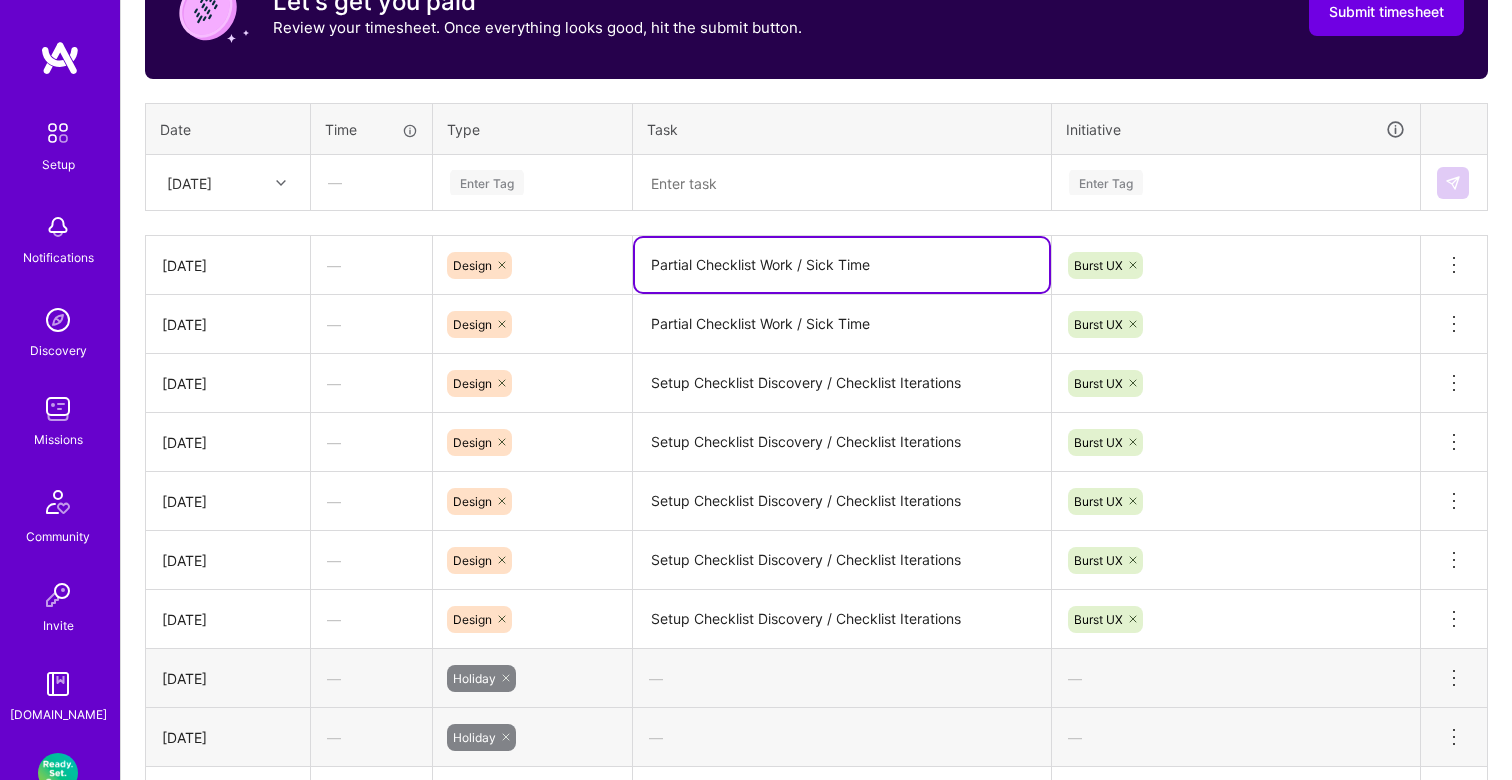 click on "Partial Checklist Work / Sick Time" at bounding box center [842, 325] 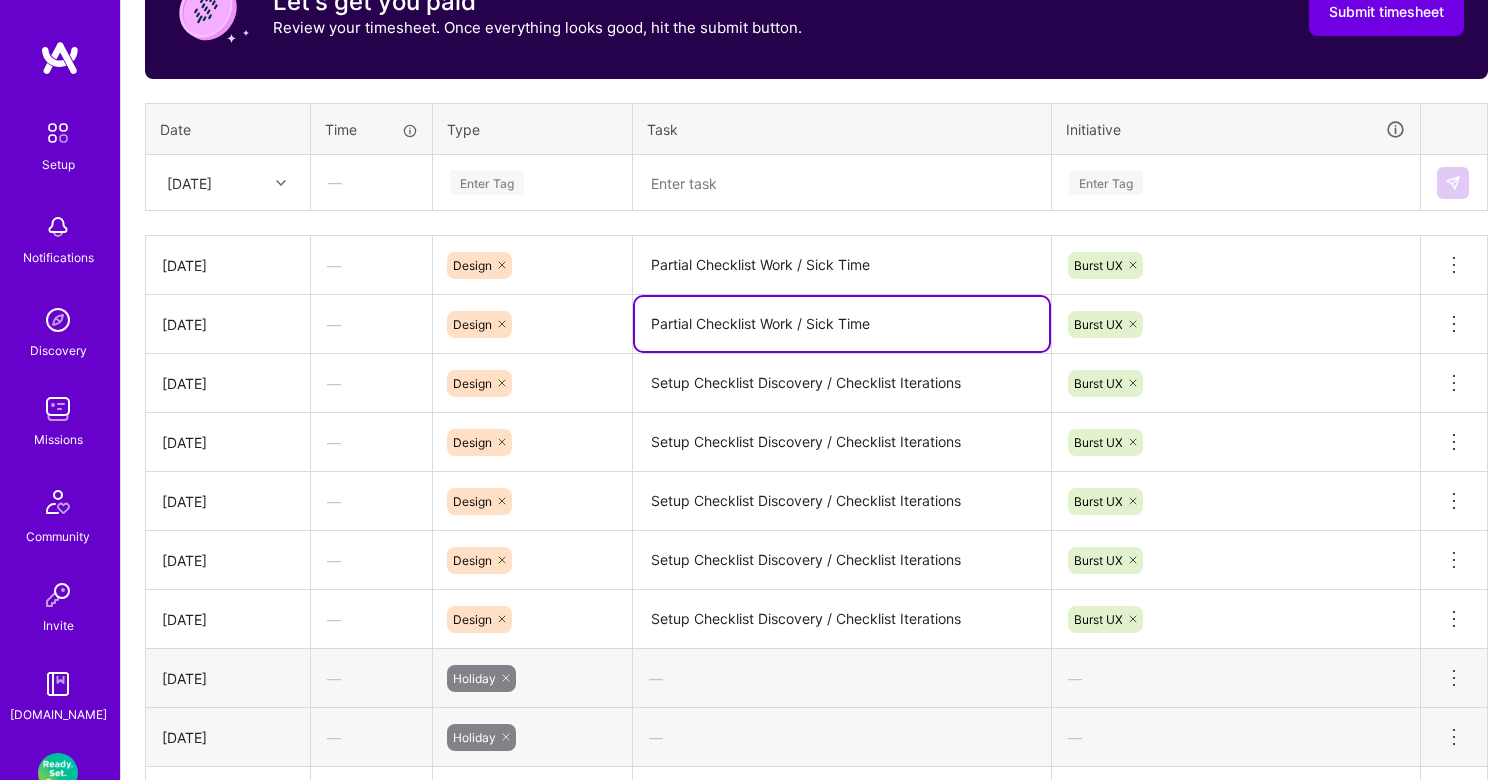 drag, startPoint x: 958, startPoint y: 328, endPoint x: 798, endPoint y: 328, distance: 160 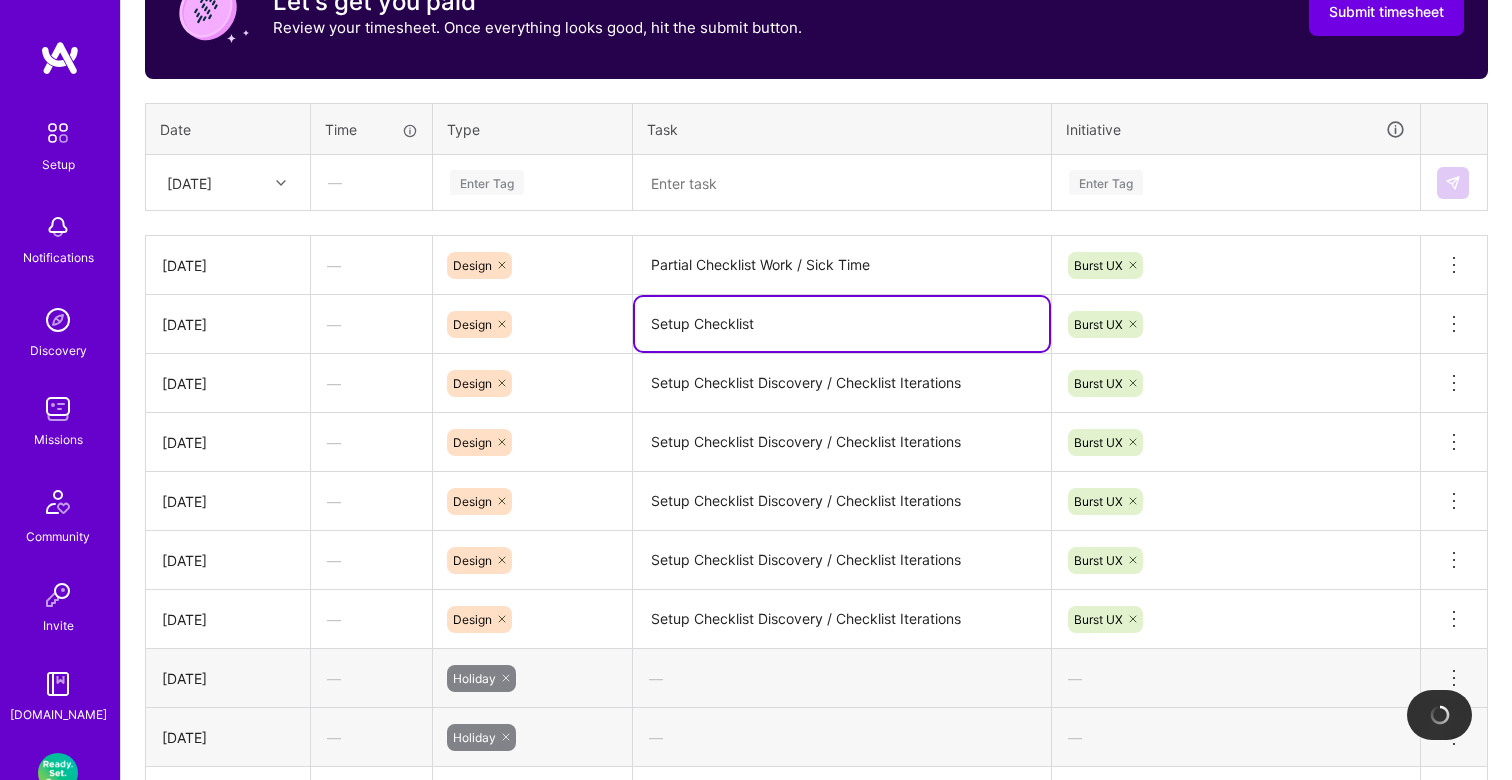 type on "Setup Checklist" 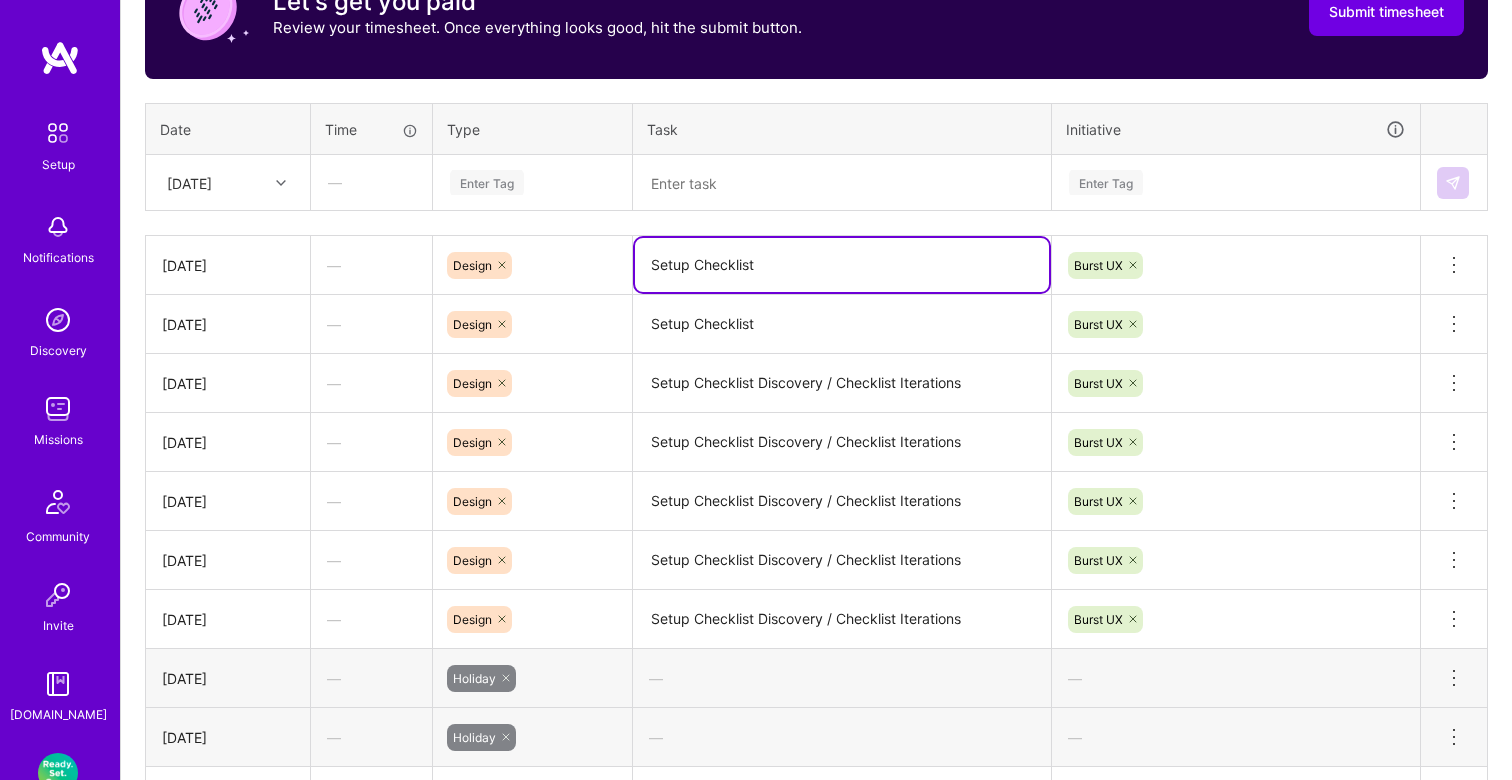 type on "Setup Checklist" 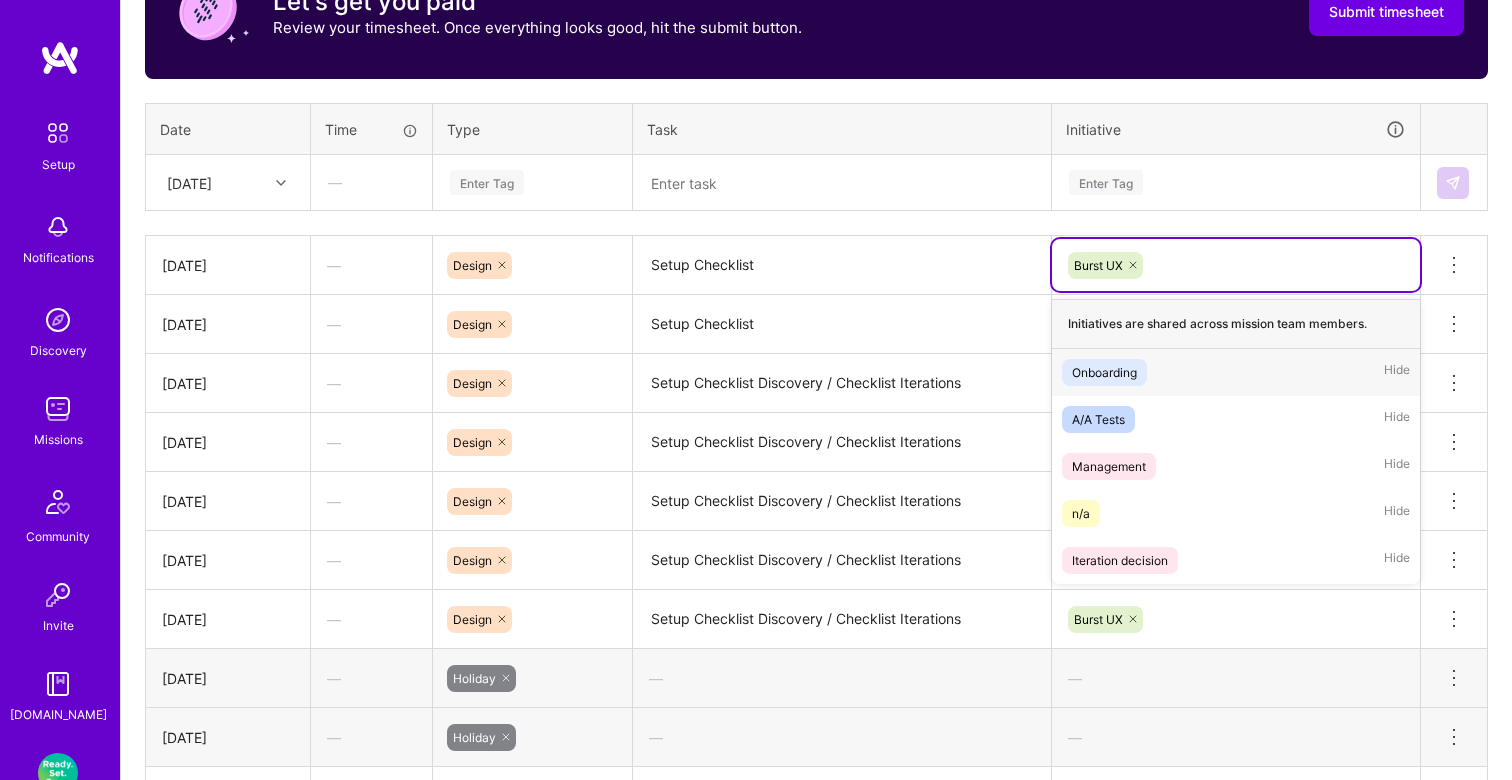 click on "Burst UX" at bounding box center [1236, 265] 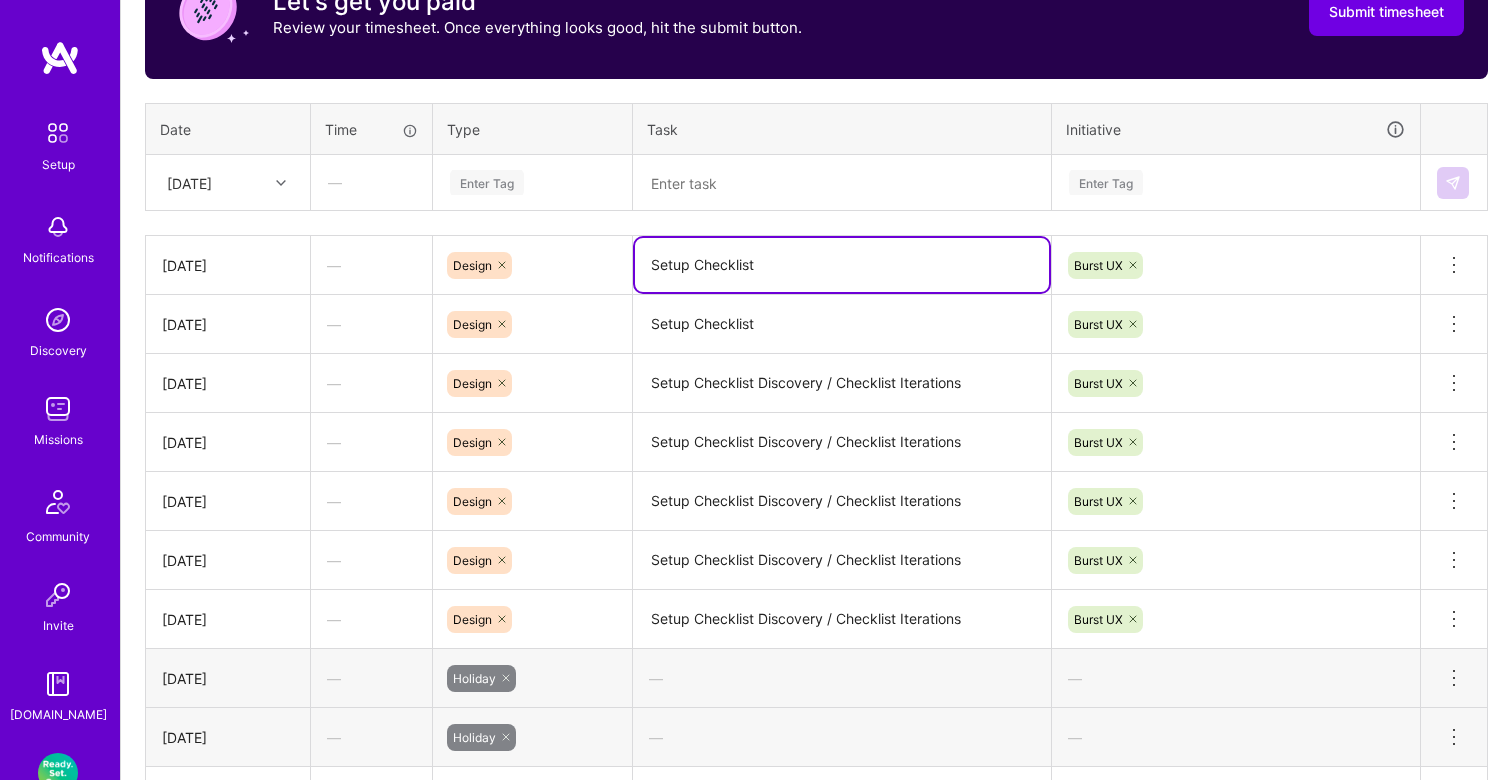 click on "Setup Checklist" at bounding box center [842, 265] 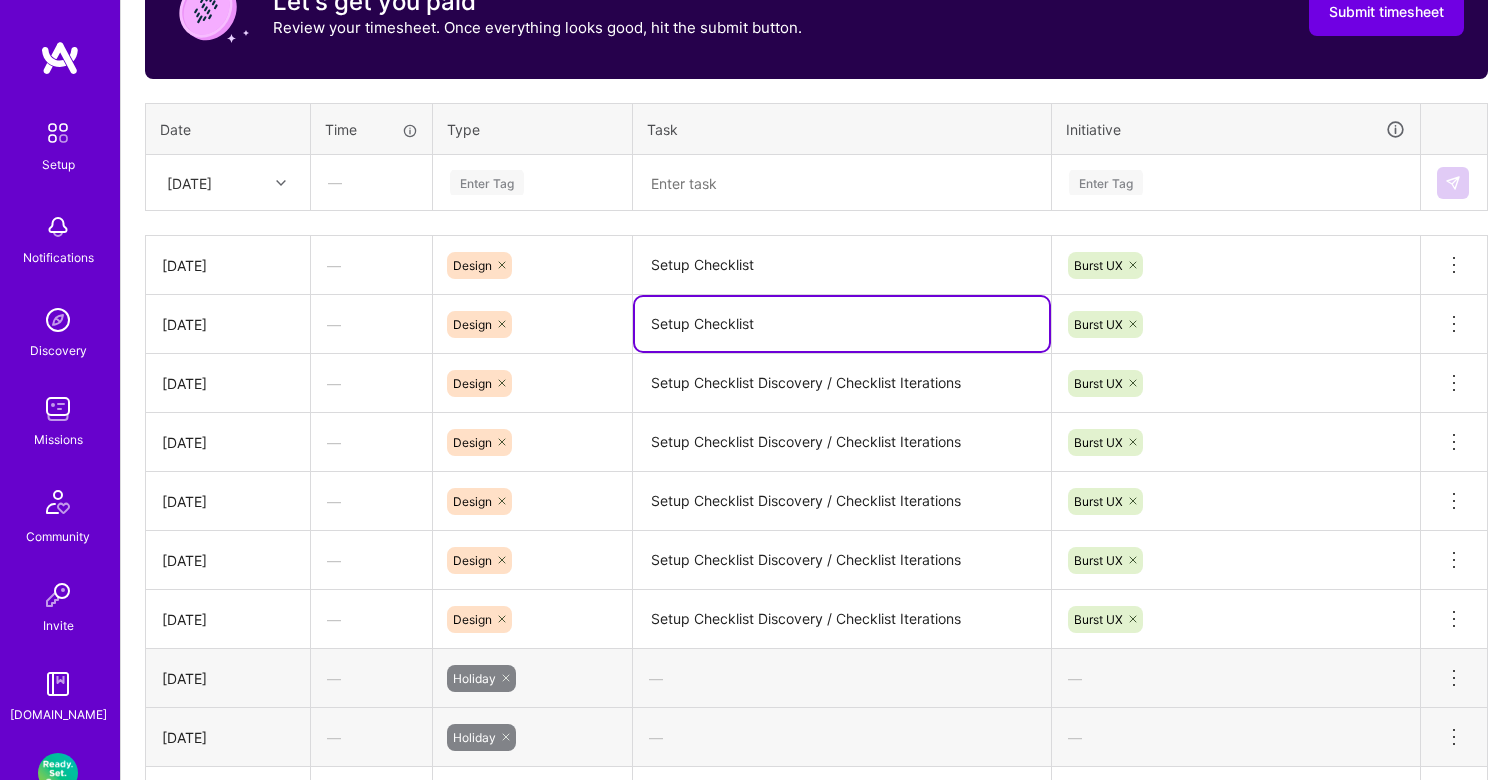 click on "Setup Checklist" at bounding box center [842, 324] 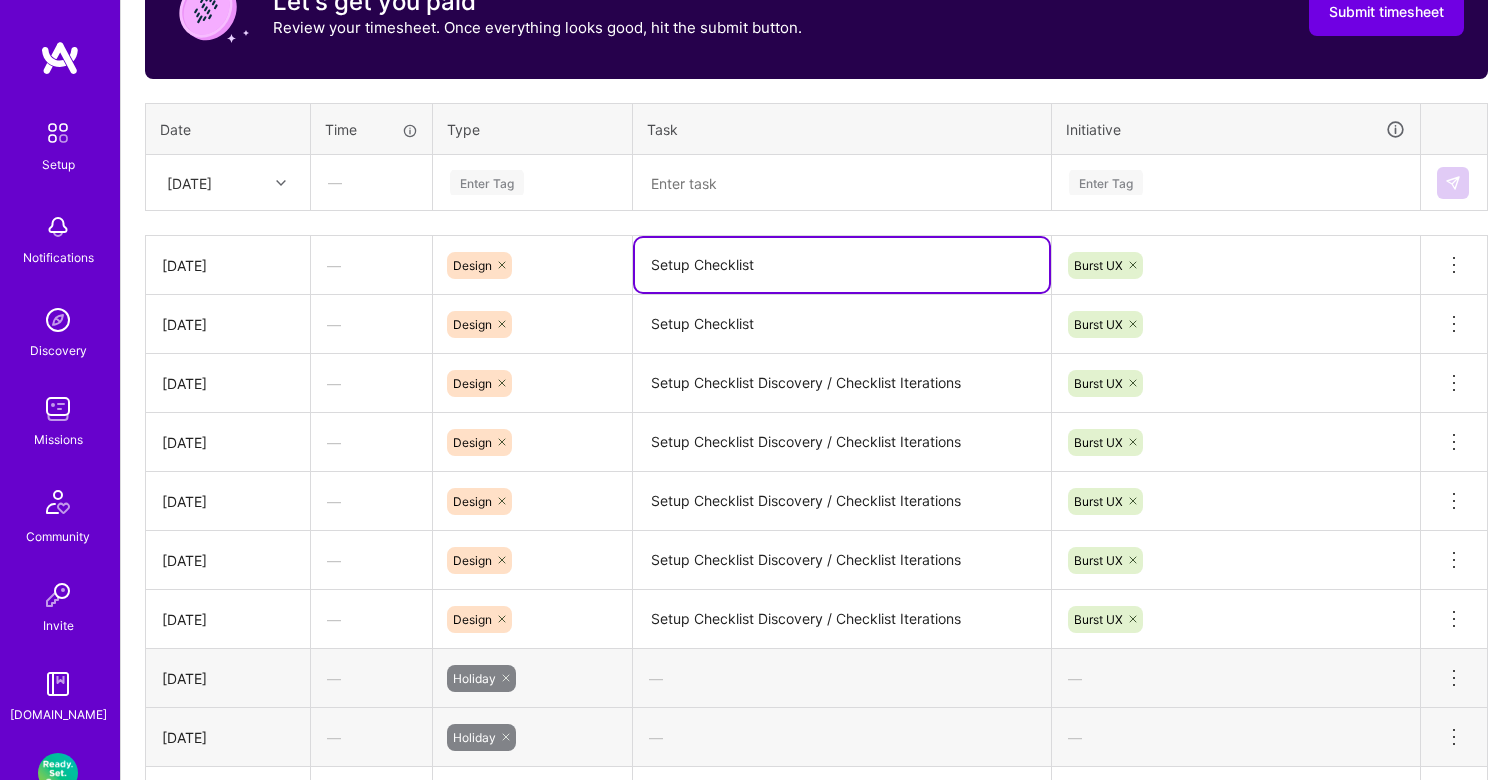 click on "Setup Checklist" at bounding box center (842, 265) 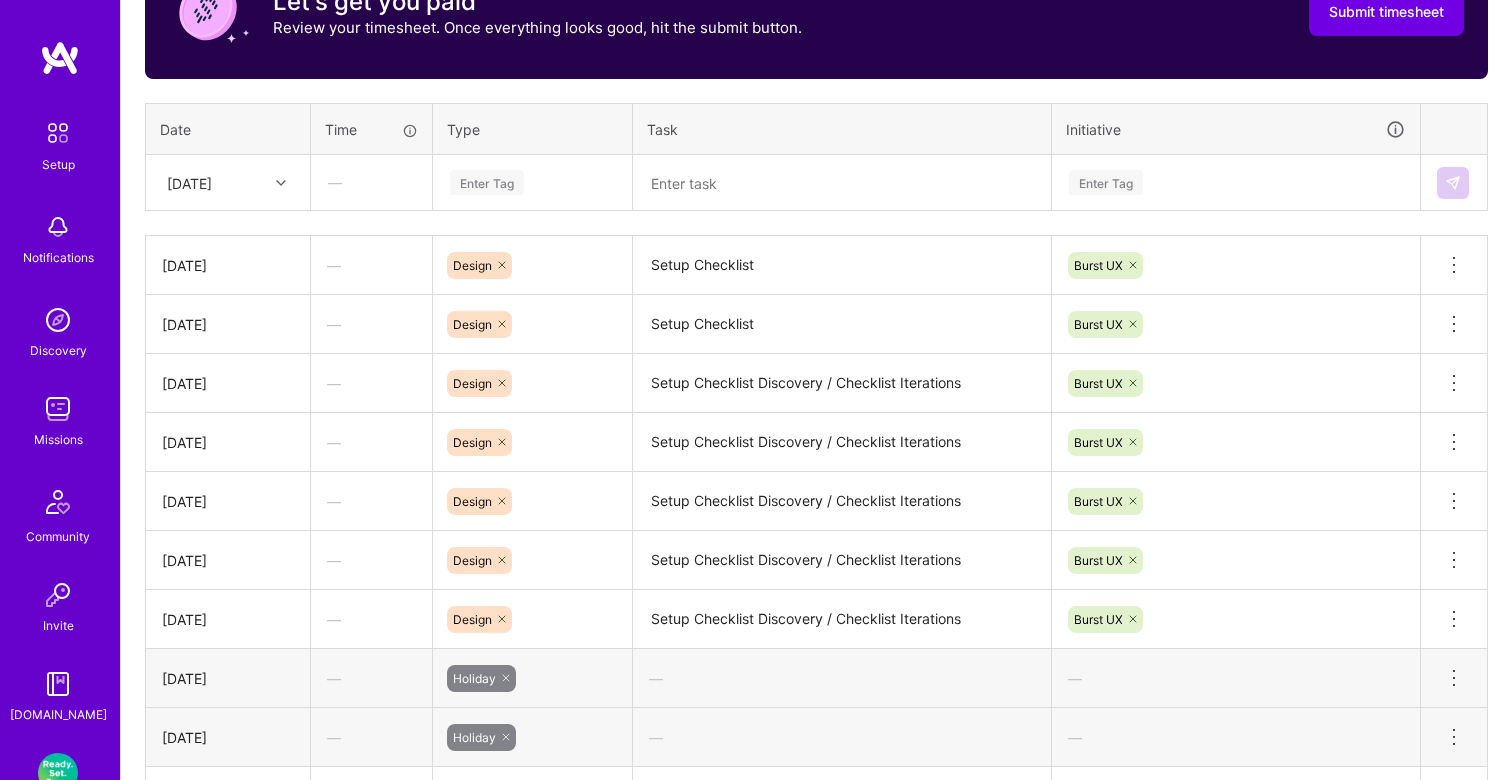 click on "Time tracking [DATE]  -   [DATE]  Timesheet Export Timesheet Let's get you paid Review your timesheet. Once everything looks good, hit the submit button. Submit timesheet Date Time Type Task Initiative  [DATE] — Enter Tag Enter Tag [DATE] — Design
Setup Checklist Burst UX
Delete row [DATE] — Design
Setup Checklist Burst UX
Delete row [DATE] — Design
Setup Checklist Discovery / Checklist Iterations Burst UX
Delete row [DATE] — Design
Setup Checklist Discovery / Checklist Iterations Burst UX
Delete row [DATE] — Design
Setup Checklist Discovery / Checklist Iterations Burst UX
Delete row [DATE] — Design
Setup Checklist Discovery / Checklist Iterations Burst UX
Delete row [DATE] — Design
Burst UX
Delete row" at bounding box center [816, 412] 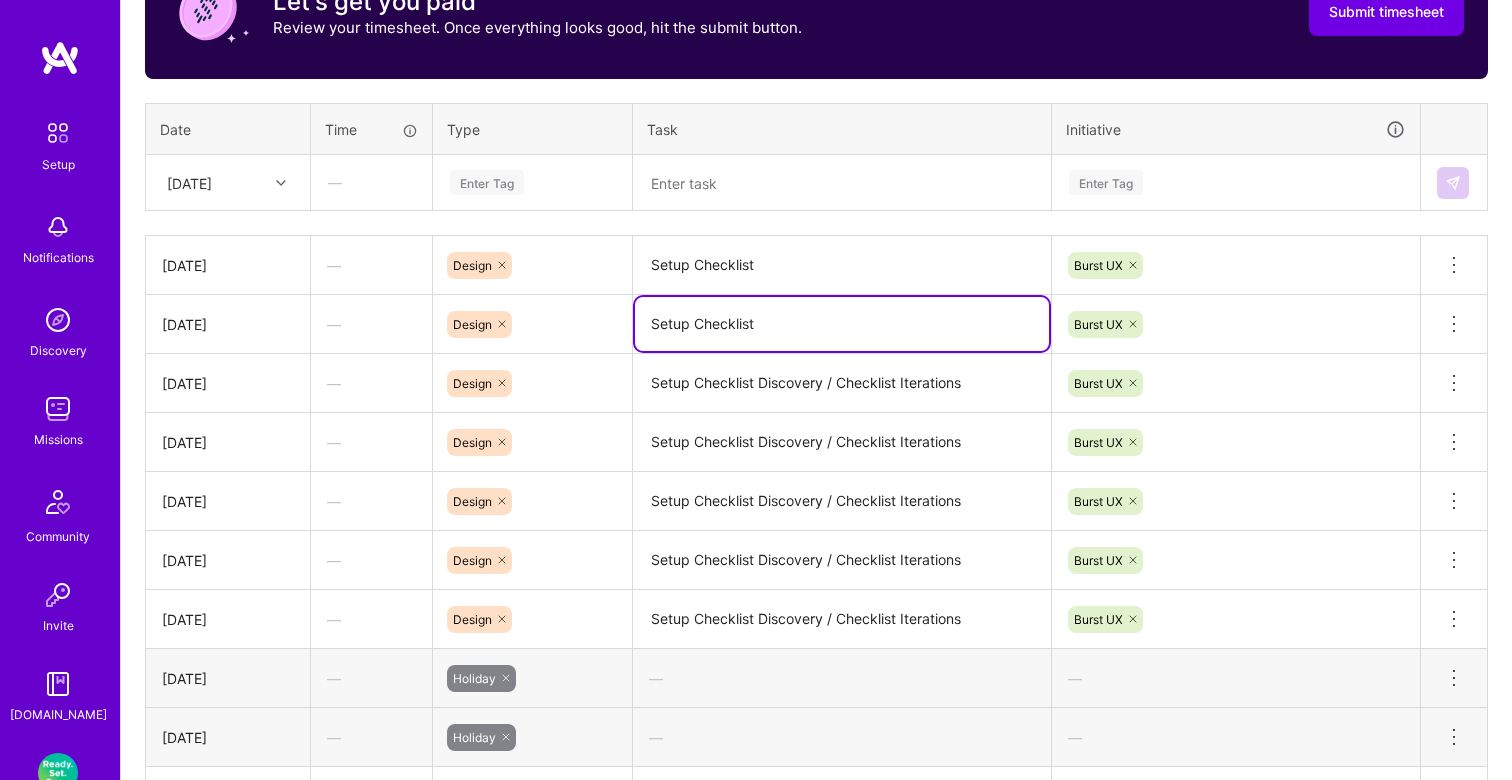 click on "Setup Checklist" at bounding box center [842, 266] 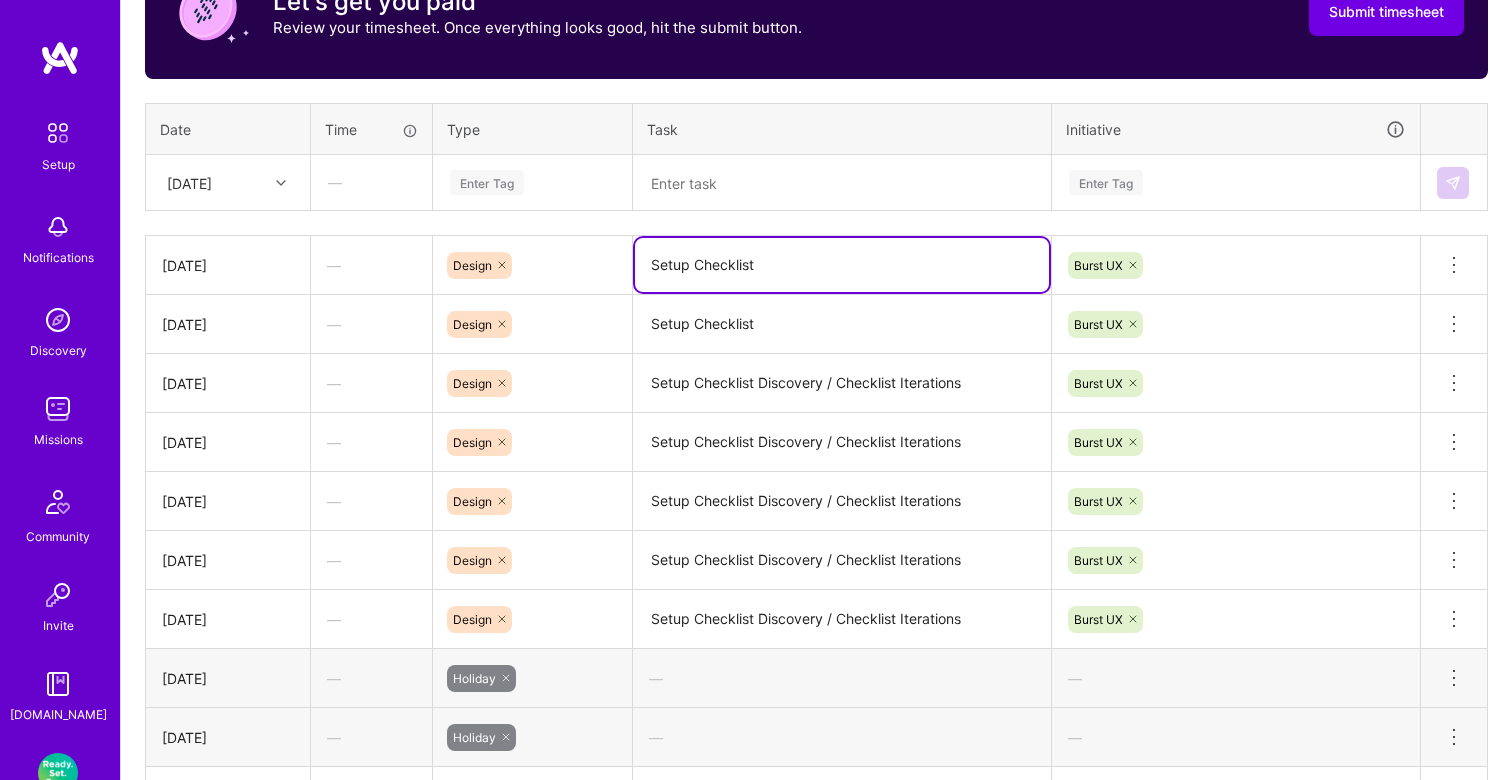 click on "Setup Checklist" at bounding box center (842, 265) 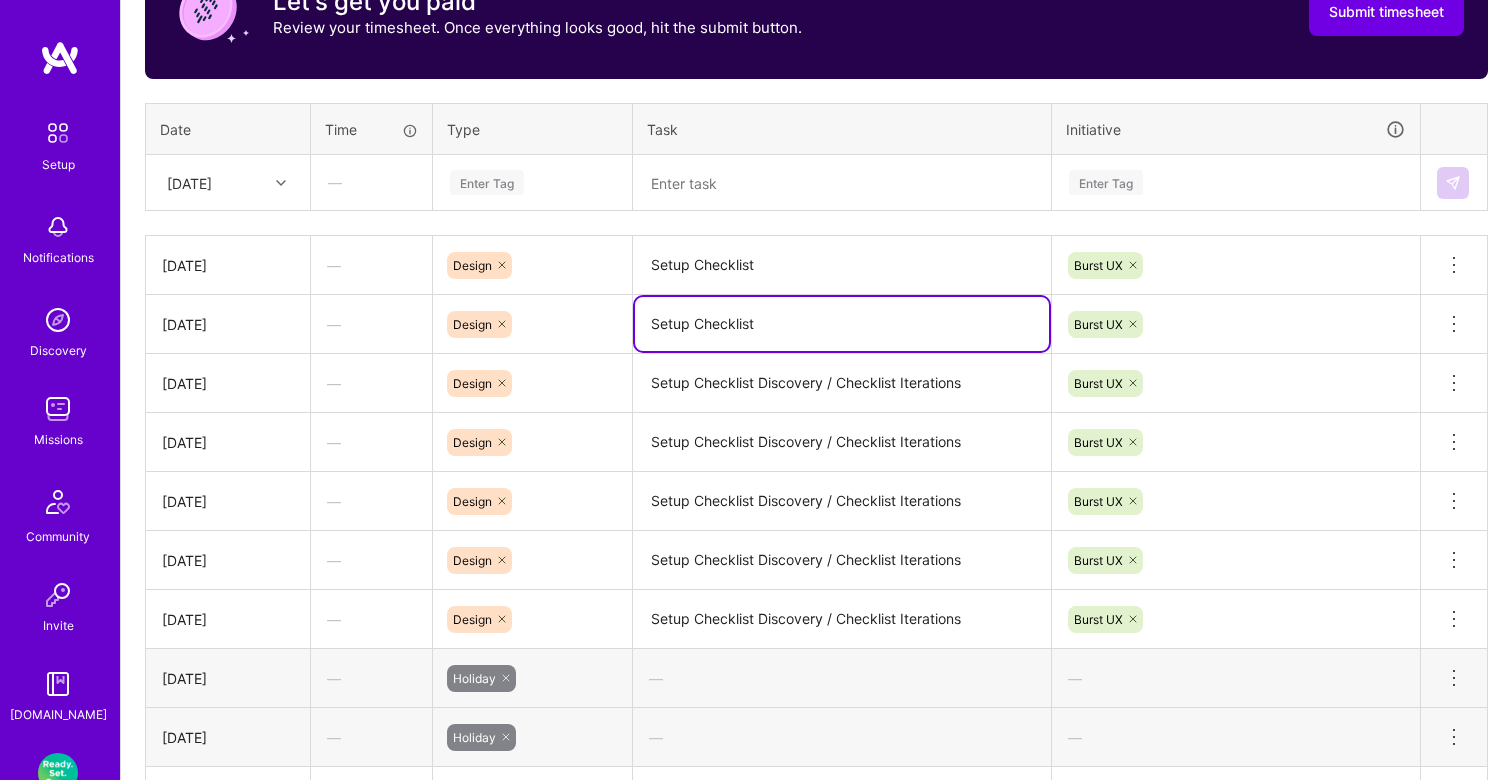 click on "Setup Checklist" at bounding box center (842, 324) 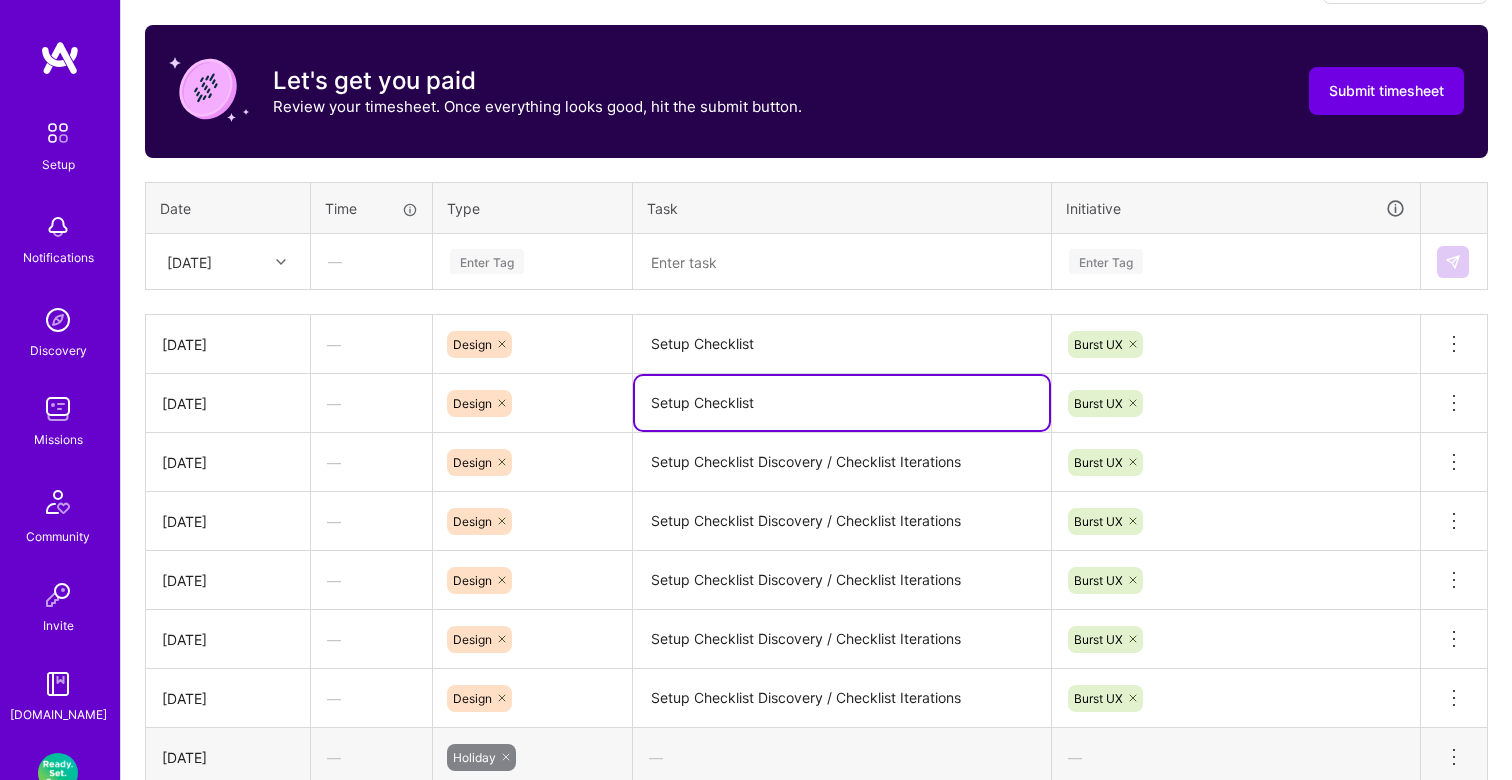 scroll, scrollTop: 658, scrollLeft: 0, axis: vertical 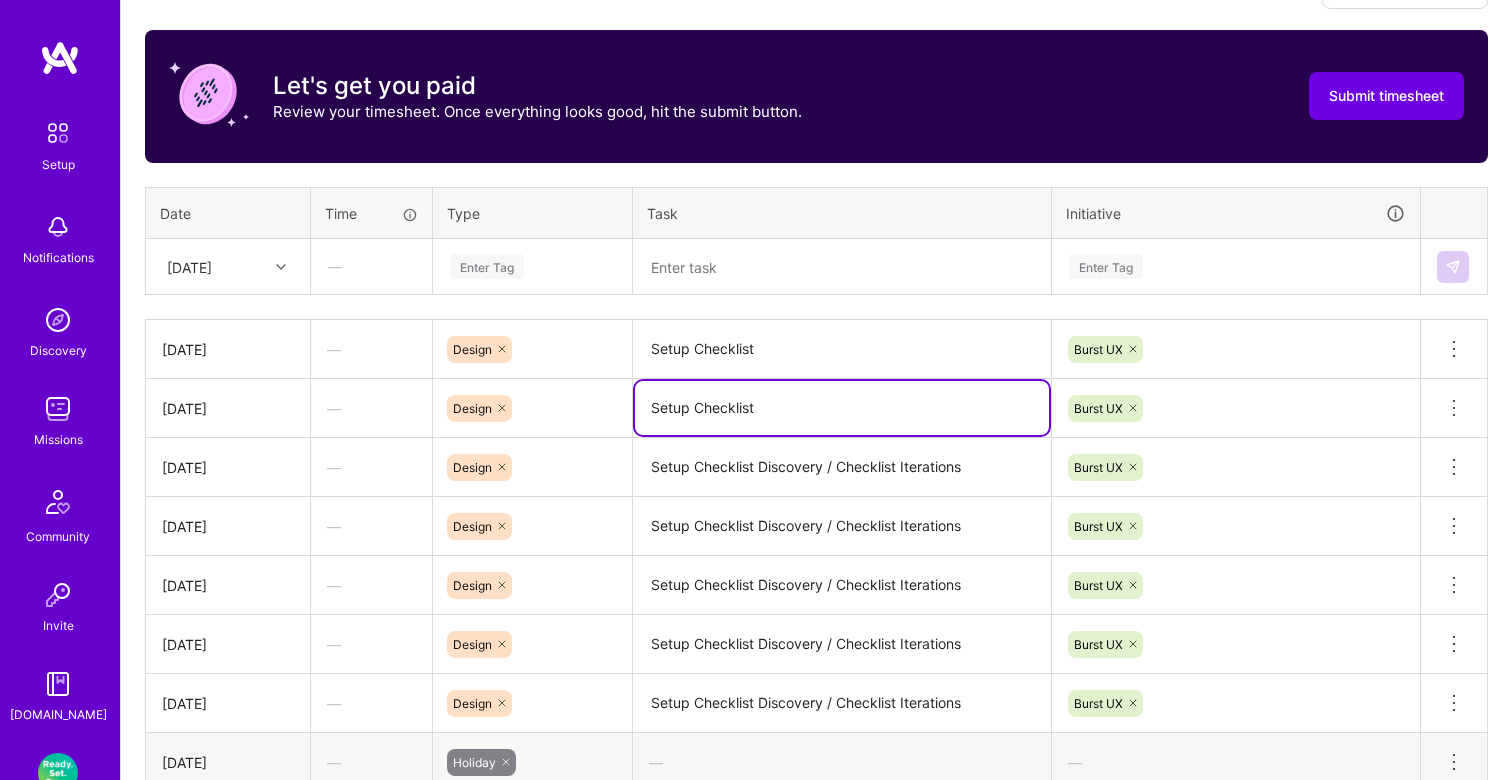 click on "Setup Checklist" at bounding box center (842, 350) 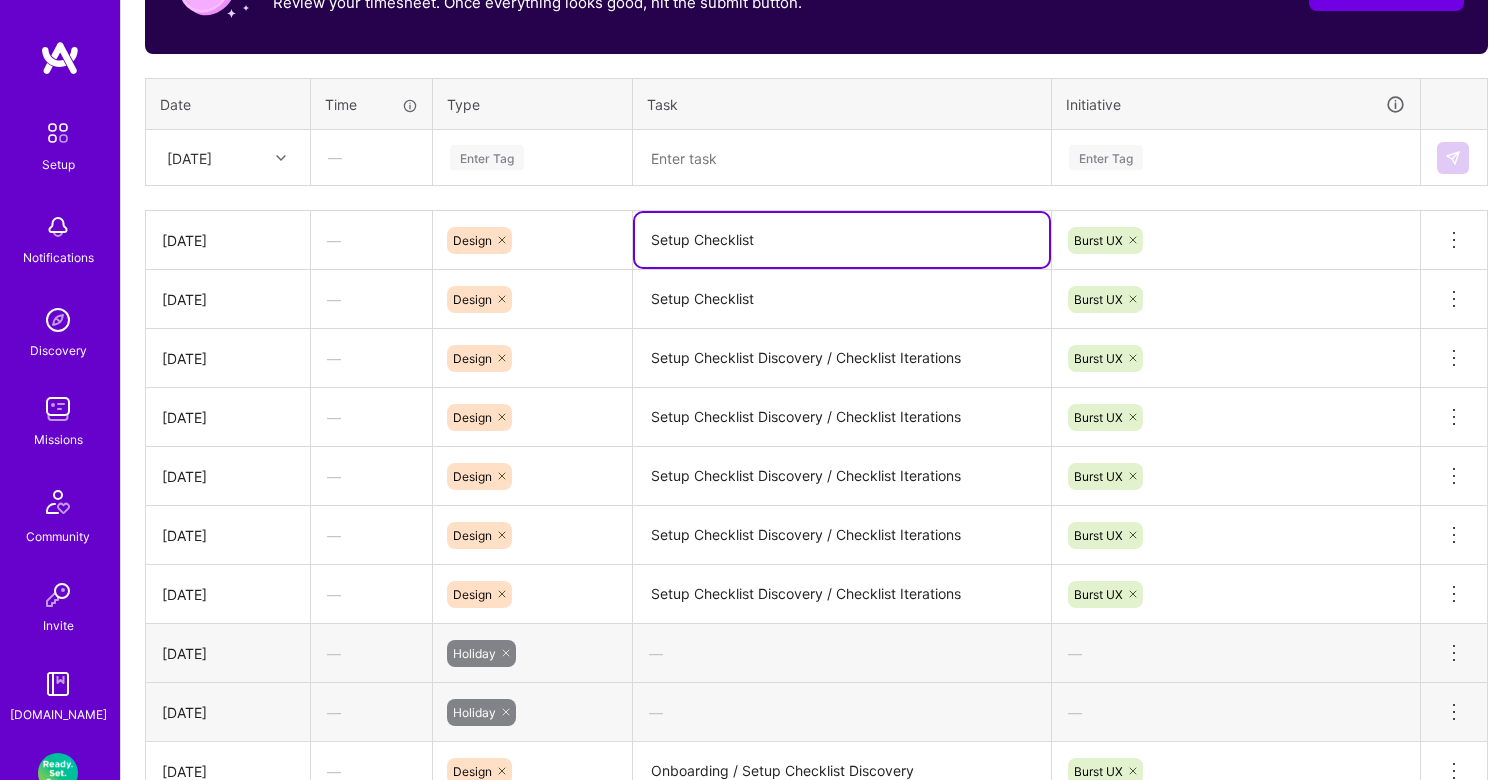 scroll, scrollTop: 644, scrollLeft: 0, axis: vertical 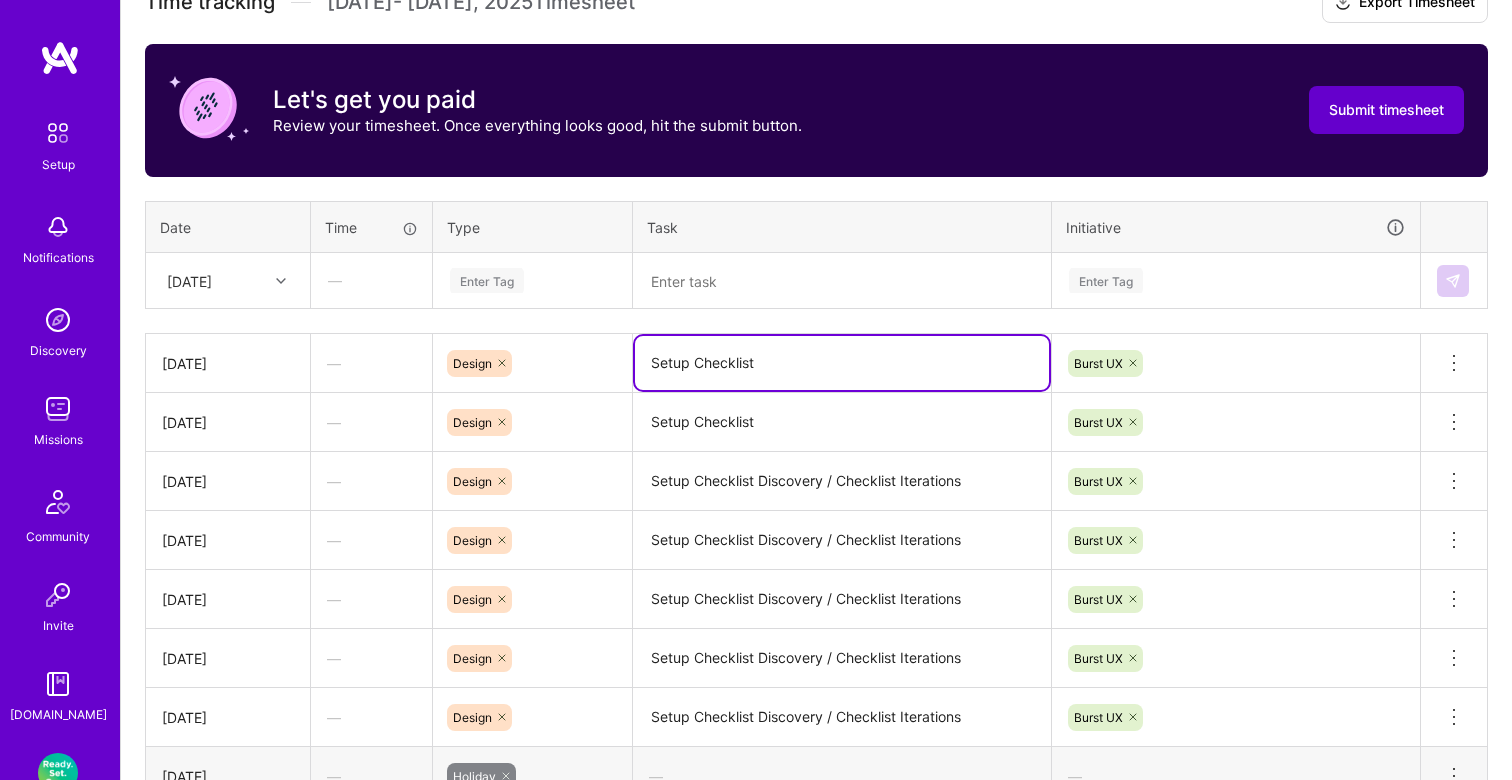click on "Submit timesheet" at bounding box center (1386, 110) 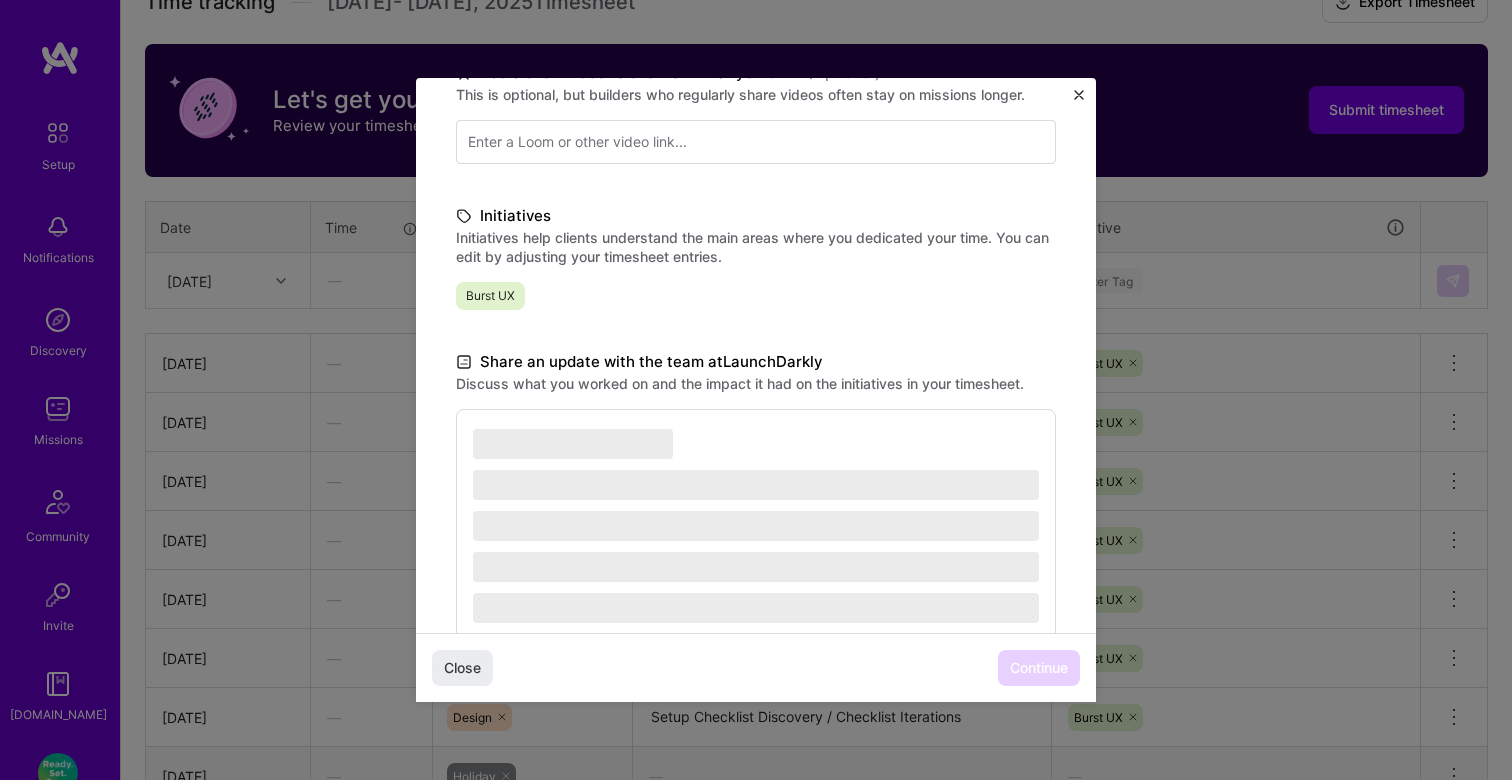 scroll, scrollTop: 440, scrollLeft: 0, axis: vertical 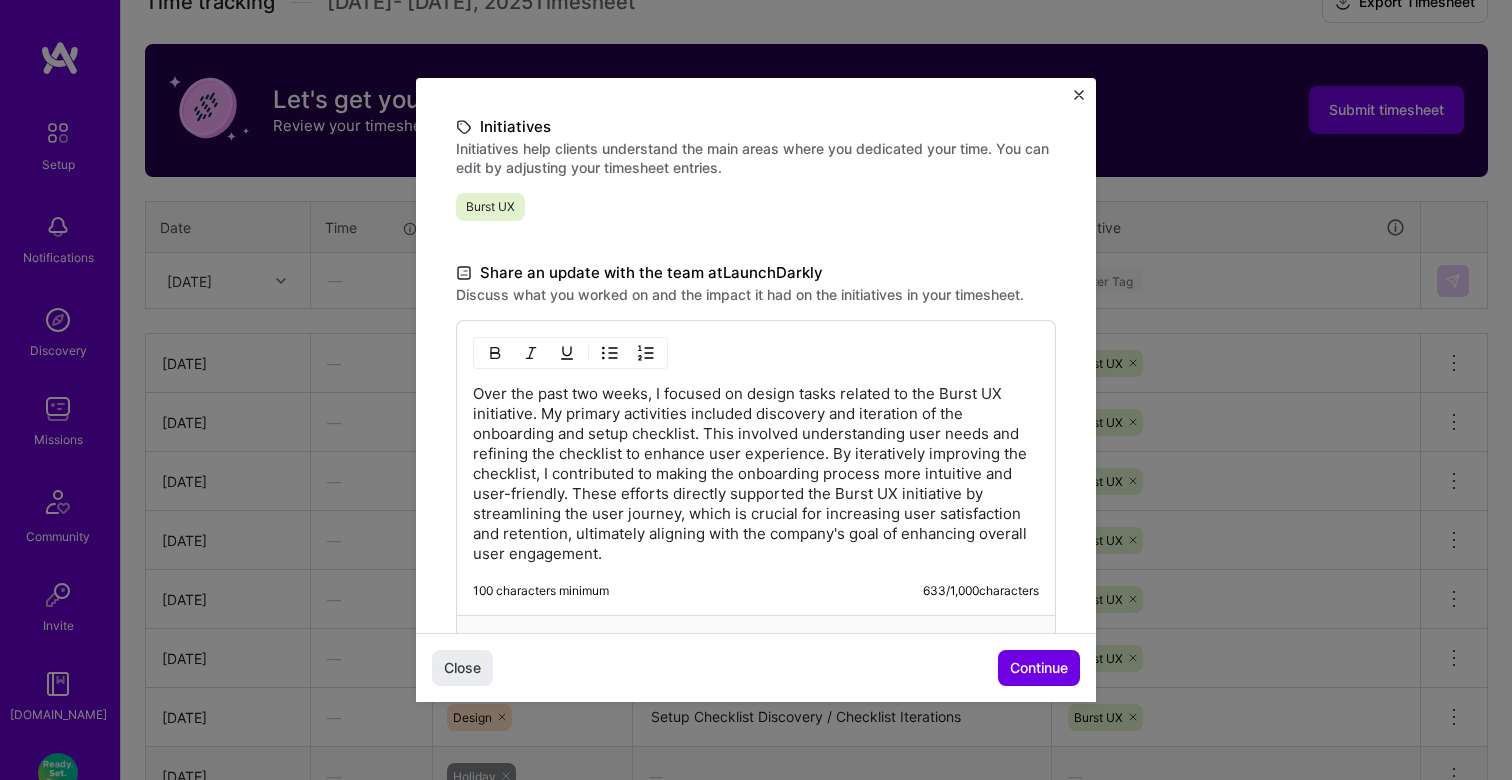 click on "Over the past two weeks, I focused on design tasks related to the Burst UX initiative. My primary activities included discovery and iteration of the onboarding and setup checklist. This involved understanding user needs and refining the checklist to enhance user experience. By iteratively improving the checklist, I contributed to making the onboarding process more intuitive and user-friendly. These efforts directly supported the Burst UX initiative by streamlining the user journey, which is crucial for increasing user satisfaction and retention, ultimately aligning with the company's goal of enhancing overall user engagement." at bounding box center (756, 474) 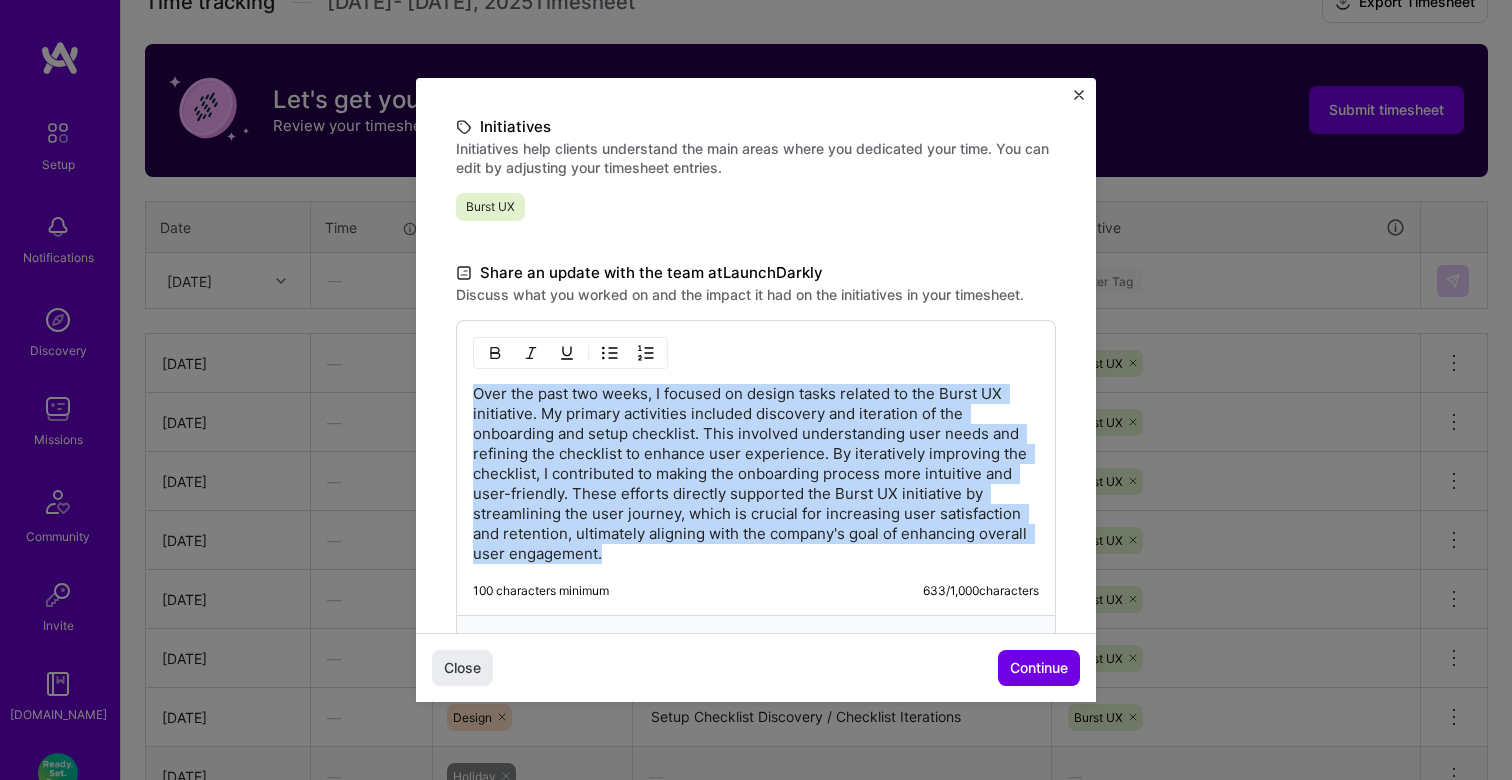 type 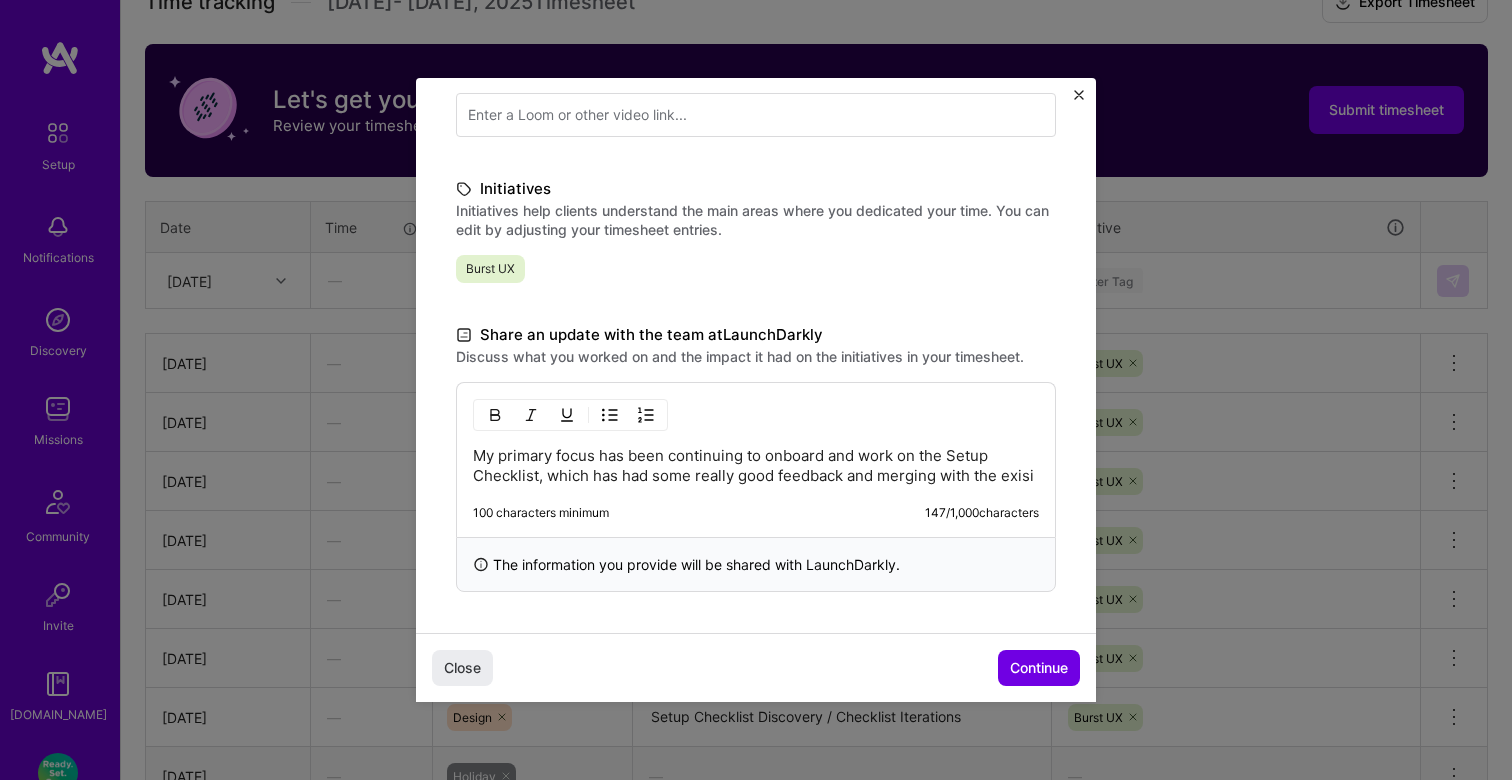 scroll, scrollTop: 398, scrollLeft: 0, axis: vertical 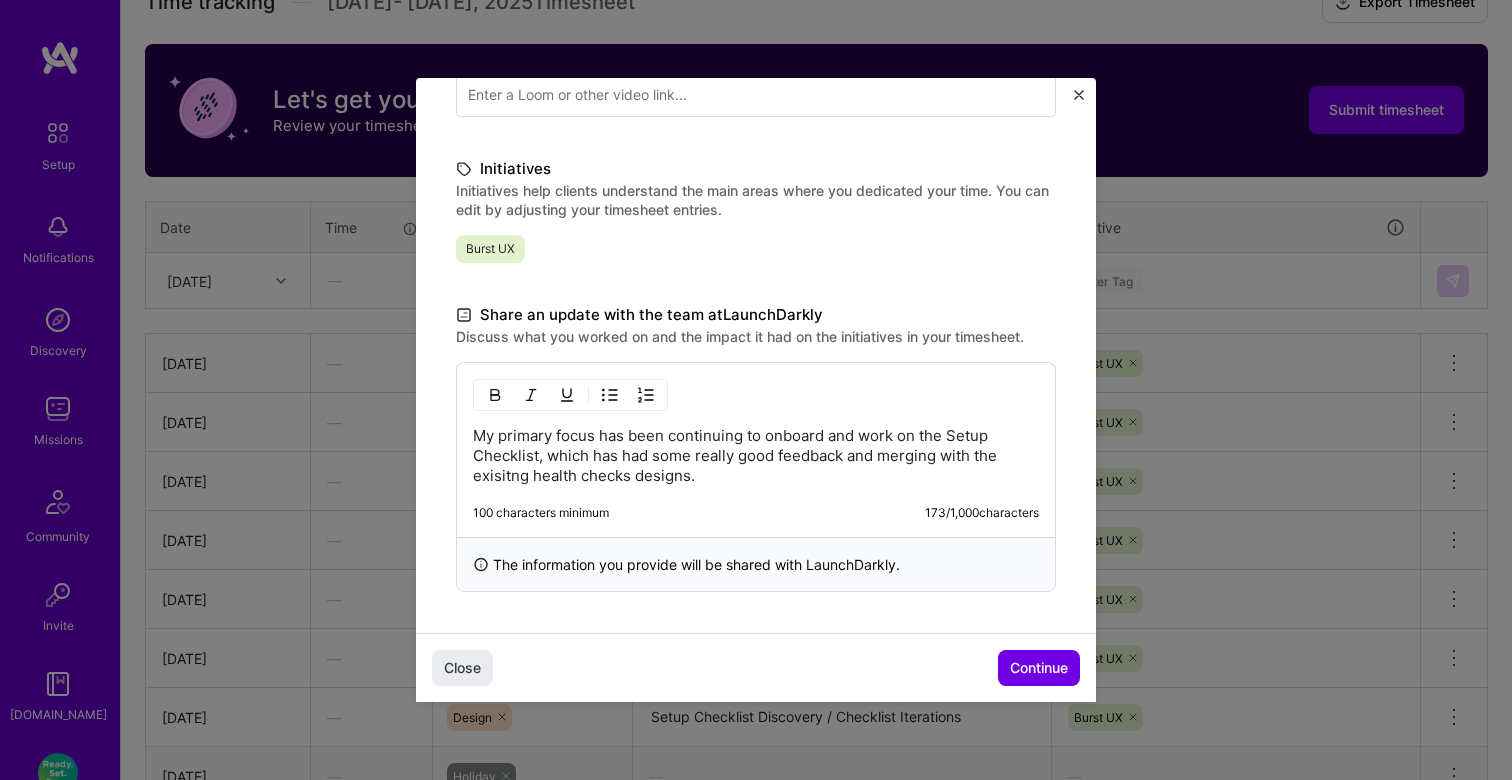 click on "My primary focus has been continuing to onboard and work on the Setup Checklist, which has had some really good feedback and merging with the exisitng health checks designs." at bounding box center (756, 456) 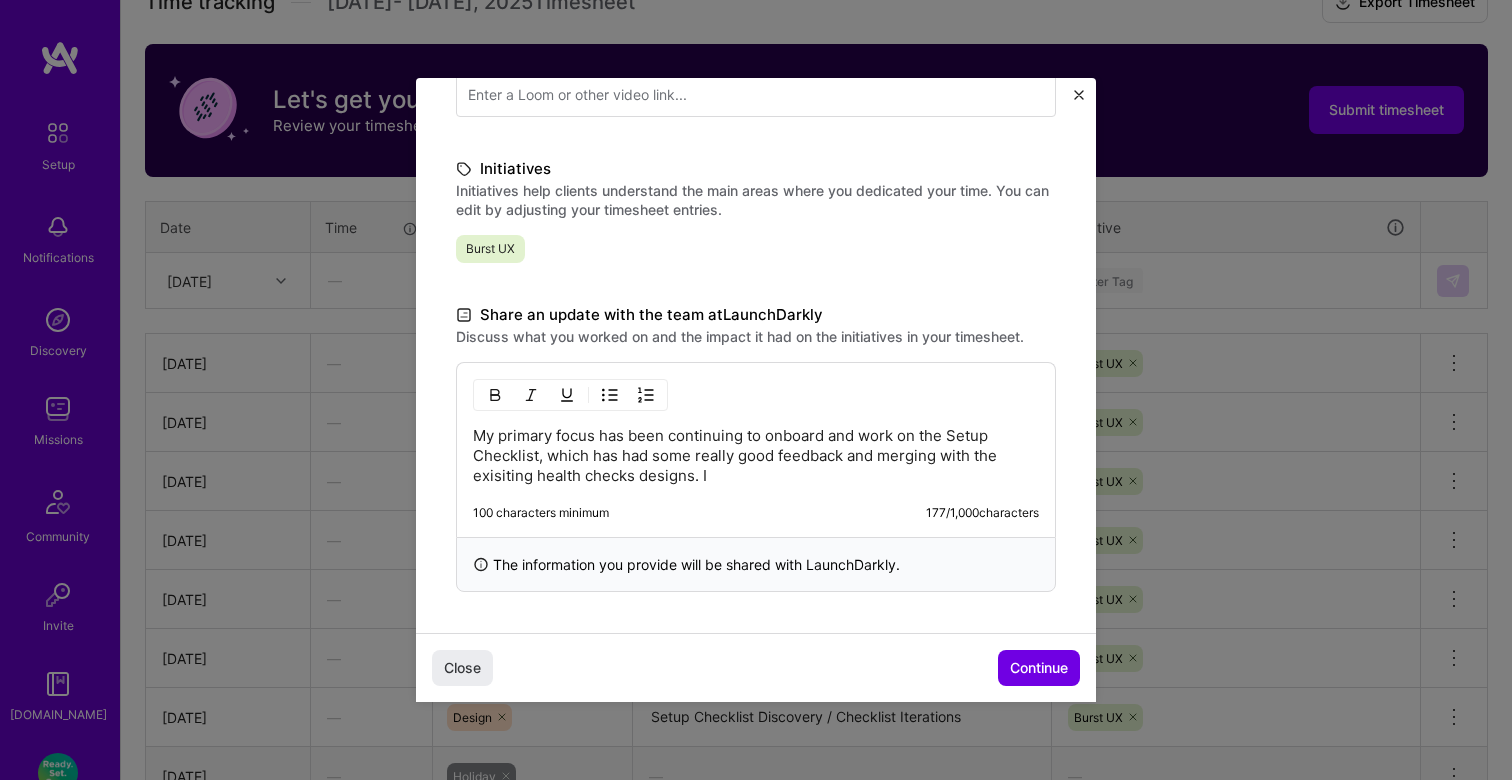 click on "My primary focus has been continuing to onboard and work on the Setup Checklist, which has had some really good feedback and merging with the exisiting health checks designs. I" at bounding box center (756, 456) 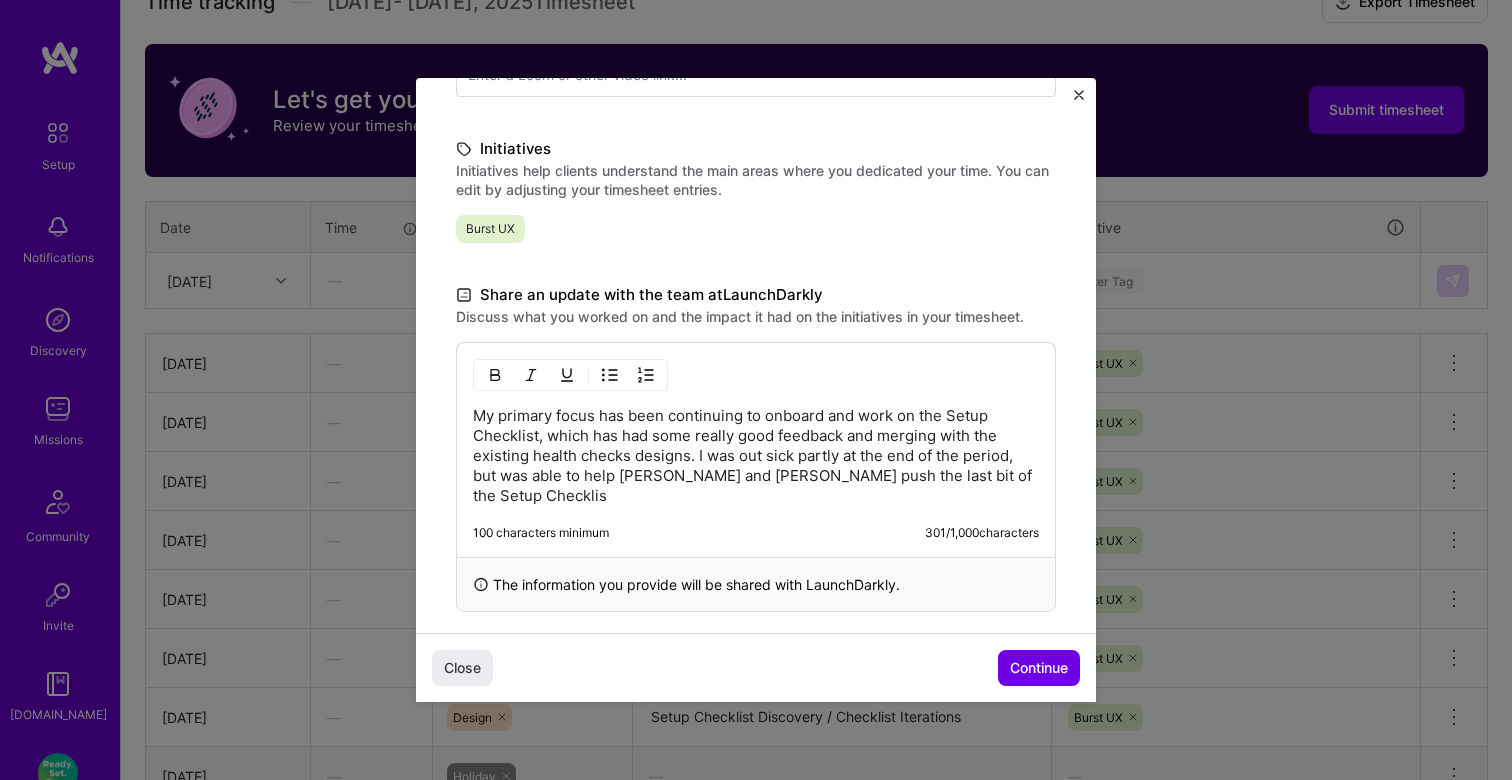 scroll, scrollTop: 438, scrollLeft: 0, axis: vertical 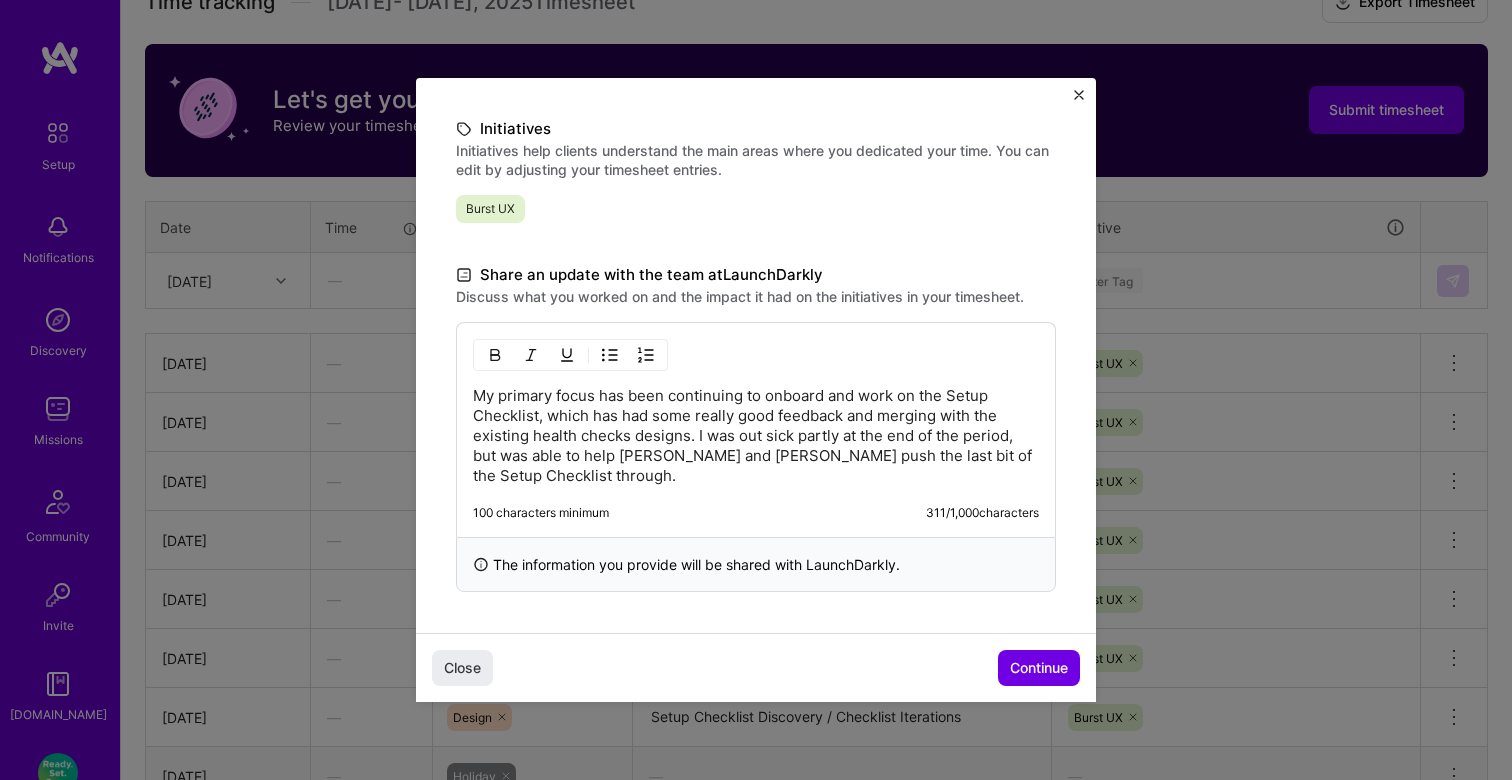 click on "My primary focus has been continuing to onboard and work on the Setup Checklist, which has had some really good feedback and merging with the existing health checks designs. I was out sick partly at the end of the period, but was able to help [PERSON_NAME] and [PERSON_NAME] push the last bit of the Setup Checklist through." at bounding box center (756, 436) 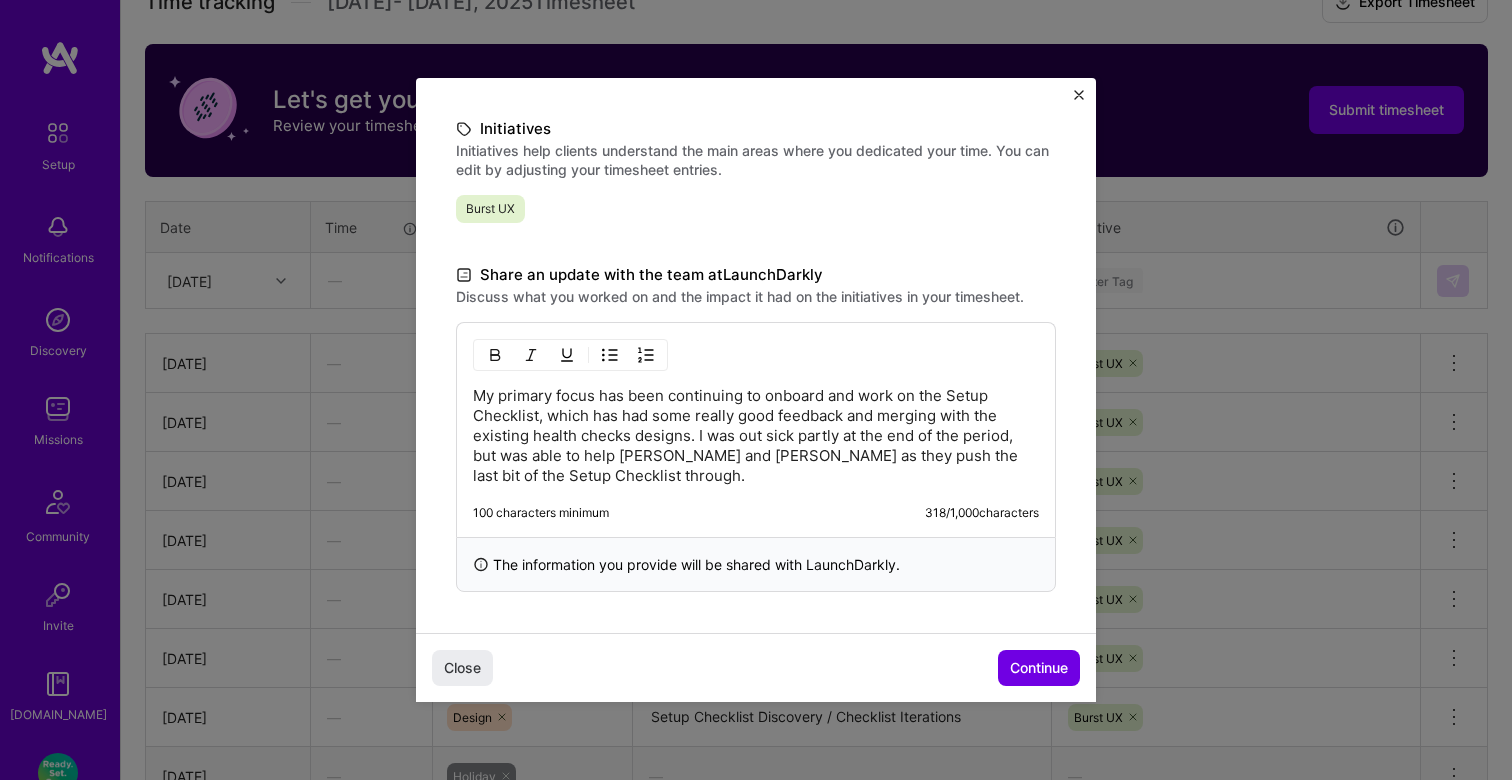 click on "My primary focus has been continuing to onboard and work on the Setup Checklist, which has had some really good feedback and merging with the existing health checks designs. I was out sick partly at the end of the period, but was able to help [PERSON_NAME] and [PERSON_NAME] as they push the last bit of the Setup Checklist through." at bounding box center (756, 436) 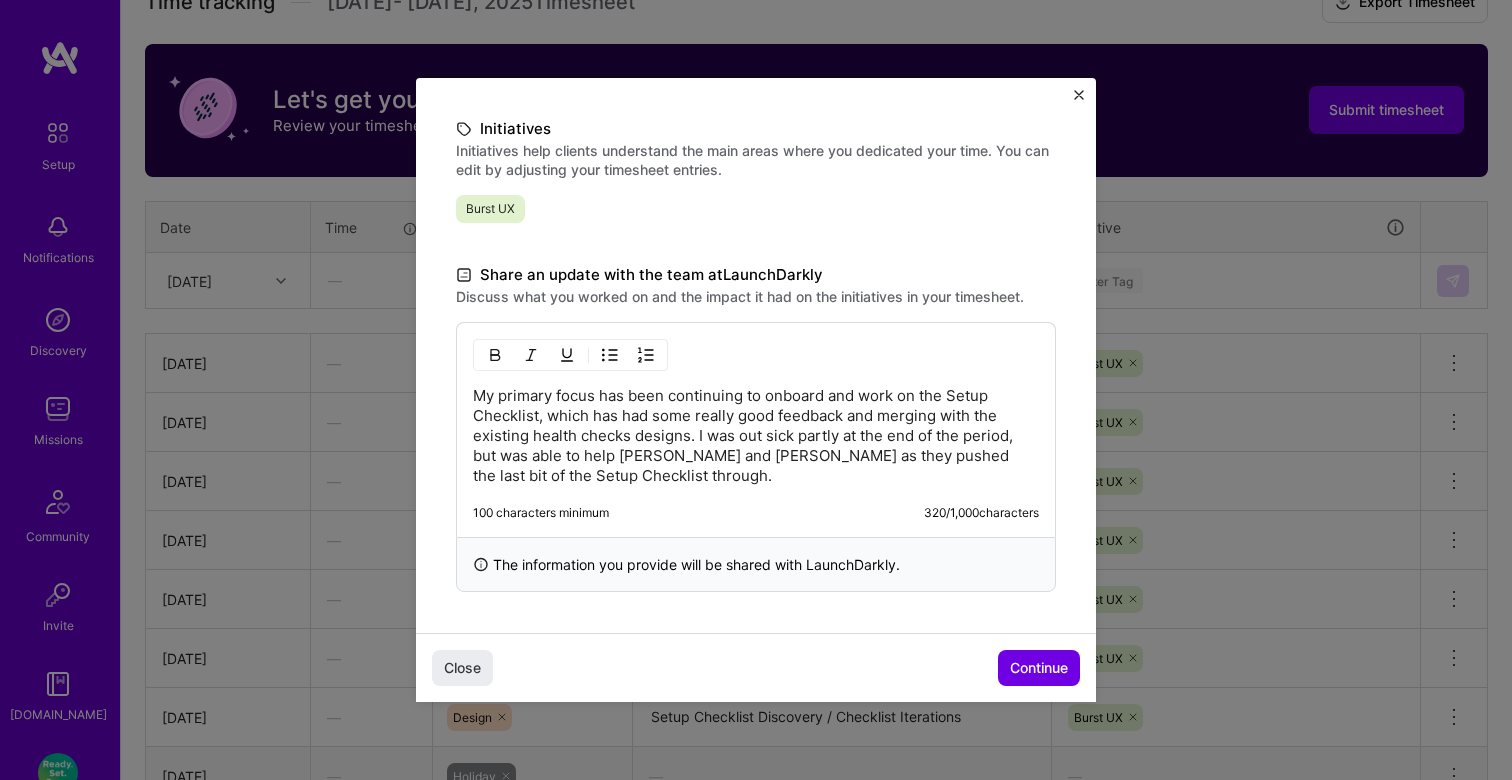 click on "My primary focus has been continuing to onboard and work on the Setup Checklist, which has had some really good feedback and merging with the existing health checks designs. I was out sick partly at the end of the period, but was able to help [PERSON_NAME] and [PERSON_NAME] as they pushed the last bit of the Setup Checklist through." at bounding box center (756, 436) 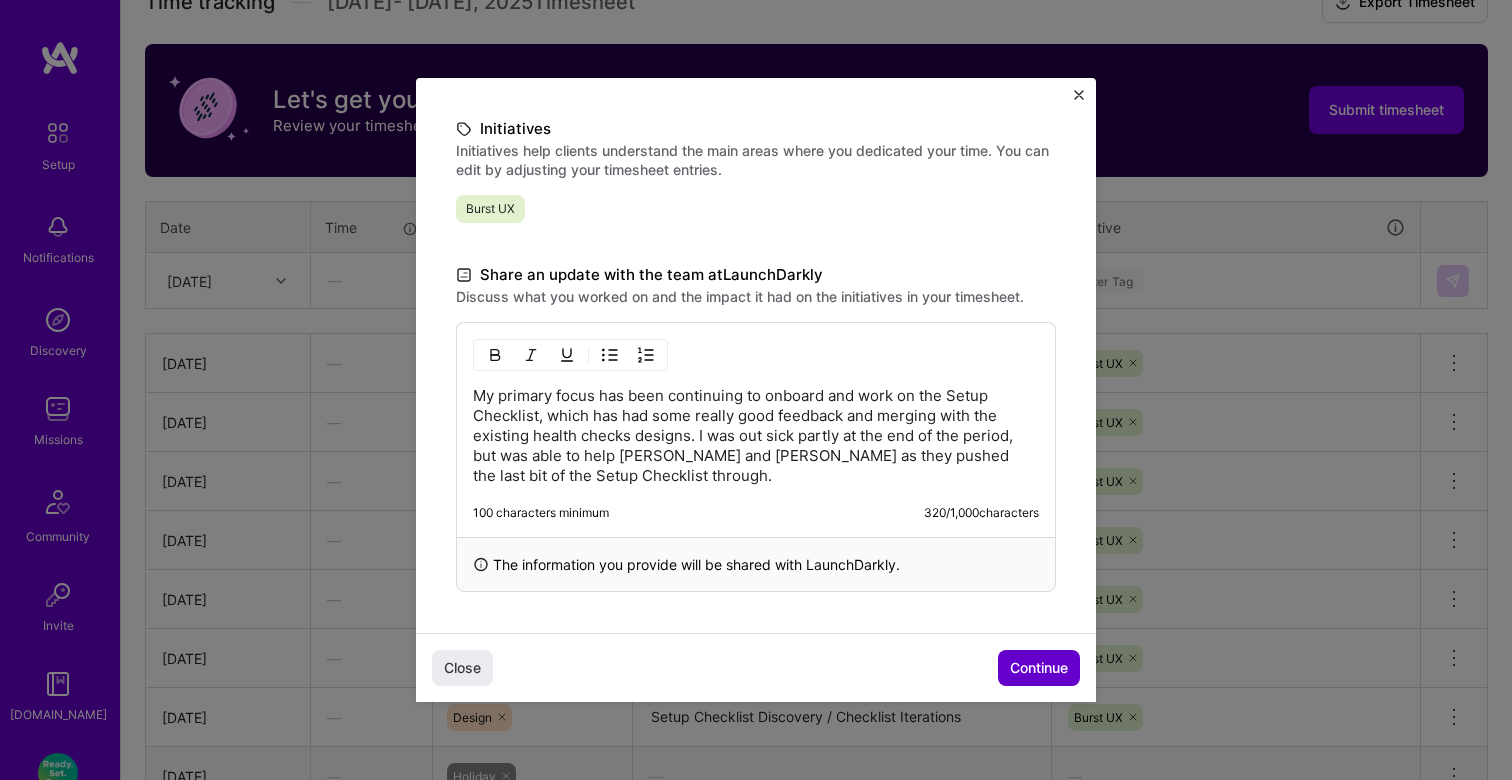 click on "Continue" at bounding box center (1039, 668) 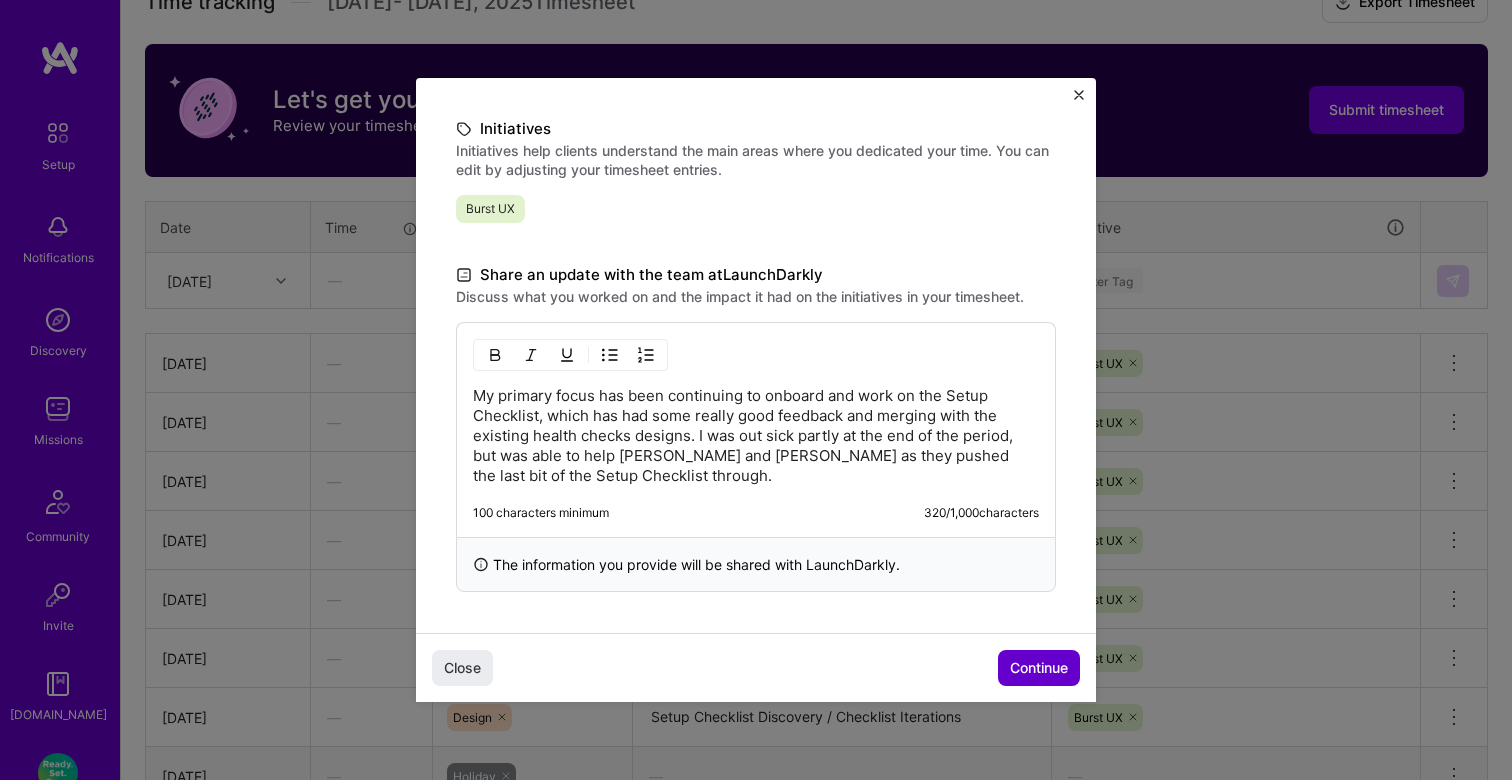 scroll, scrollTop: 169, scrollLeft: 0, axis: vertical 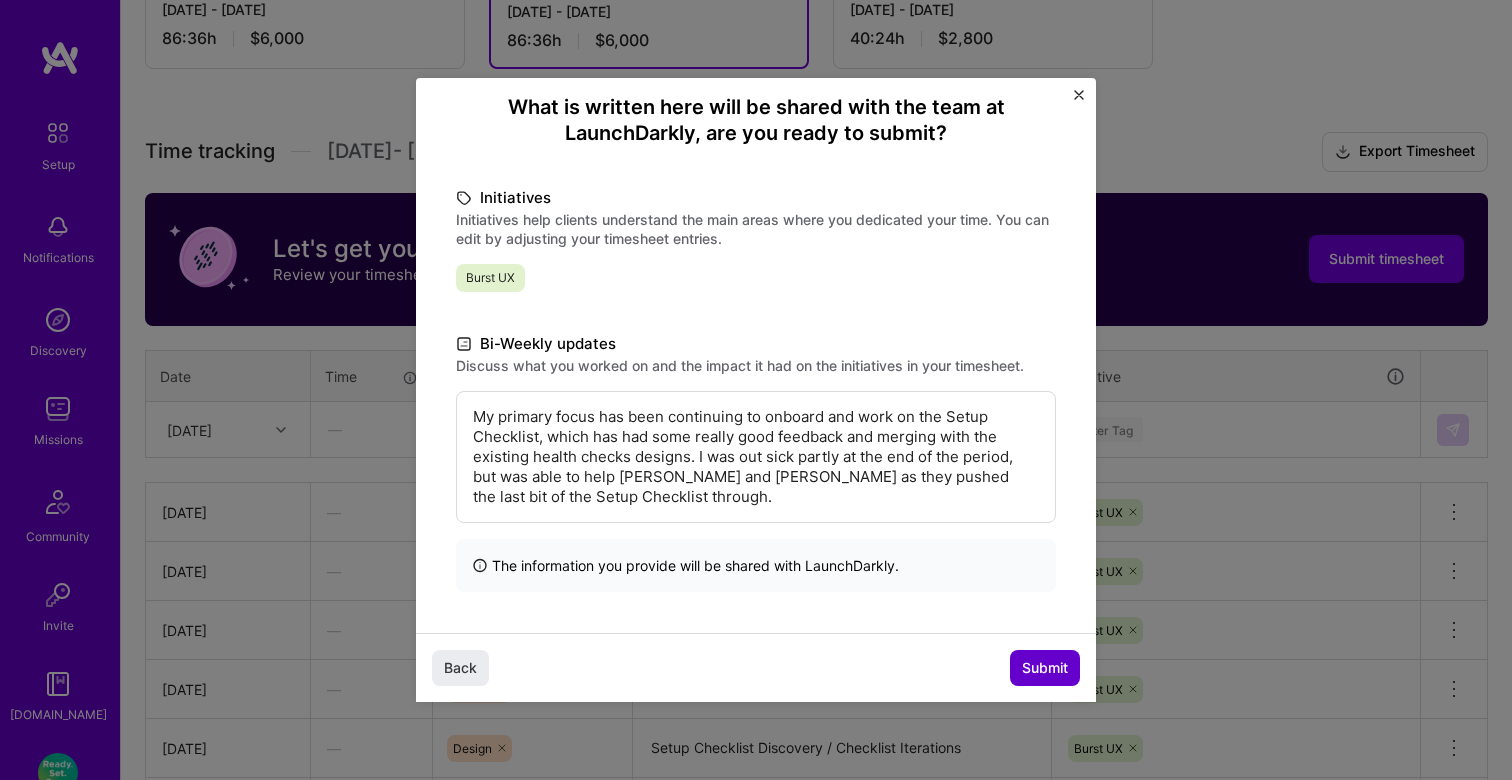 click on "Submit" at bounding box center (1045, 668) 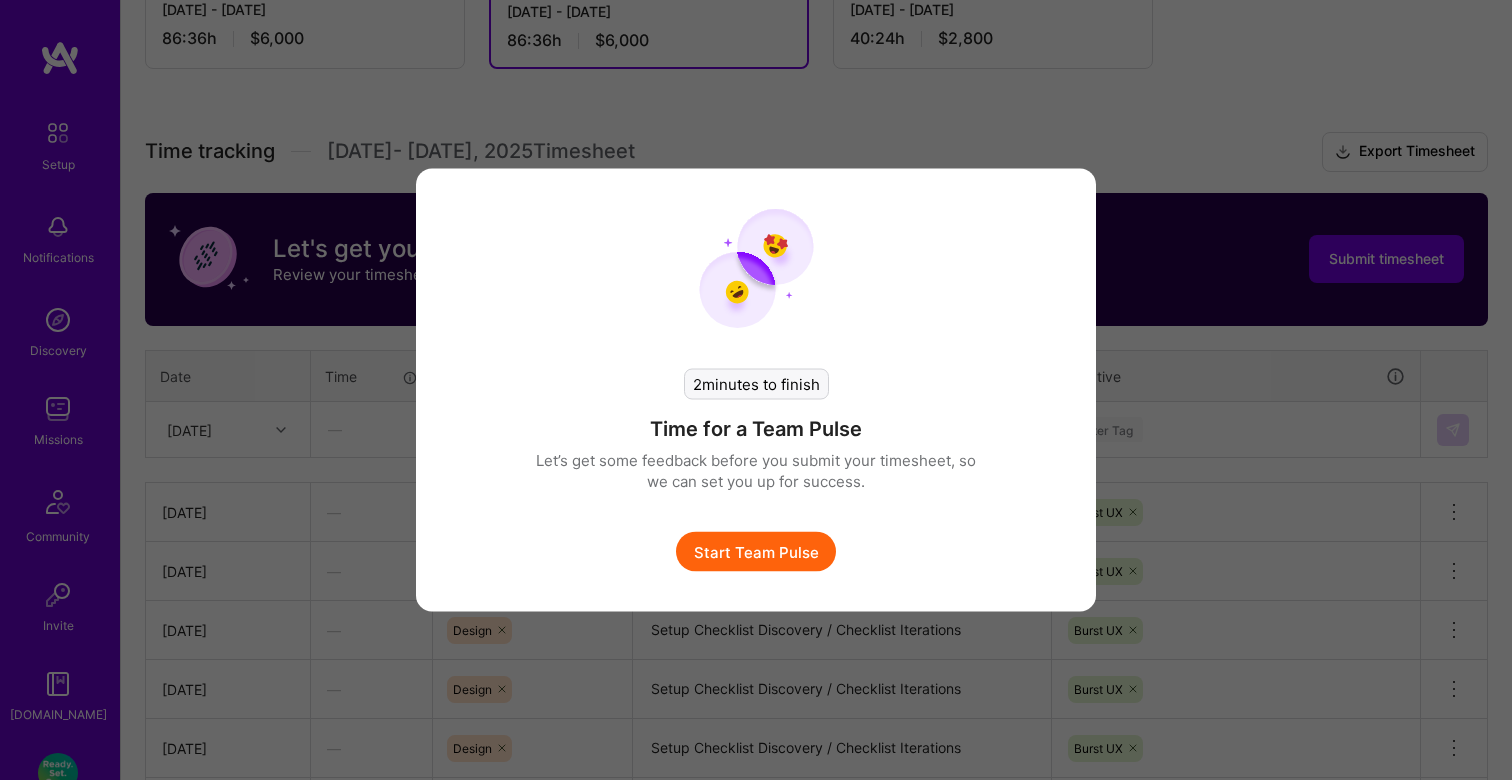 click on "Start Team Pulse" at bounding box center (756, 552) 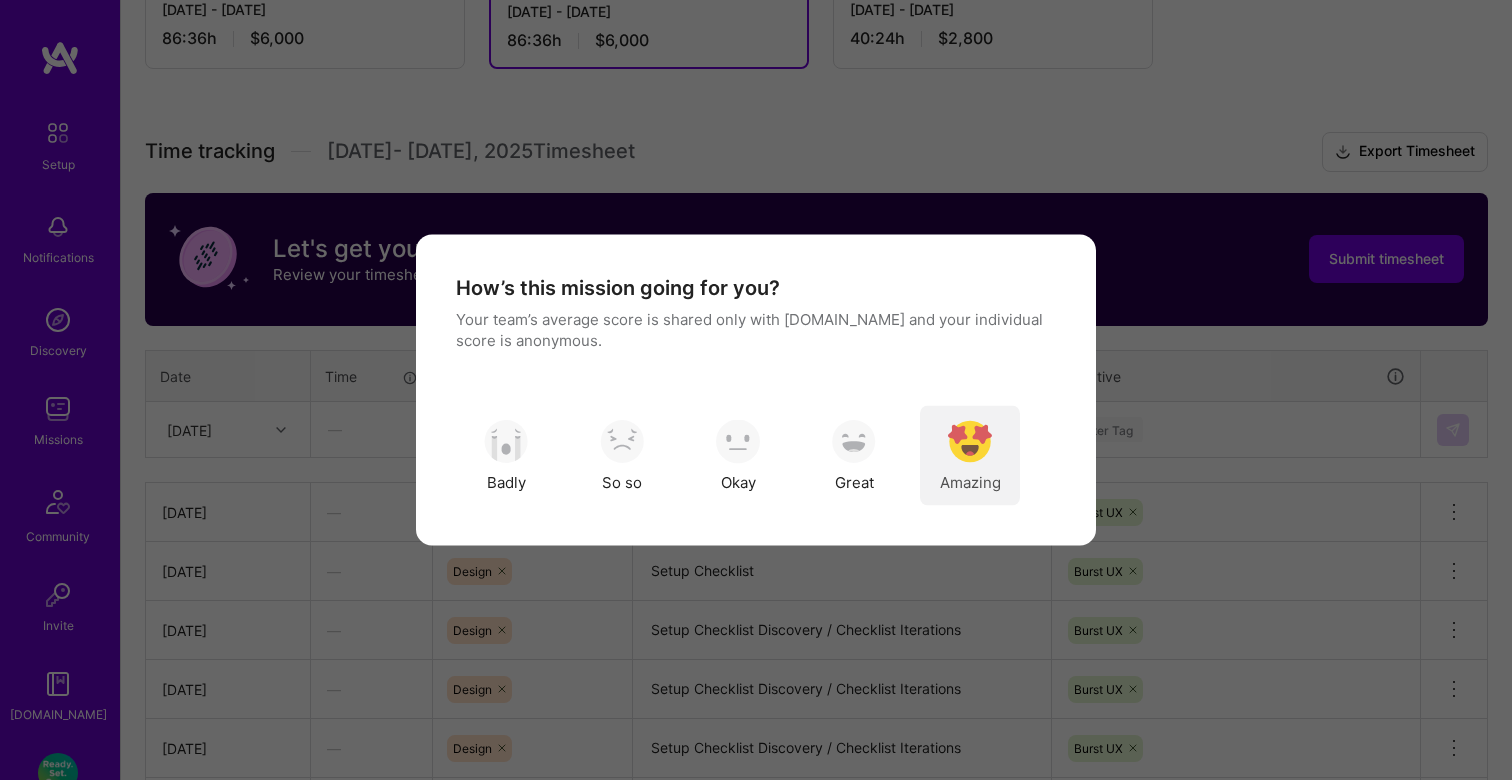 click at bounding box center [970, 441] 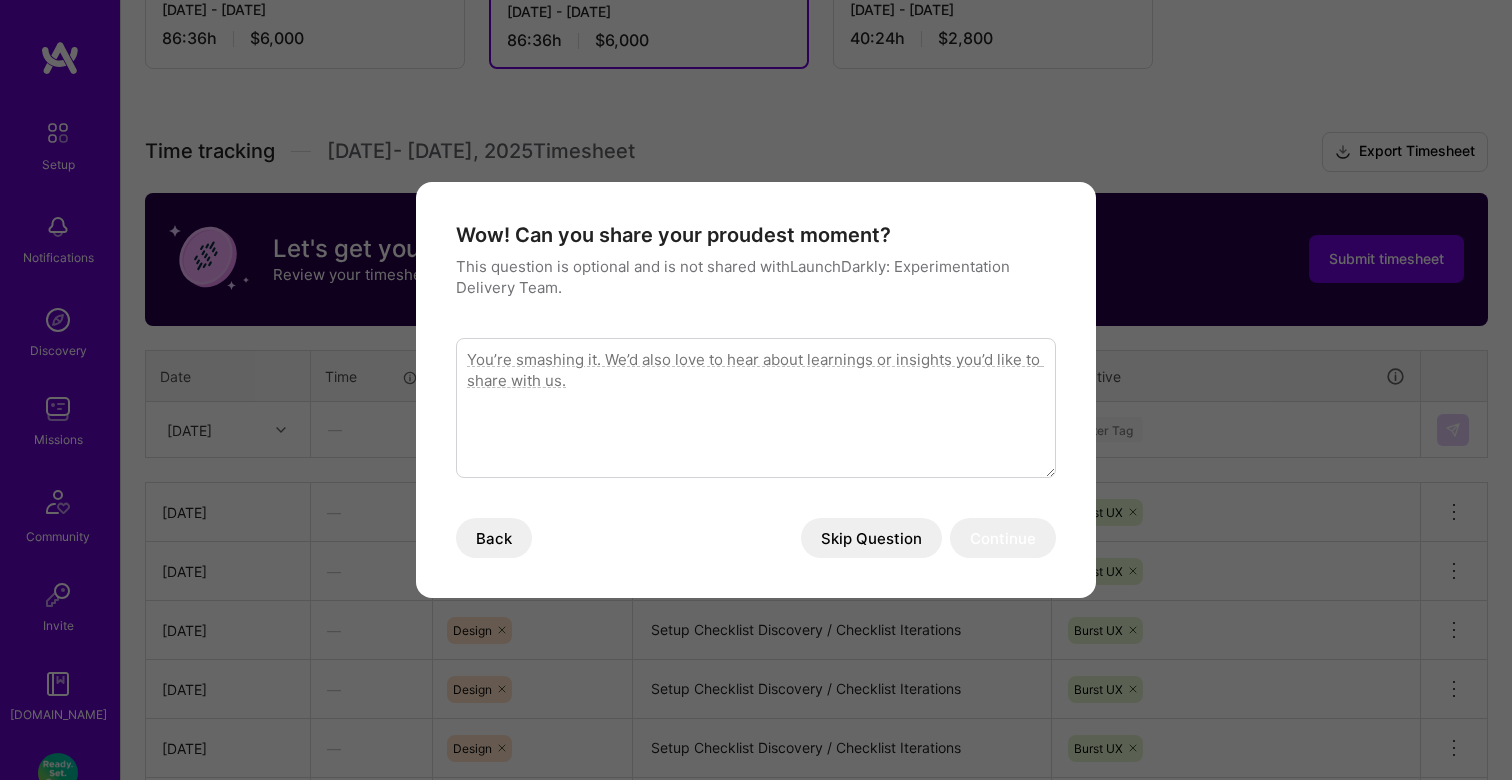 click on "Skip Question" at bounding box center [871, 538] 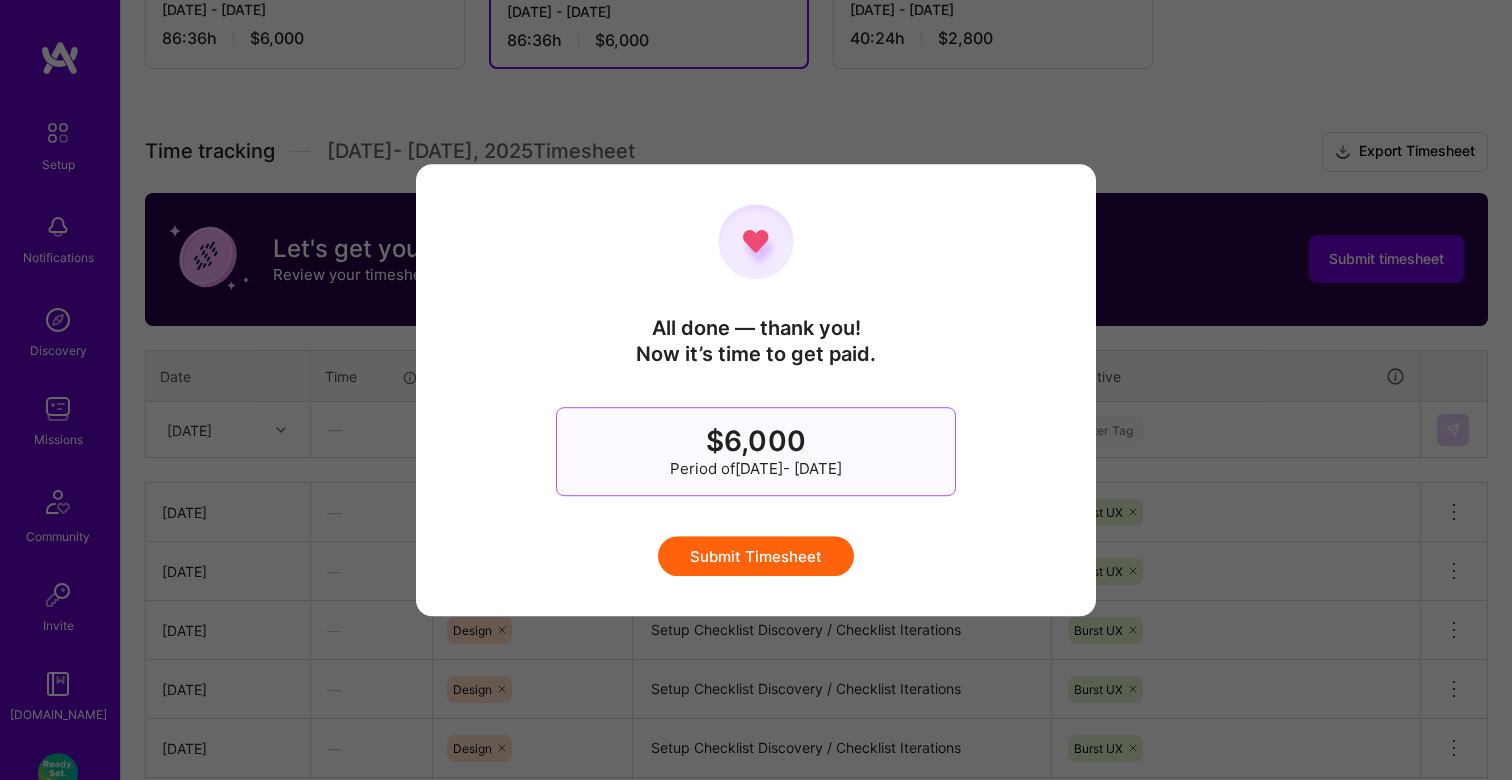 click on "Submit Timesheet" at bounding box center [756, 556] 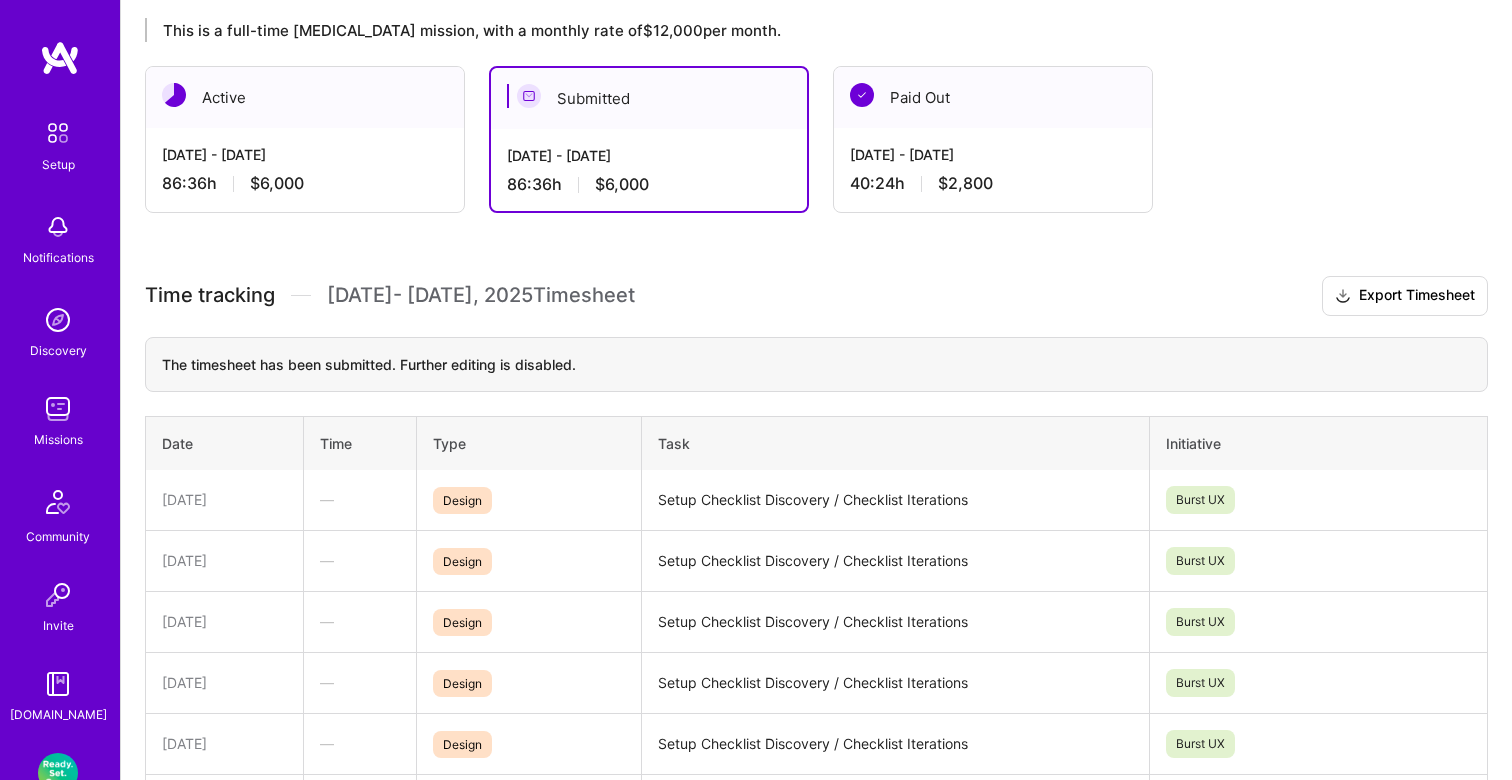 scroll, scrollTop: 344, scrollLeft: 0, axis: vertical 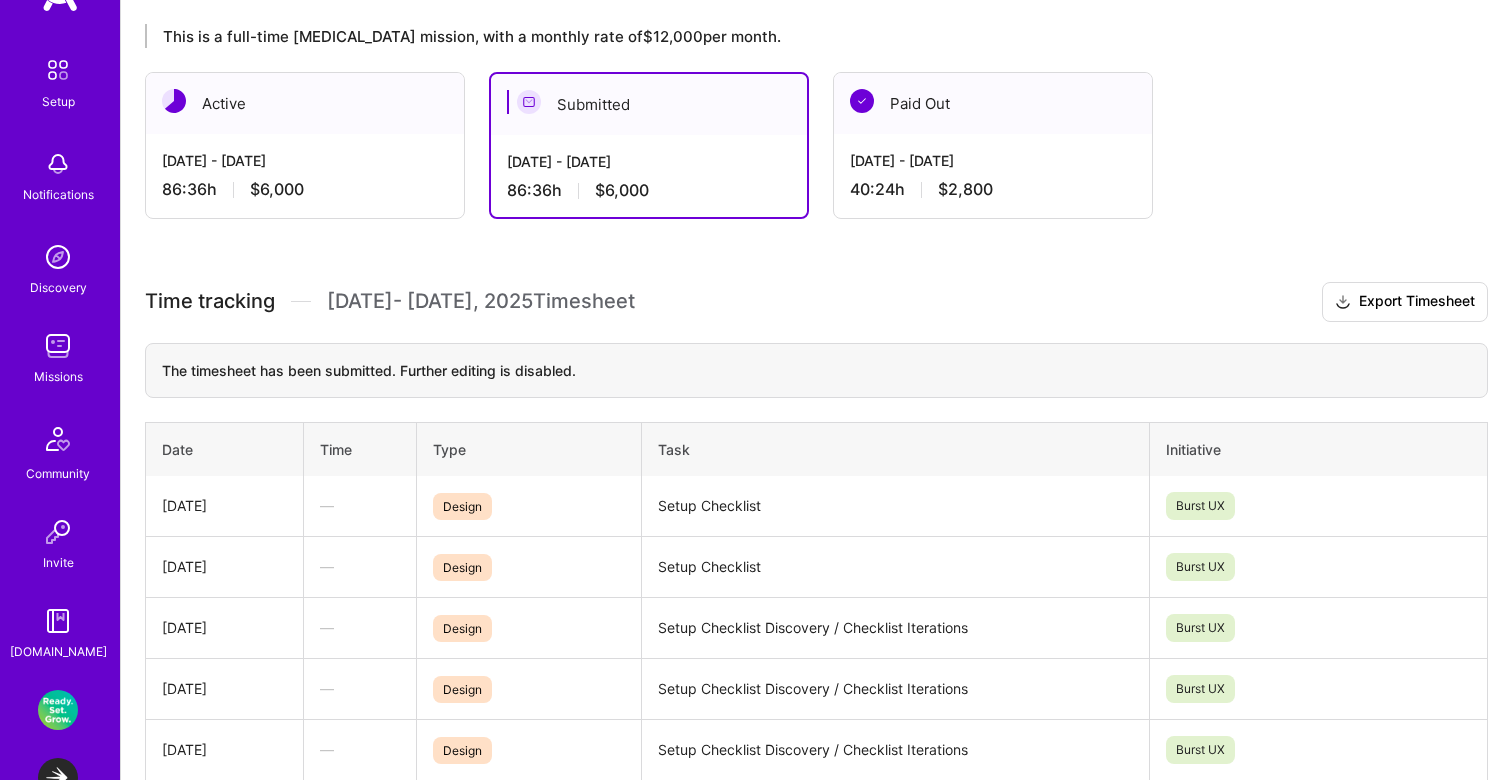 click at bounding box center [58, 710] 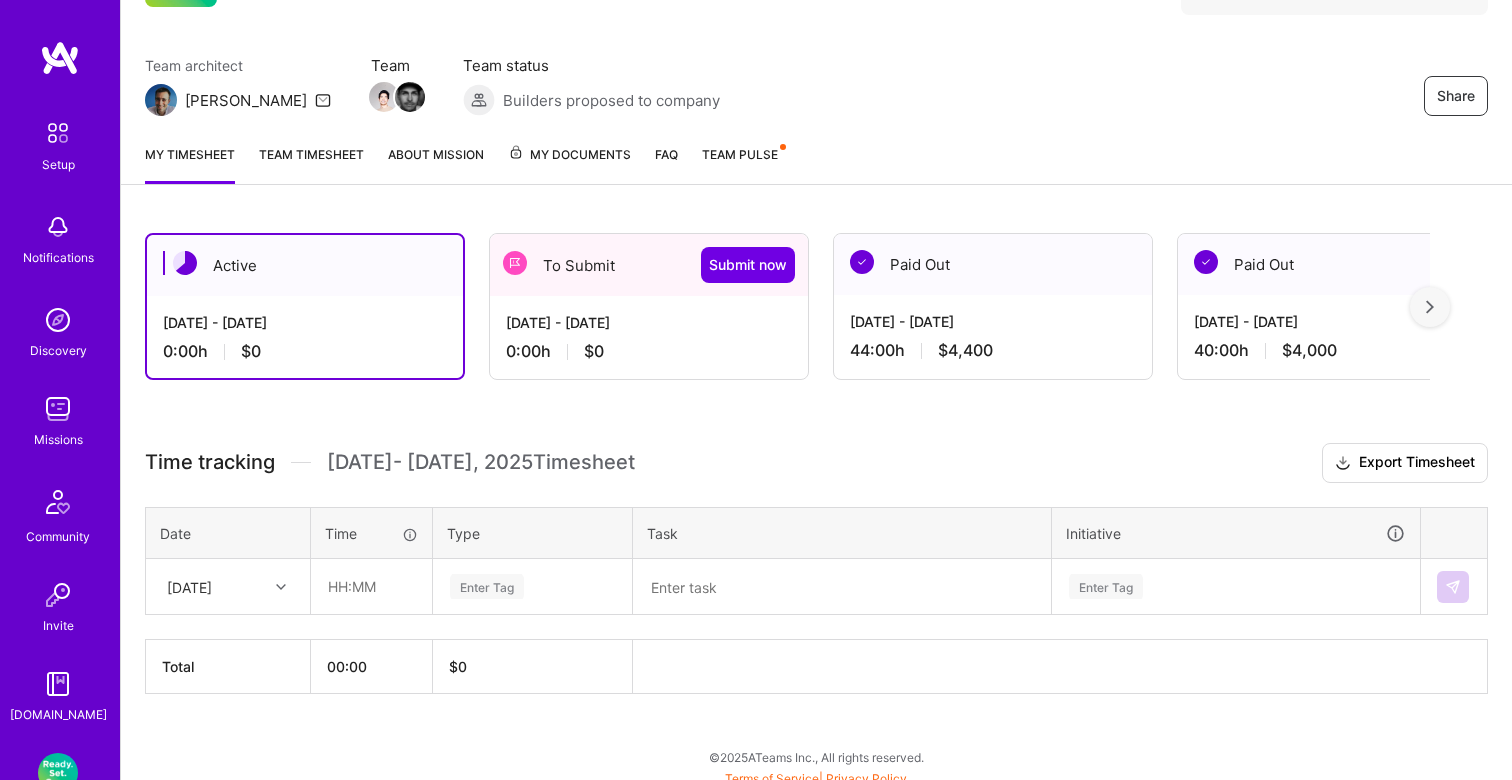 scroll, scrollTop: 145, scrollLeft: 0, axis: vertical 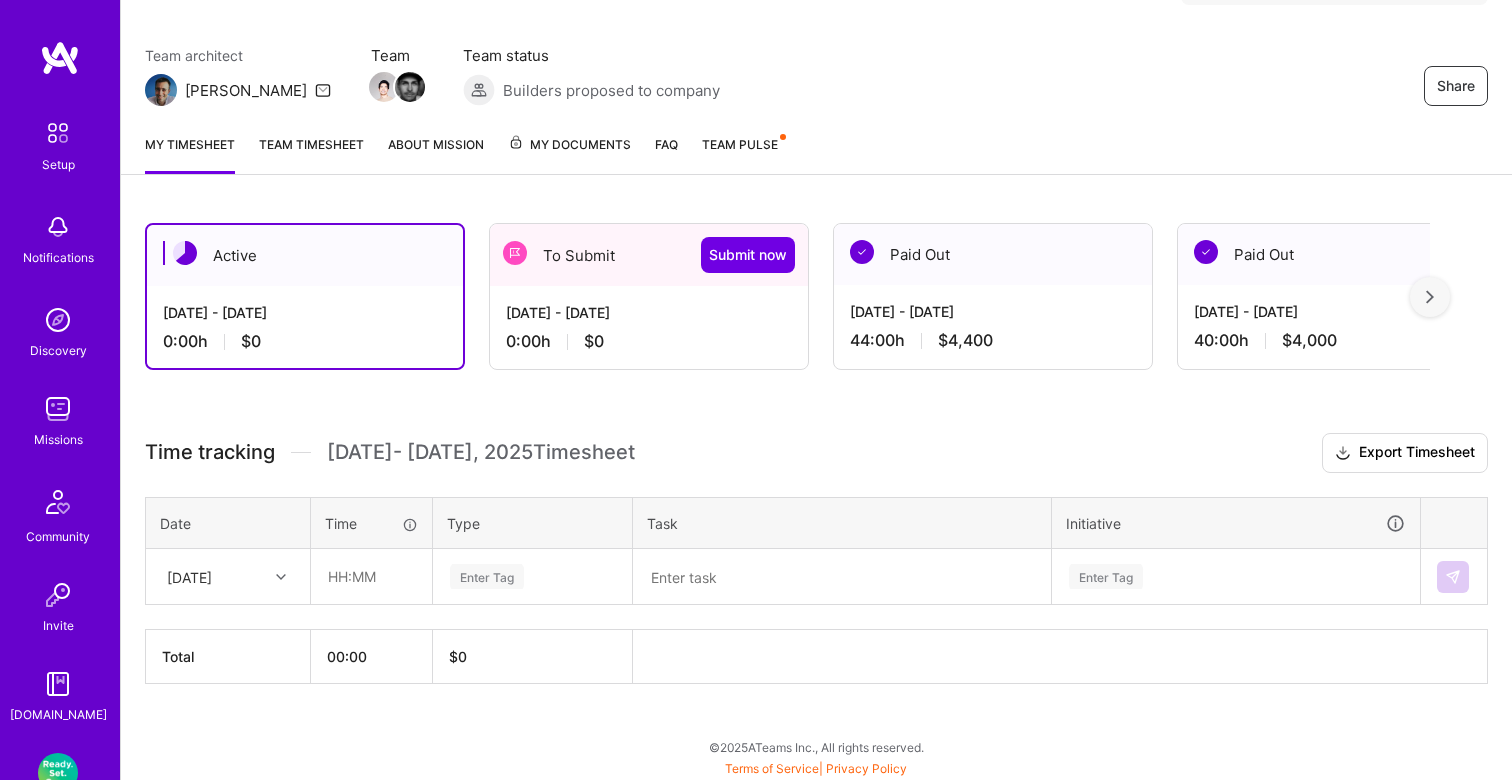 click on "[DATE] - [DATE]" at bounding box center [649, 312] 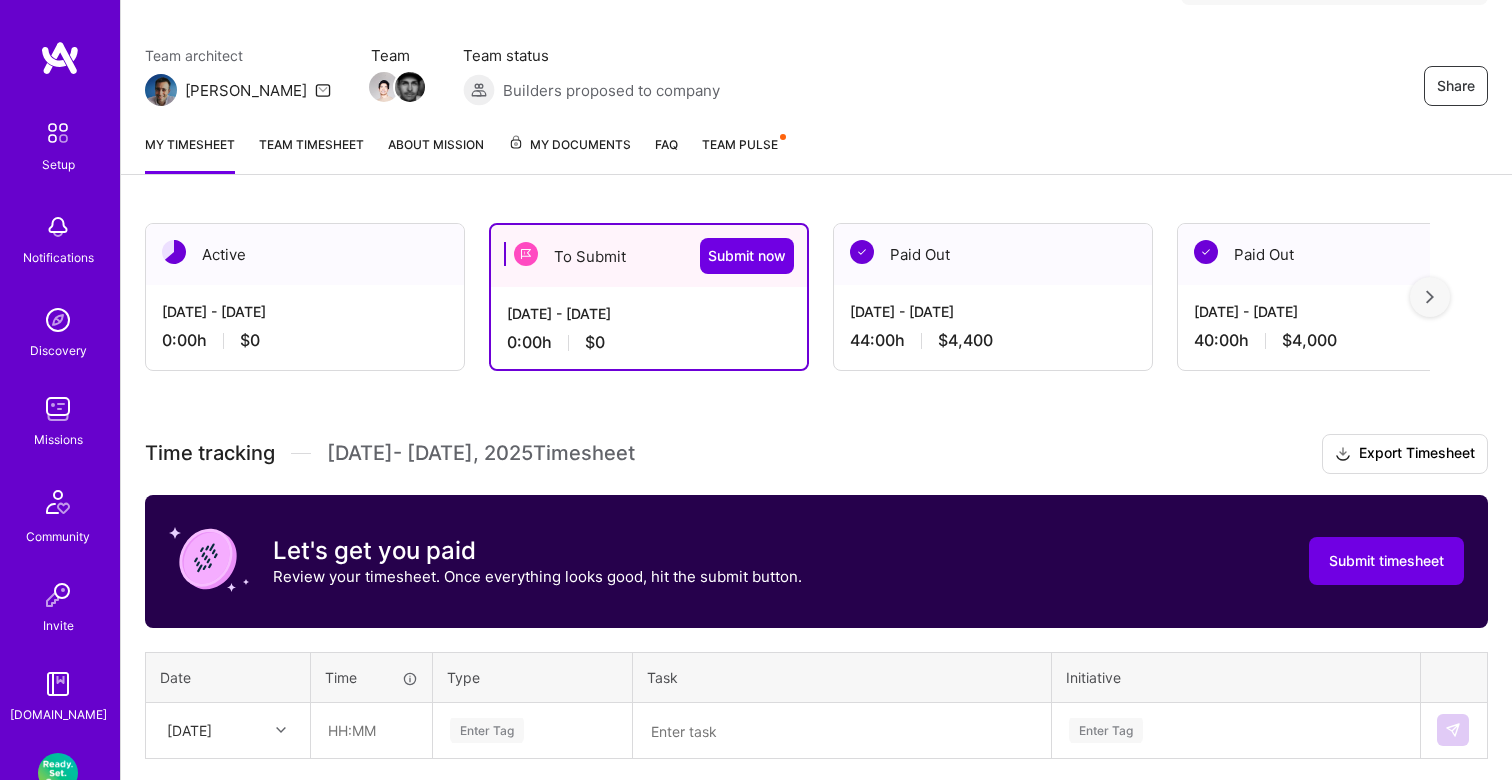 scroll, scrollTop: 301, scrollLeft: 0, axis: vertical 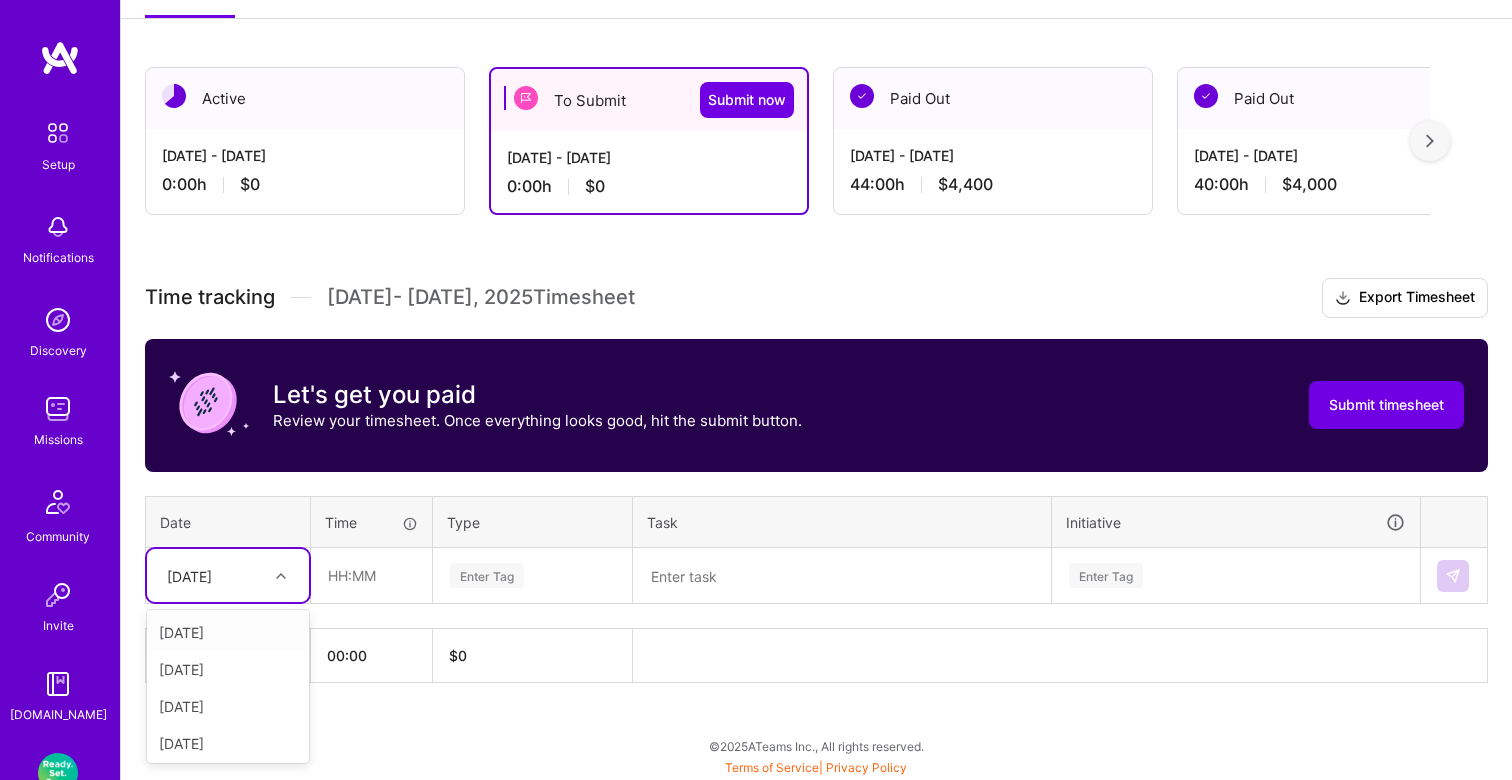 click on "[DATE]" at bounding box center (212, 575) 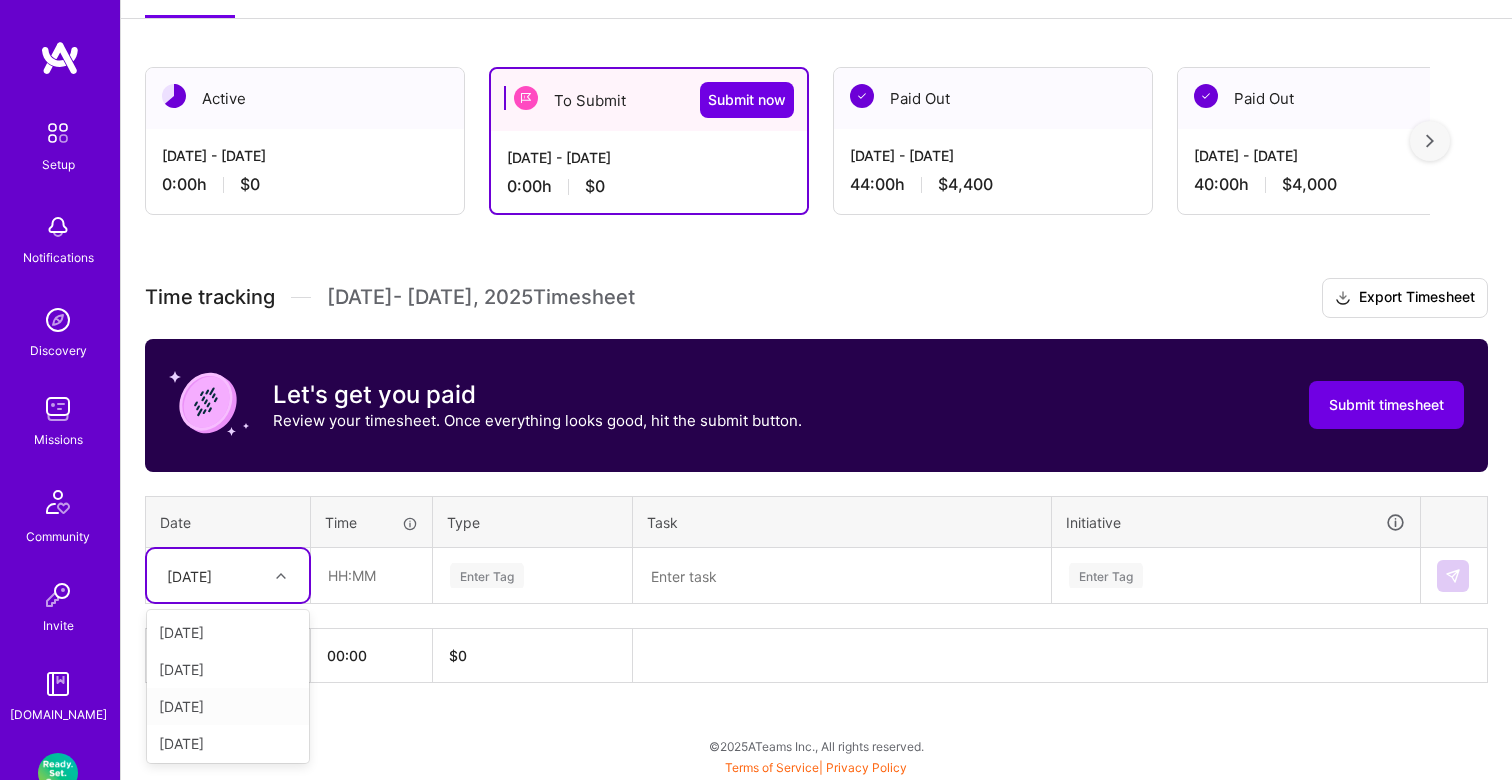 click on "[DATE]" at bounding box center (228, 706) 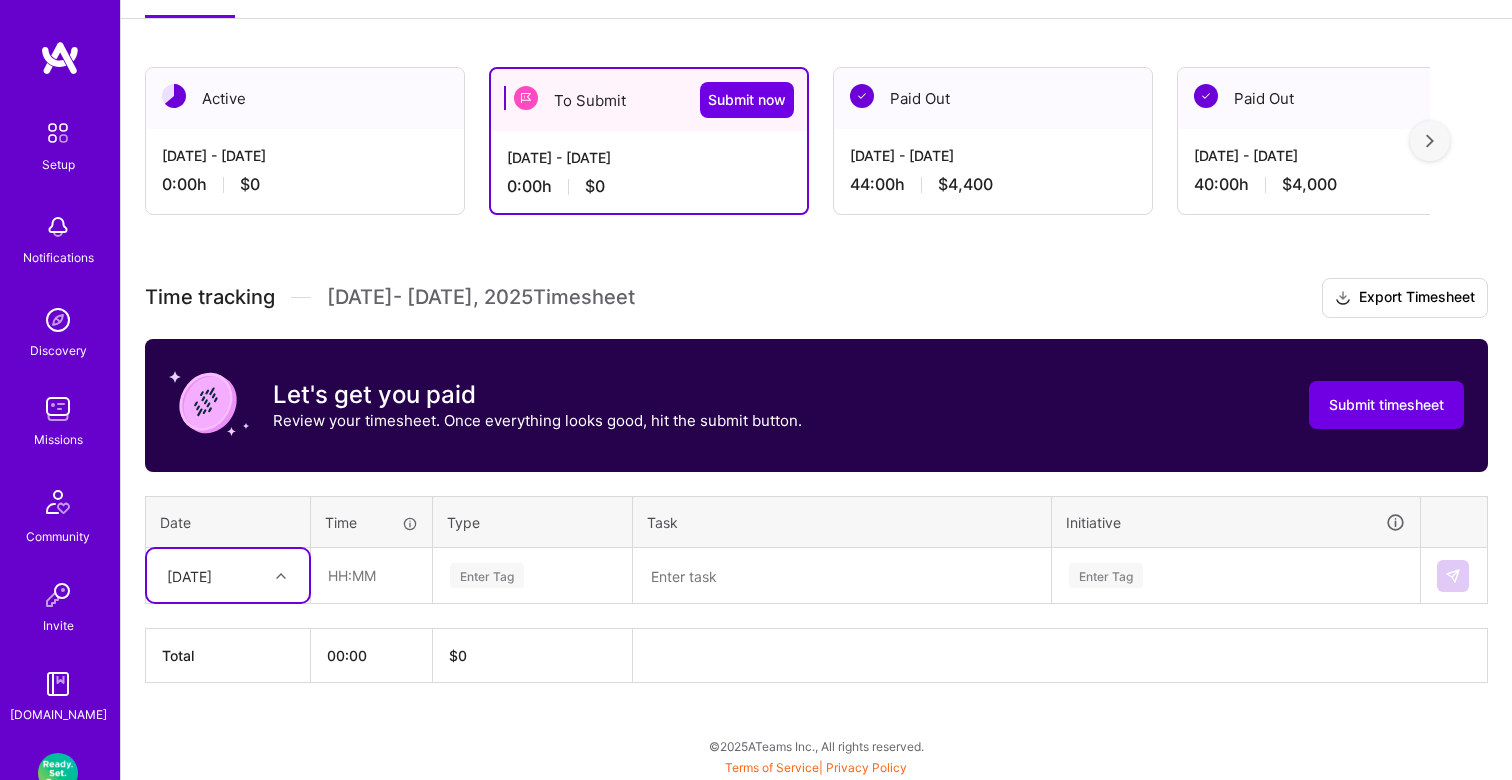 click on "[DATE]" at bounding box center [212, 575] 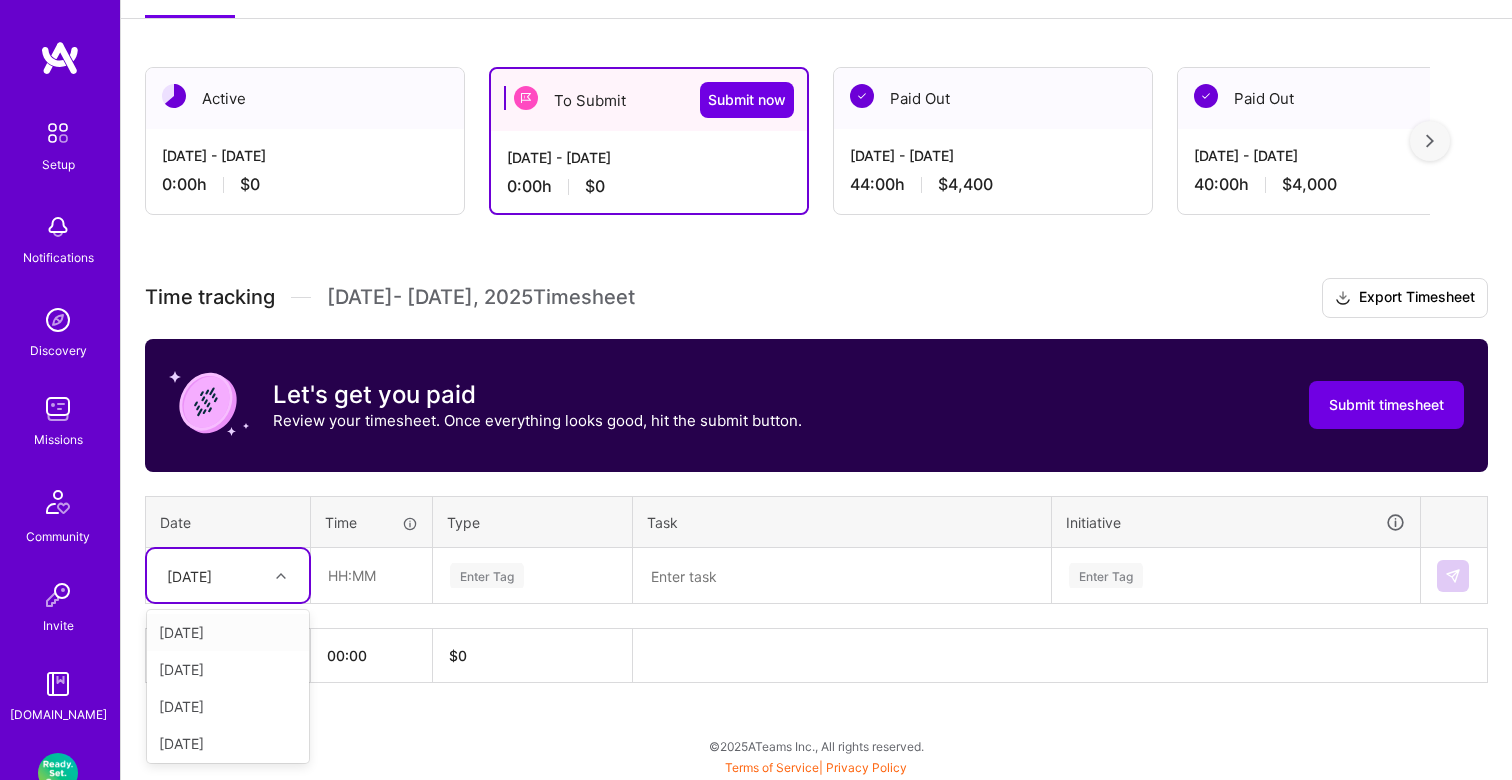 click on "[DATE]" at bounding box center [228, 632] 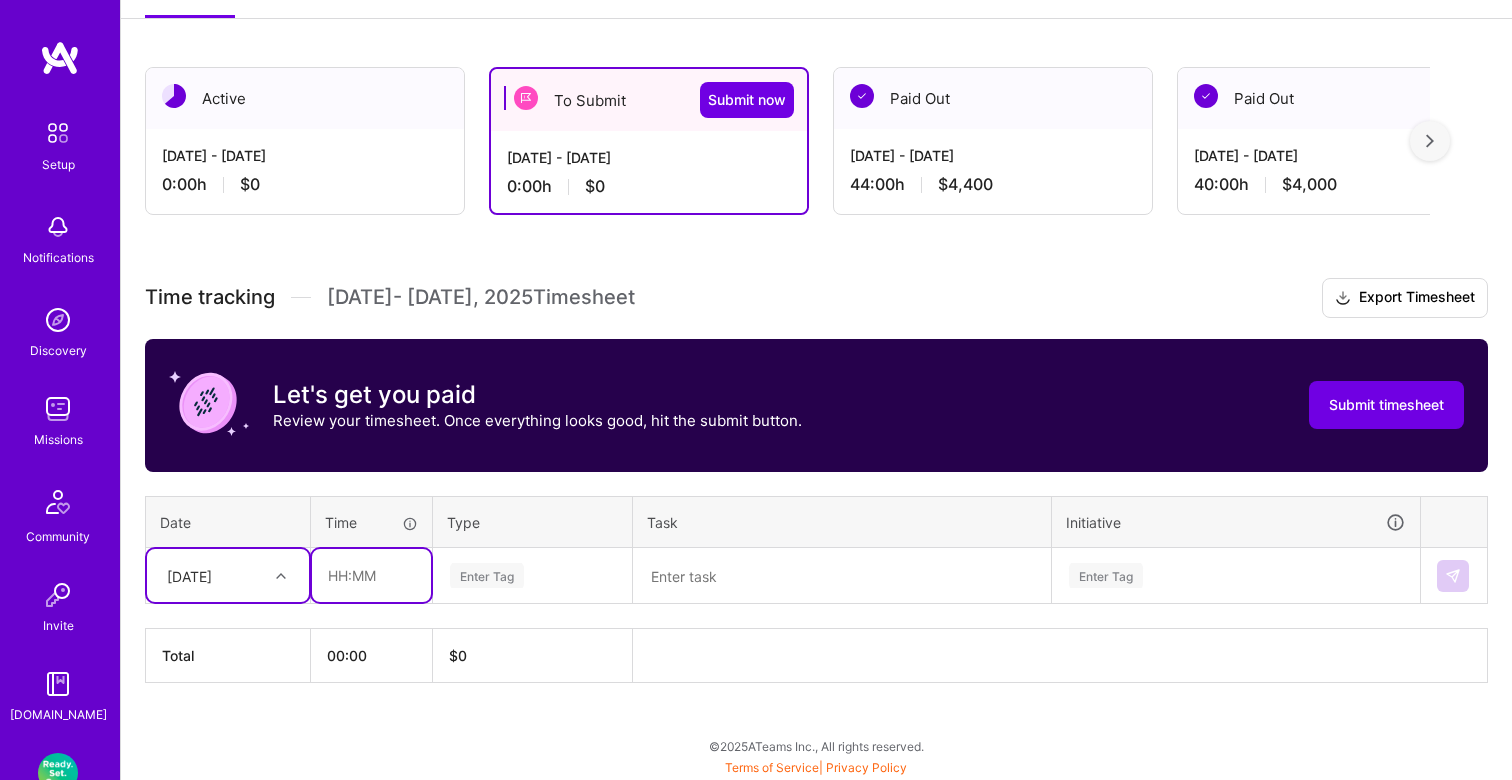 click at bounding box center [371, 575] 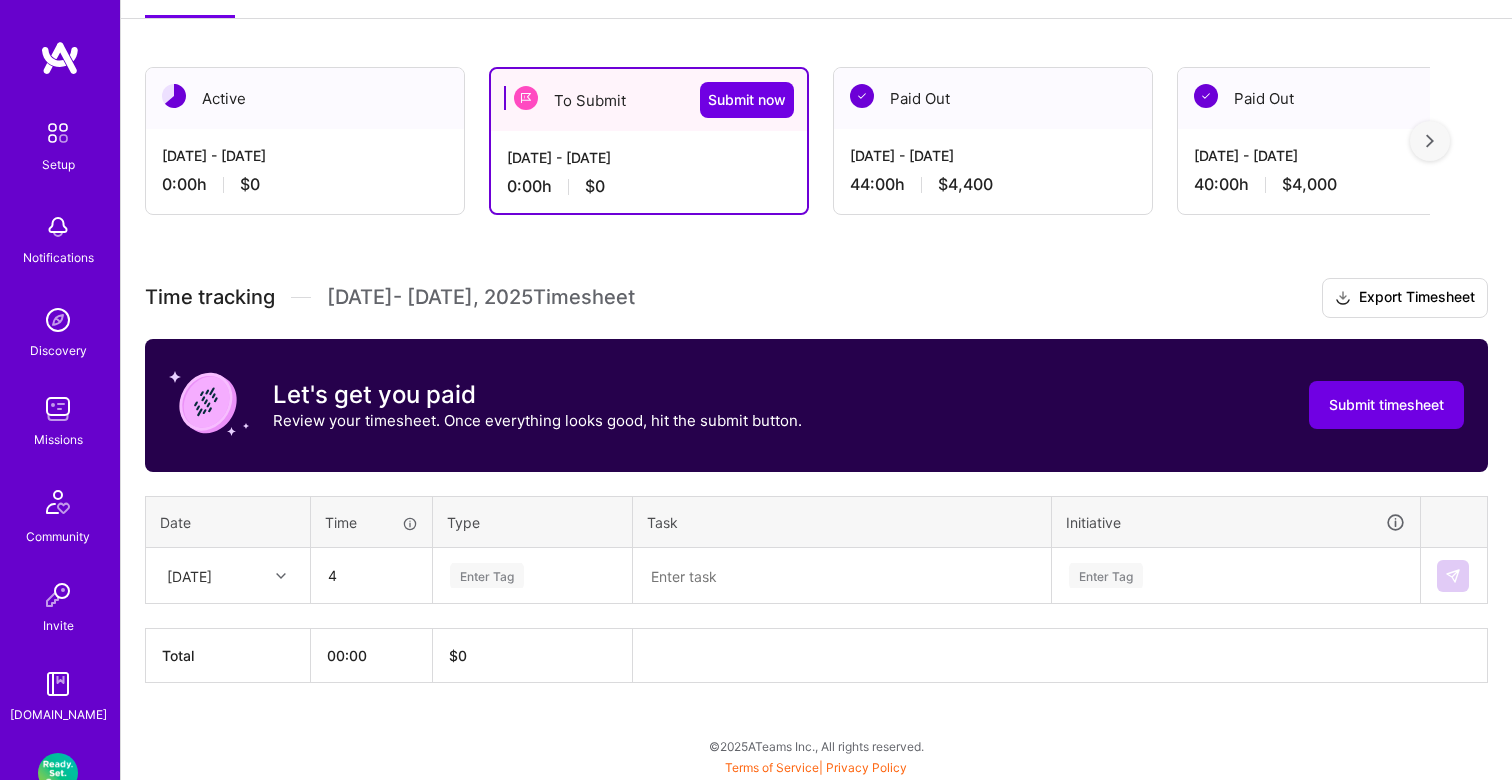 type on "04:00" 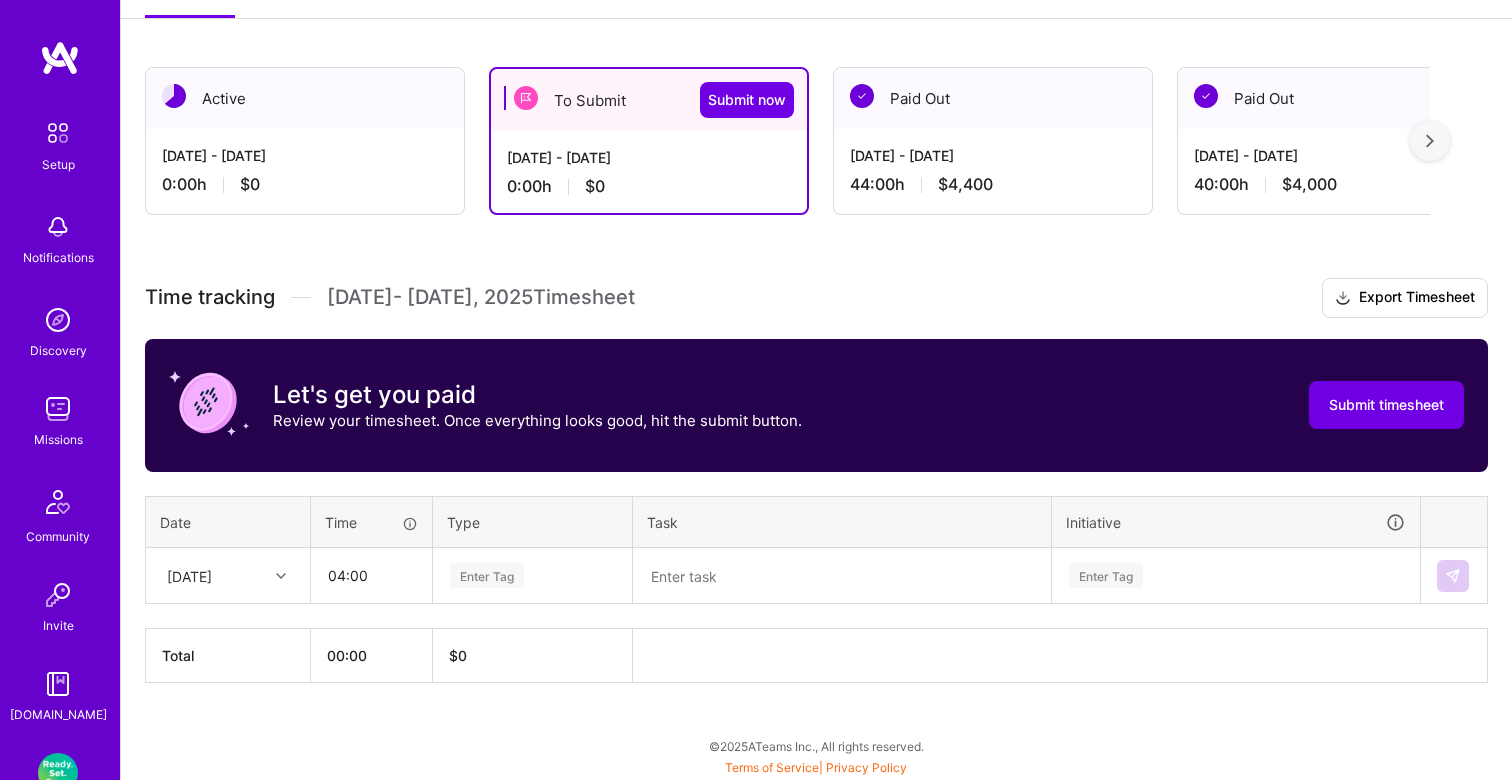 click on "Enter Tag" at bounding box center (532, 575) 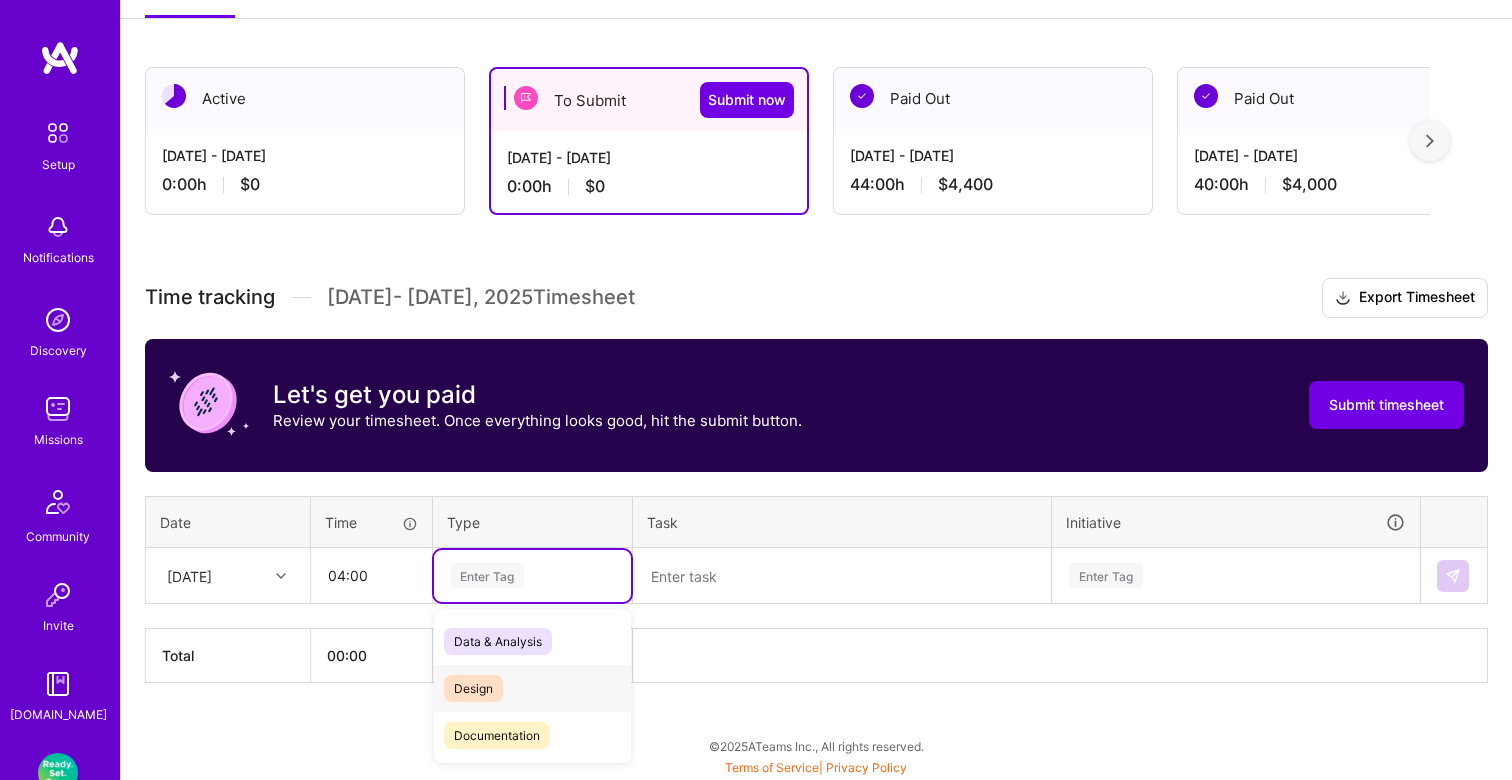 click on "Design" at bounding box center (473, 688) 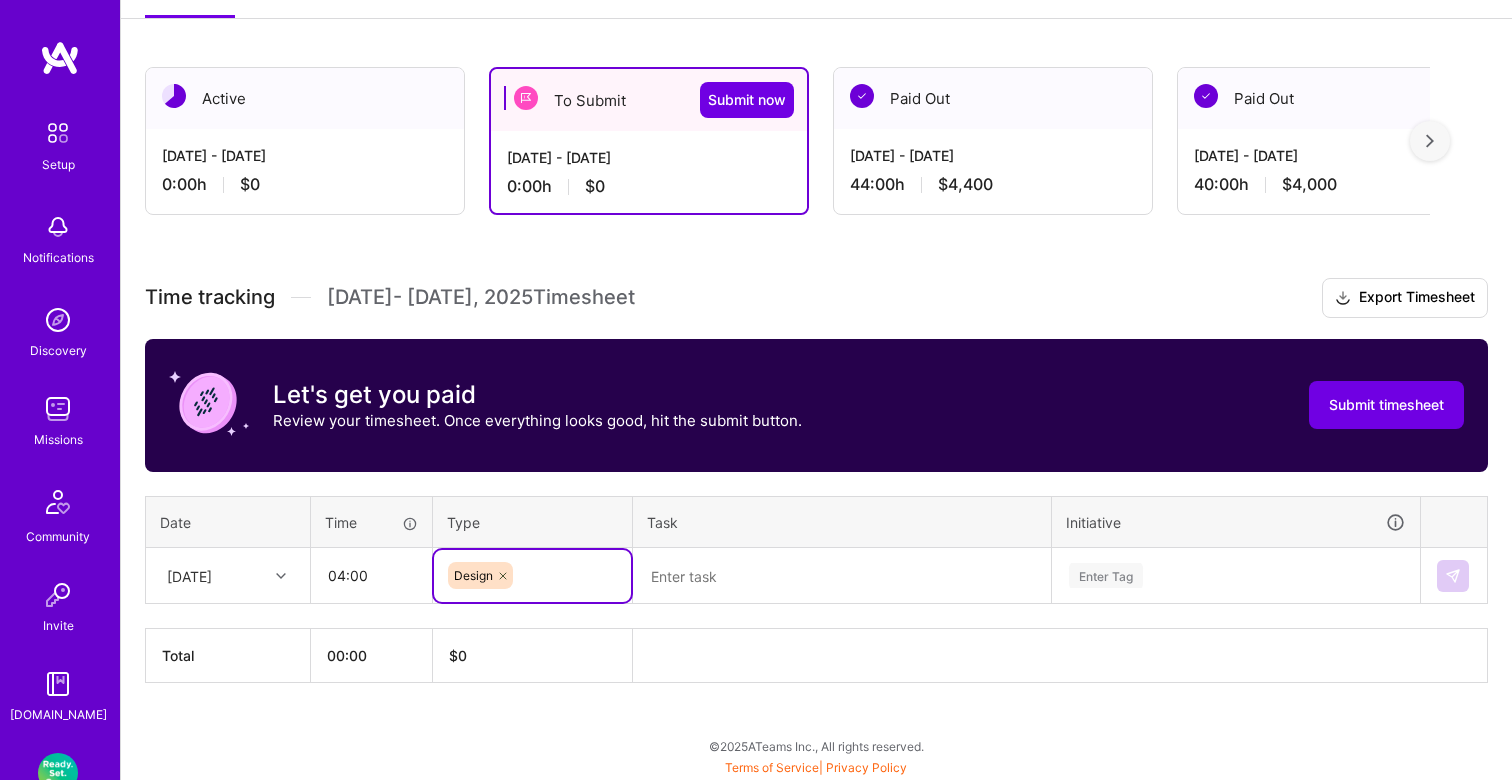 click at bounding box center (842, 576) 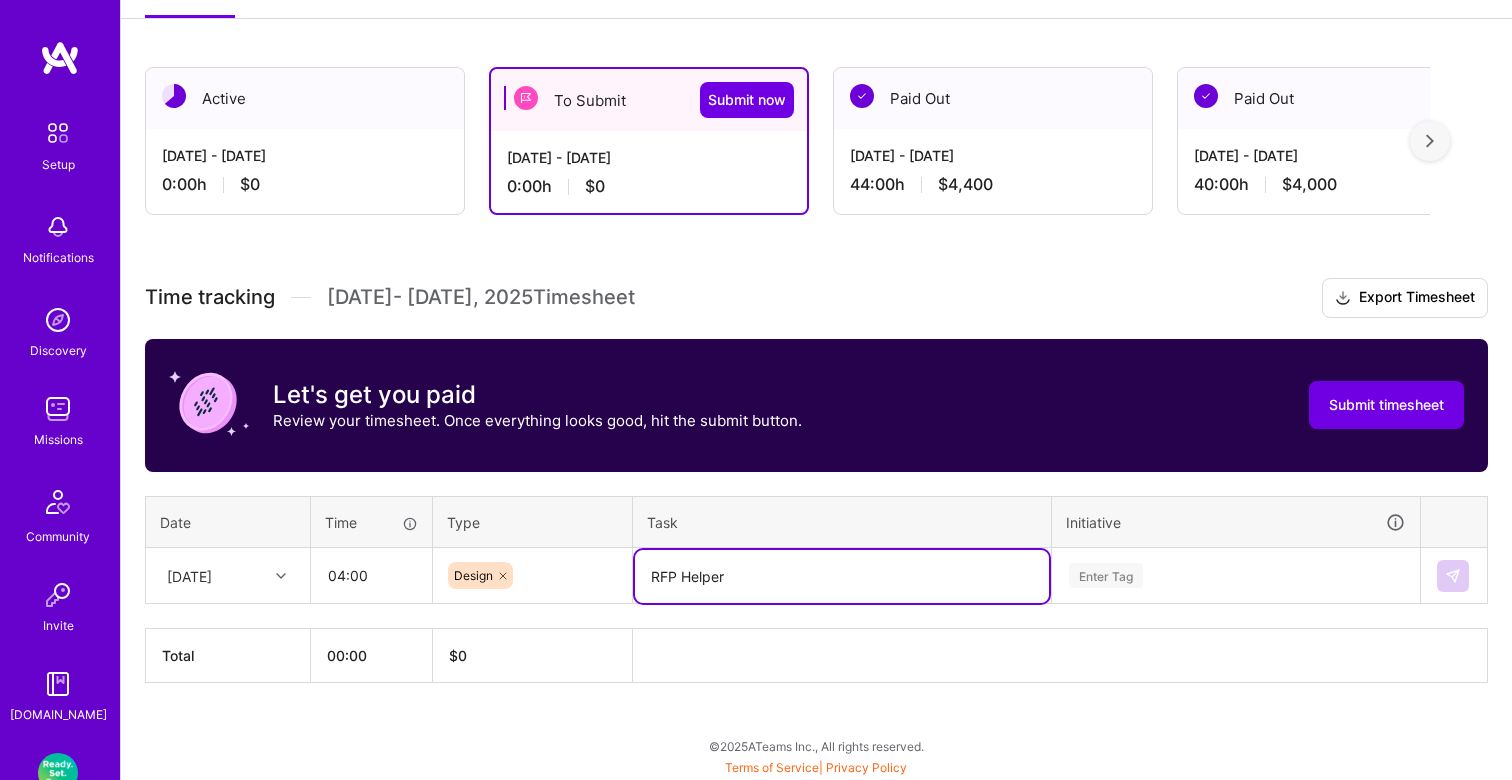 type on "RFP Helper" 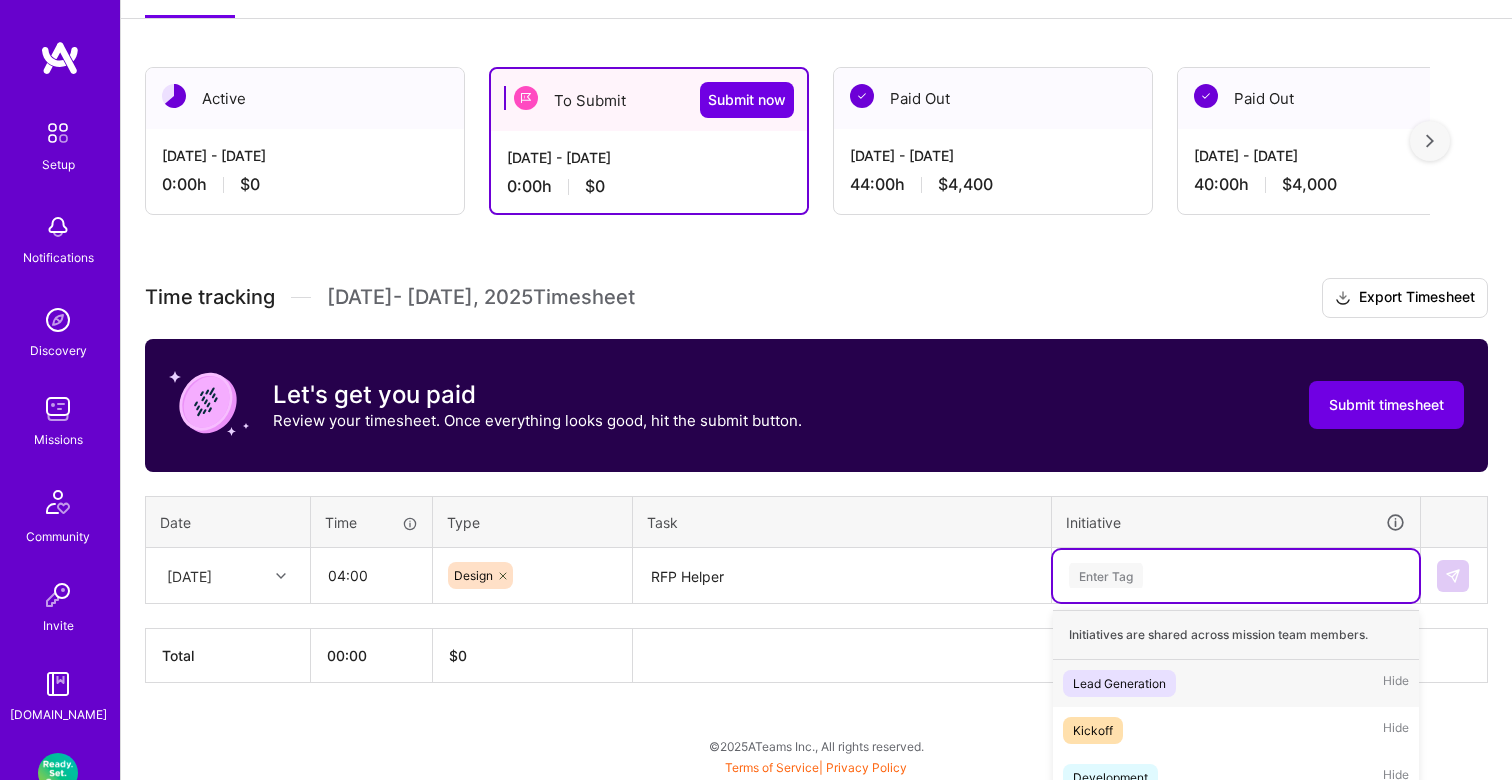 scroll, scrollTop: 368, scrollLeft: 0, axis: vertical 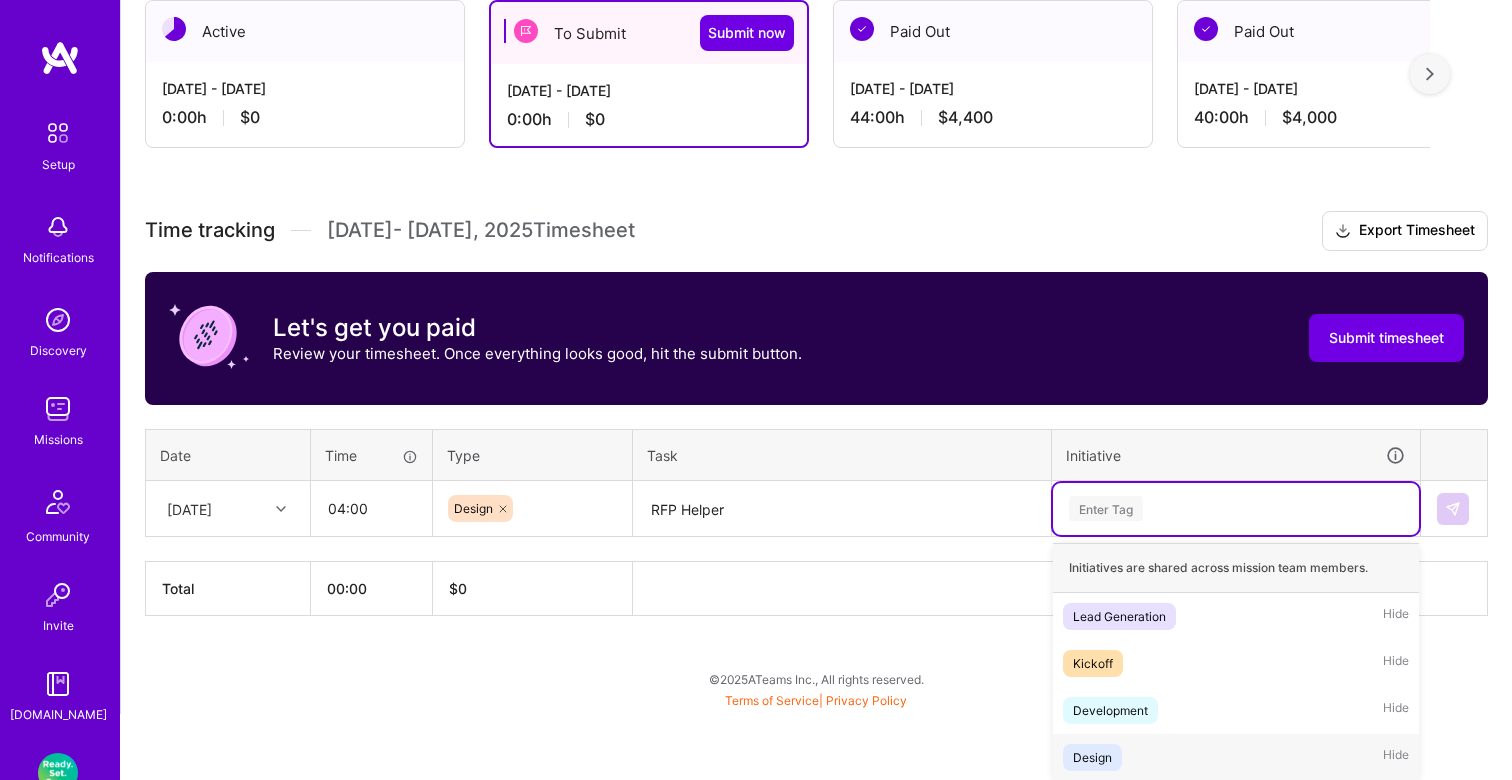 click on "Design Hide" at bounding box center [1236, 757] 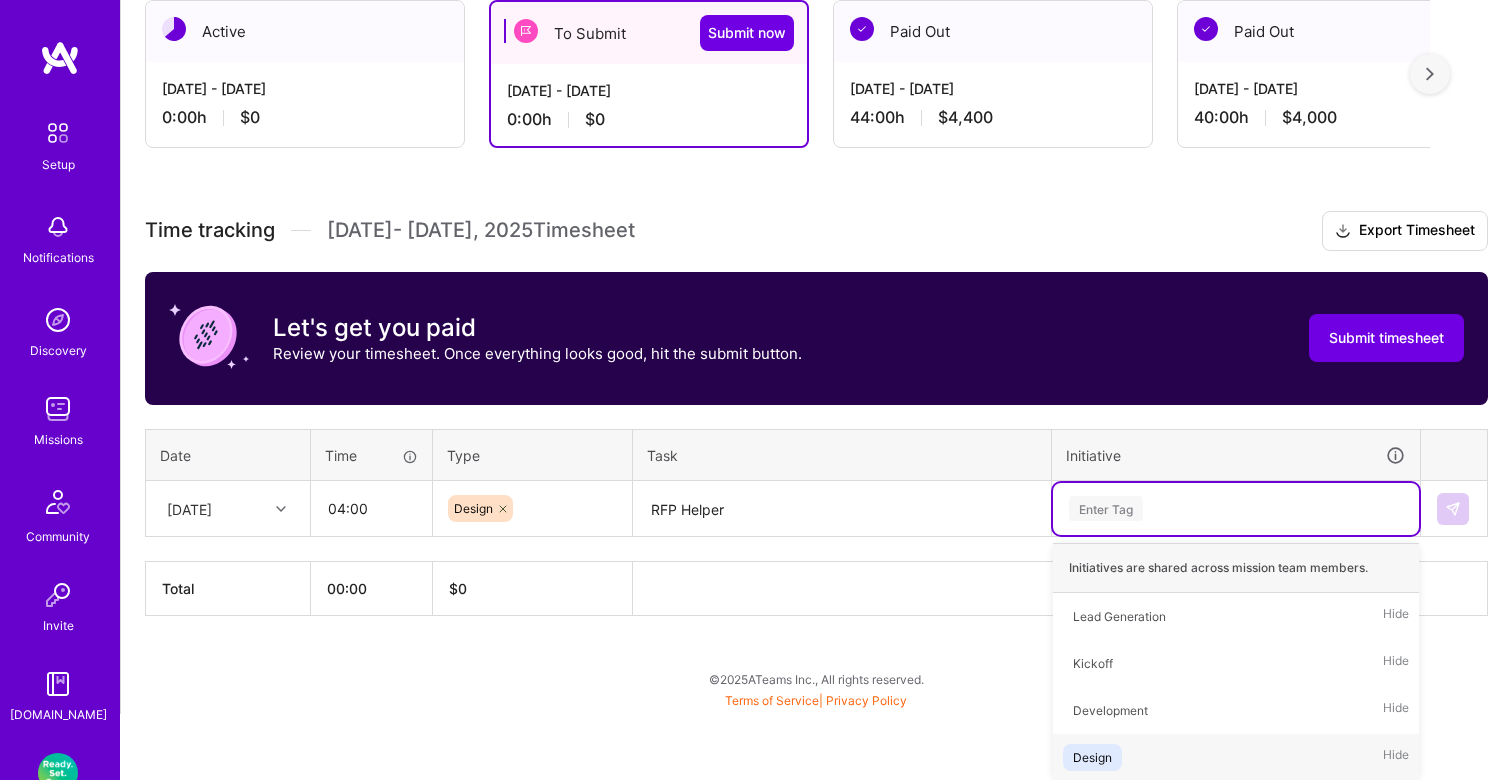 scroll, scrollTop: 301, scrollLeft: 0, axis: vertical 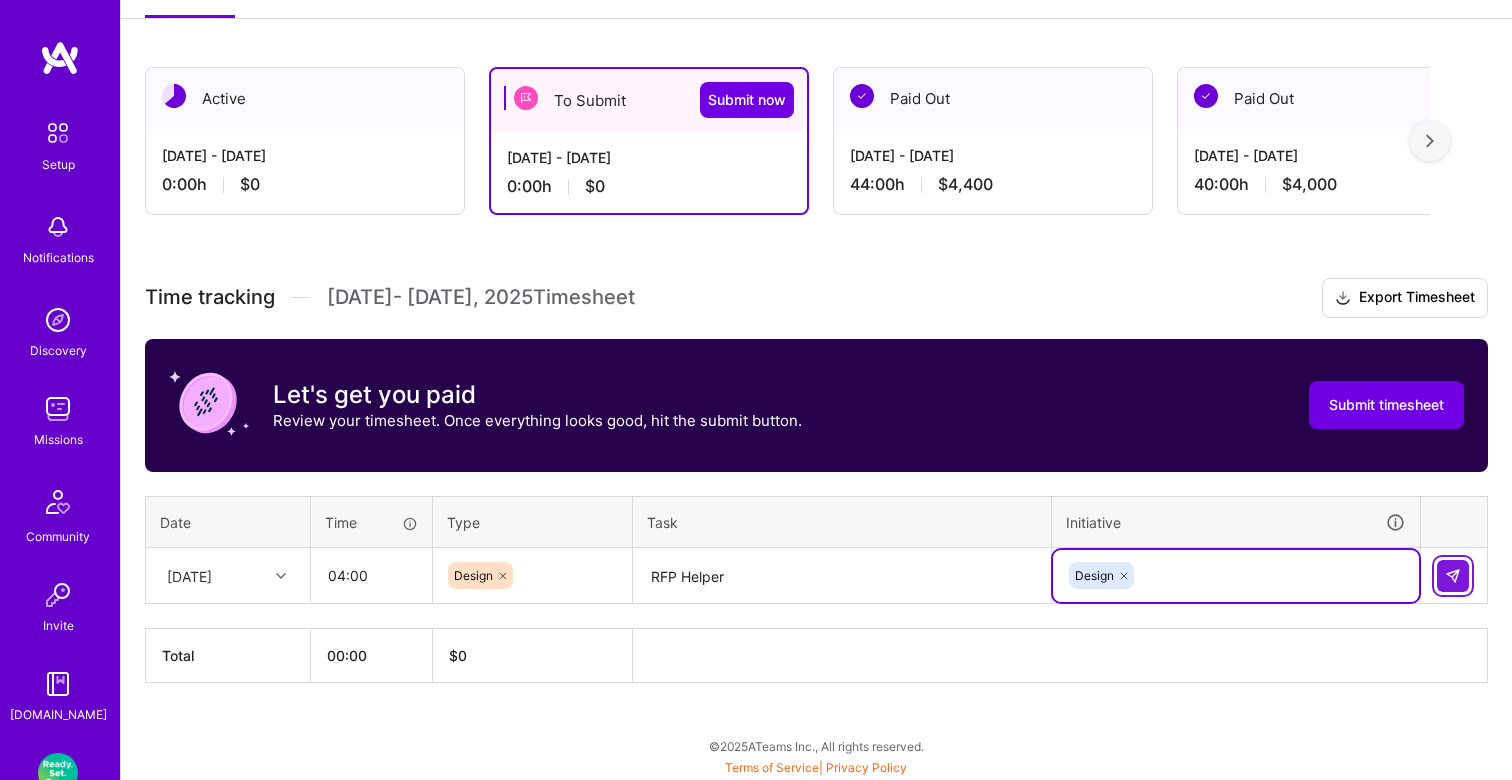 click at bounding box center (1453, 576) 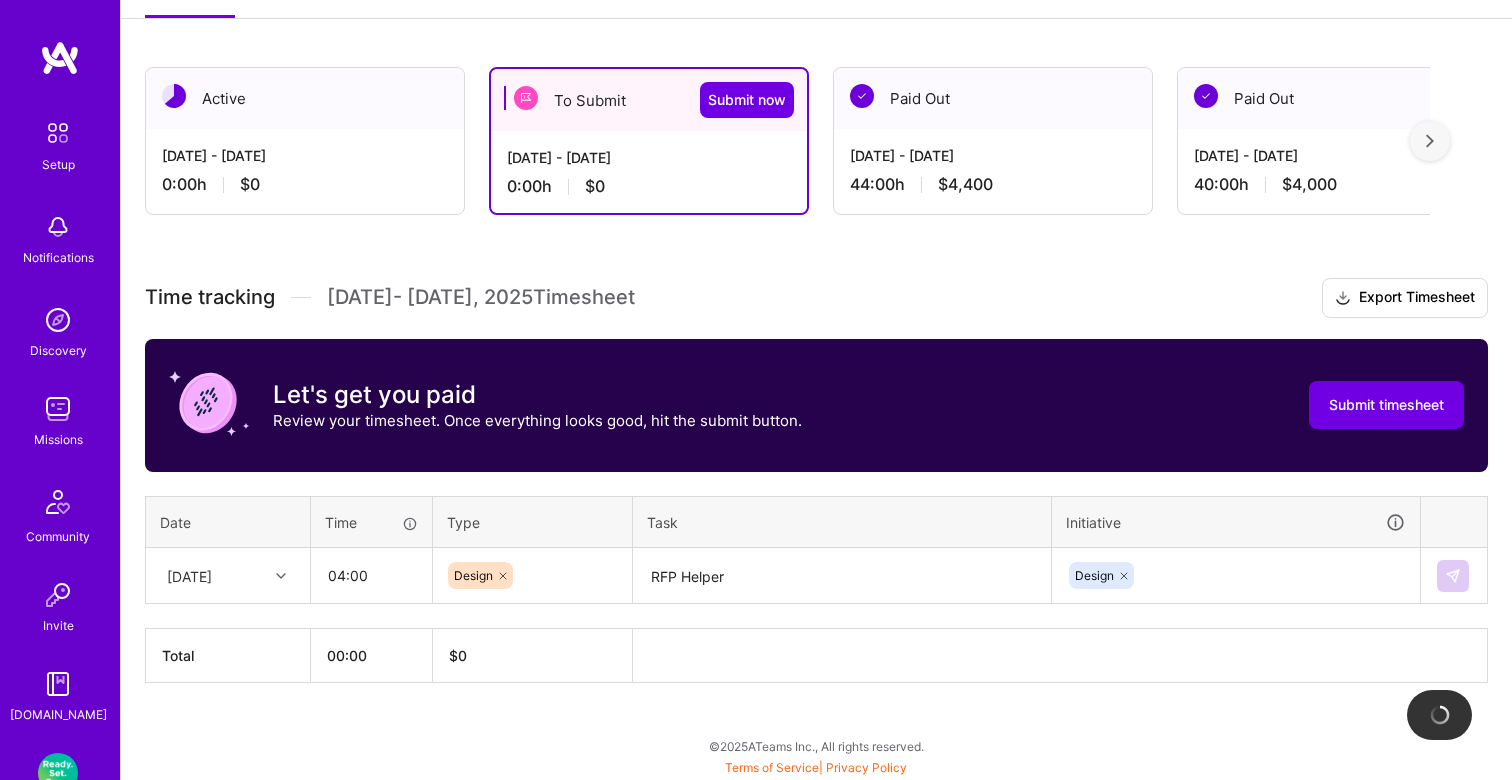 type 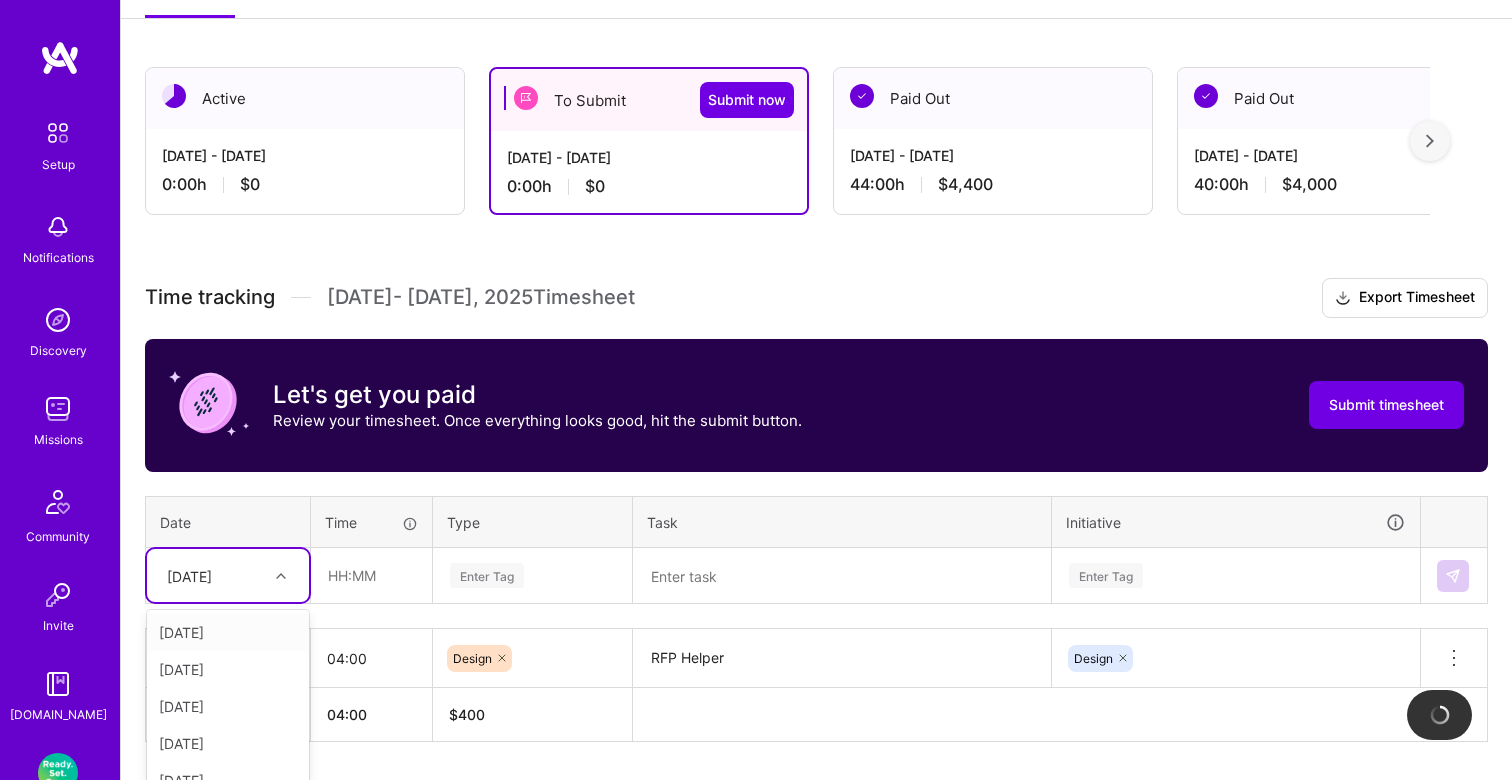 scroll, scrollTop: 360, scrollLeft: 0, axis: vertical 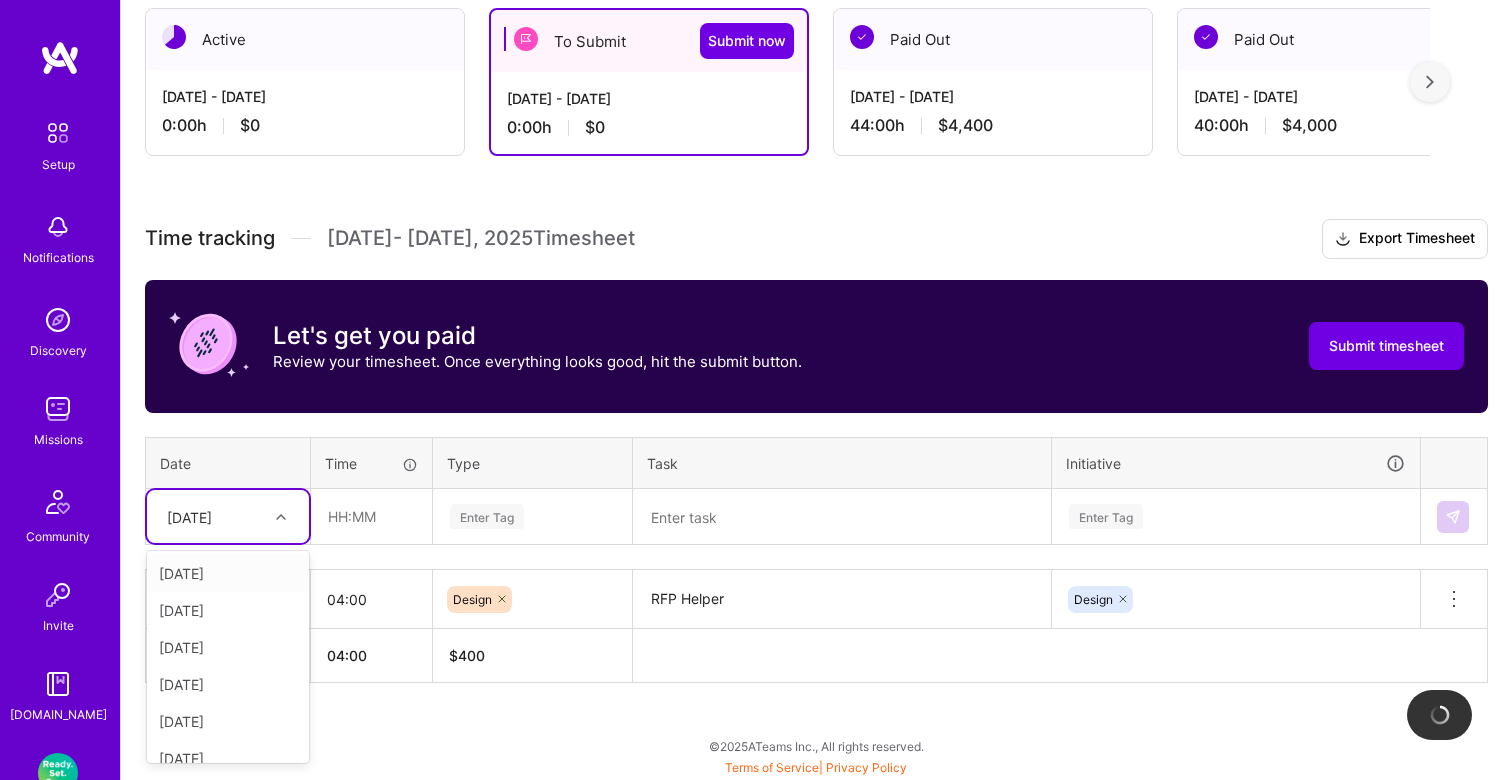 click on "option [DATE], selected. option [DATE] focused, 2 of 15. 14 results available. Use Up and Down to choose options, press Enter to select the currently focused option, press Escape to exit the menu, press Tab to select the option and exit the menu. [DATE] [DATE] [DATE] [DATE] [DATE] [DATE] [DATE] [DATE] [DATE] [DATE] [DATE] [DATE] [DATE] [DATE] [DATE]" at bounding box center (228, 516) 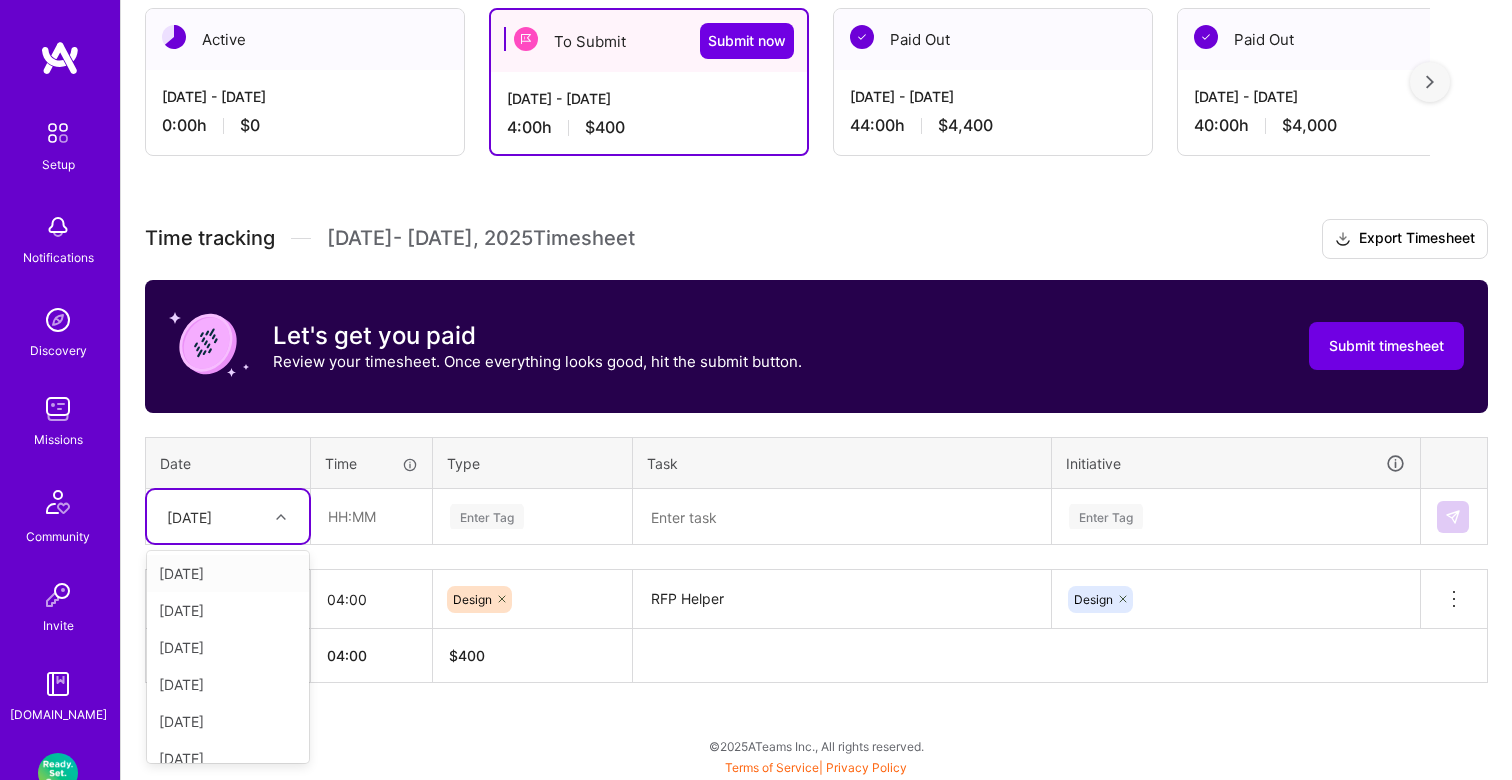 click on "[DATE]" at bounding box center (228, 573) 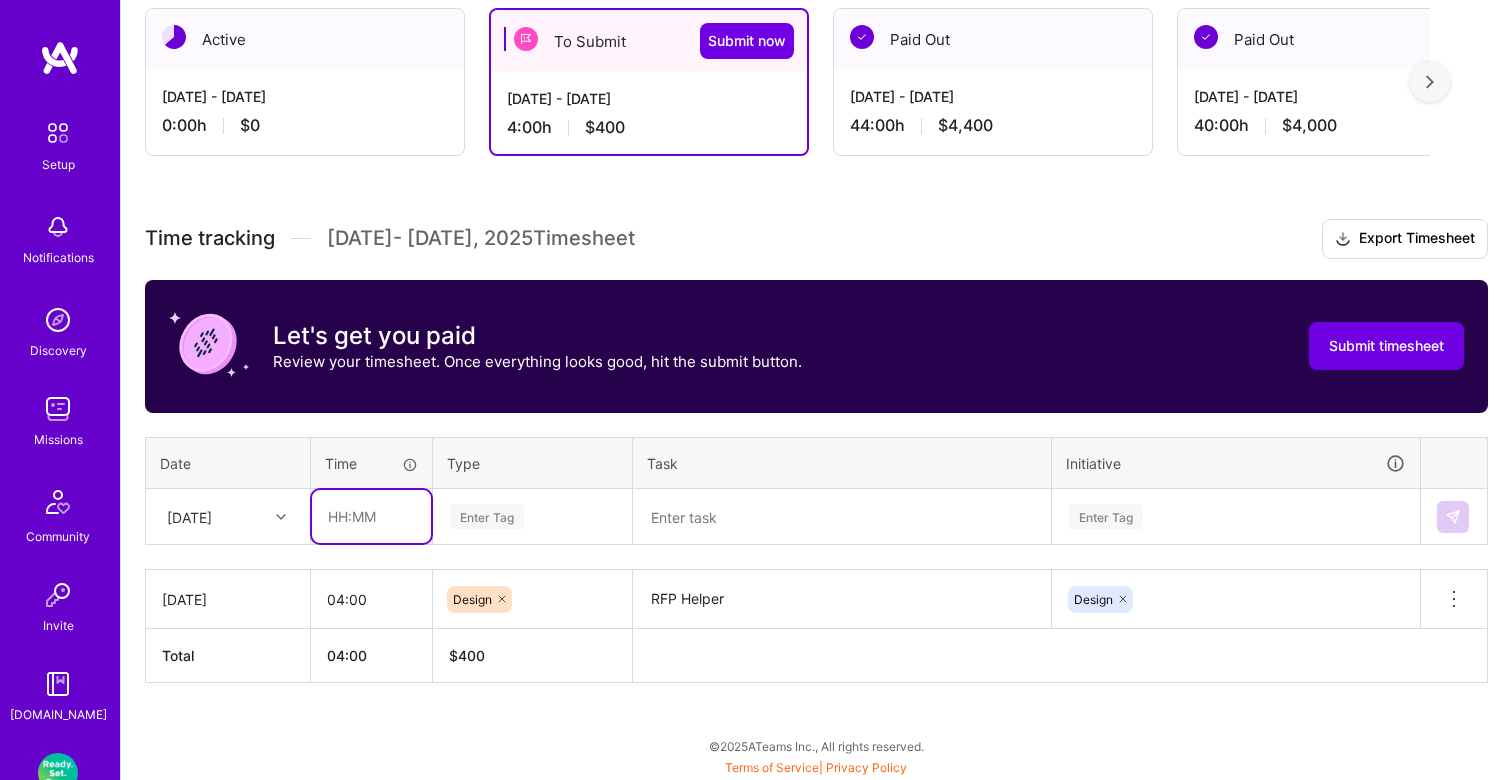 click at bounding box center [371, 516] 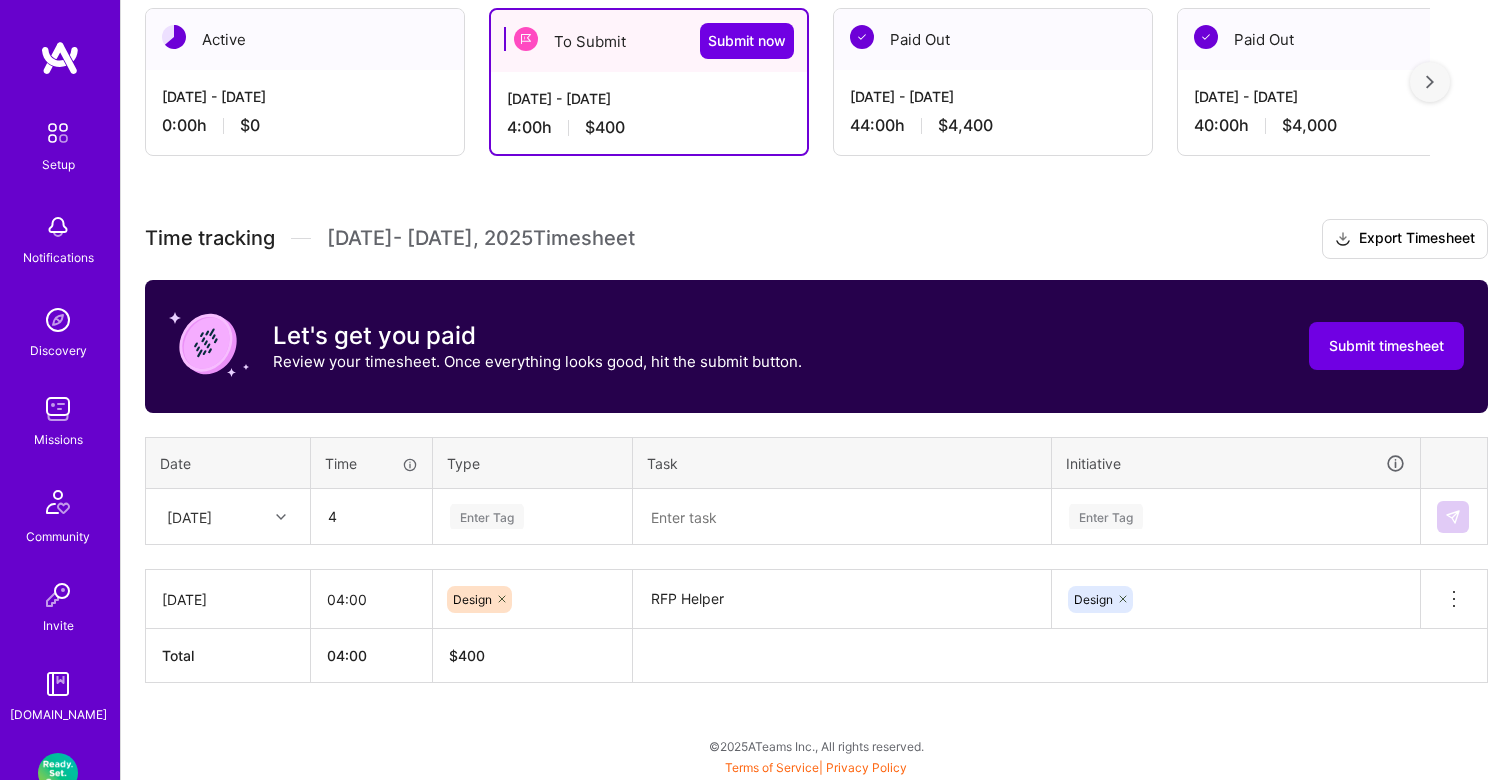 type on "04:00" 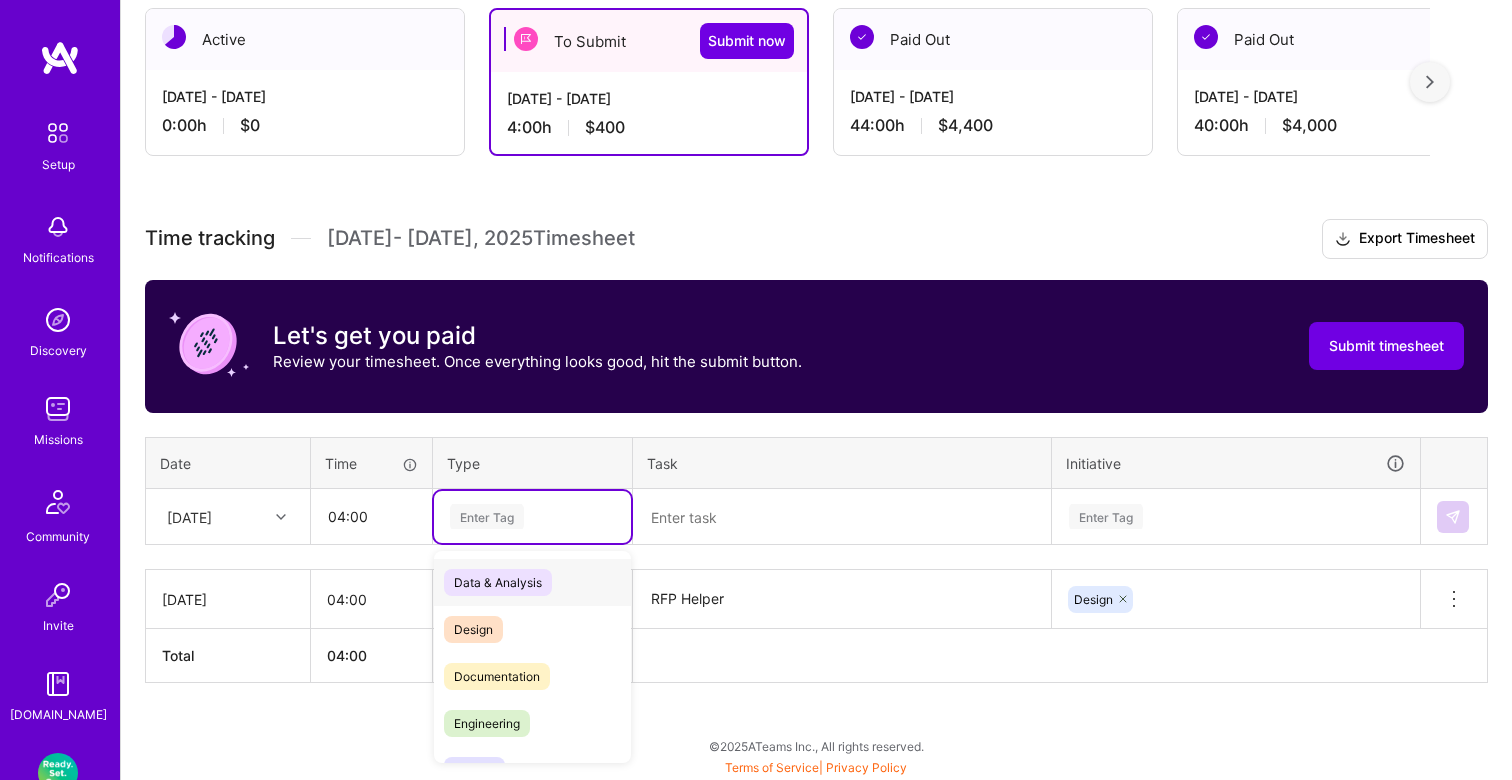 click on "Enter Tag" at bounding box center [487, 516] 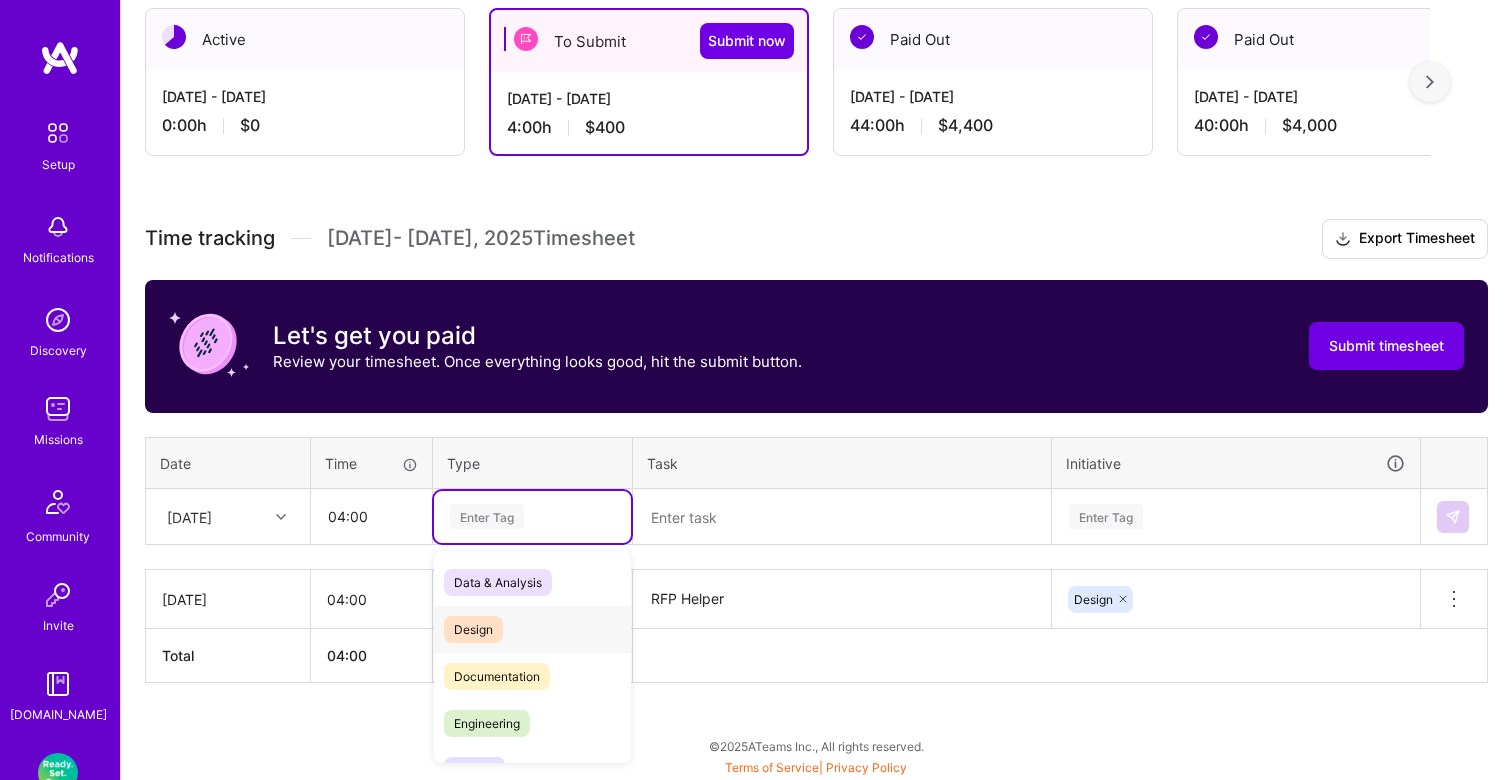 click on "Design" at bounding box center (473, 629) 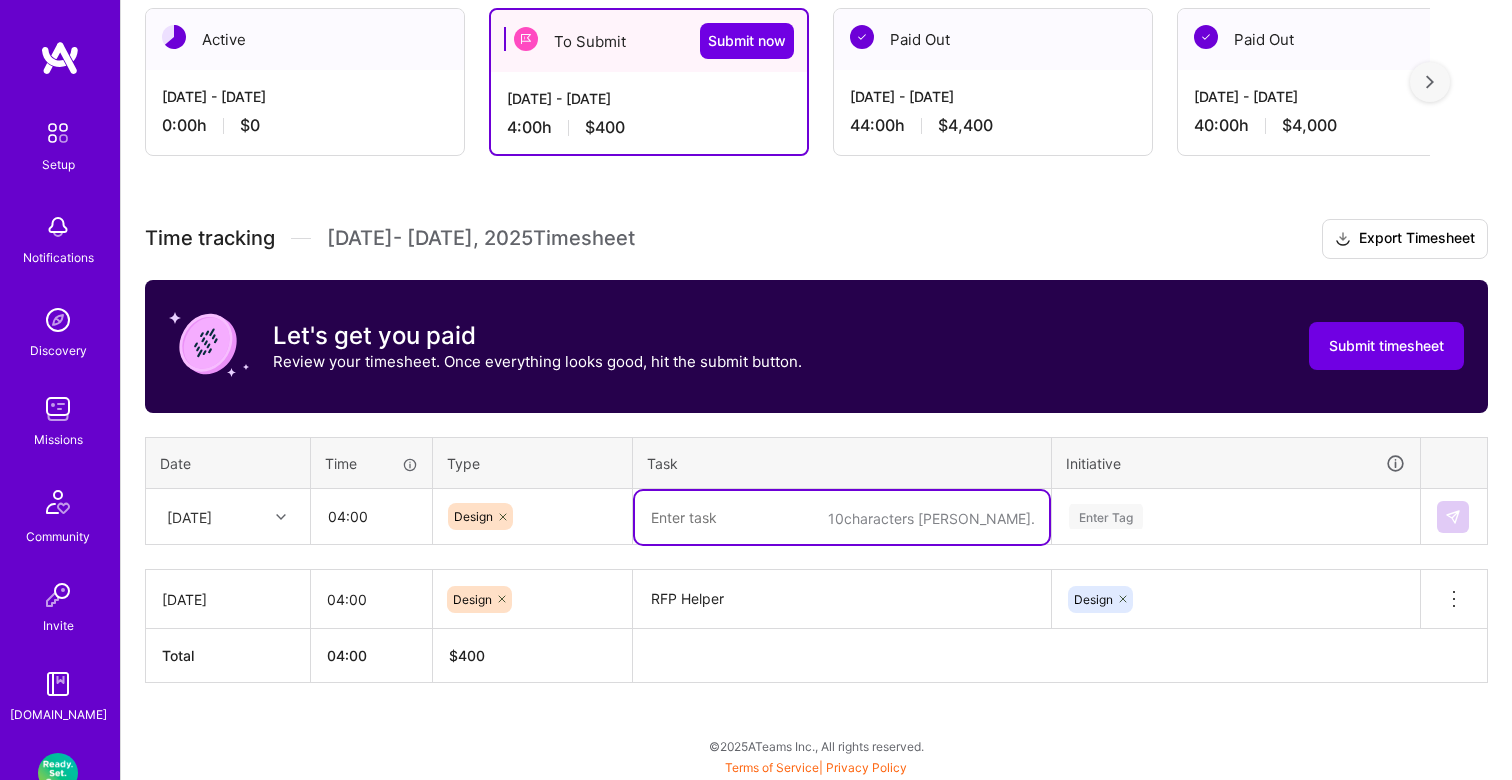 click at bounding box center (842, 517) 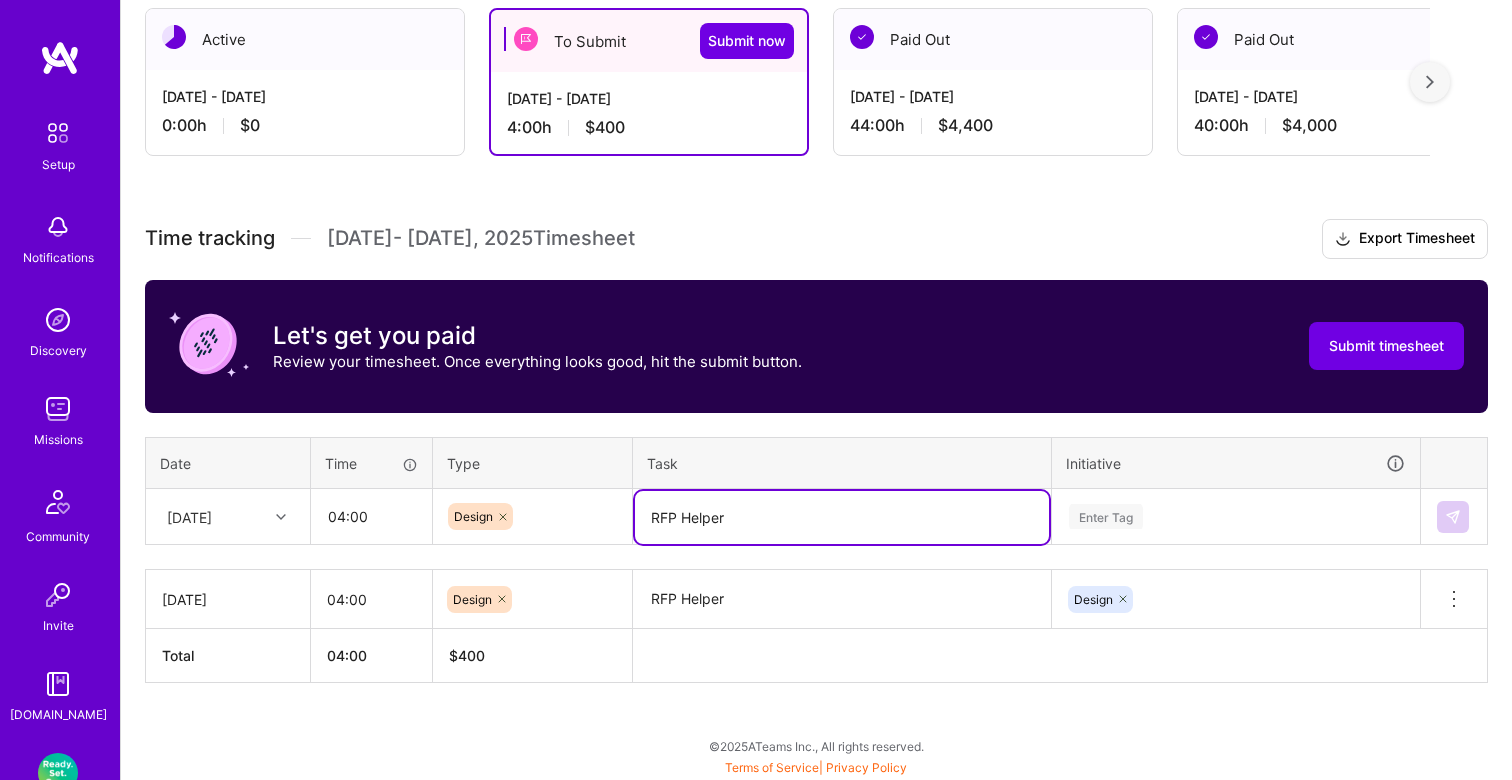 type on "RFP Helper" 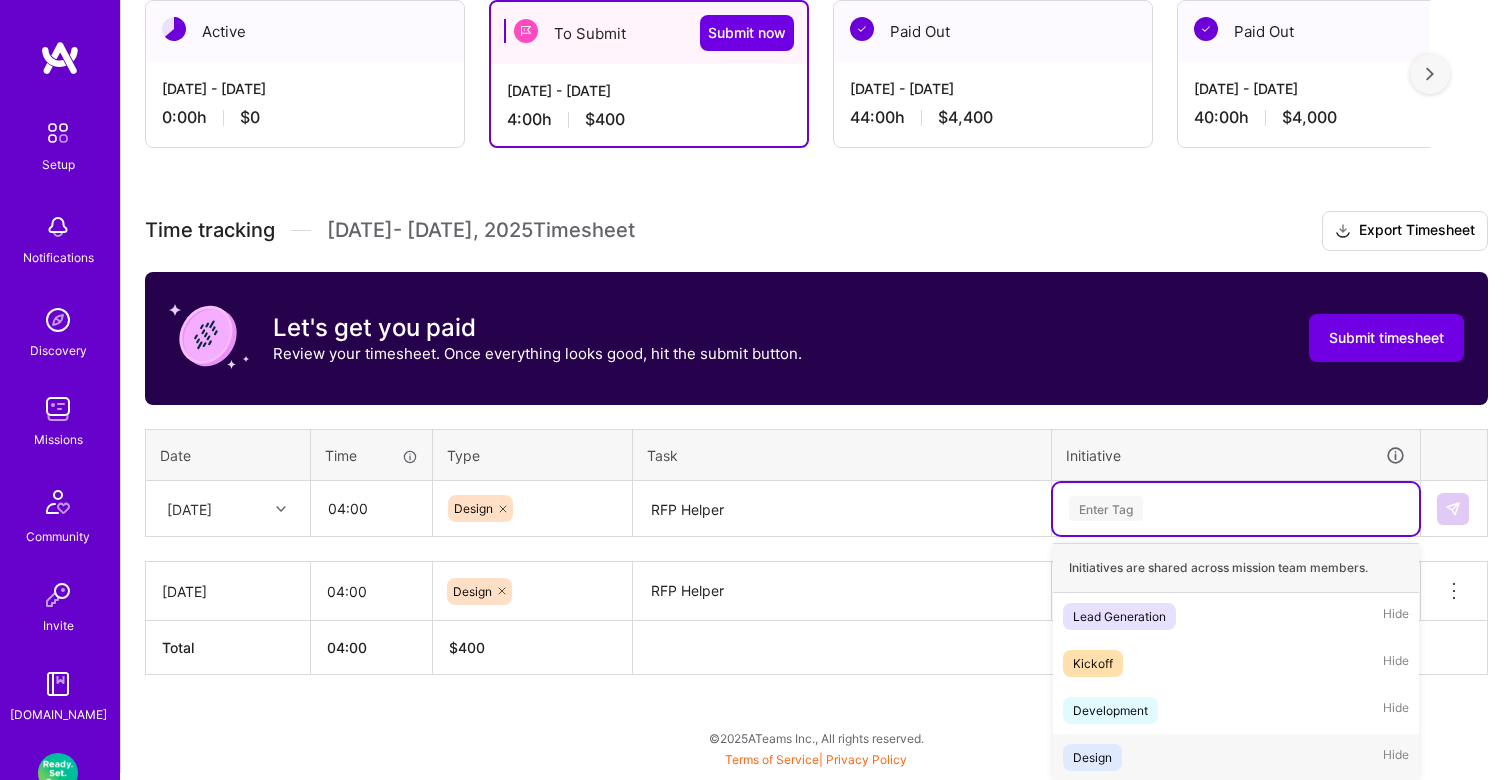 click on "Design" at bounding box center [1092, 757] 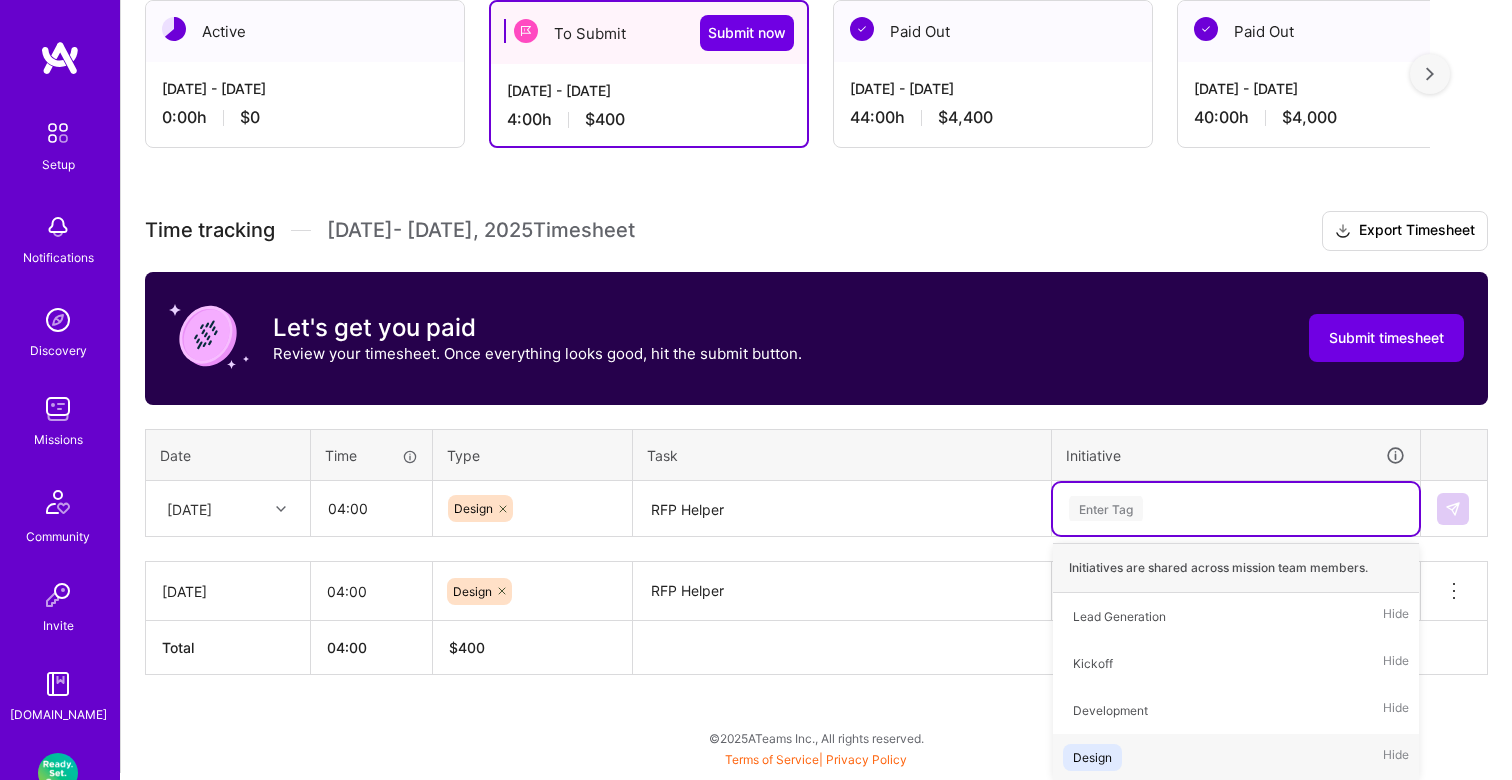 scroll, scrollTop: 360, scrollLeft: 0, axis: vertical 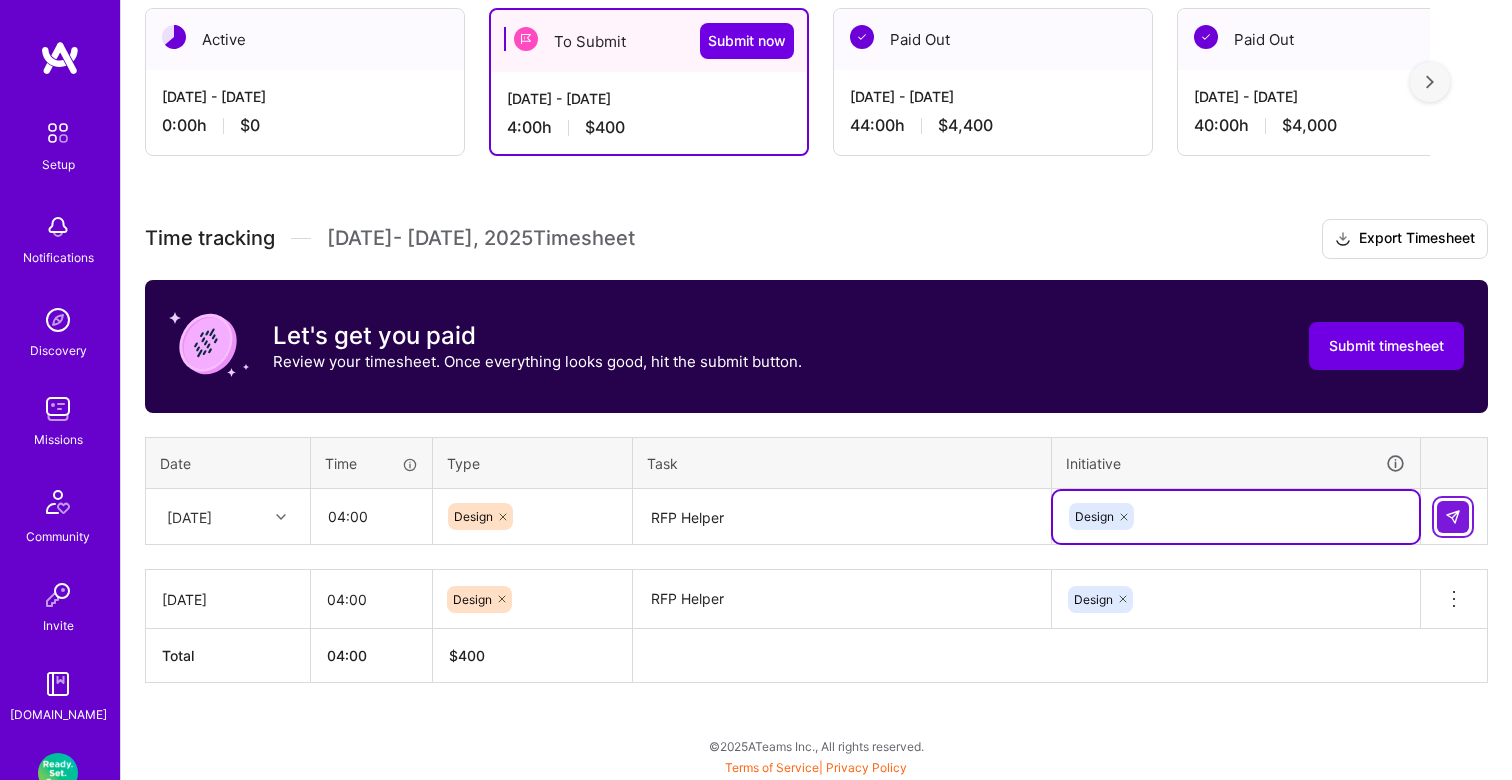 click at bounding box center [1453, 517] 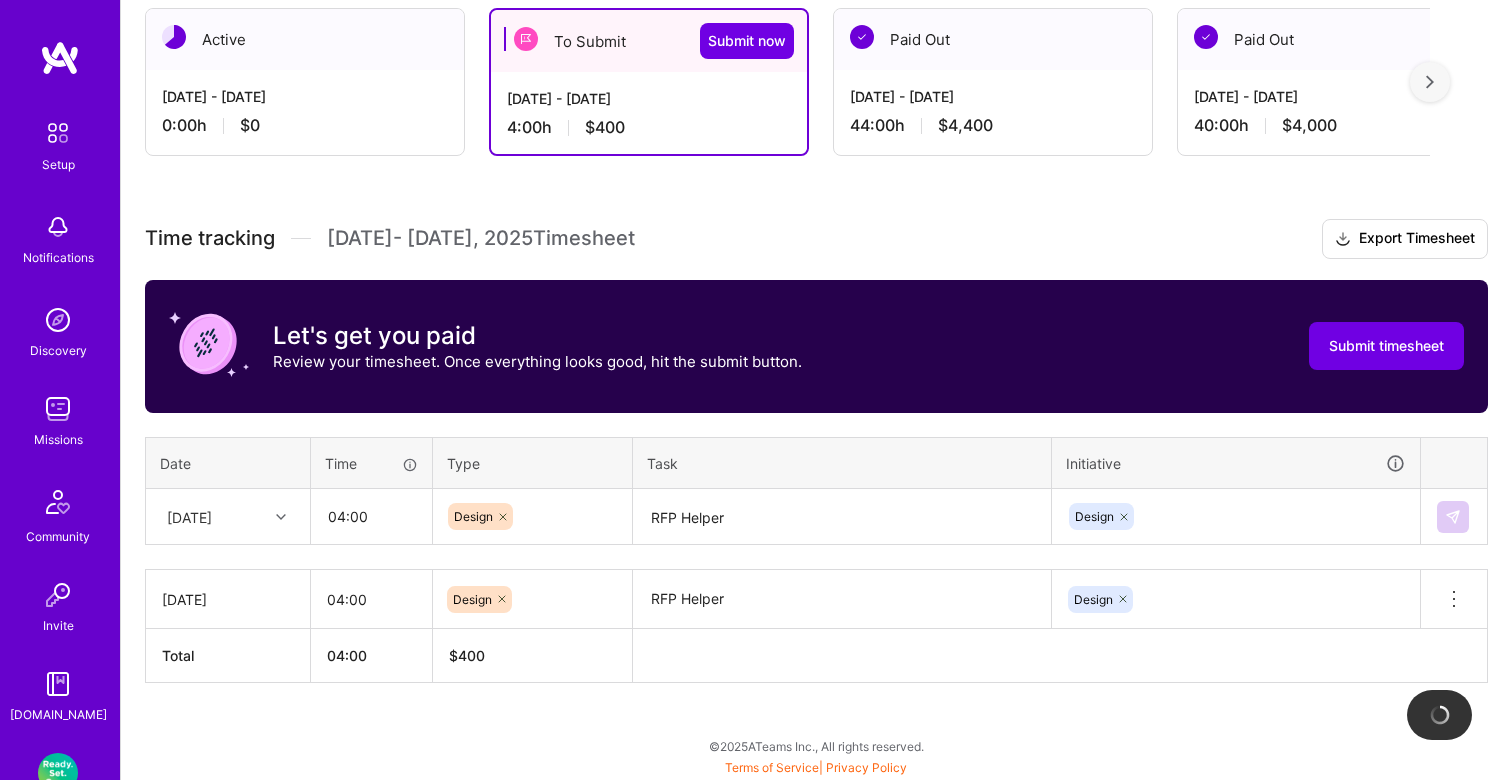 type 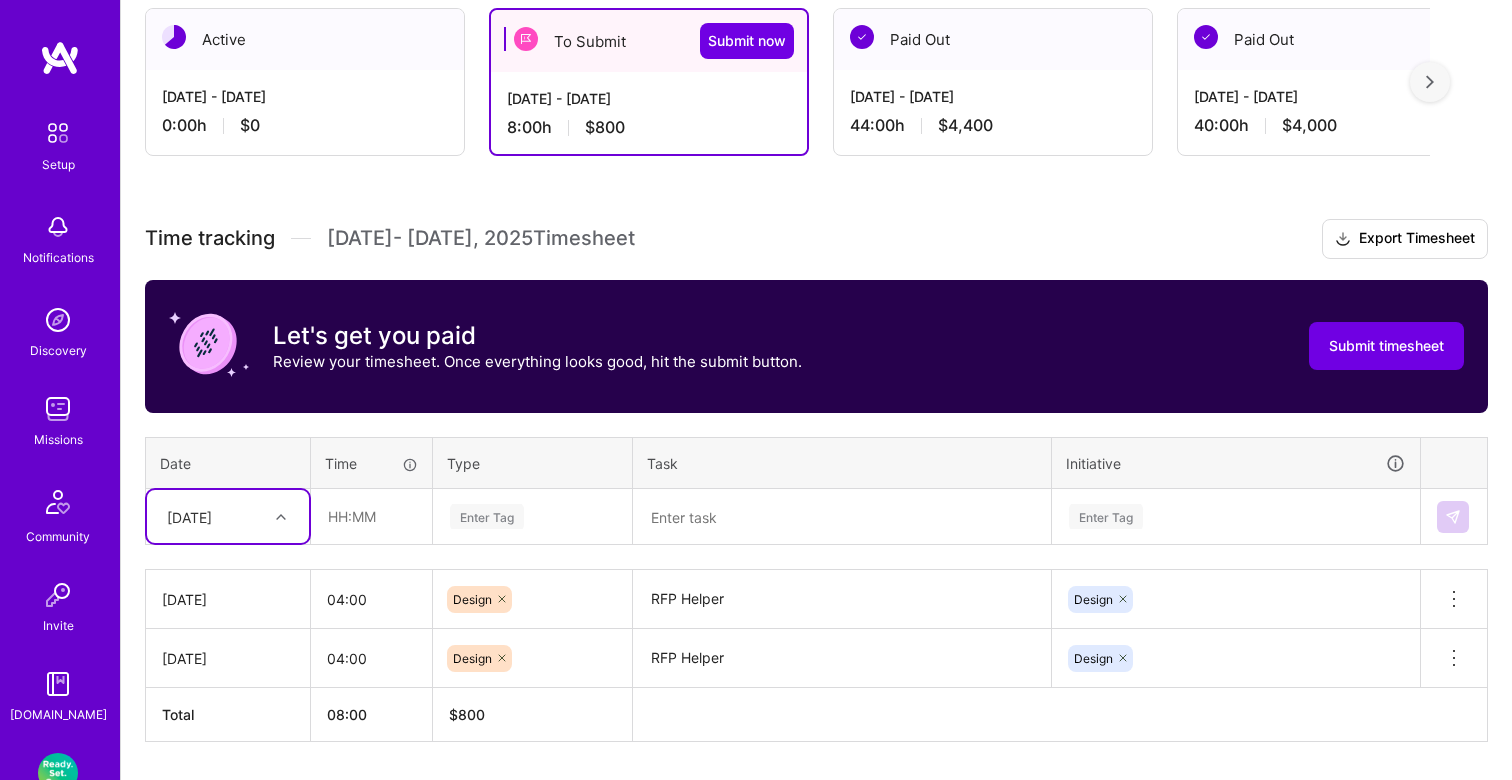 scroll, scrollTop: 419, scrollLeft: 0, axis: vertical 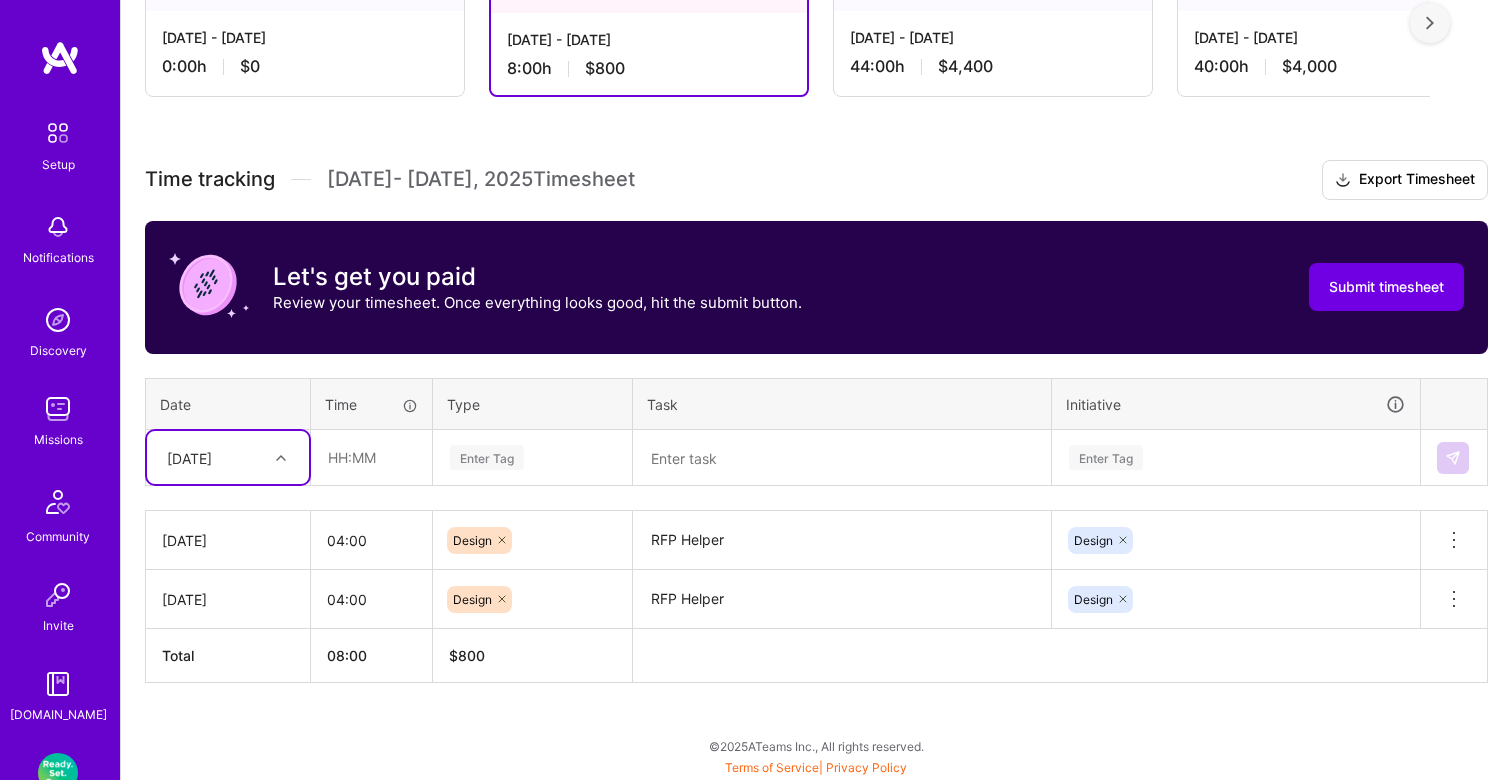 click on "option [DATE], selected.   Select is focused ,type to refine list, press Down to open the menu,  [DATE]" at bounding box center (228, 457) 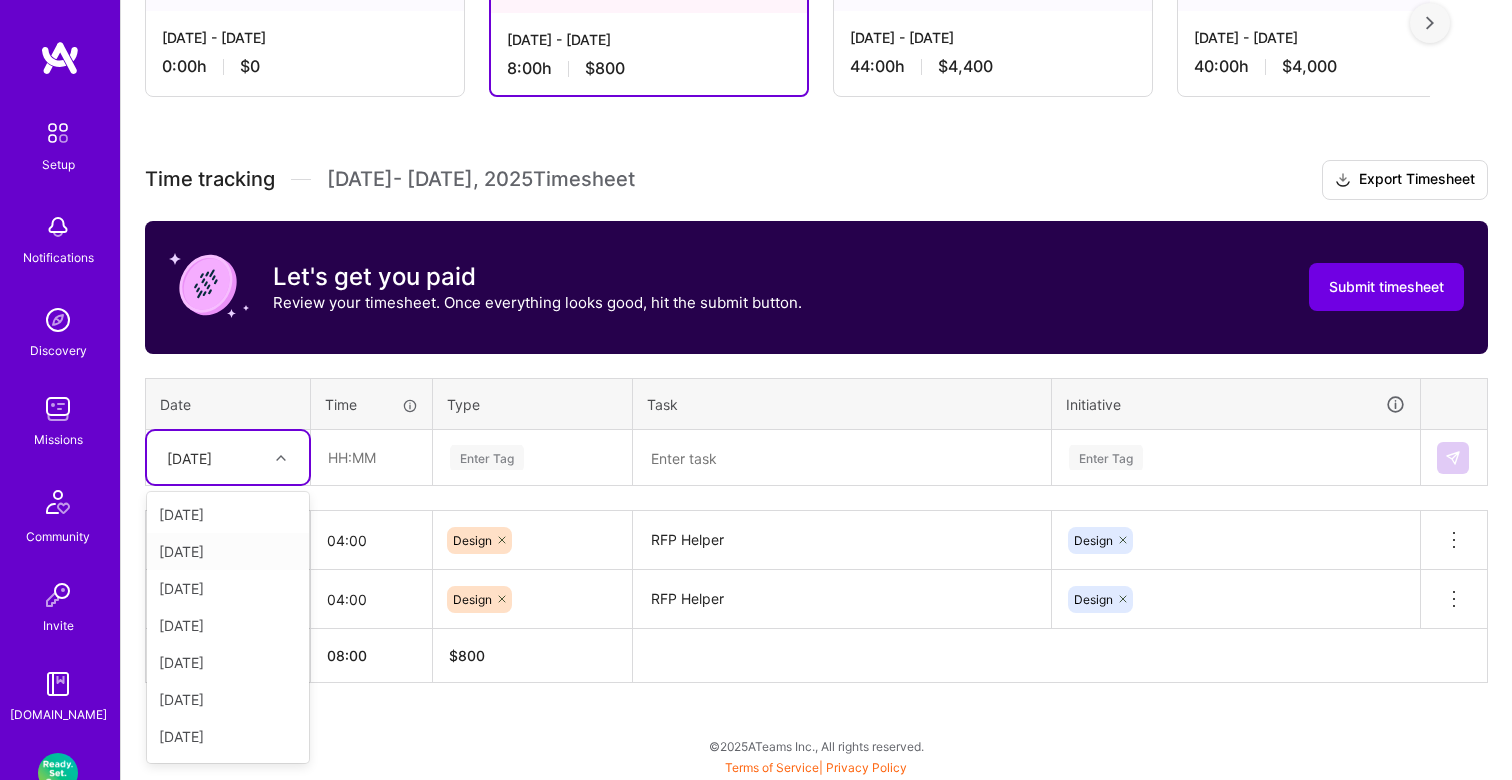 click on "[DATE]" at bounding box center [228, 551] 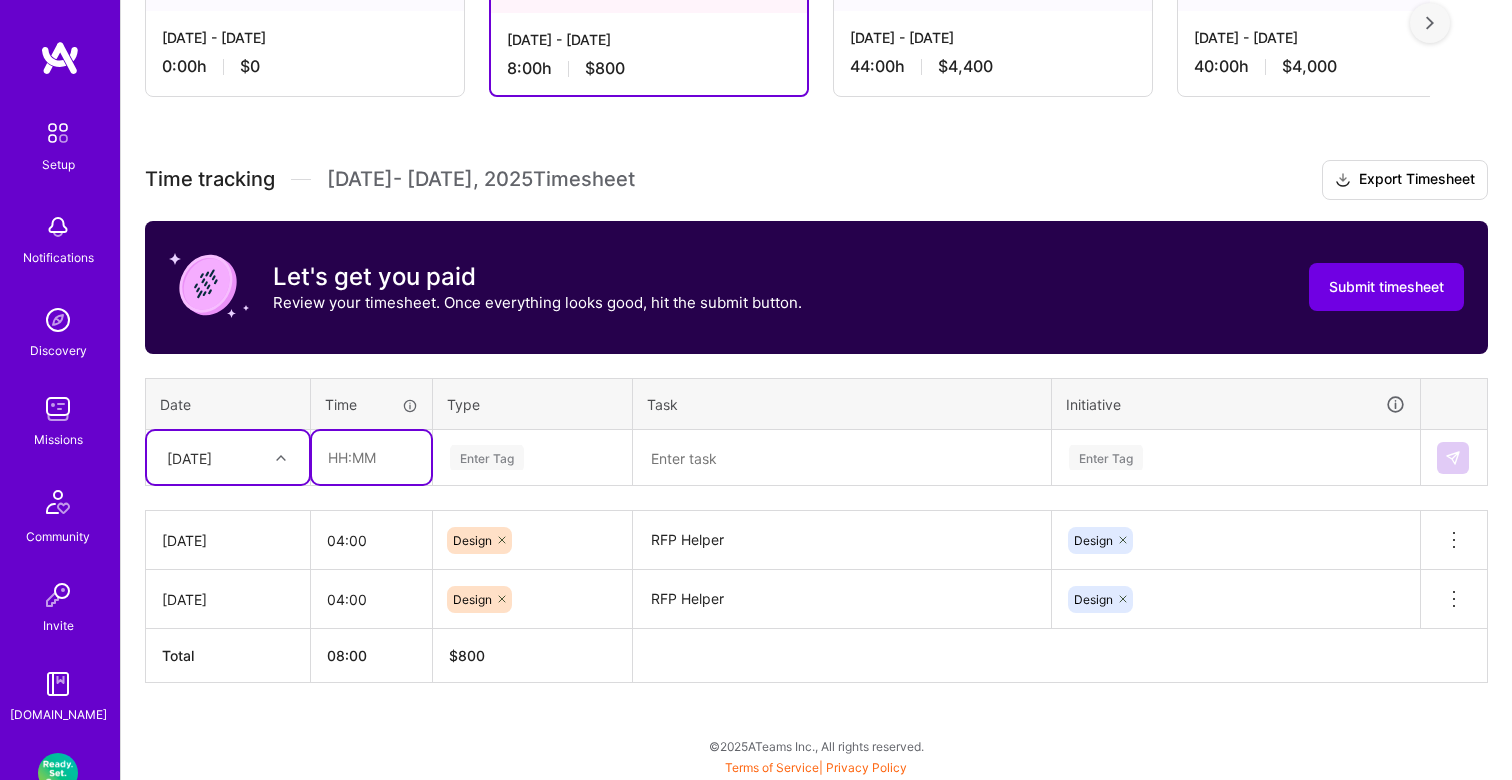 click at bounding box center [371, 457] 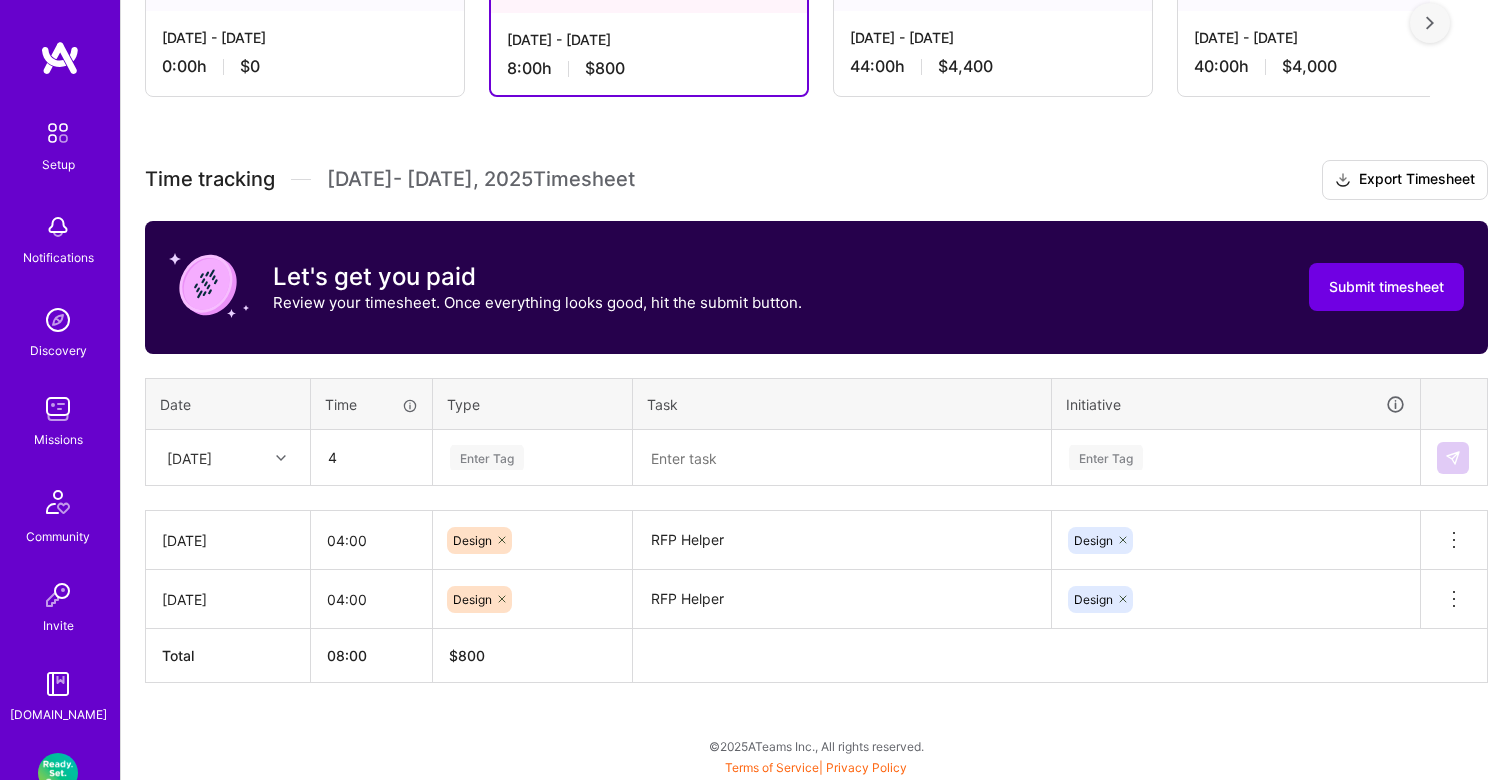 type on "04:00" 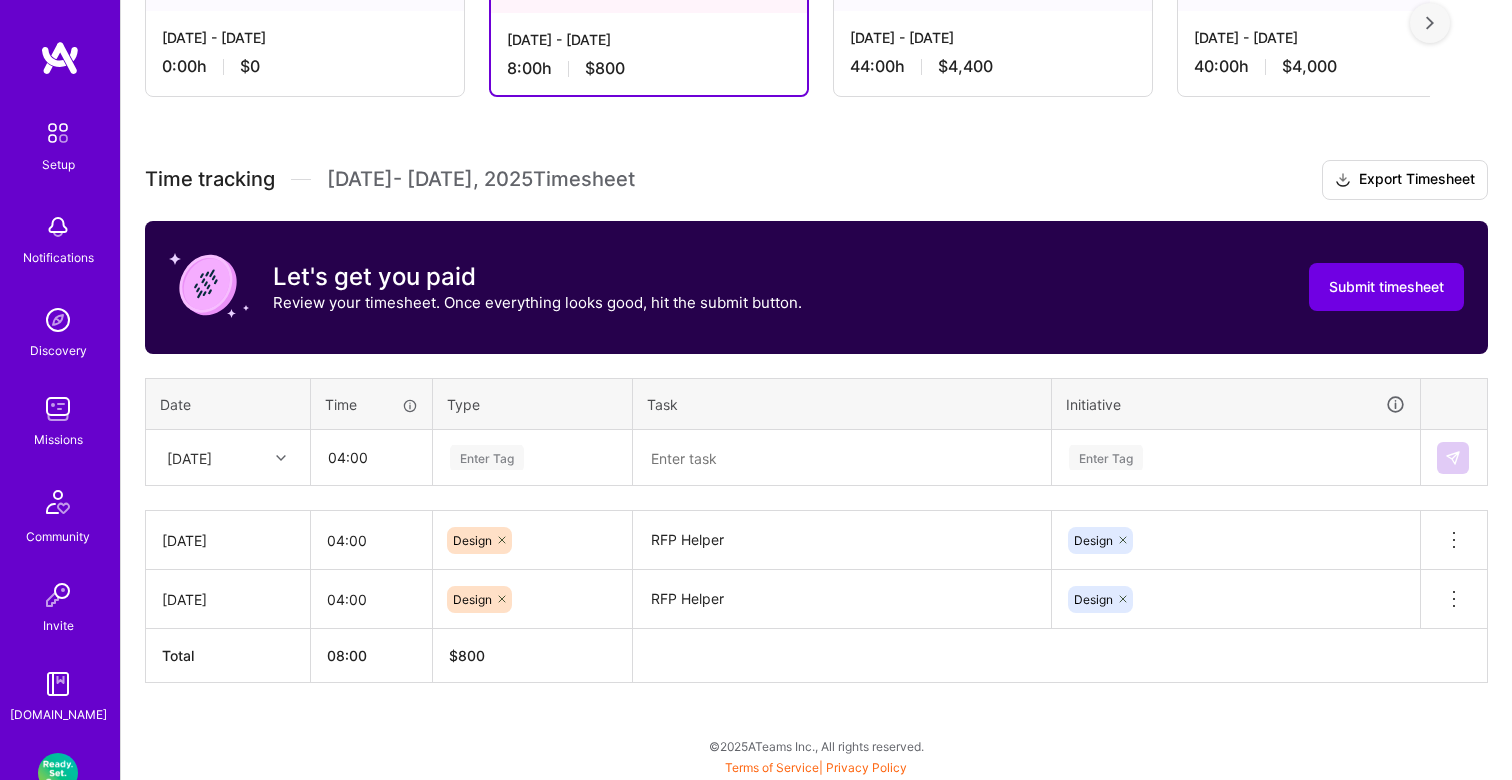 click on "Enter Tag" at bounding box center (487, 457) 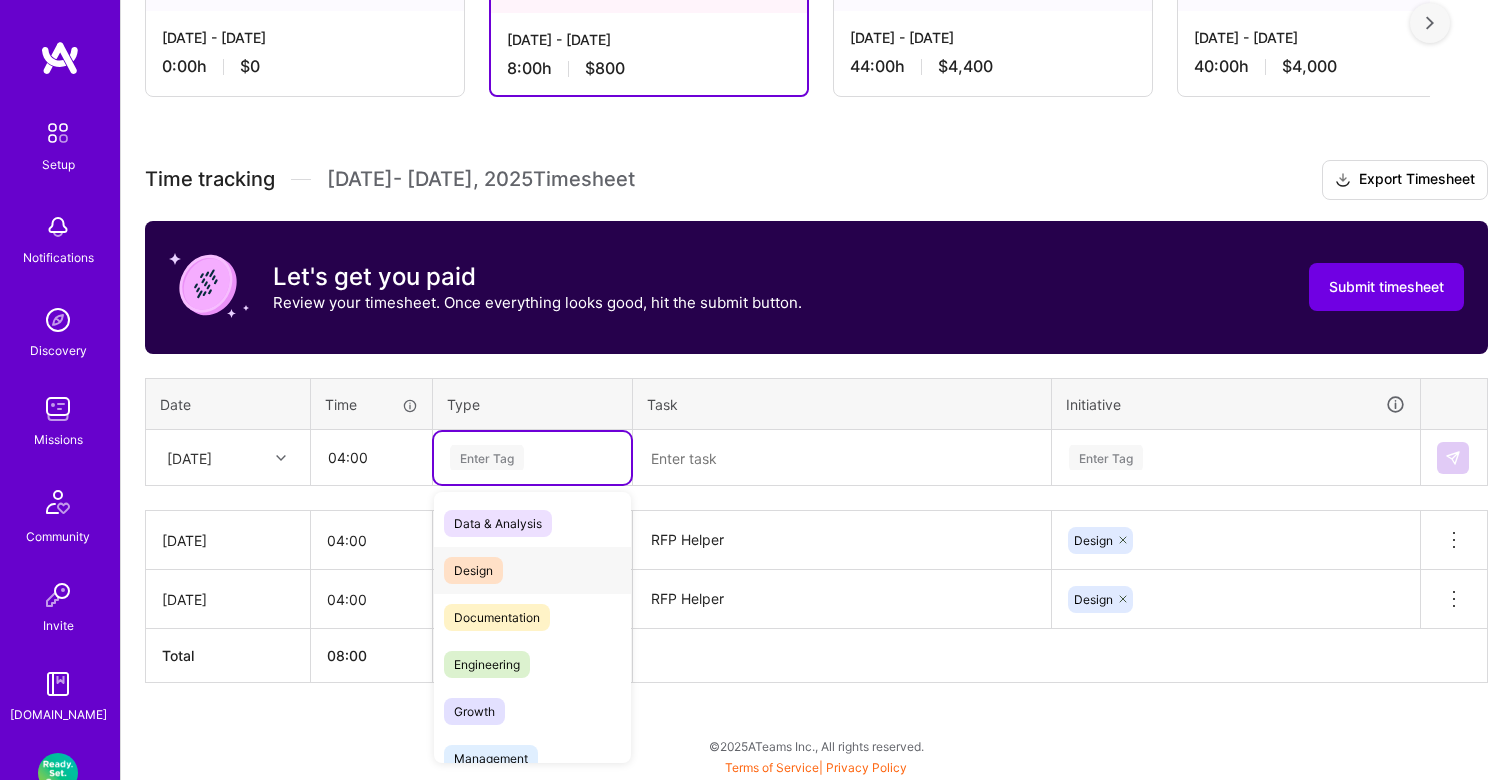 click on "Design" at bounding box center [473, 570] 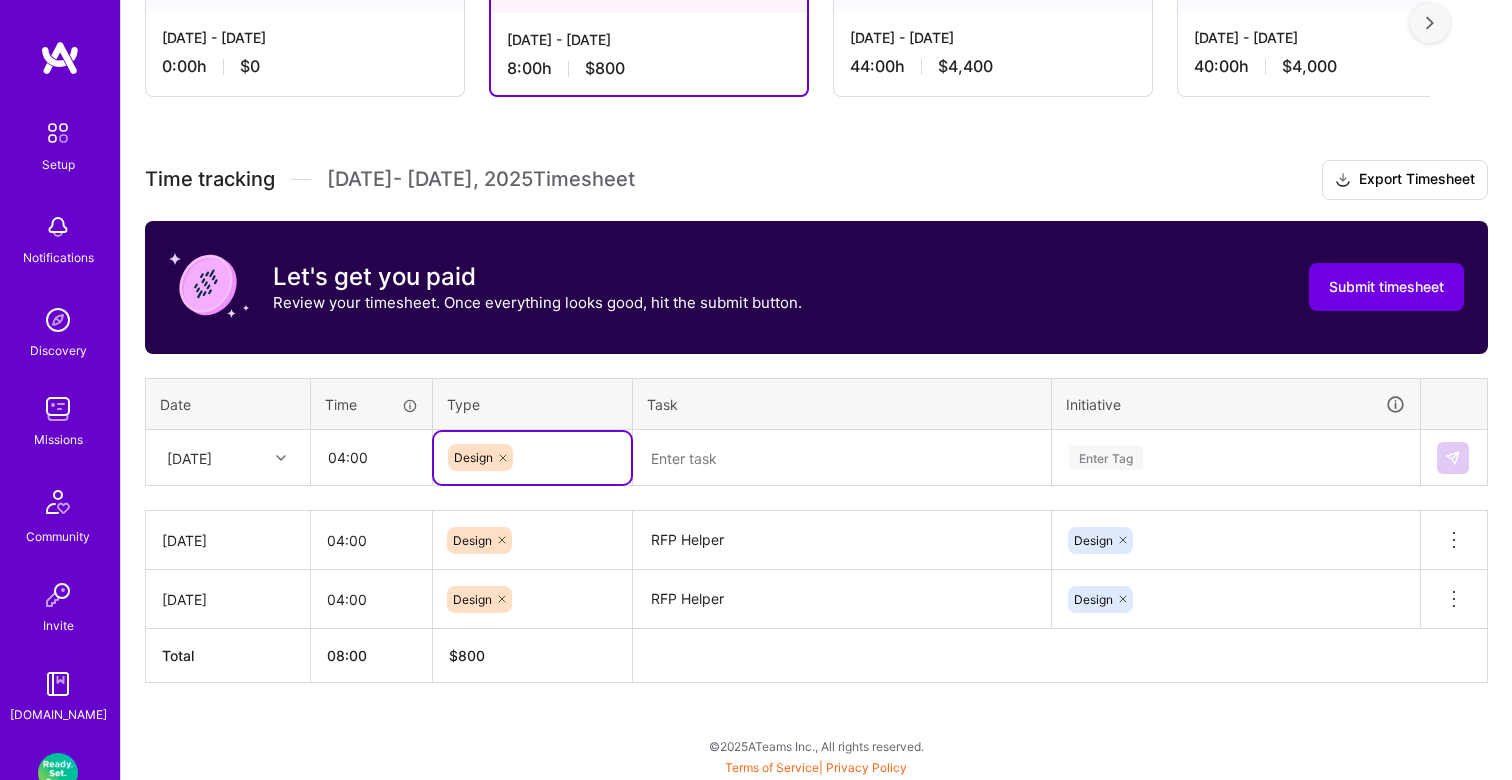 click at bounding box center [842, 458] 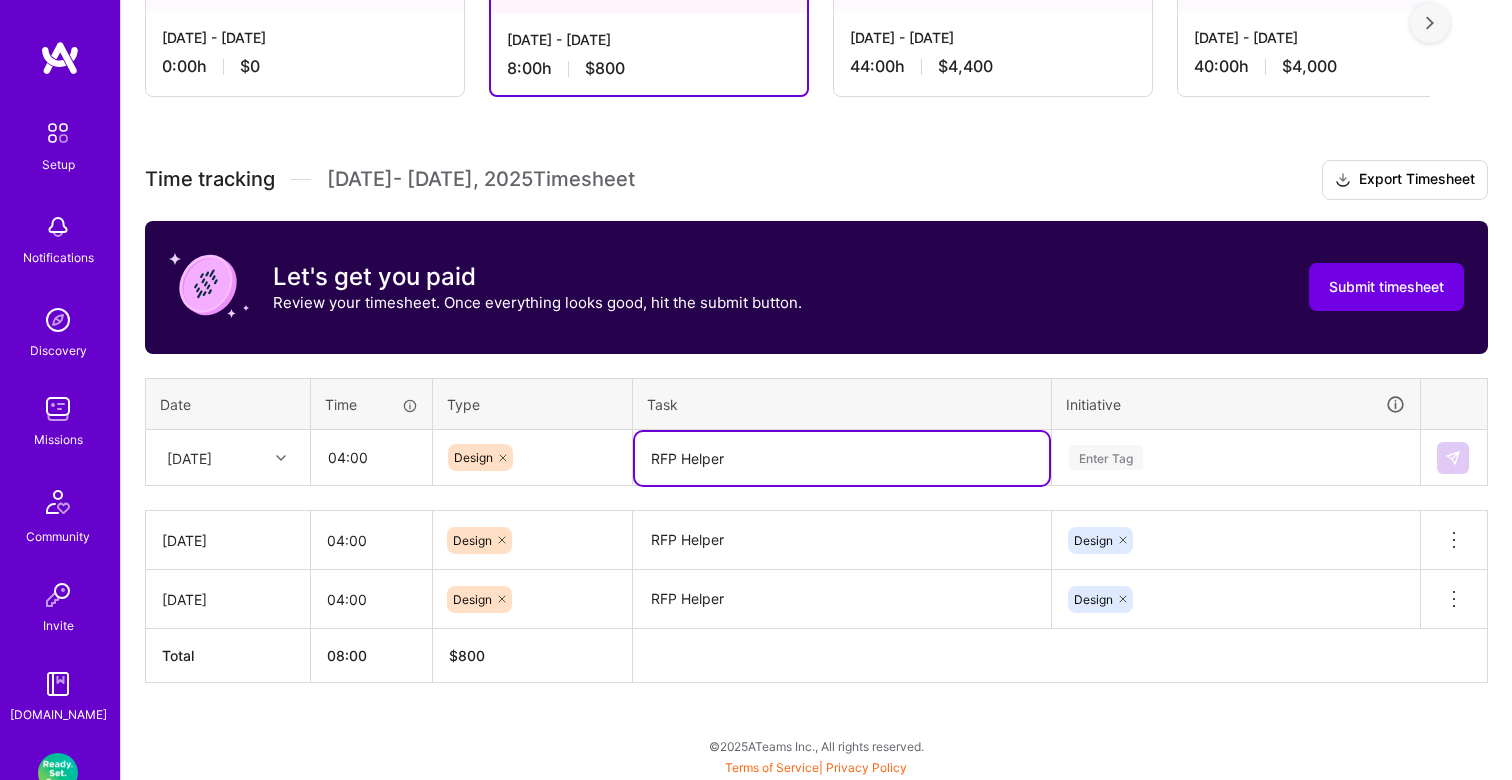 type on "RFP Helper" 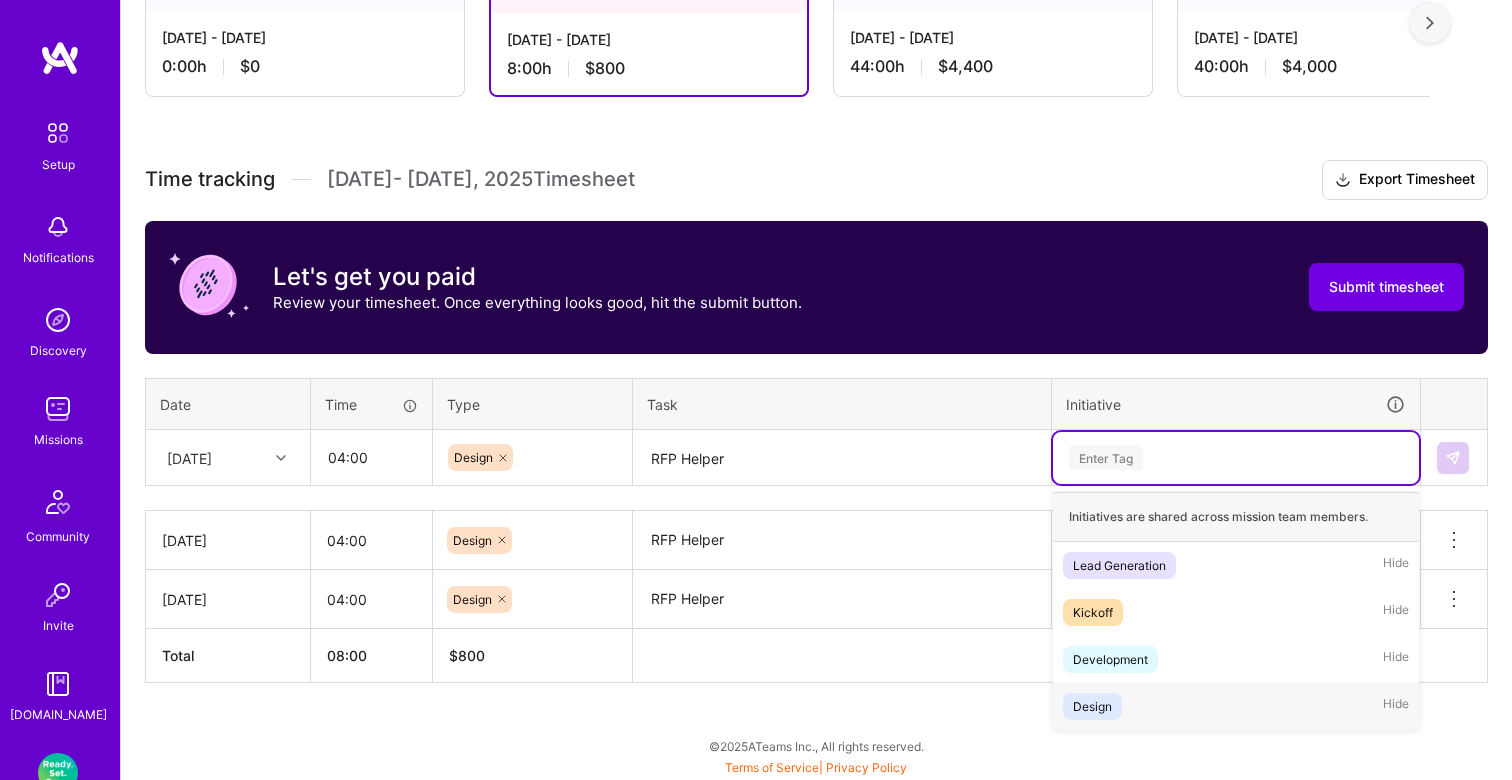 click on "Design" at bounding box center [1092, 706] 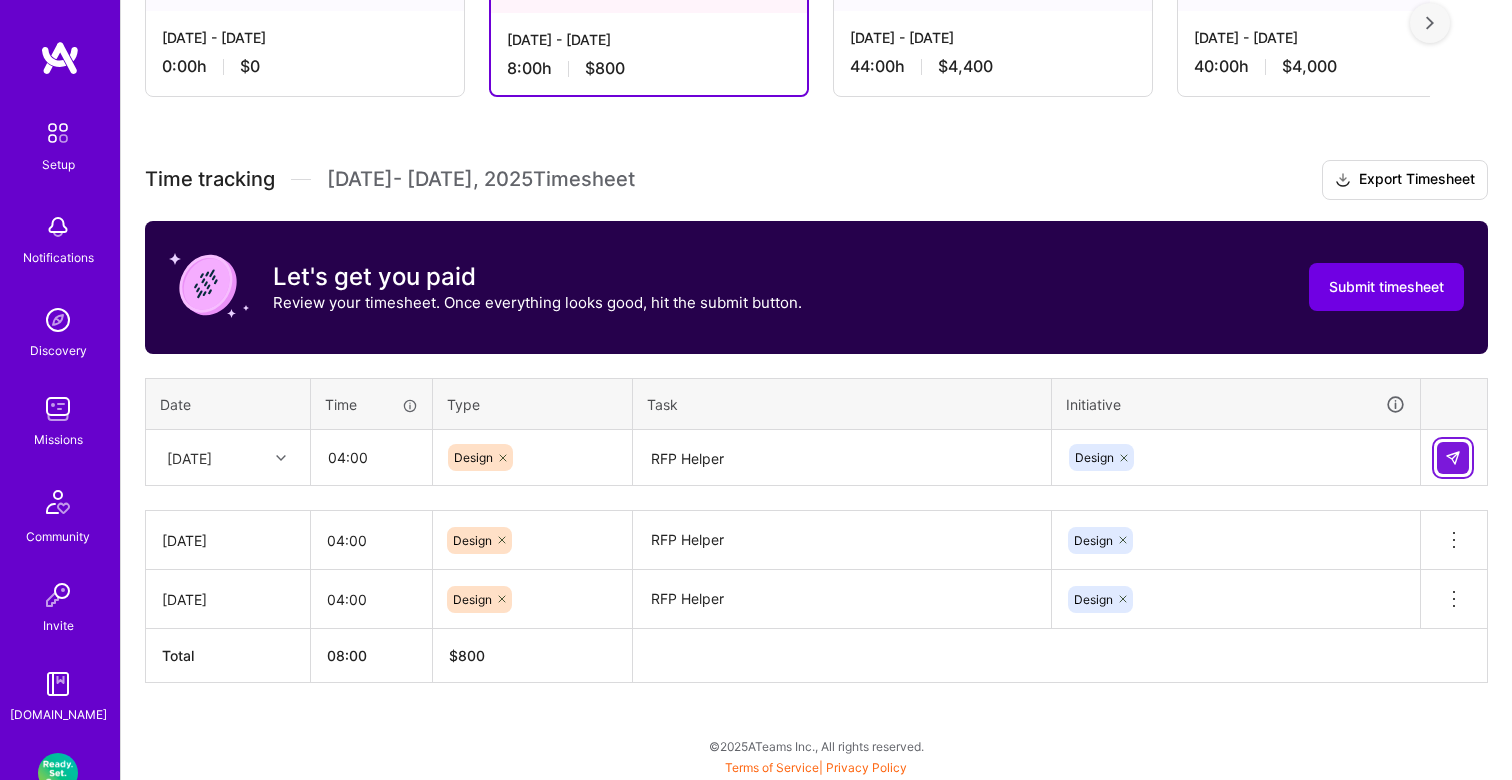 click at bounding box center [1453, 458] 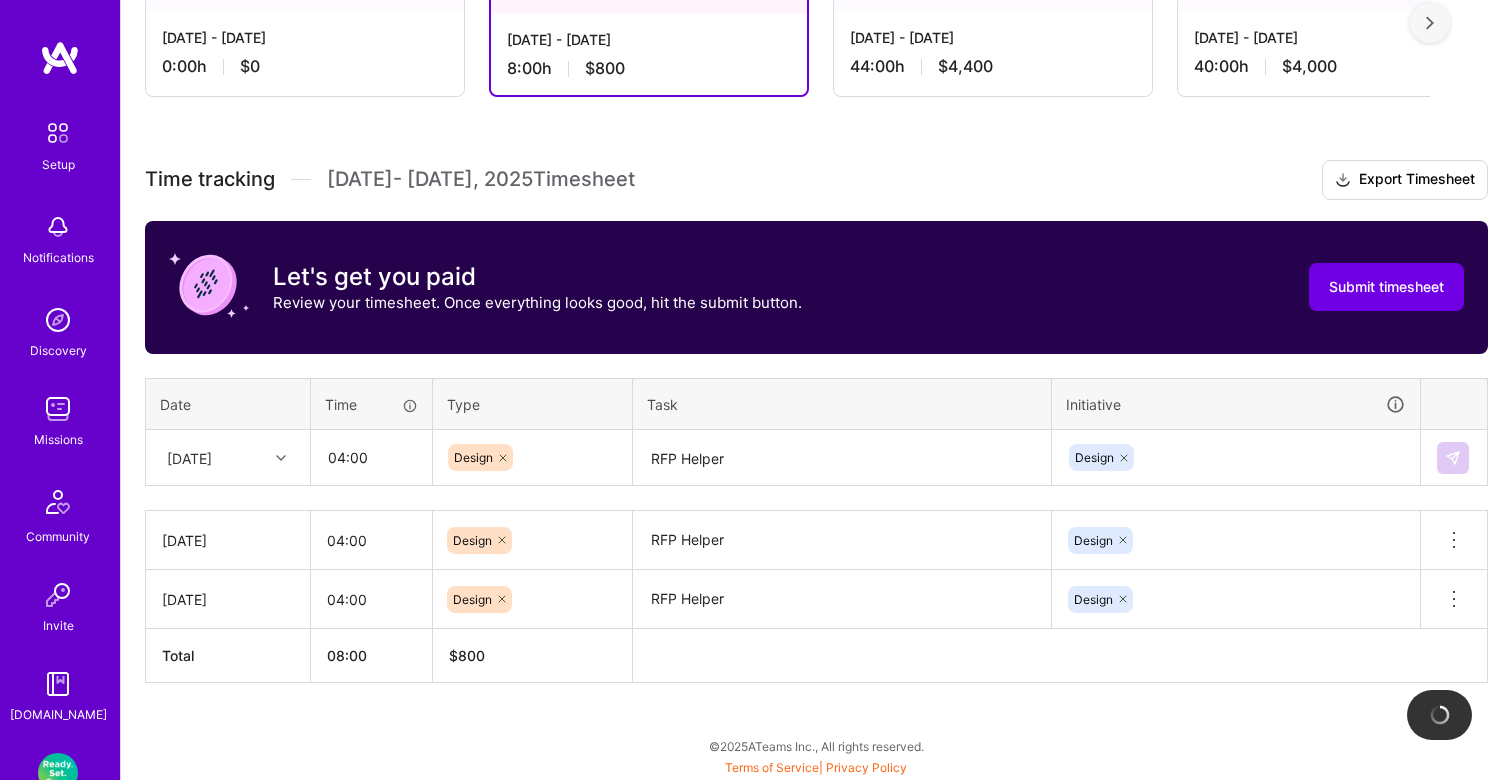 type 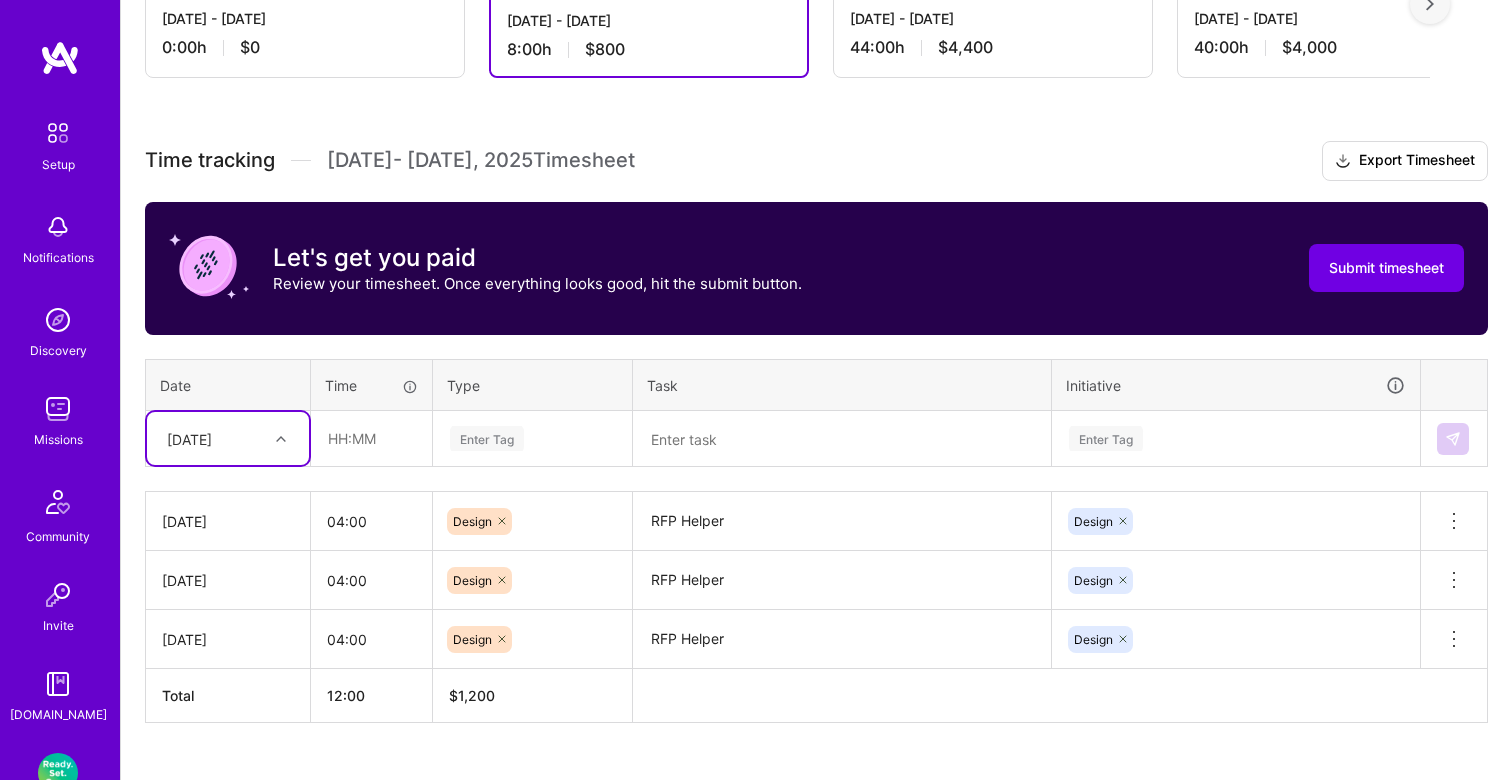 click on "Time tracking [DATE]  -   [DATE]  Timesheet Export Timesheet Let's get you paid Review your timesheet. Once everything looks good, hit the submit button. Submit timesheet Date Time Type Task Initiative  option [DATE], selected.   Select is focused ,type to refine list, press Down to open the menu,  [DATE] Enter Tag Enter Tag [DATE] 04:00 Design
RFP Helper Design
Delete row [DATE] 04:00 Design
RFP Helper Design
Delete row [DATE] 04:00 Design
RFP Helper Design
Delete row Total 12:00 $ 1,200" at bounding box center [816, 432] 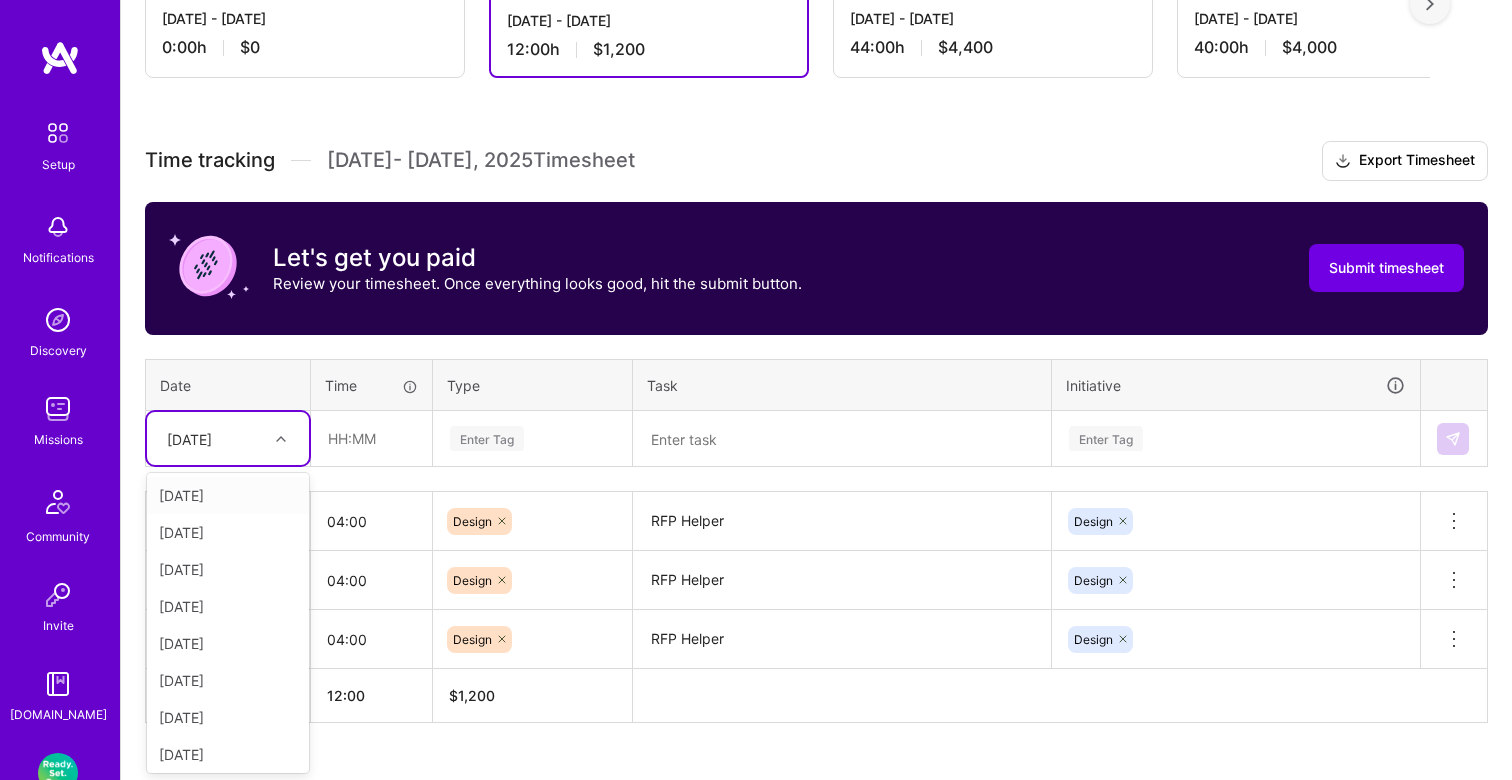 scroll, scrollTop: 438, scrollLeft: 0, axis: vertical 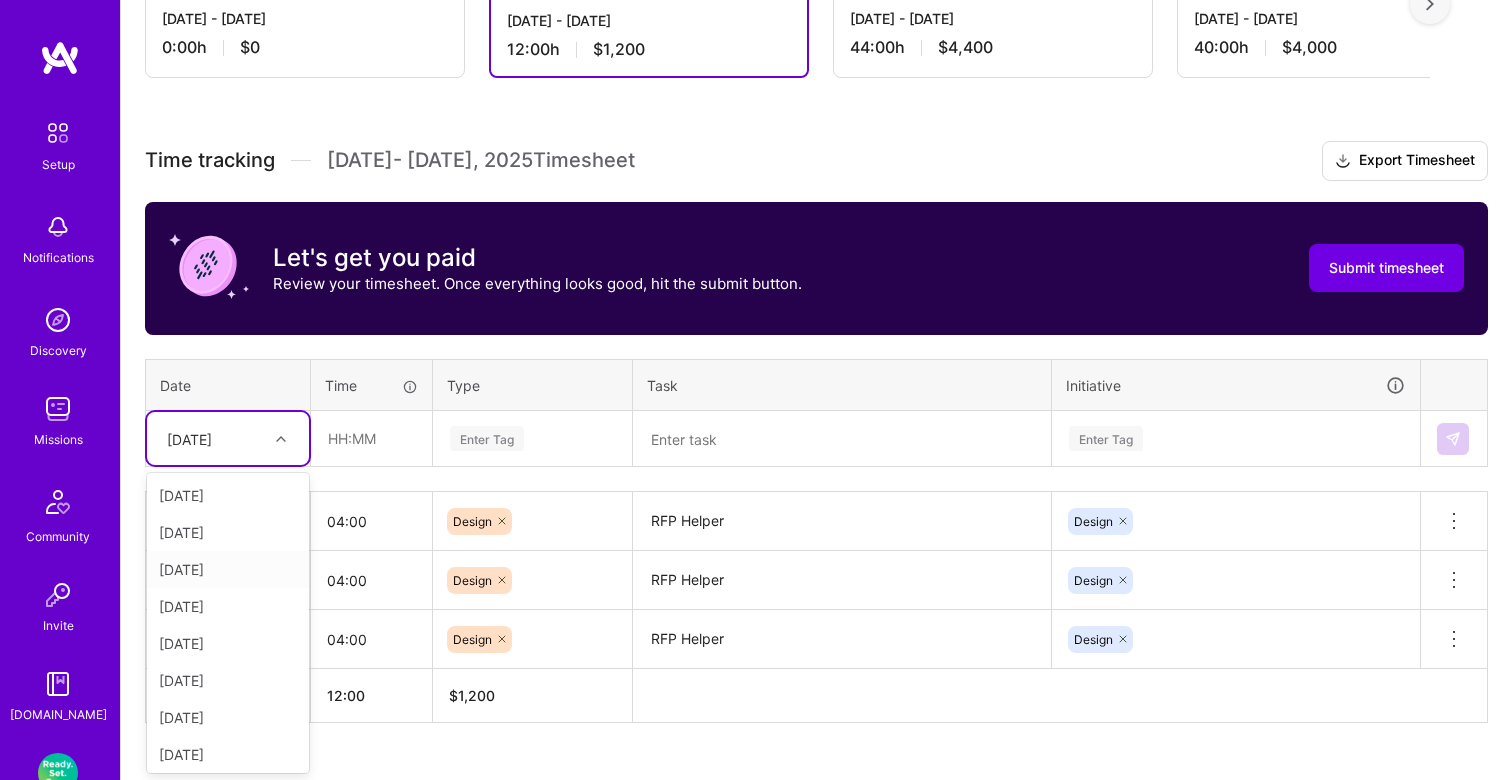 click on "[DATE]" at bounding box center [228, 569] 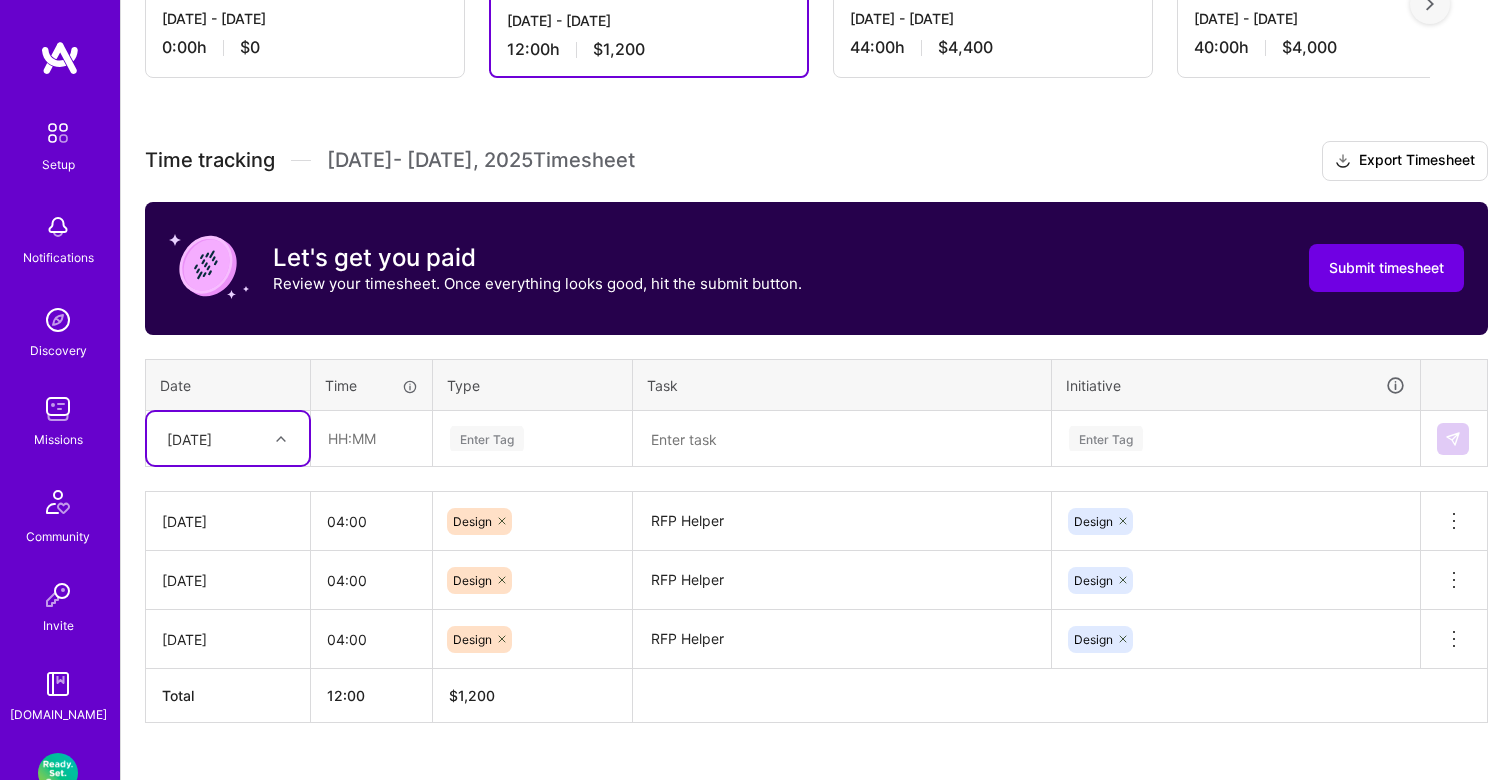 click on "Enter Tag" at bounding box center (487, 438) 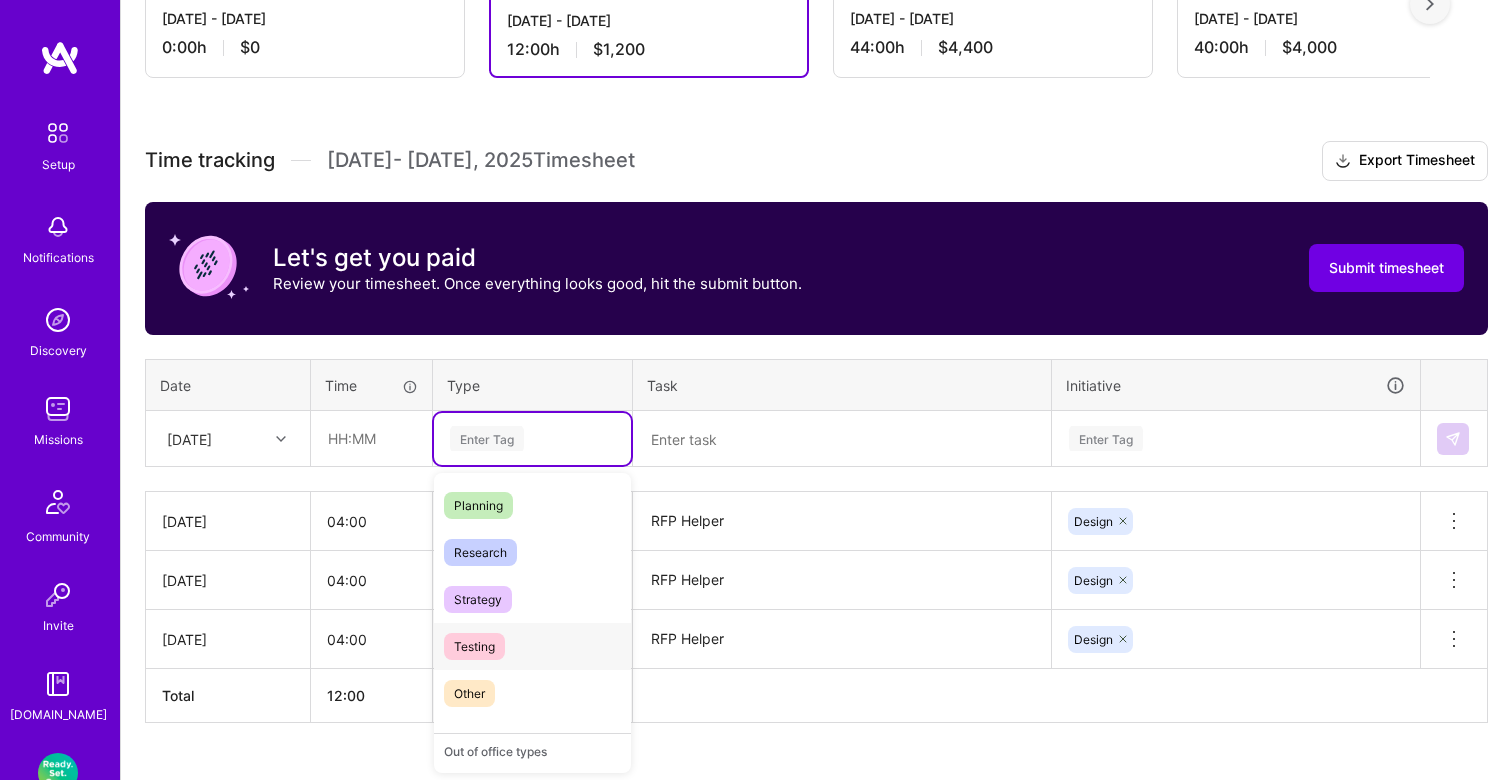 scroll, scrollTop: 570, scrollLeft: 0, axis: vertical 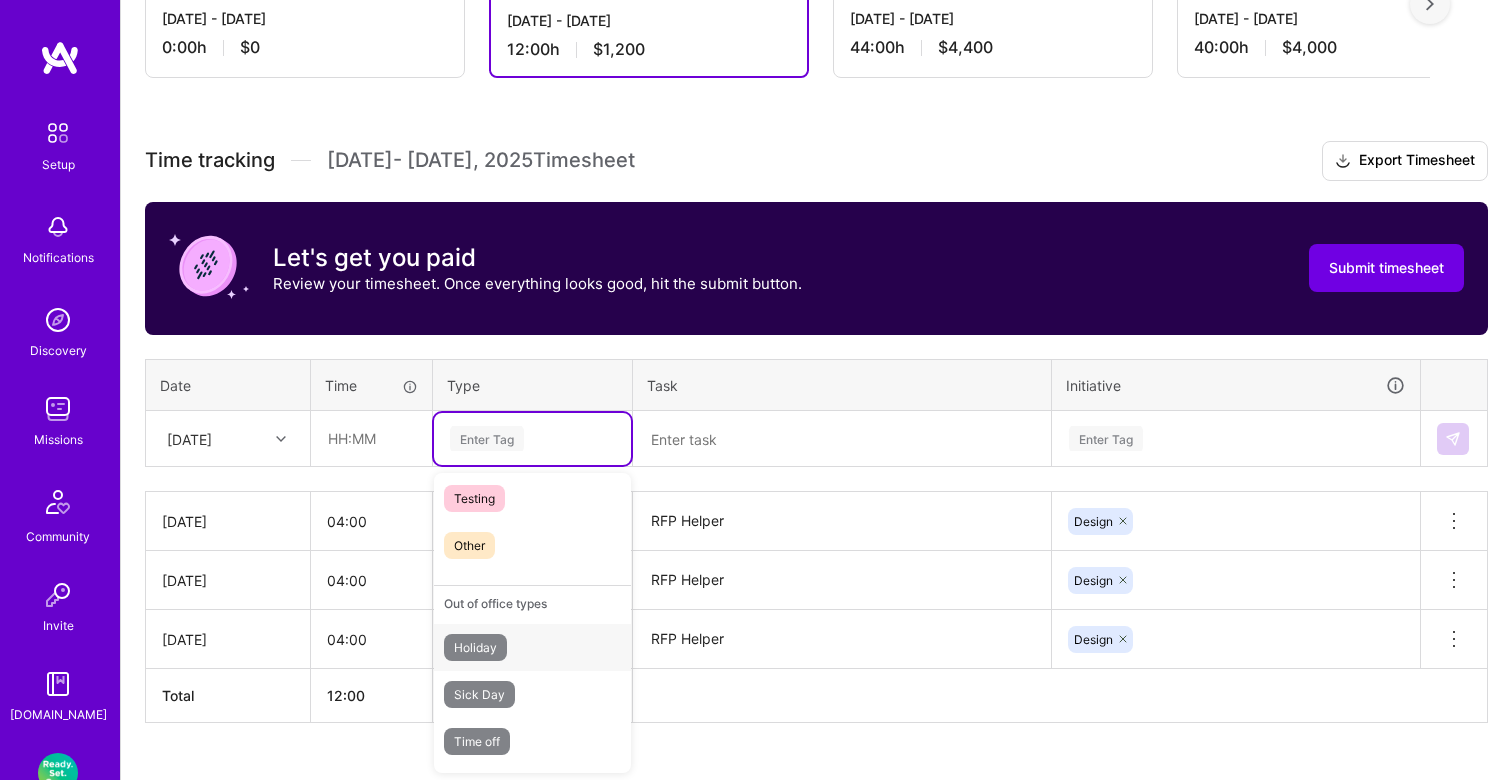 click on "Holiday" at bounding box center [475, 647] 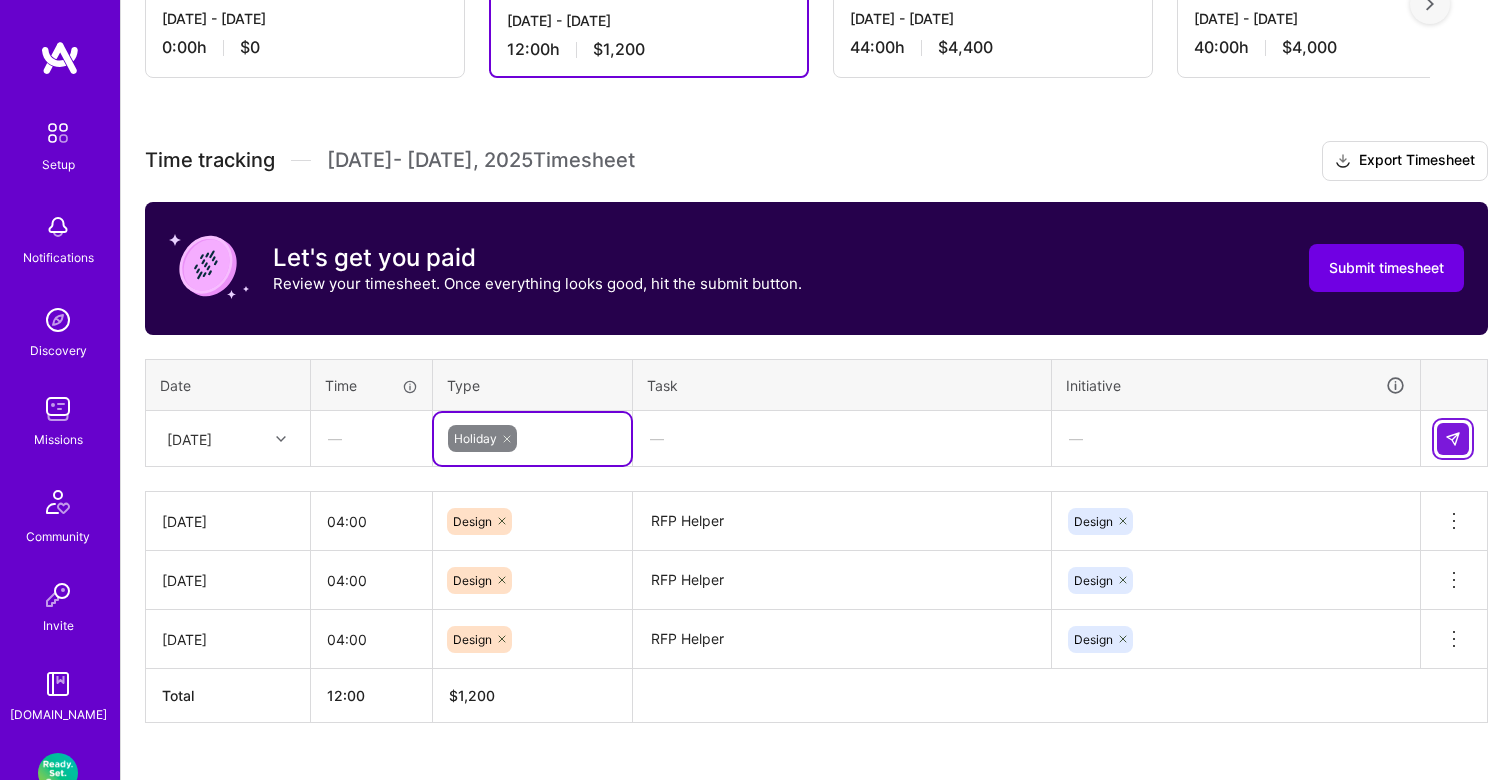 click at bounding box center [1453, 439] 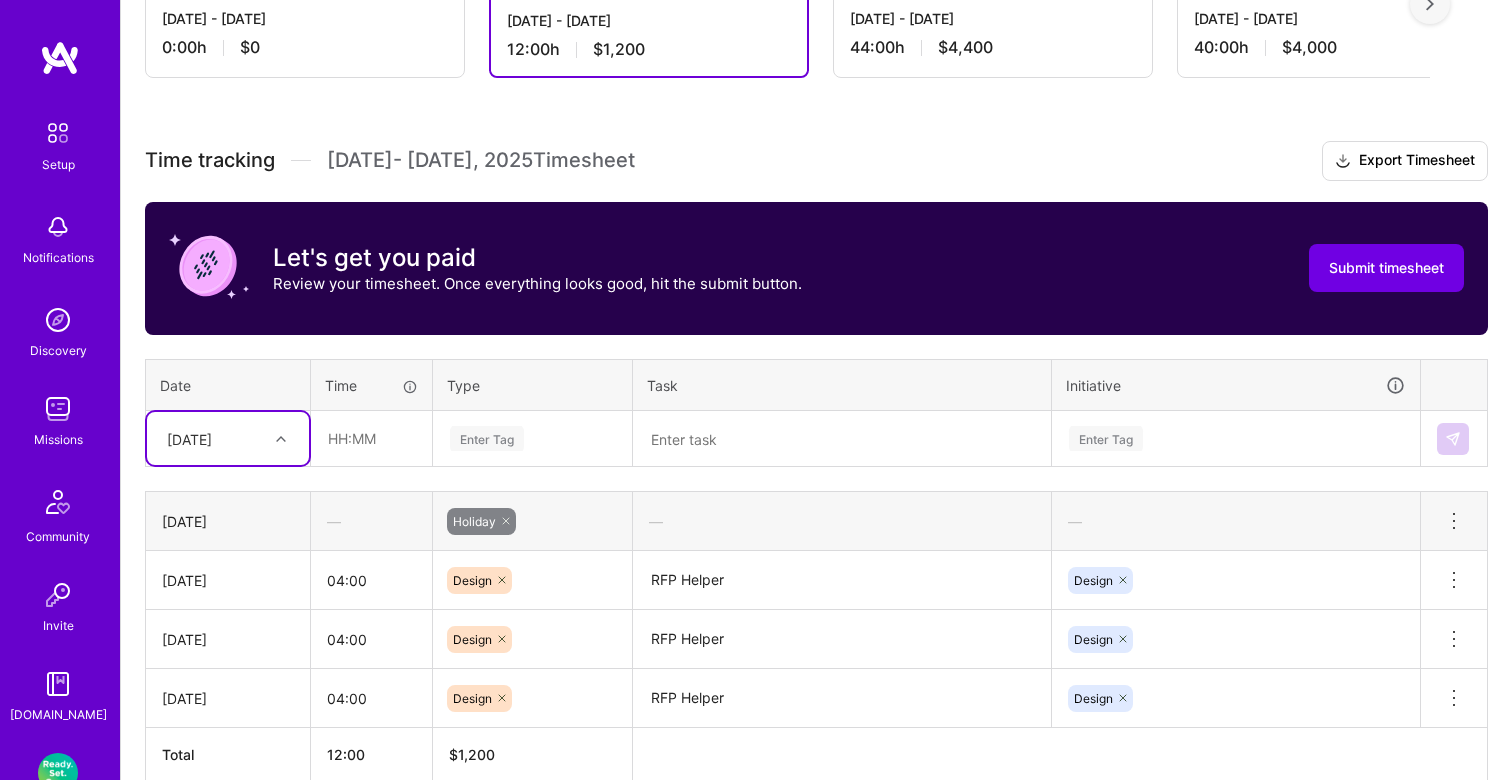 scroll, scrollTop: 537, scrollLeft: 0, axis: vertical 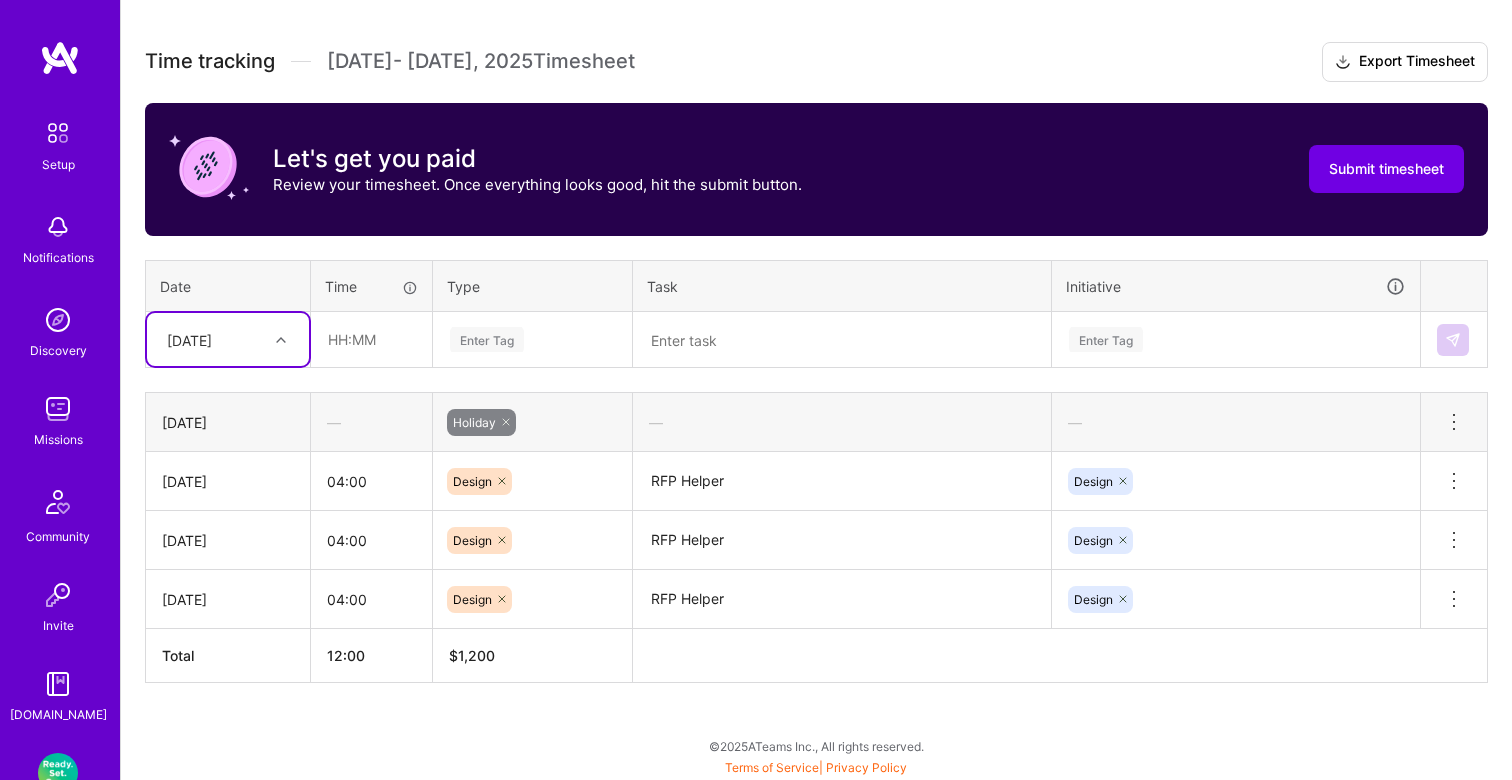 click on "[DATE]" at bounding box center (212, 339) 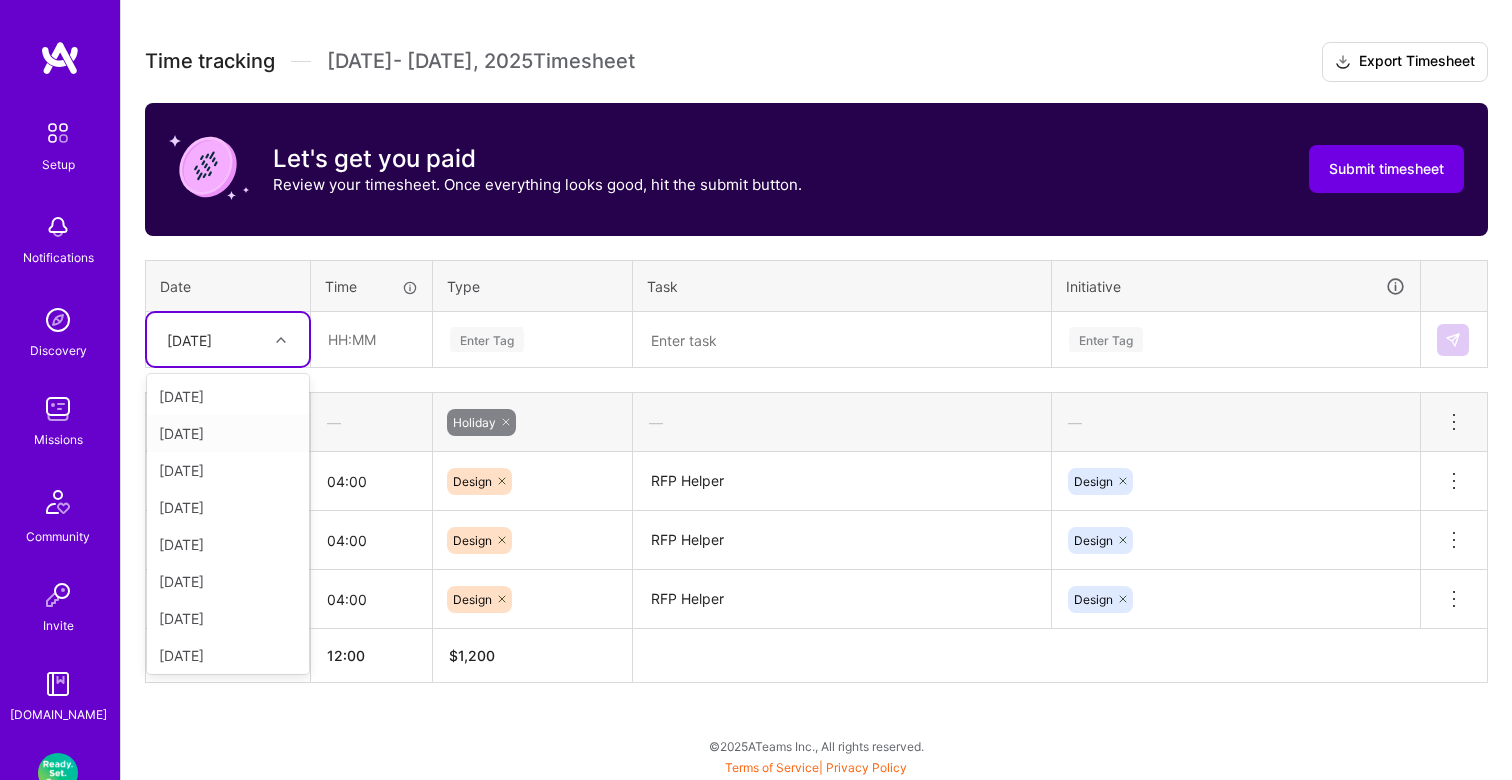 scroll, scrollTop: 43, scrollLeft: 0, axis: vertical 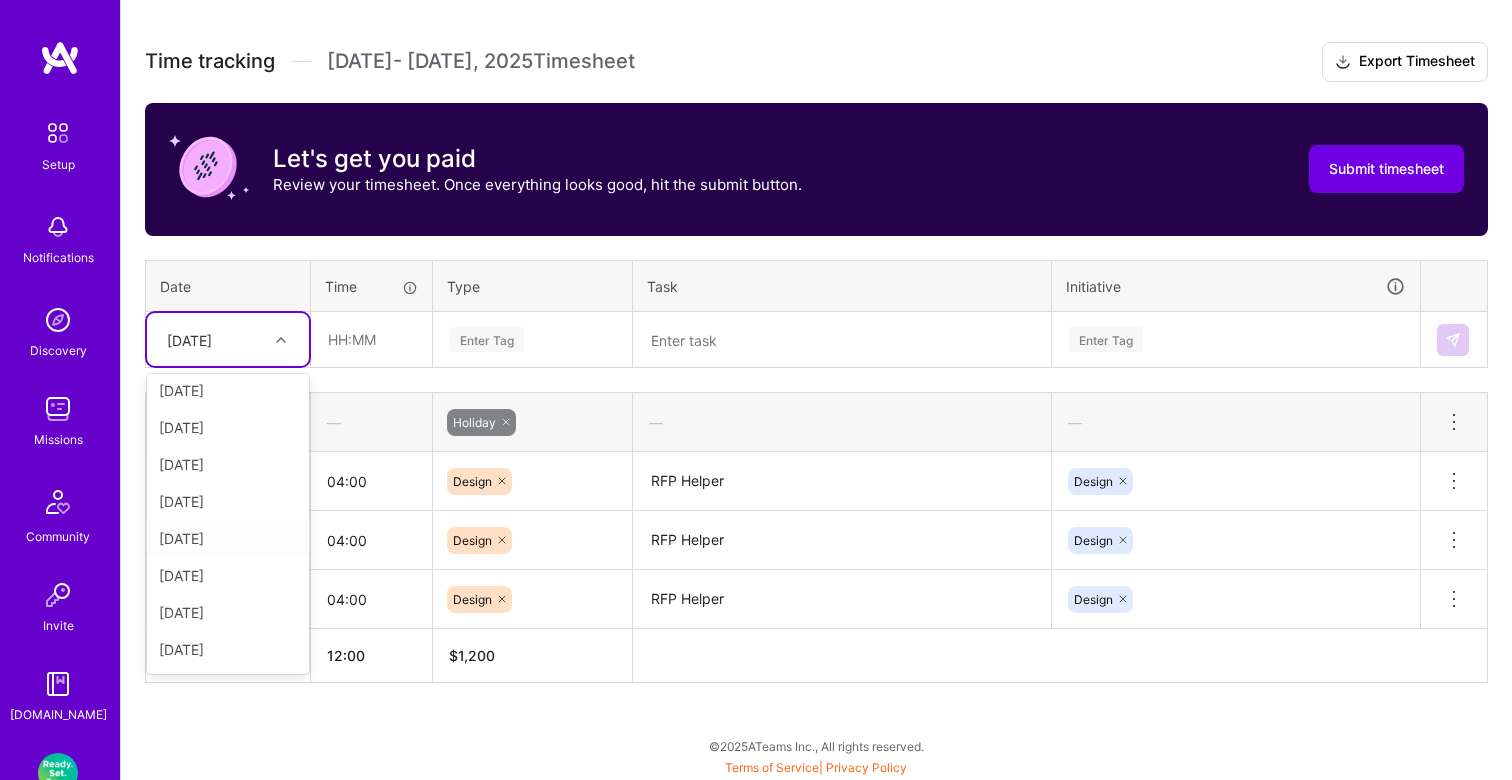 click on "[DATE]" at bounding box center [228, 538] 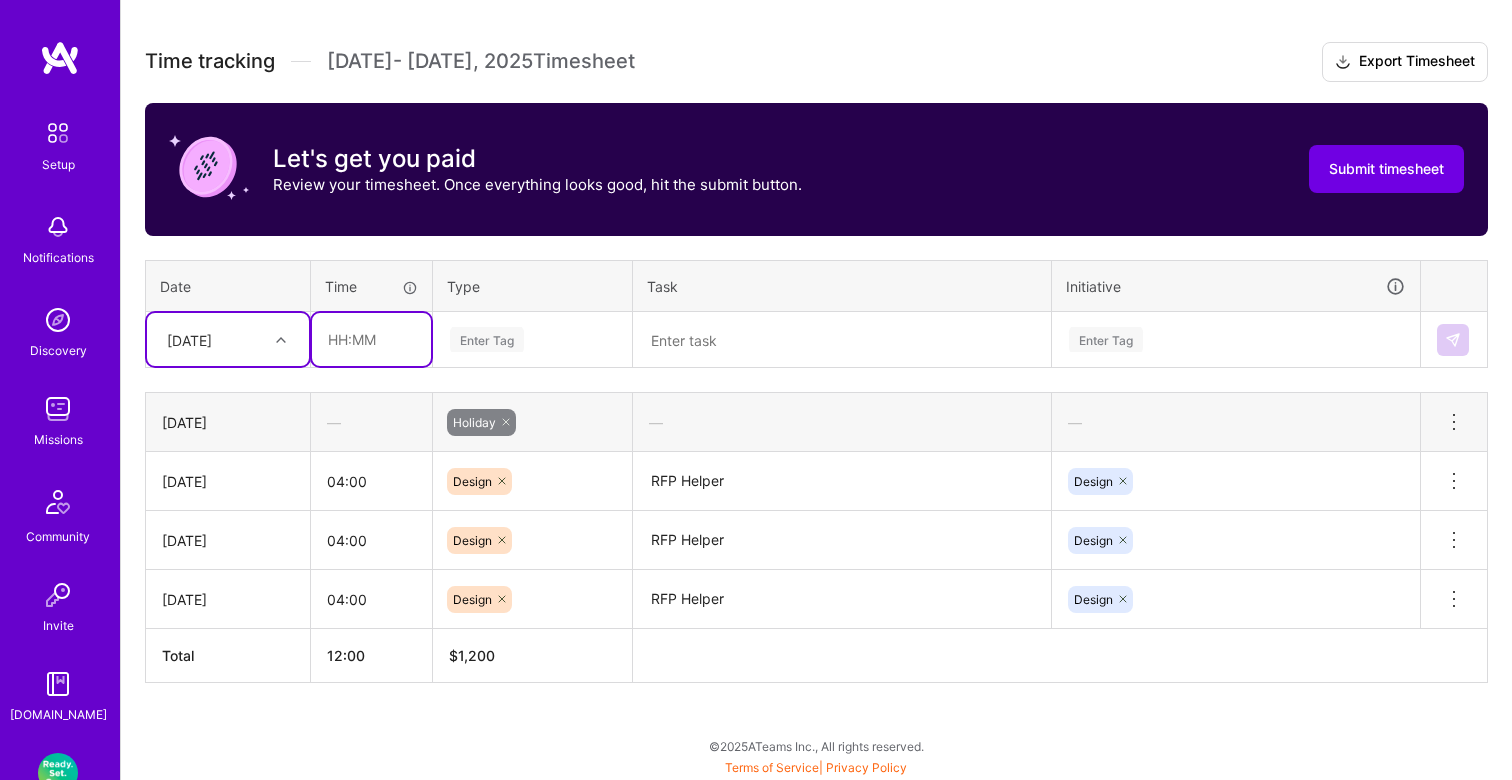 click at bounding box center (371, 339) 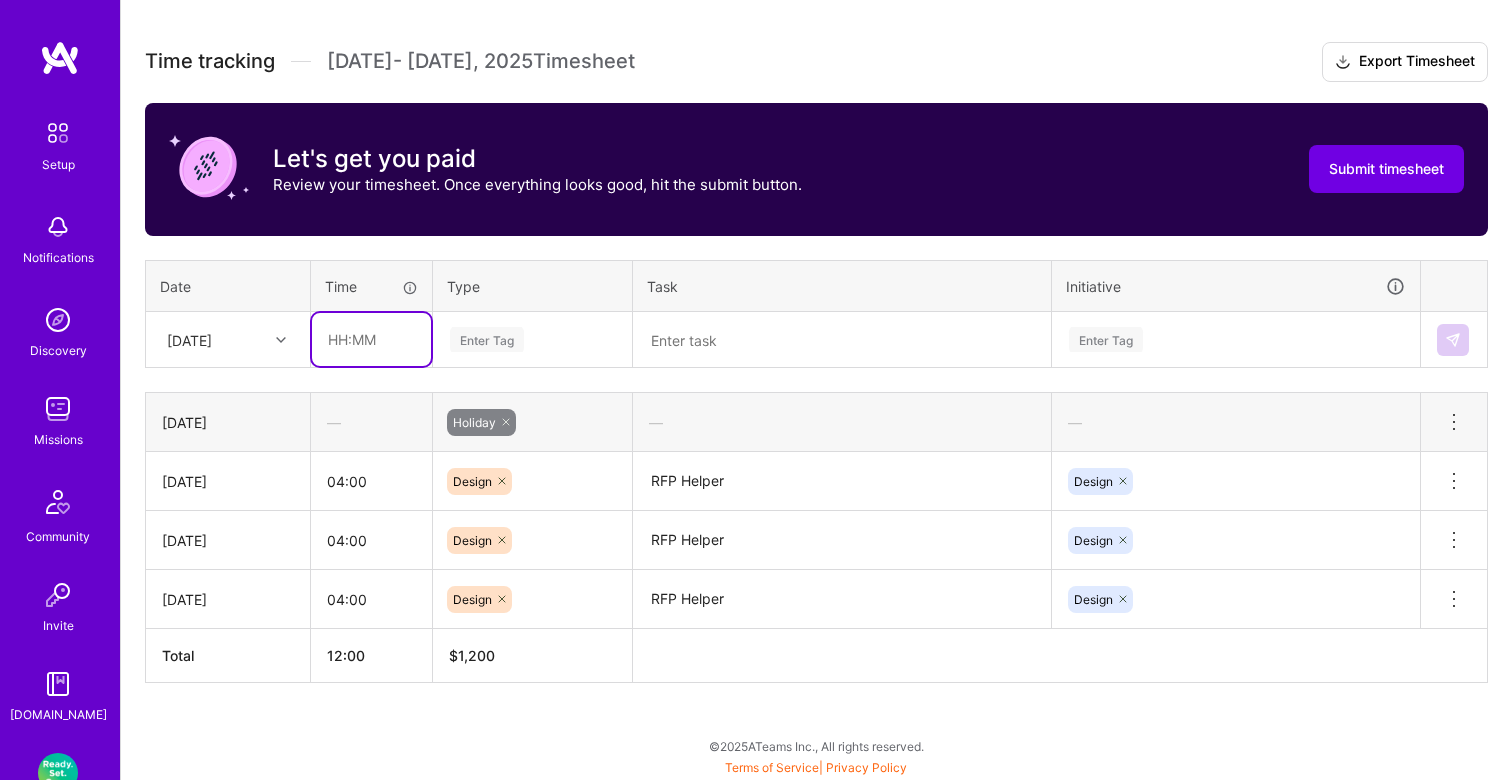 type on "04:00" 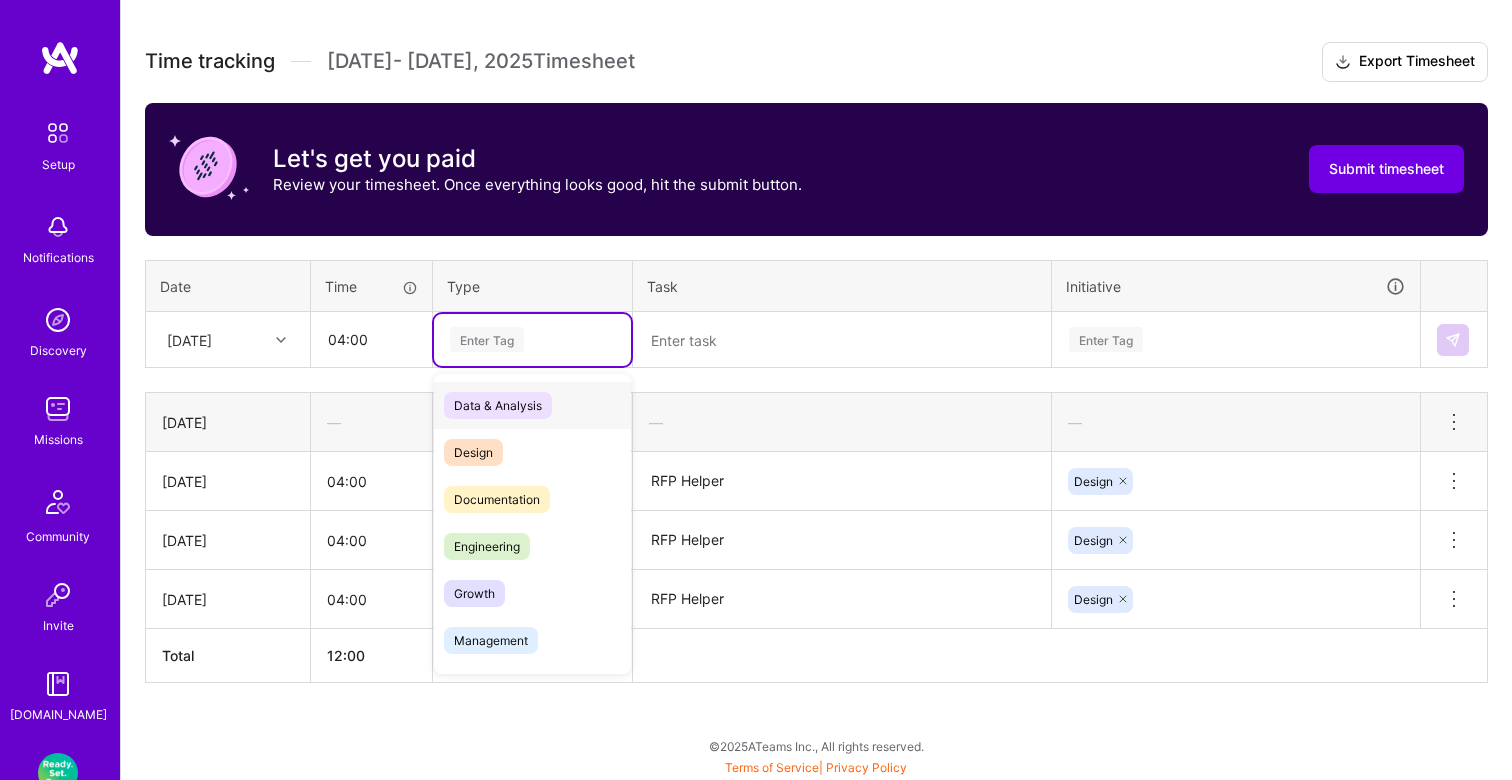 click on "Enter Tag" at bounding box center (487, 339) 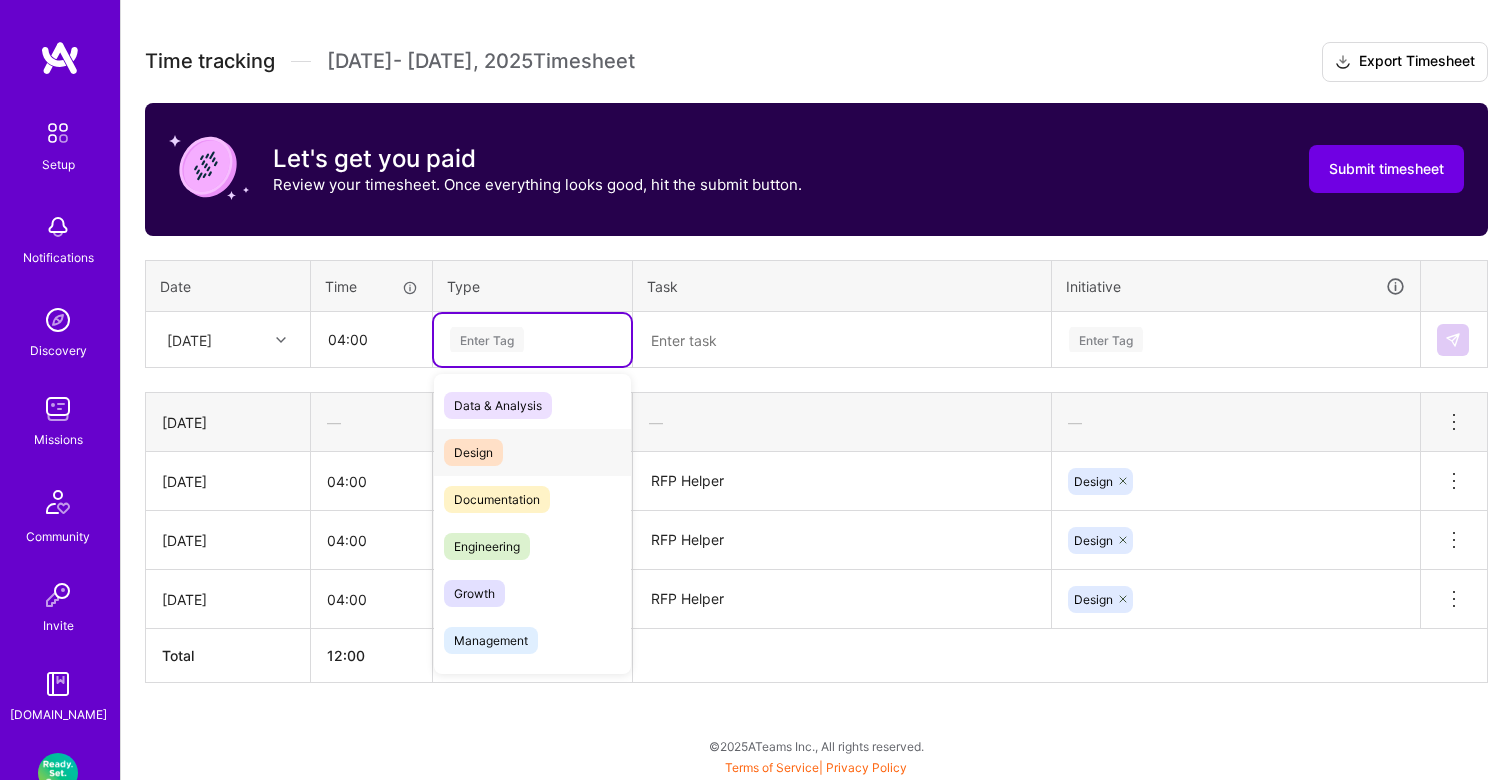 click on "Design" at bounding box center [473, 452] 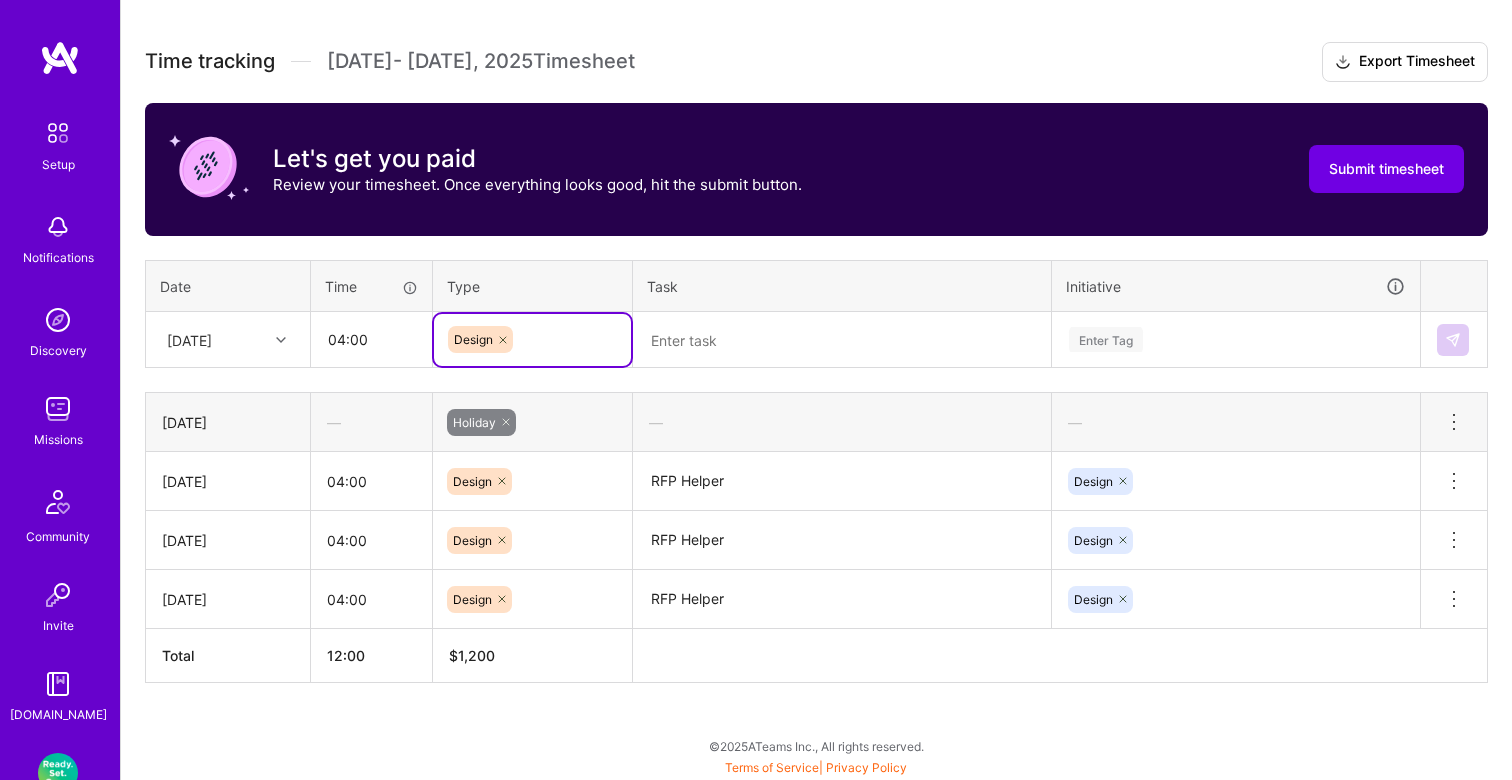 click at bounding box center [842, 340] 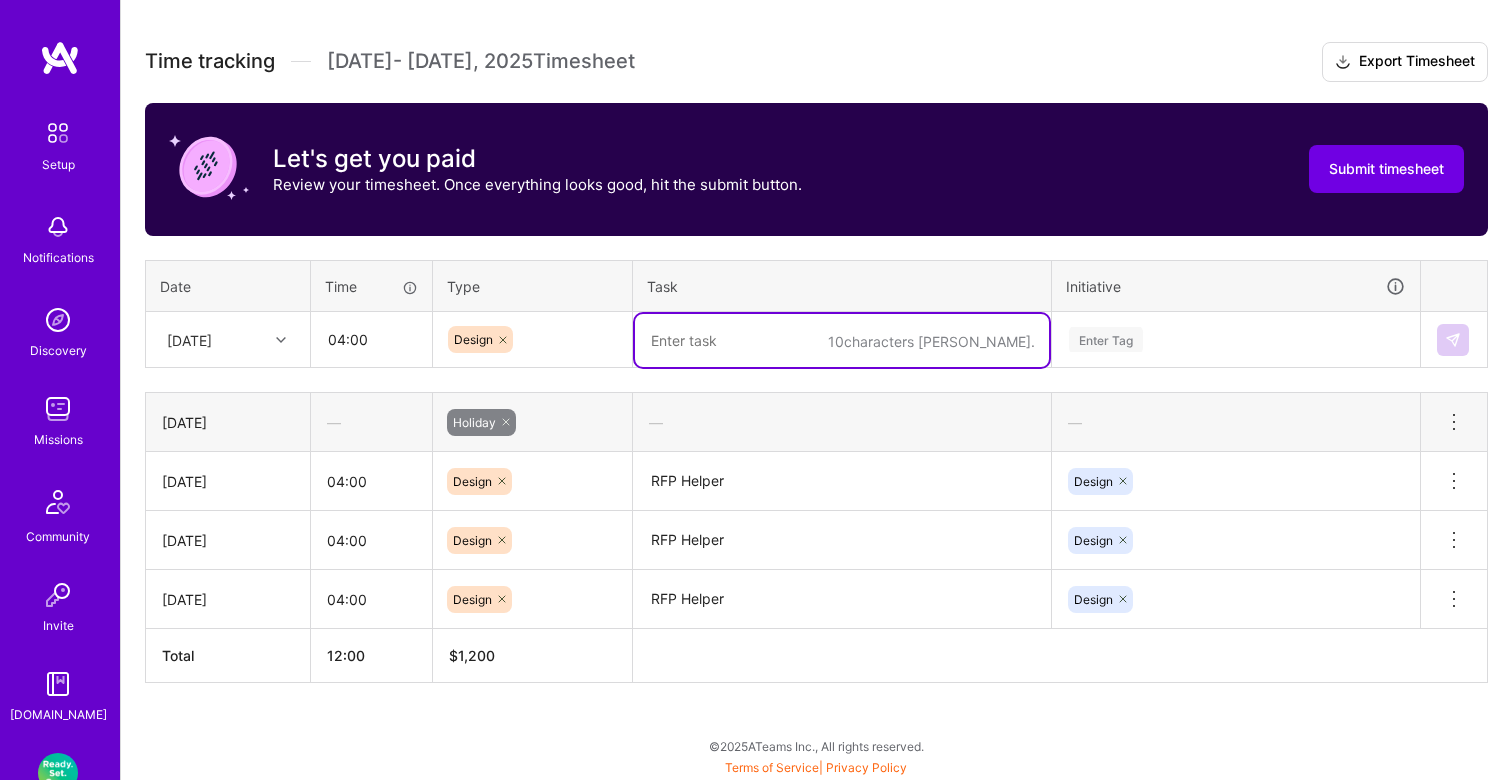 type on "D" 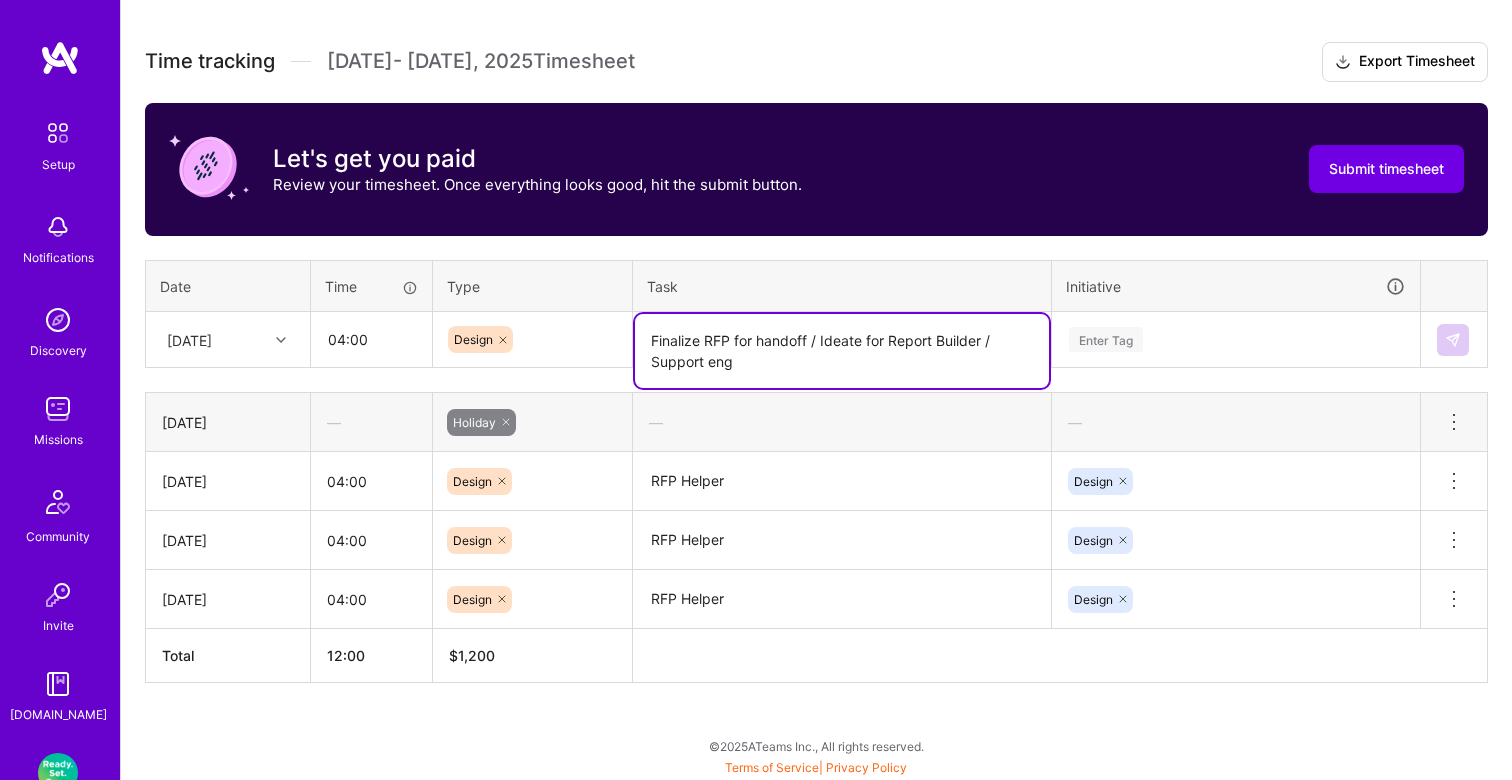 click on "Finalize RFP for handoff / Ideate for Report Builder / Support eng" at bounding box center [842, 351] 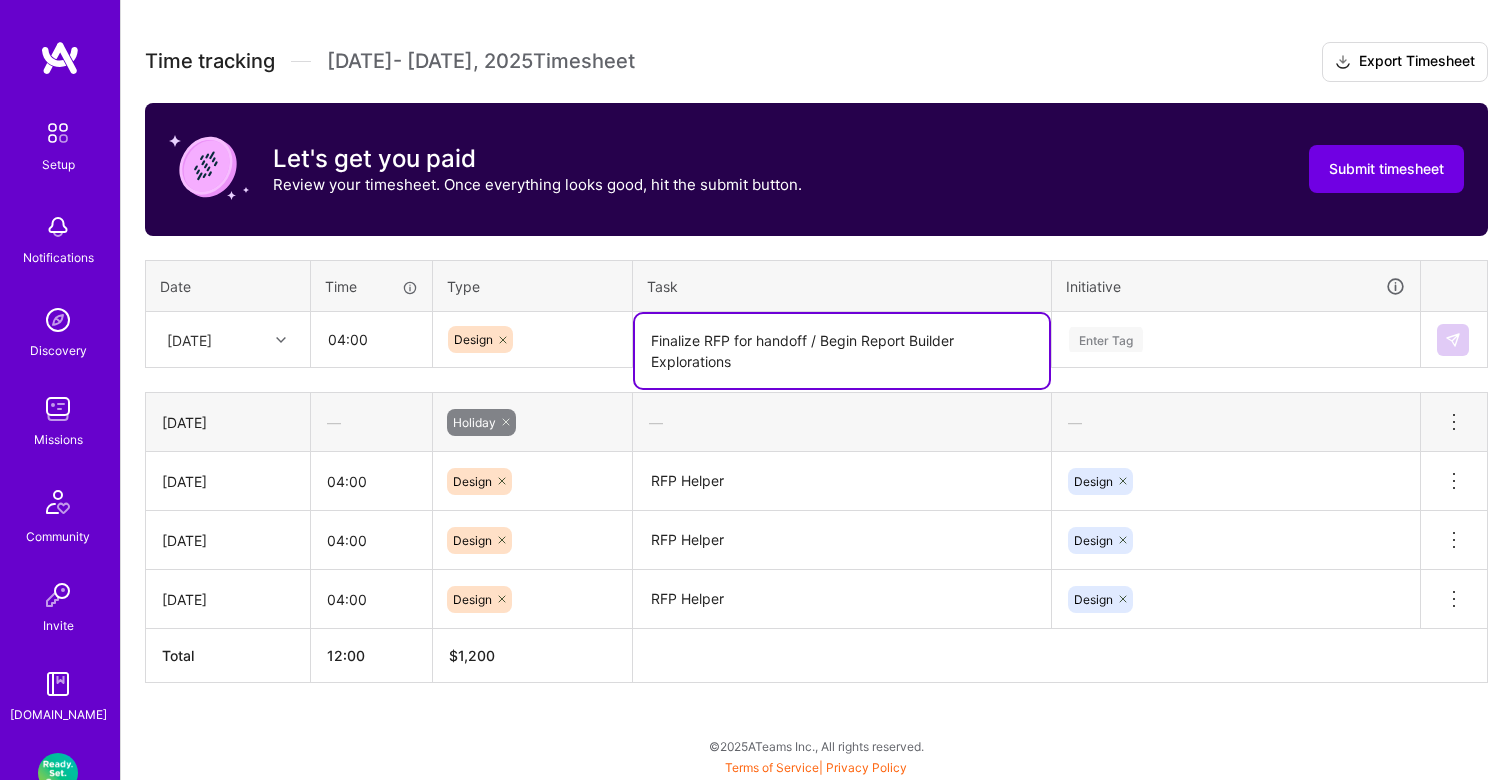 type on "Finalize RFP for handoff / Begin Report Builder Explorations" 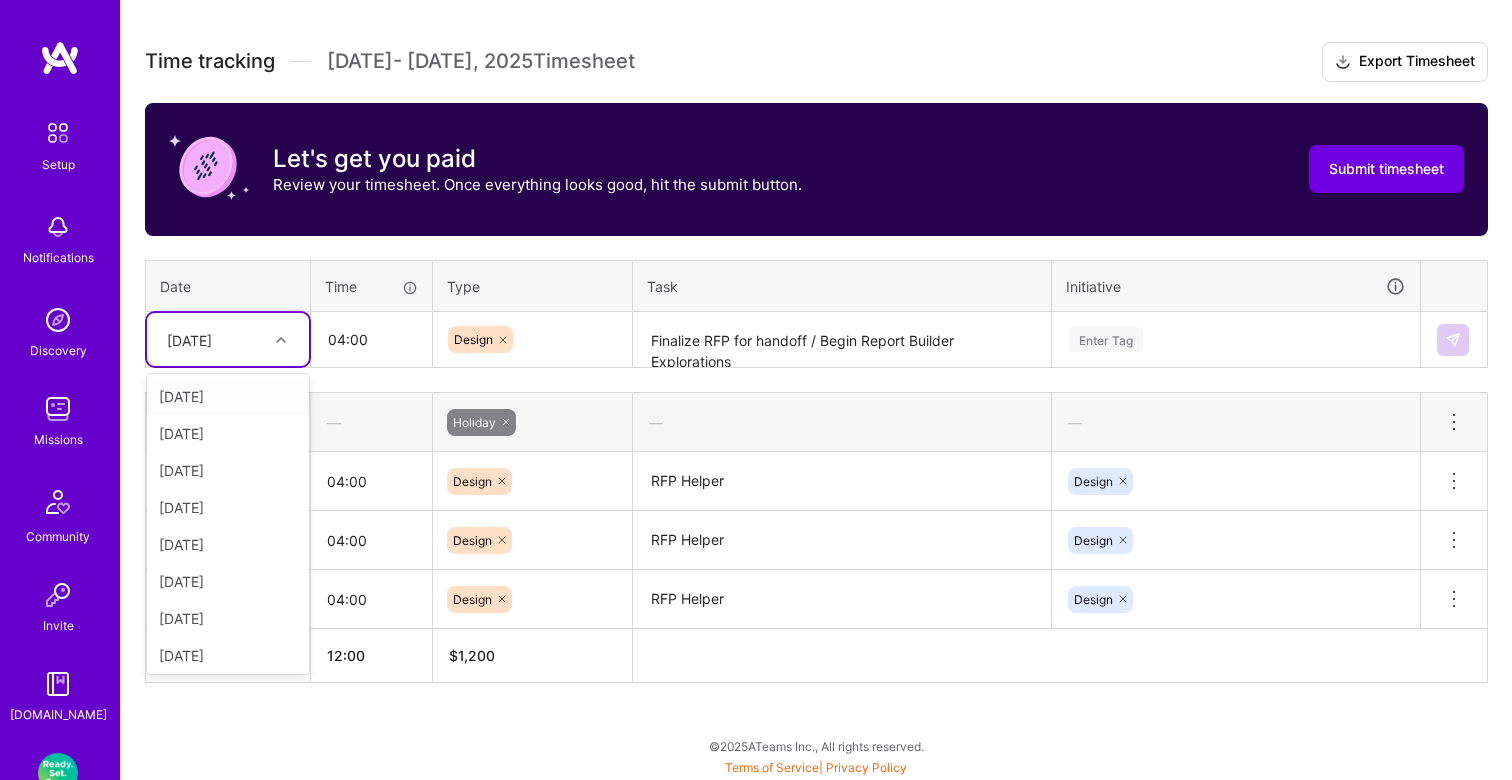 click at bounding box center (281, 340) 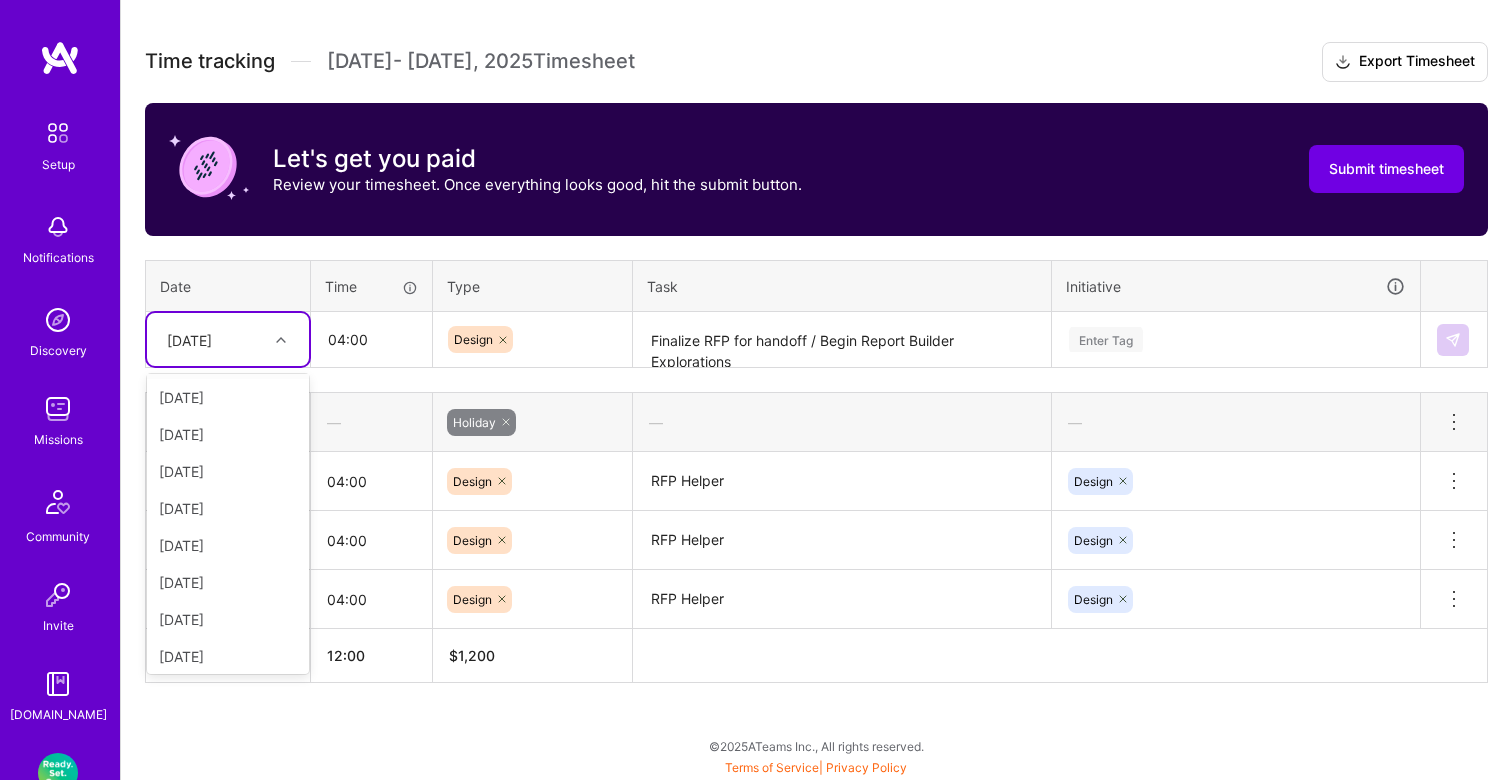 scroll, scrollTop: 135, scrollLeft: 0, axis: vertical 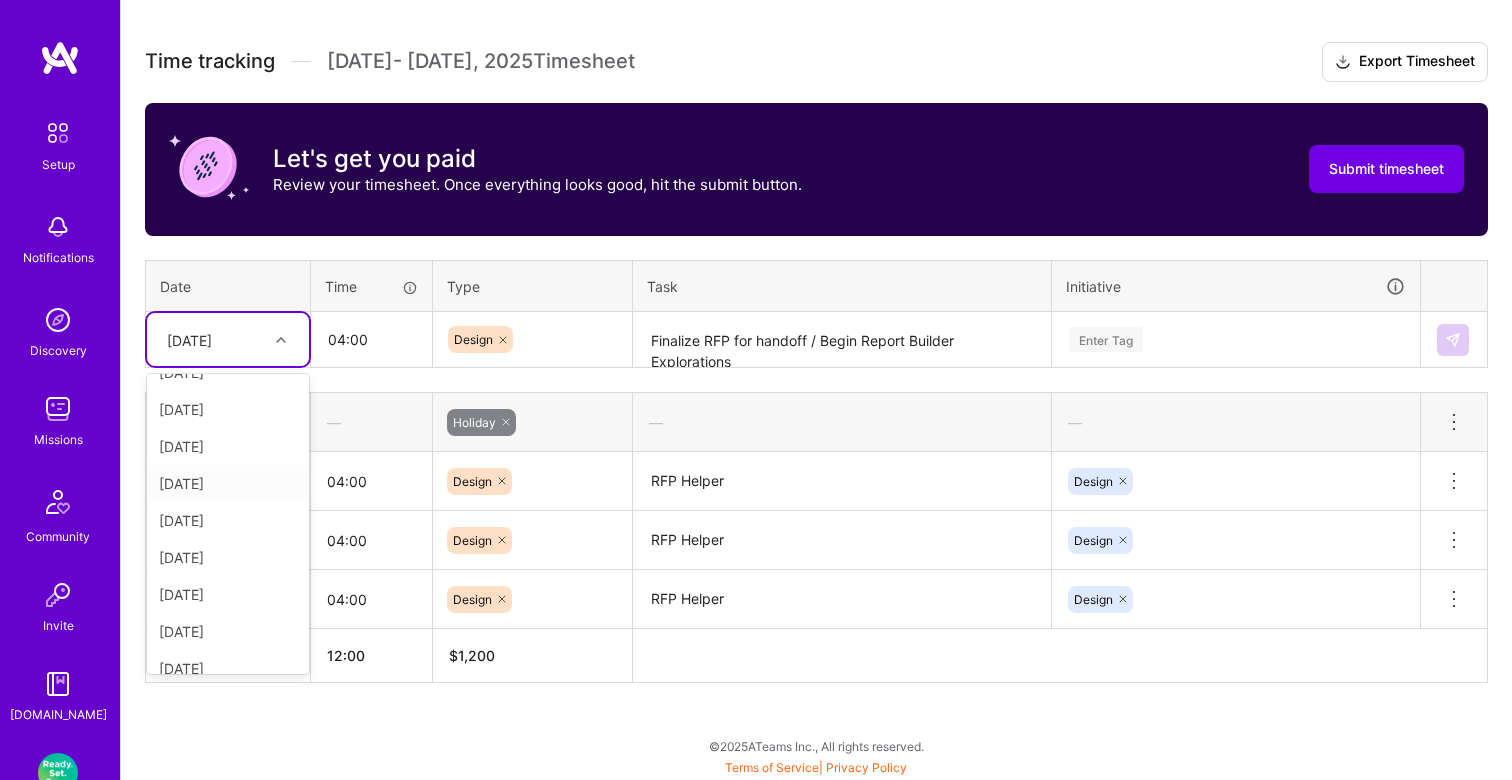 click on "[DATE]" at bounding box center [228, 483] 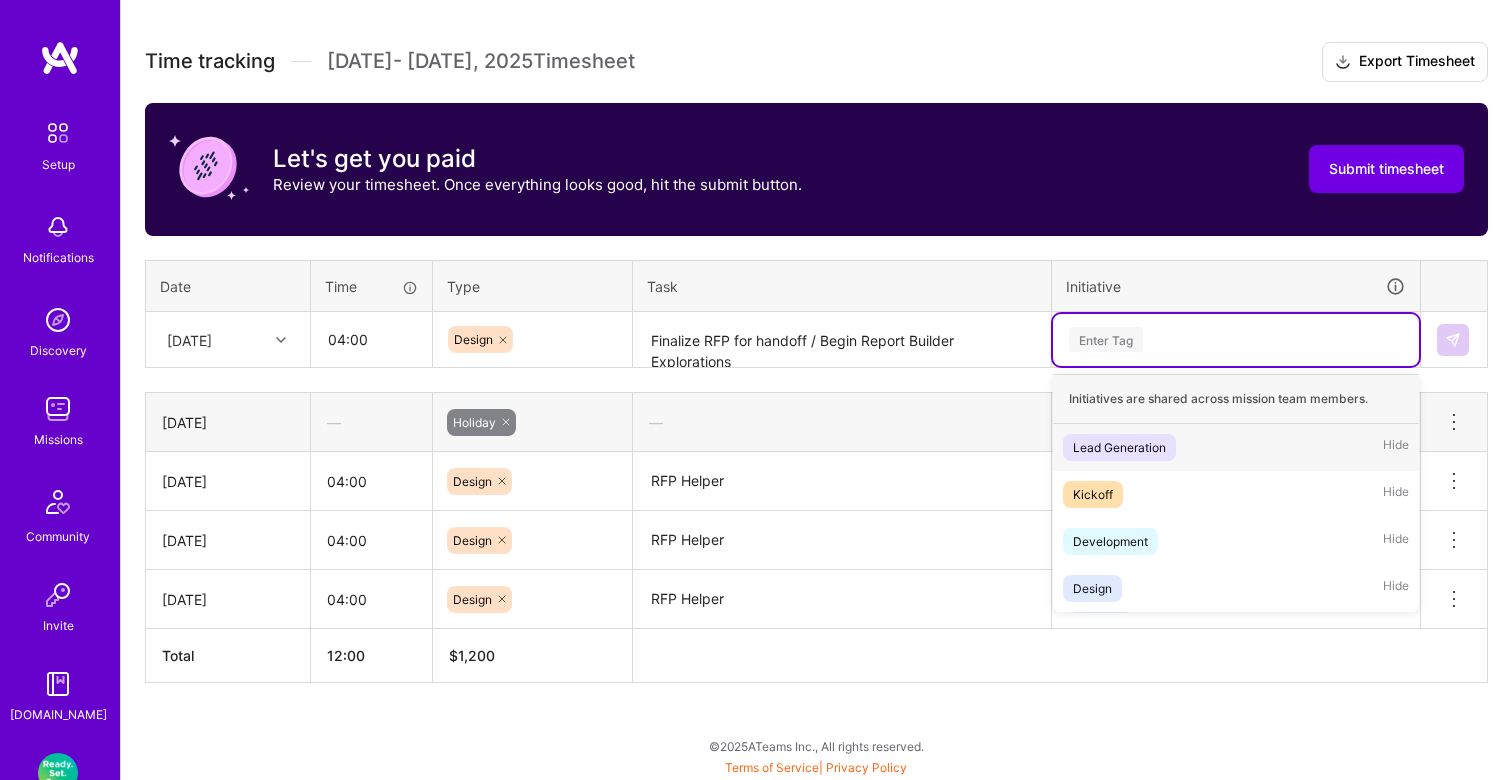 click on "Enter Tag" at bounding box center [1236, 339] 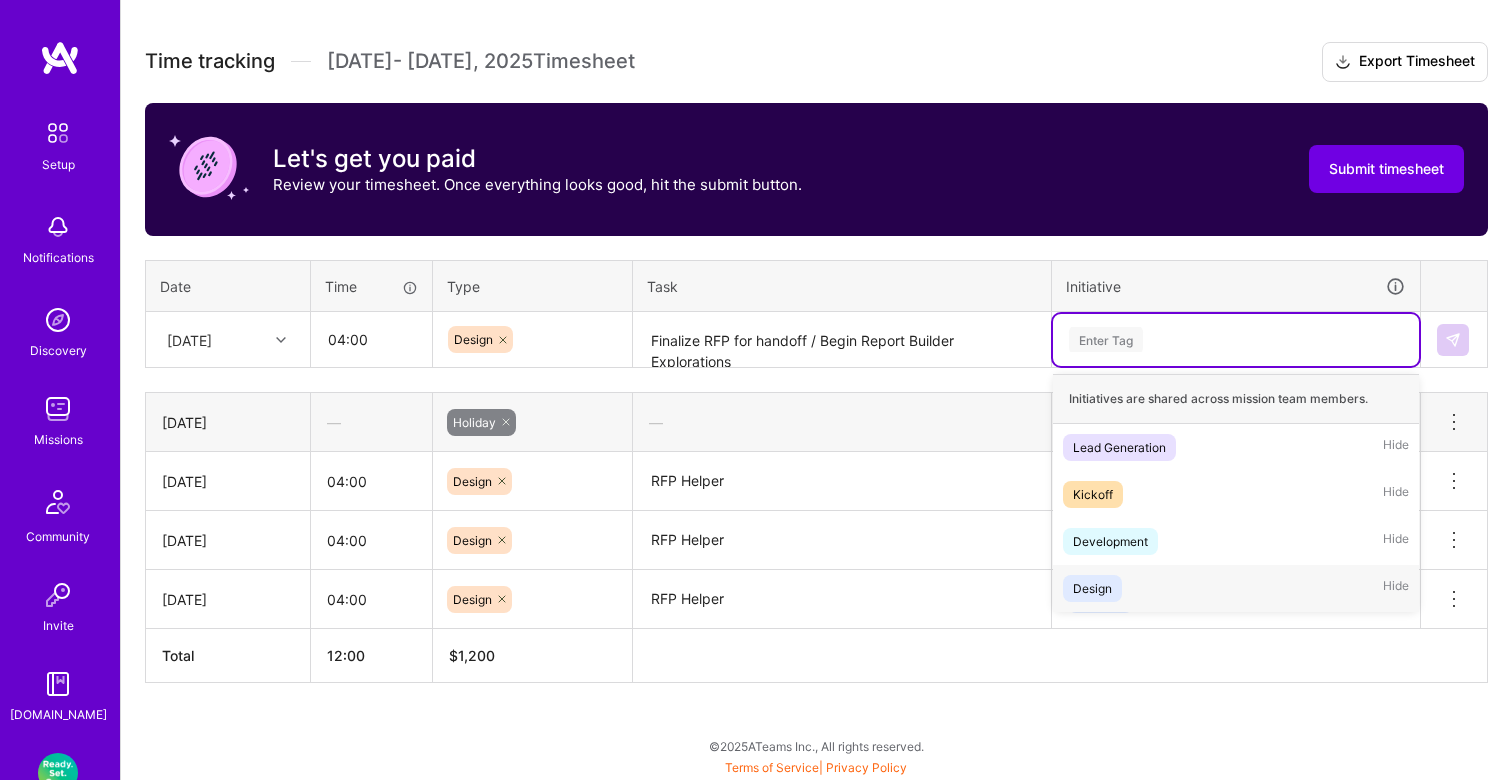 click on "Design Hide" at bounding box center (1236, 588) 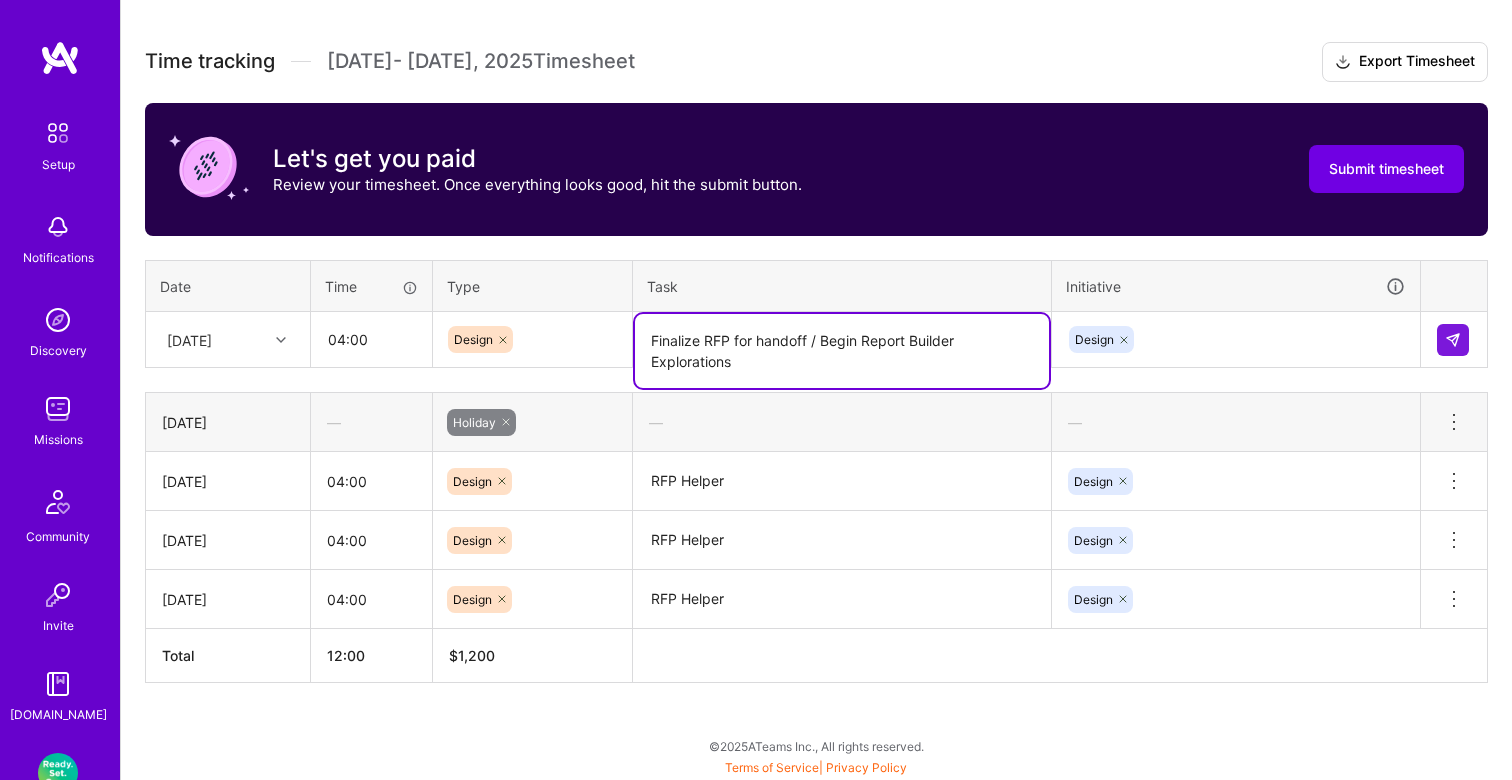 click on "Finalize RFP for handoff / Begin Report Builder Explorations" at bounding box center [842, 351] 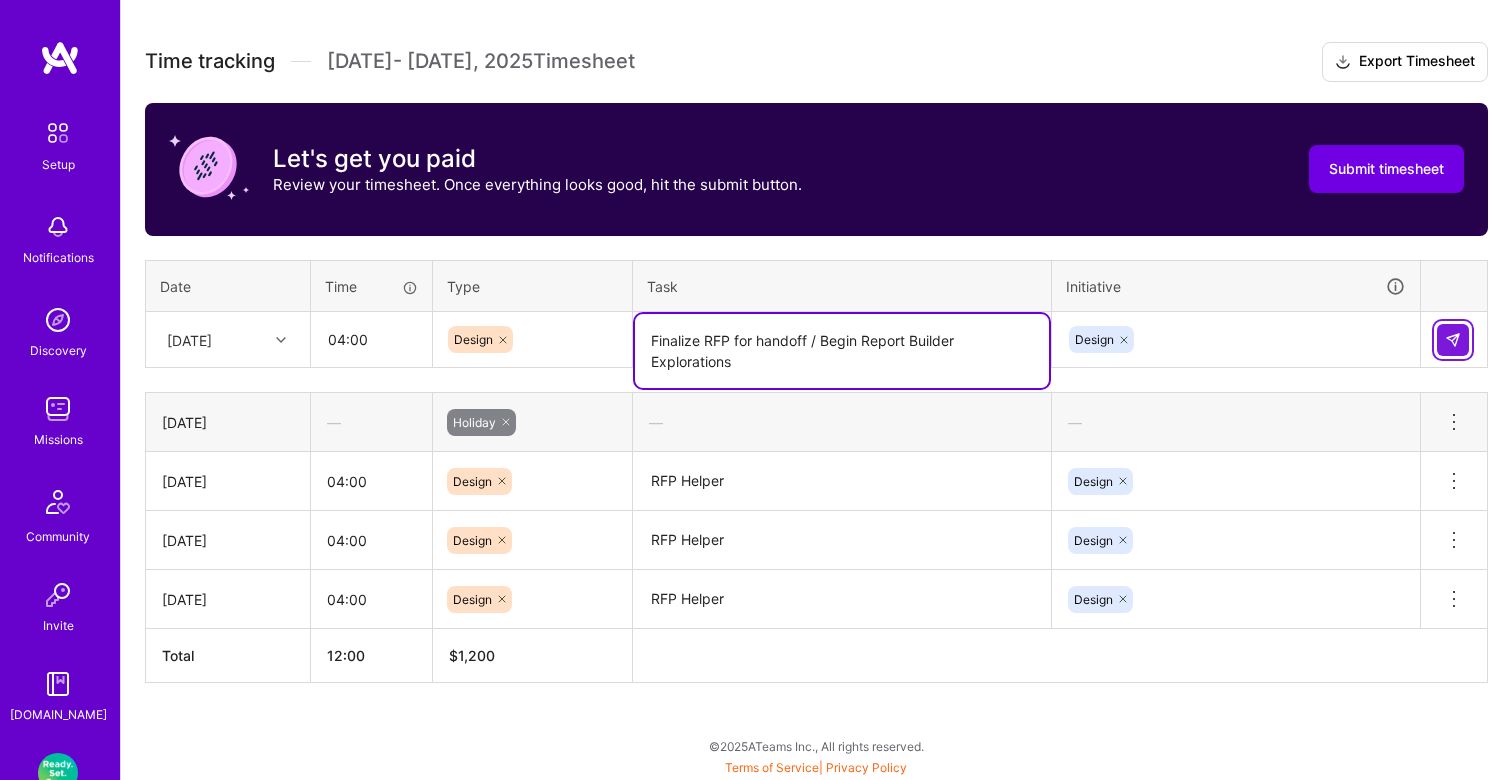 click at bounding box center (1453, 340) 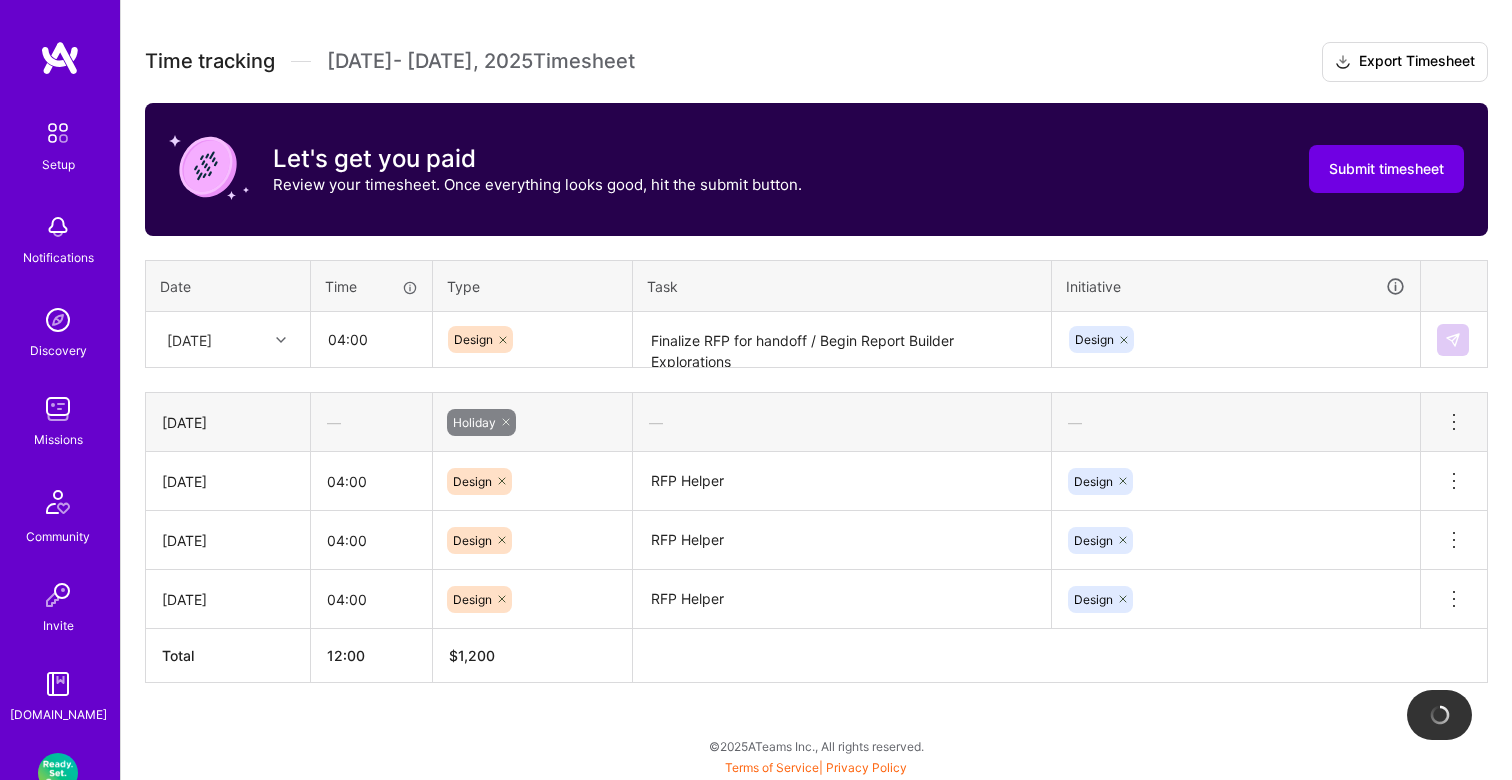 type 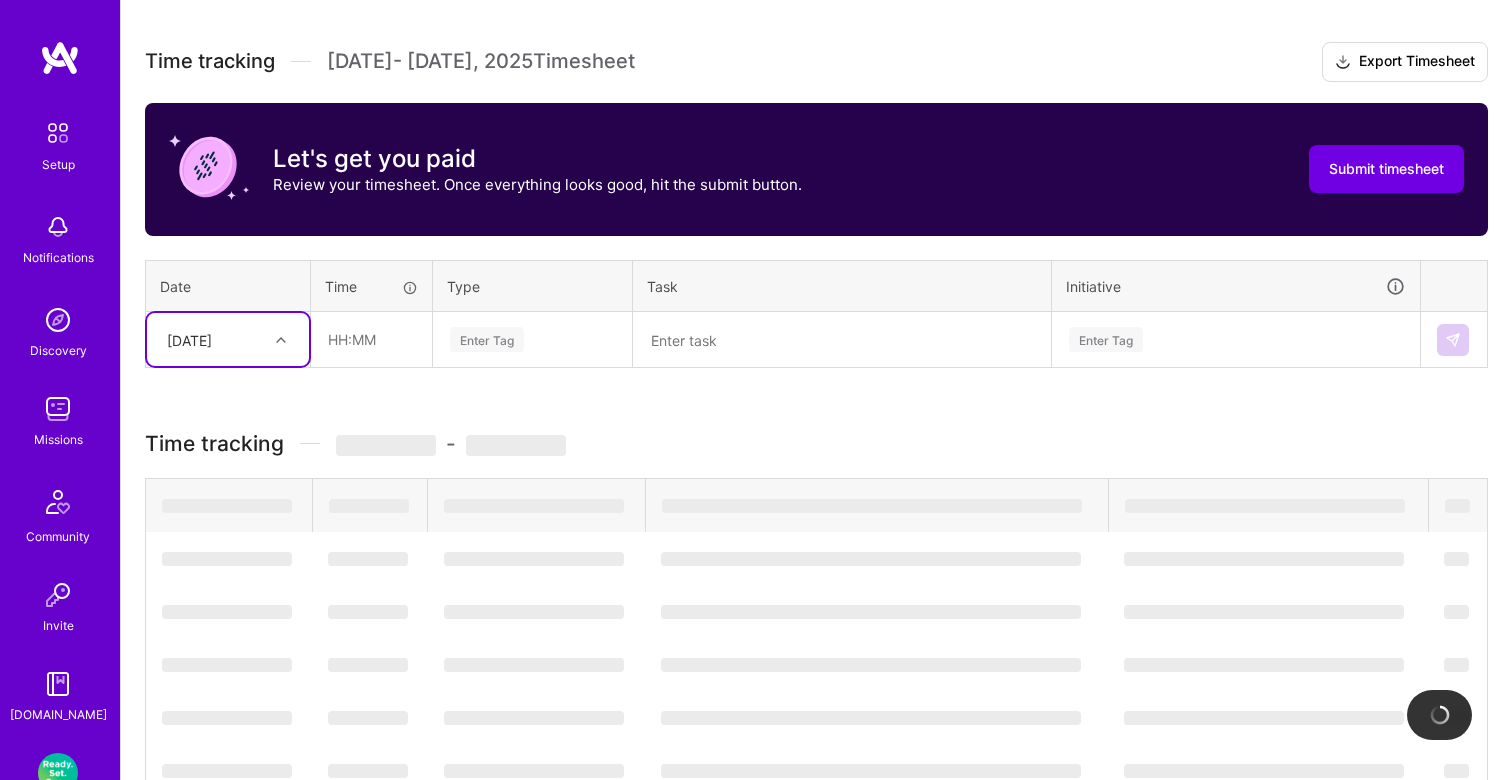 click on "[DATE]" at bounding box center (212, 339) 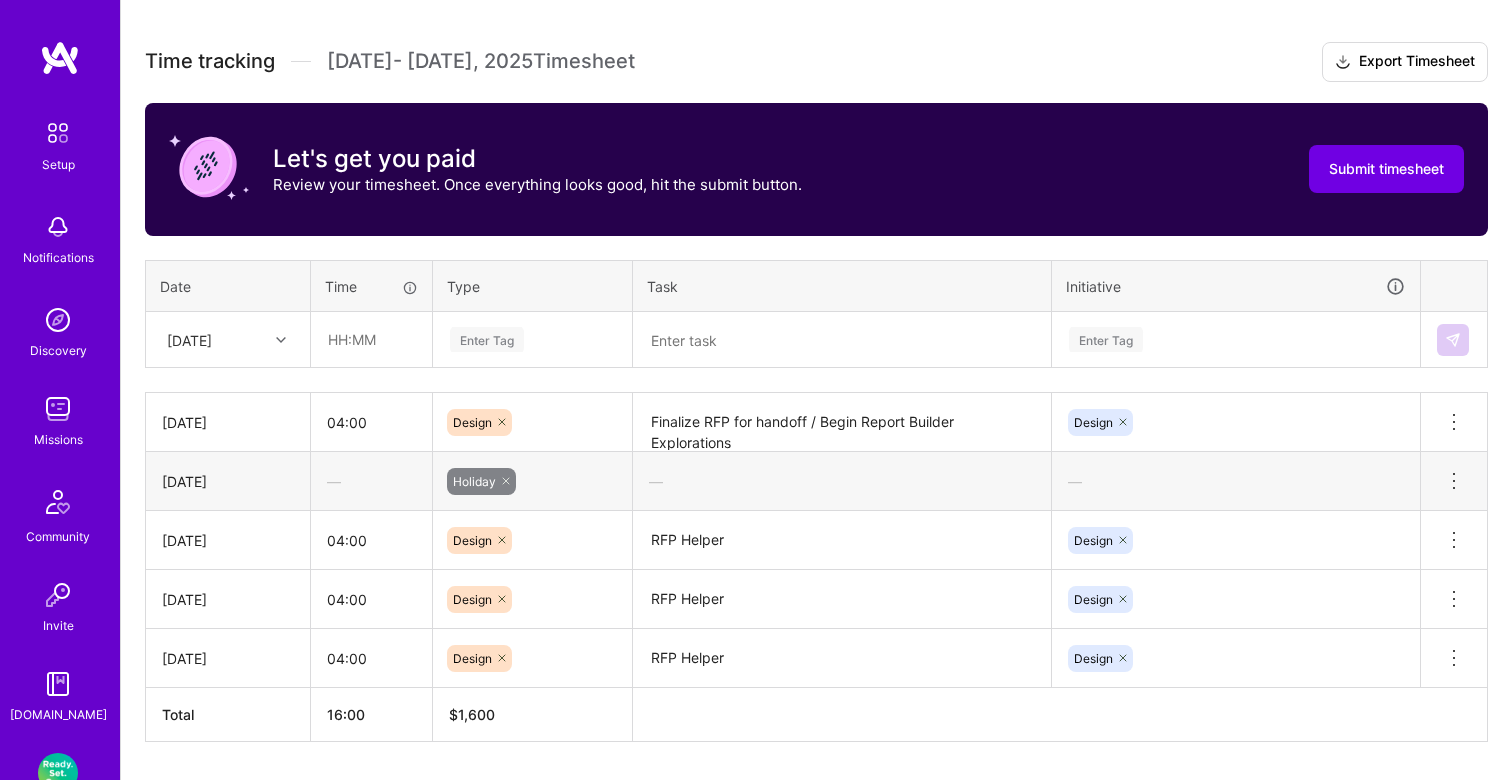 click on "Time tracking [DATE]  -   [DATE]  Timesheet Export Timesheet Let's get you paid Review your timesheet. Once everything looks good, hit the submit button. Submit timesheet Date Time Type Task Initiative  [DATE] Enter Tag Enter Tag [DATE] 04:00 Design
Finalize RFP for handoff / Begin Report Builder Explorations Design
Delete row [DATE] — Holiday
— —
Delete row [DATE] 04:00 Design
RFP Helper Design
Delete row [DATE] 04:00 Design
RFP Helper Design
Delete row [DATE] 04:00 Design
RFP Helper Design
Delete row Total 16:00 $ 1,600" at bounding box center [816, 392] 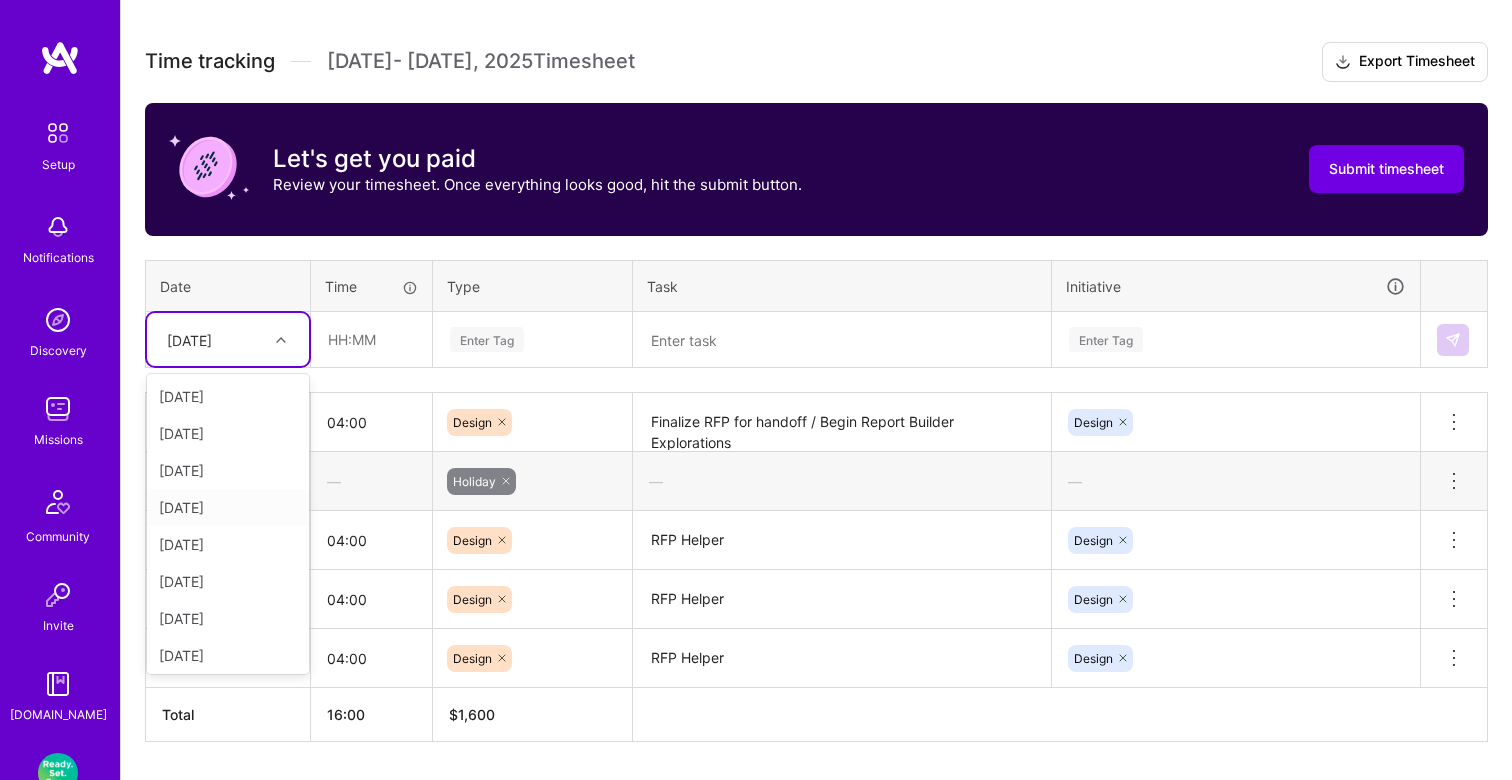 scroll, scrollTop: 32, scrollLeft: 0, axis: vertical 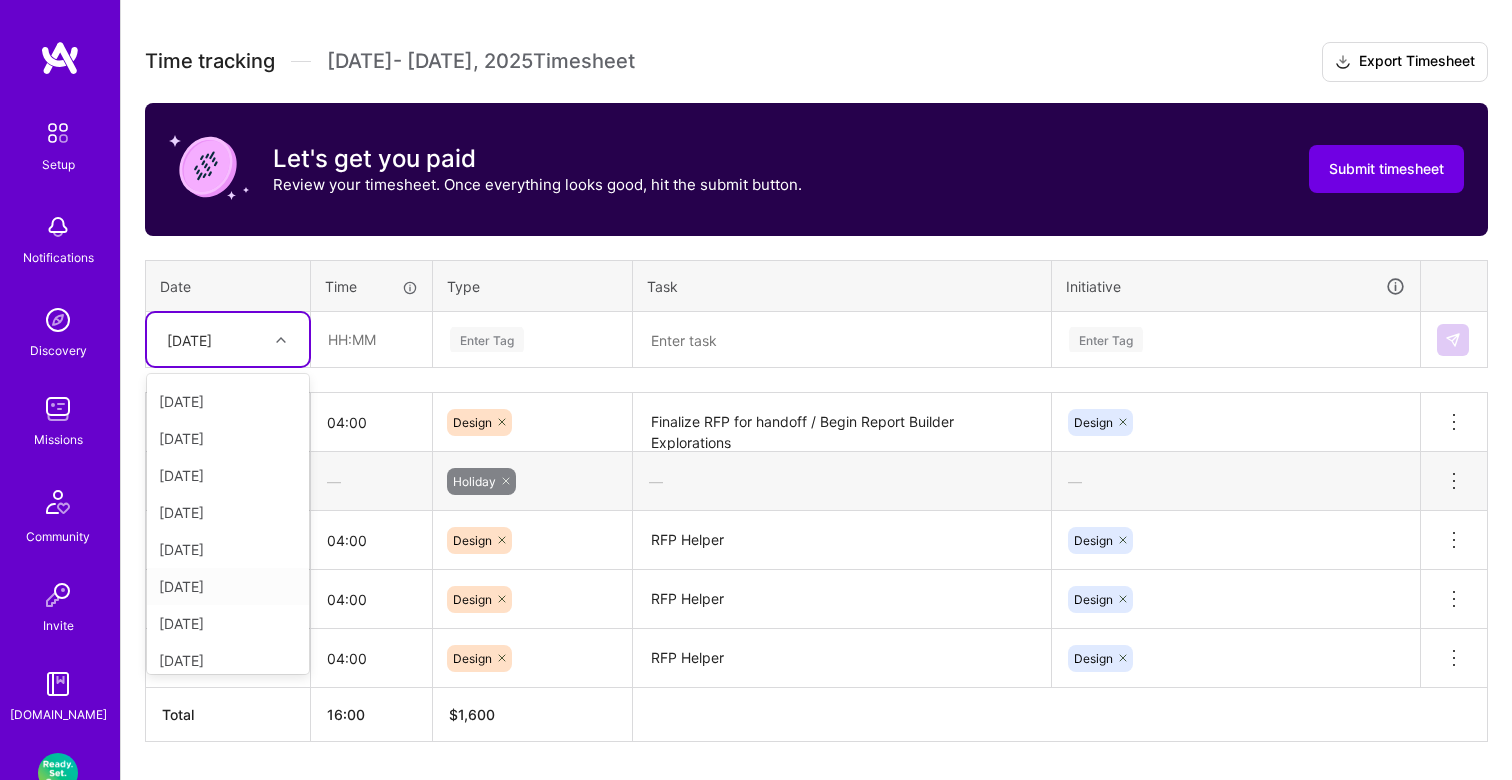 click on "[DATE]" at bounding box center [228, 586] 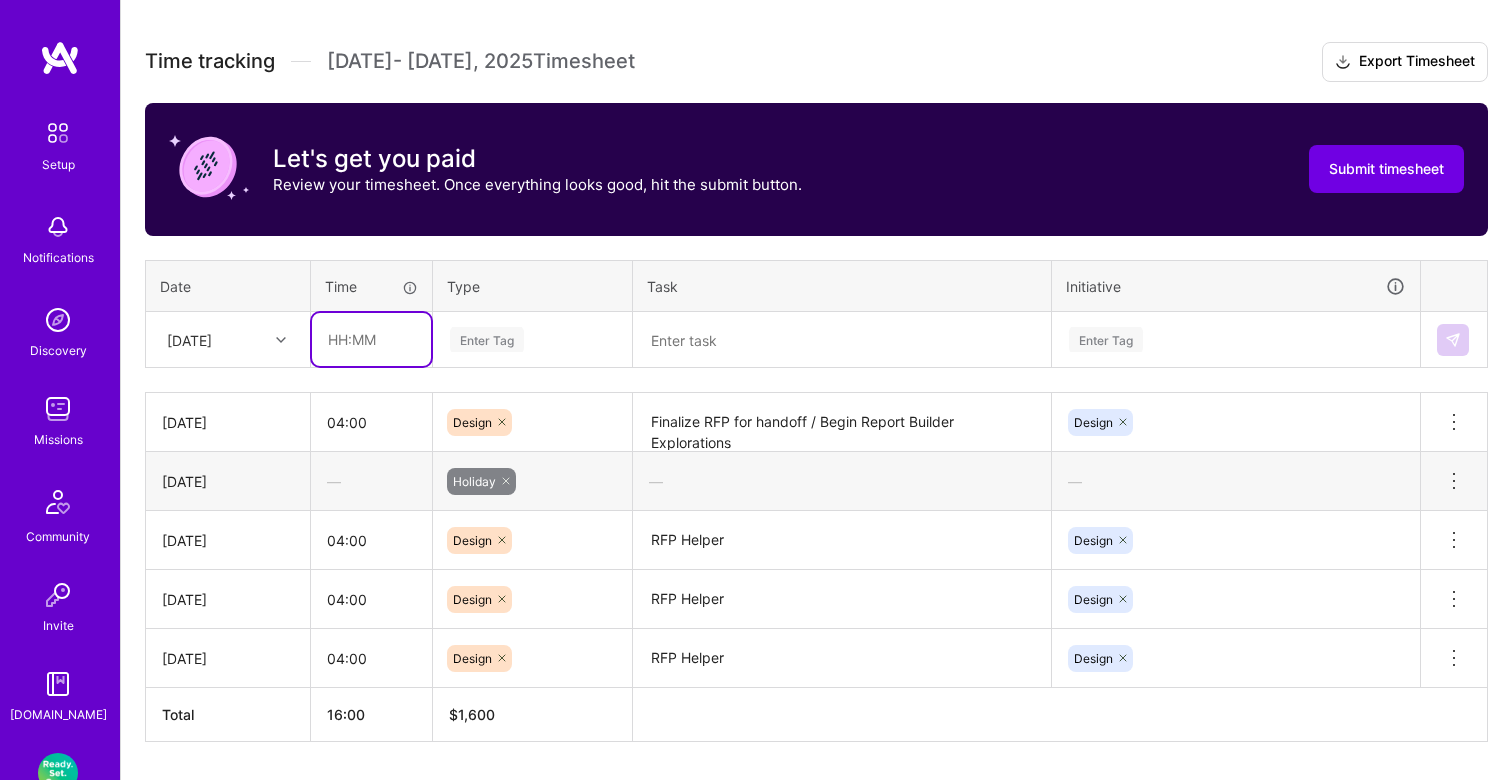 click at bounding box center [371, 339] 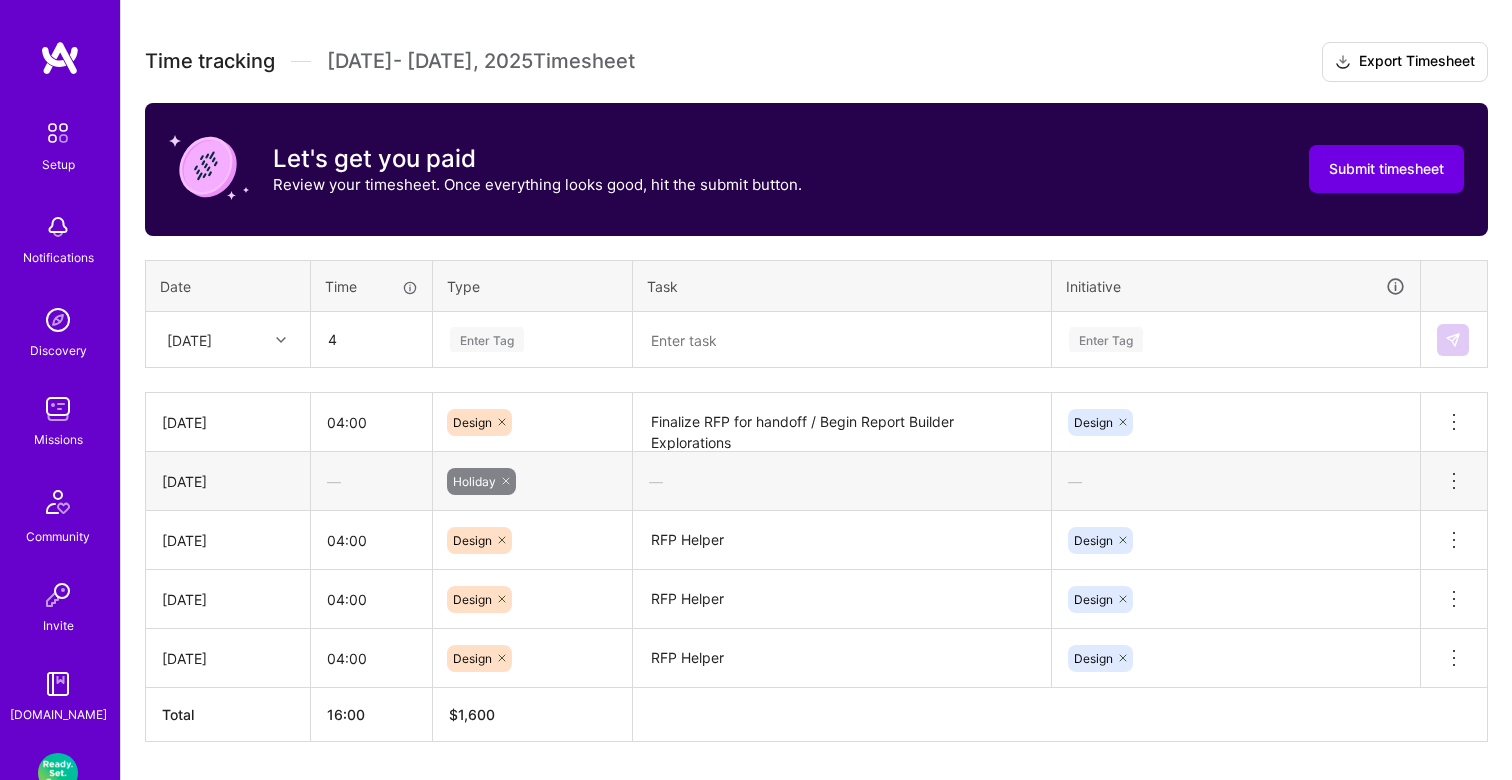 type on "04:00" 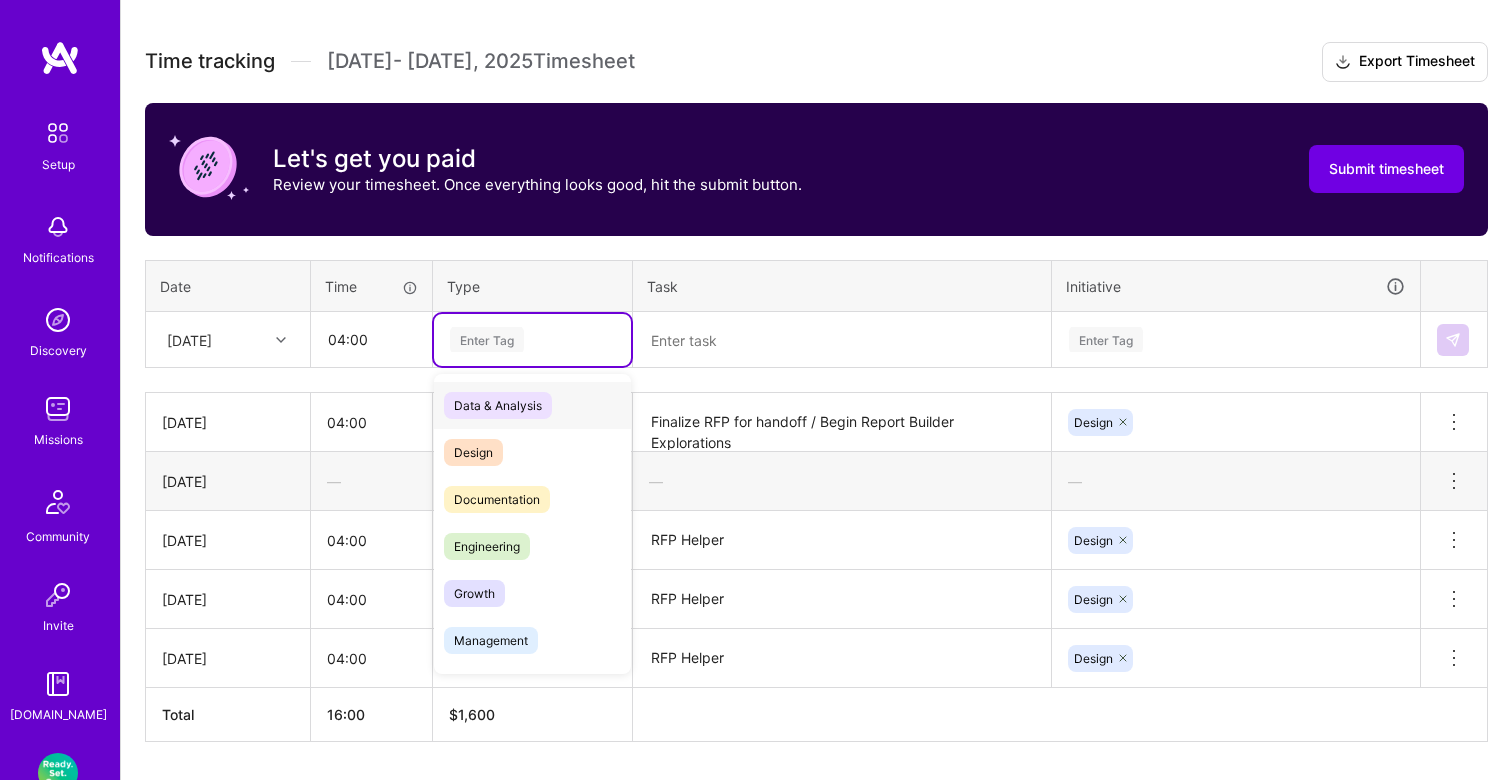 click on "Enter Tag" at bounding box center [532, 339] 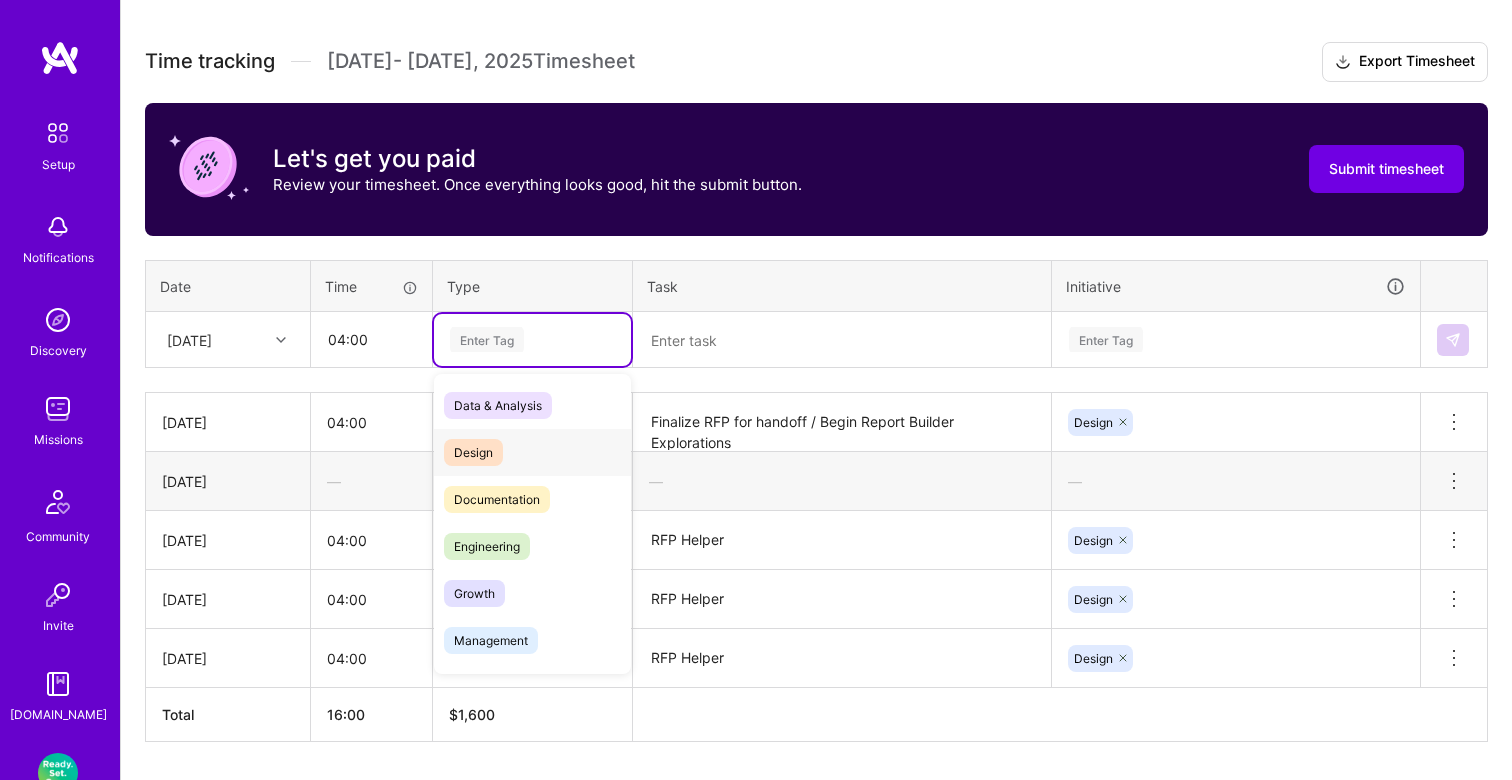 click on "Design" at bounding box center [532, 452] 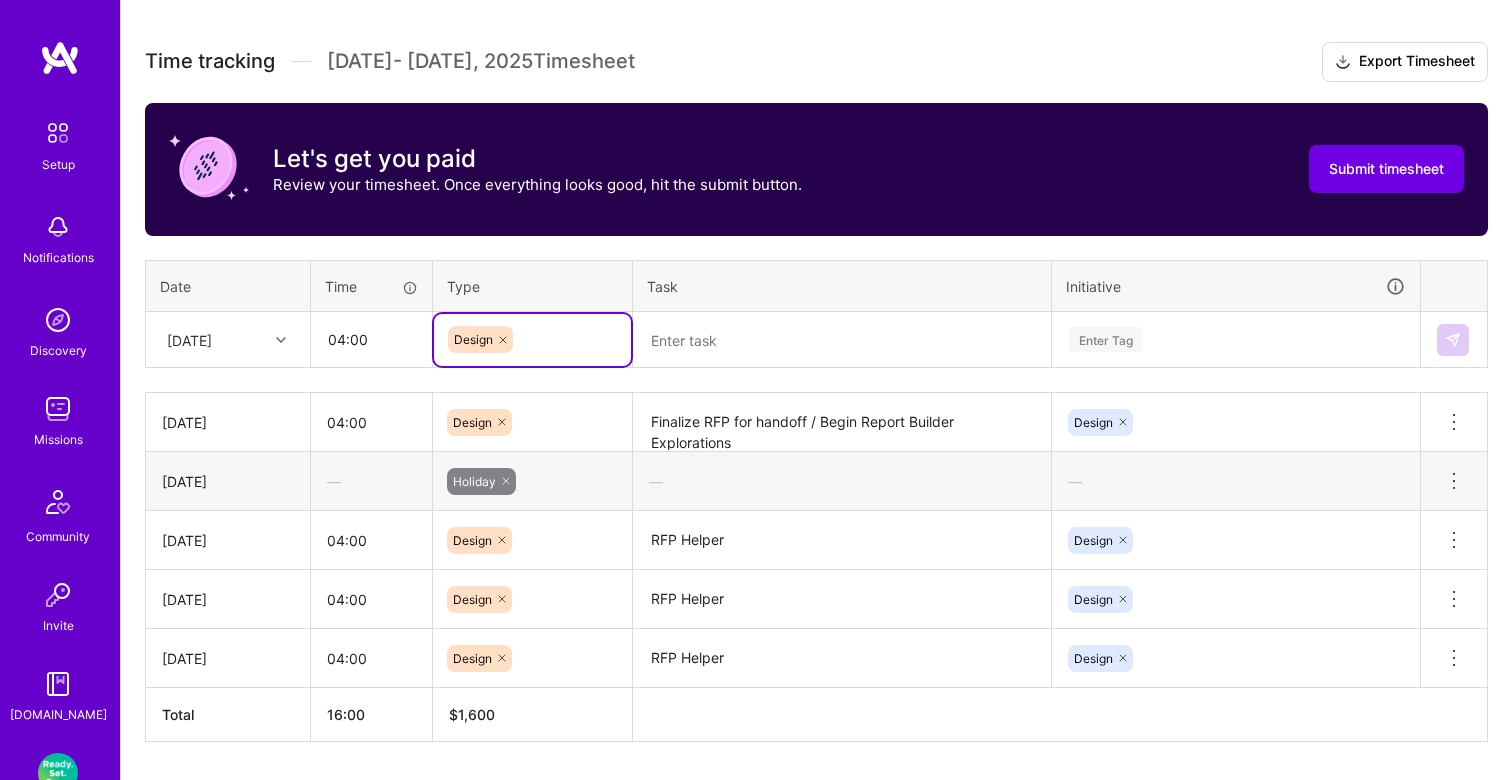 click at bounding box center [842, 340] 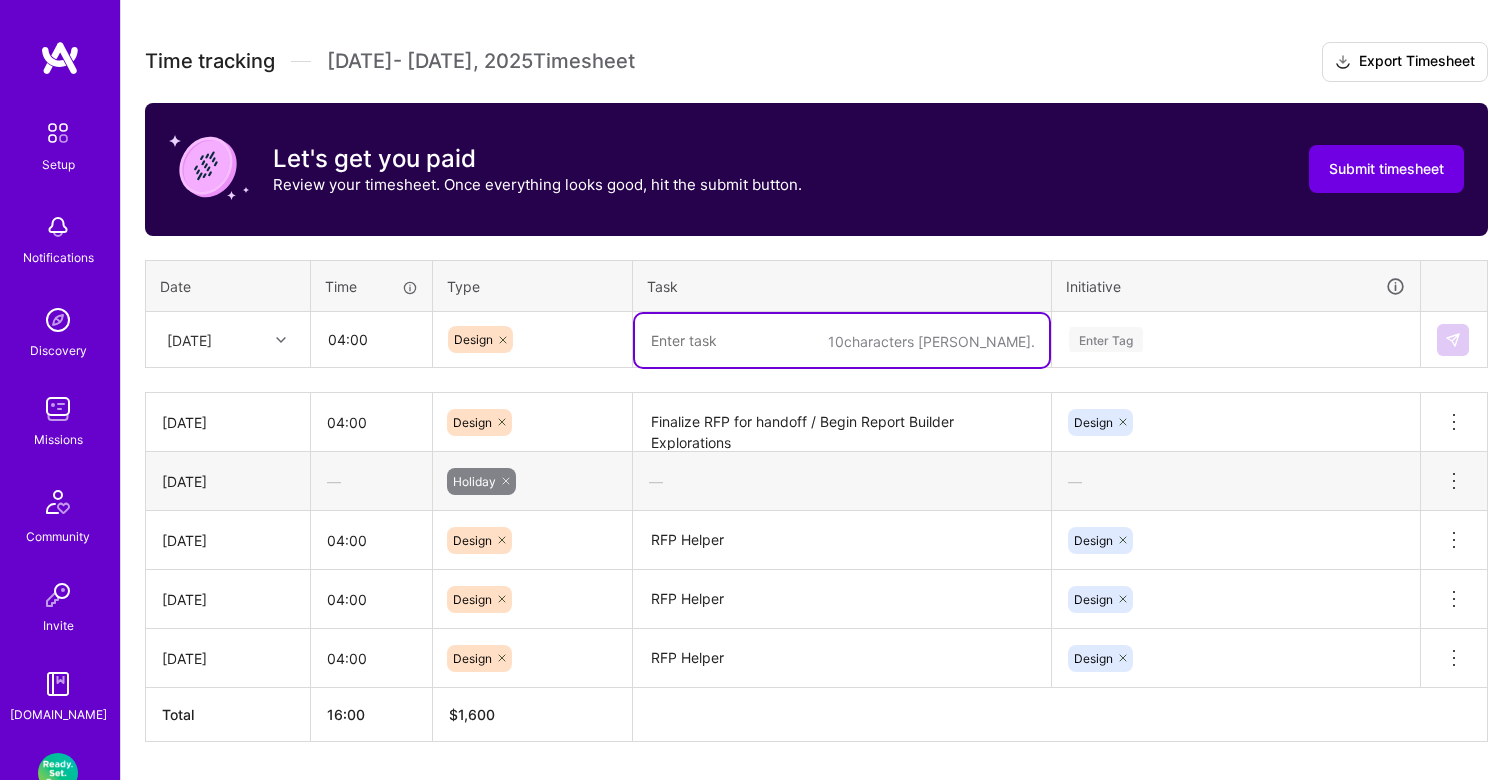 paste on "Finalize RFP for handoff / Begin Report Builder Explorations" 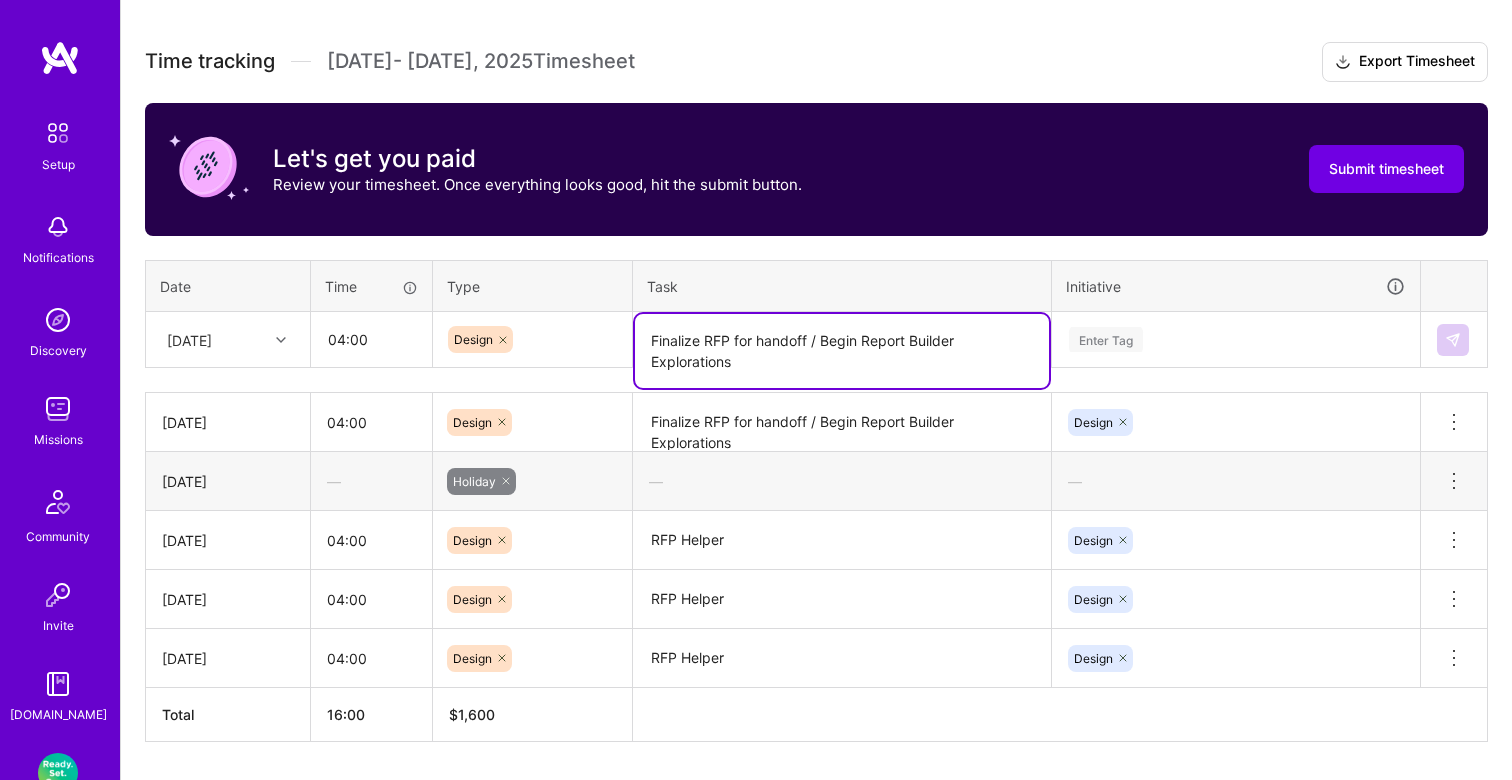 type on "Finalize RFP for handoff / Begin Report Builder Explorations" 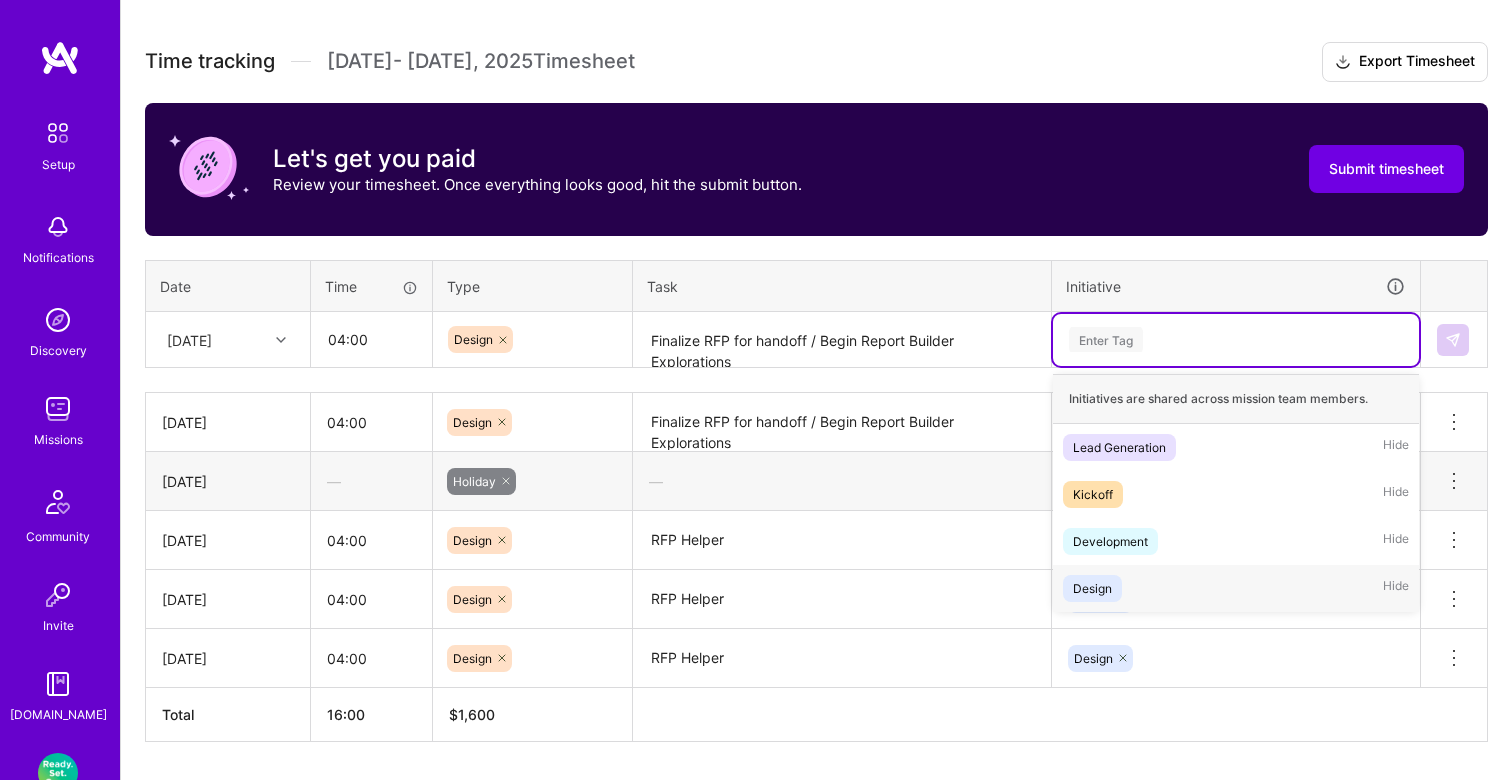click on "Design" at bounding box center [1092, 588] 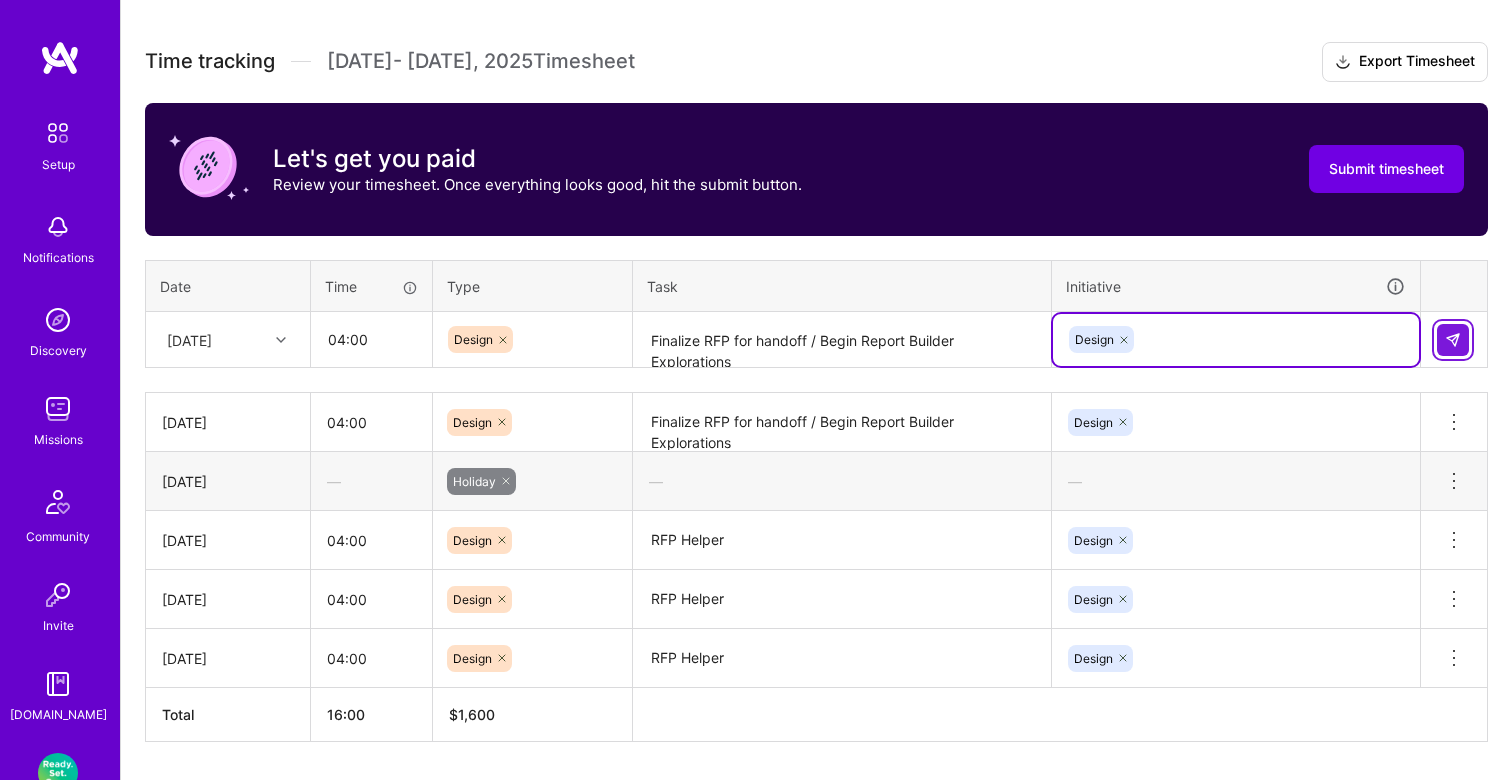 click at bounding box center (1453, 340) 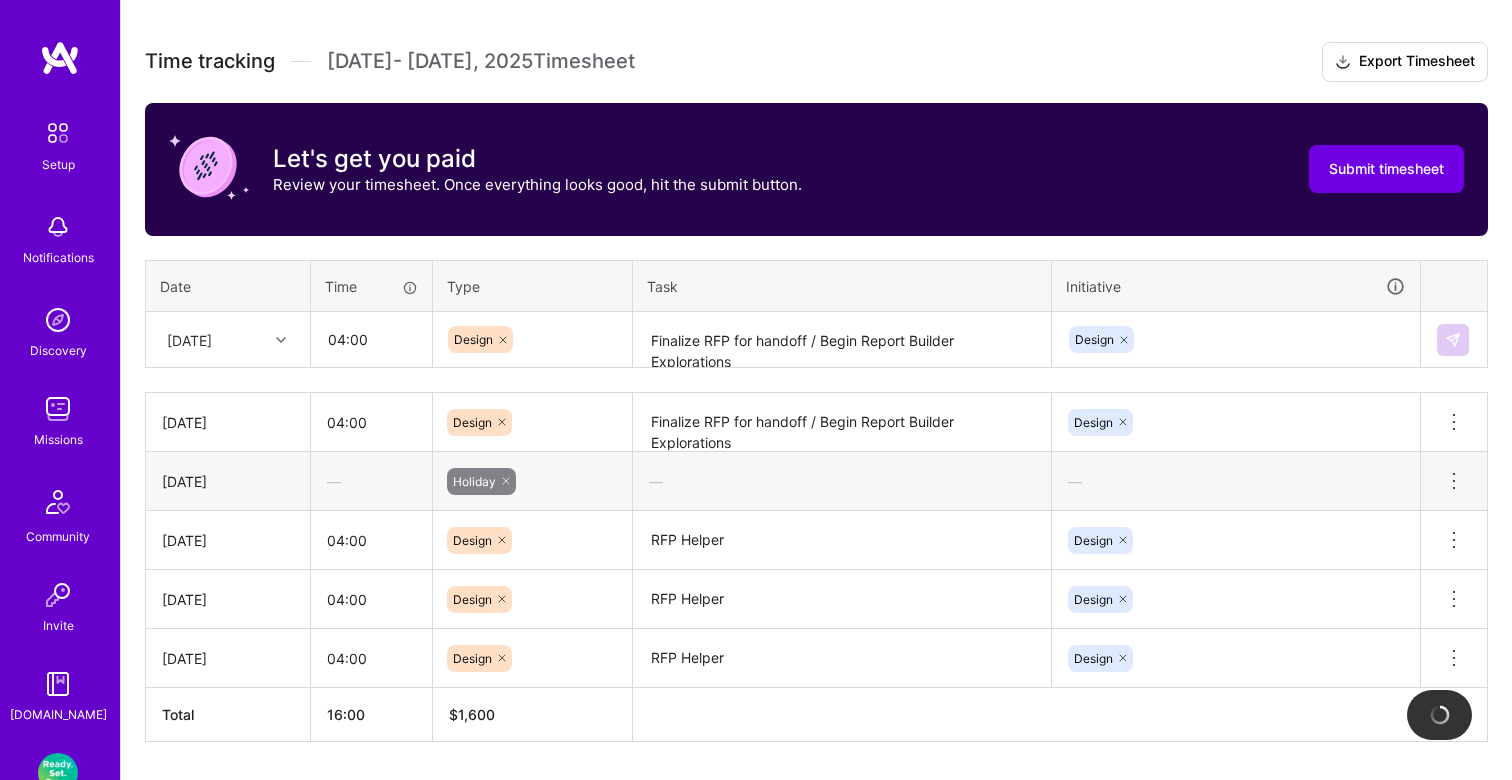 type 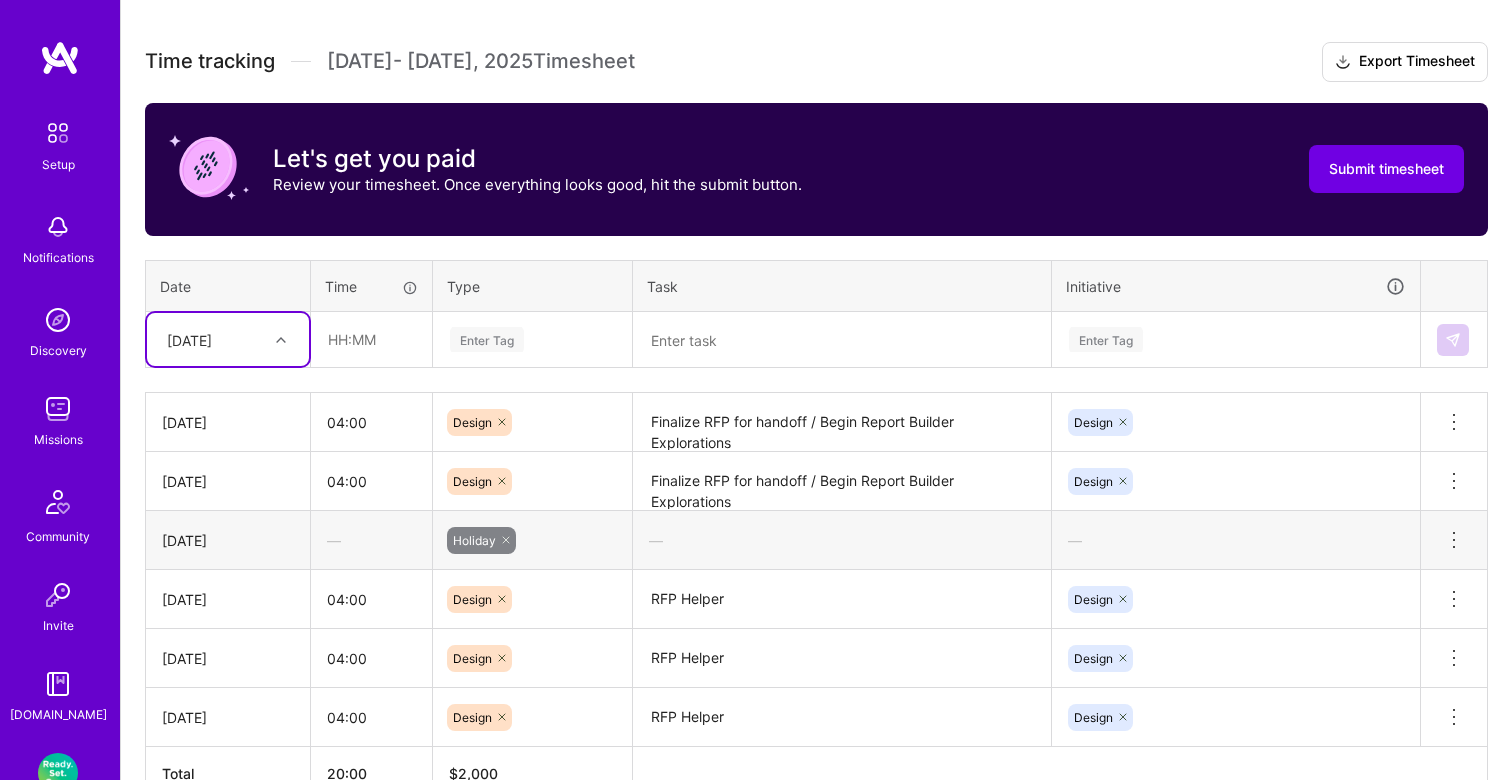 click on "[DATE]" at bounding box center [212, 339] 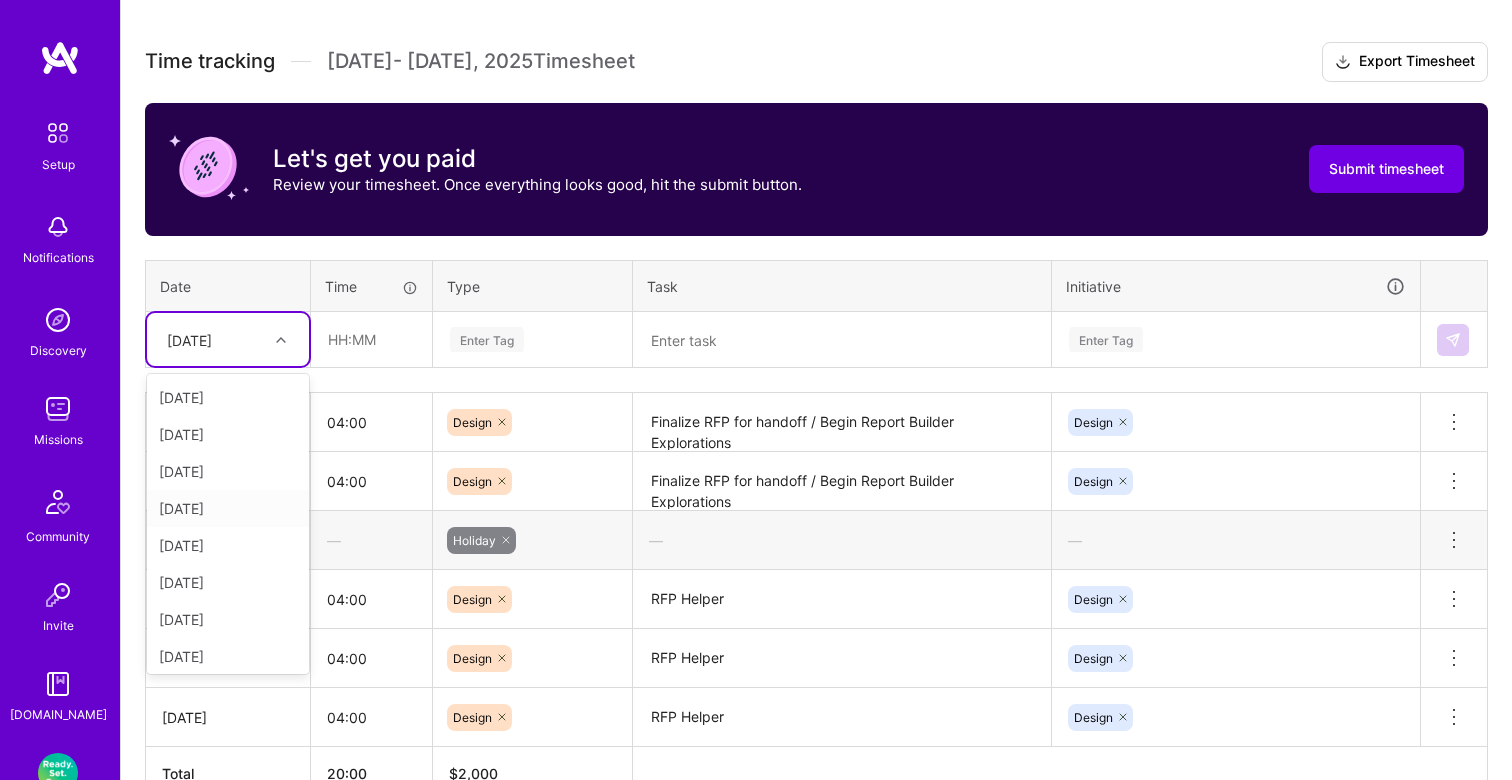 scroll, scrollTop: 76, scrollLeft: 0, axis: vertical 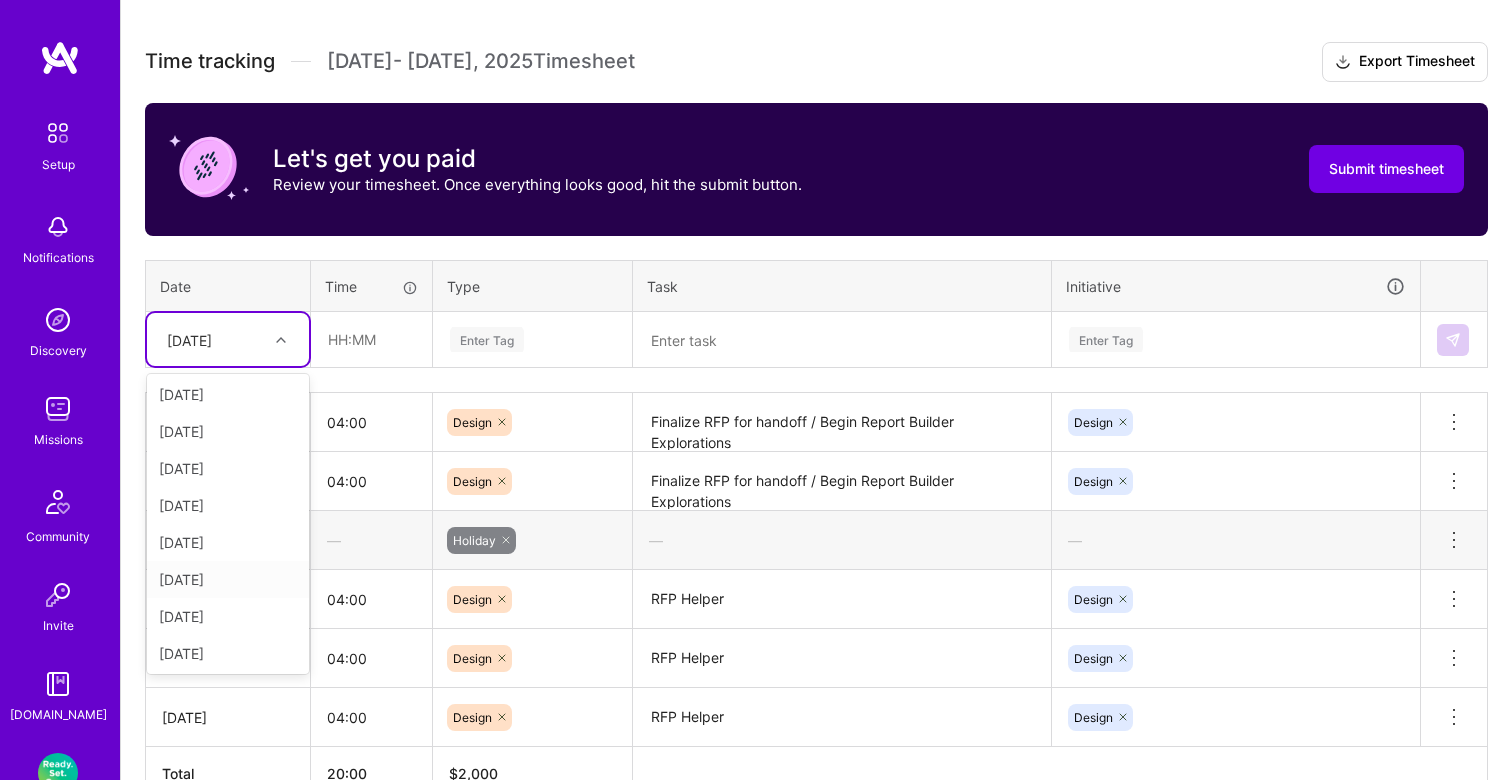 click on "[DATE]" at bounding box center (228, 579) 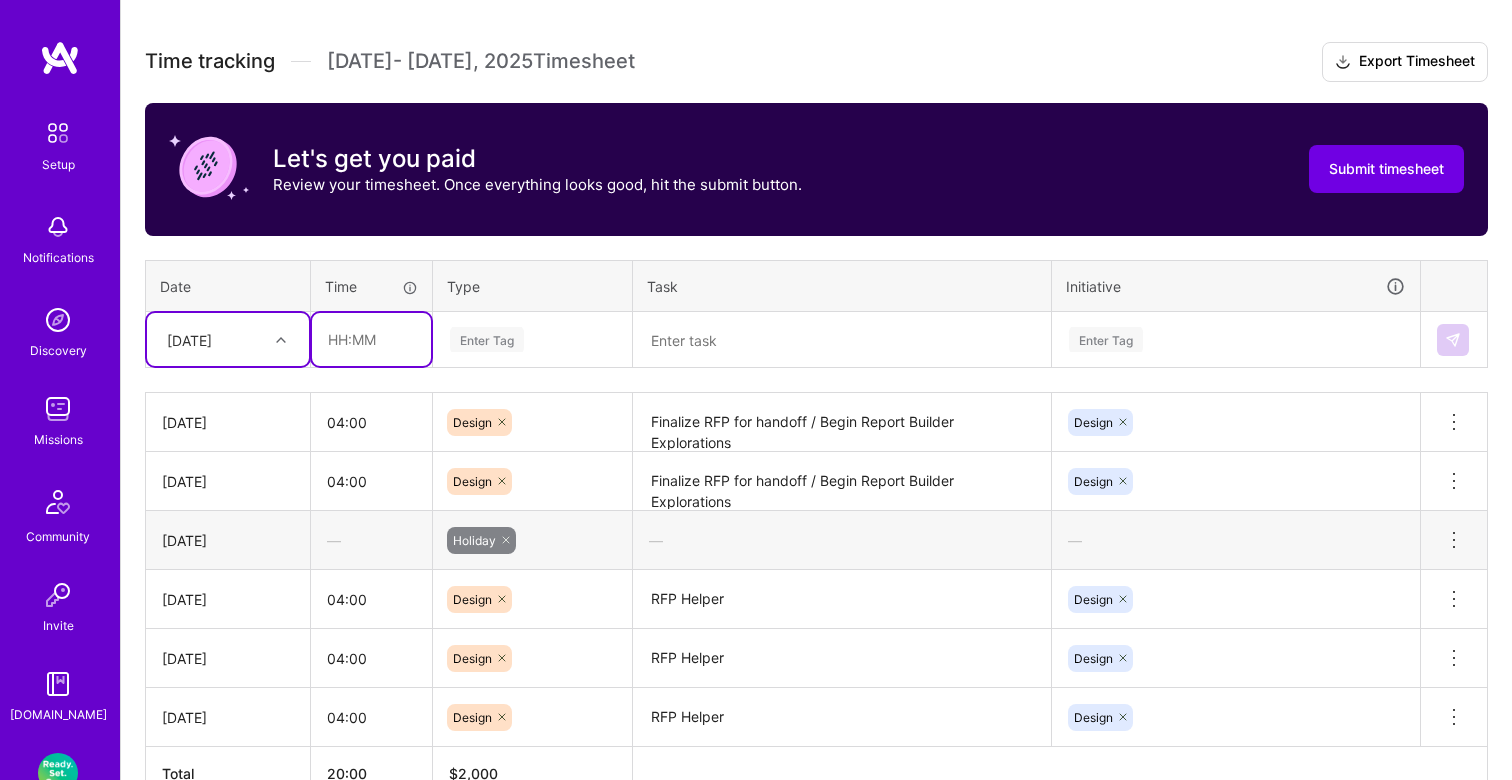 click at bounding box center [371, 339] 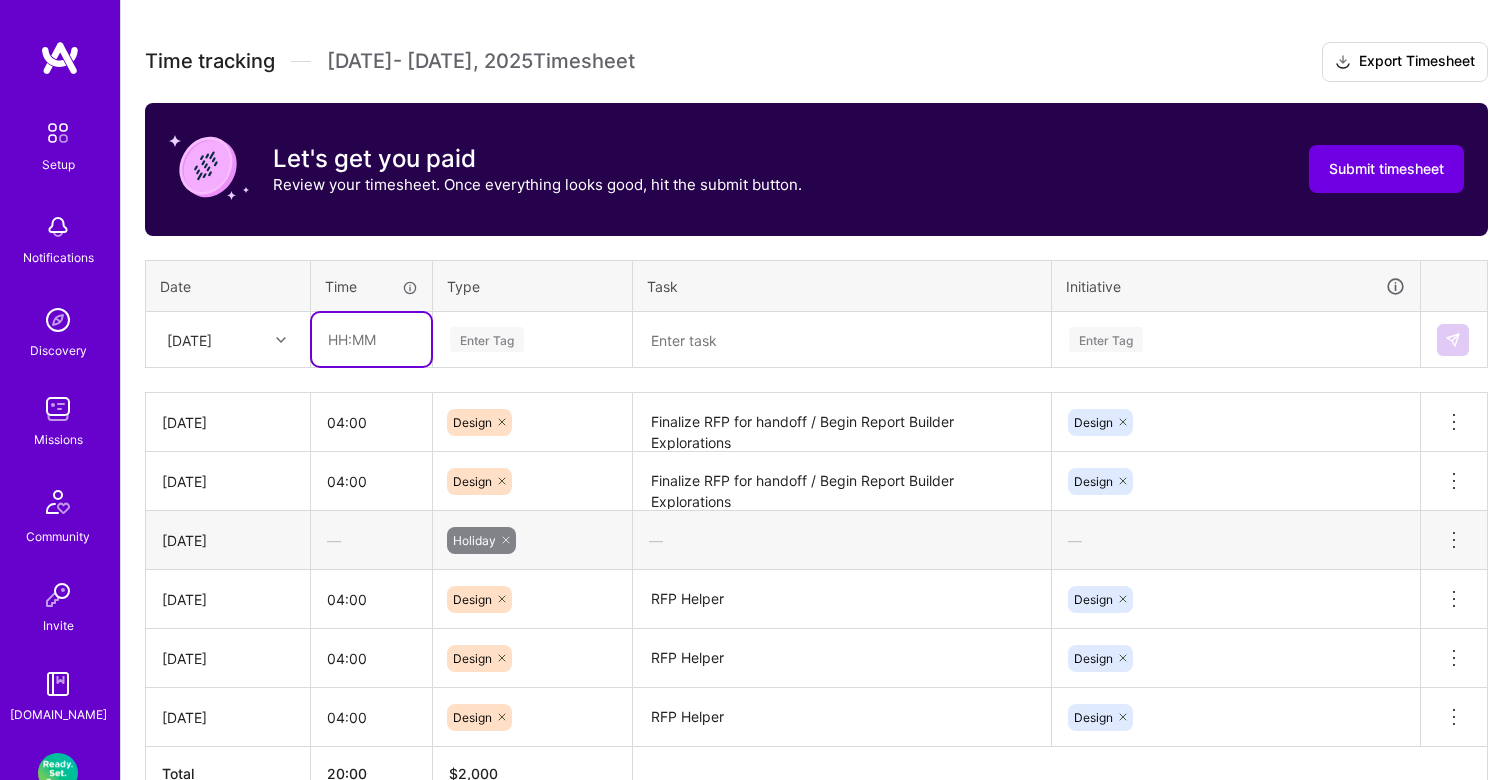 type on "04:00" 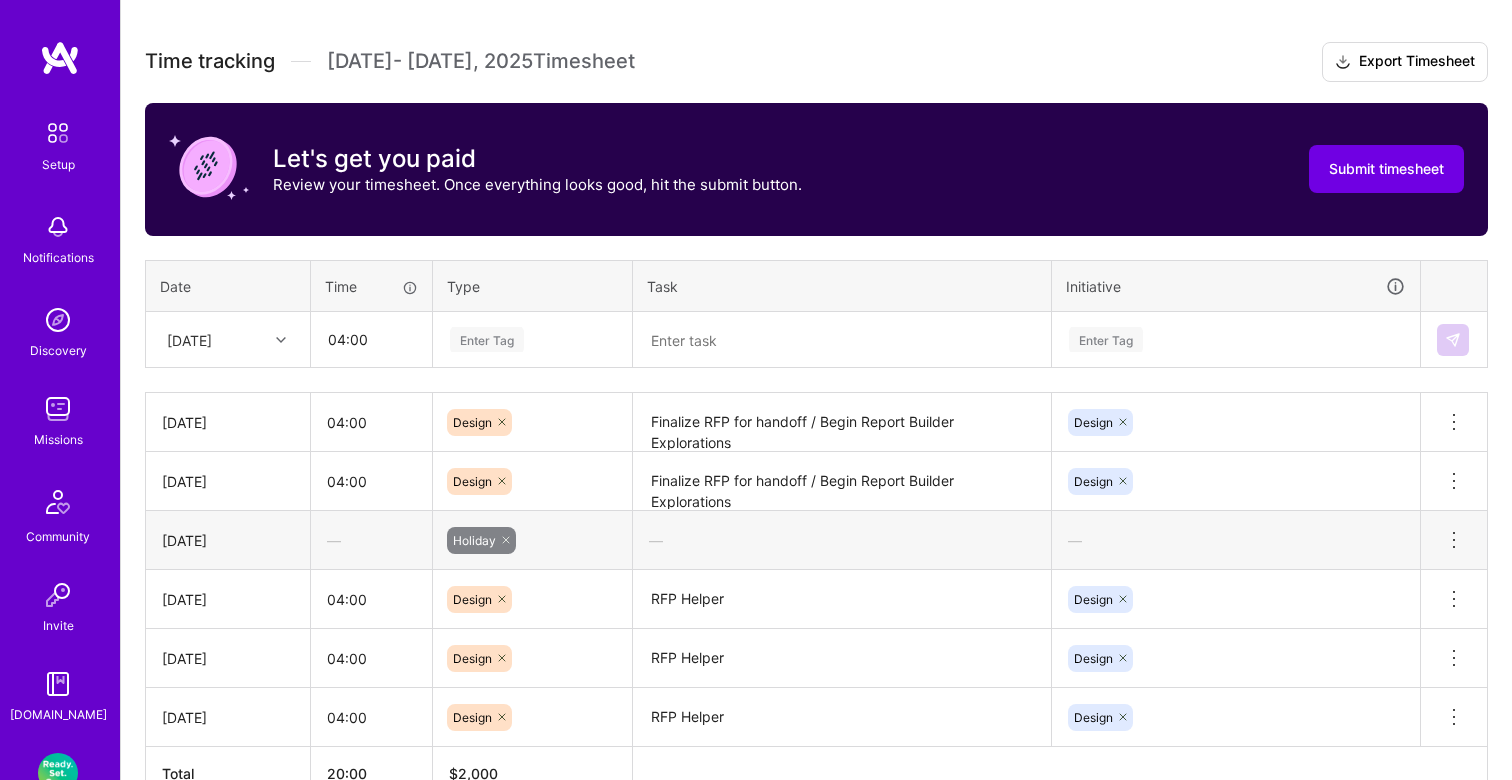 click on "Enter Tag" at bounding box center (487, 339) 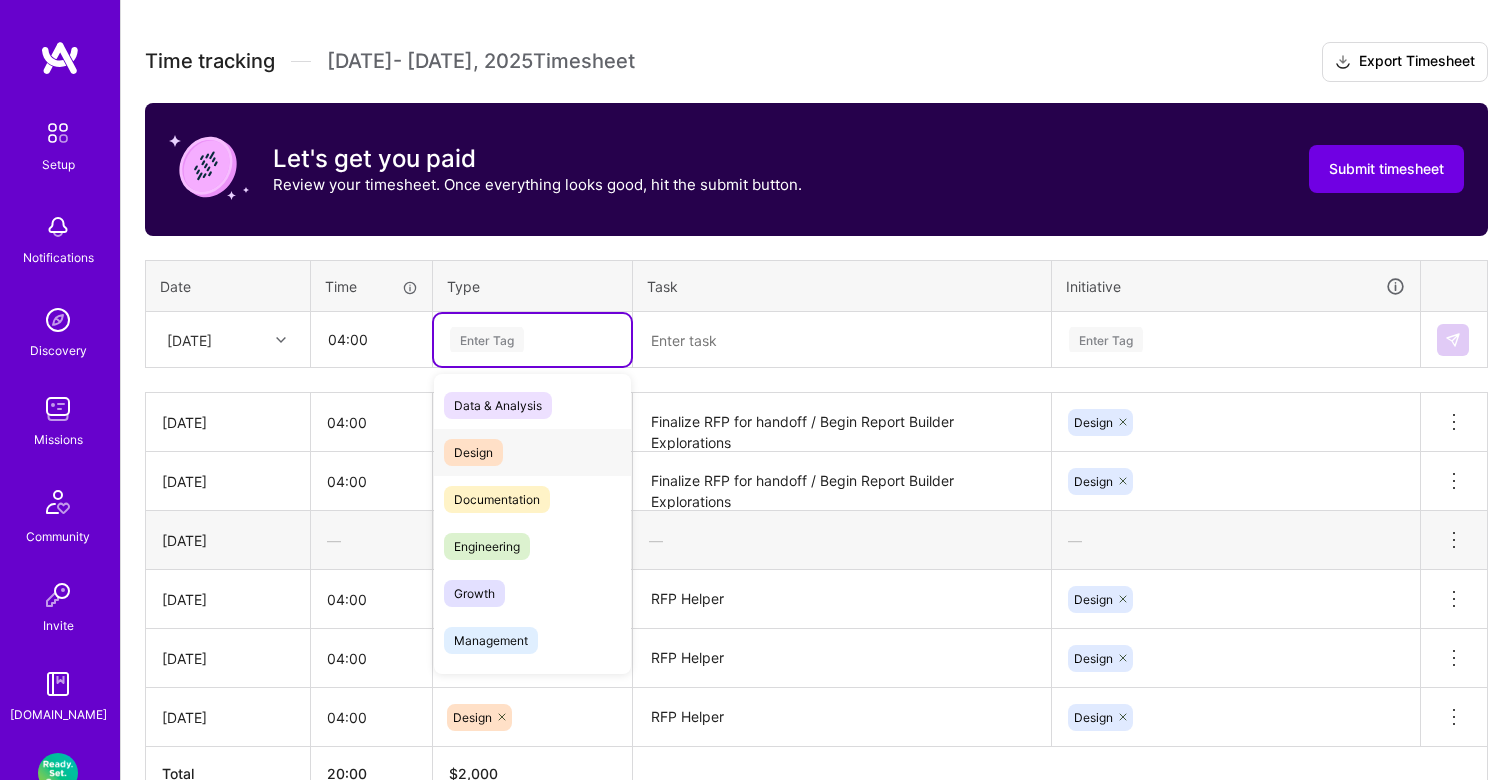 click on "Design" at bounding box center [532, 452] 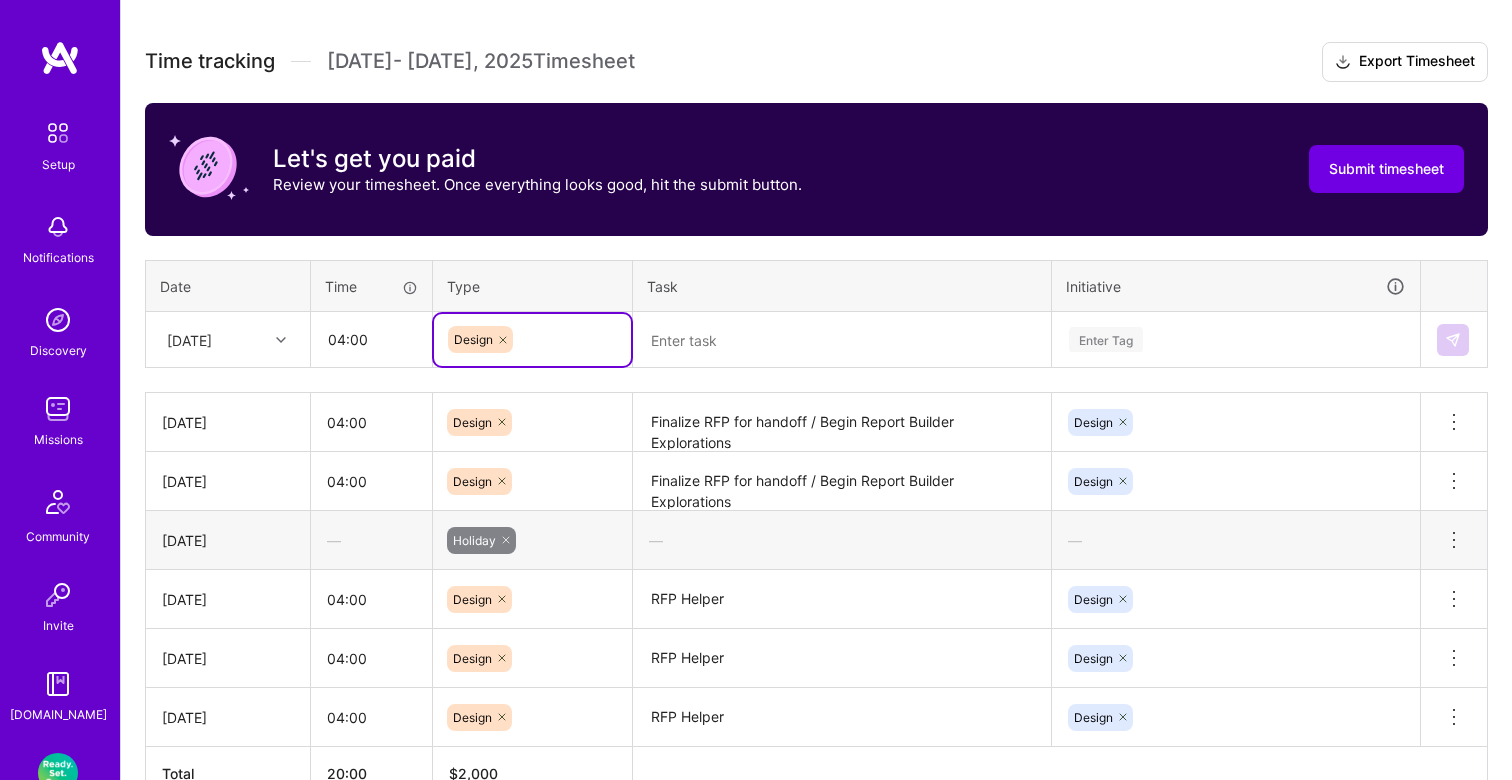 click at bounding box center [842, 340] 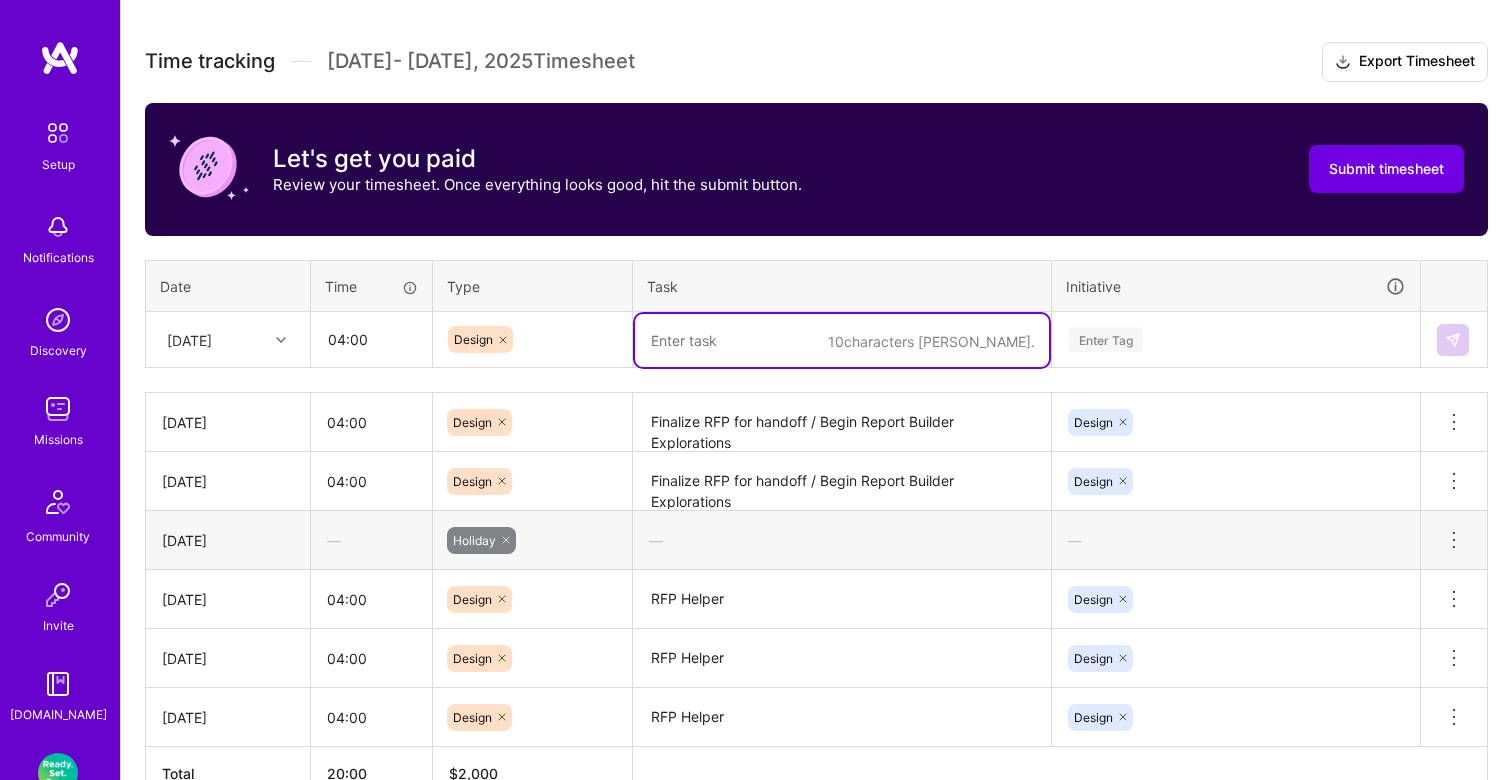 paste on "Finalize RFP for handoff / Begin Report Builder Explorations" 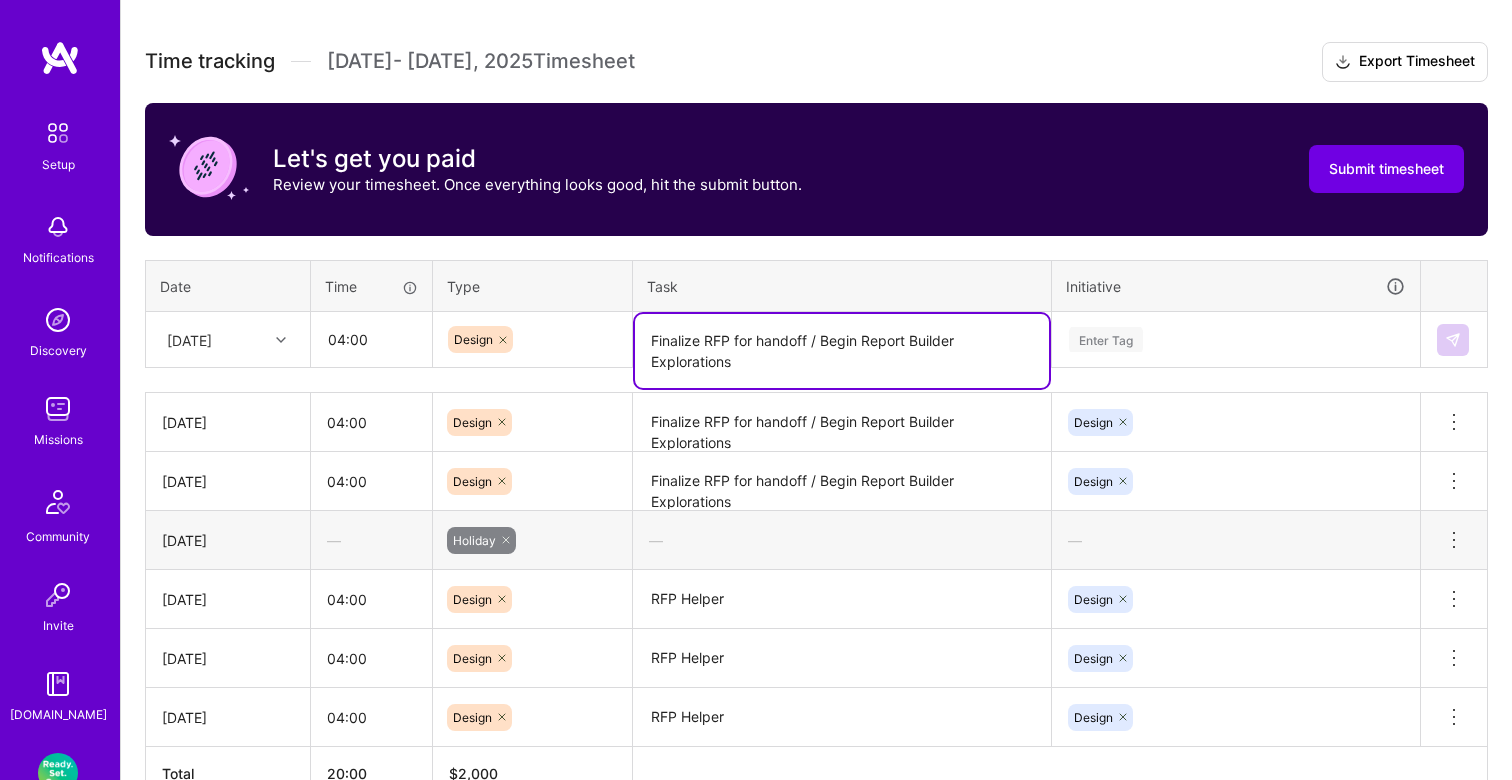 type on "Finalize RFP for handoff / Begin Report Builder Explorations" 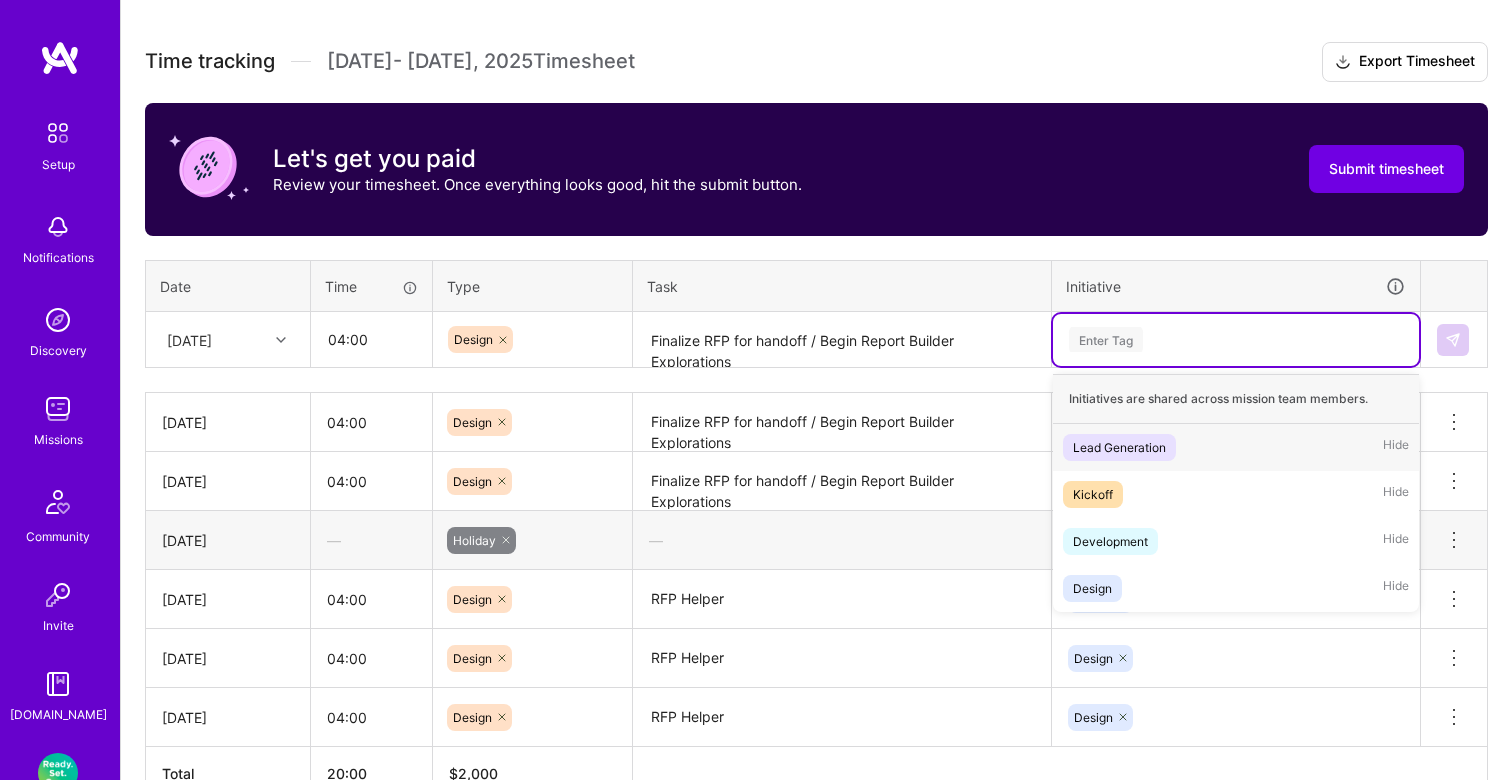 click on "Enter Tag" at bounding box center [1106, 339] 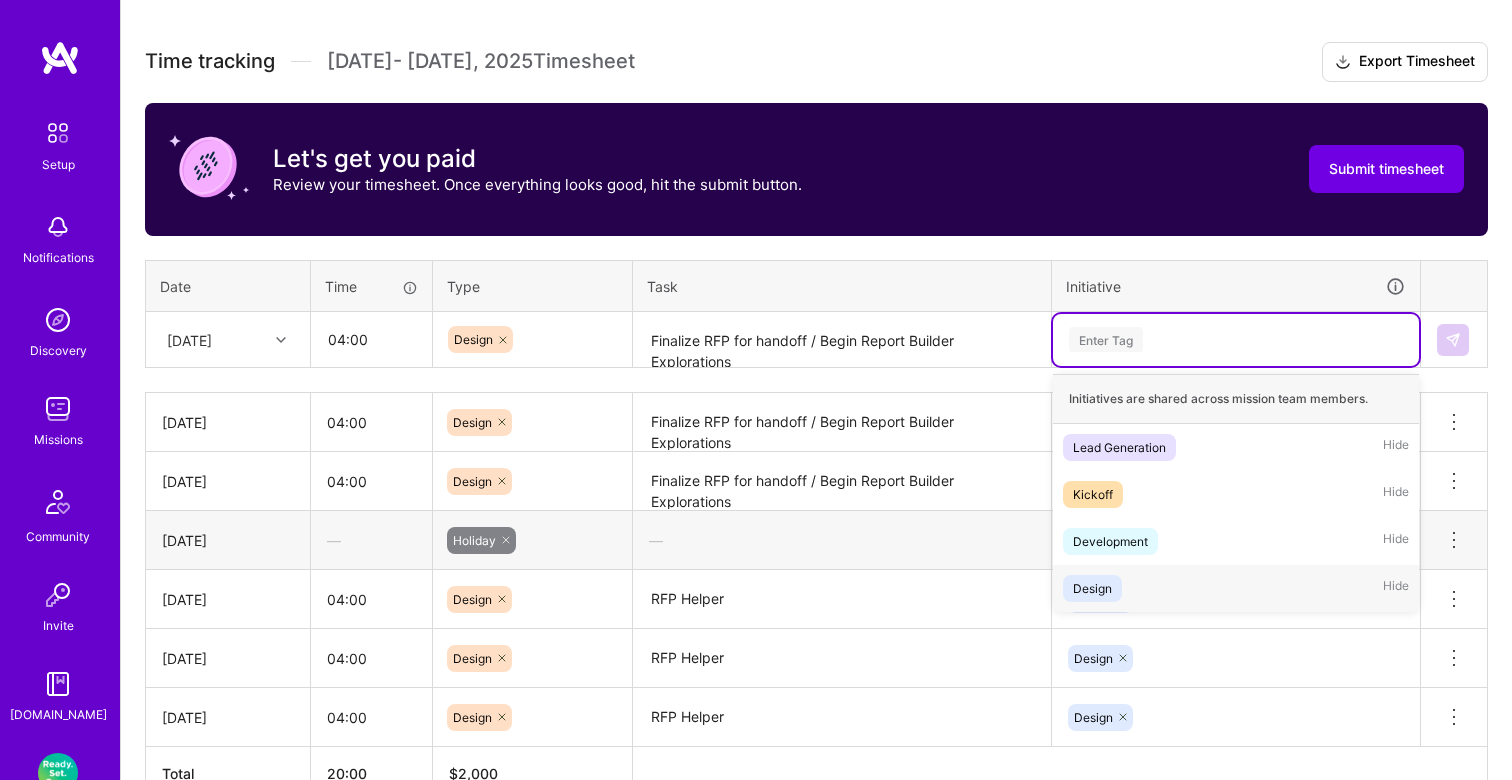 click on "Design Hide" at bounding box center (1236, 588) 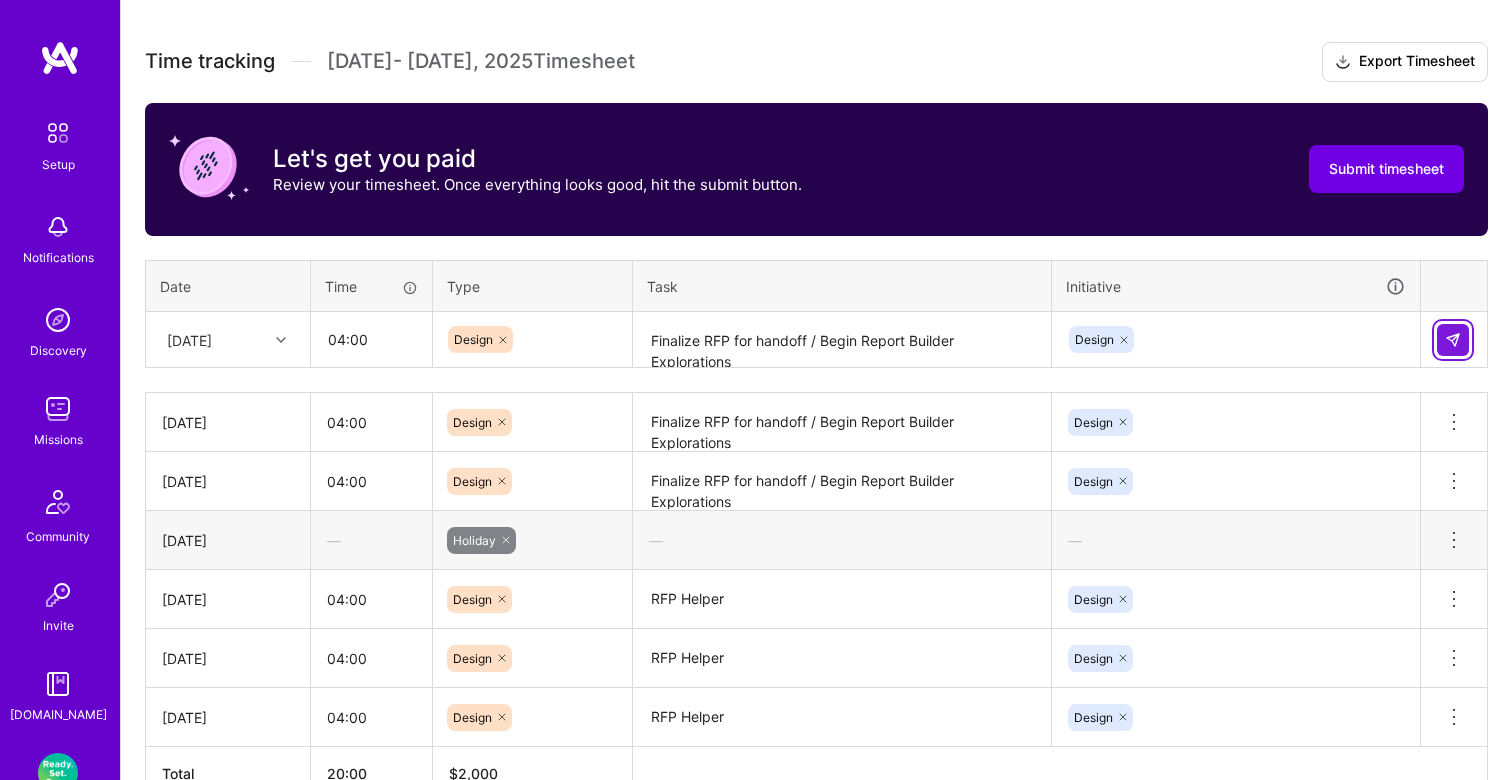 click at bounding box center [1453, 340] 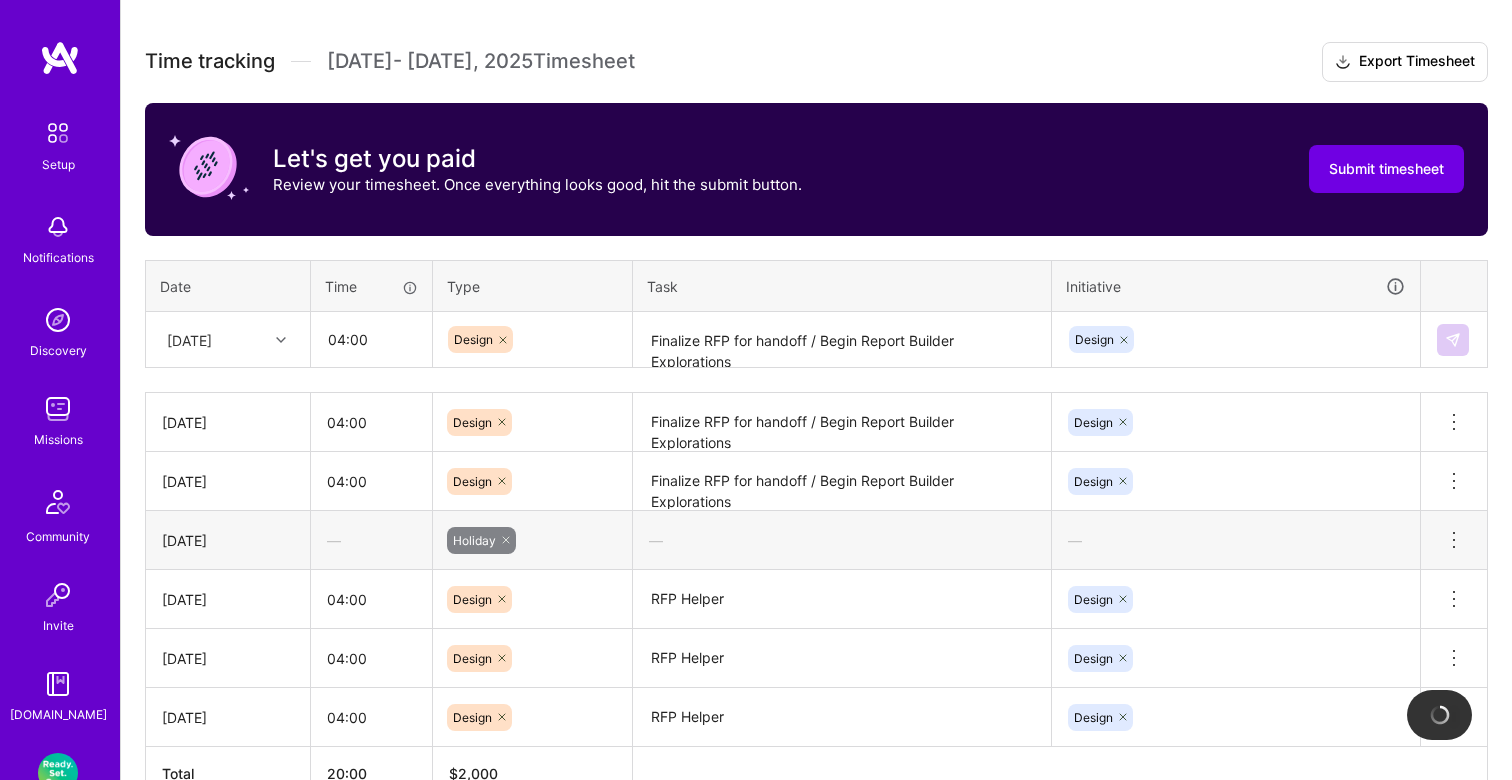 type 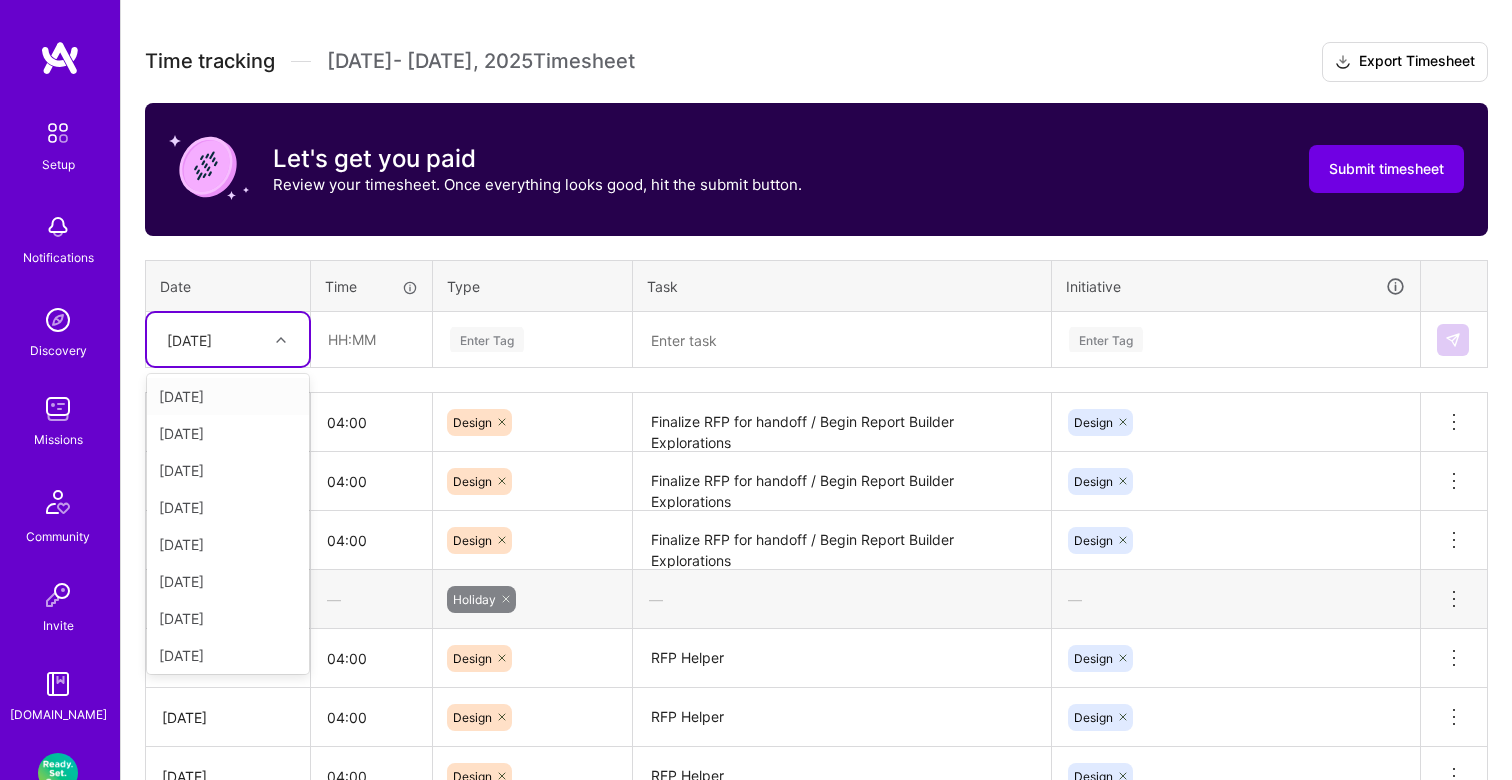 click on "[DATE]" at bounding box center (189, 339) 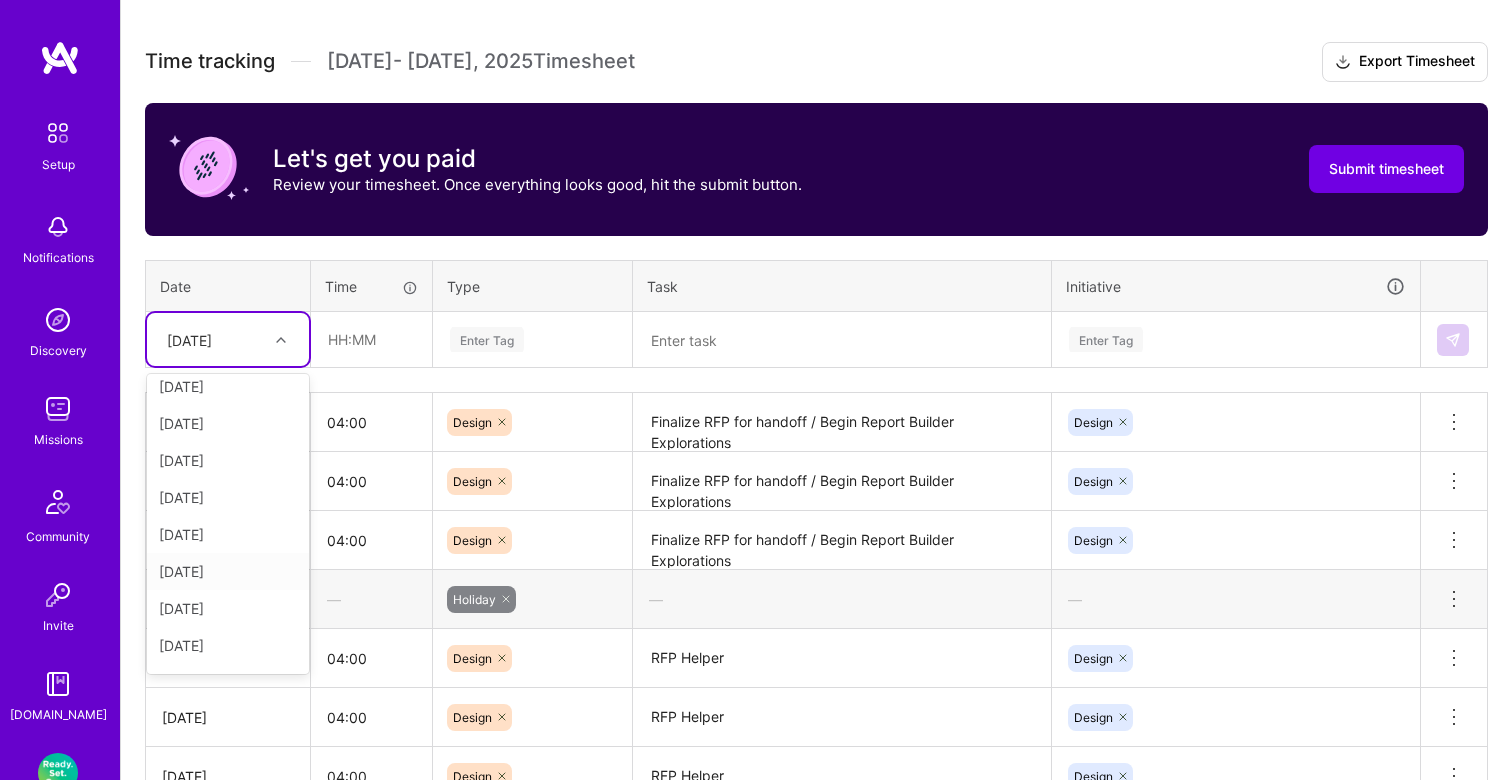 scroll, scrollTop: 117, scrollLeft: 0, axis: vertical 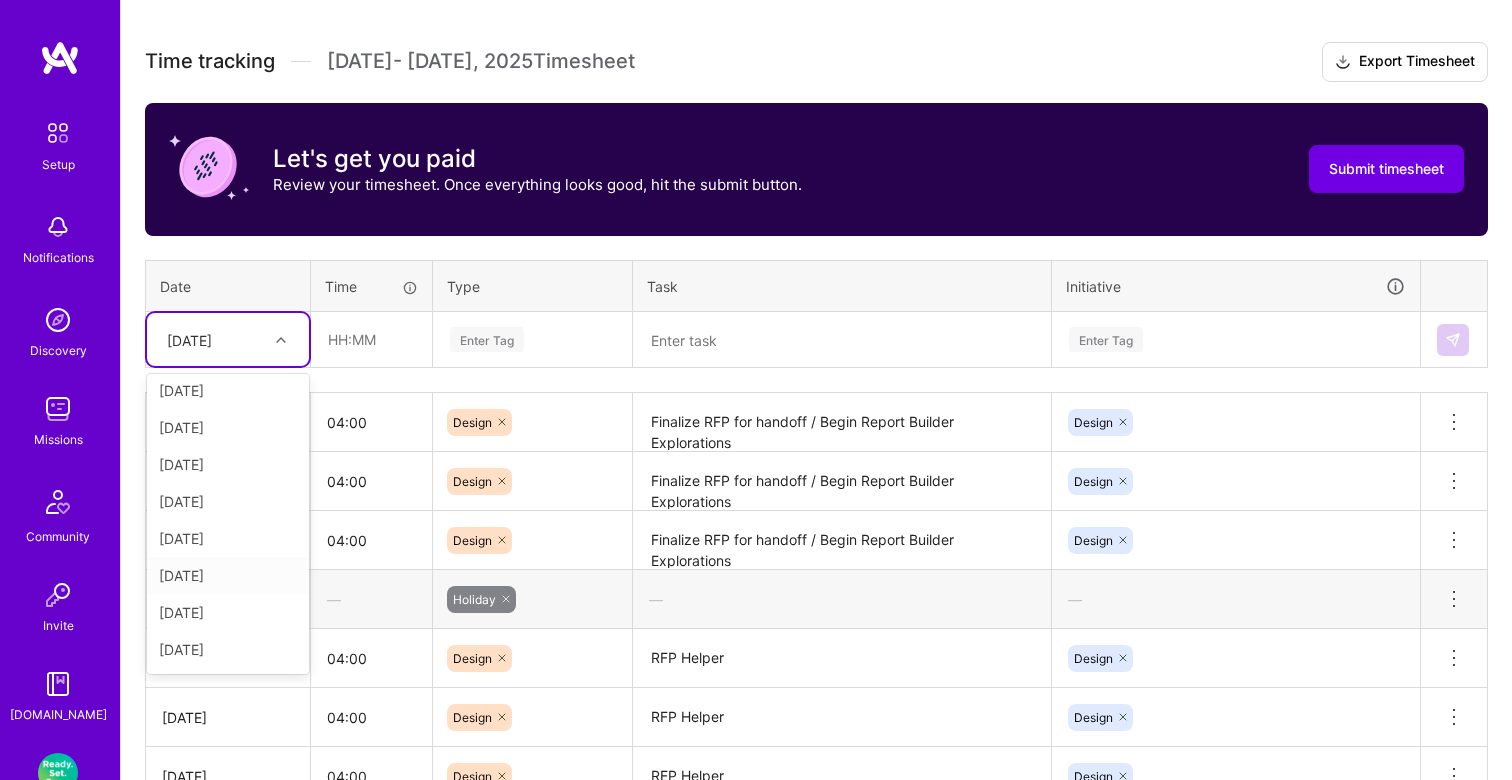 click on "[DATE]" at bounding box center (228, 575) 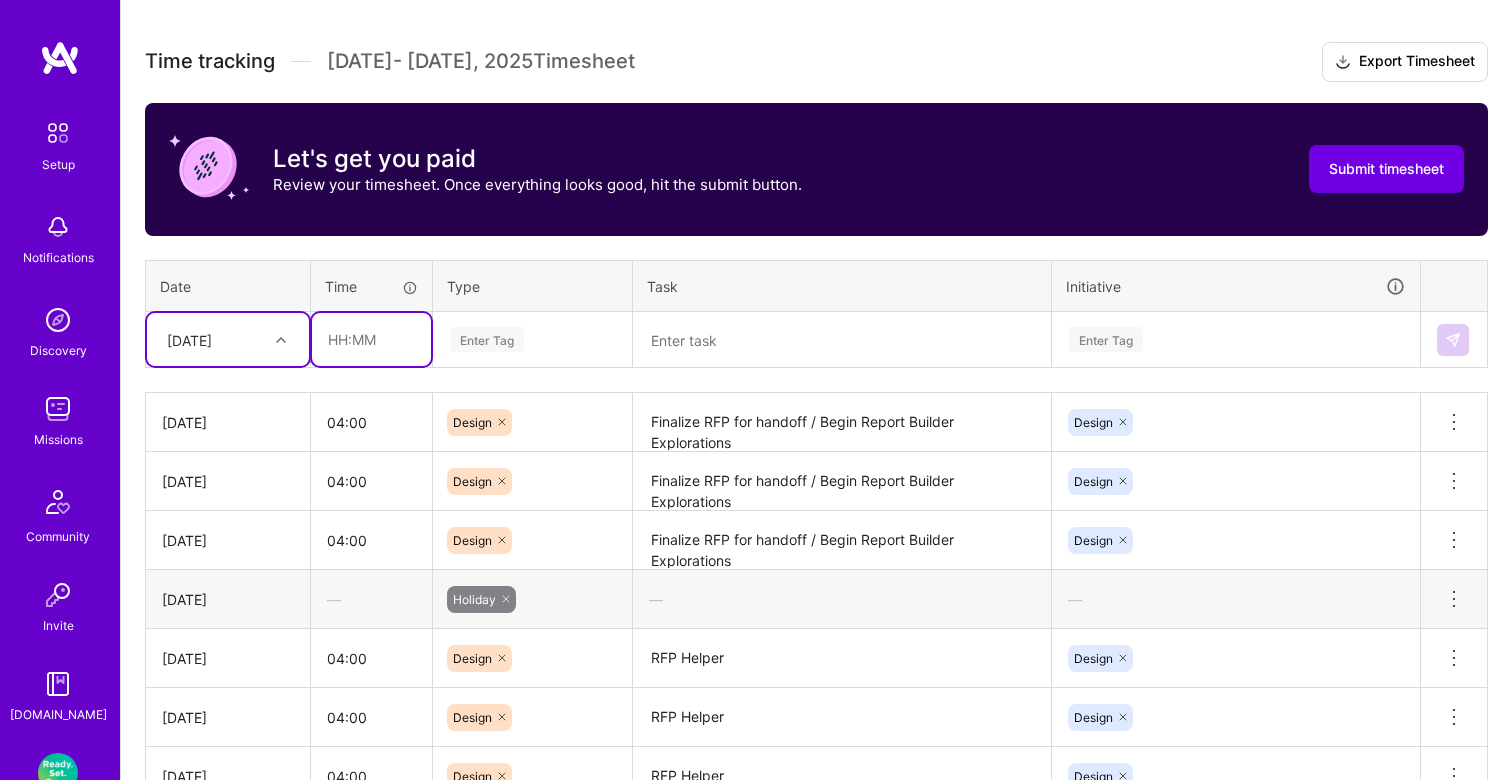 click at bounding box center [371, 339] 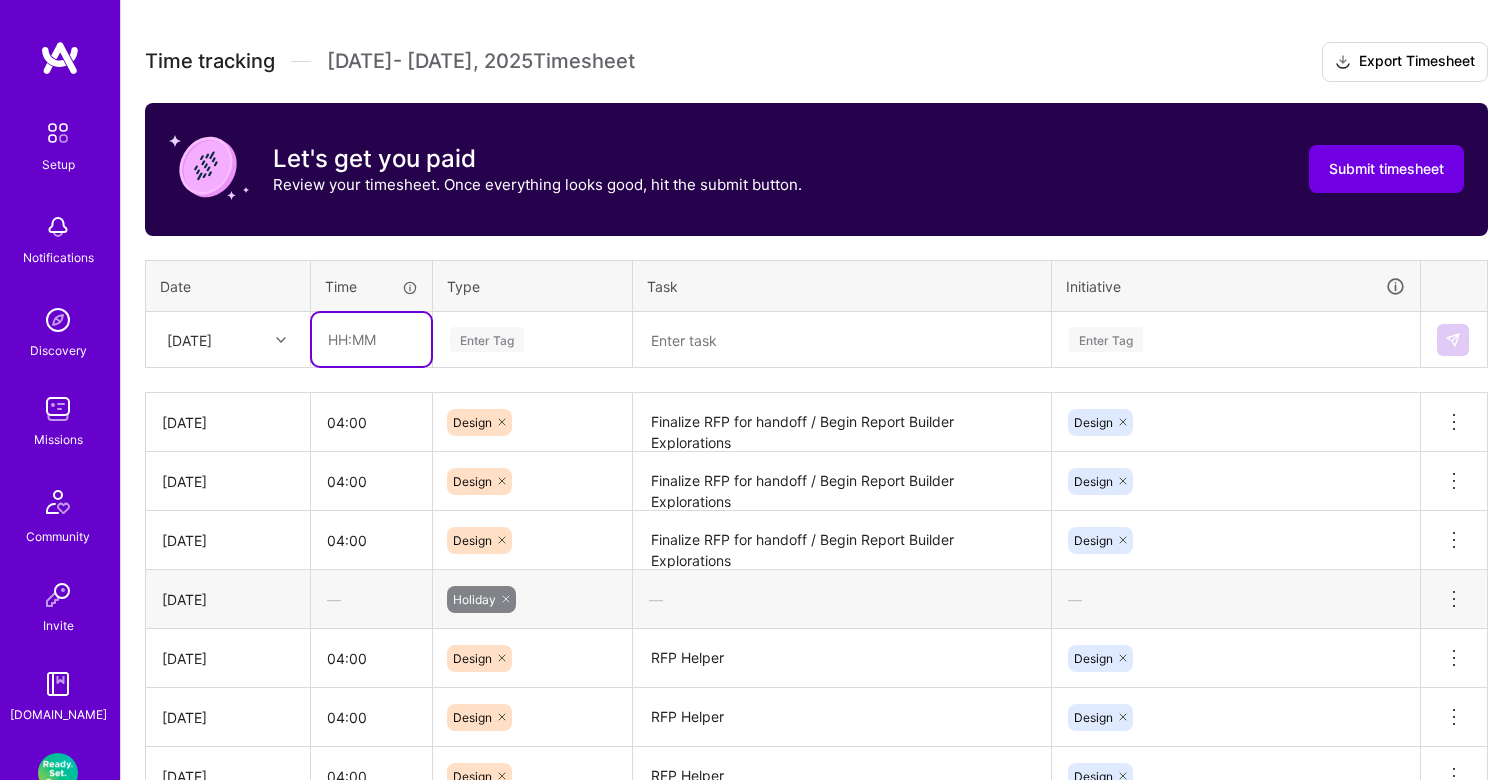 type on "04:00" 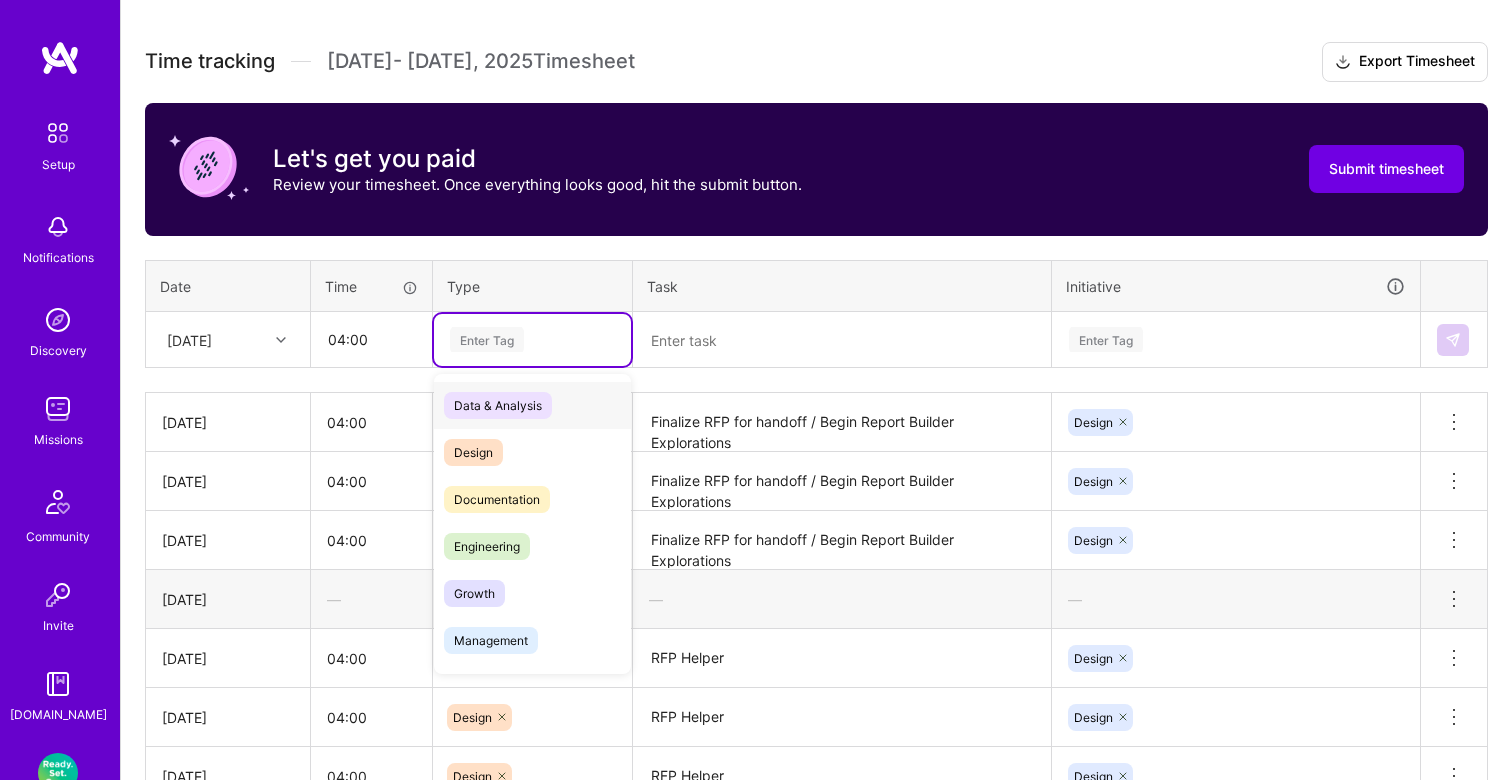 click on "Enter Tag" at bounding box center [532, 340] 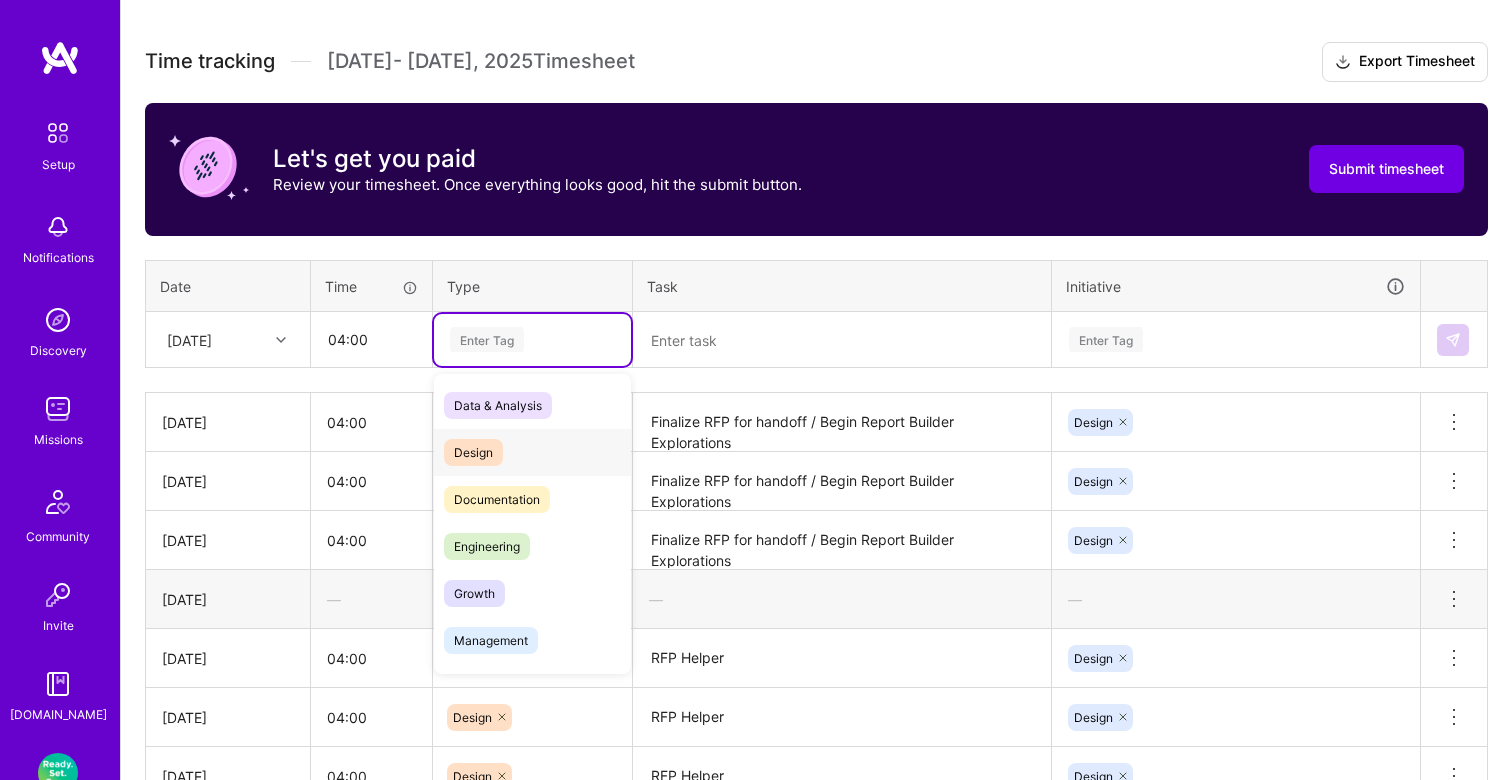 click on "Design" at bounding box center [532, 452] 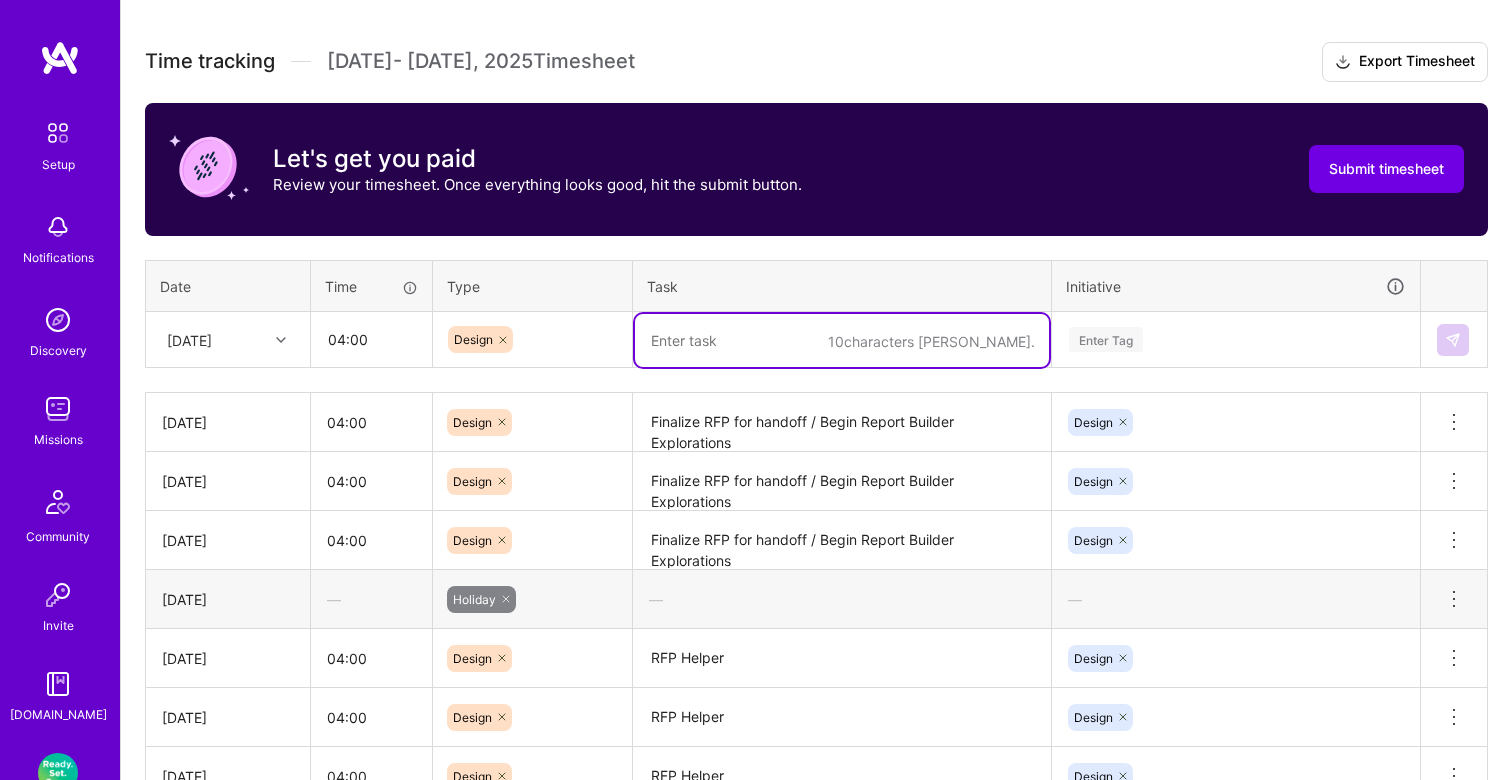click at bounding box center [842, 340] 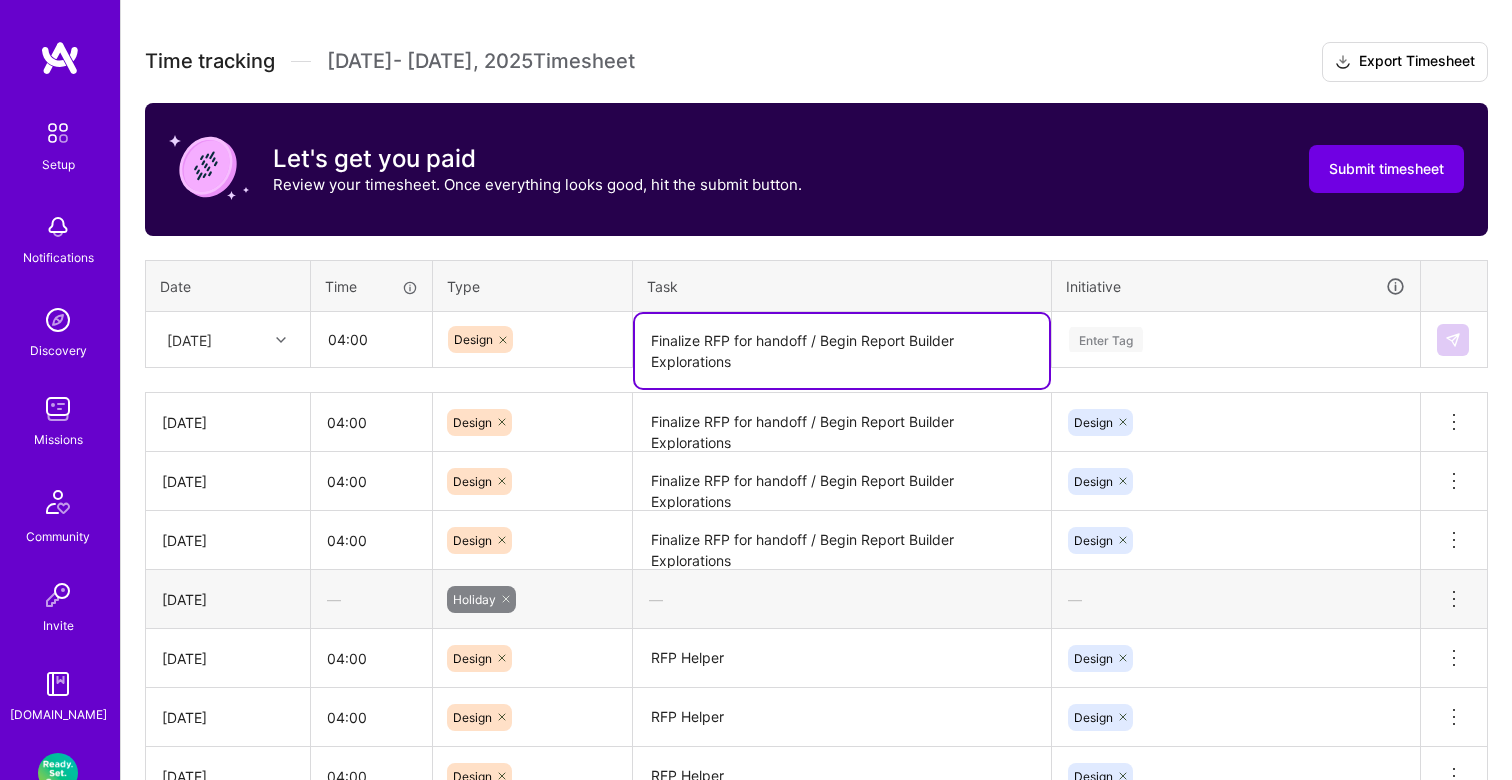 type on "Finalize RFP for handoff / Begin Report Builder Explorations" 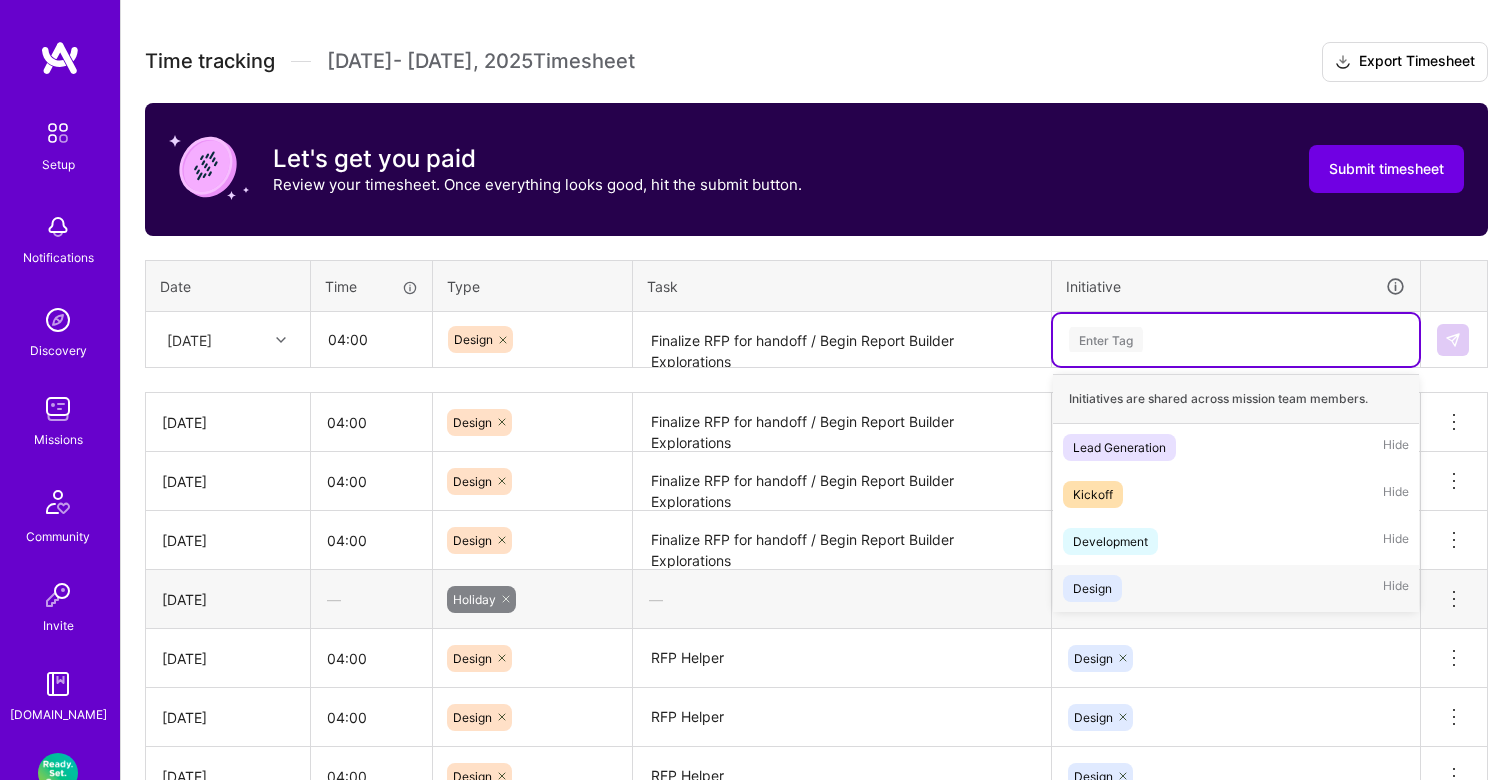 click on "Design" at bounding box center [1092, 588] 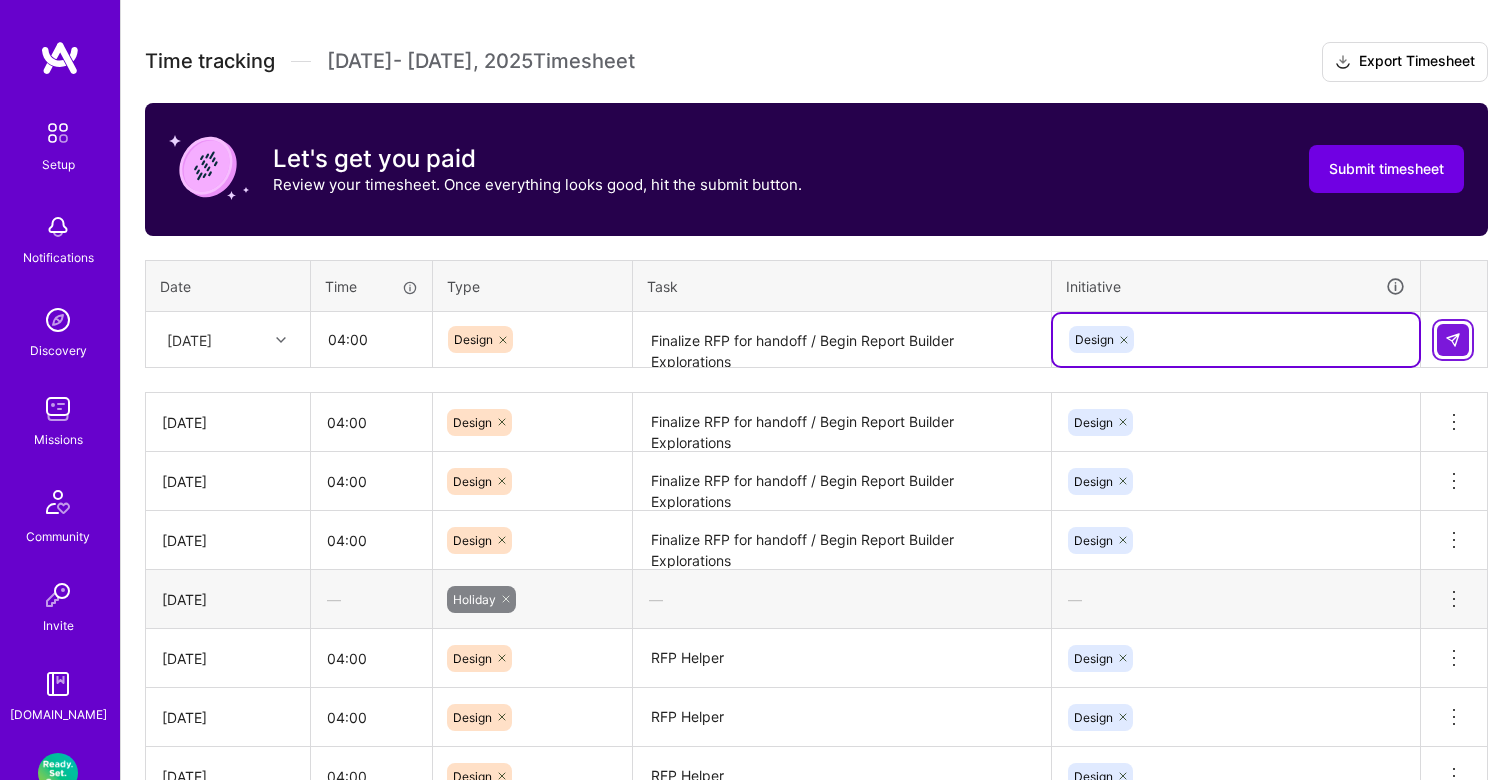click at bounding box center [1453, 340] 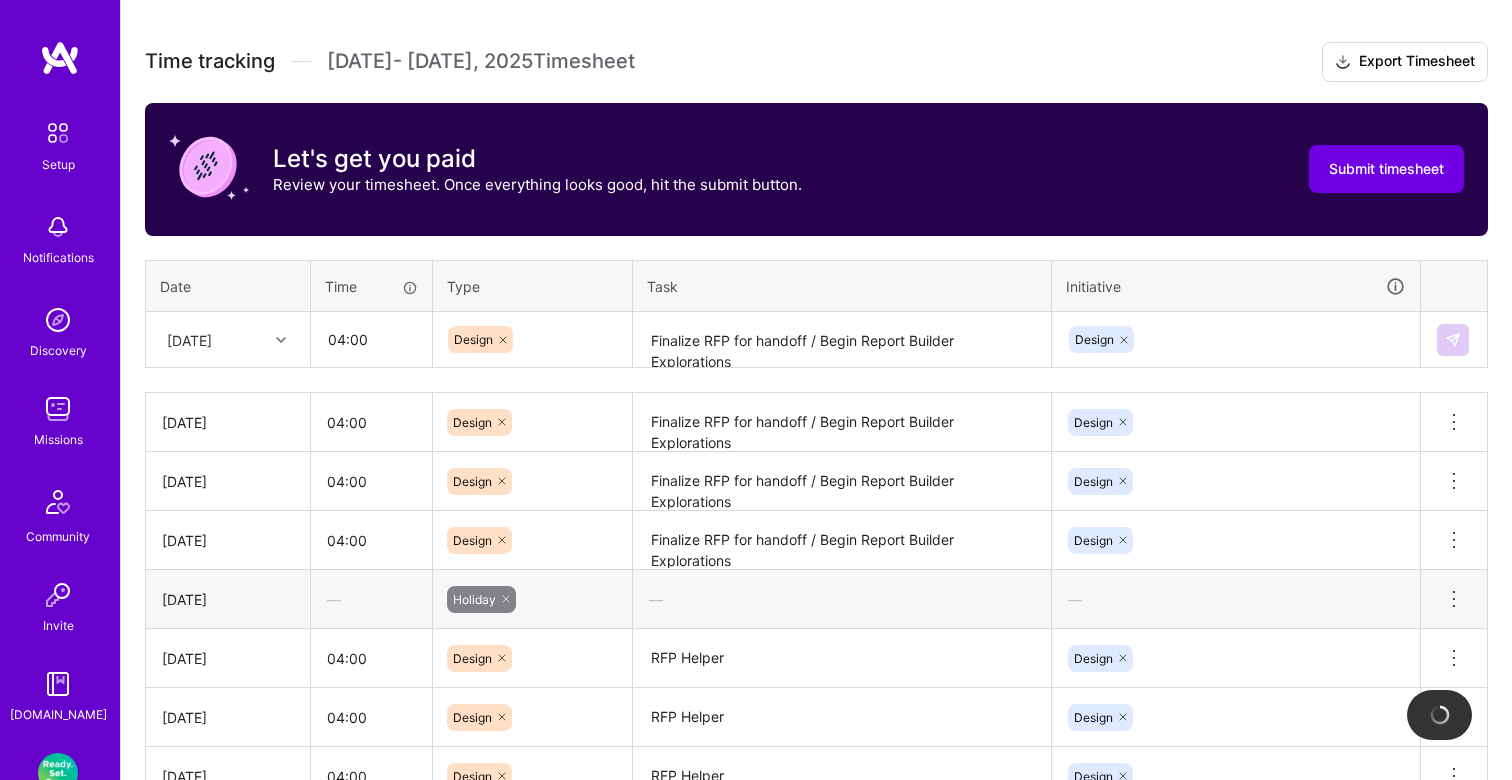 type 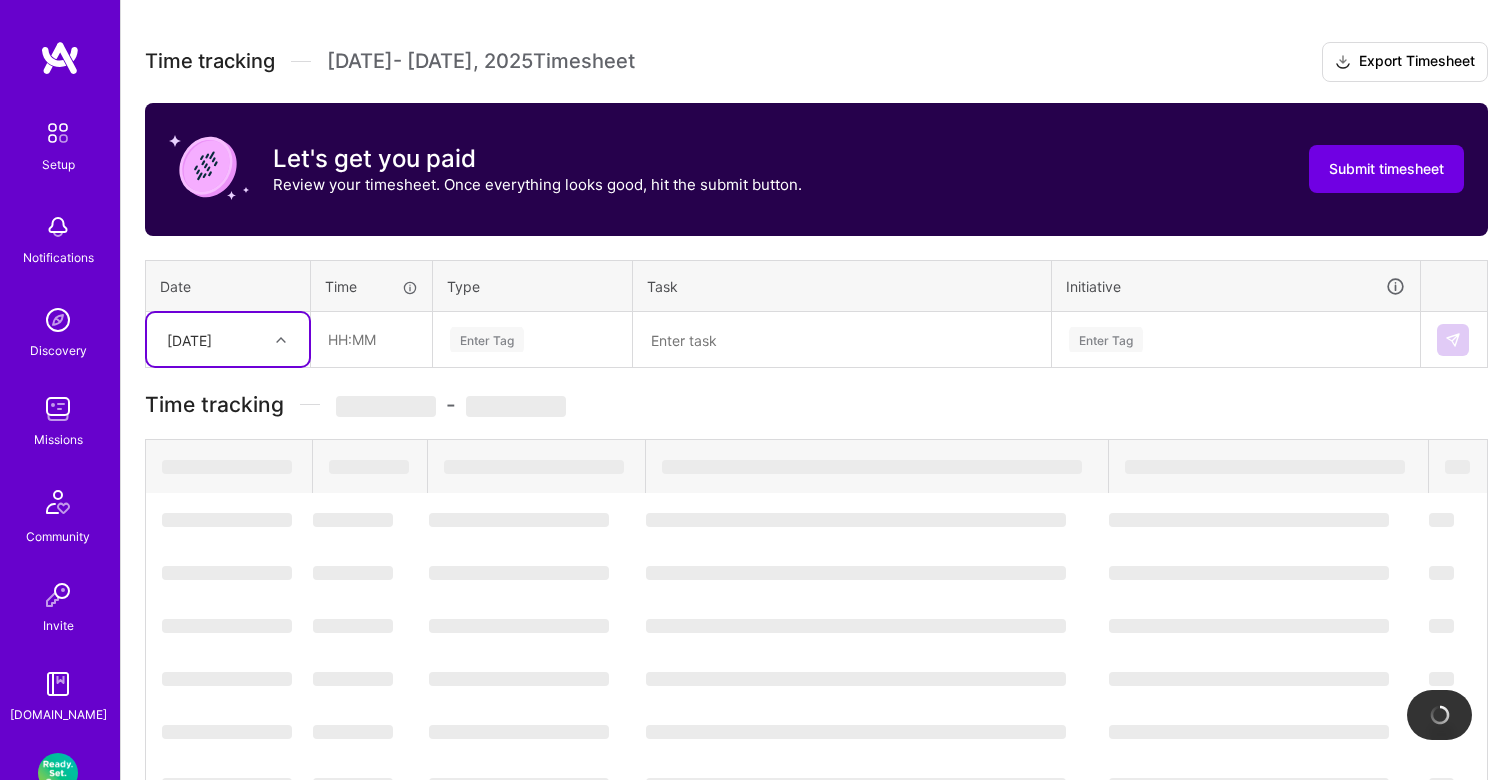 click on "[DATE]" at bounding box center [212, 339] 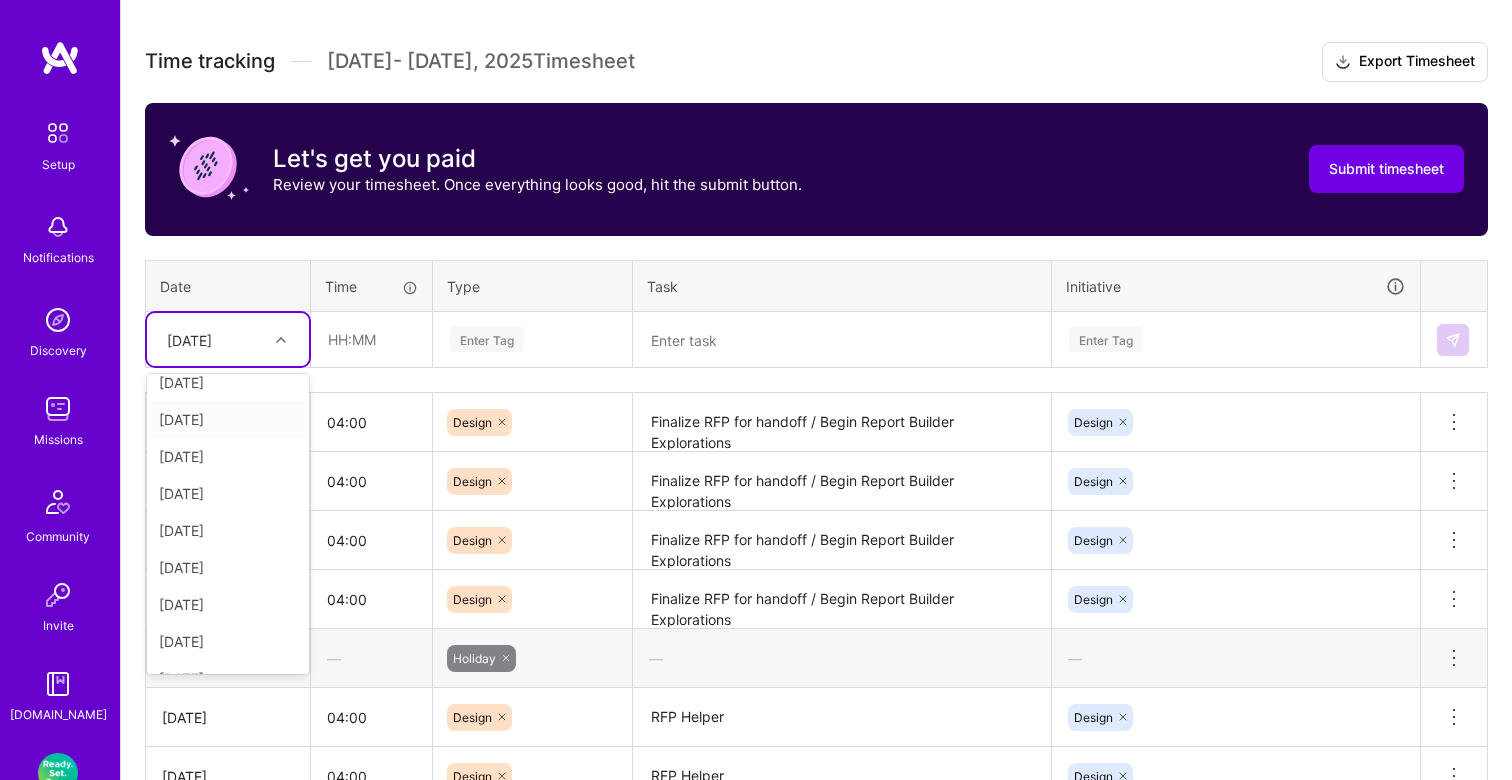 scroll, scrollTop: 139, scrollLeft: 0, axis: vertical 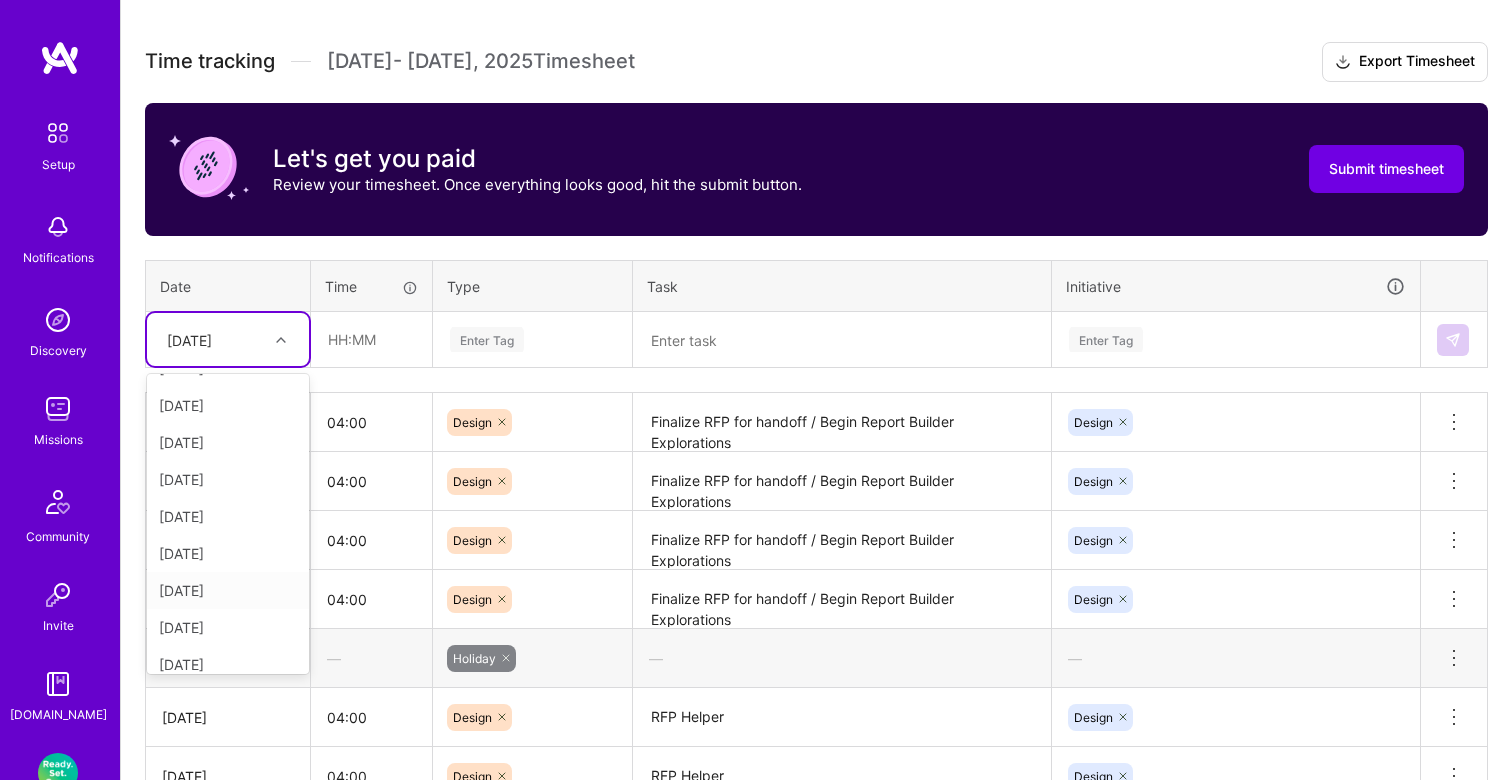 click on "[DATE]" at bounding box center (228, 590) 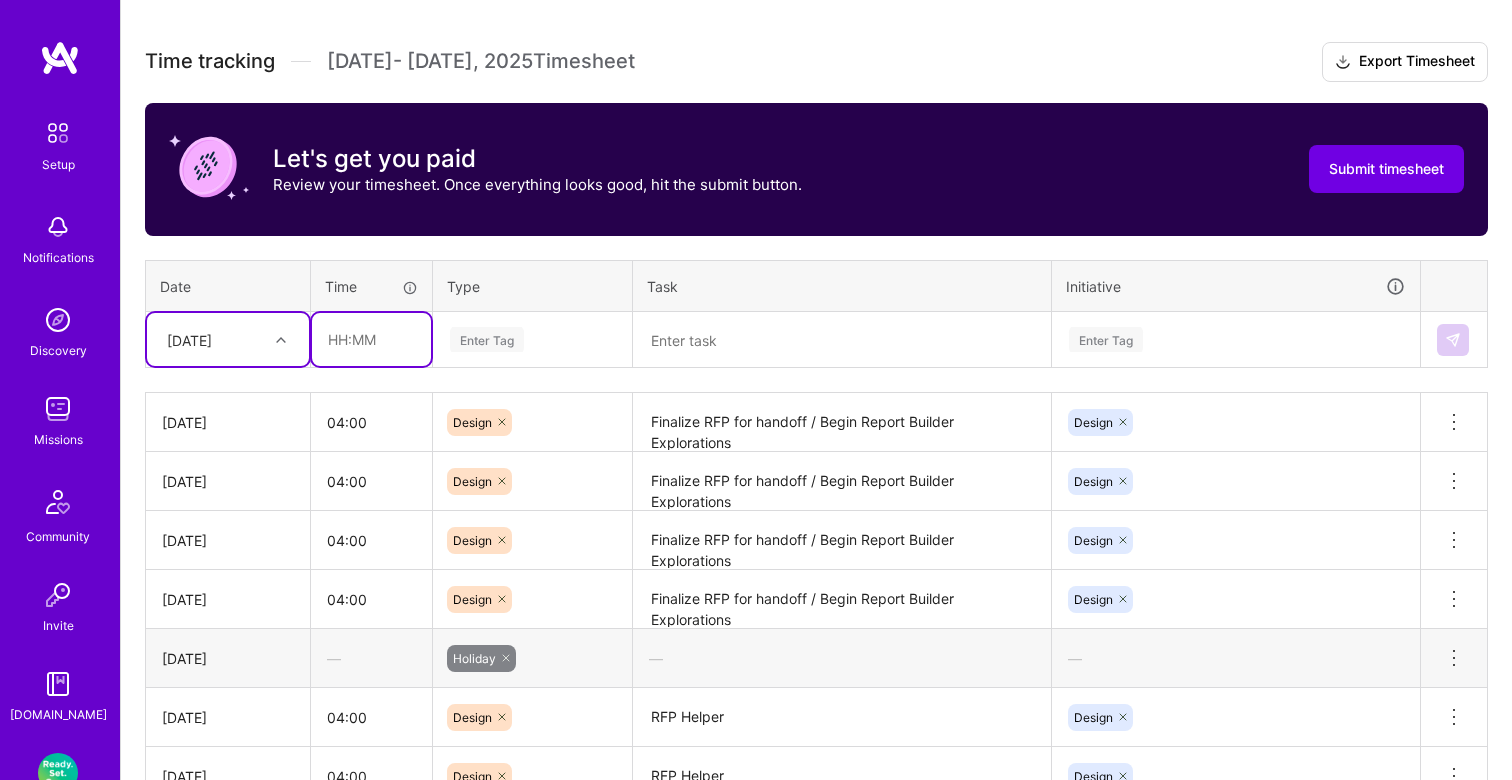 click at bounding box center (371, 339) 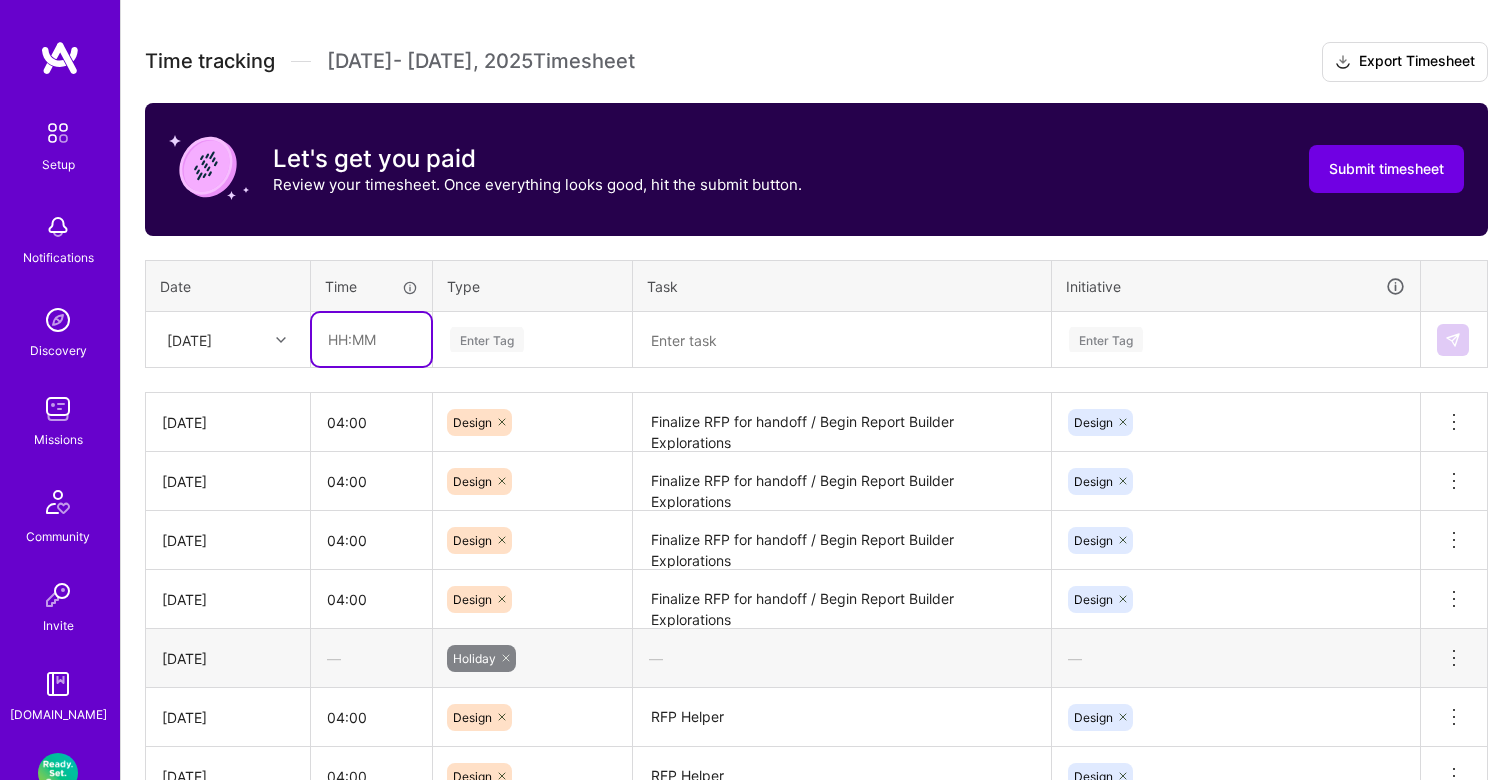 type on "04:00" 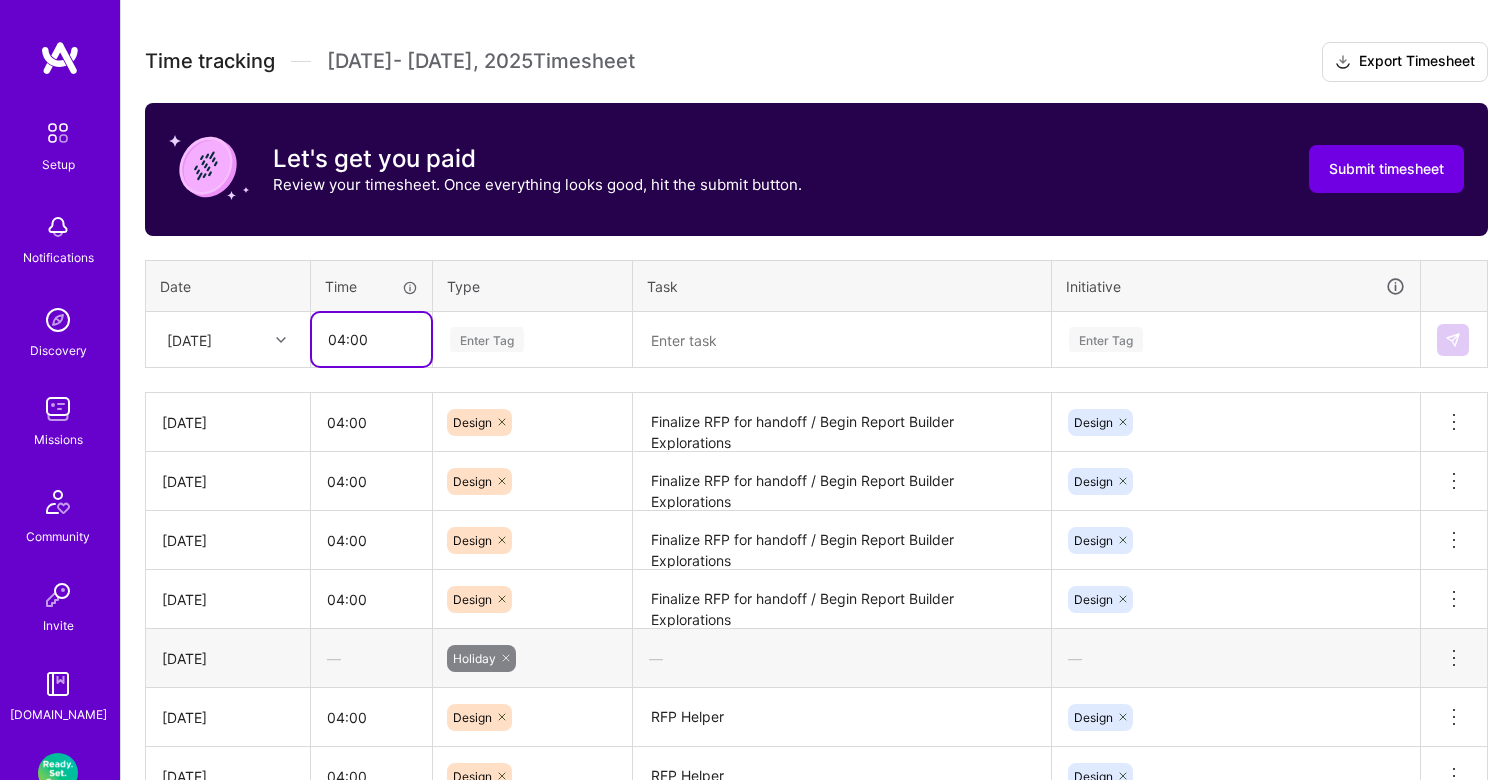 drag, startPoint x: 375, startPoint y: 341, endPoint x: 311, endPoint y: 339, distance: 64.03124 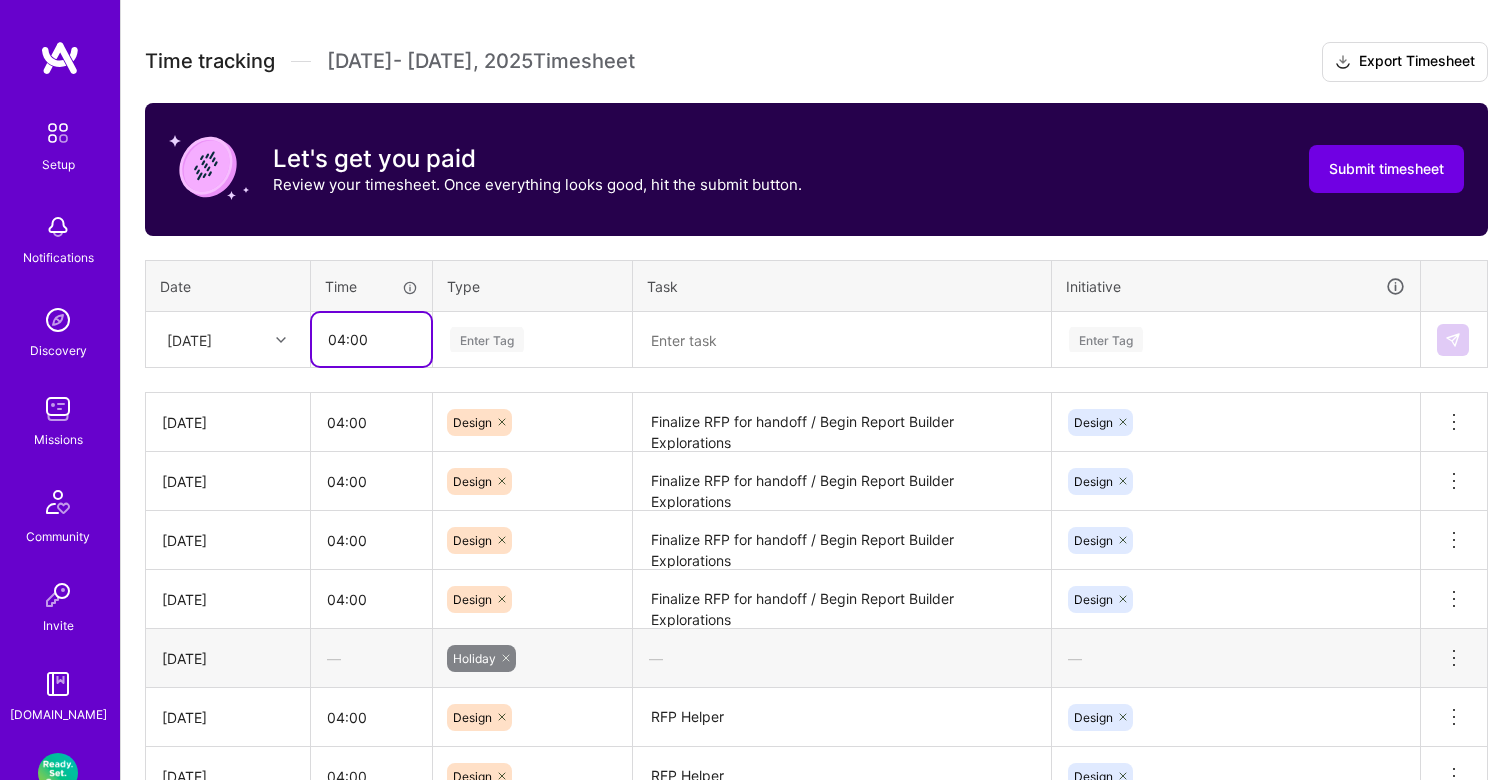click on "04:00" at bounding box center (371, 339) 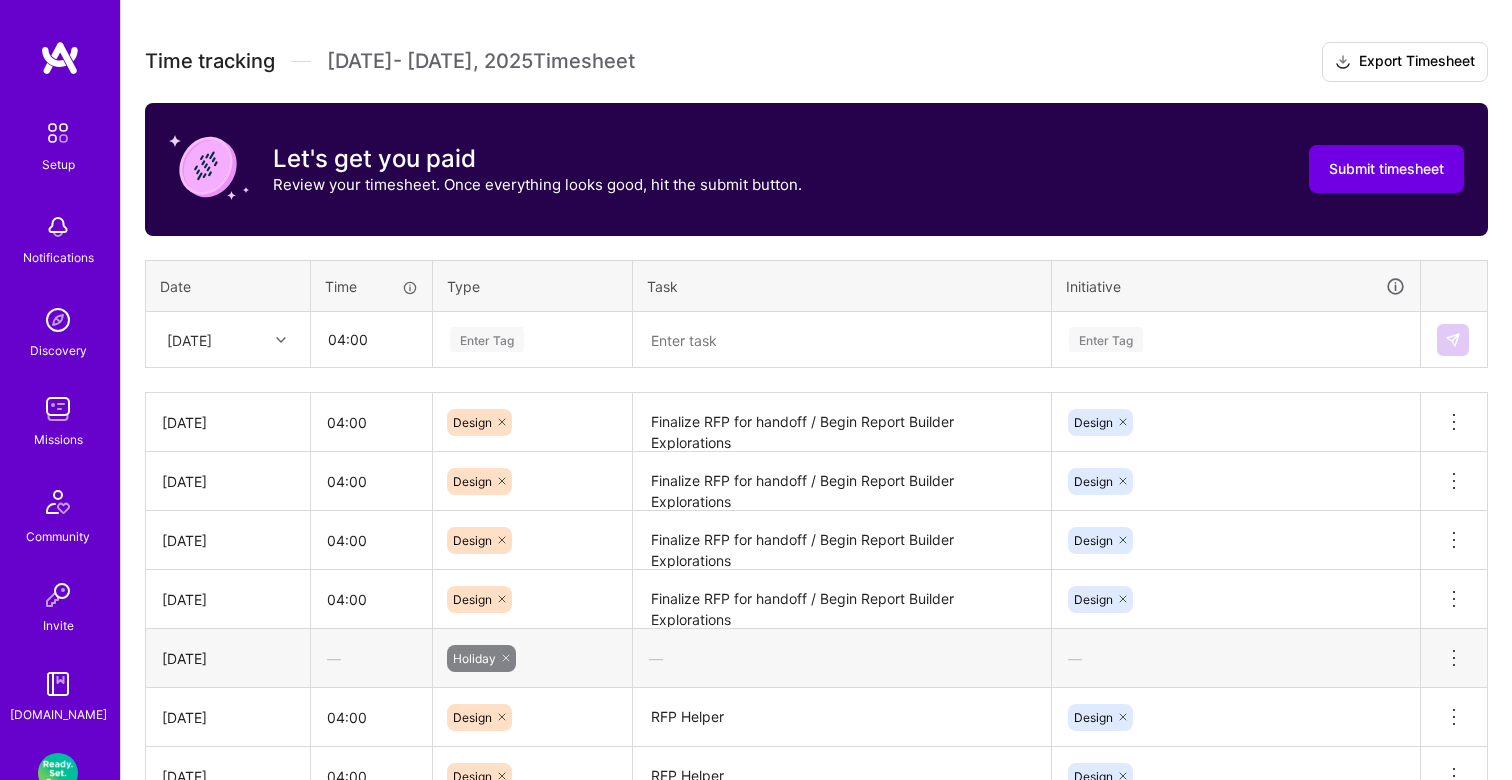 click on "Enter Tag" at bounding box center [487, 339] 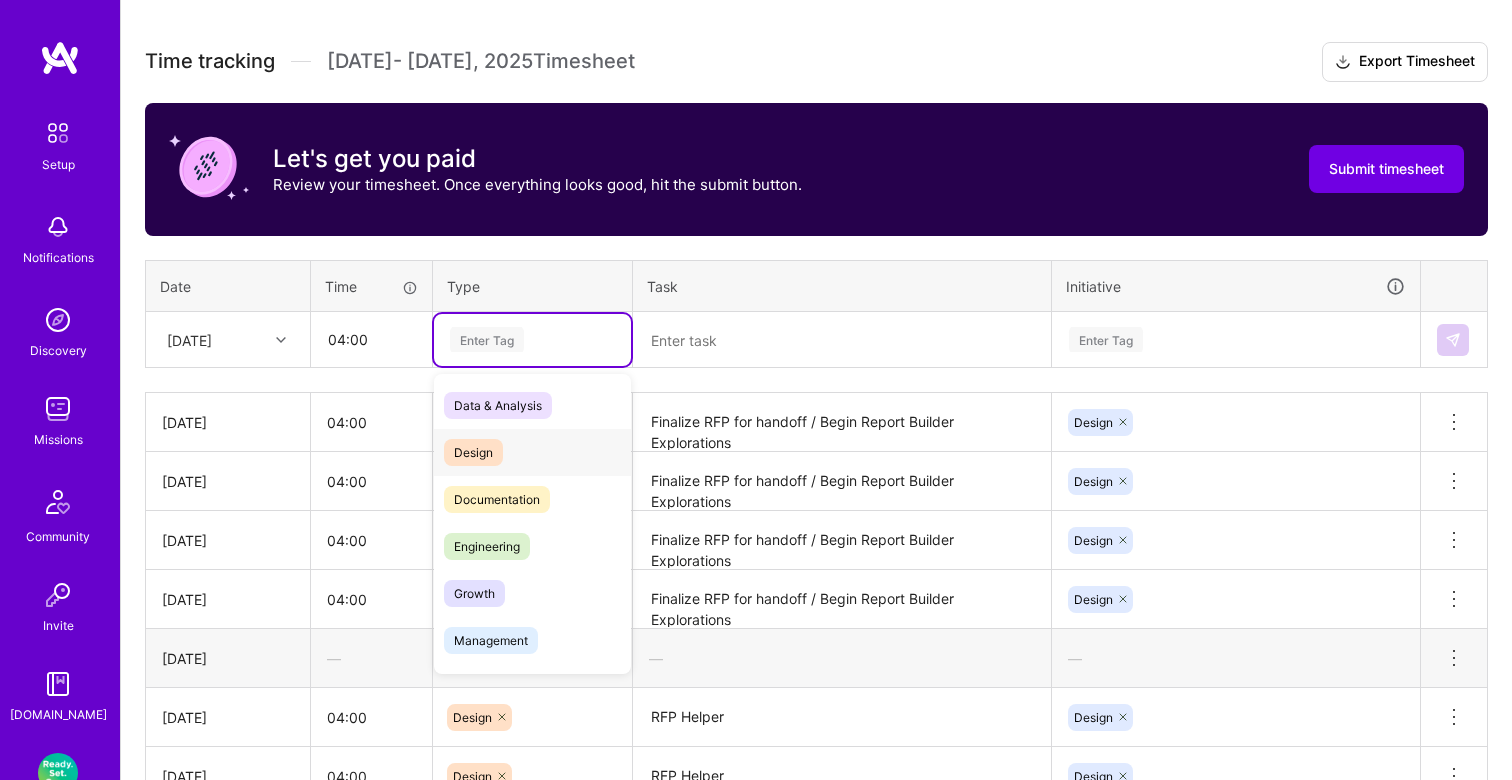 click on "Design" at bounding box center (532, 452) 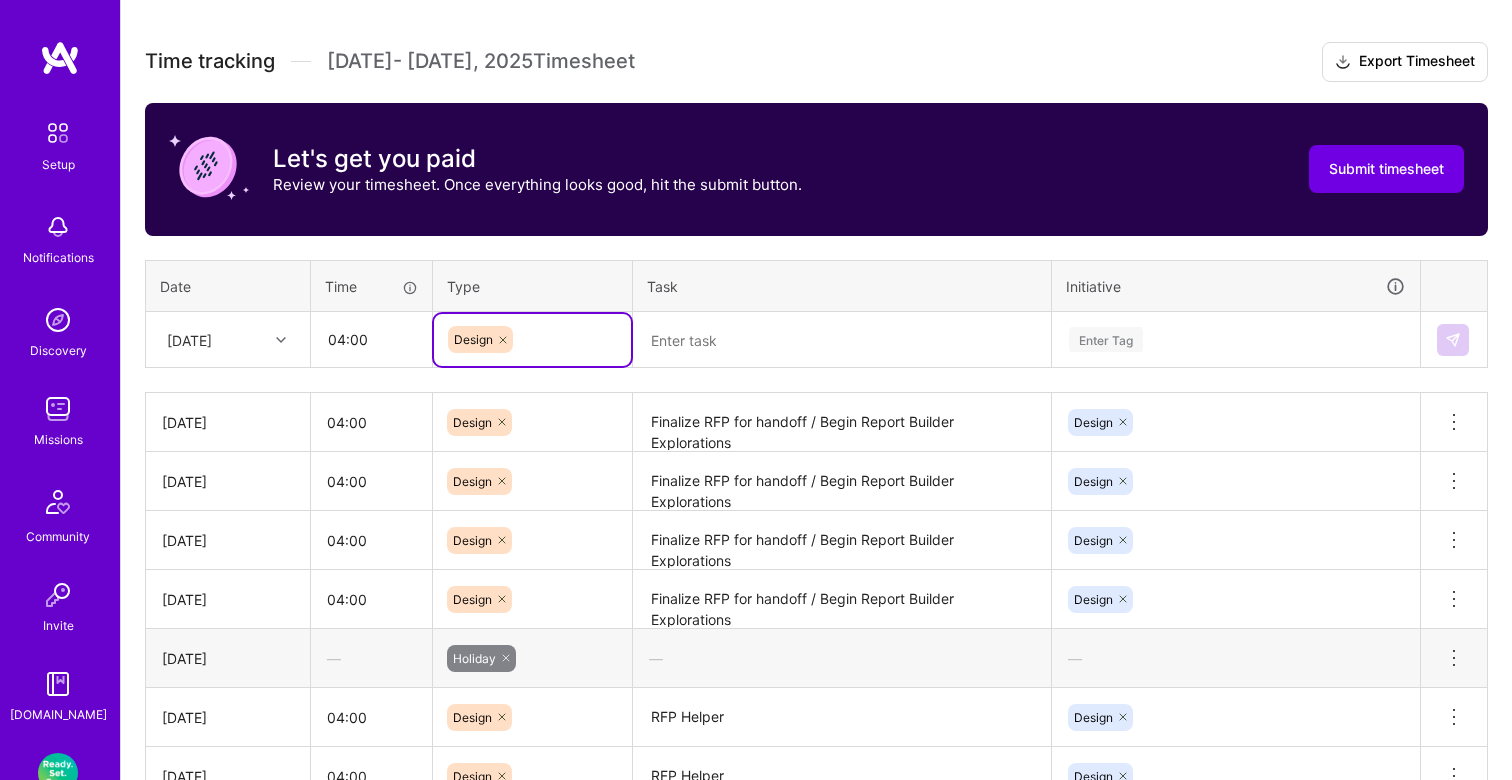 click at bounding box center (842, 340) 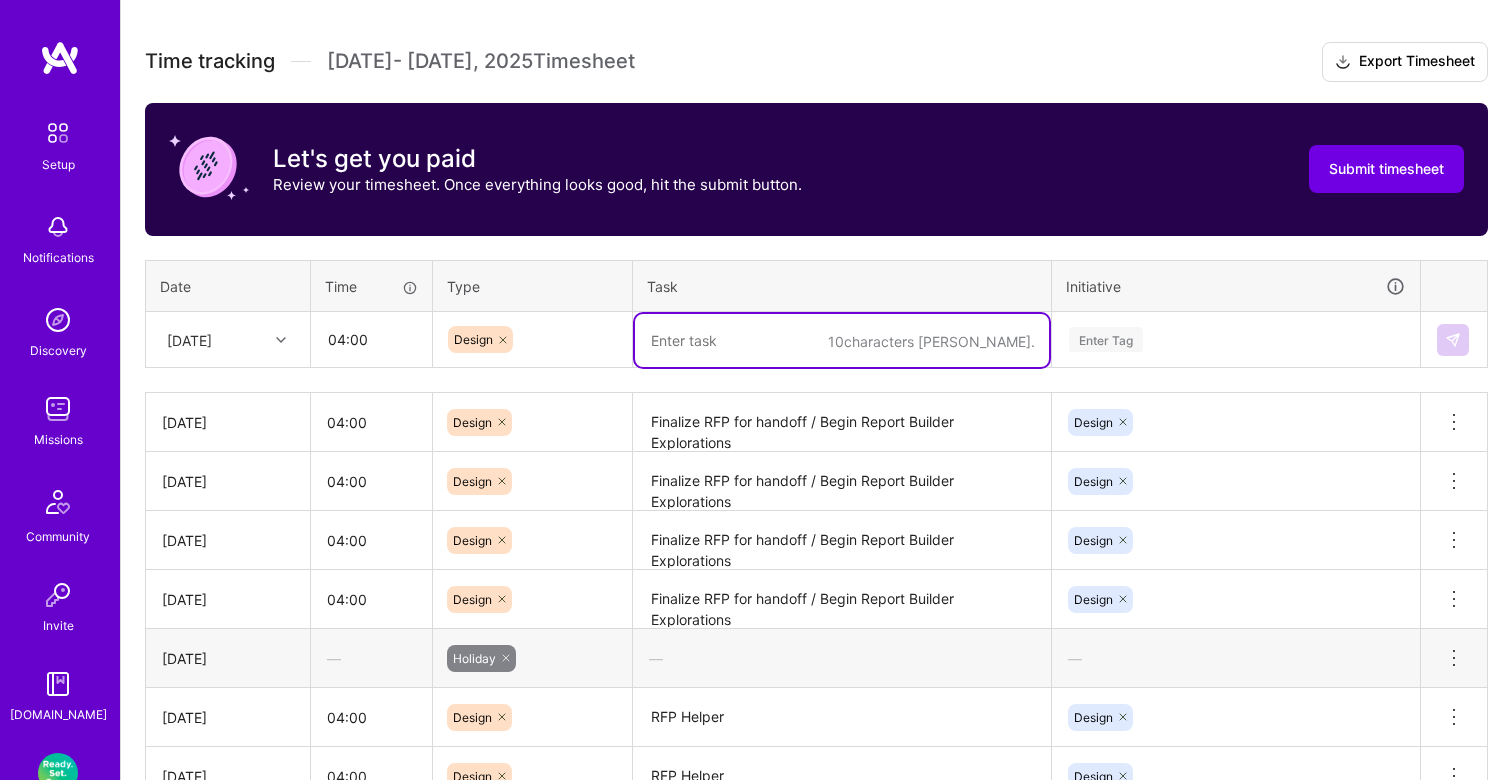 paste on "Finalize RFP for handoff / Begin Report Builder Explorations" 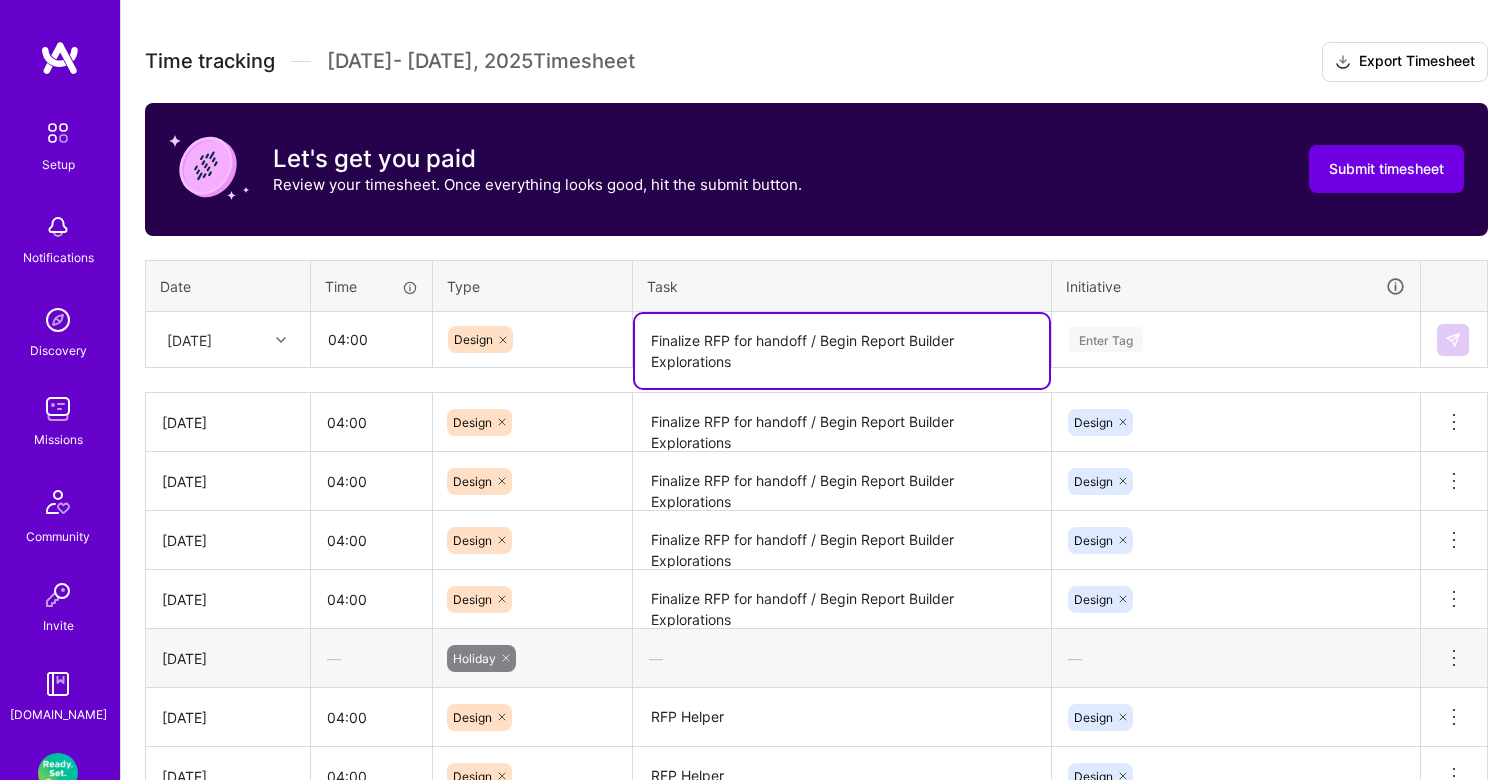 type on "Finalize RFP for handoff / Begin Report Builder Explorations" 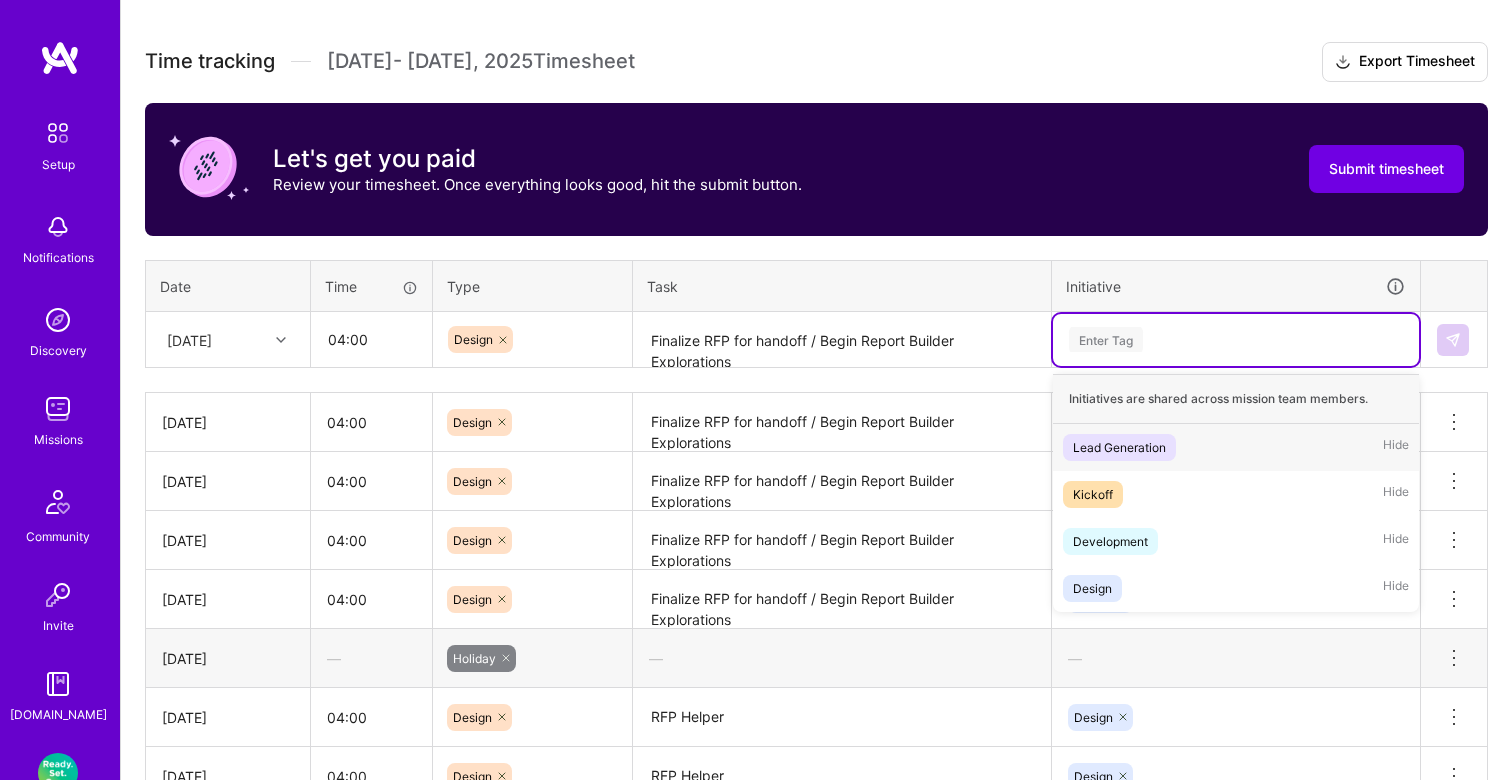 click on "Enter Tag" at bounding box center [1106, 339] 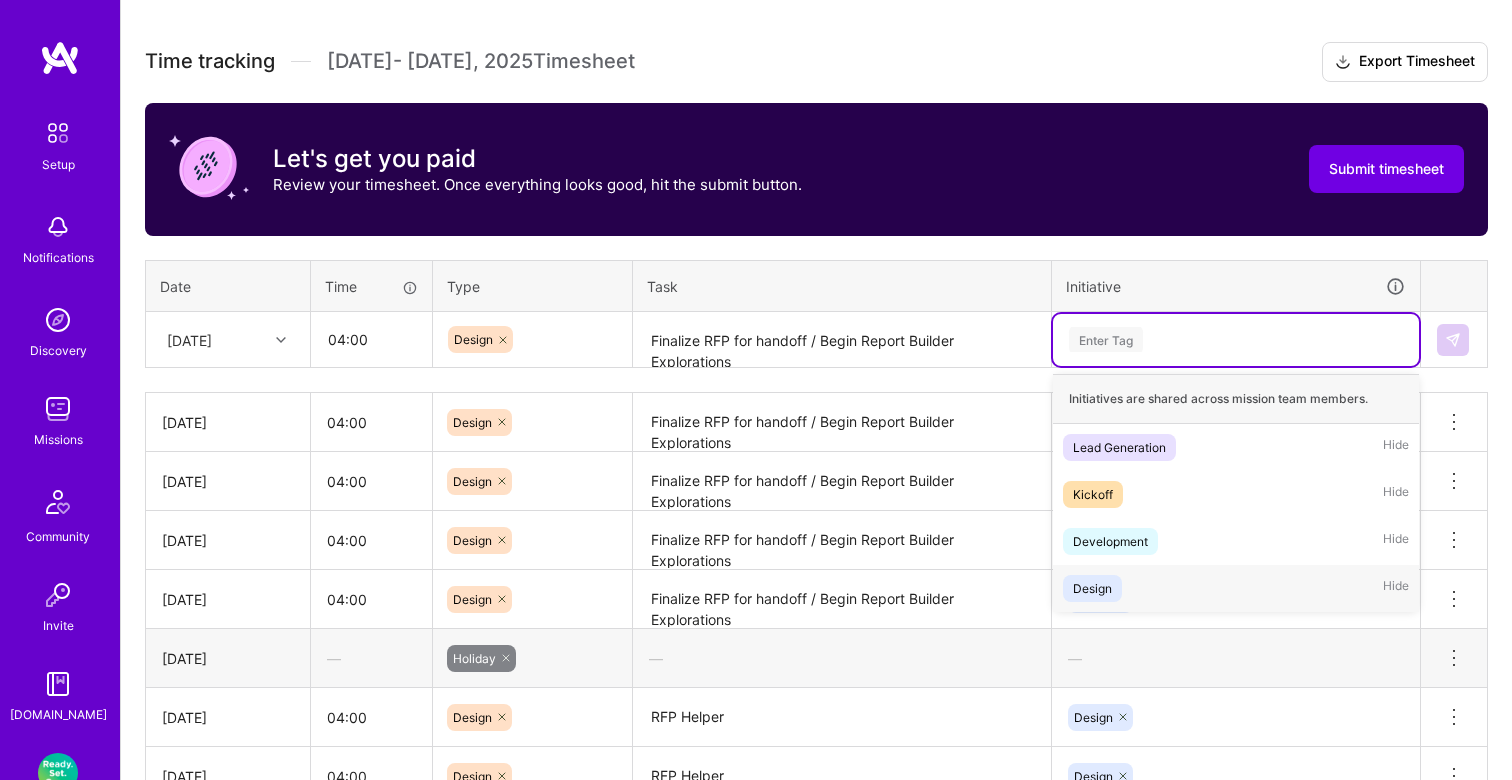 click on "Design" at bounding box center (1092, 588) 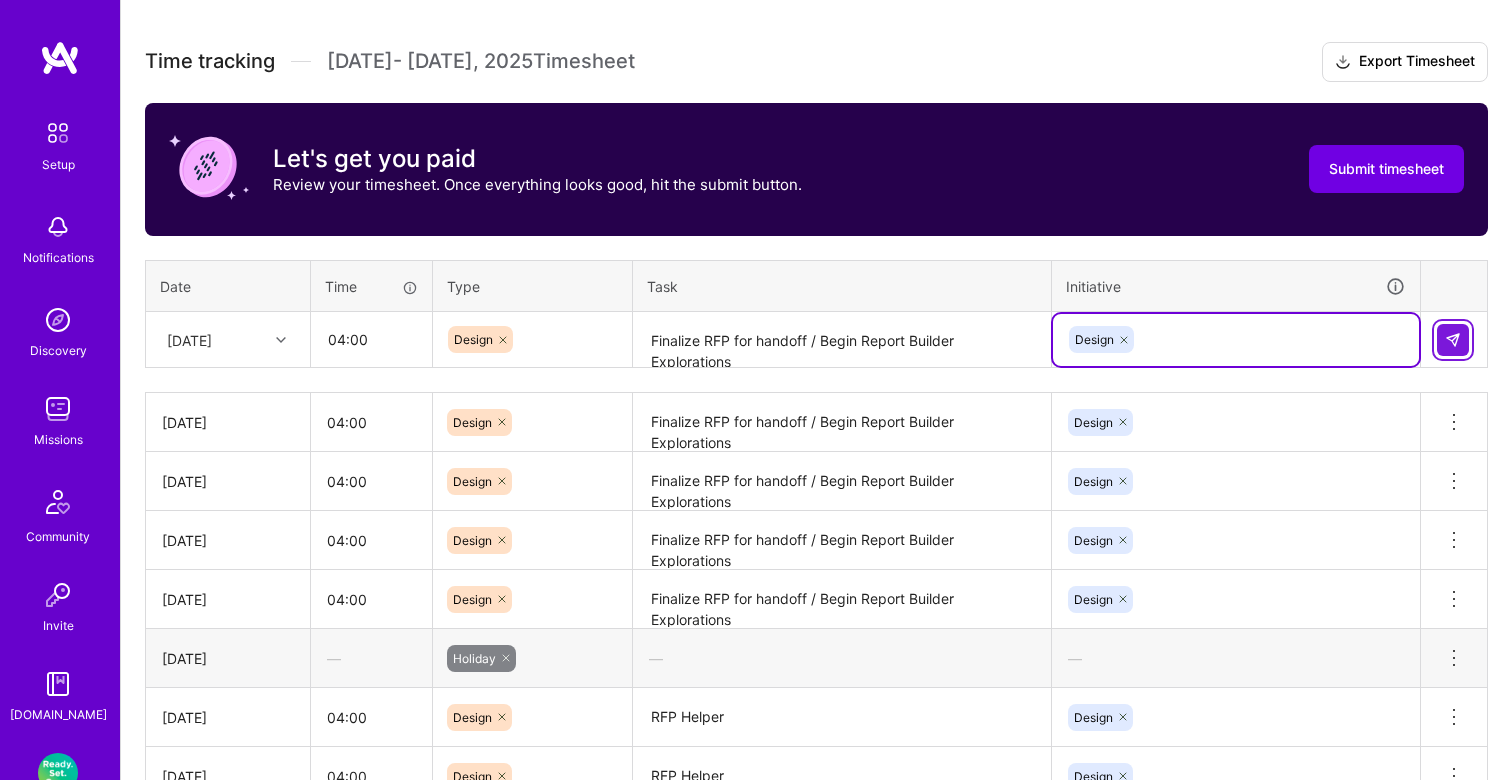 click at bounding box center (1453, 340) 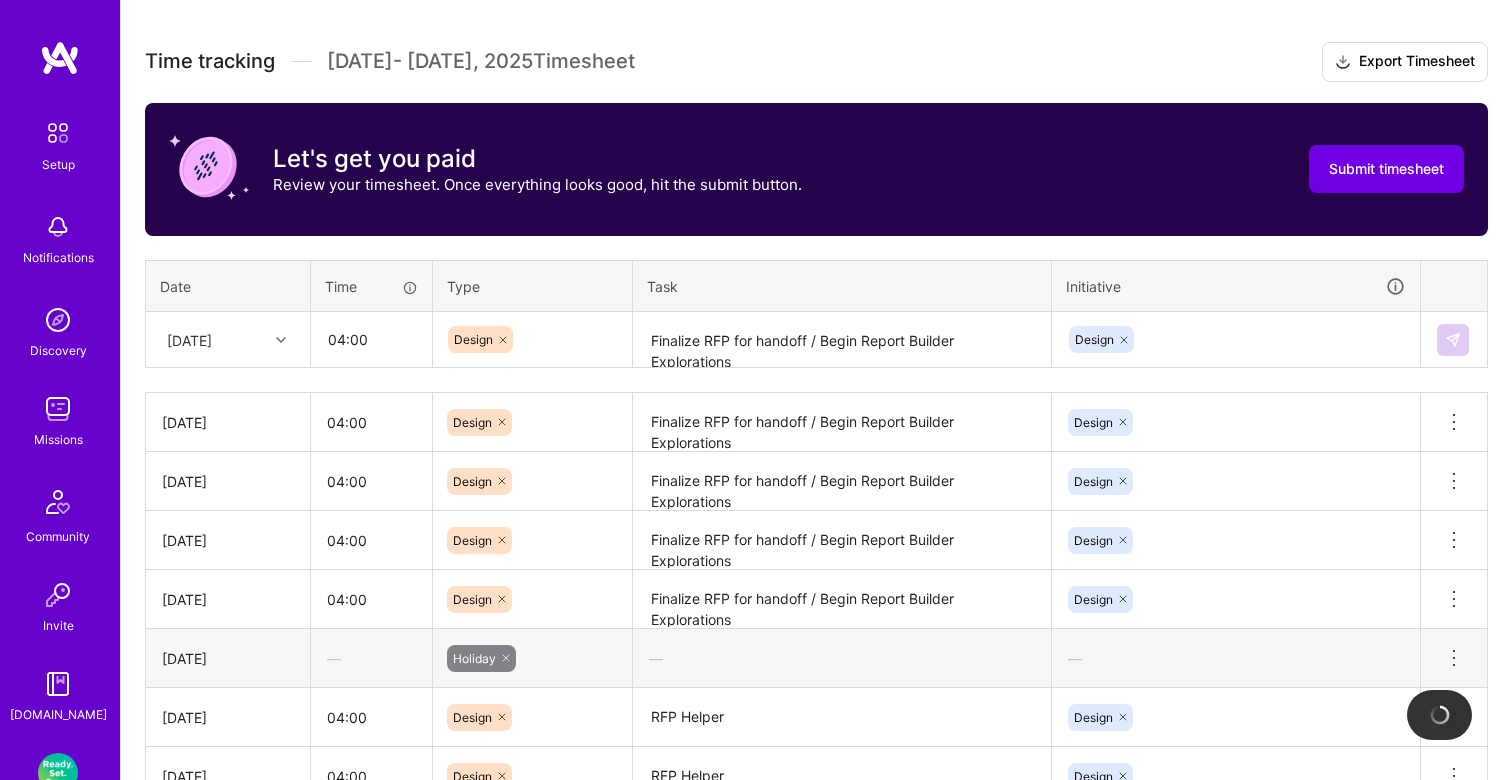 type 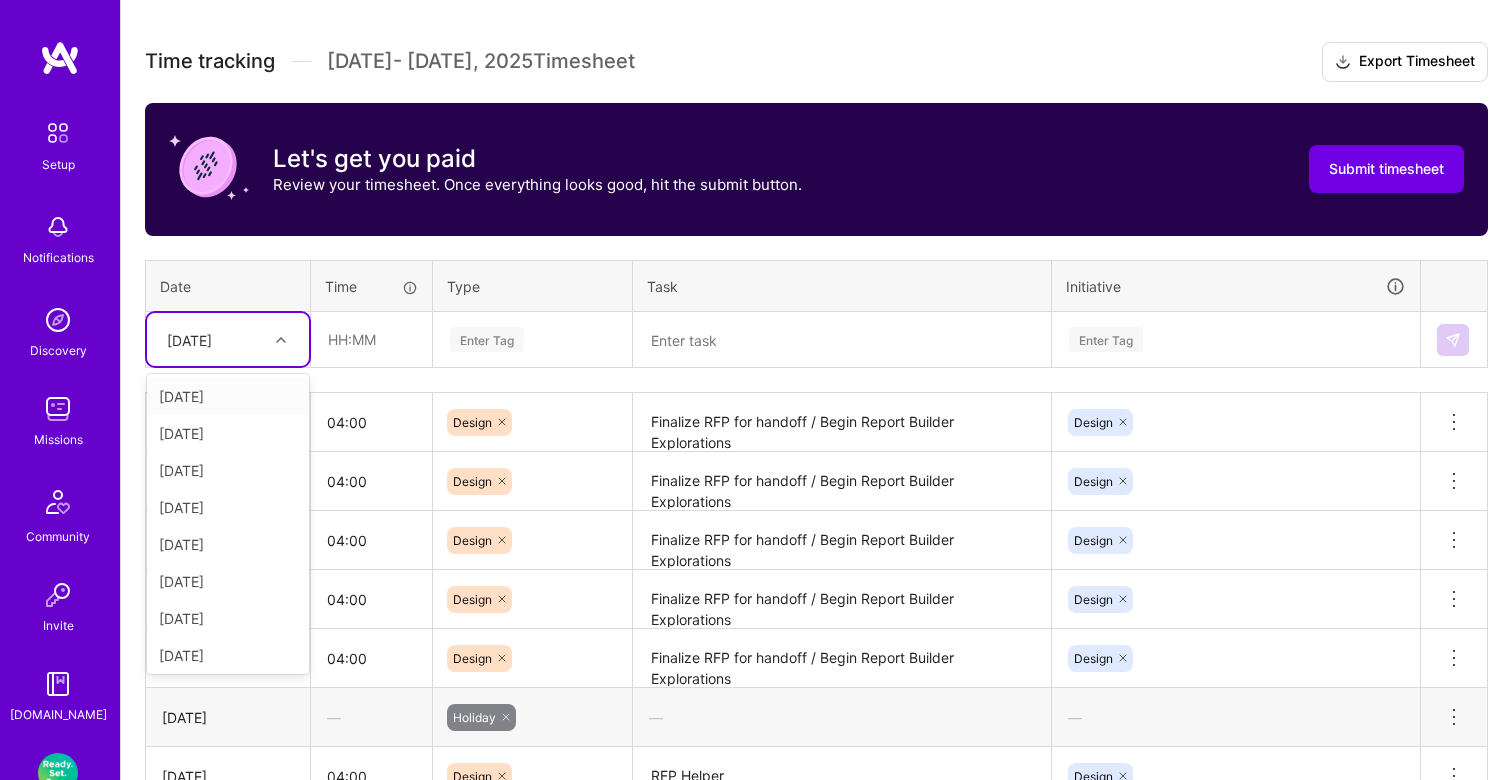 click on "[DATE]" at bounding box center [212, 339] 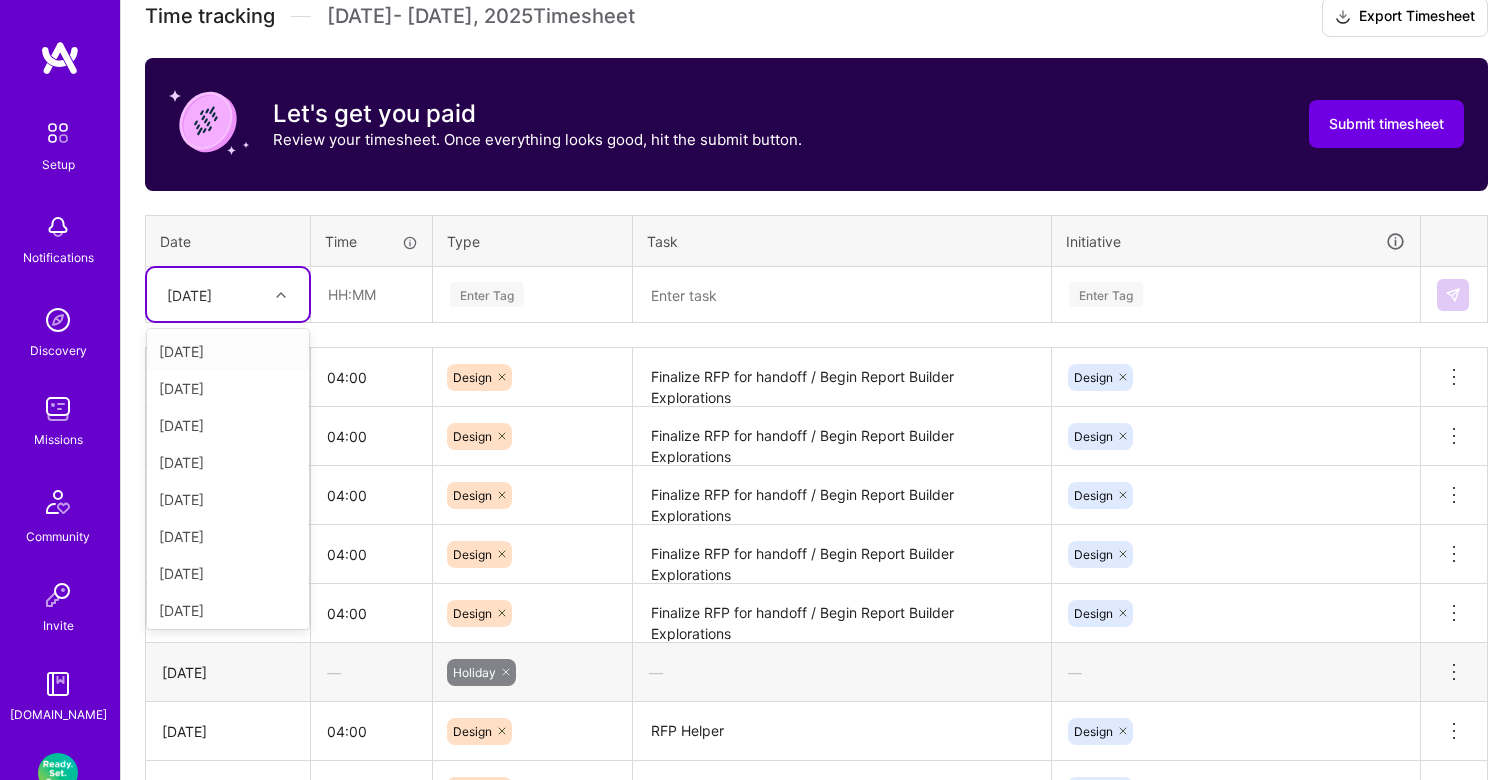 scroll, scrollTop: 589, scrollLeft: 0, axis: vertical 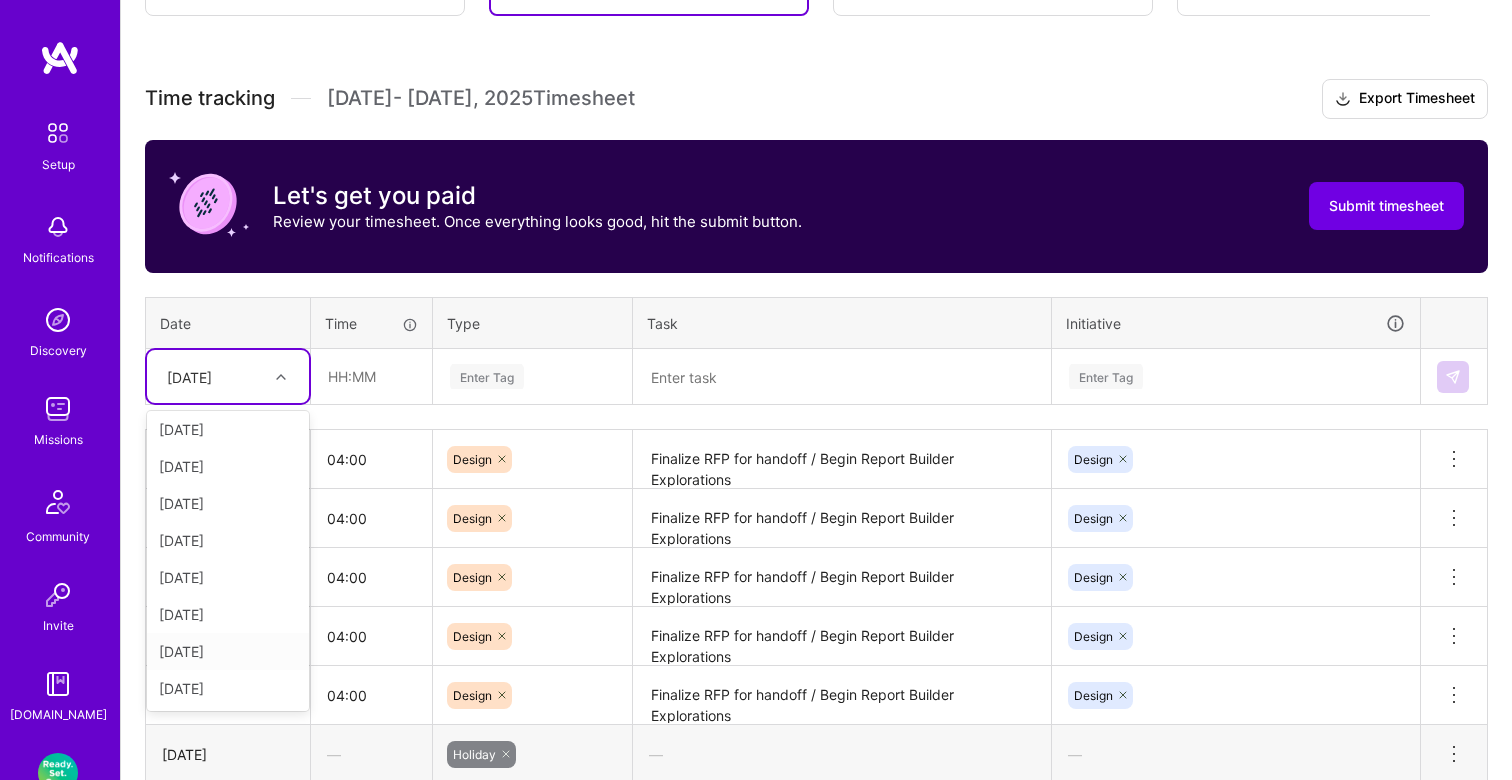 click on "[DATE]" at bounding box center [228, 651] 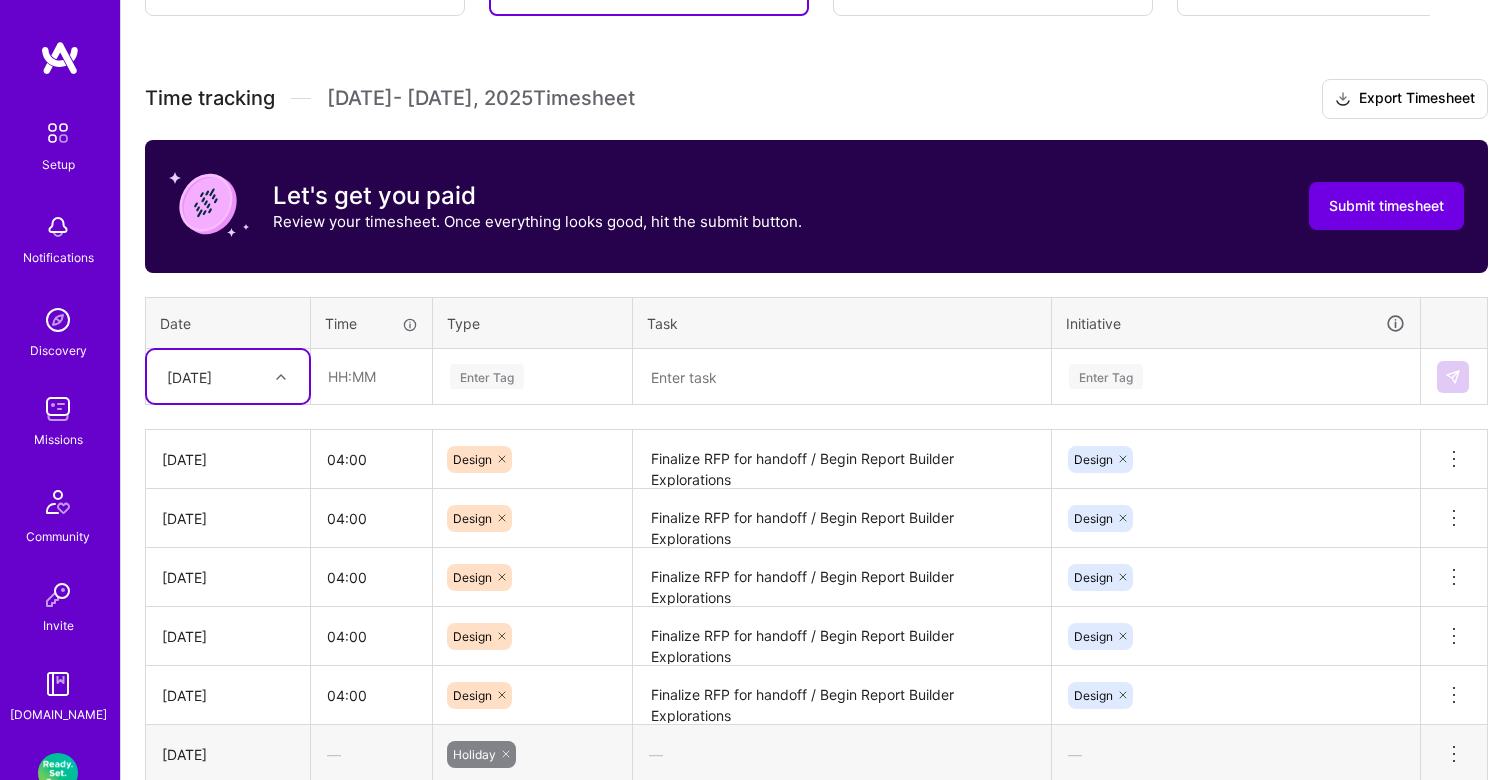 click on "Enter Tag" at bounding box center [532, 377] 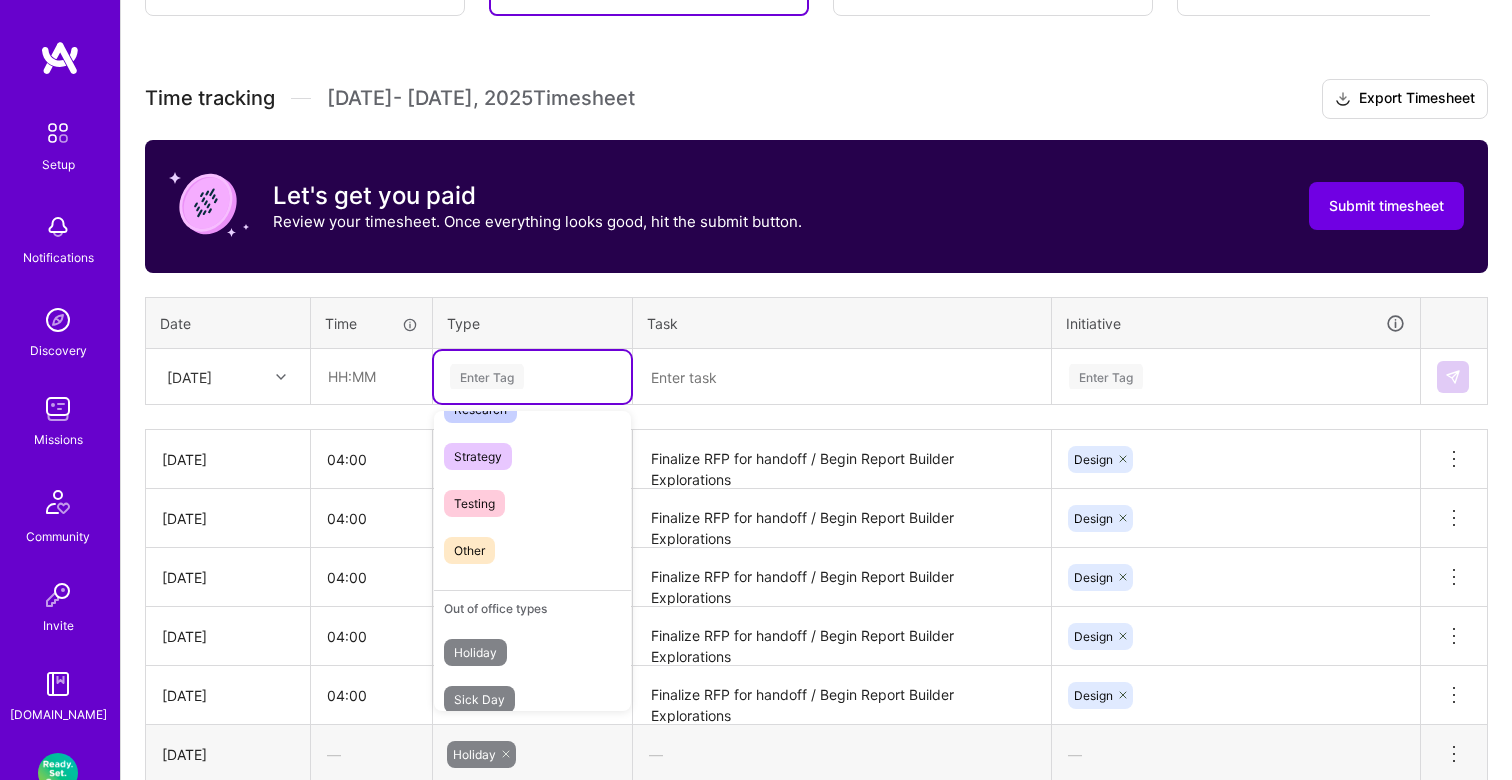 scroll, scrollTop: 570, scrollLeft: 0, axis: vertical 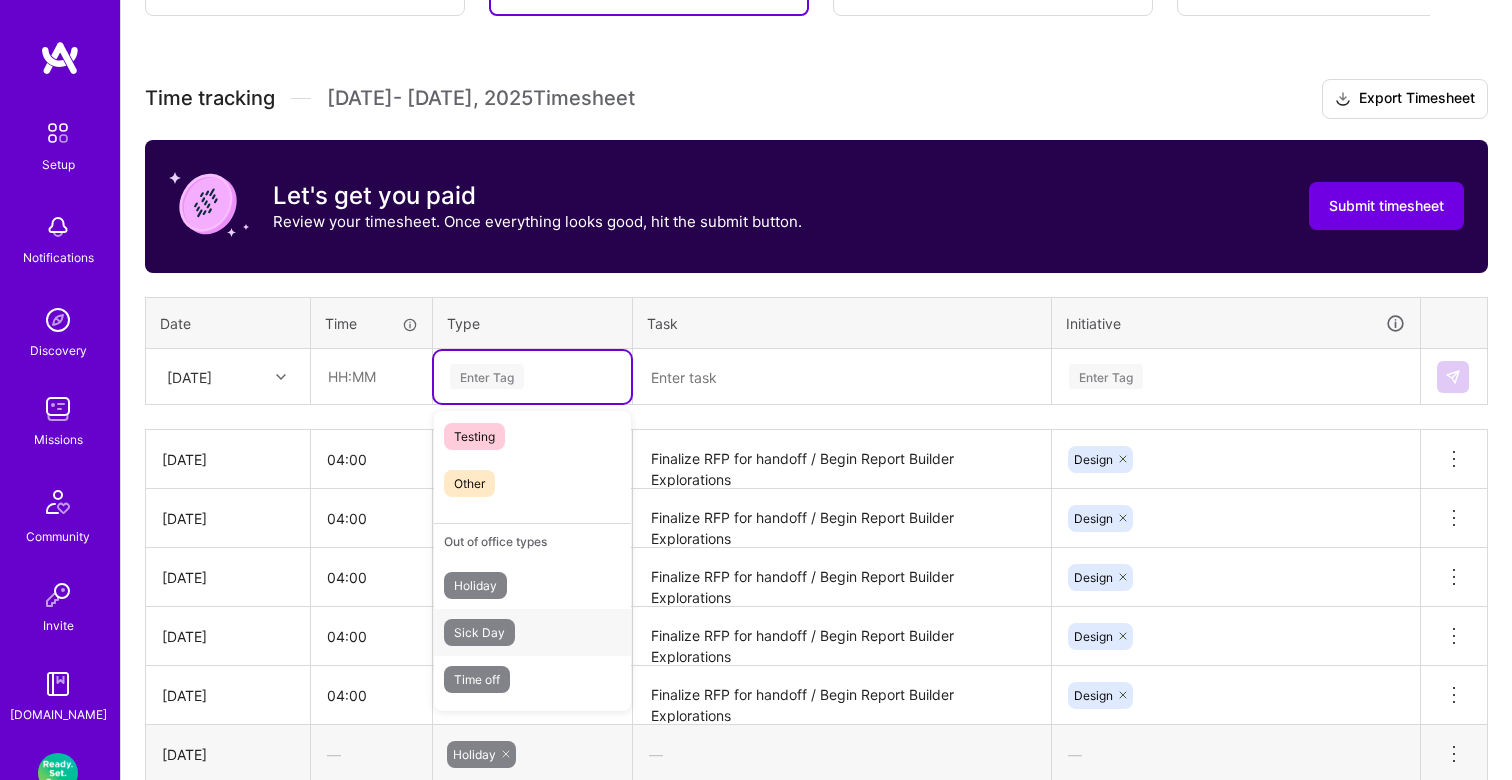 click on "Sick Day" at bounding box center [479, 632] 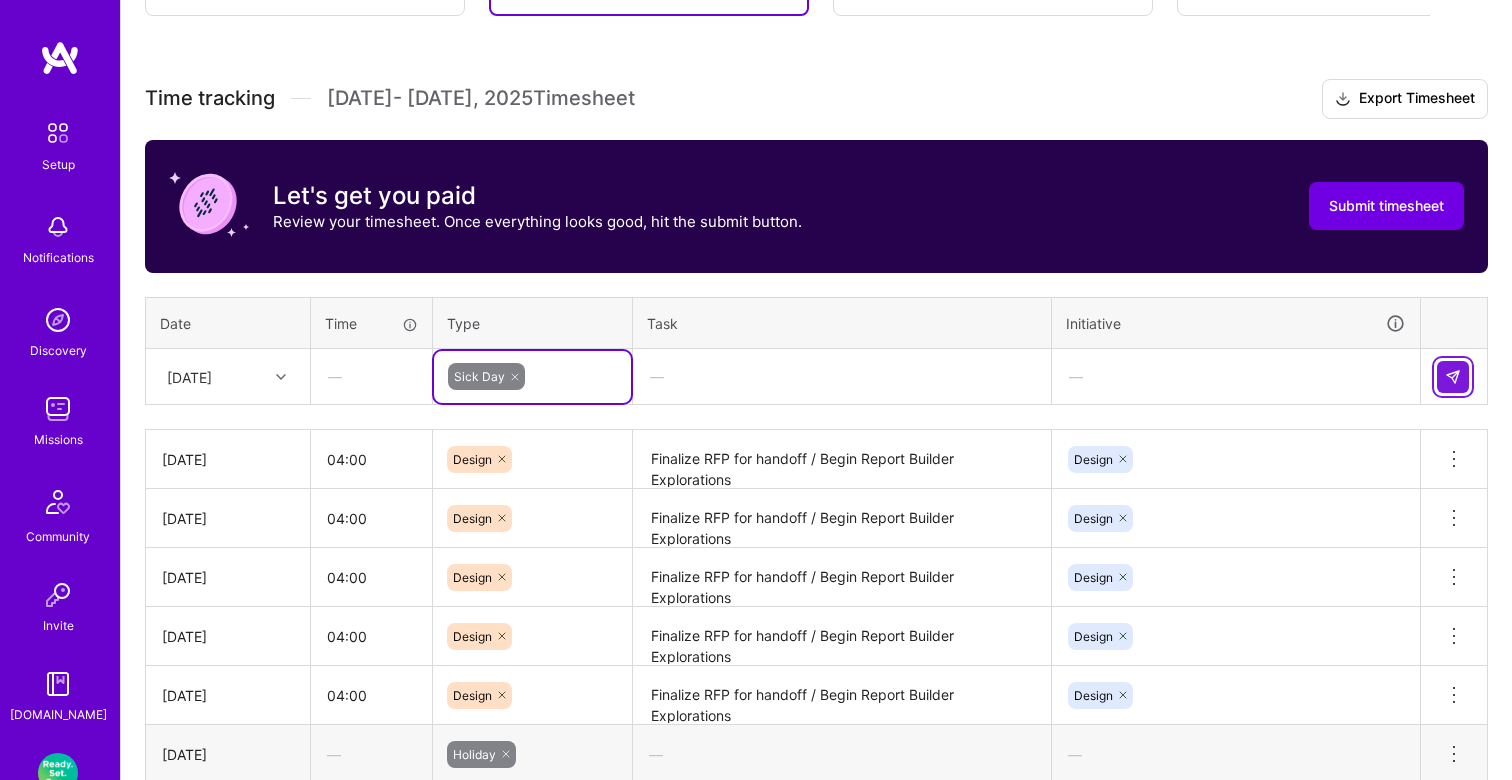 click at bounding box center (1453, 377) 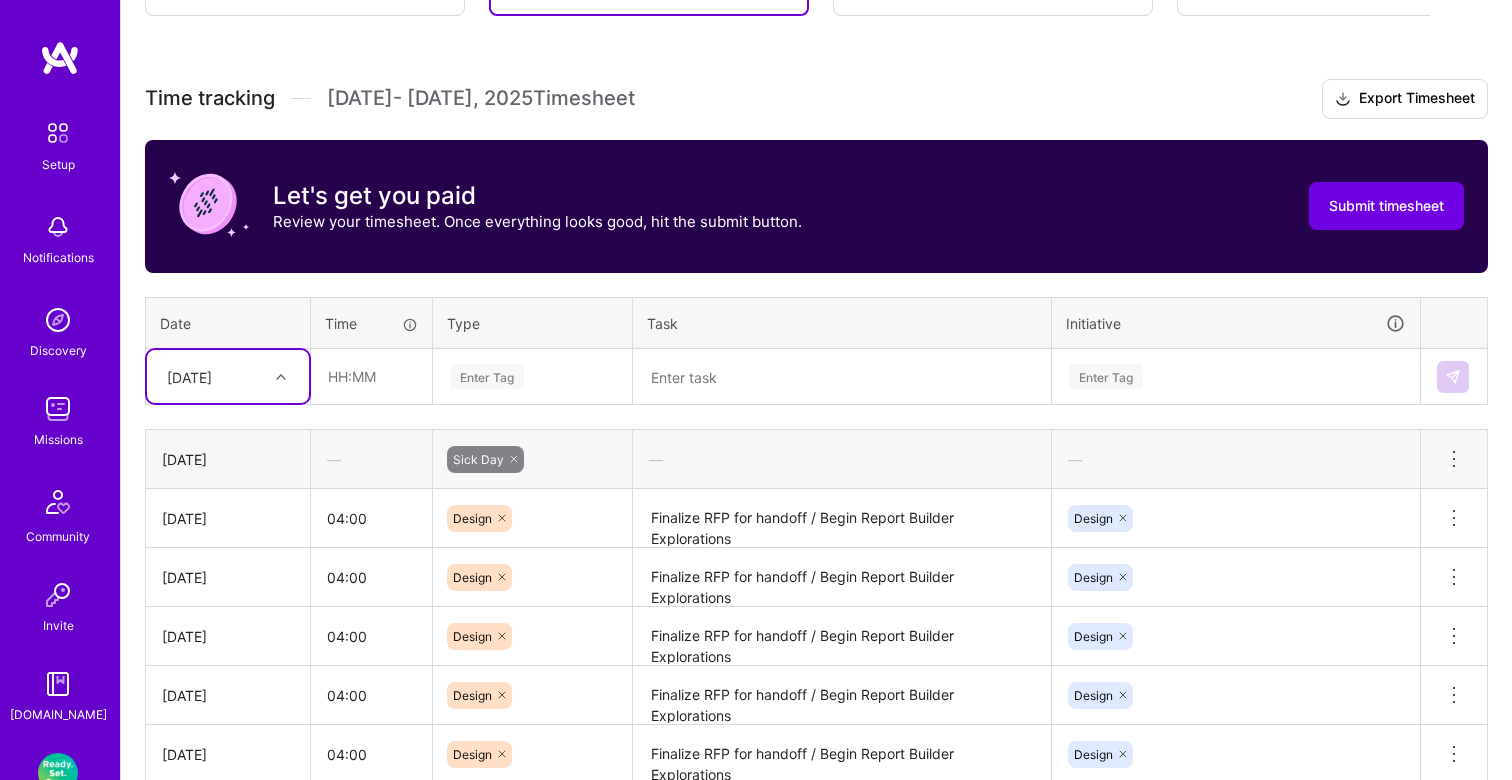 click on "[DATE]" at bounding box center (189, 376) 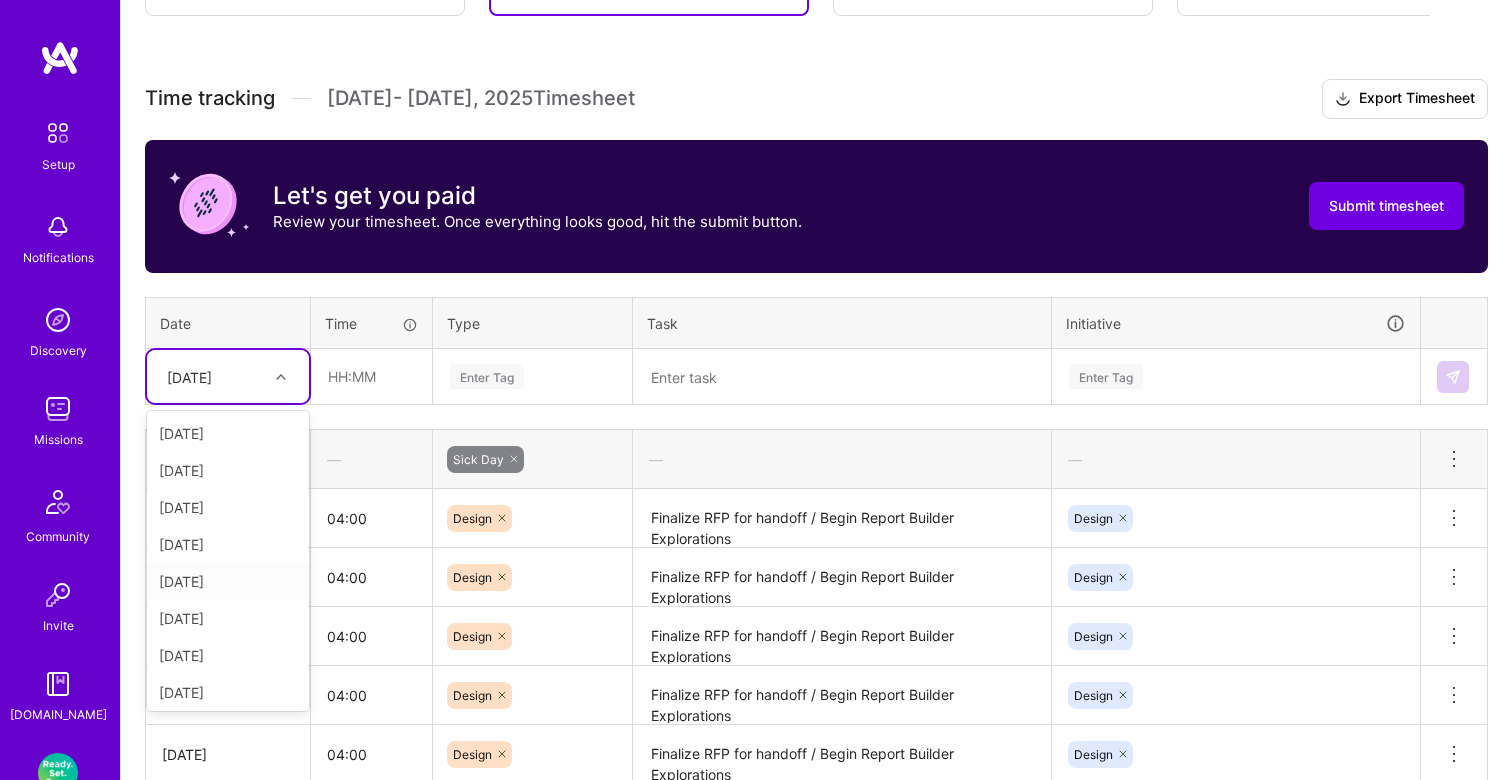 scroll, scrollTop: 226, scrollLeft: 0, axis: vertical 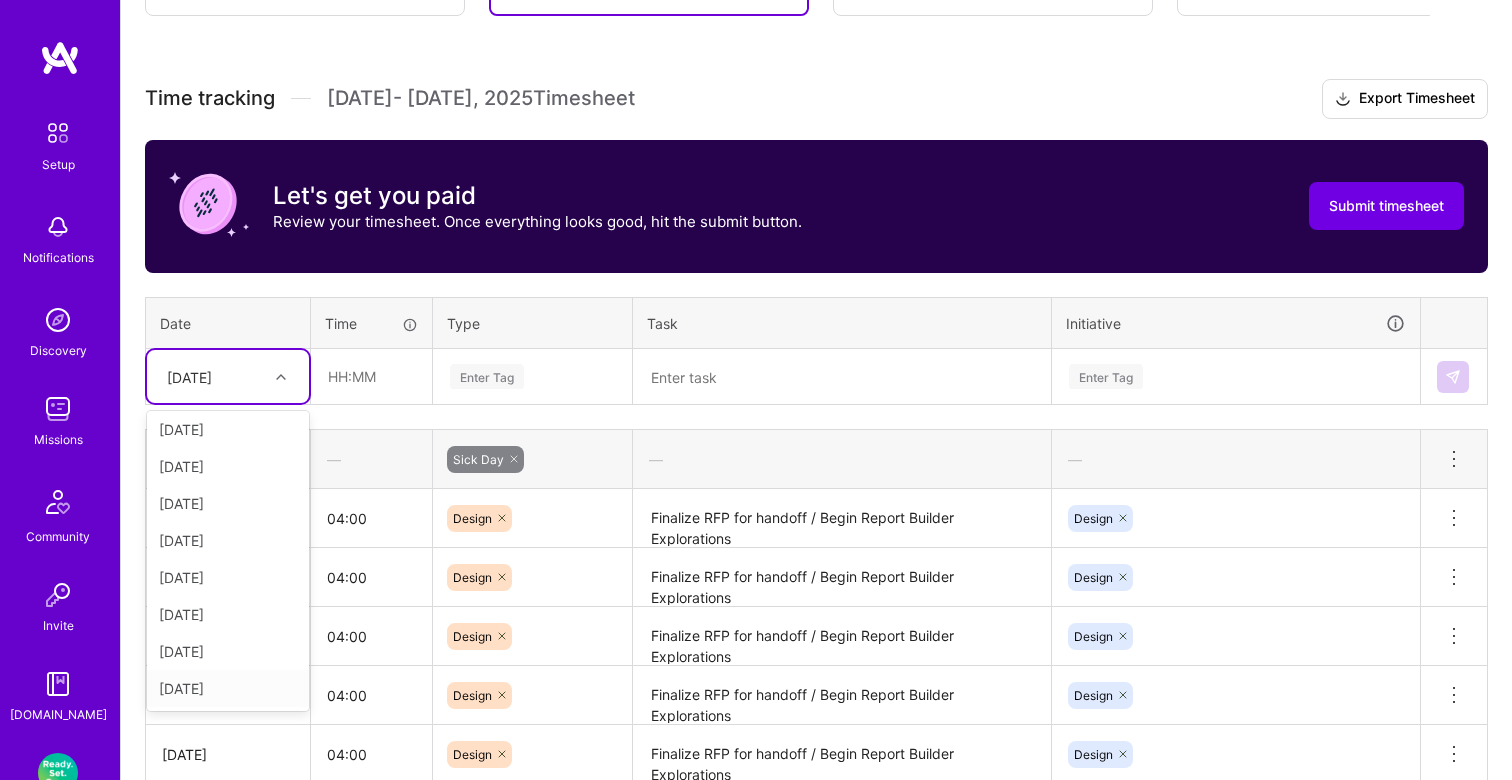 click on "[DATE]" at bounding box center [228, 688] 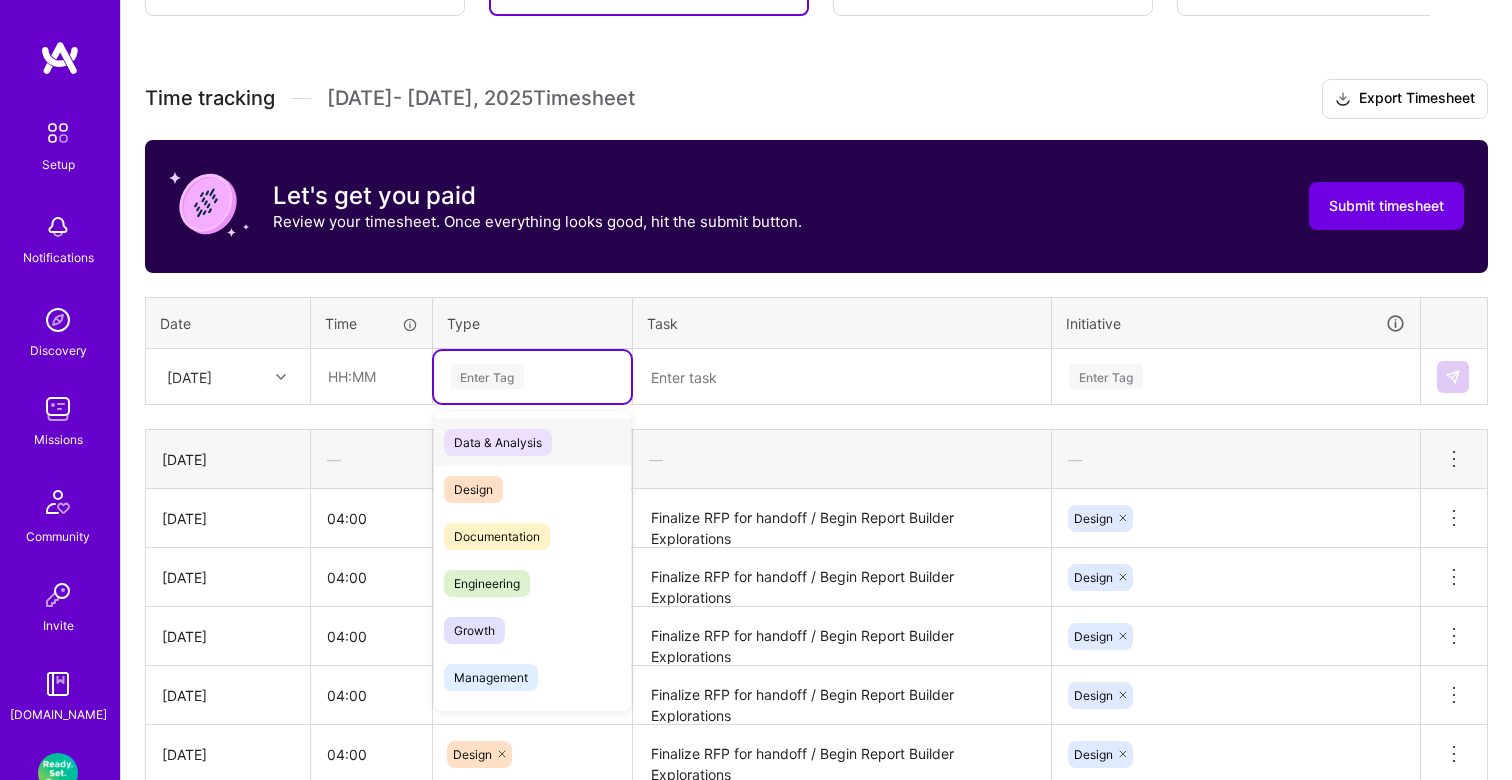 click on "Enter Tag" at bounding box center (487, 376) 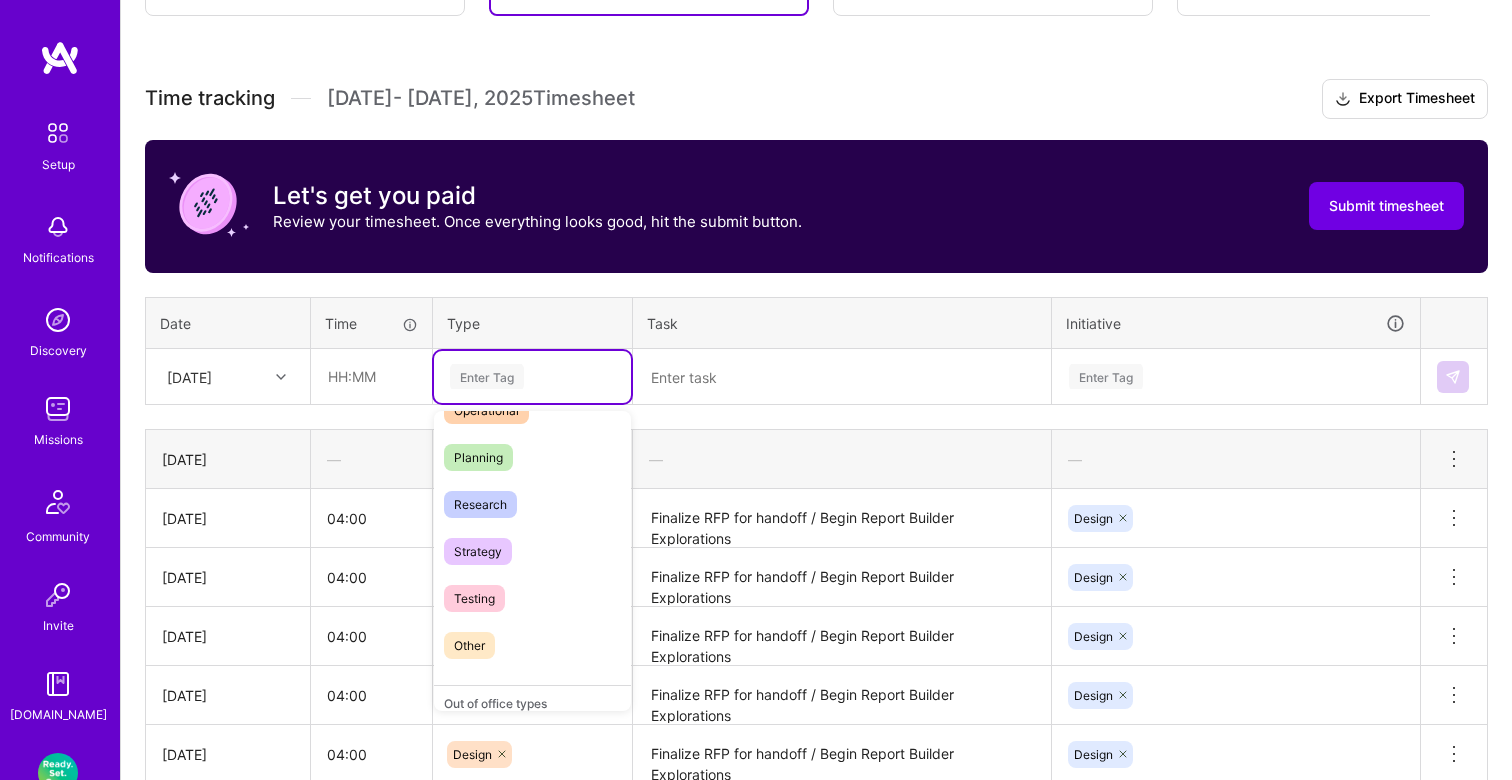 scroll, scrollTop: 570, scrollLeft: 0, axis: vertical 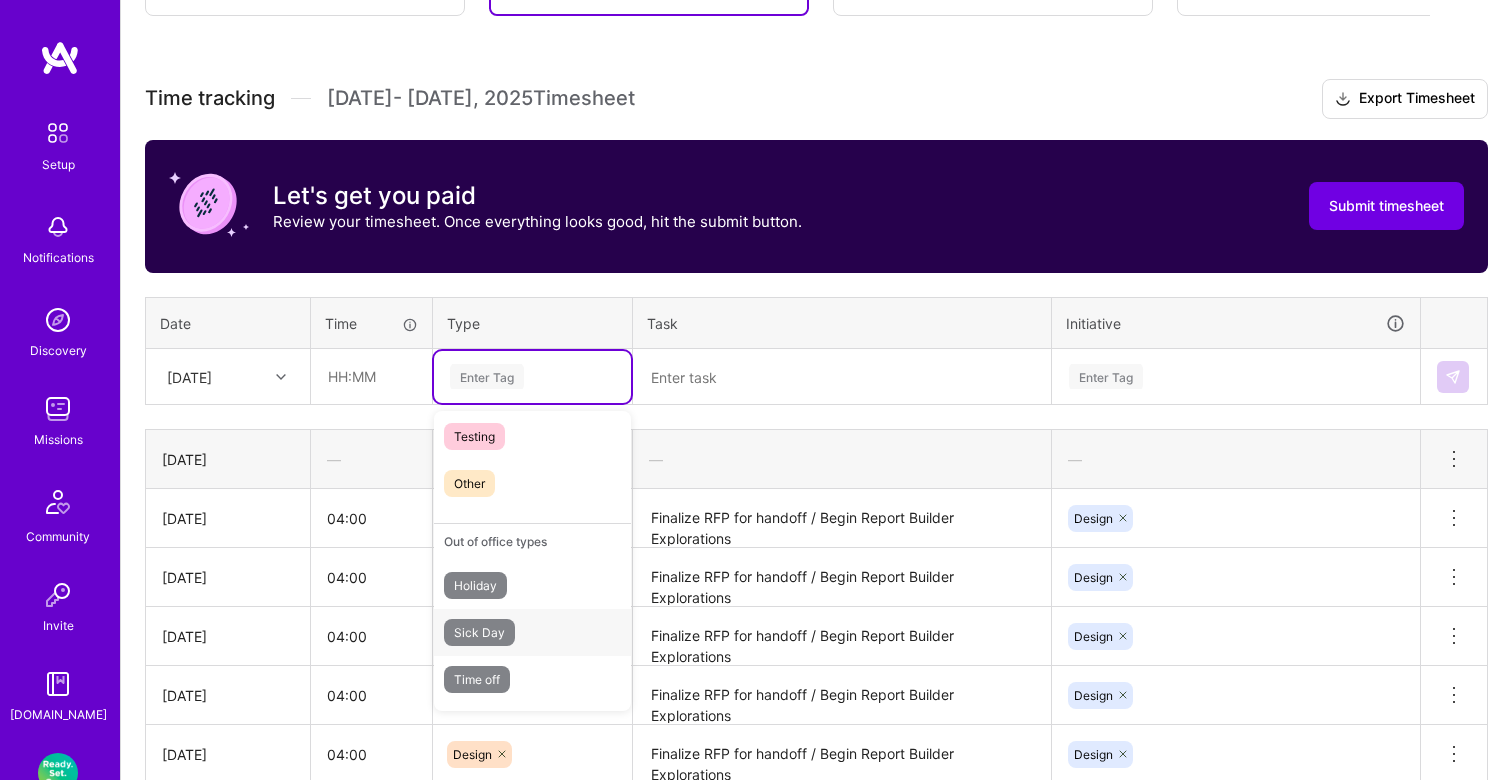 click on "Sick Day" at bounding box center (532, 632) 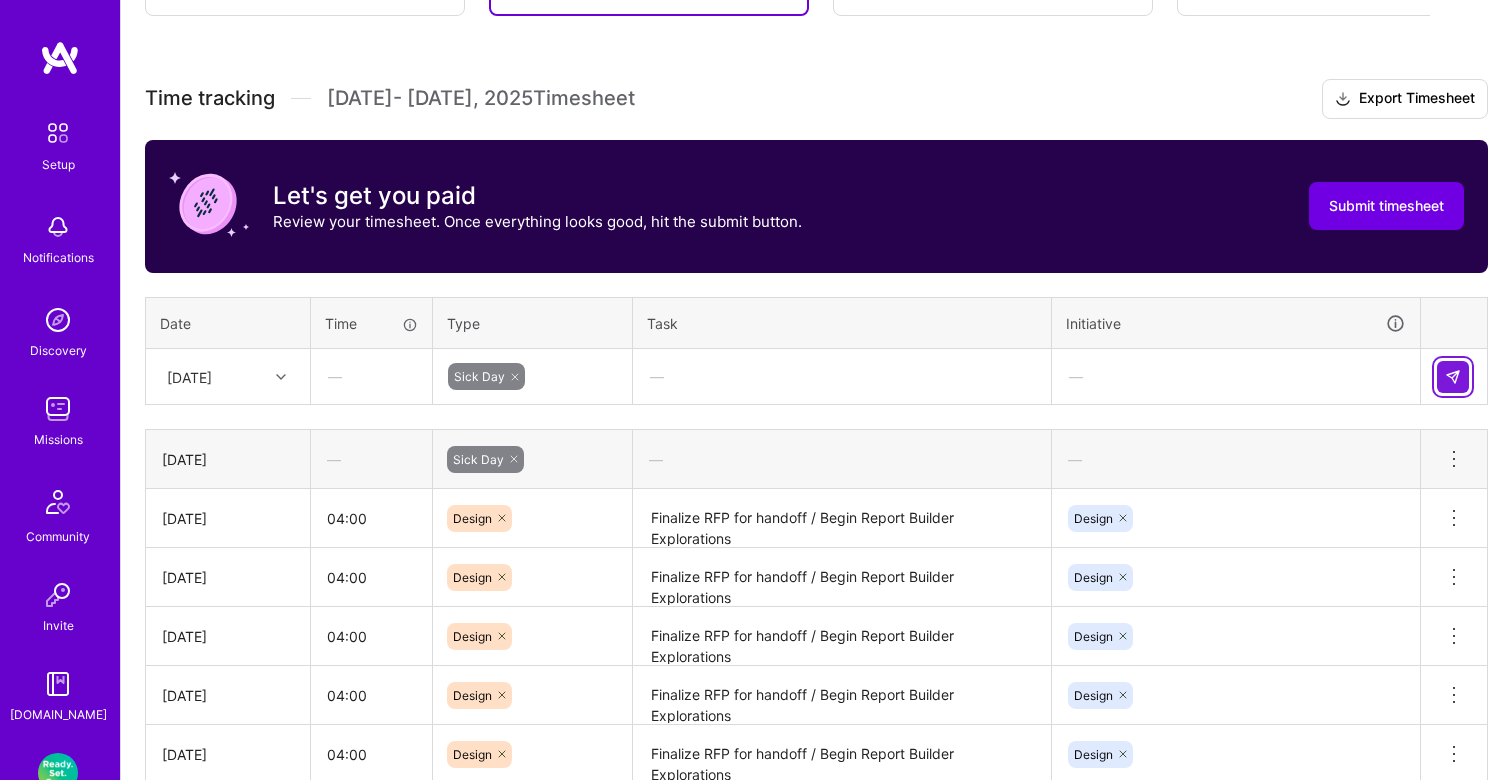 click at bounding box center (1453, 377) 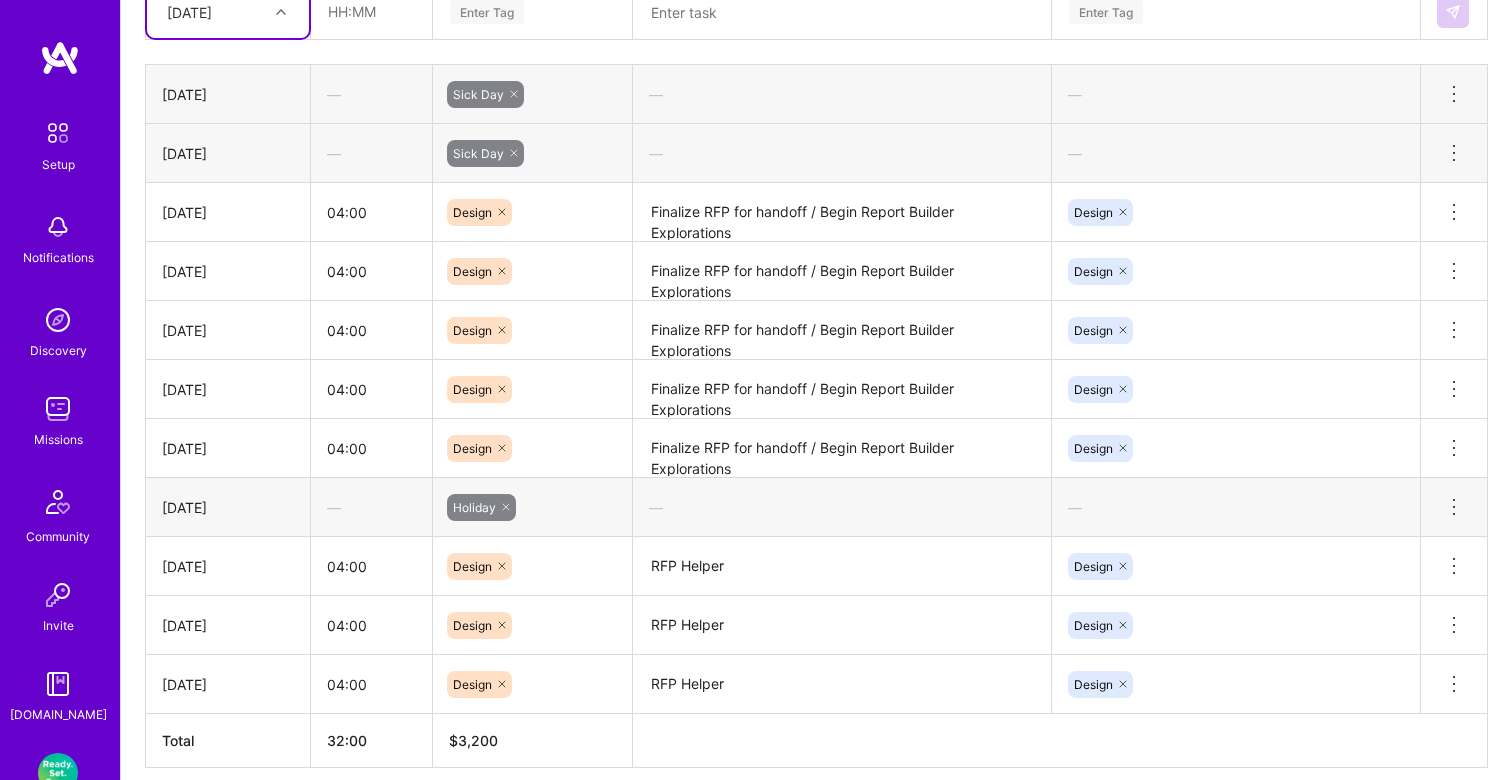 scroll, scrollTop: 866, scrollLeft: 0, axis: vertical 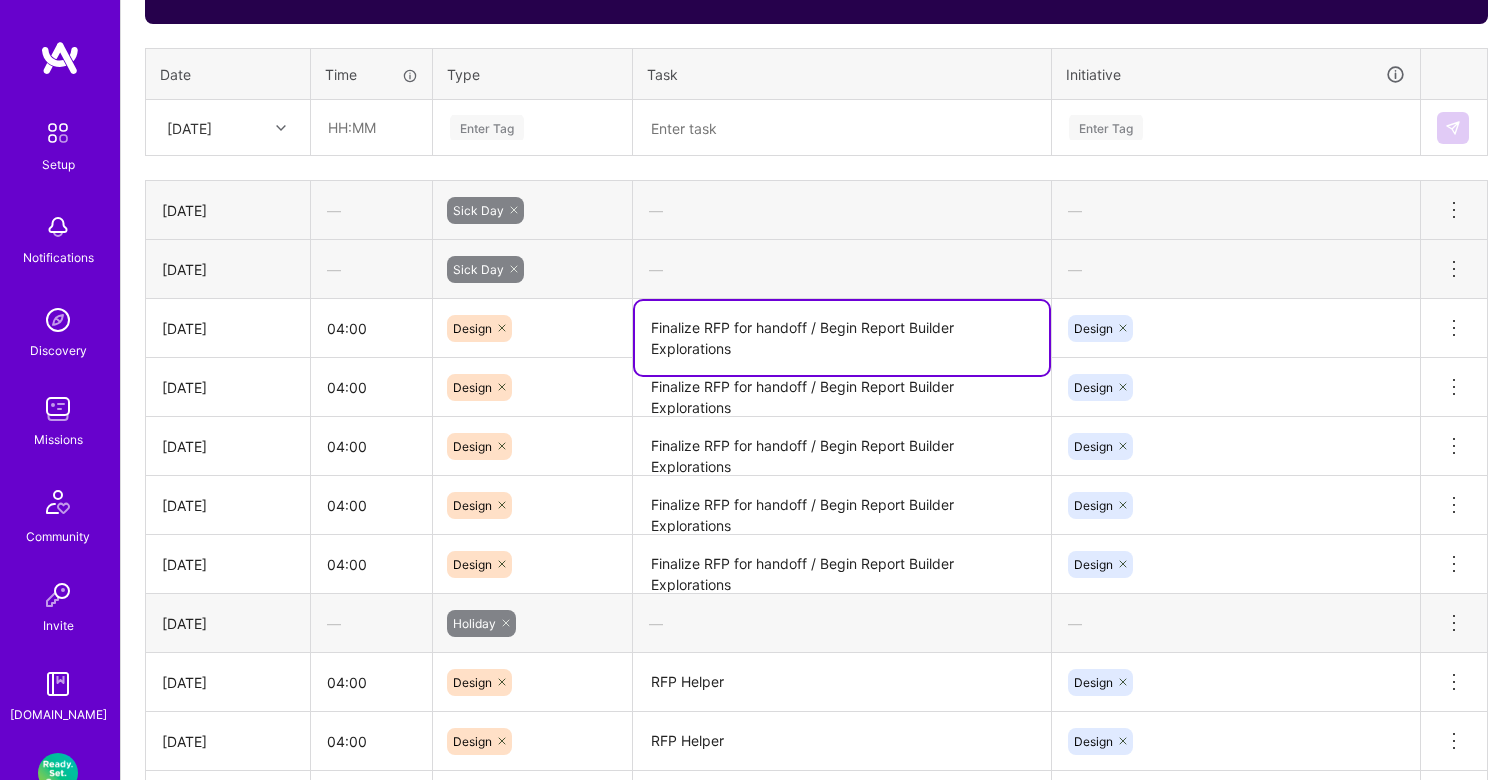 drag, startPoint x: 764, startPoint y: 341, endPoint x: 645, endPoint y: 323, distance: 120.353645 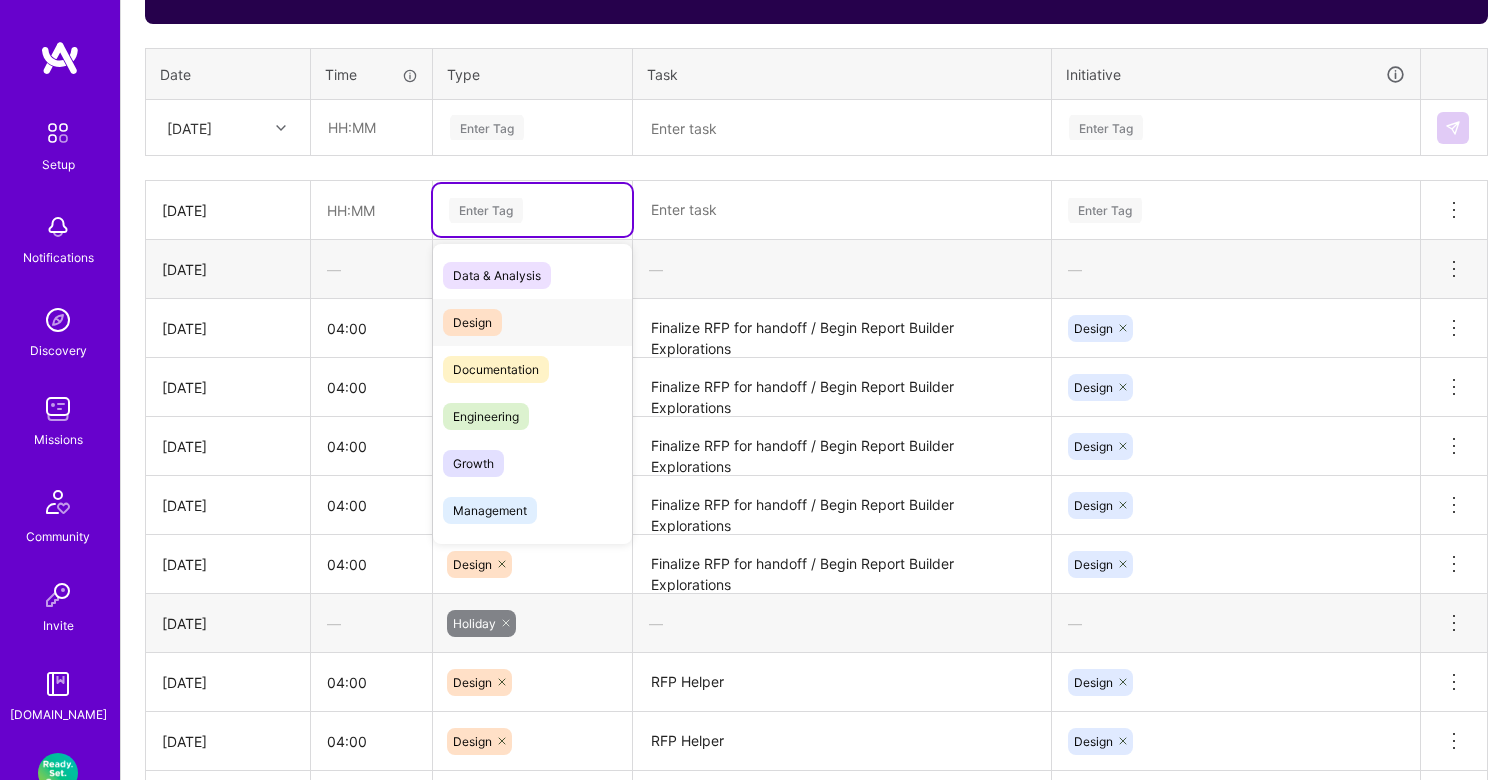 click on "Design" at bounding box center (532, 322) 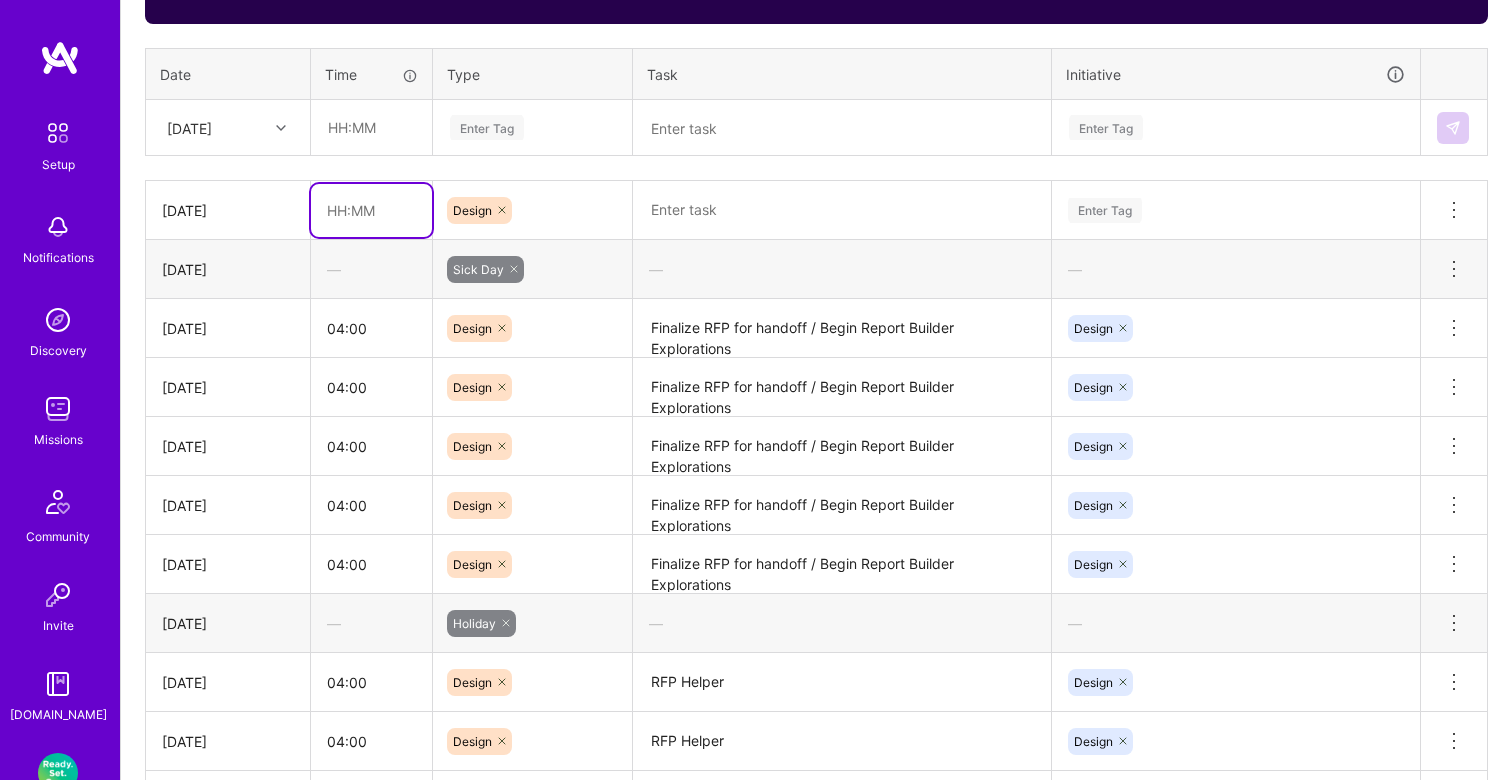click at bounding box center (371, 210) 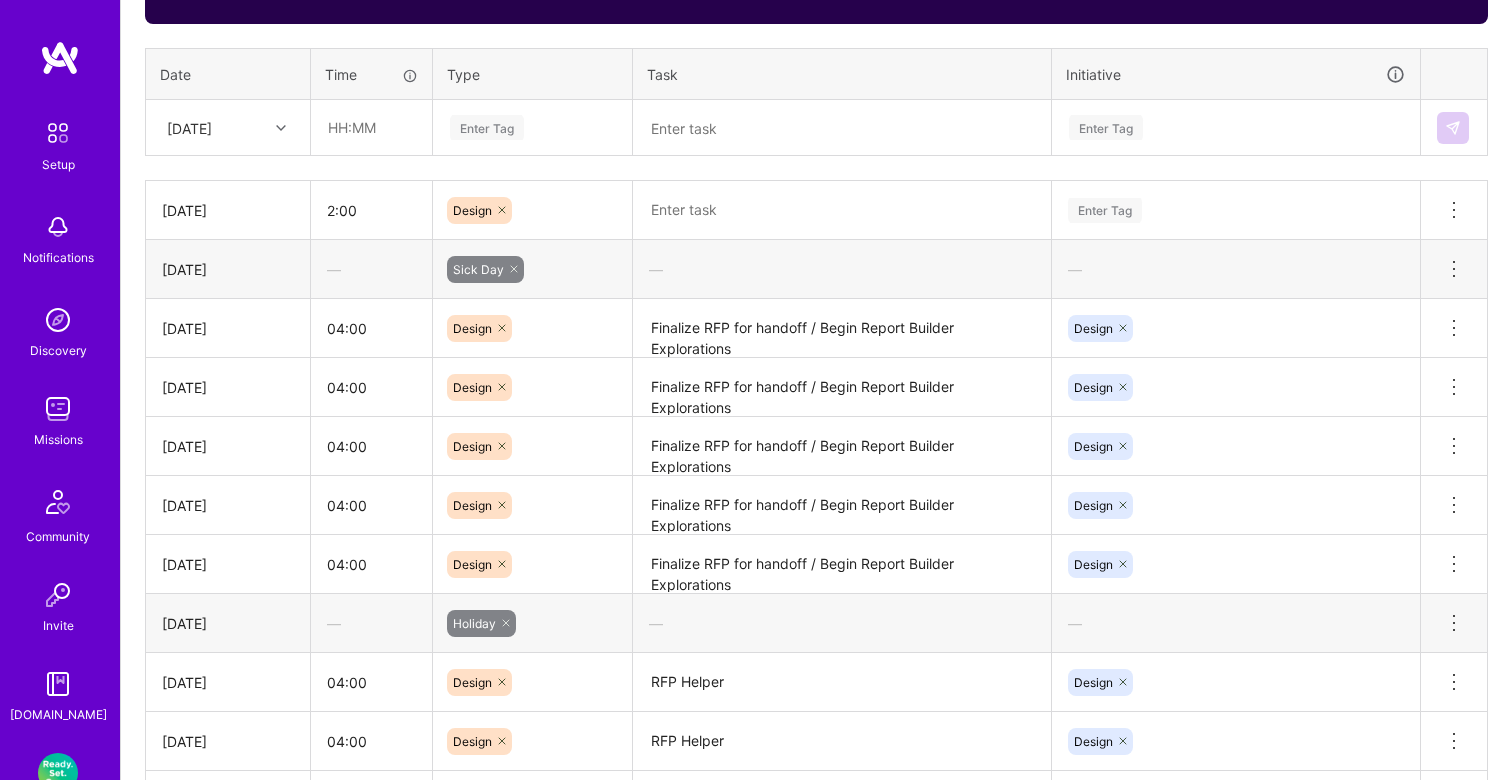 type on "02:00" 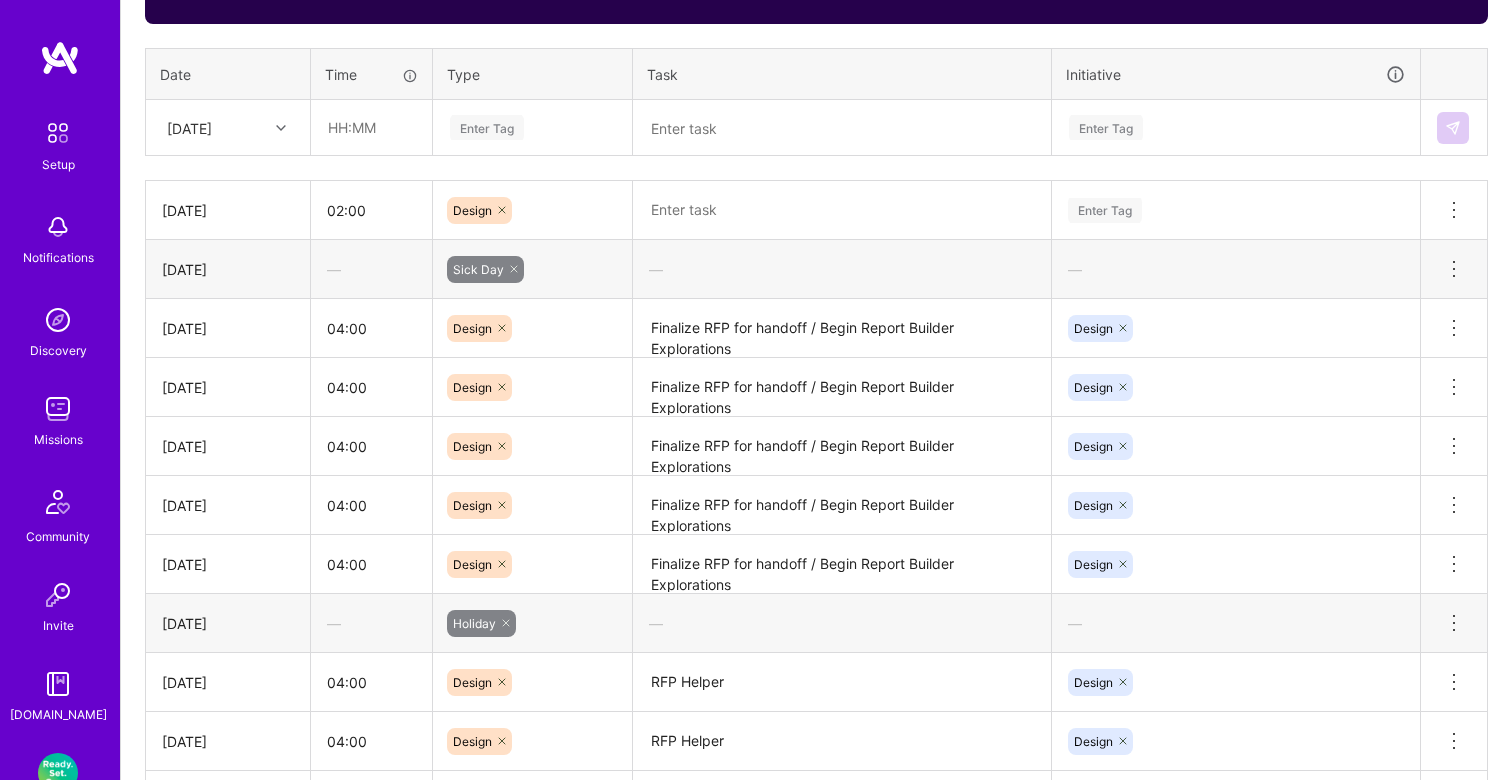 click at bounding box center [842, 210] 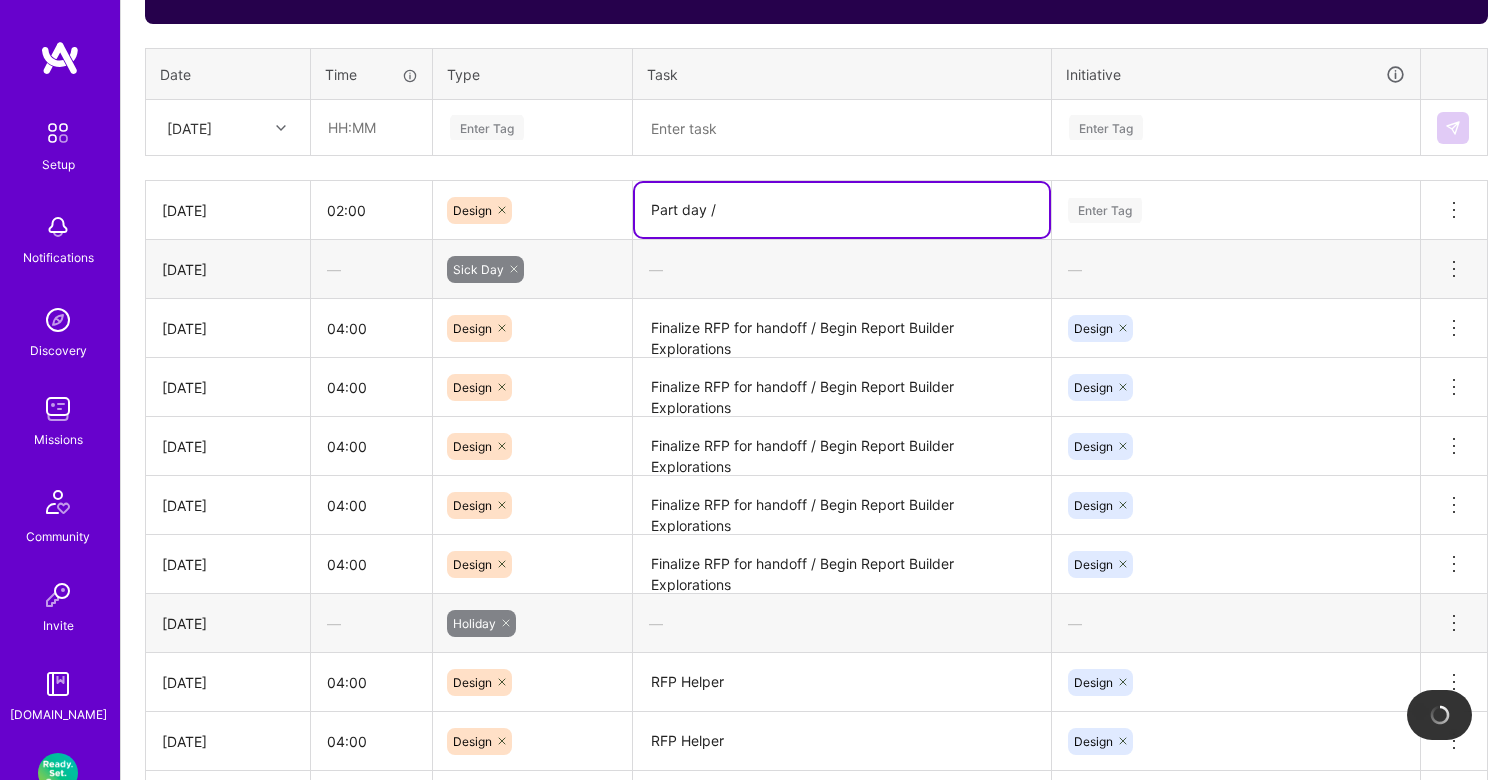 paste on "Finalize RFP for handoff / Begin Report Builder Explorations" 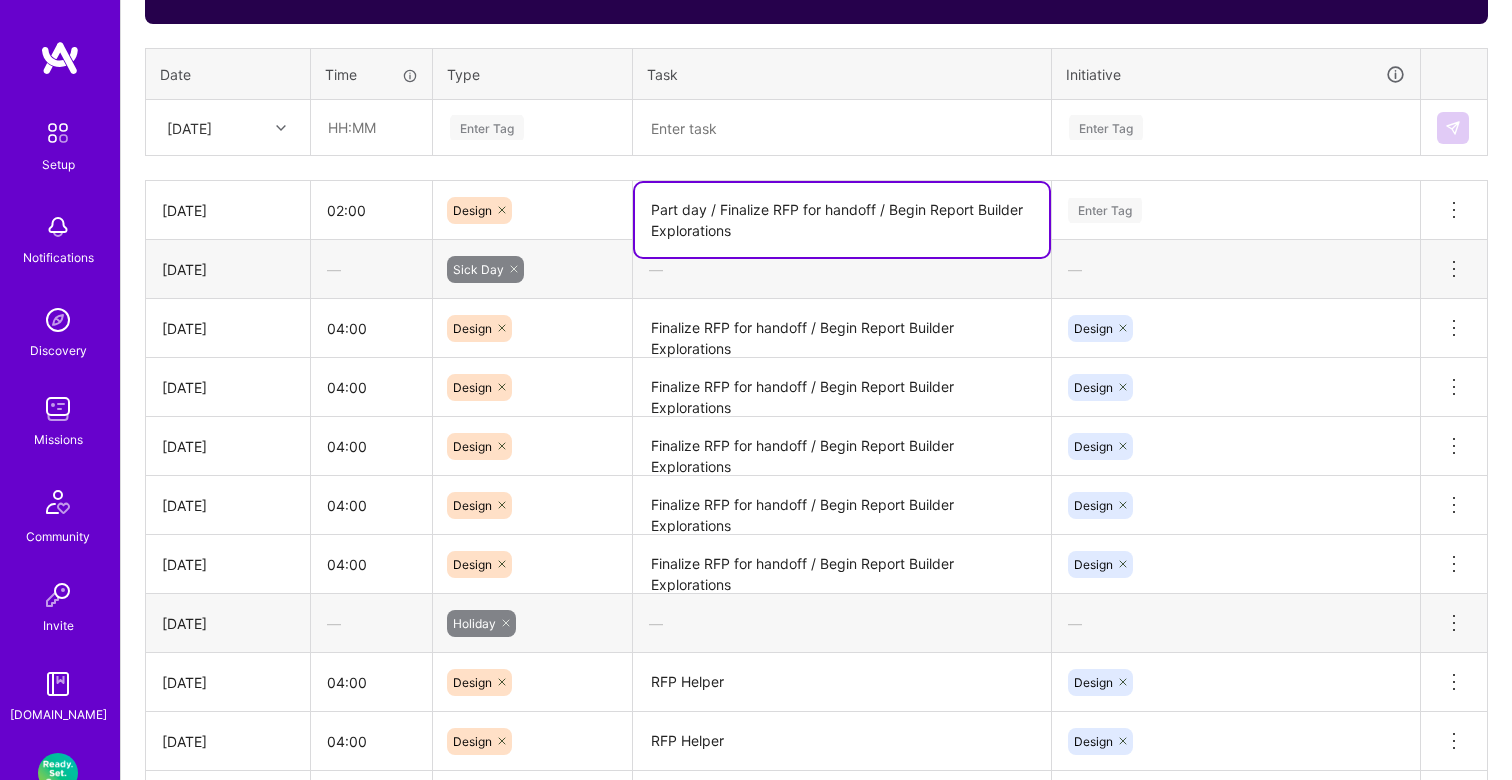 drag, startPoint x: 861, startPoint y: 229, endPoint x: 719, endPoint y: 214, distance: 142.79005 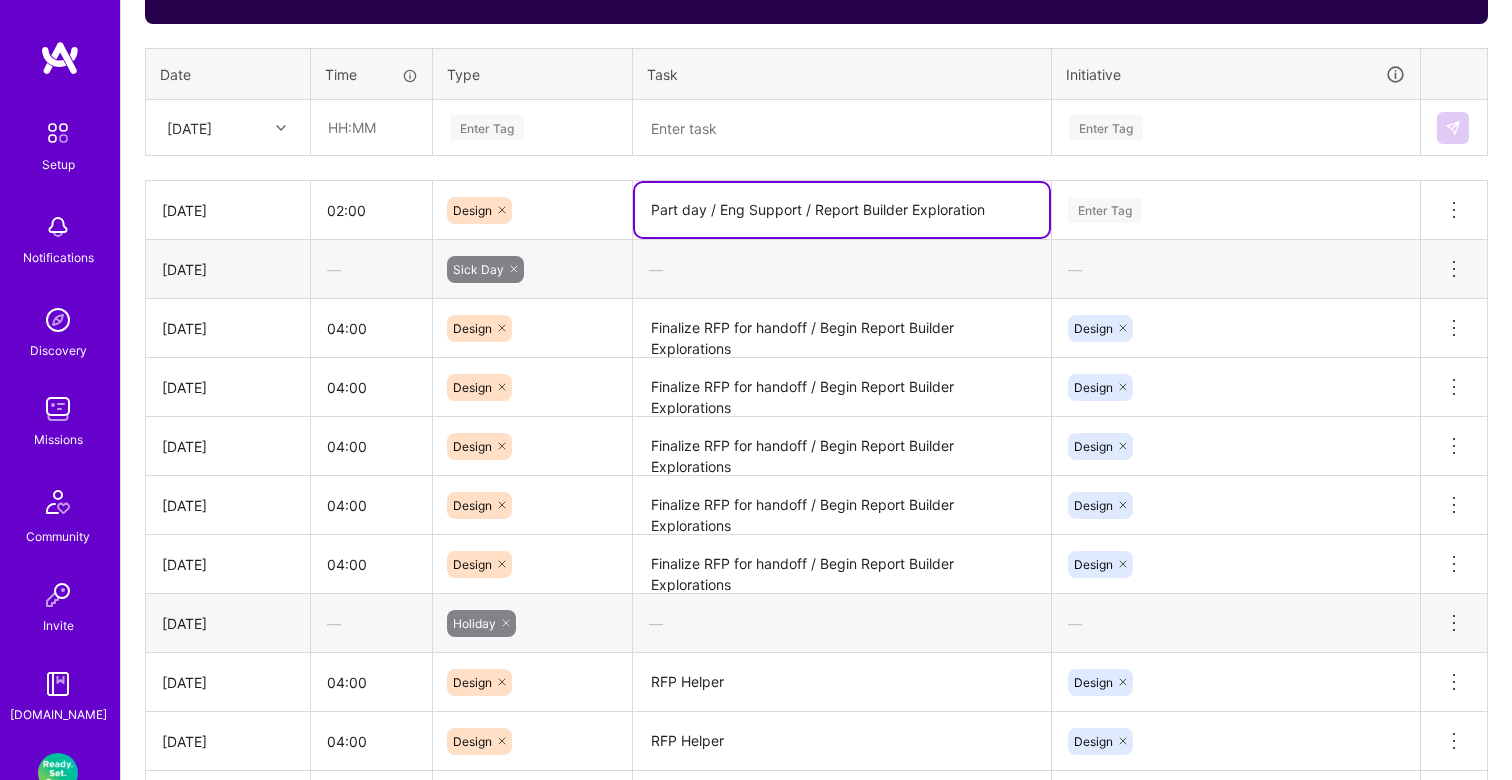 click on "Part day / Eng Support / Report Builder Exploration" at bounding box center (842, 210) 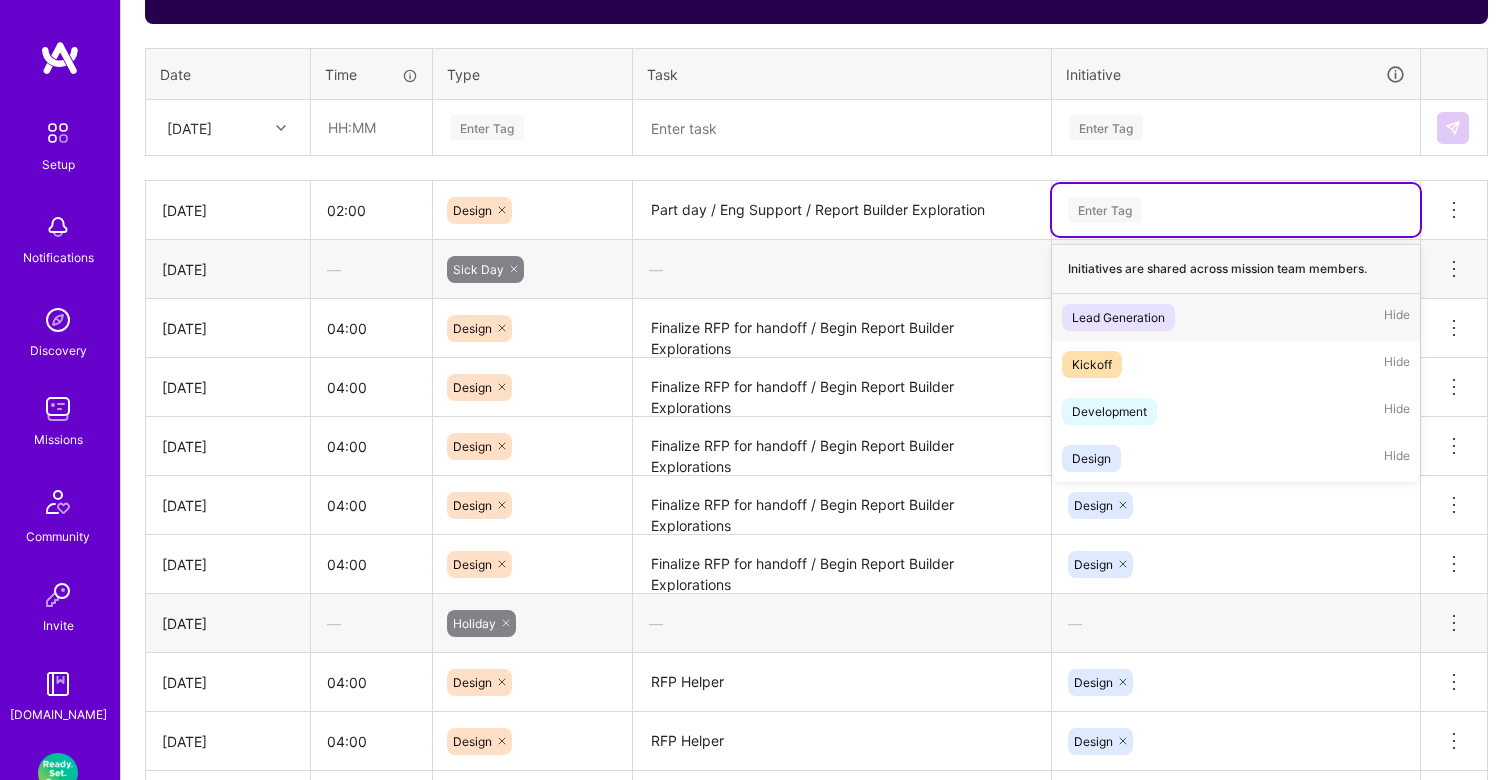 click on "Enter Tag" at bounding box center (1105, 210) 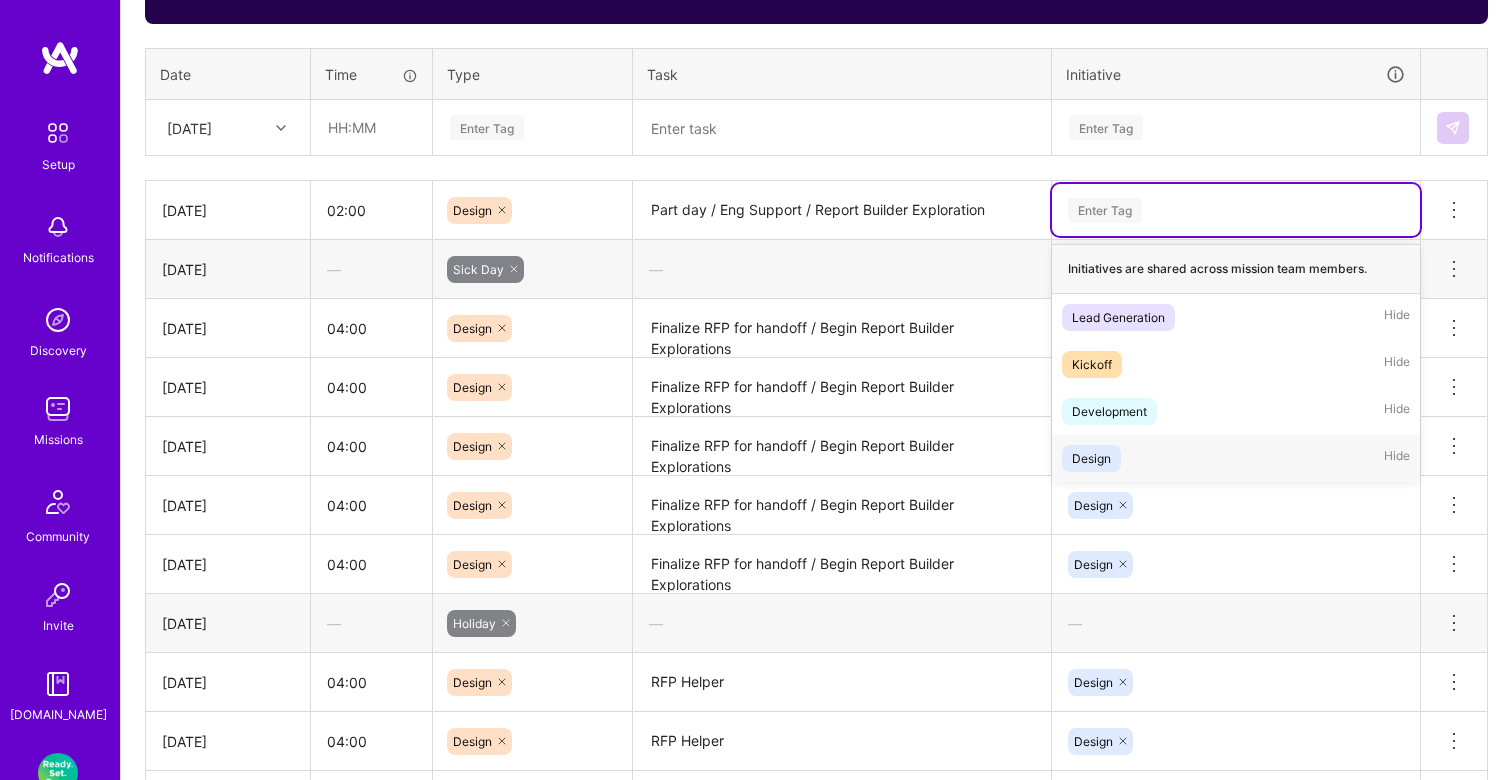 click on "Design" at bounding box center [1091, 458] 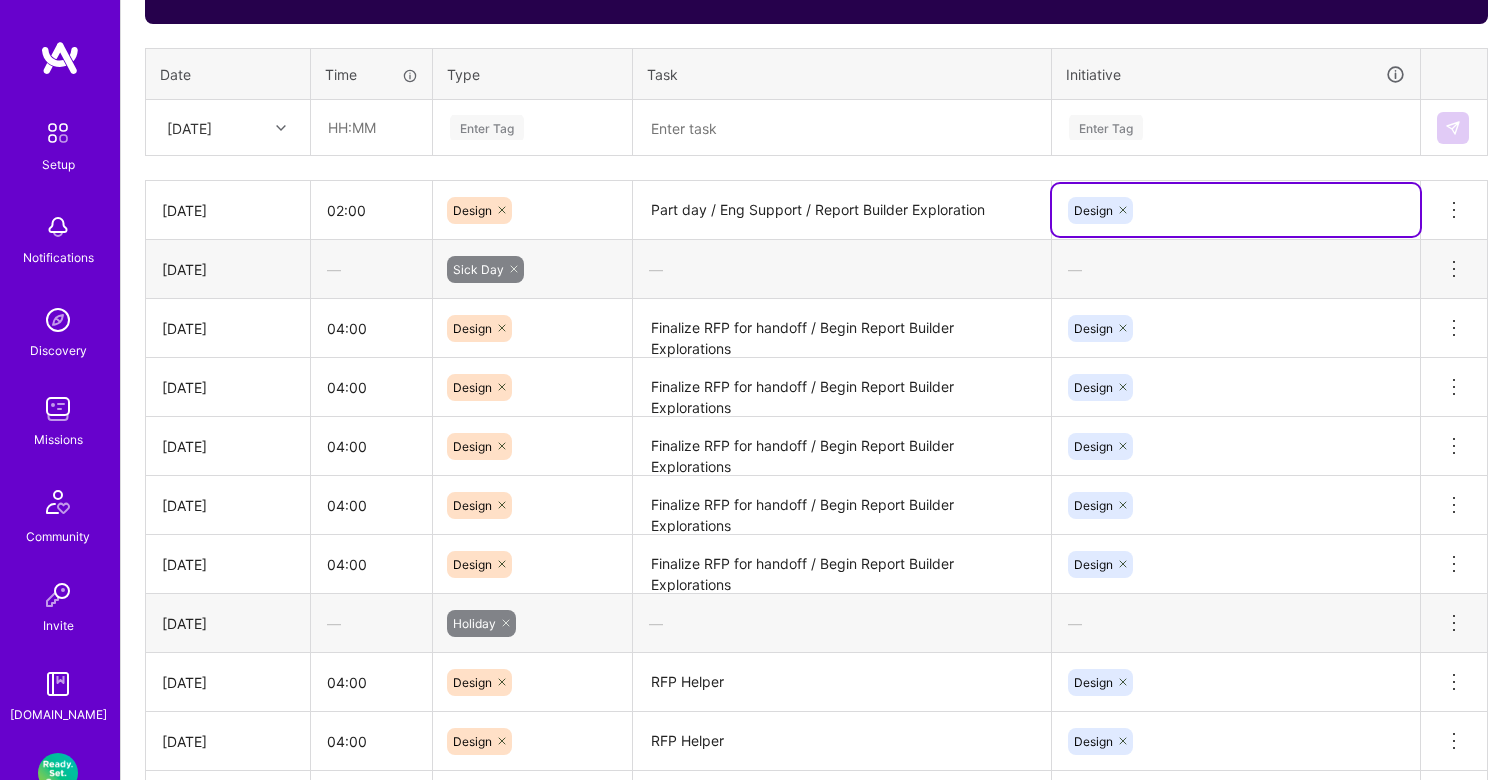 scroll, scrollTop: 719, scrollLeft: 0, axis: vertical 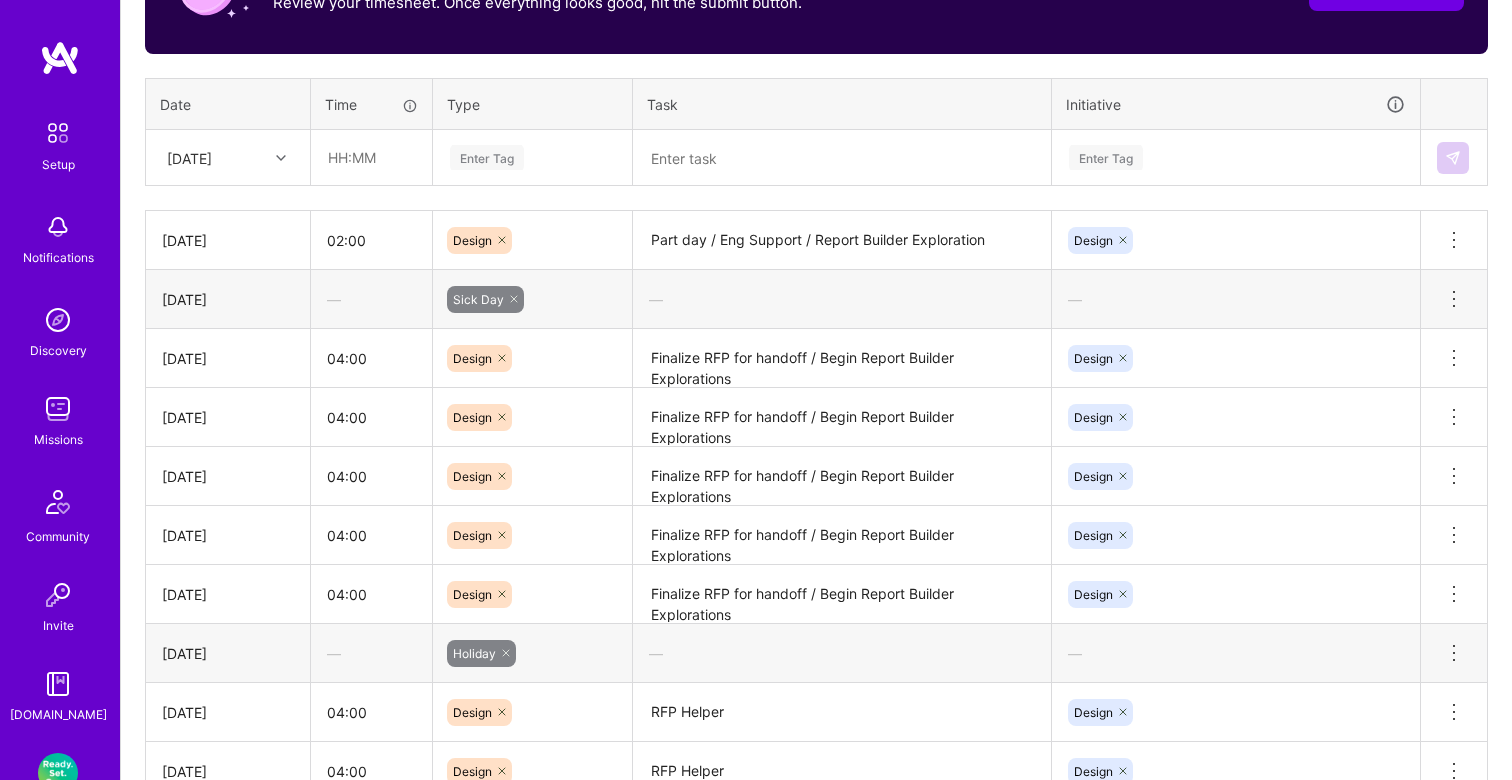 click on "—" at bounding box center (842, 299) 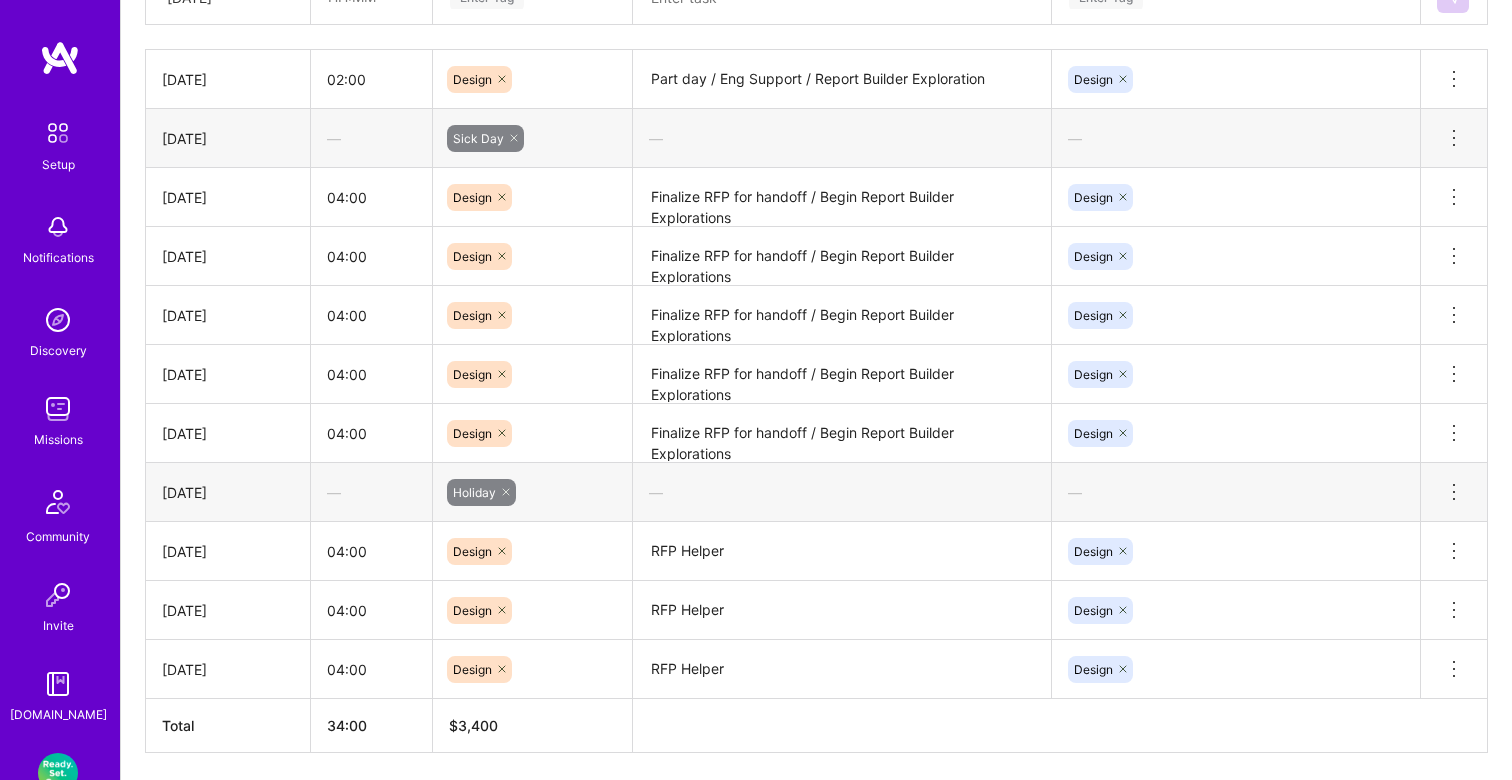 scroll, scrollTop: 950, scrollLeft: 0, axis: vertical 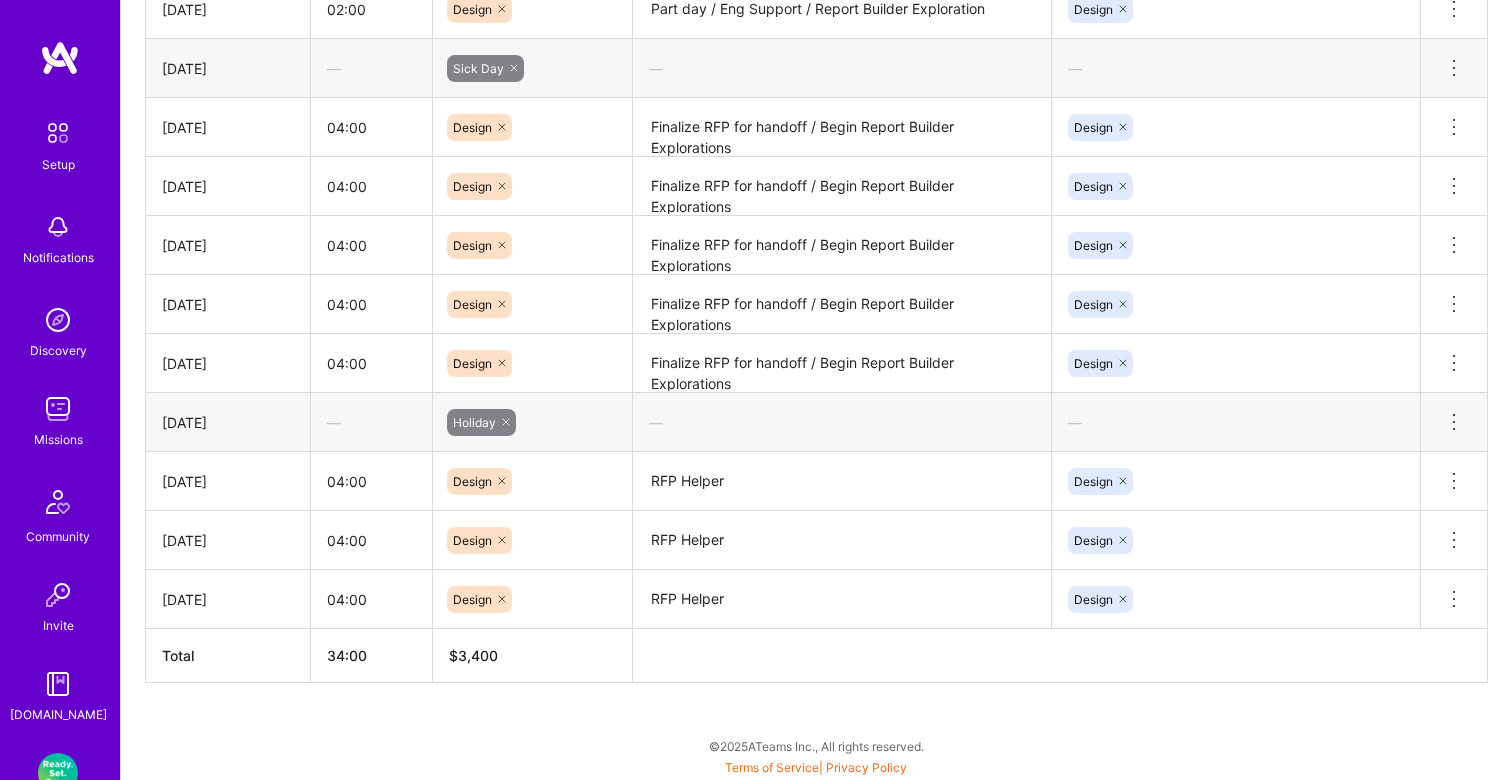 click on "RFP Helper" at bounding box center (842, 599) 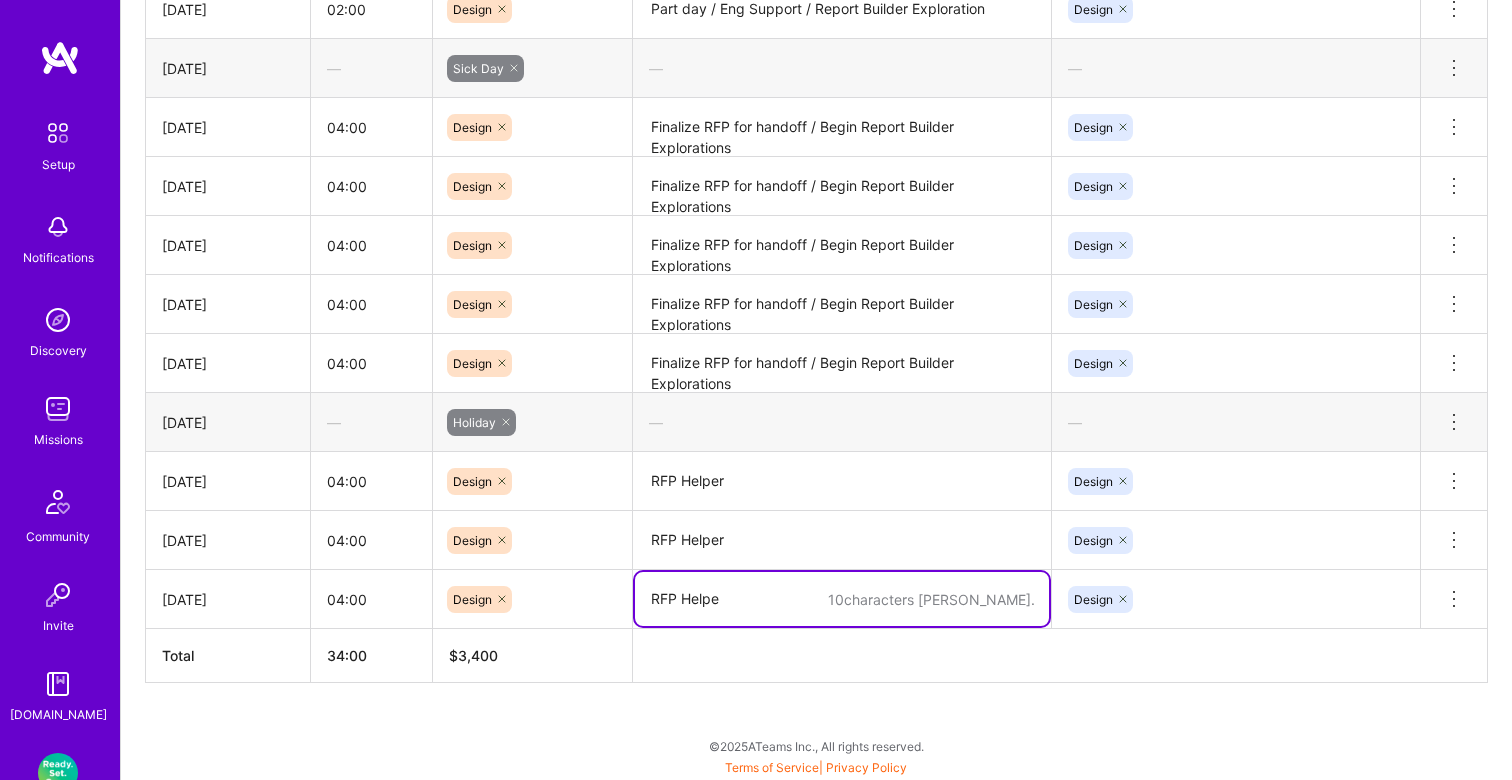type on "RFP Helper" 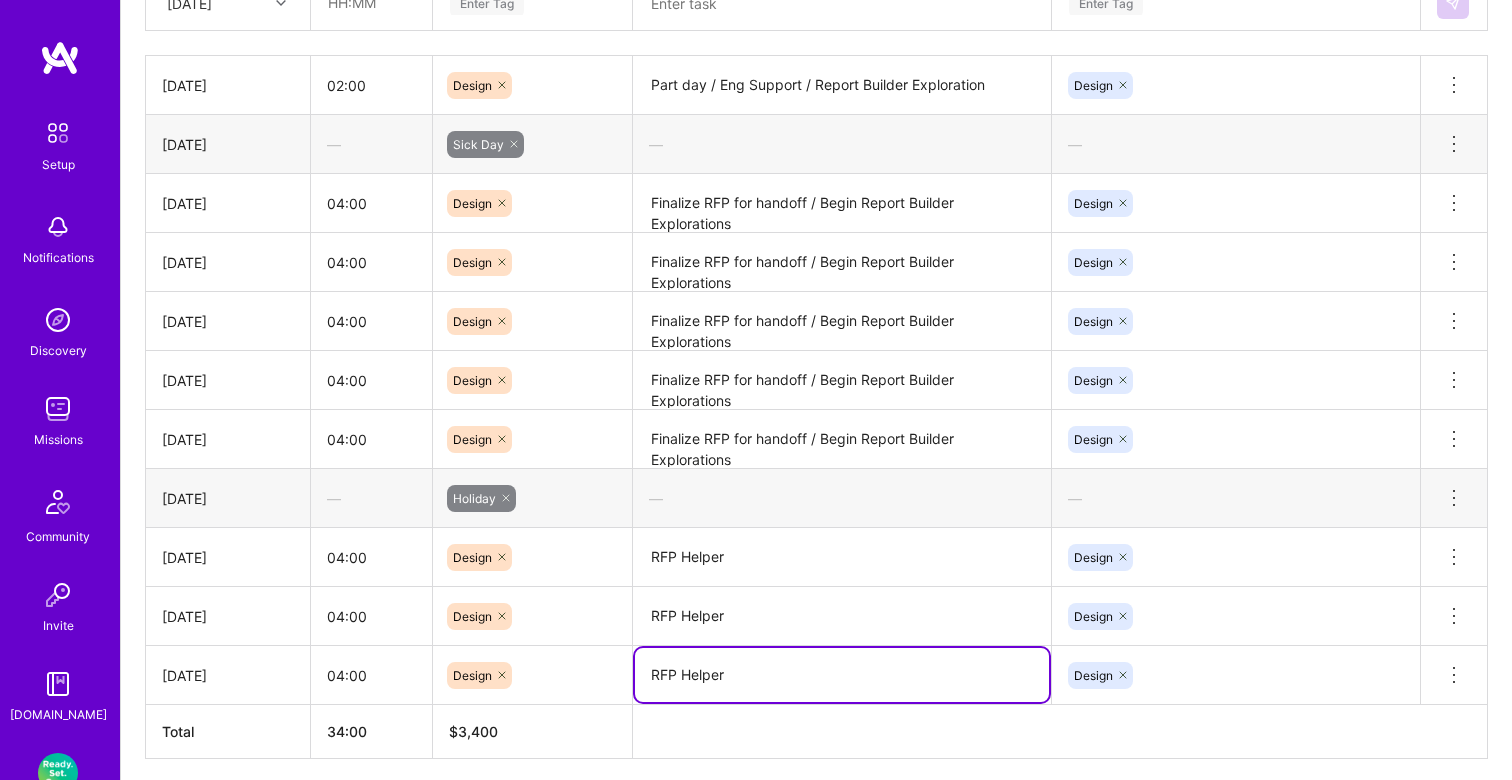 scroll, scrollTop: 868, scrollLeft: 0, axis: vertical 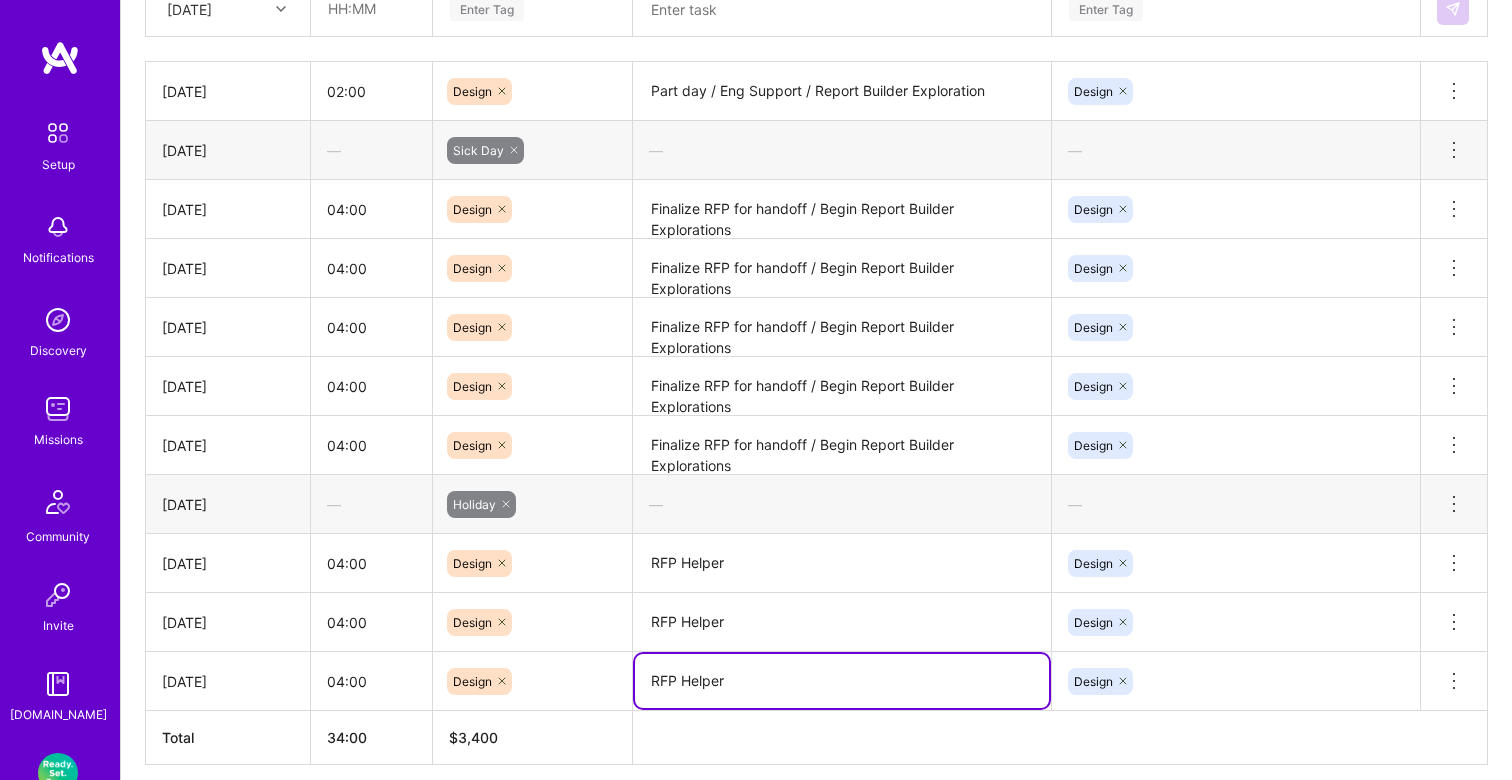 click on "RFP Helper" at bounding box center [842, 681] 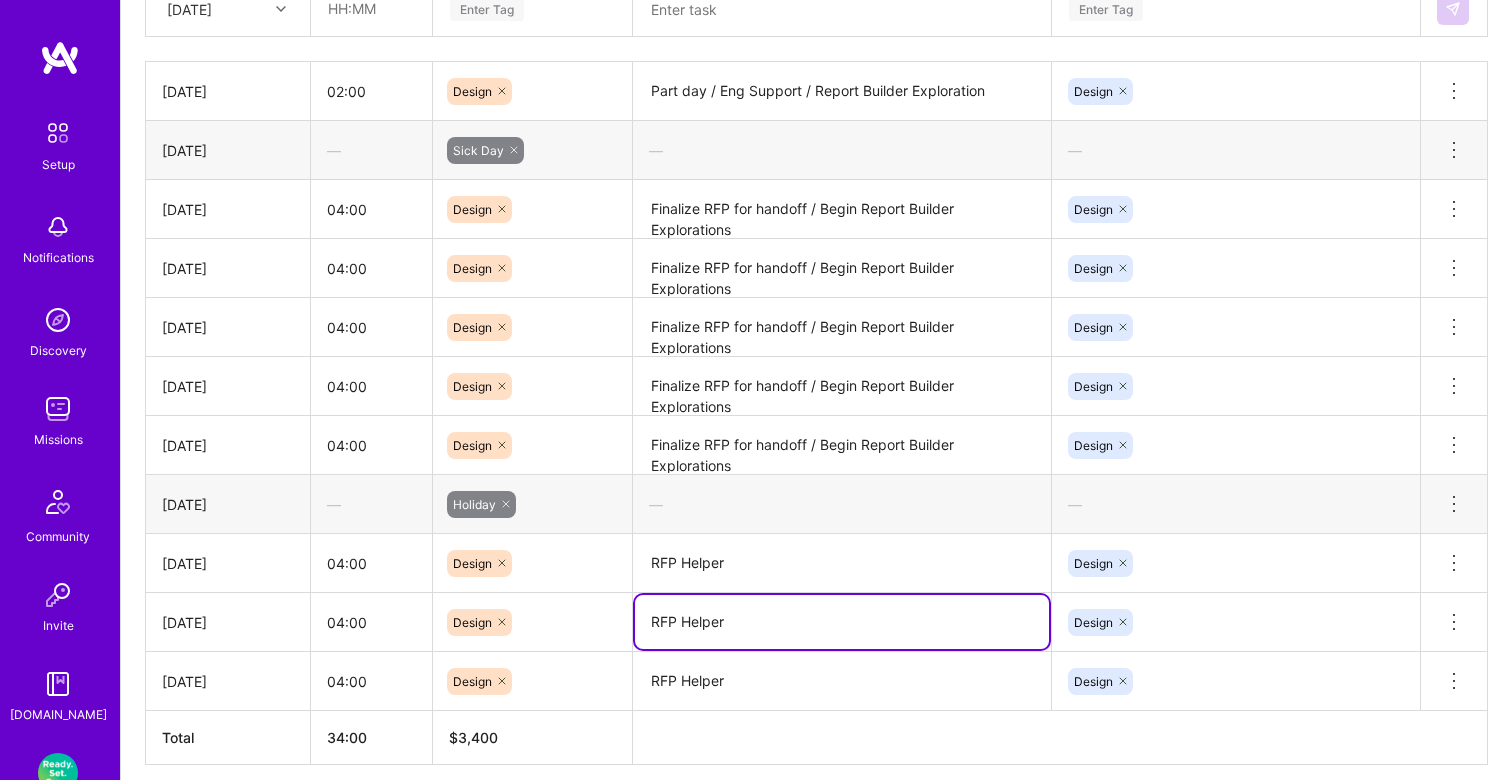 click on "RFP Helper" at bounding box center [842, 682] 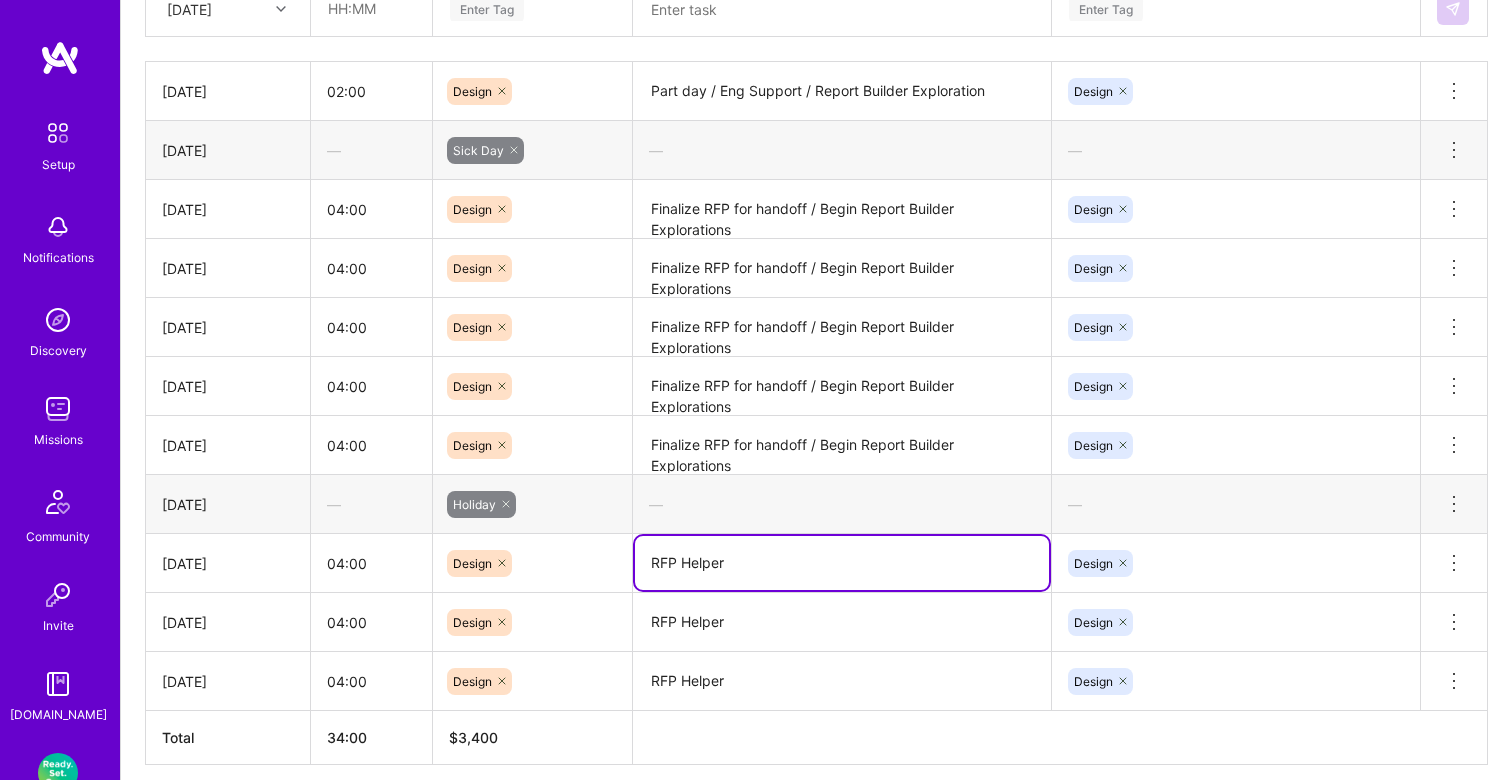 click on "—" at bounding box center [842, 504] 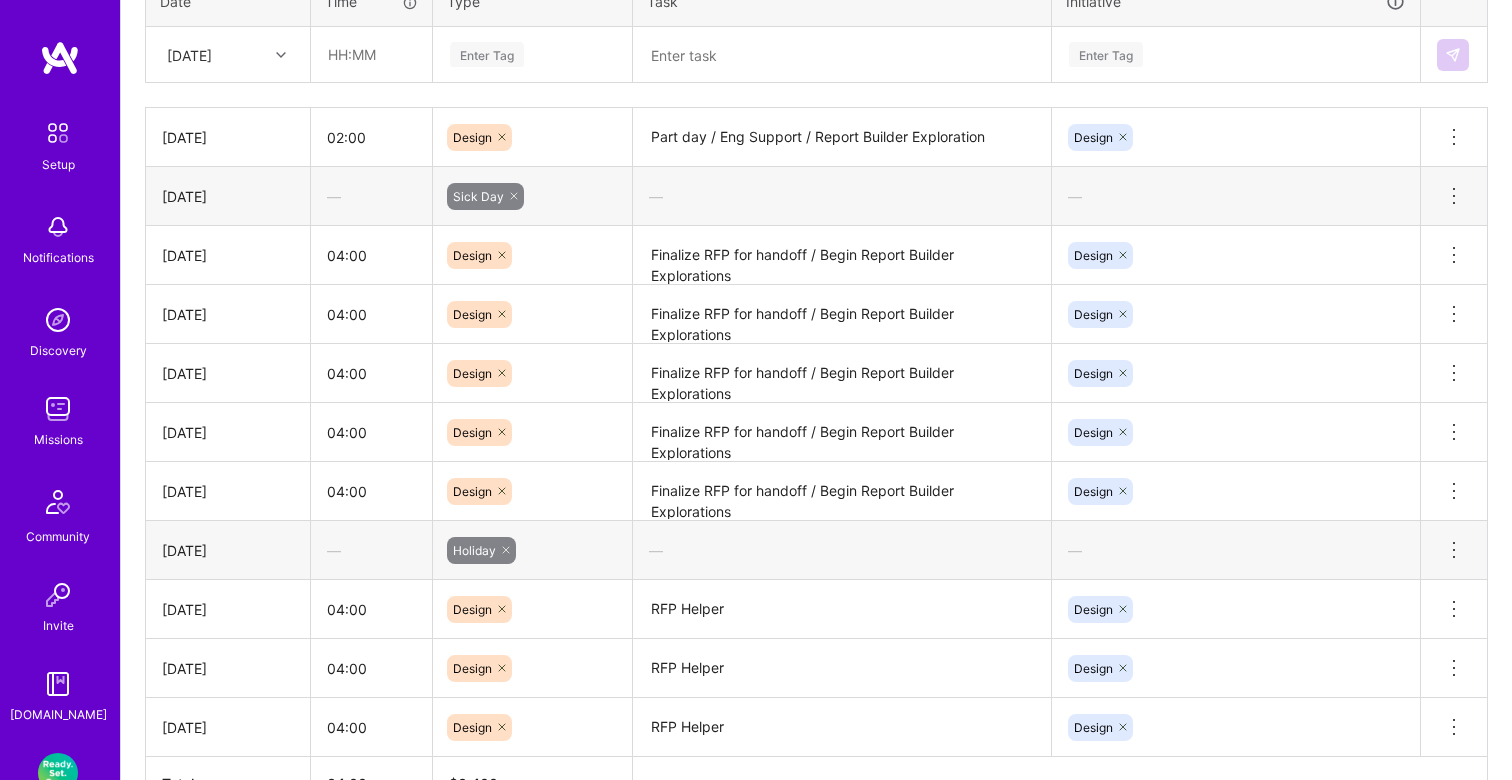 scroll, scrollTop: 820, scrollLeft: 0, axis: vertical 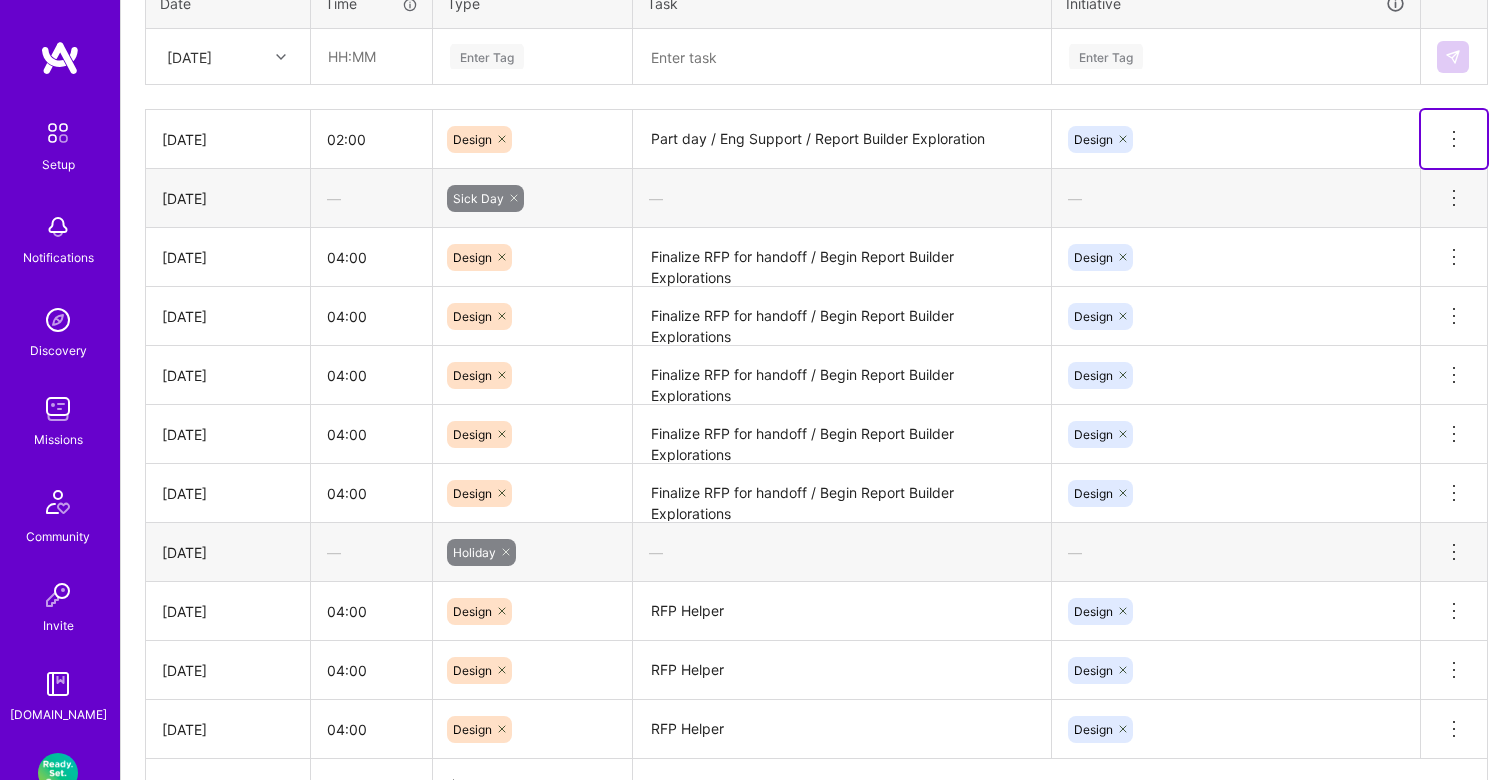 click 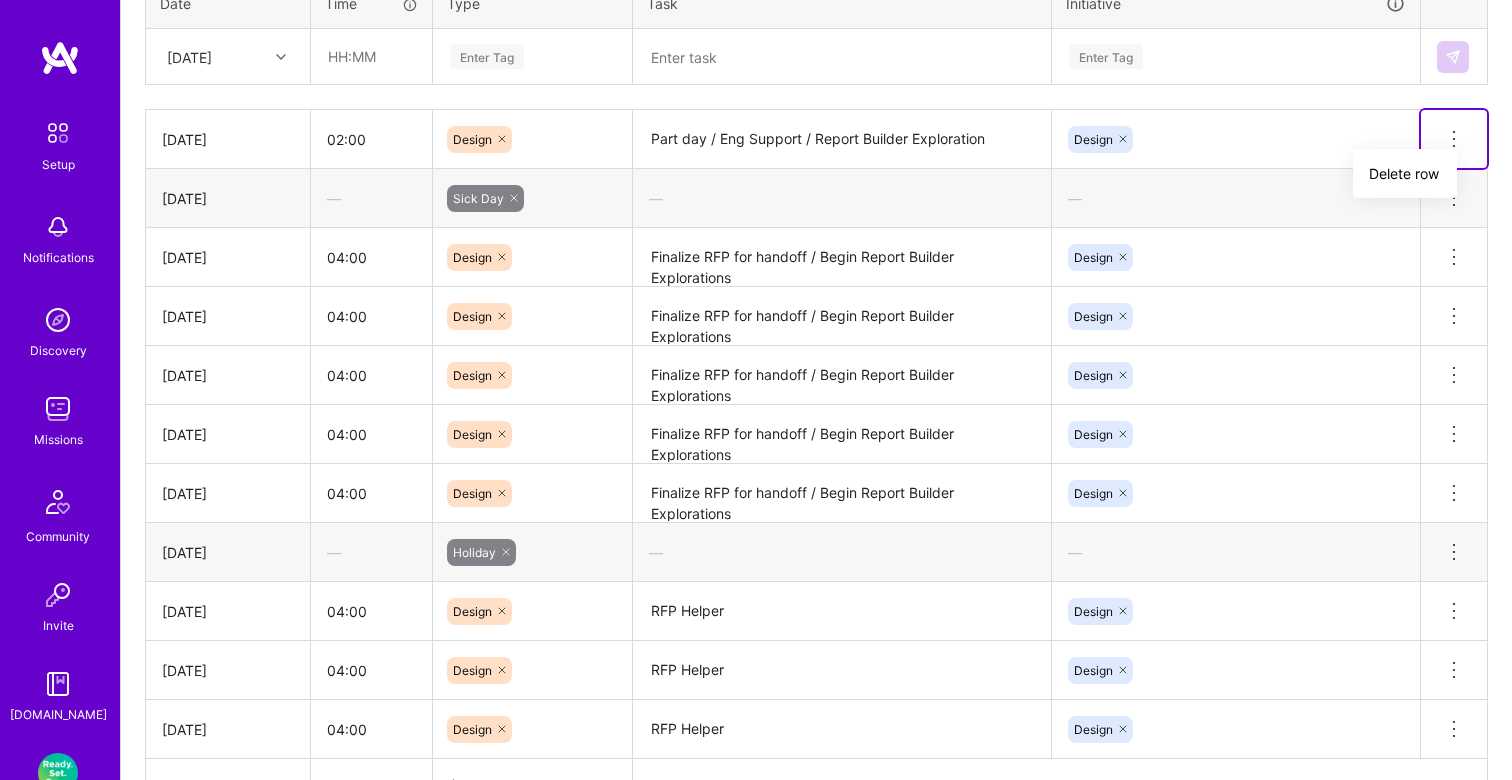 click 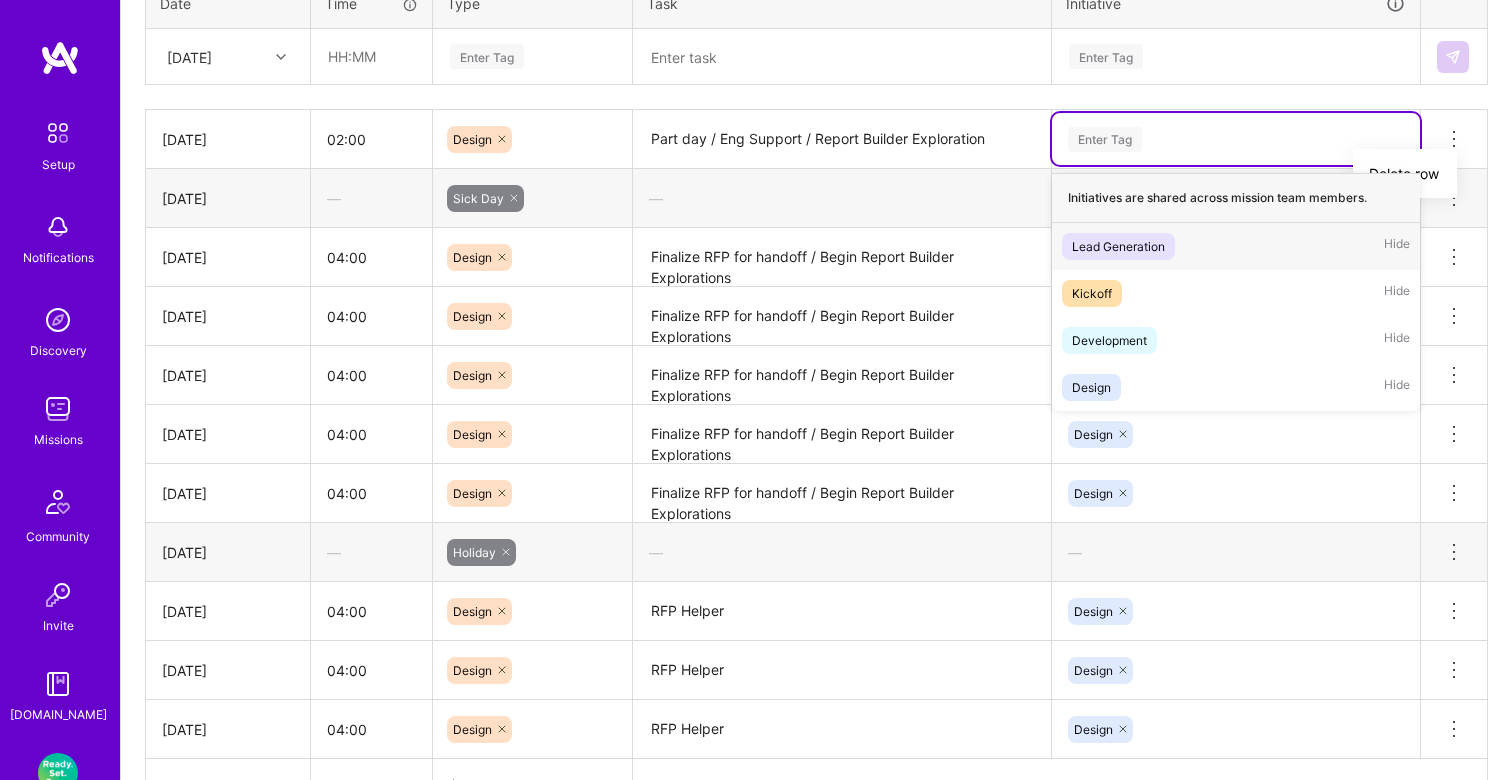 click at bounding box center (502, 139) 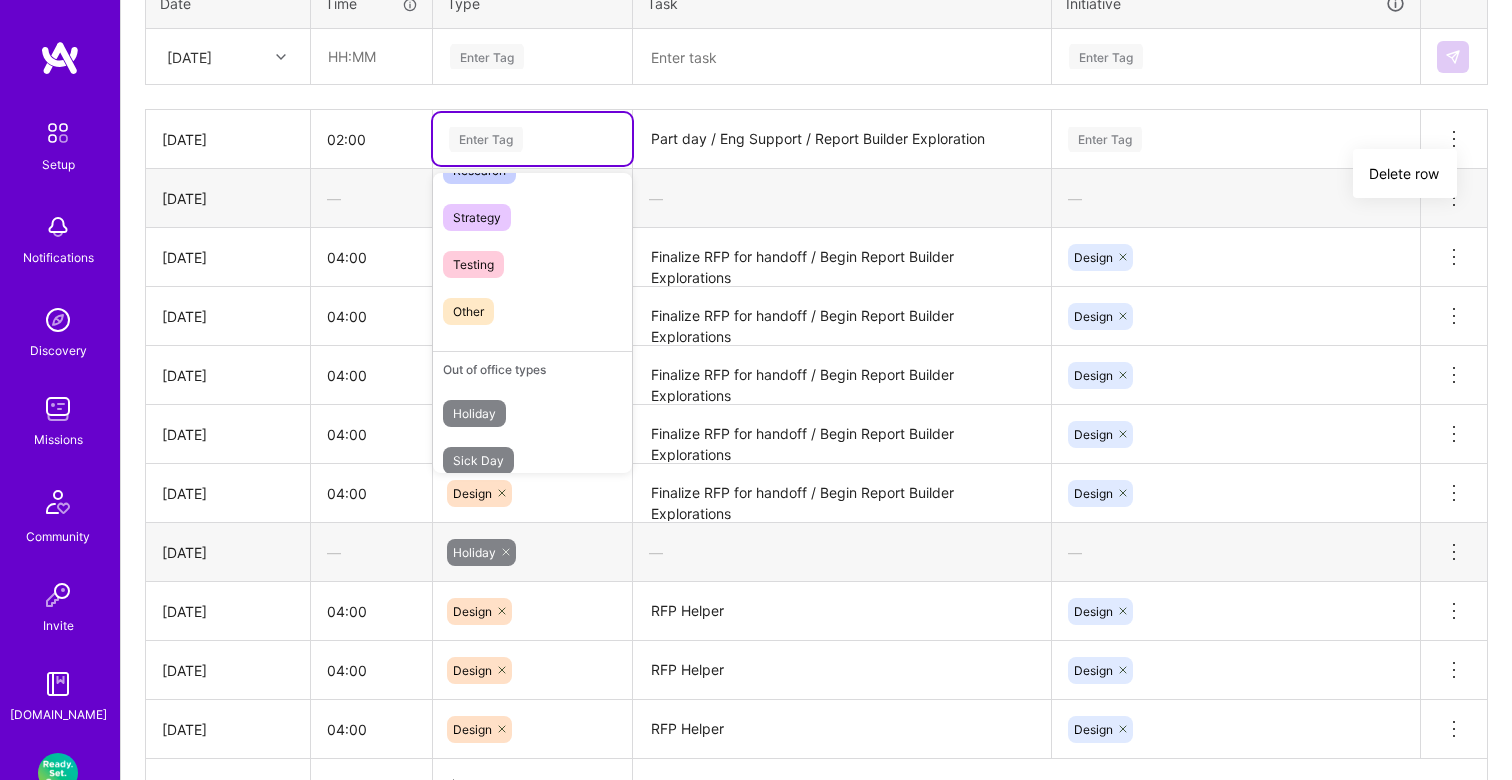 scroll, scrollTop: 570, scrollLeft: 0, axis: vertical 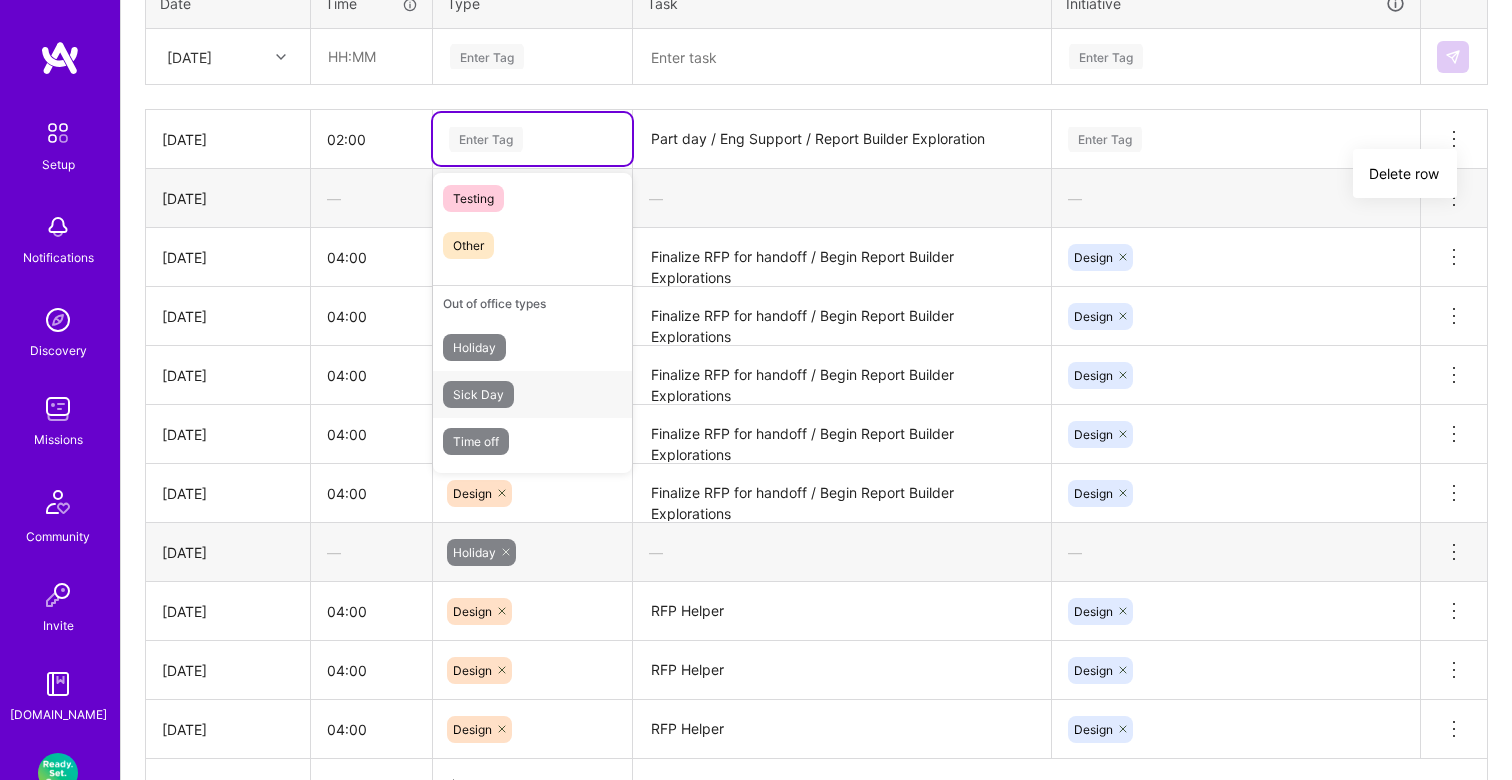 click on "Sick Day" at bounding box center (478, 394) 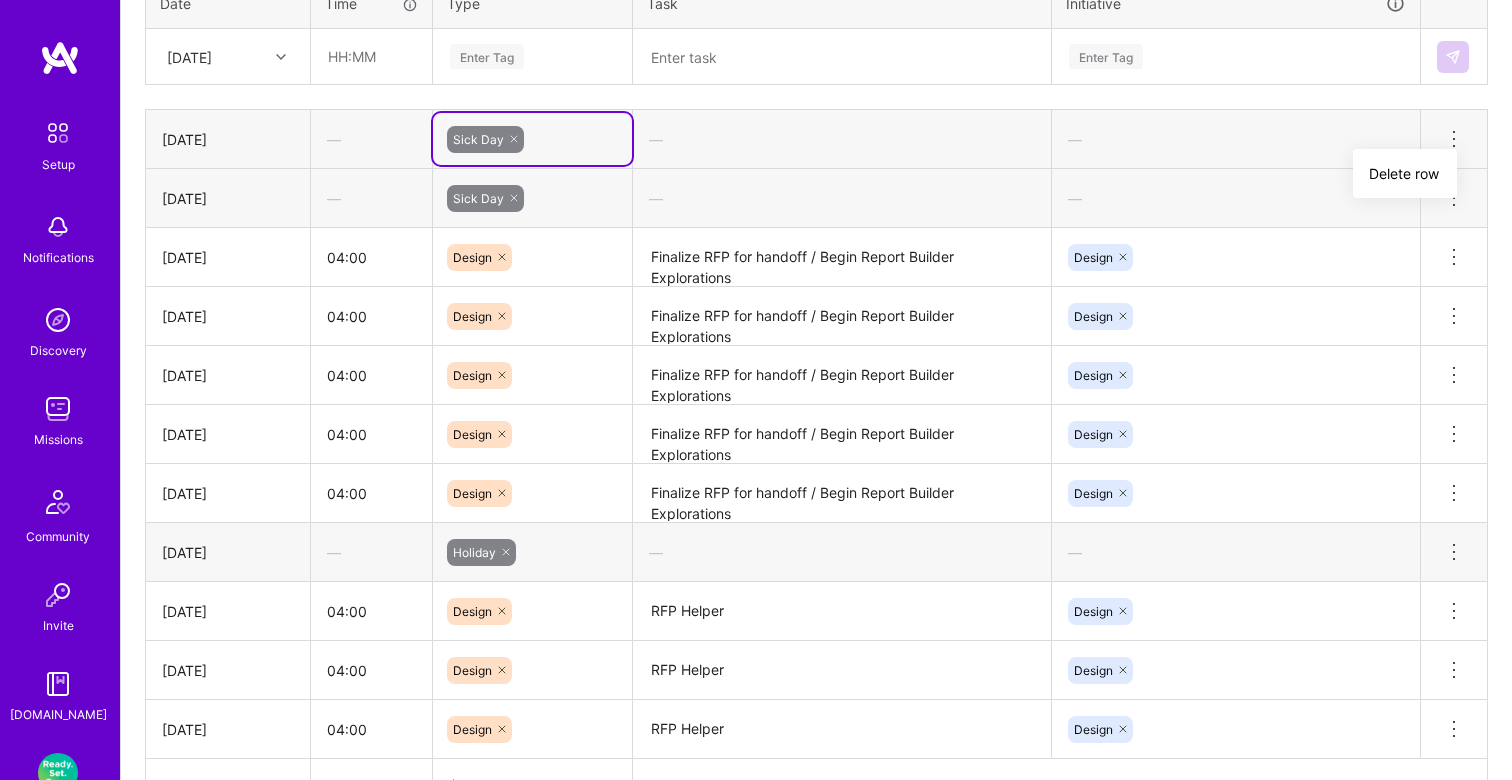 click on "—" at bounding box center (842, 139) 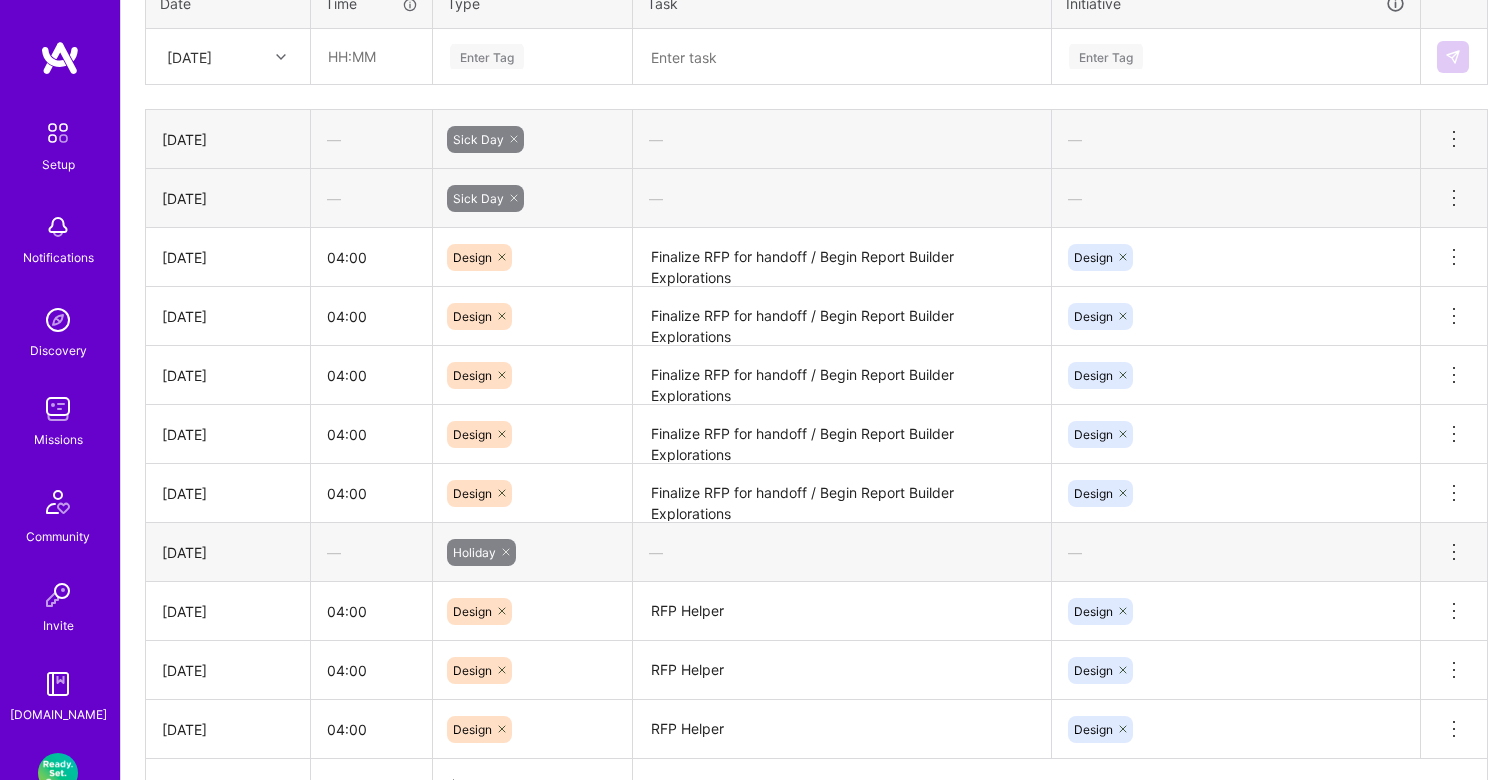 click 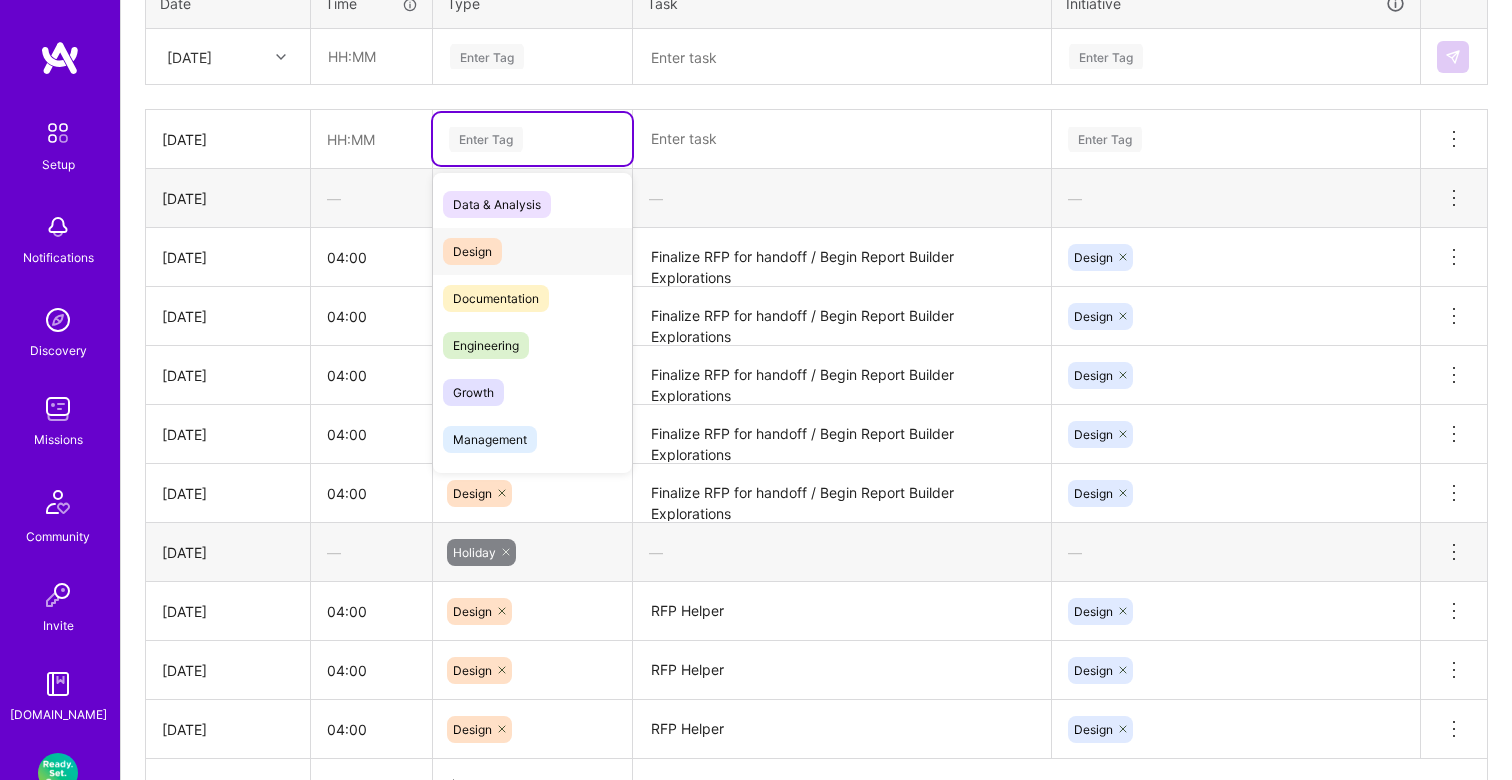 click on "Design" at bounding box center (472, 251) 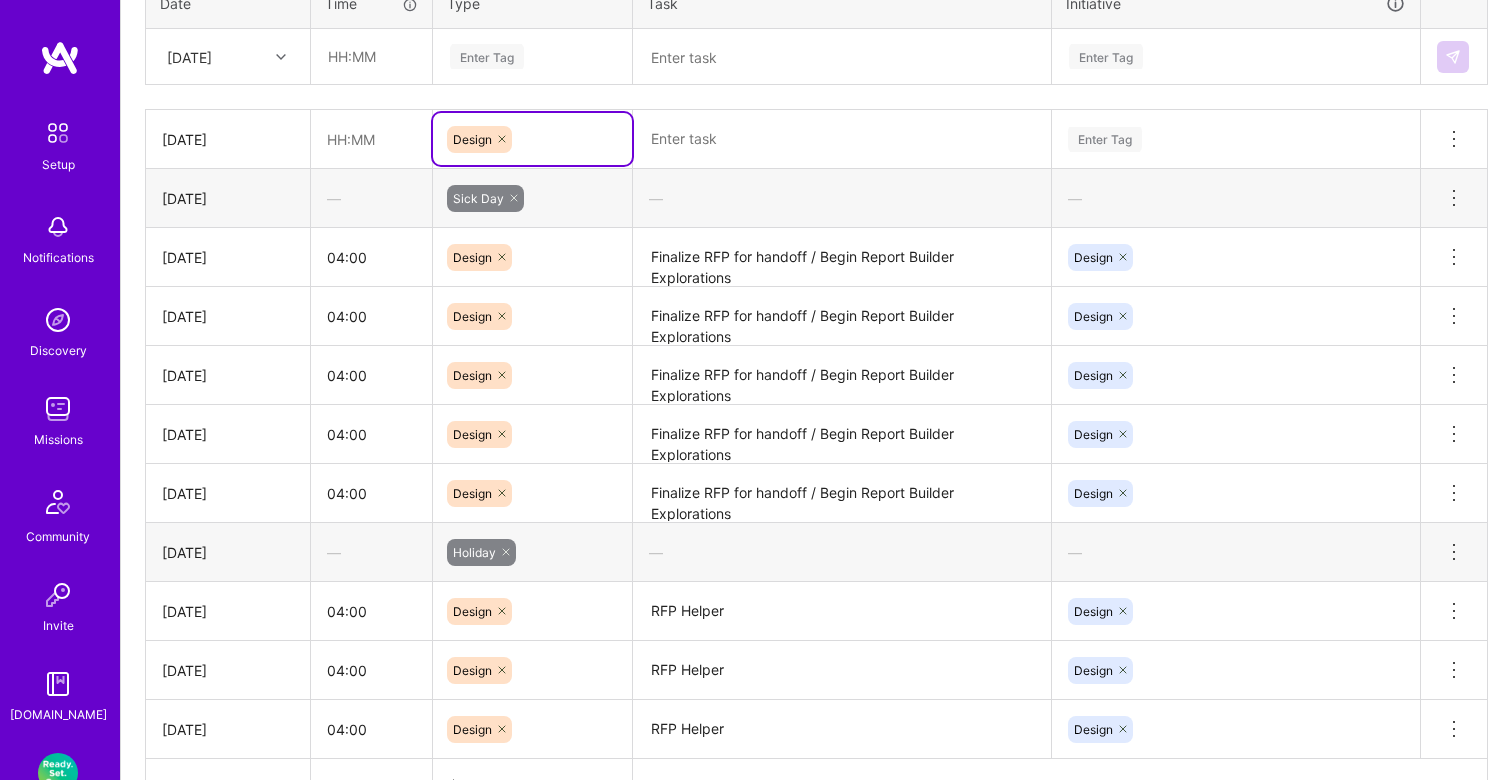 click 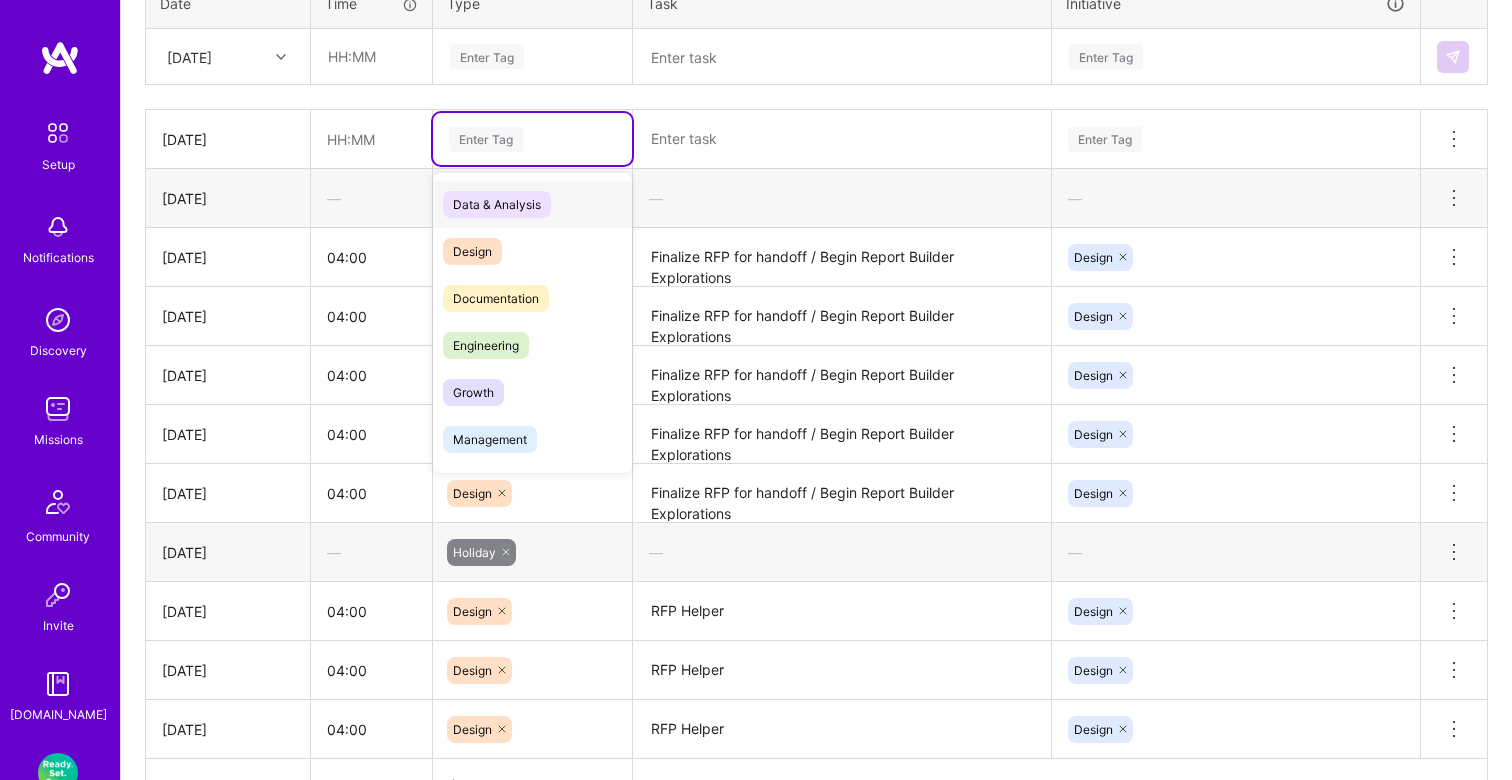 click on "Enter Tag" at bounding box center [486, 139] 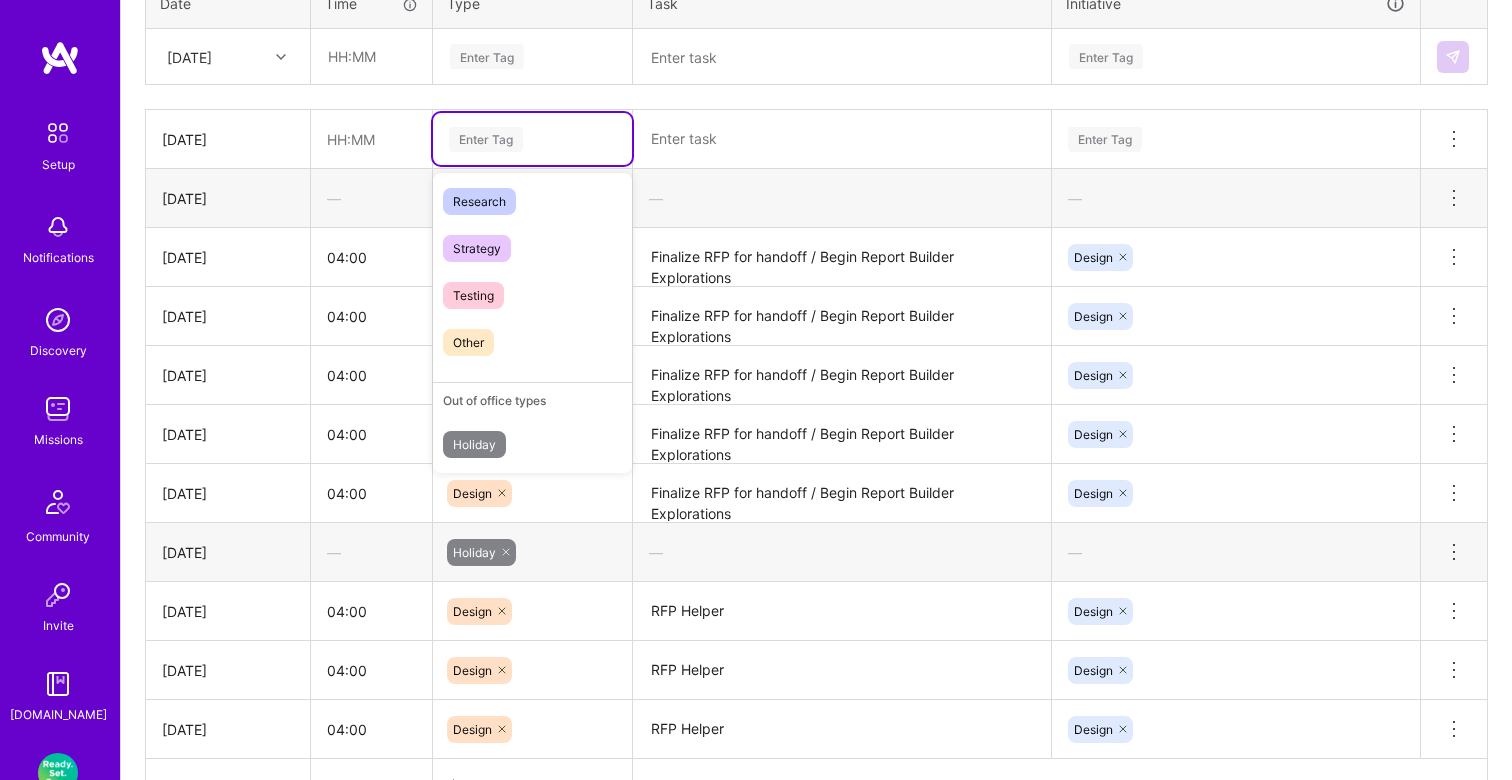 scroll, scrollTop: 570, scrollLeft: 0, axis: vertical 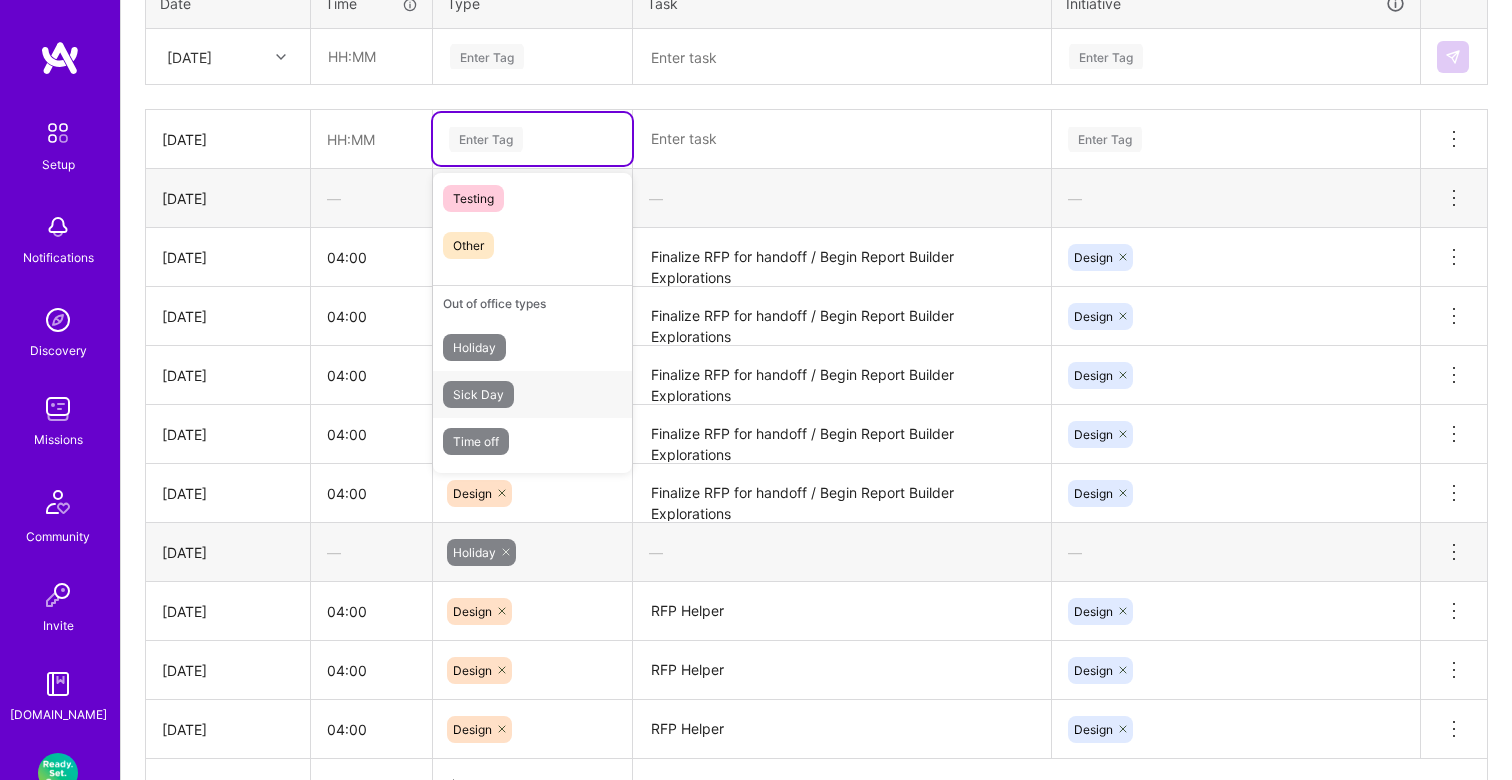 click on "Sick Day" at bounding box center [478, 394] 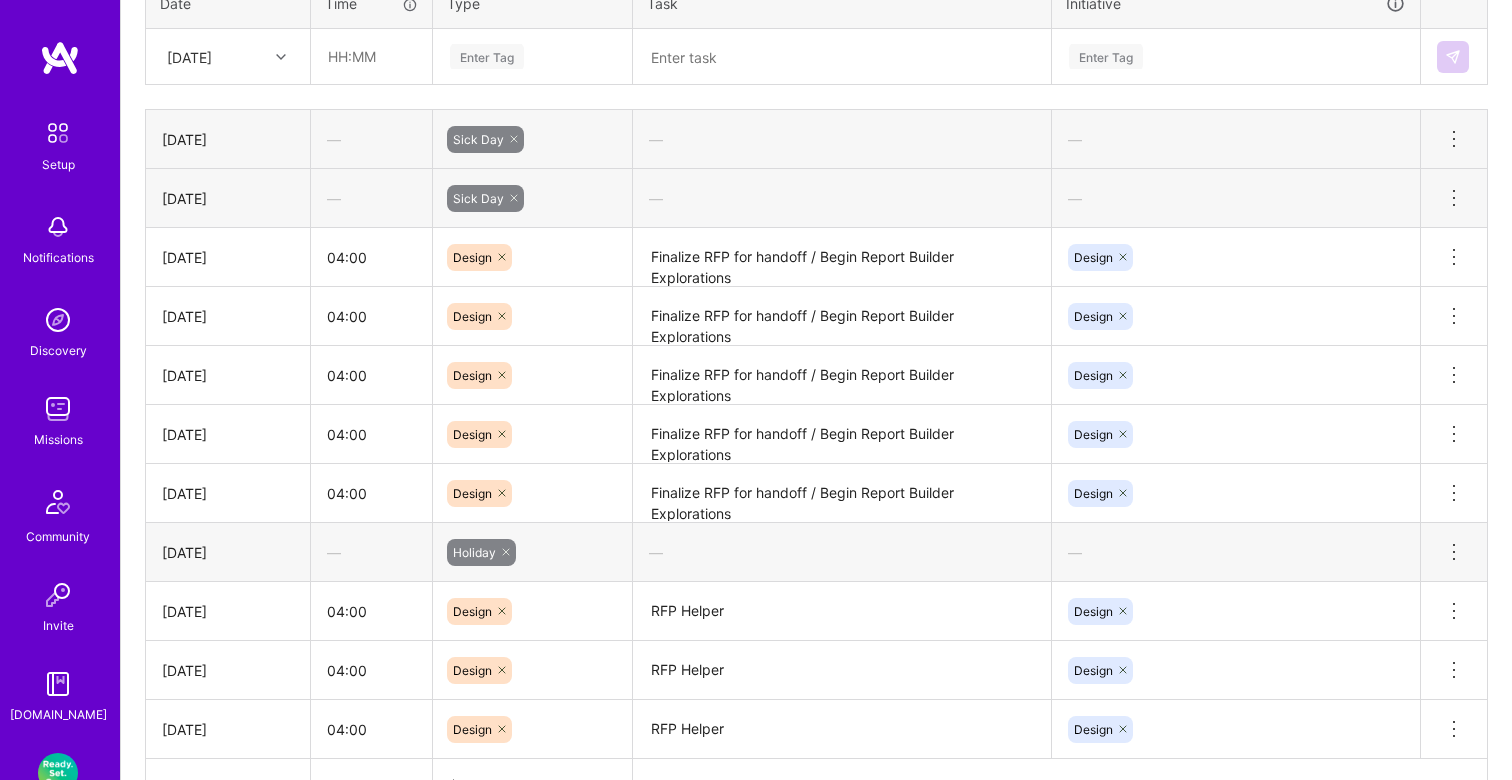 click on "—" at bounding box center (842, 198) 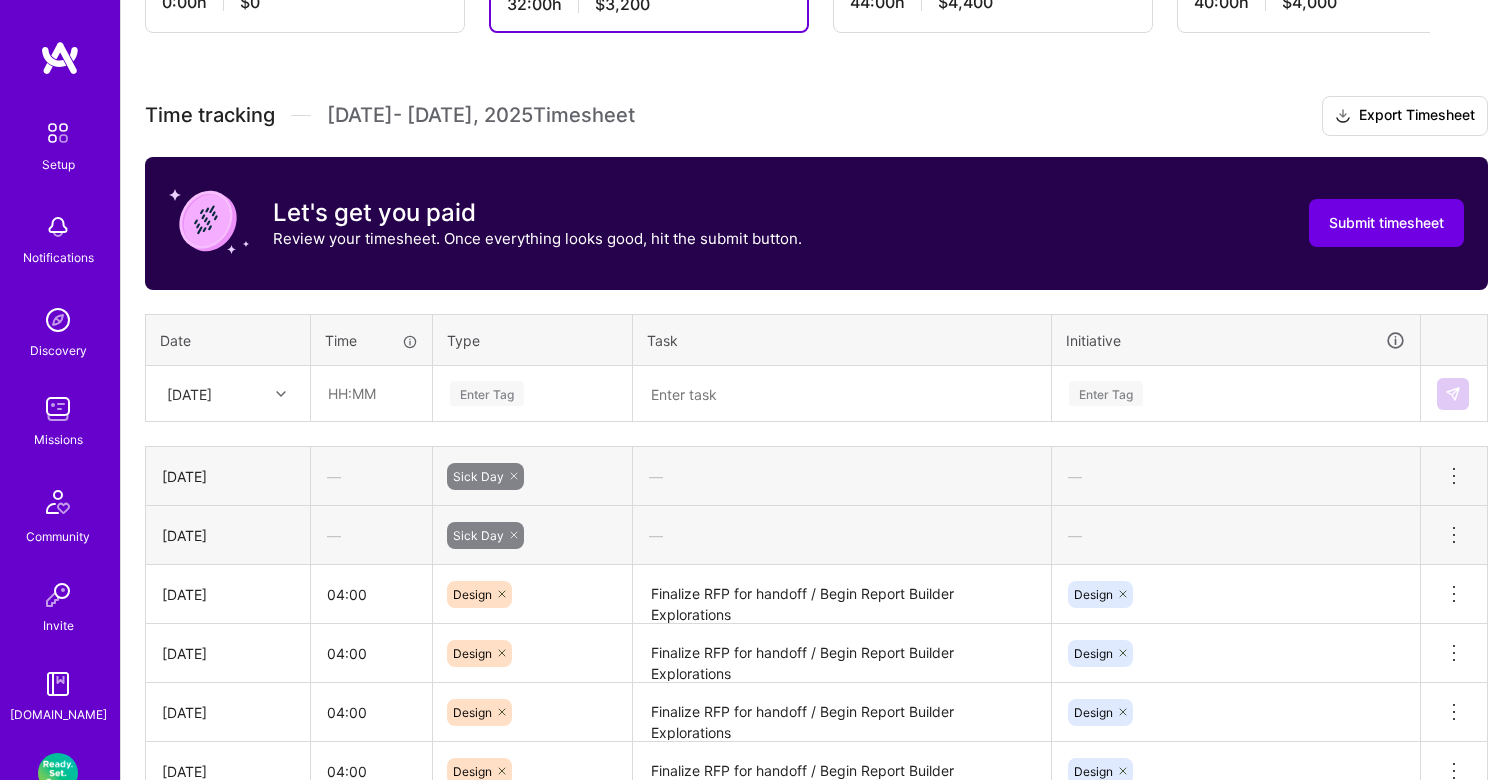 scroll, scrollTop: 427, scrollLeft: 0, axis: vertical 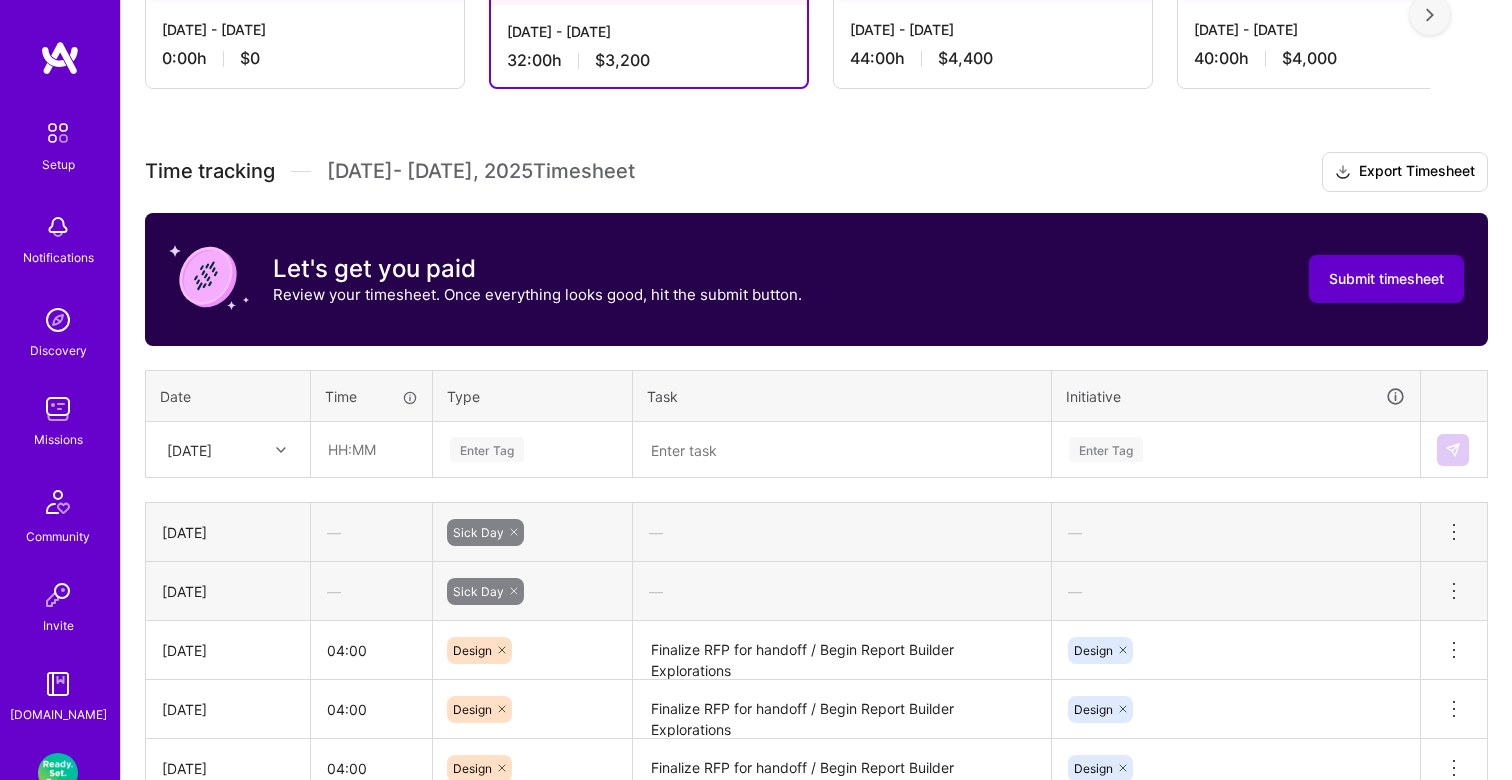 click on "Submit timesheet" at bounding box center (1386, 279) 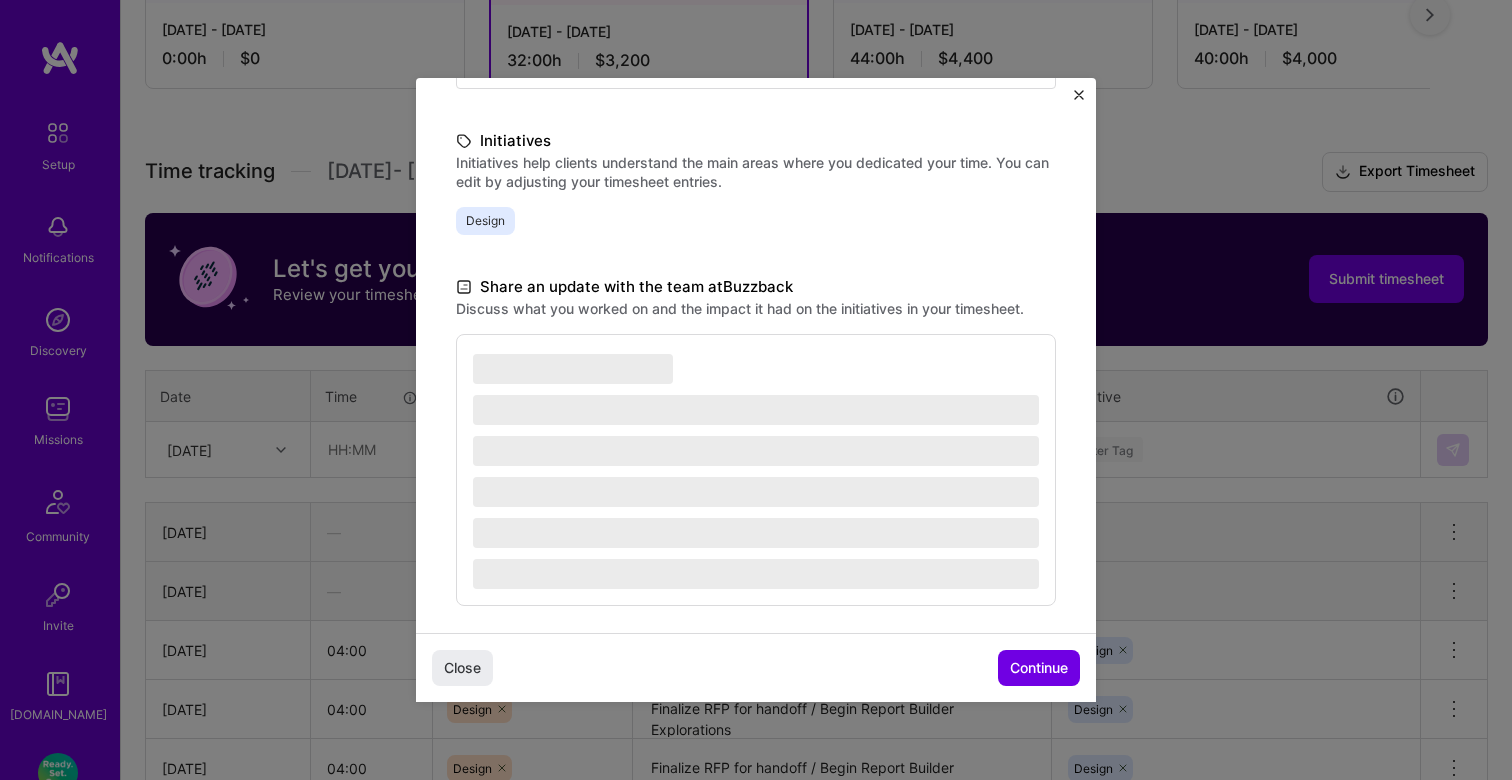 scroll, scrollTop: 440, scrollLeft: 0, axis: vertical 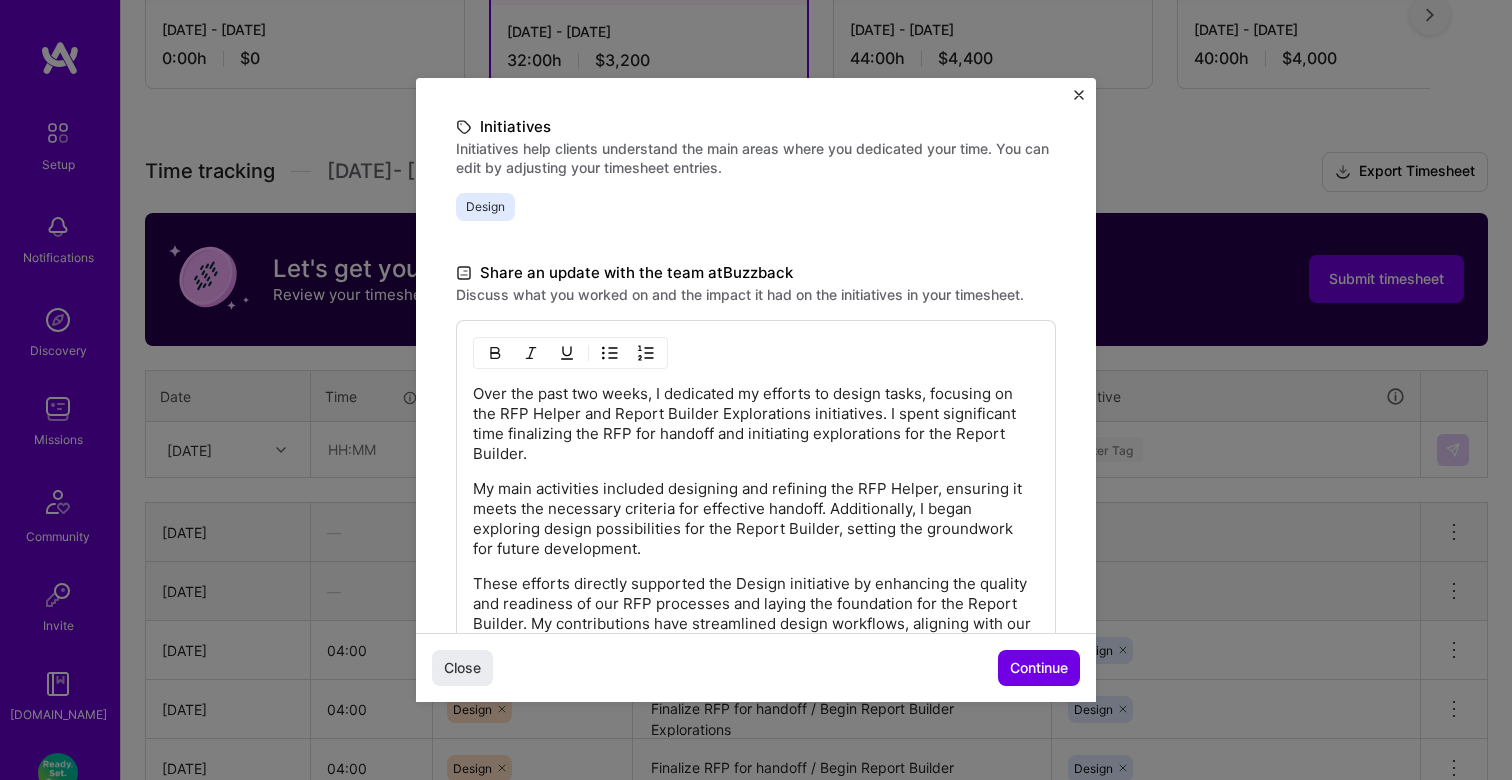 click on "My main activities included designing and refining the RFP Helper, ensuring it meets the necessary criteria for effective handoff. Additionally, I began exploring design possibilities for the Report Builder, setting the groundwork for future development." at bounding box center [756, 519] 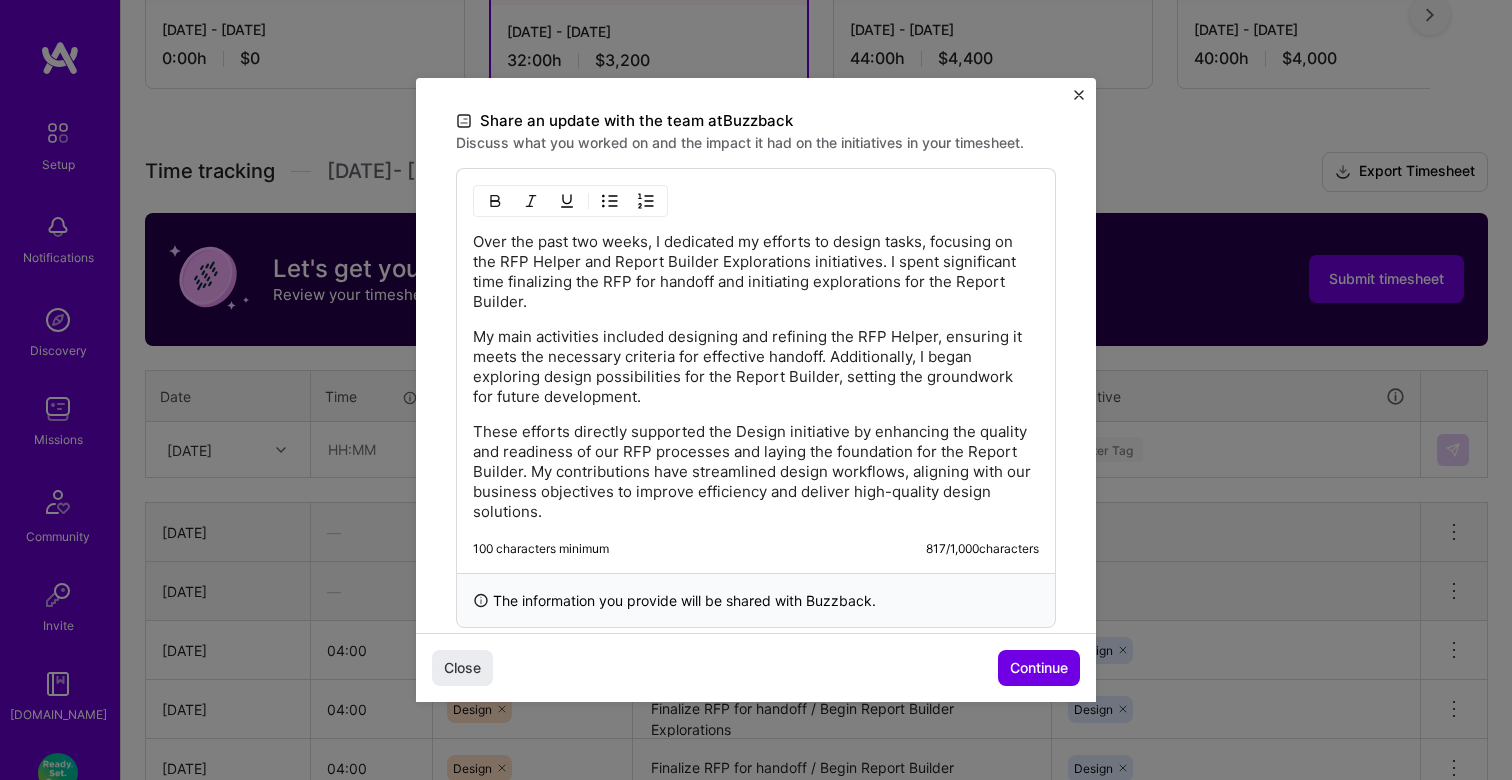 scroll, scrollTop: 620, scrollLeft: 0, axis: vertical 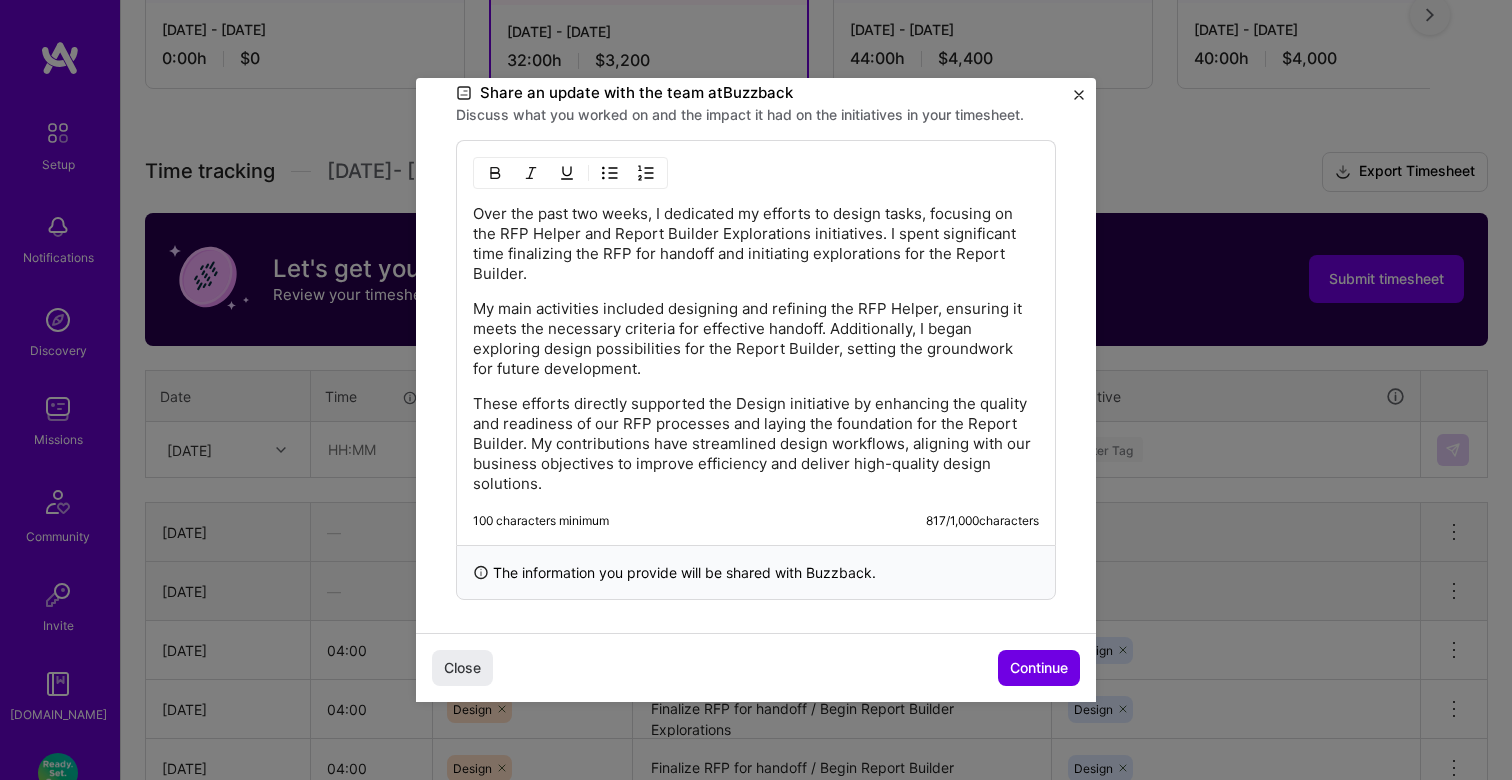 click on "Over the past two weeks, I dedicated my efforts to design tasks, focusing on the RFP Helper and Report Builder Explorations initiatives. I spent significant time finalizing the RFP for handoff and initiating explorations for the Report Builder. My main activities included designing and refining the RFP Helper, ensuring it meets the necessary criteria for effective handoff. Additionally, I began exploring design possibilities for the Report Builder, setting the groundwork for future development. These efforts directly supported the Design initiative by enhancing the quality and readiness of our RFP processes and laying the foundation for the Report Builder. My contributions have streamlined design workflows, aligning with our business objectives to improve efficiency and deliver high-quality design solutions. 100 characters minimum 817 / 1,000  characters" at bounding box center (756, 342) 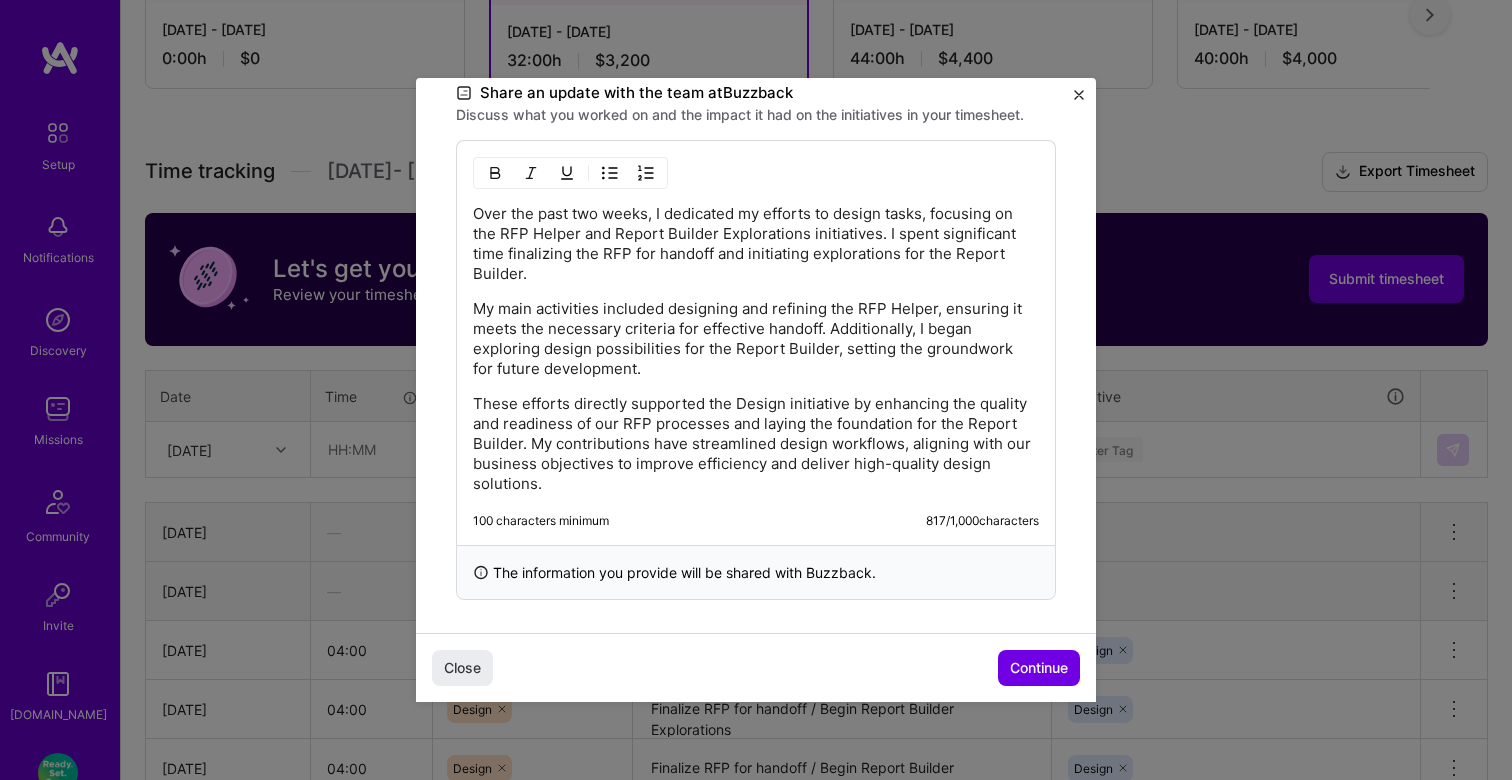click on "These efforts directly supported the Design initiative by enhancing the quality and readiness of our RFP processes and laying the foundation for the Report Builder. My contributions have streamlined design workflows, aligning with our business objectives to improve efficiency and deliver high-quality design solutions." at bounding box center [756, 444] 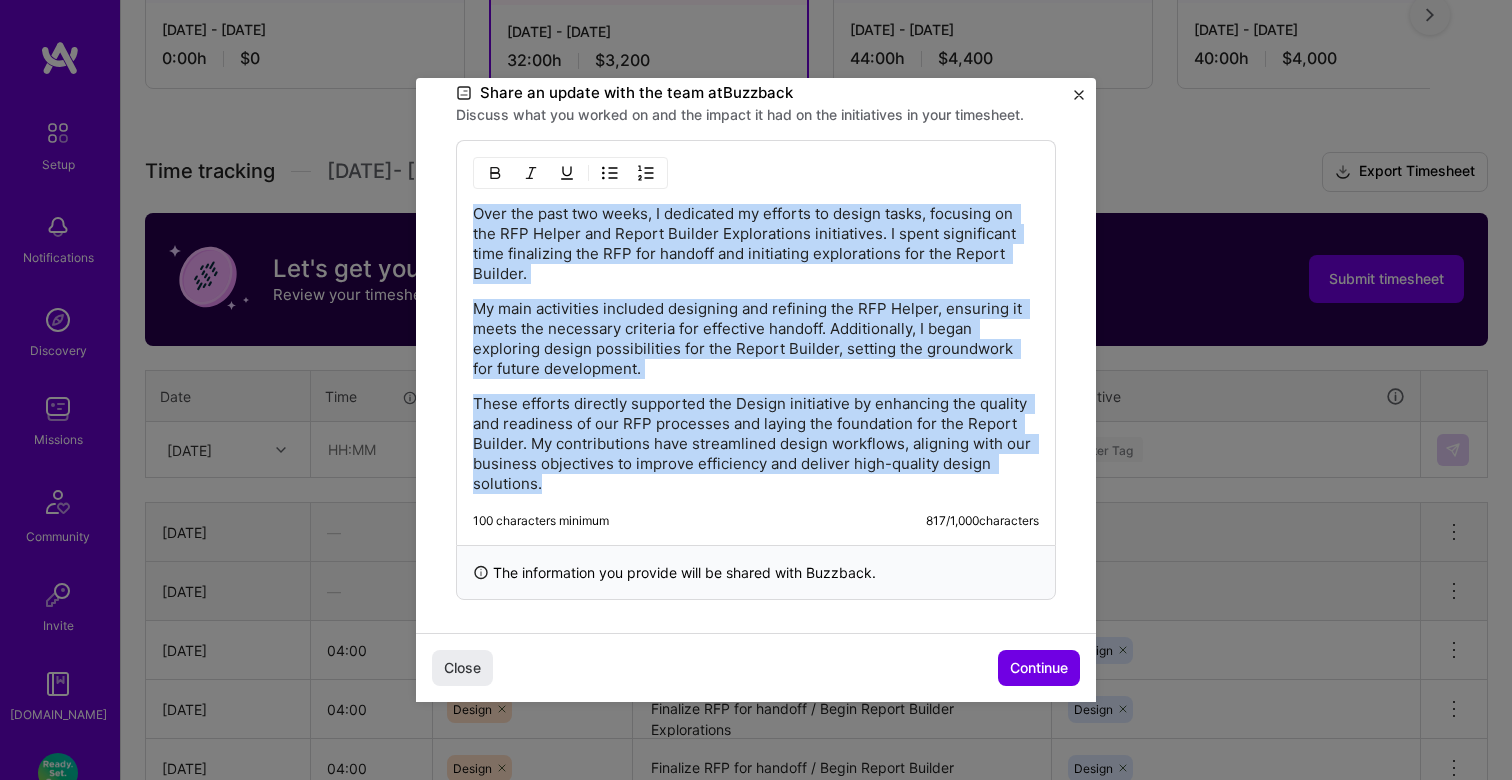 drag, startPoint x: 570, startPoint y: 485, endPoint x: 403, endPoint y: 205, distance: 326.01993 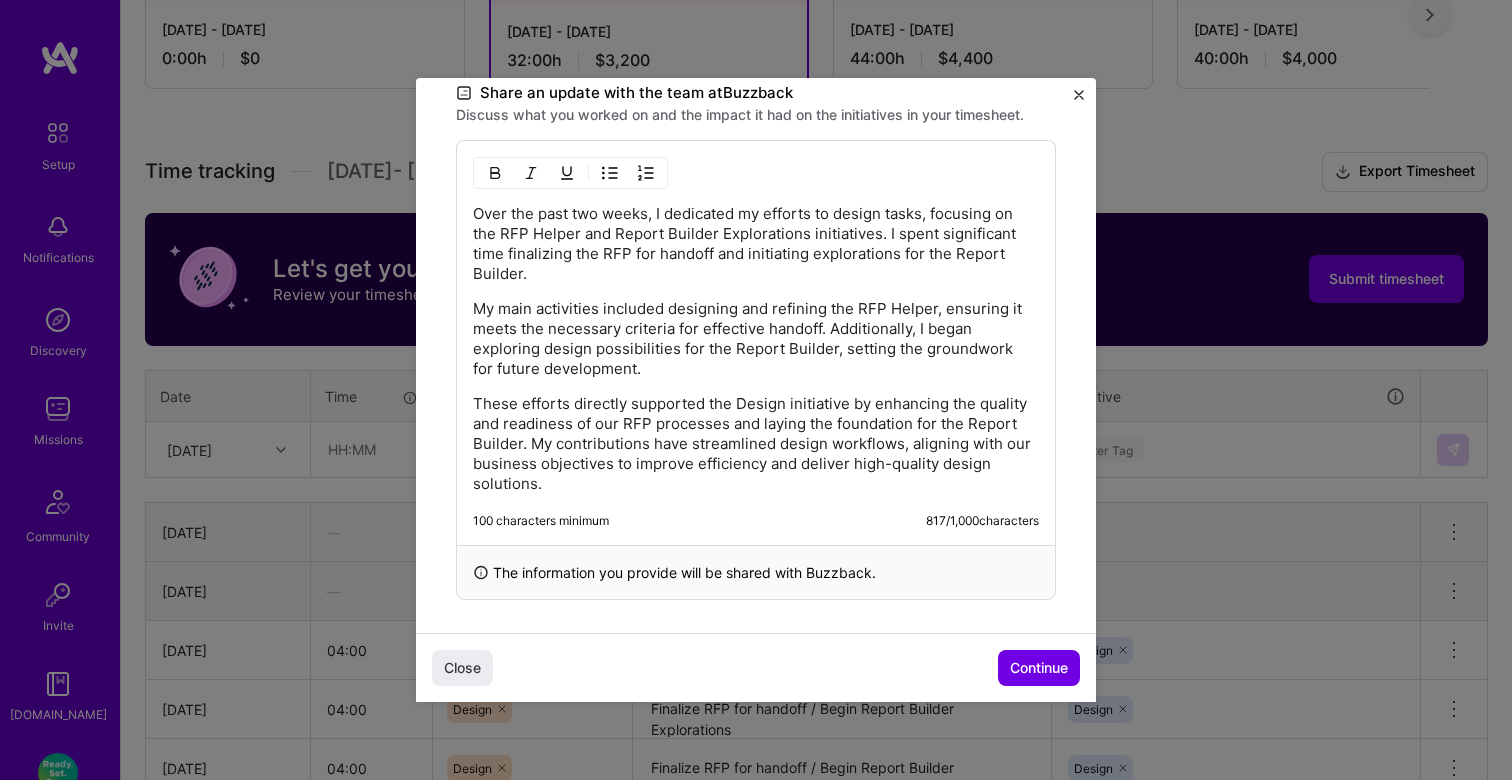 scroll, scrollTop: 358, scrollLeft: 0, axis: vertical 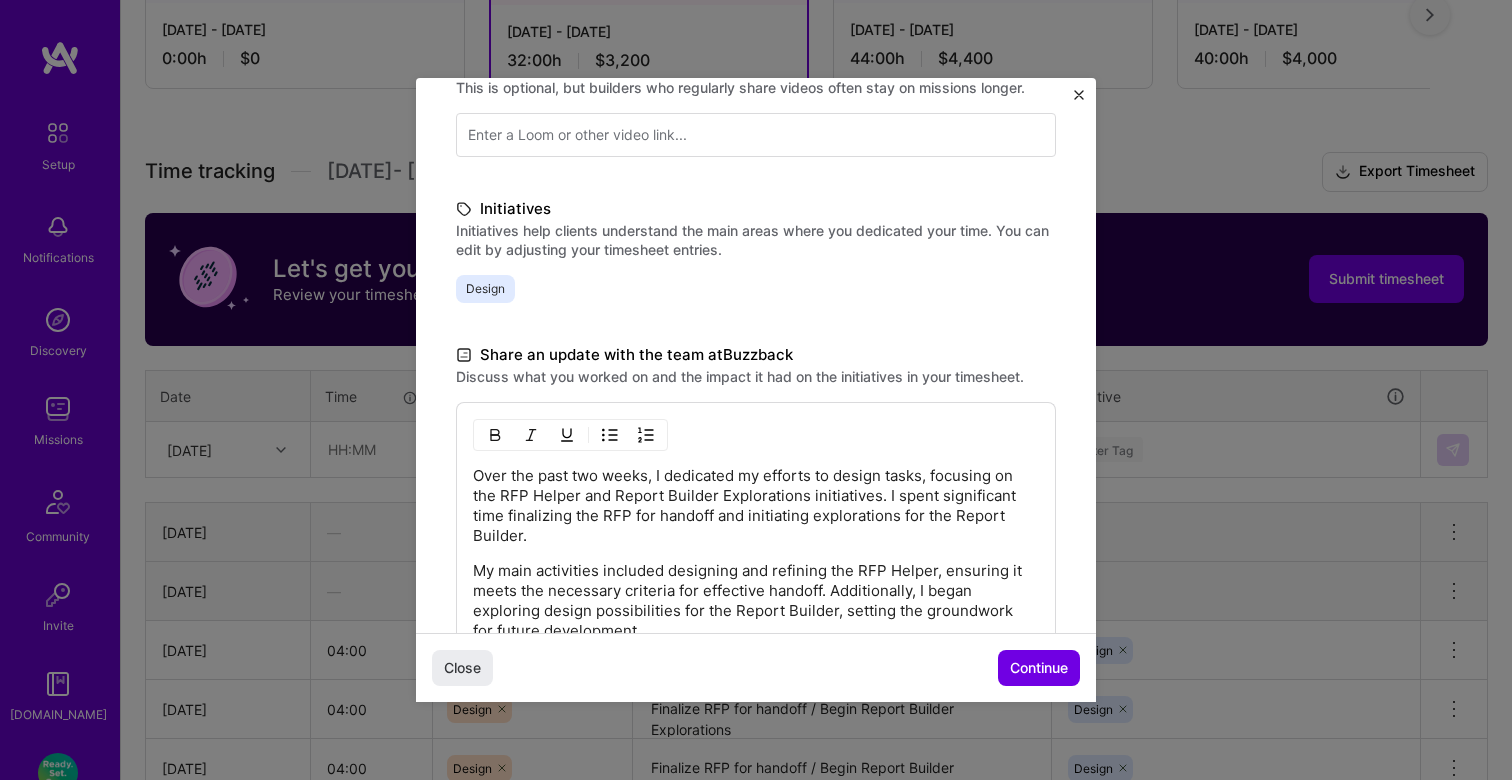 type 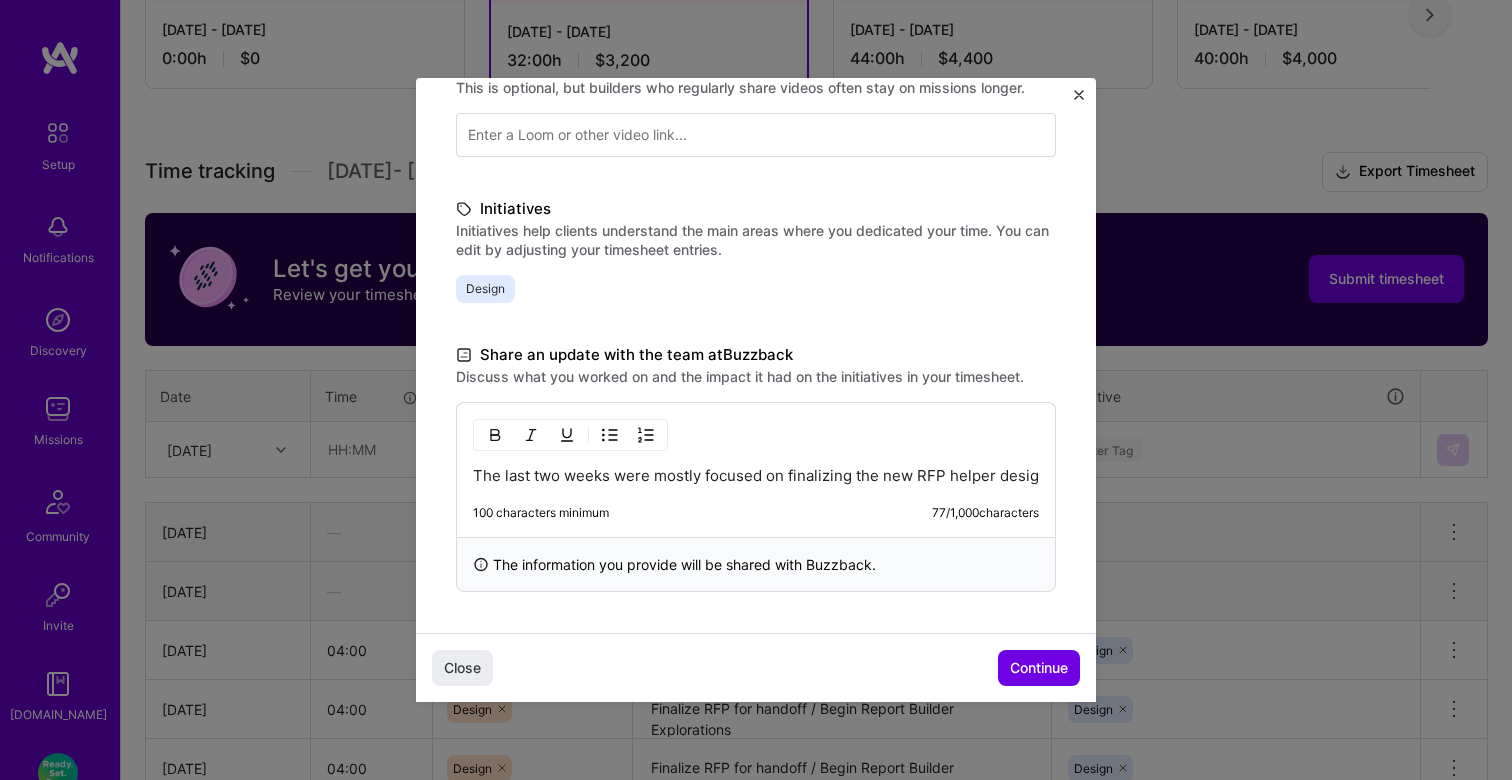 scroll, scrollTop: 378, scrollLeft: 0, axis: vertical 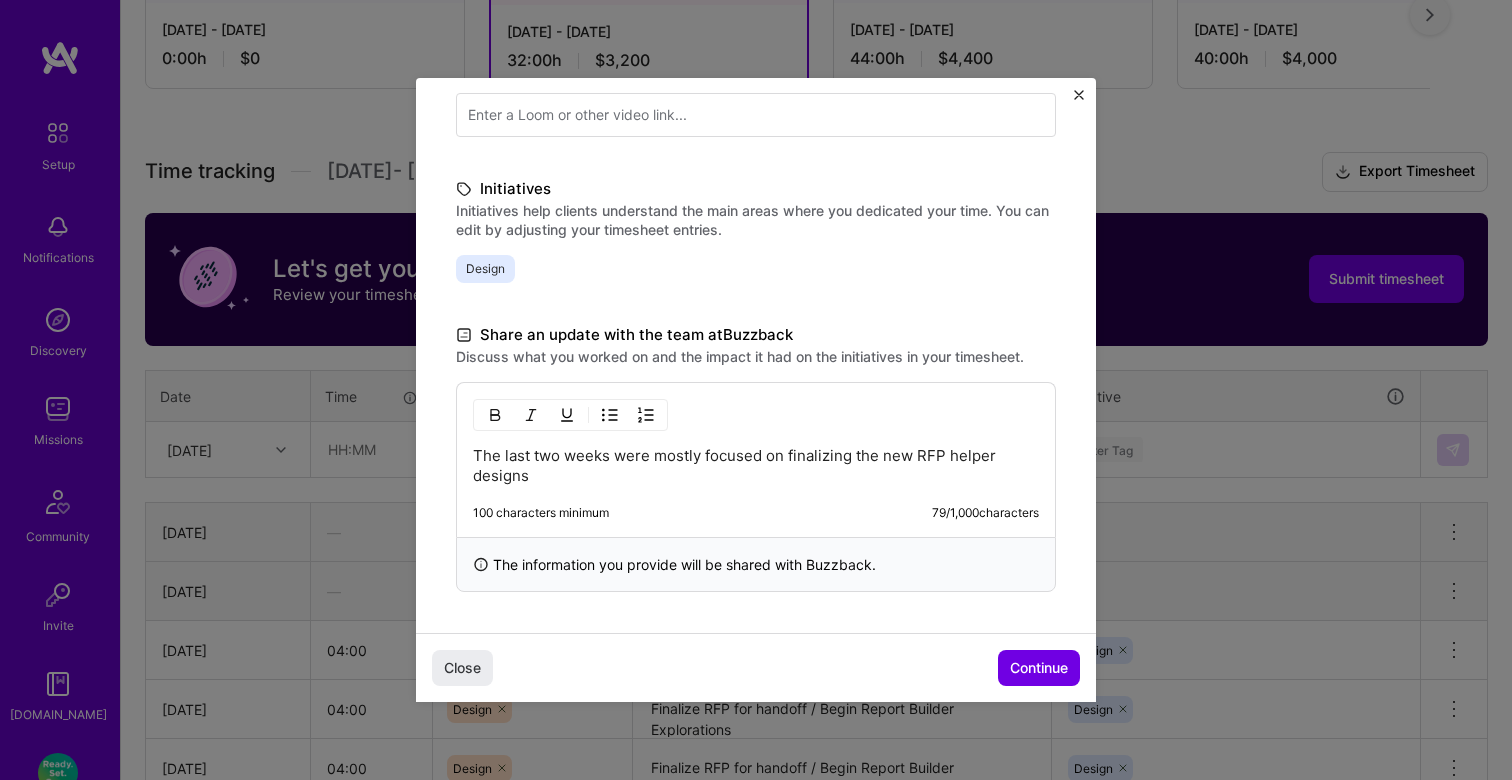 click on "The last two weeks were mostly focused on finalizing the new RFP helper designs" at bounding box center (756, 466) 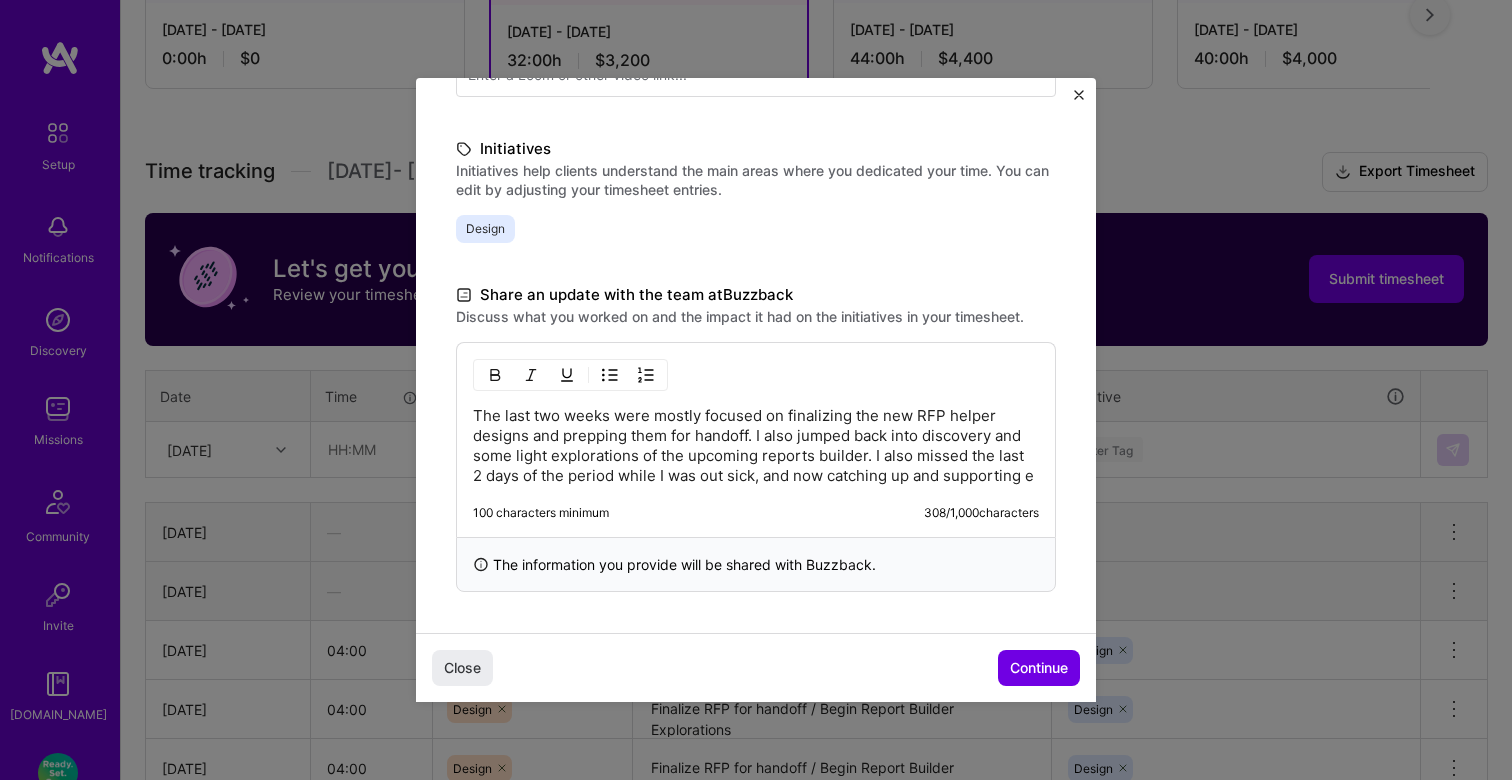 scroll, scrollTop: 438, scrollLeft: 0, axis: vertical 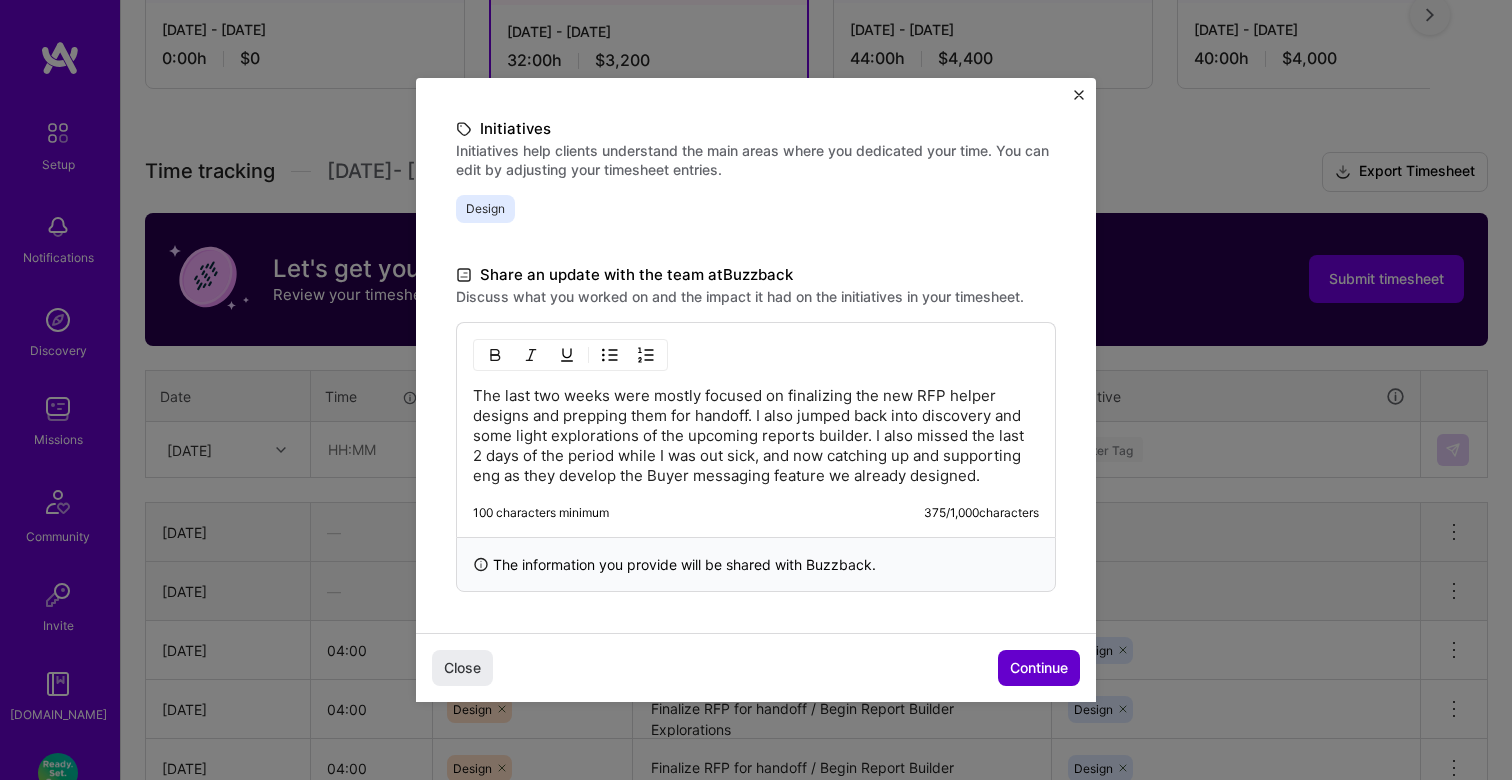 click on "Continue" at bounding box center (1039, 668) 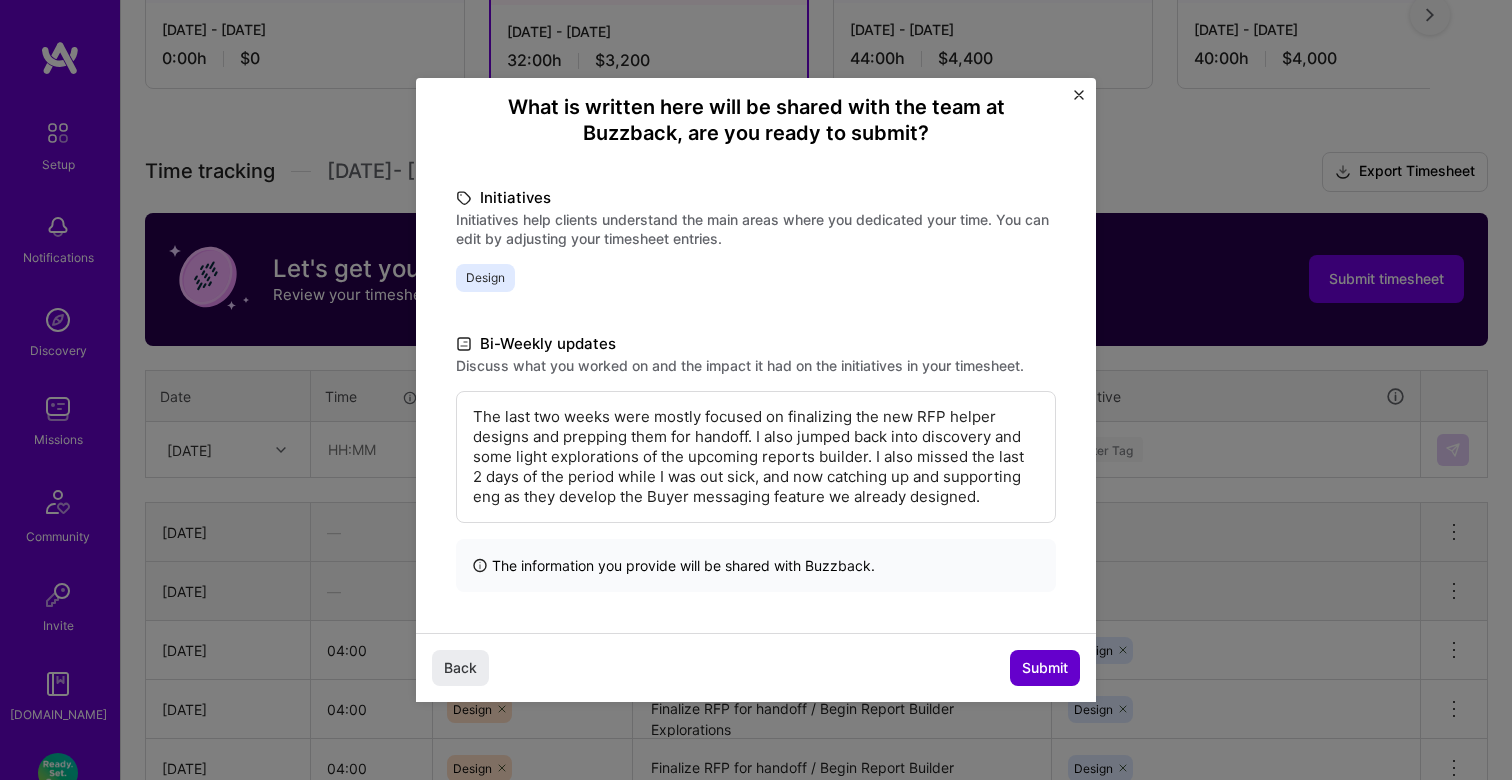 scroll, scrollTop: 169, scrollLeft: 0, axis: vertical 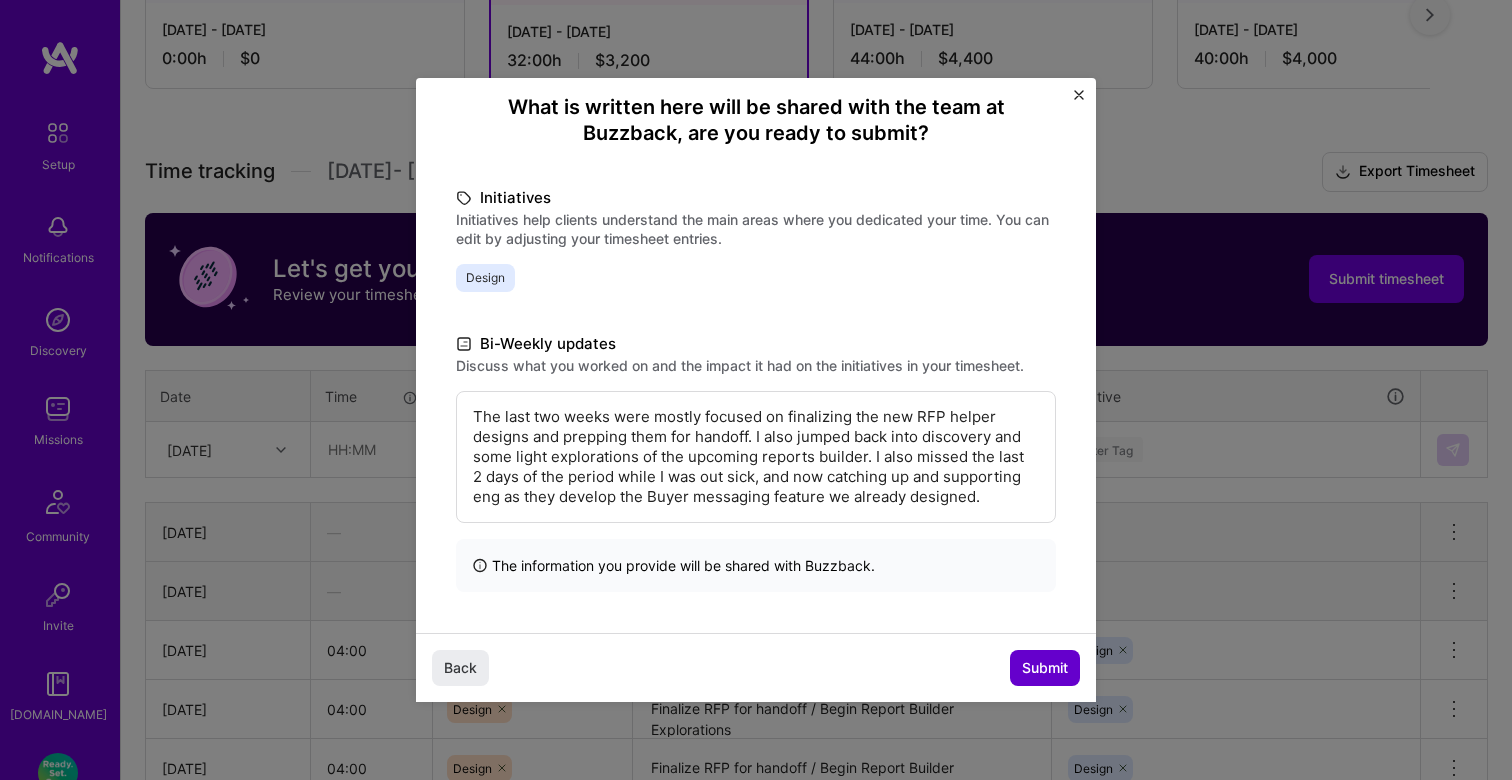 click on "Submit" at bounding box center [1045, 668] 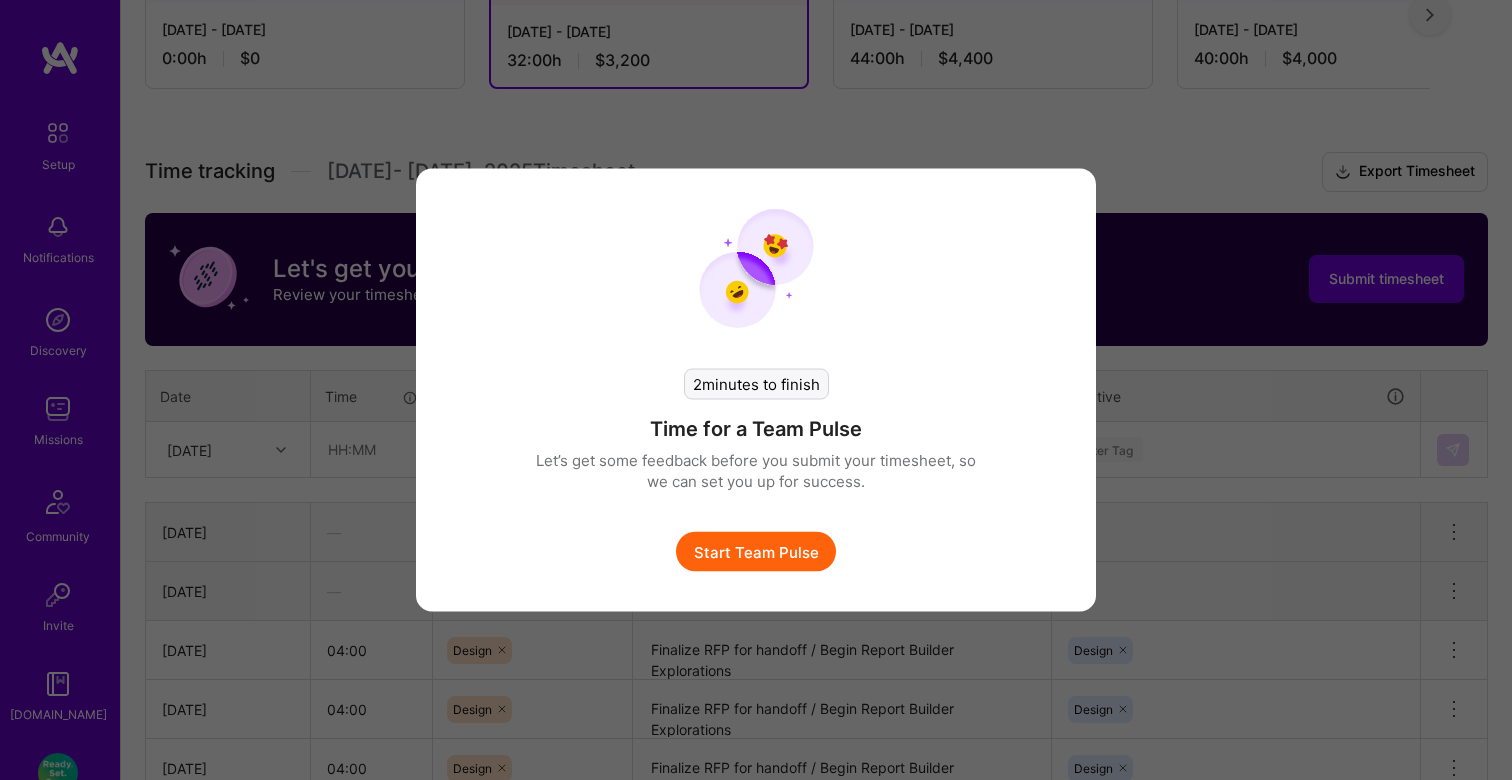 click on "Start Team Pulse" at bounding box center [756, 552] 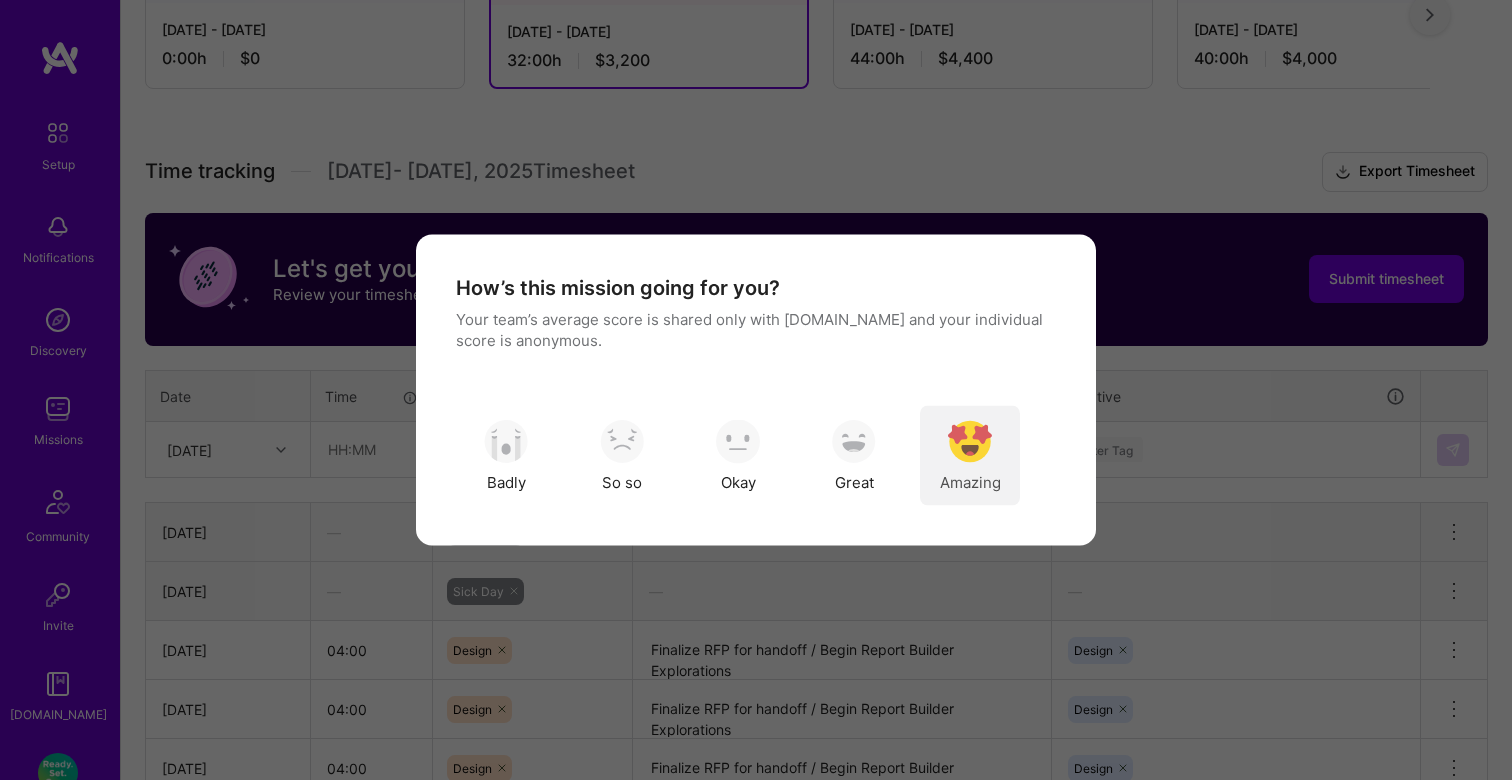 click at bounding box center (970, 441) 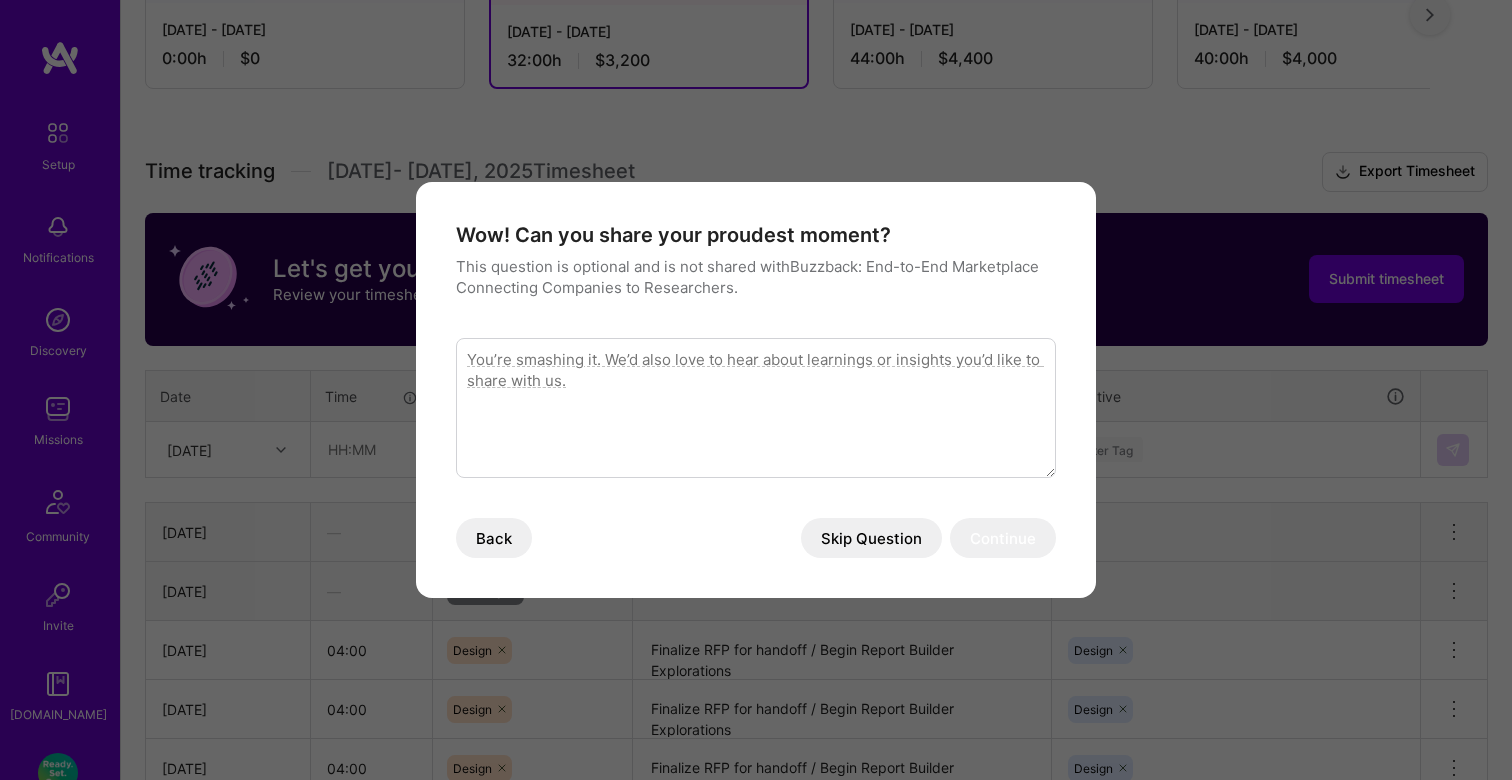 click on "Skip Question" at bounding box center (871, 538) 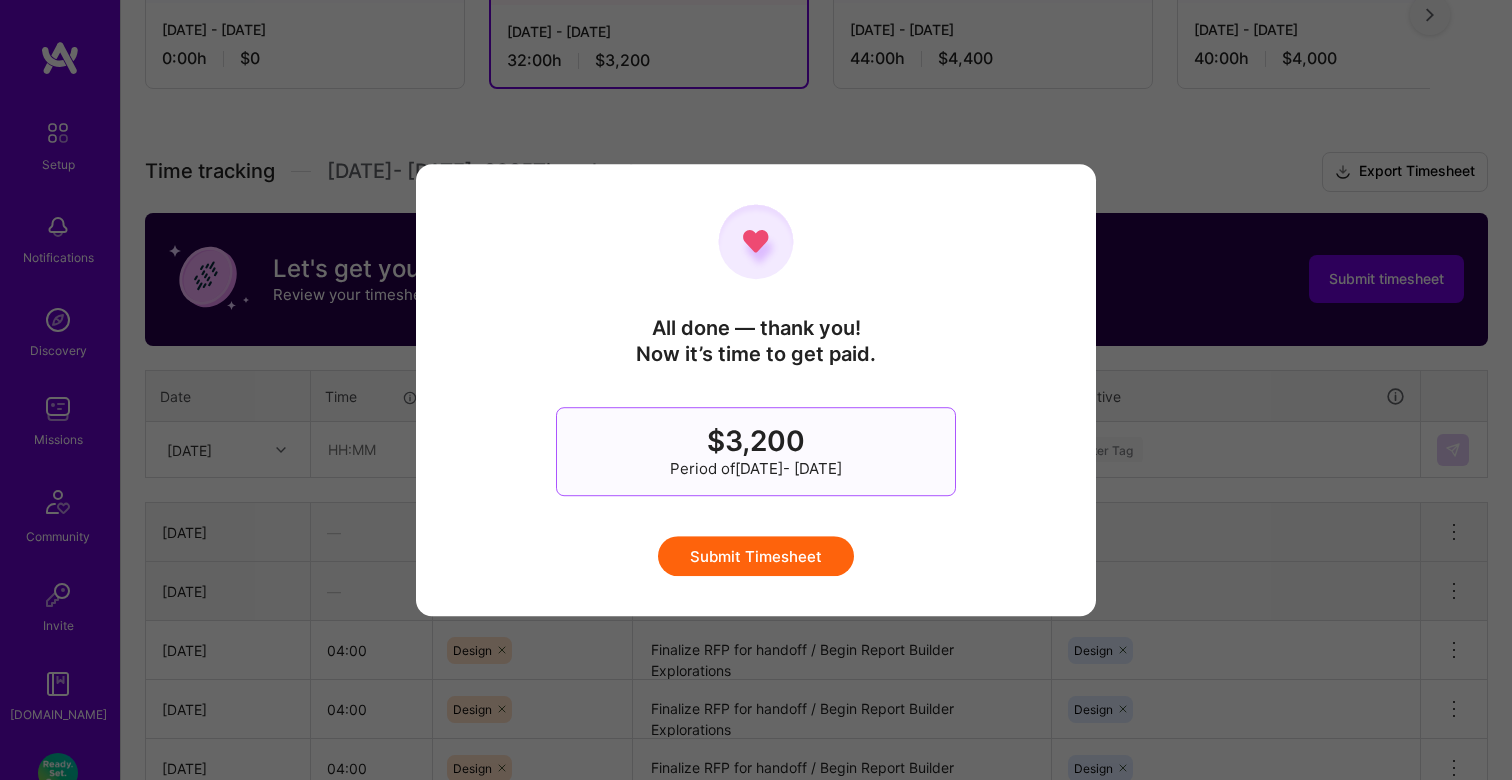 click on "Submit Timesheet" at bounding box center [756, 556] 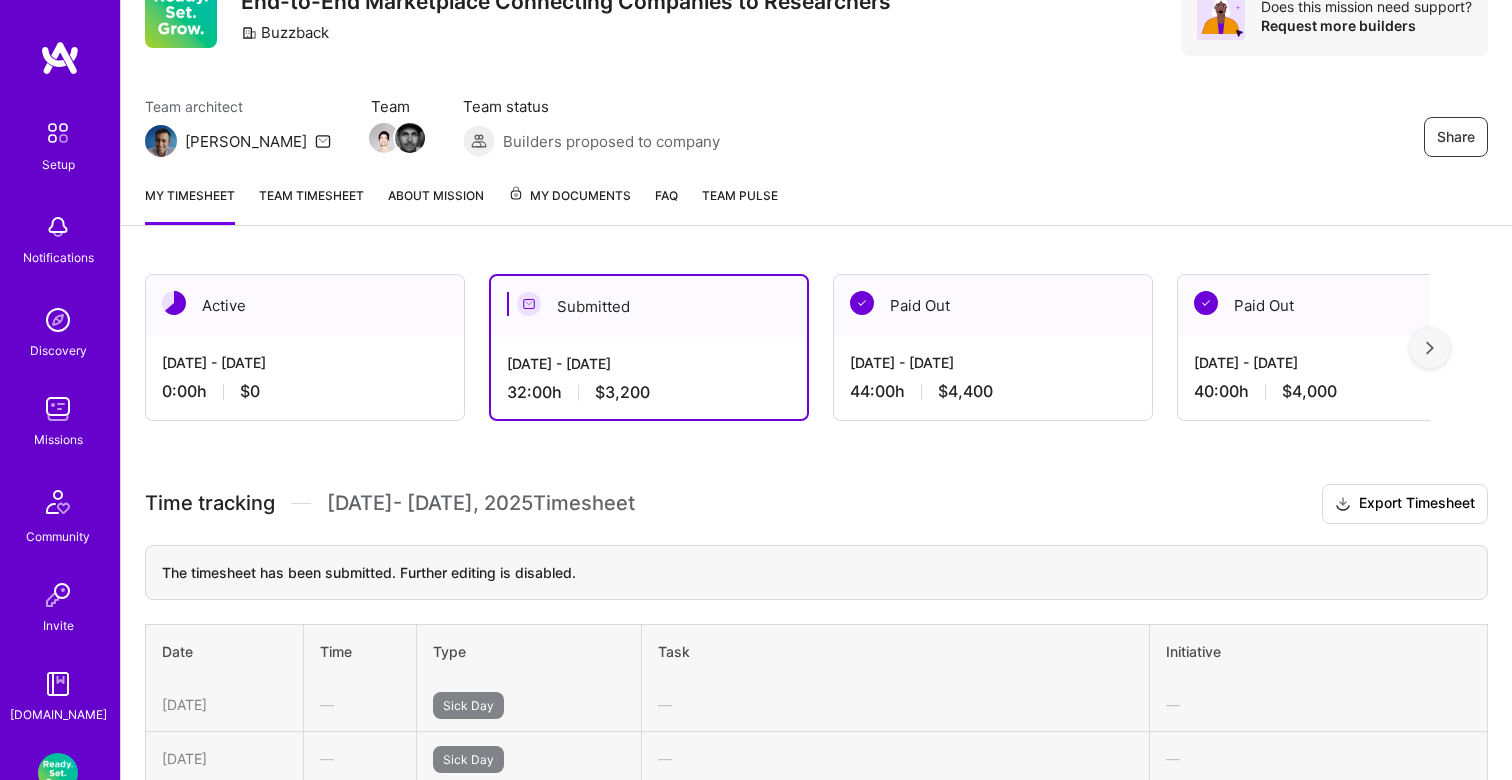 scroll, scrollTop: 91, scrollLeft: 0, axis: vertical 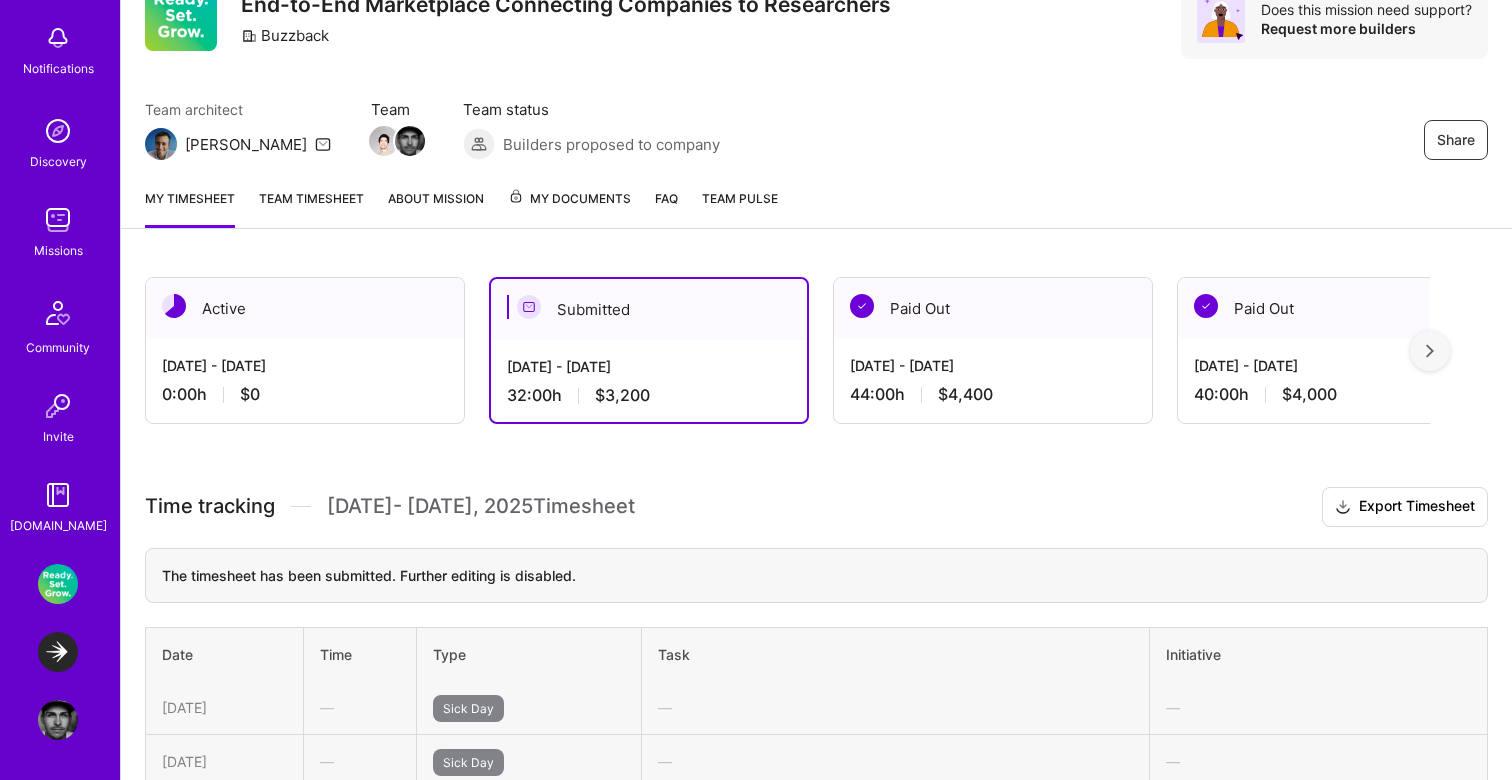click on "Active [DATE] - [DATE] 0:00 h    $0 Submitted [DATE] - [DATE] 32:00 h    $3,200 Paid Out [DATE] - [DATE] 44:00 h    $4,400 Paid Out [DATE] - [DATE] 40:00 h    $4,000 Paid Out [DATE] - [DATE] 40:00 h    $4,000 Paid Out [DATE] - [DATE] 44:00 h    $4,400 Paid Out [DATE] - [DATE] 44:00 h    $4,400 Paid Out [DATE] - [DATE] 42:00 h    $4,200 Paid Out [DATE] - [DATE] 36:00 h    $3,600 Paid Out [DATE] - [DATE] 23:00 h    $2,300 Paid Out [DATE] - [DATE] 0:00 h    $0 Time tracking [DATE]  -   [DATE]  Timesheet Export Timesheet The timesheet has been submitted. Further editing is disabled. Date Time Type Task Initiative [DATE] — Sick Day — — [DATE] — Sick Day — — [DATE] 04:00 Design Finalize RFP for handoff / Begin Report Builder Explorations Design [DATE] 04:00 Design Finalize RFP for handoff / Begin Report Builder Explorations Design [DATE] 04:00 Design Finalize RFP for handoff / Begin Report Builder Explorations" at bounding box center [816, 868] 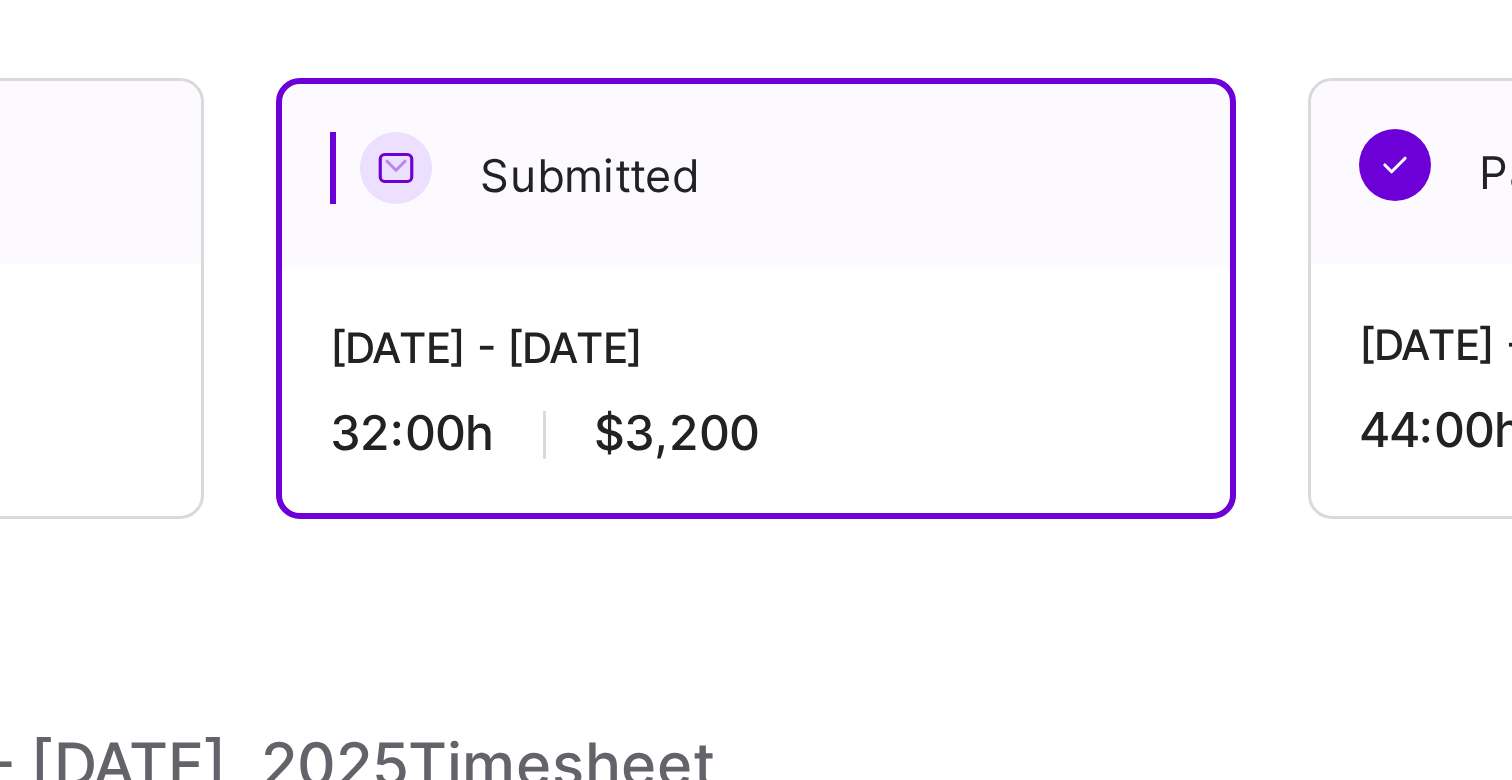 scroll, scrollTop: 0, scrollLeft: 0, axis: both 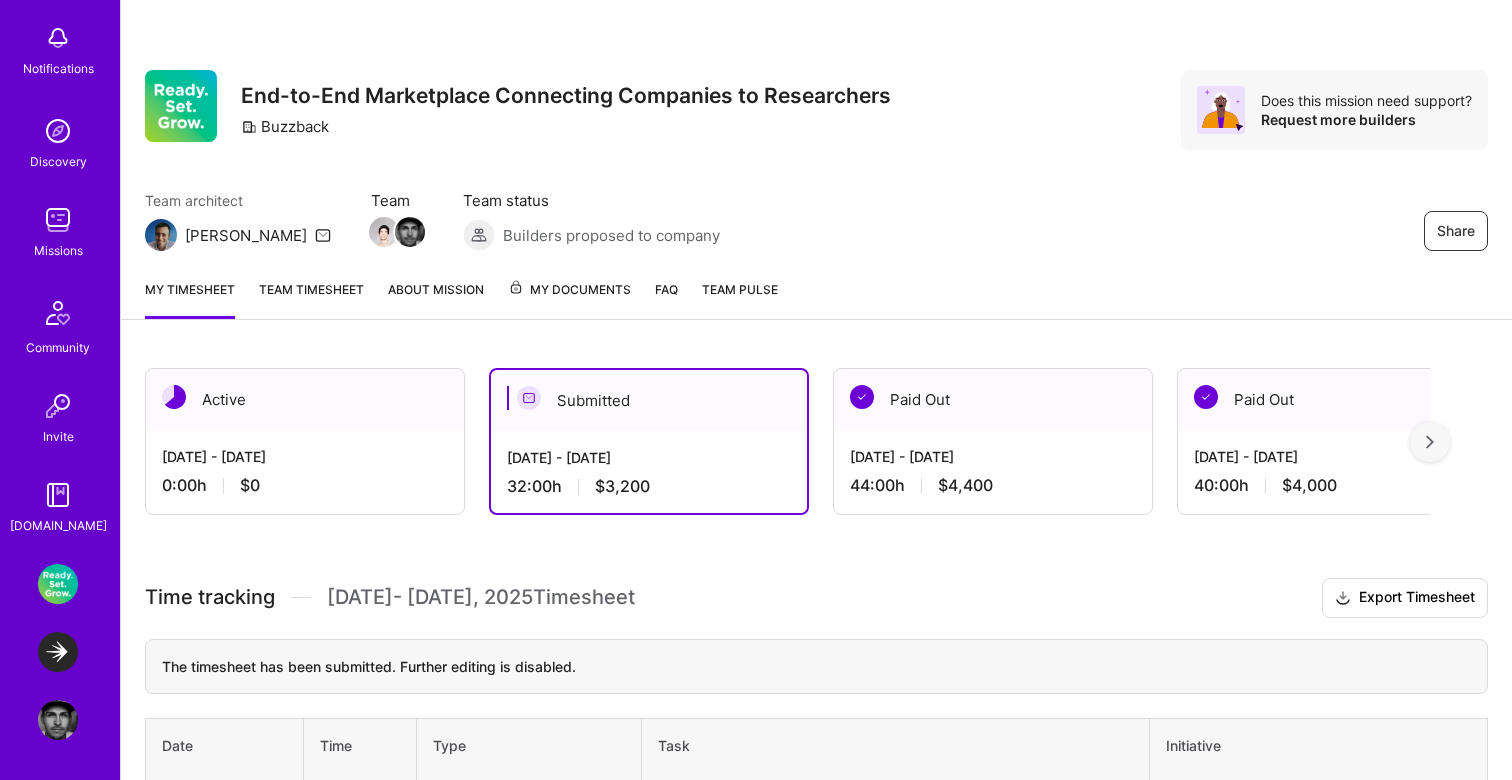 click on "LaunchDarkly: Experimentation Delivery Team" at bounding box center (58, 652) 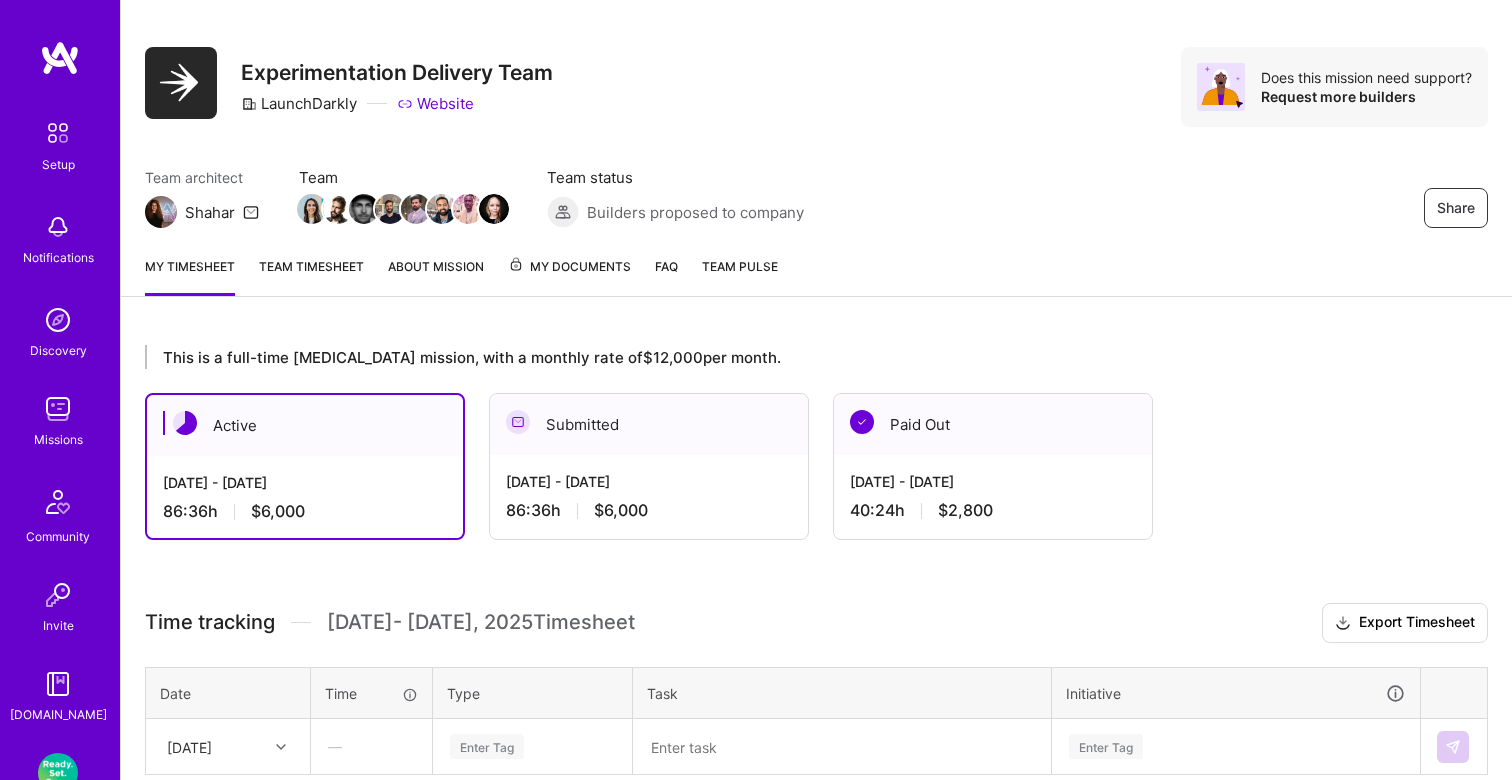 scroll, scrollTop: 0, scrollLeft: 0, axis: both 